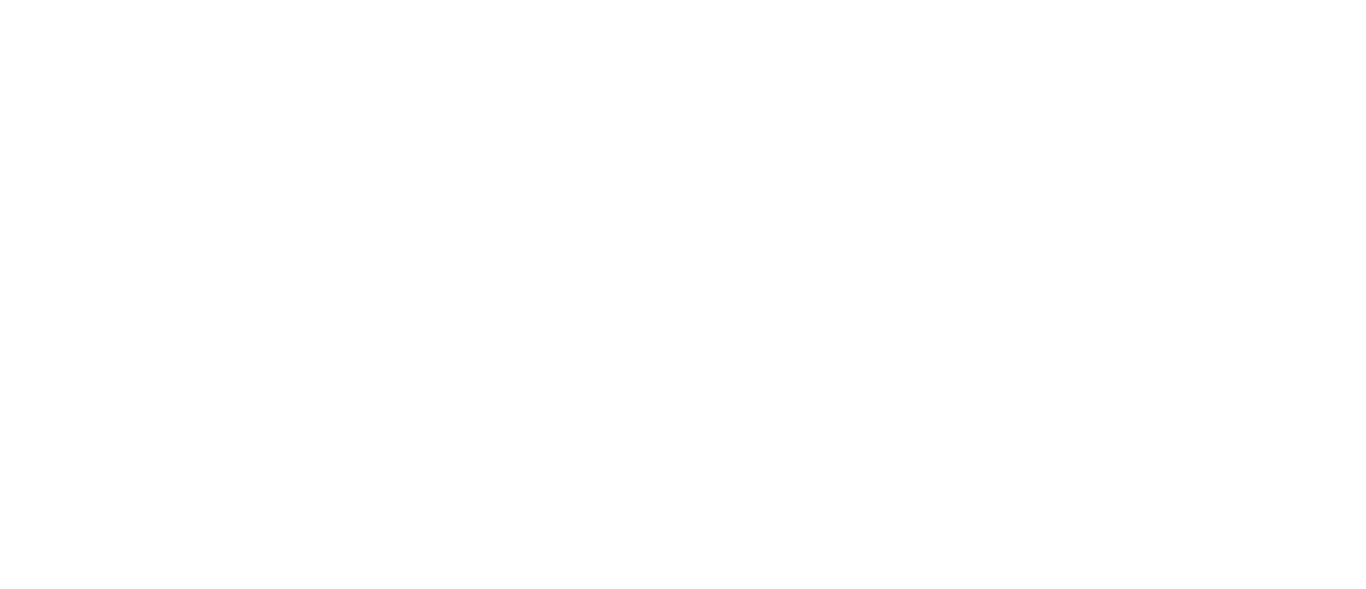 scroll, scrollTop: 0, scrollLeft: 0, axis: both 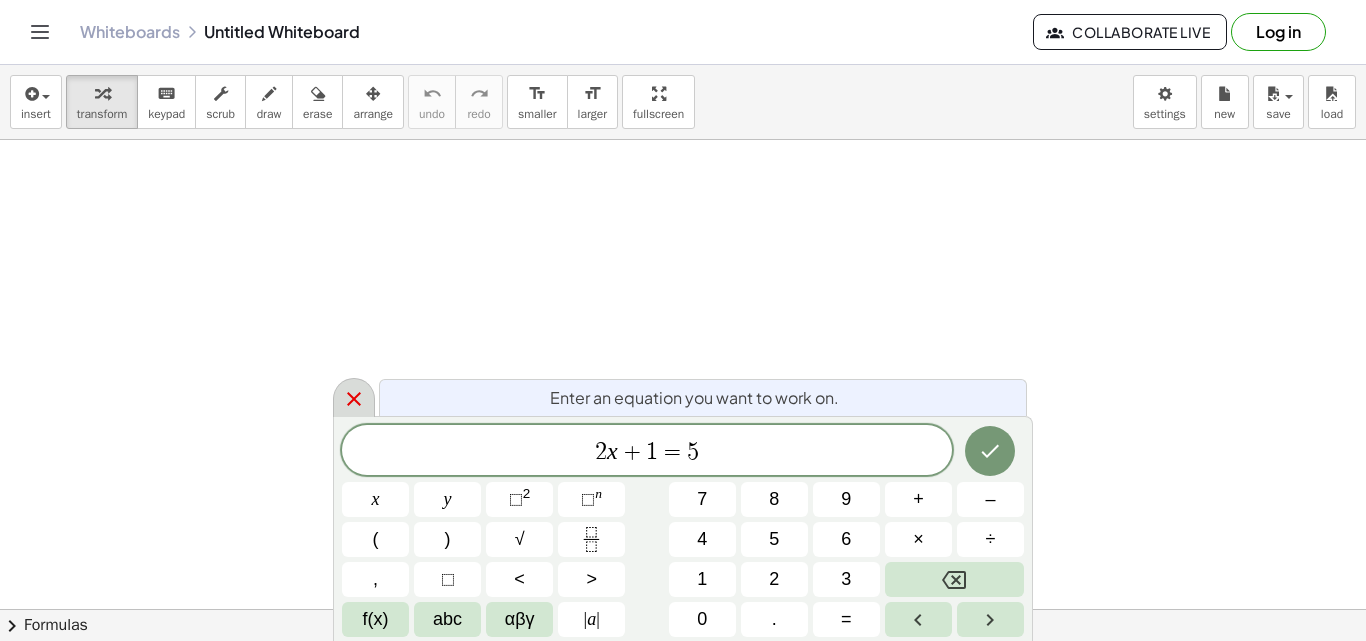 click 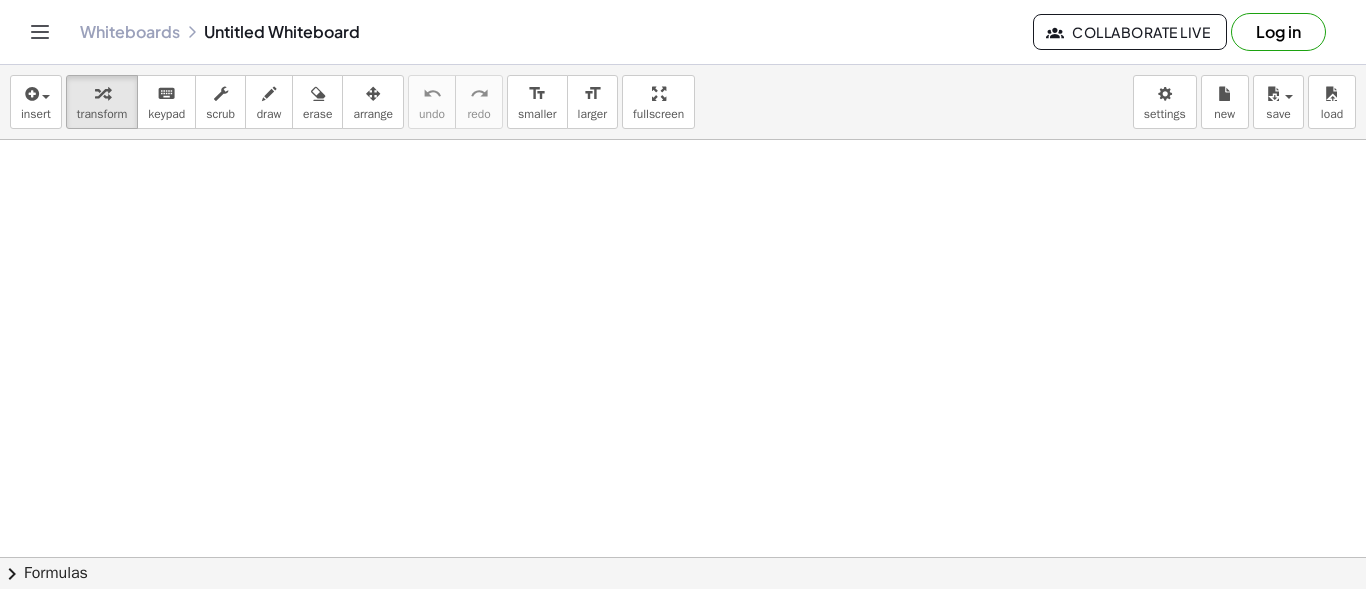 click at bounding box center (683, 674) 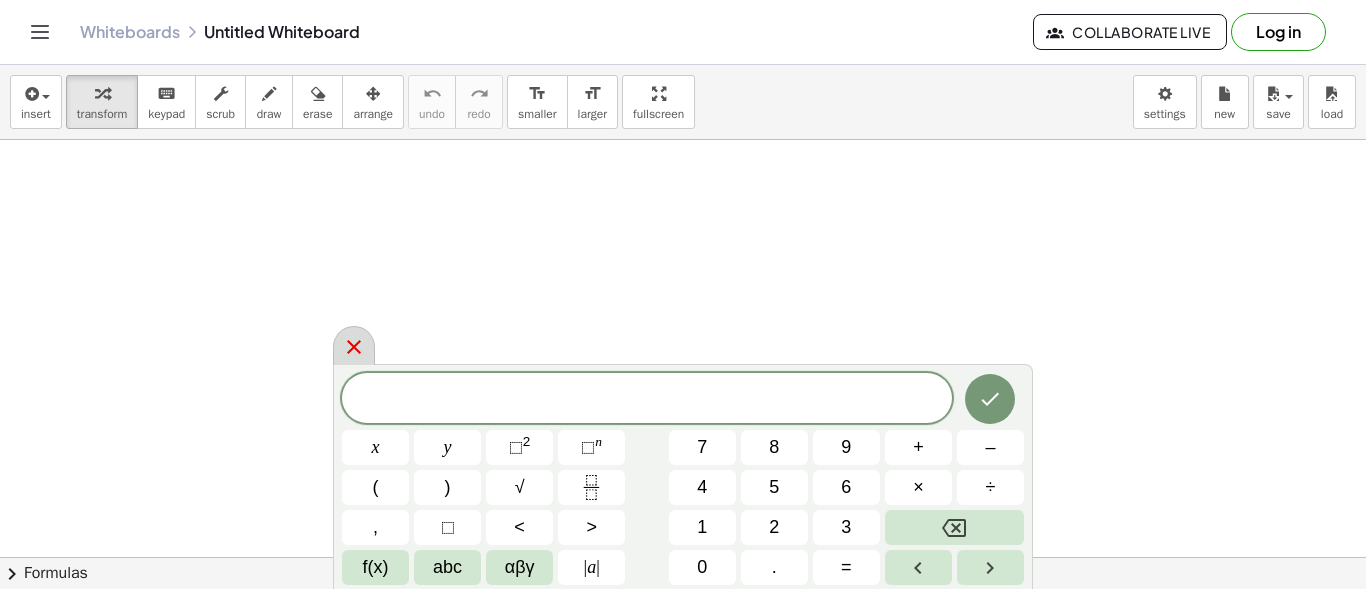 drag, startPoint x: 589, startPoint y: 230, endPoint x: 341, endPoint y: 362, distance: 280.94128 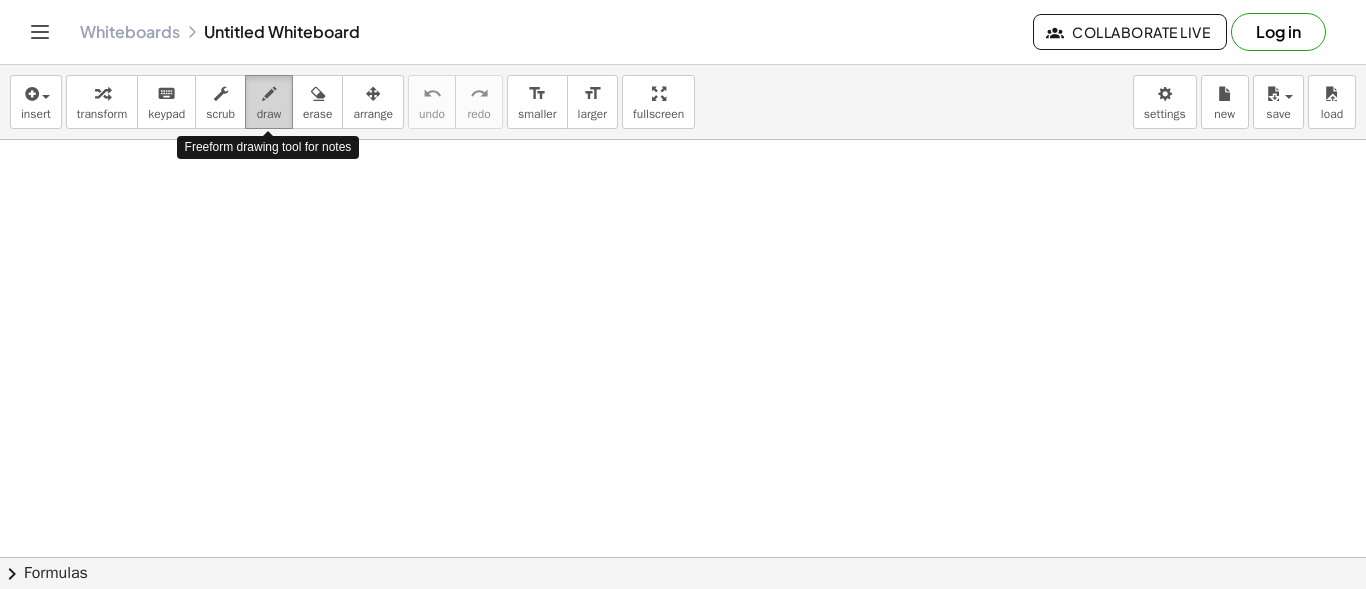 click on "draw" at bounding box center (269, 114) 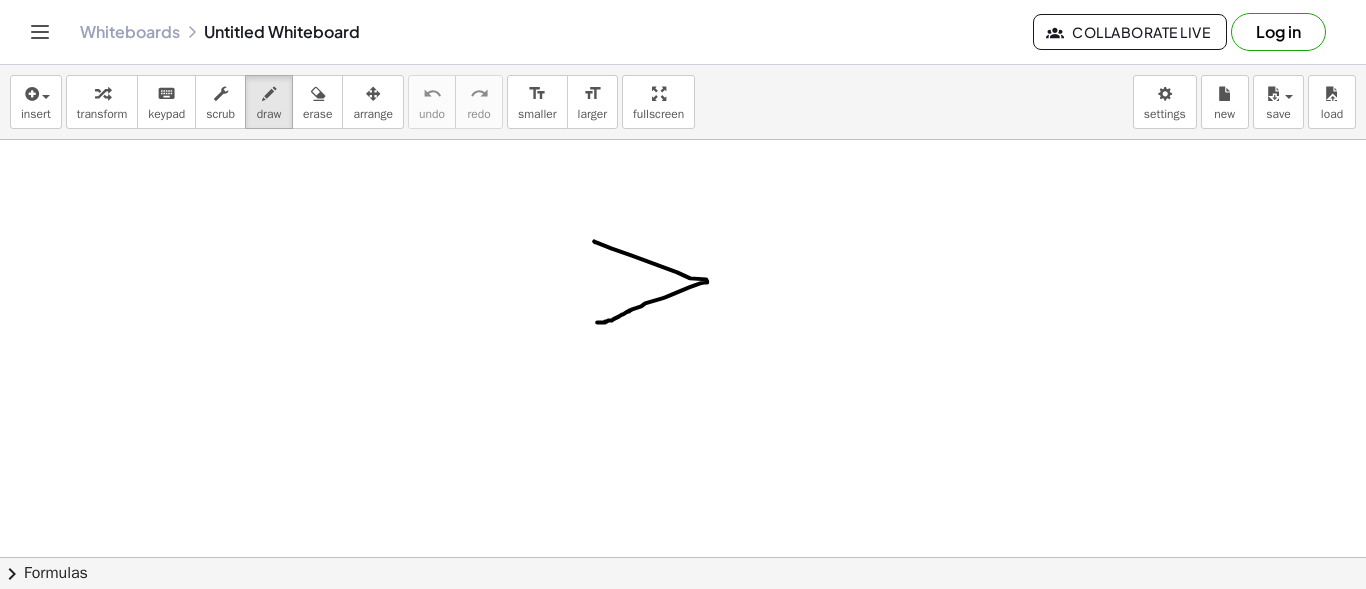 drag, startPoint x: 594, startPoint y: 240, endPoint x: 597, endPoint y: 320, distance: 80.05623 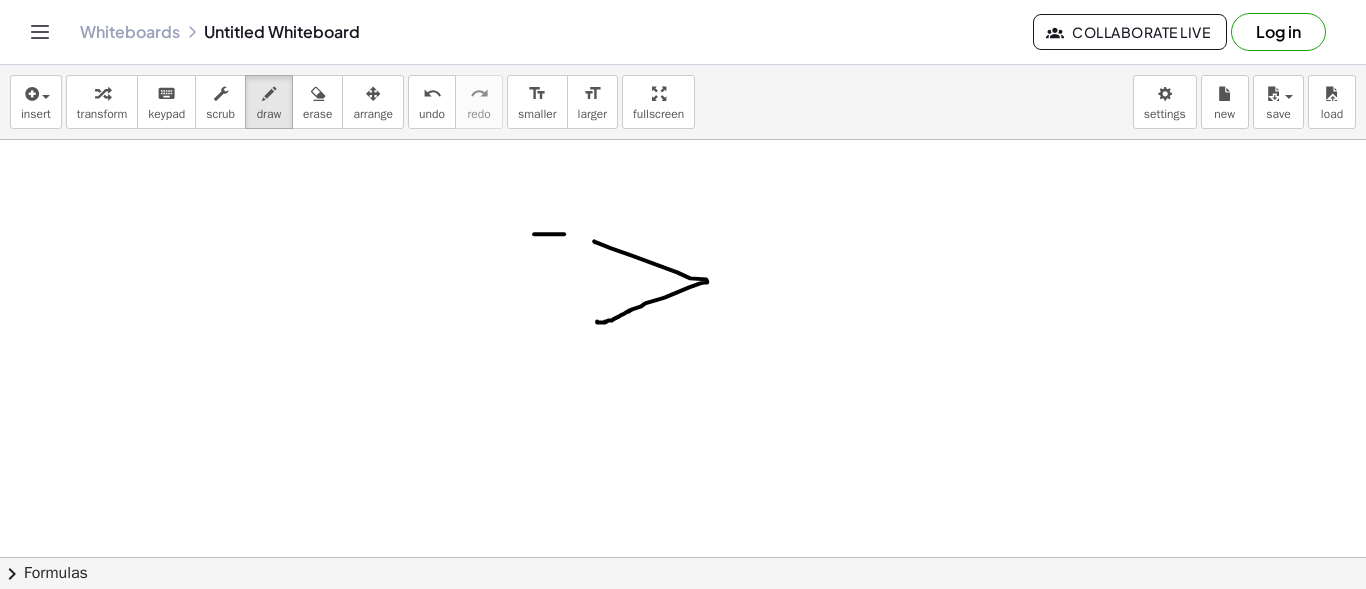 drag, startPoint x: 534, startPoint y: 233, endPoint x: 564, endPoint y: 233, distance: 30 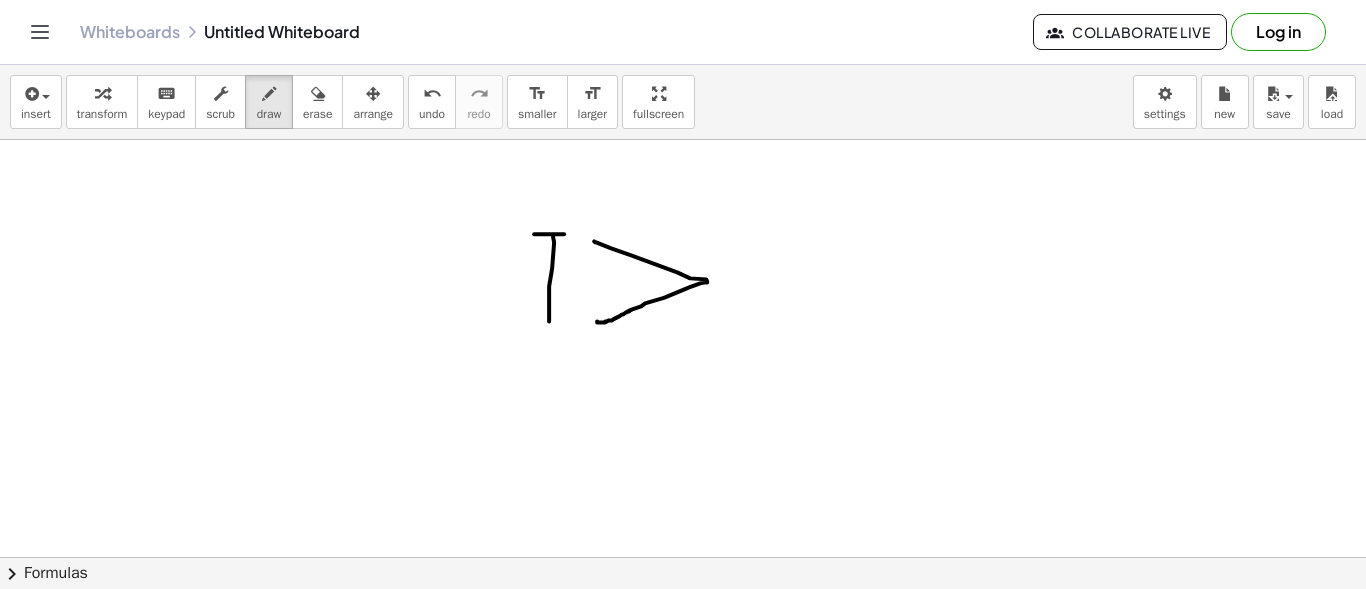 drag, startPoint x: 553, startPoint y: 235, endPoint x: 549, endPoint y: 319, distance: 84.095184 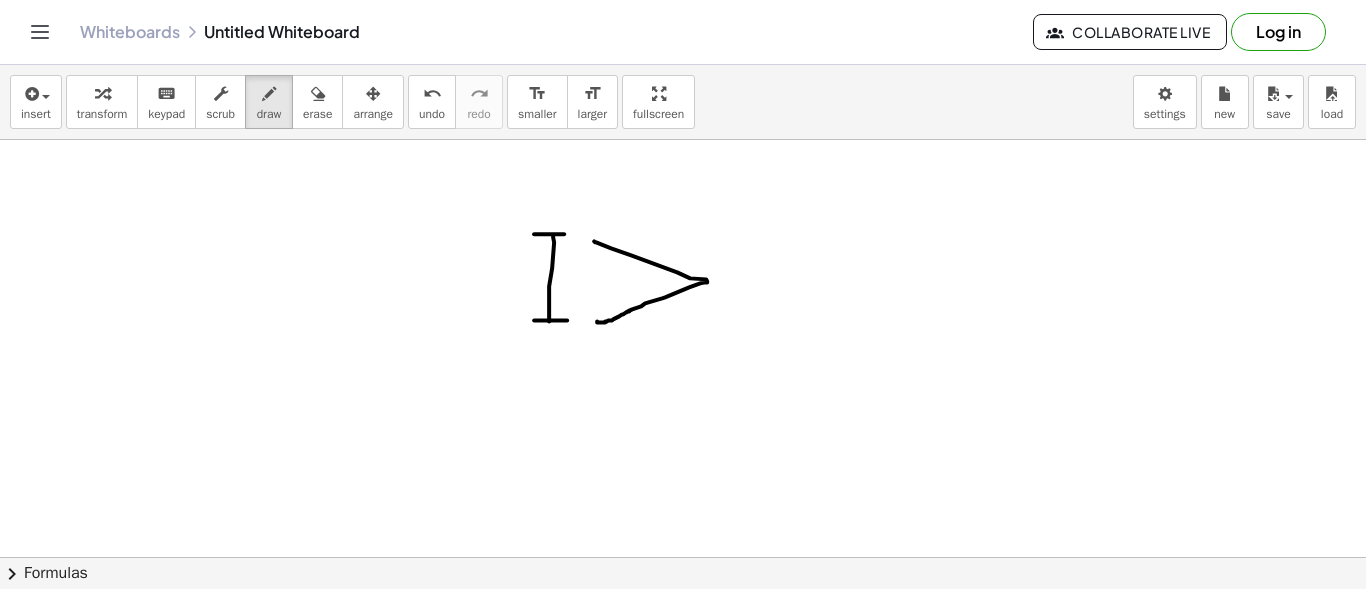 drag, startPoint x: 534, startPoint y: 319, endPoint x: 567, endPoint y: 319, distance: 33 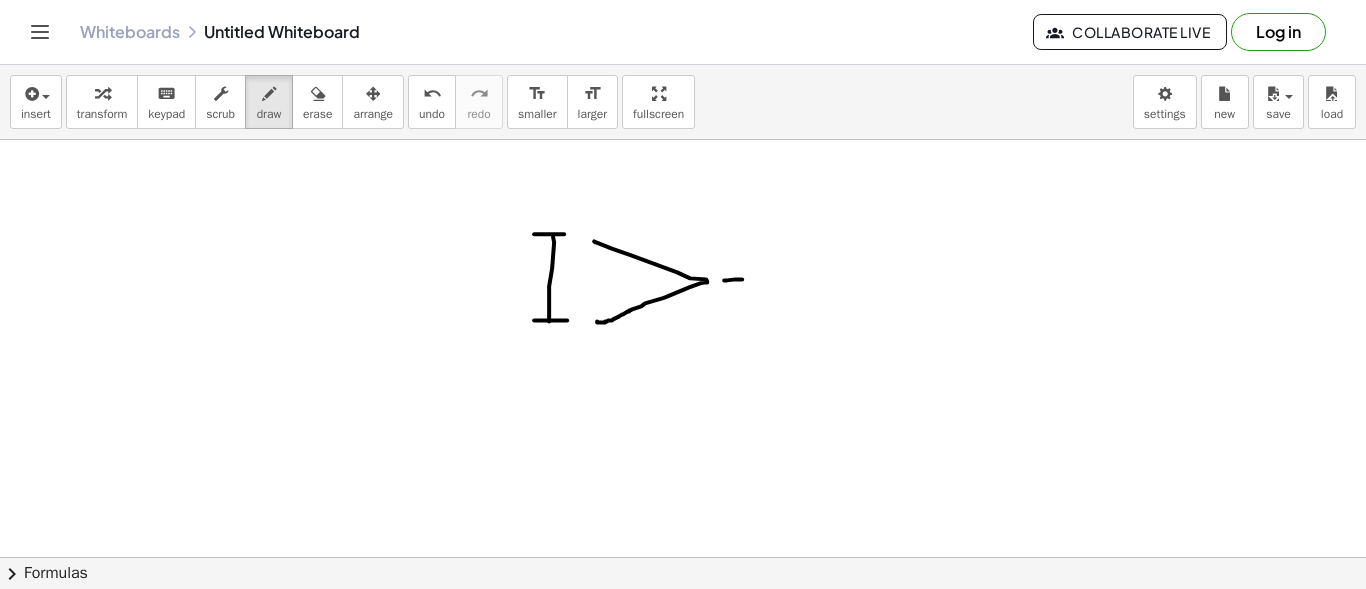 drag, startPoint x: 724, startPoint y: 279, endPoint x: 742, endPoint y: 278, distance: 18.027756 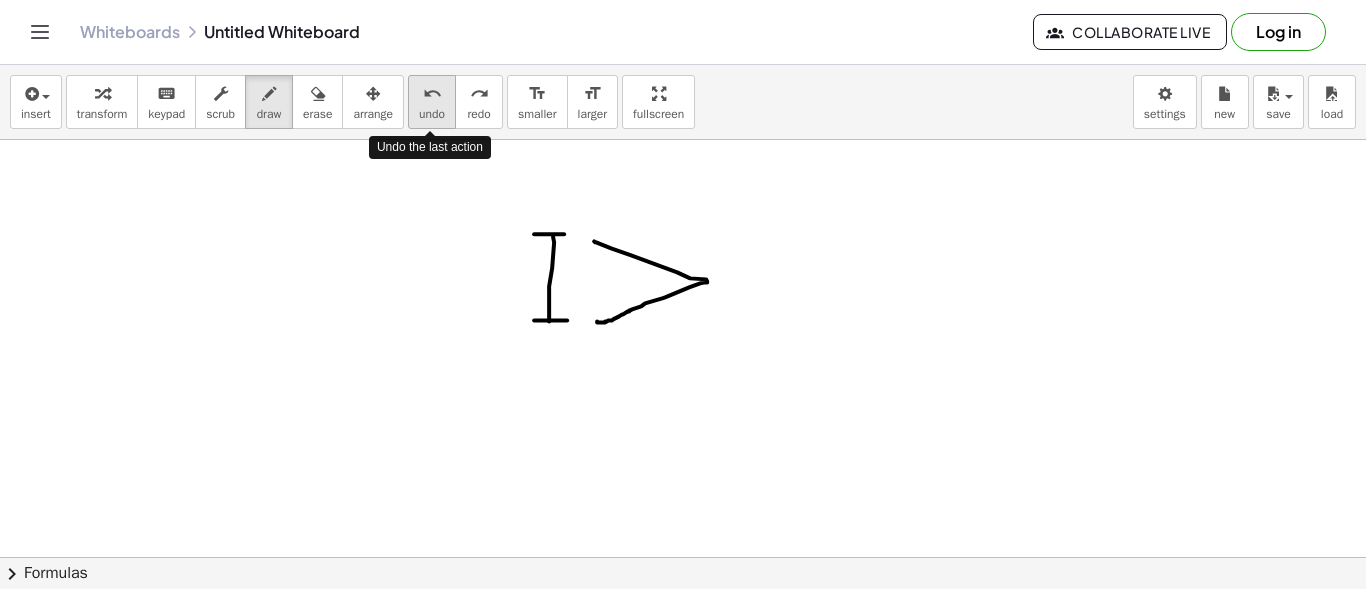click on "undo" at bounding box center [432, 114] 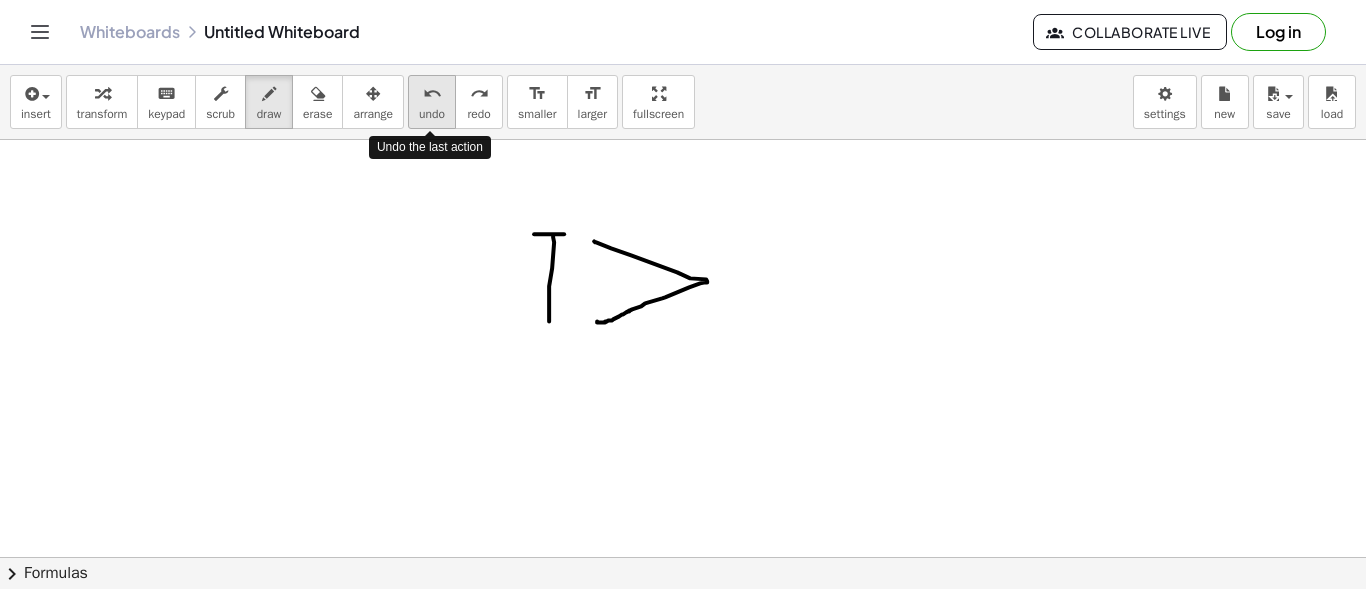 click on "undo" at bounding box center (432, 114) 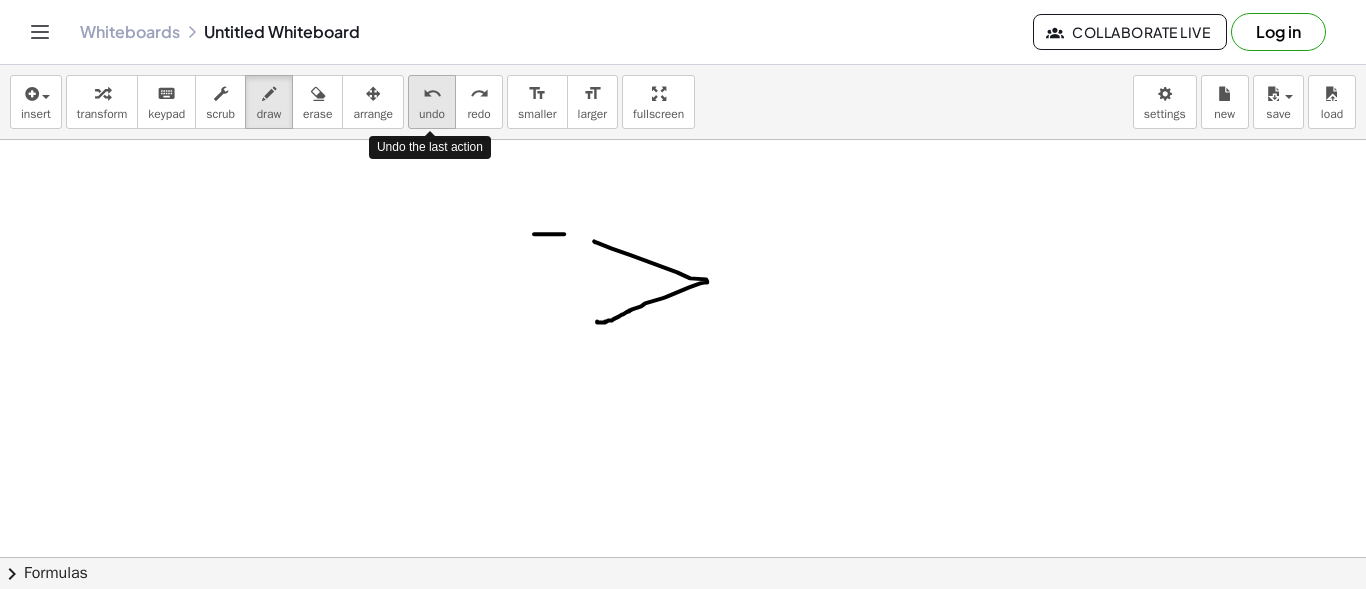 click on "undo" at bounding box center [432, 114] 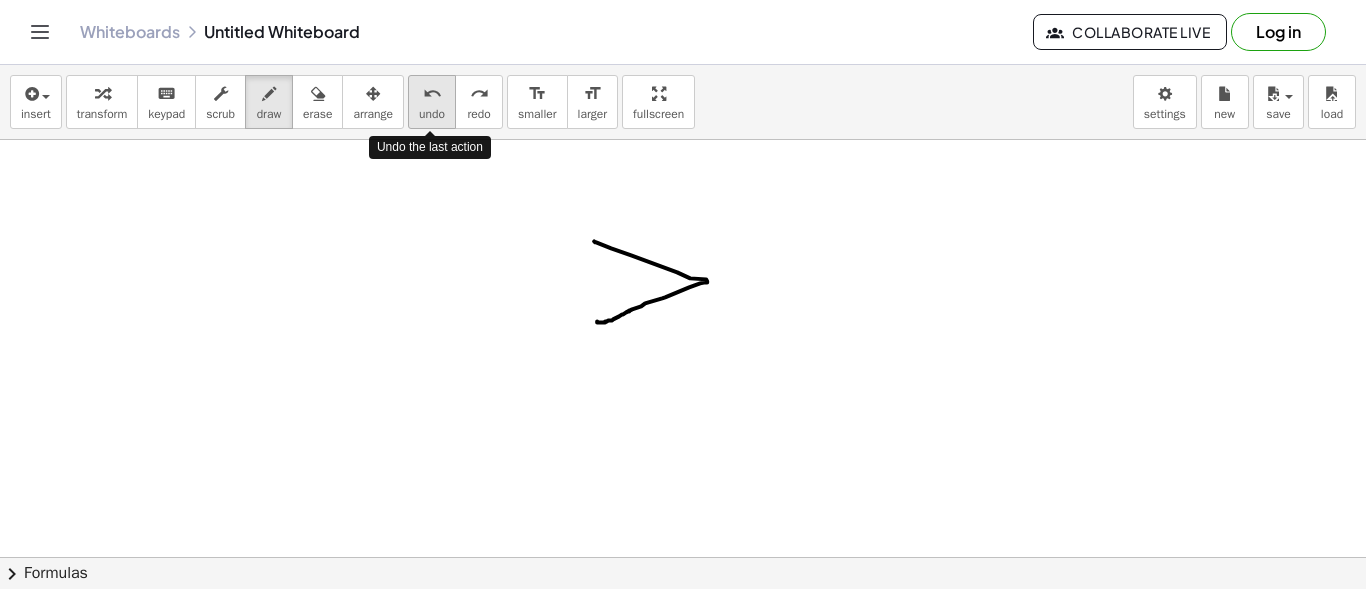 click on "undo" at bounding box center (432, 114) 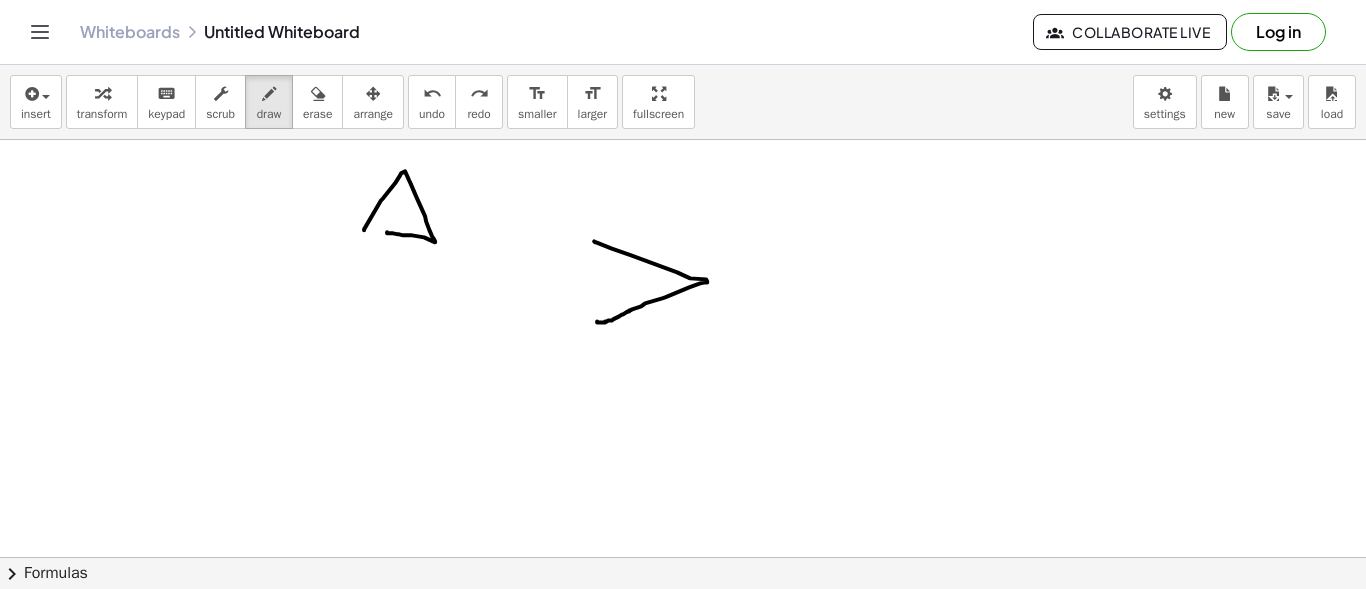 drag, startPoint x: 364, startPoint y: 229, endPoint x: 387, endPoint y: 231, distance: 23.086792 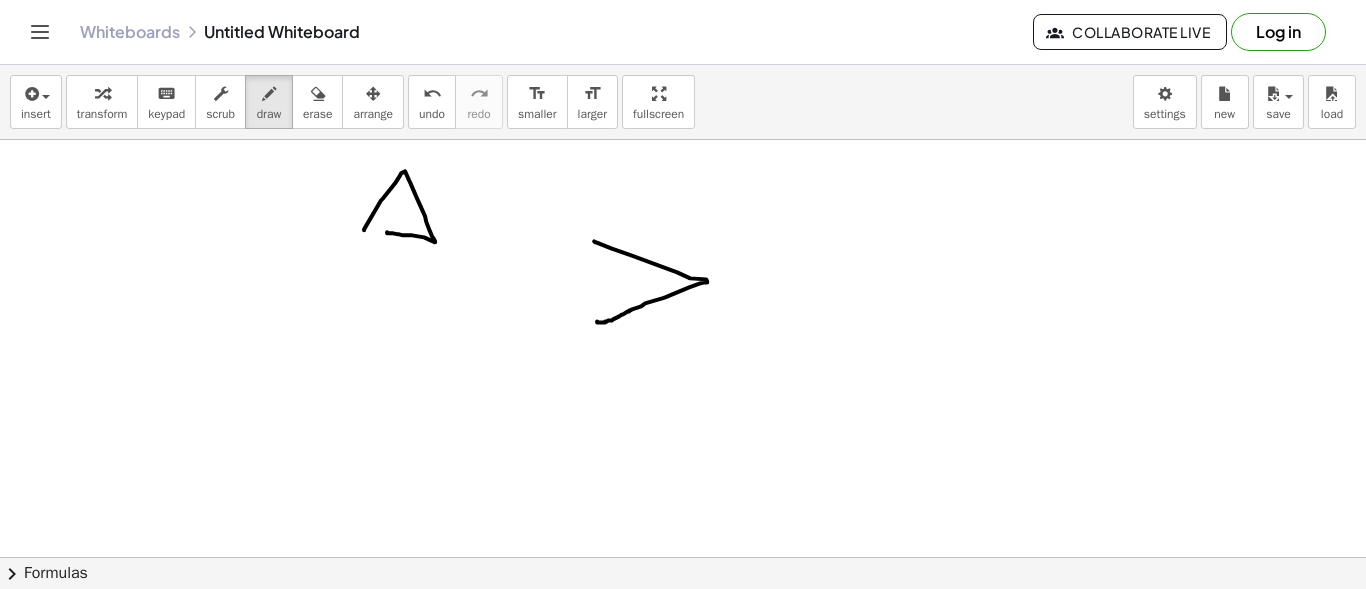 click on "Whiteboards Untitled Whiteboard Collaborate Live  Log in" at bounding box center [683, 32] 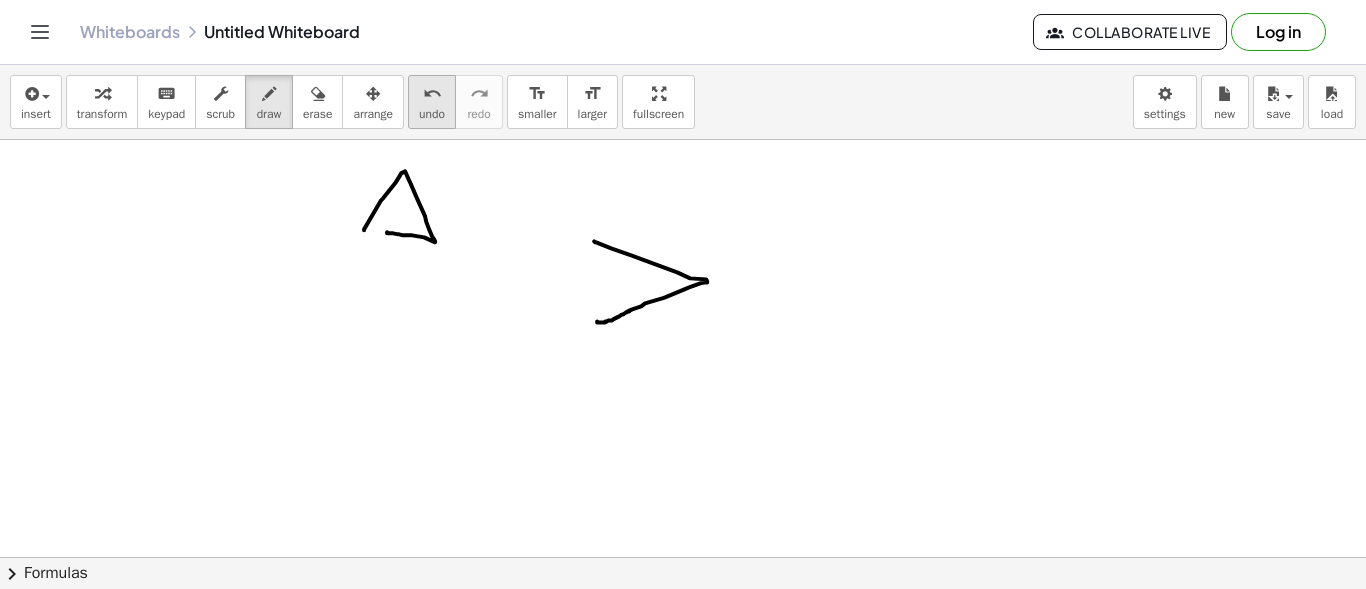 click on "undo" at bounding box center (432, 94) 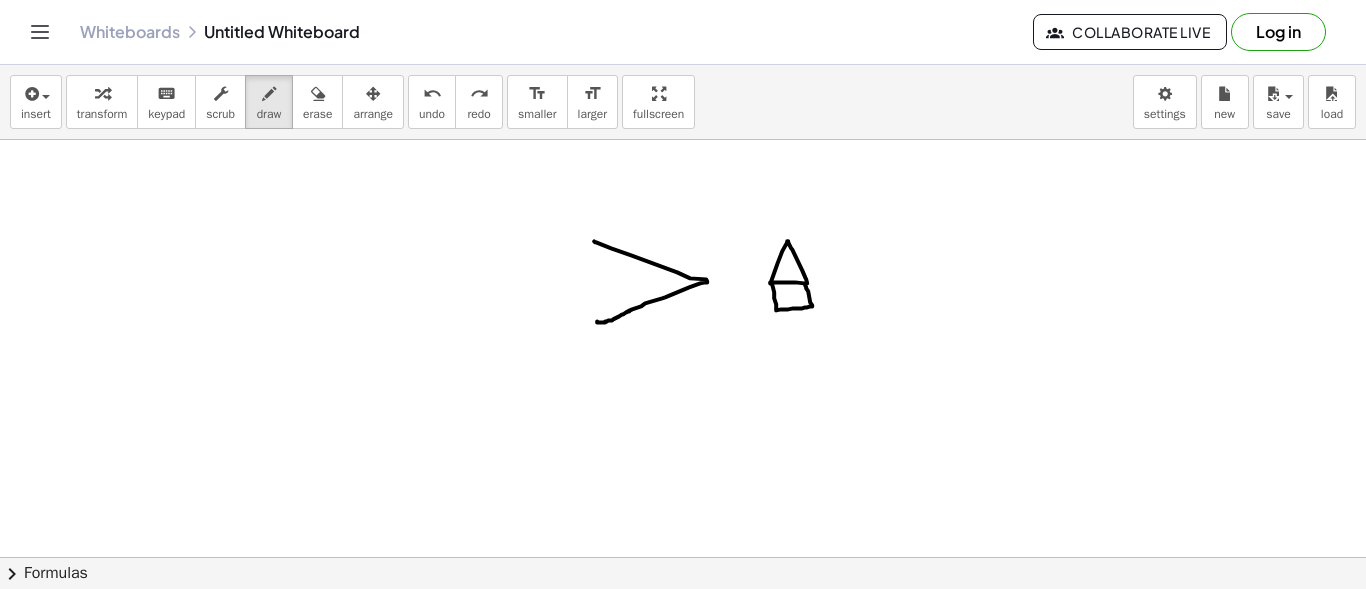 drag, startPoint x: 771, startPoint y: 281, endPoint x: 805, endPoint y: 283, distance: 34.058773 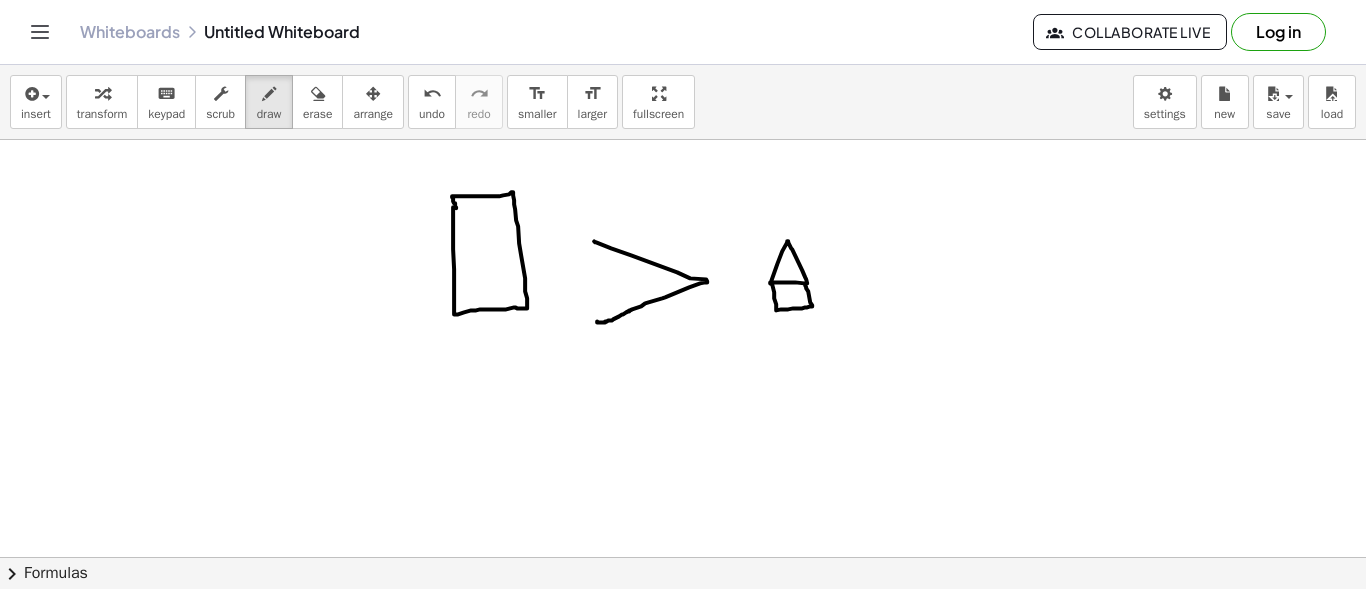 click at bounding box center [683, 674] 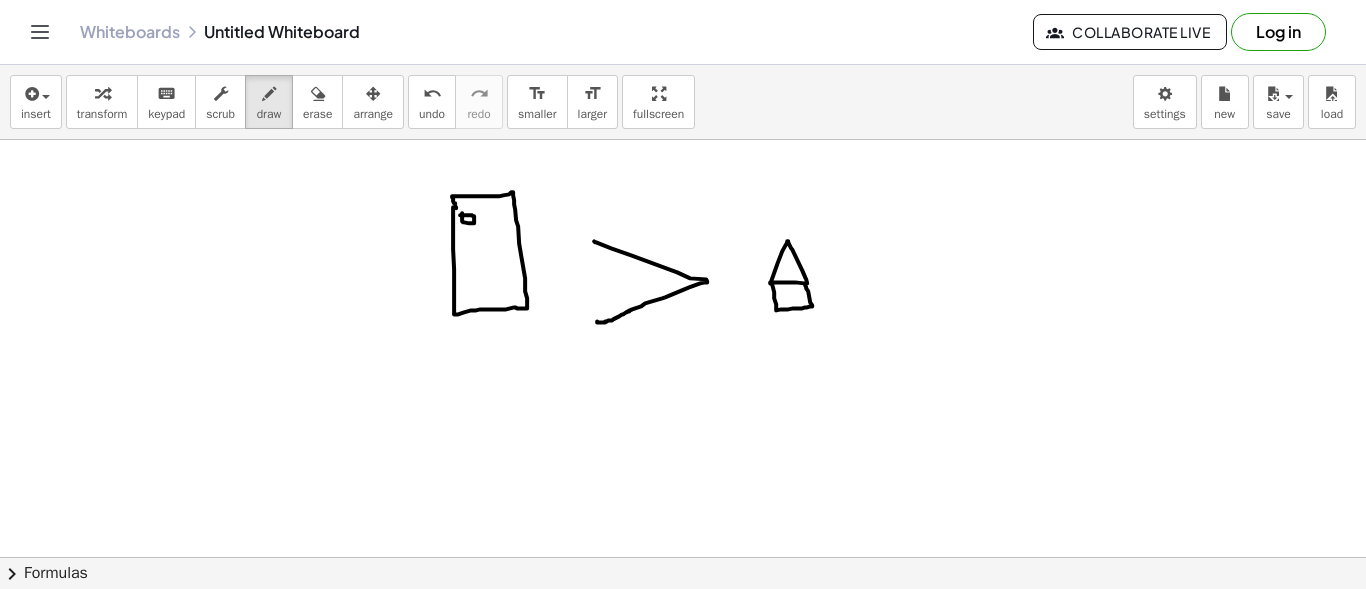 click at bounding box center (683, 674) 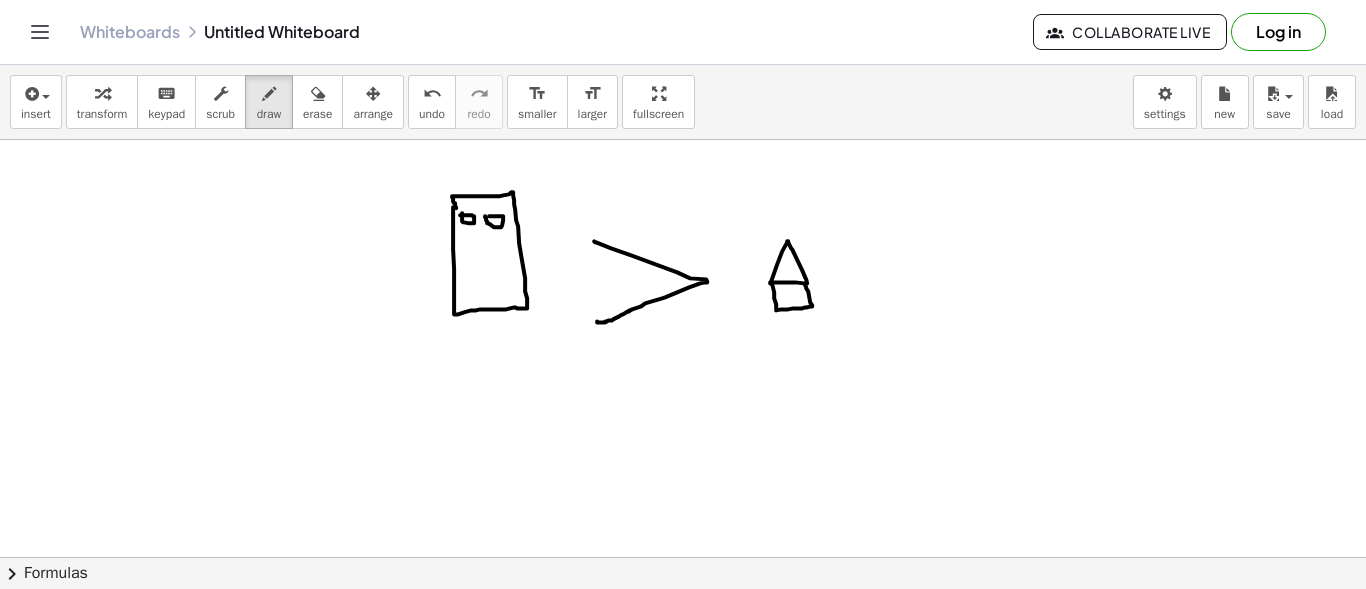 click at bounding box center (683, 674) 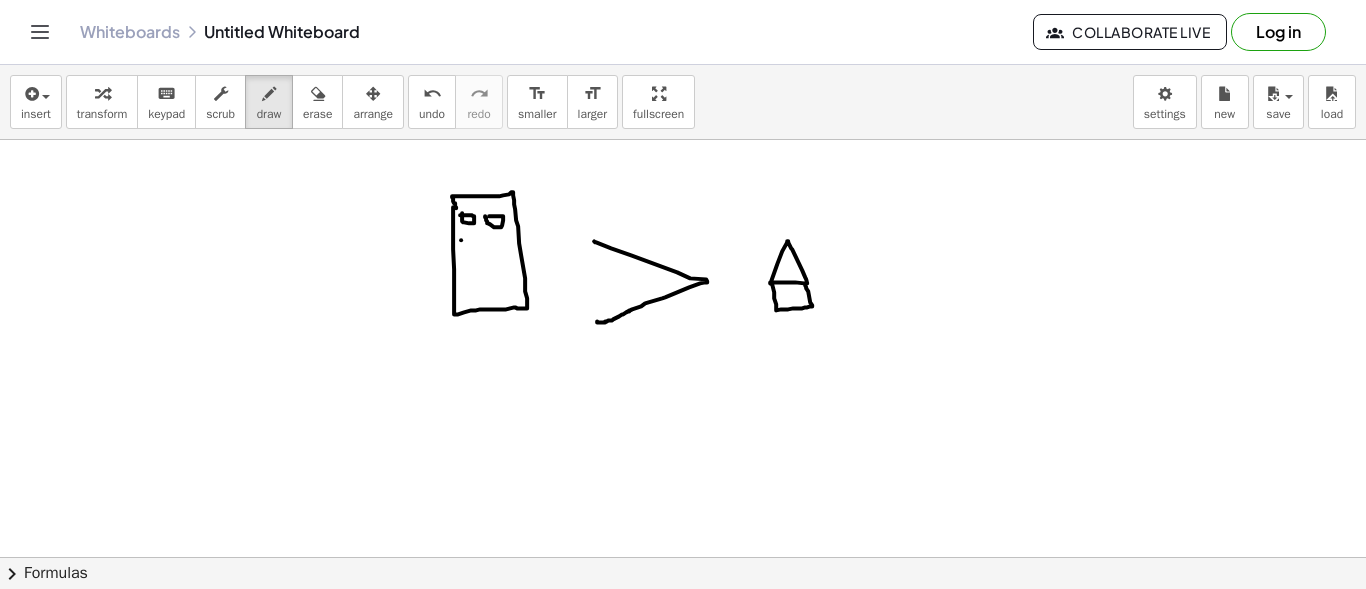 click at bounding box center (683, 674) 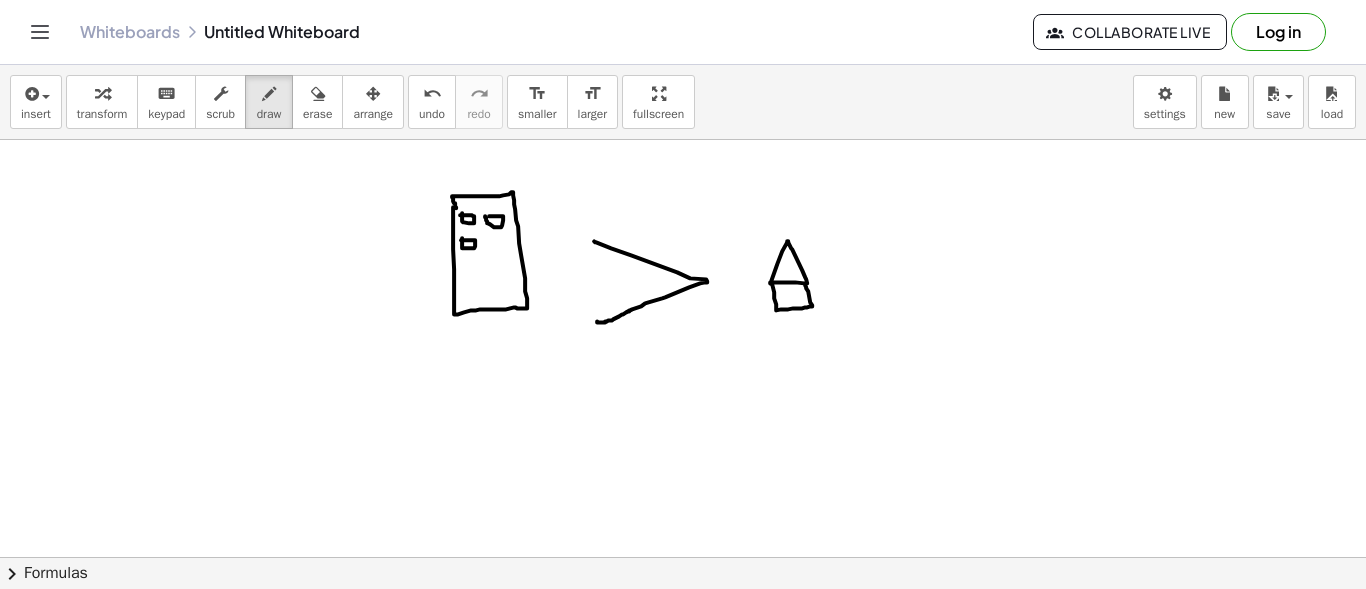 click at bounding box center [683, 674] 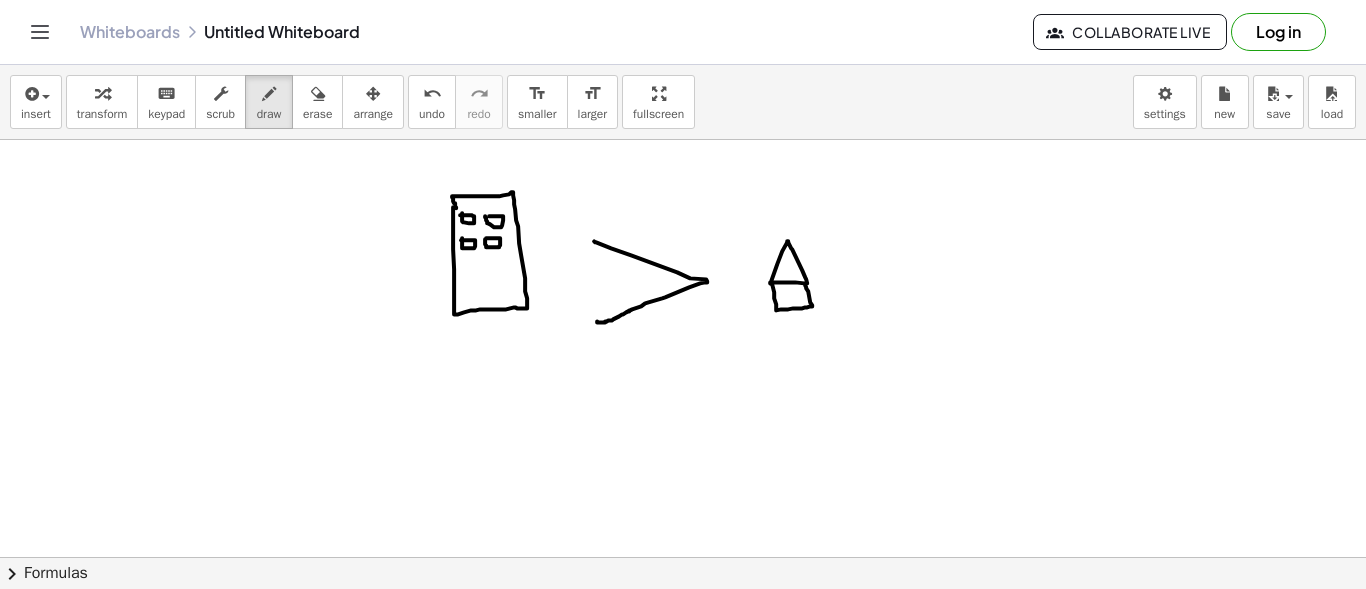 click at bounding box center (683, 674) 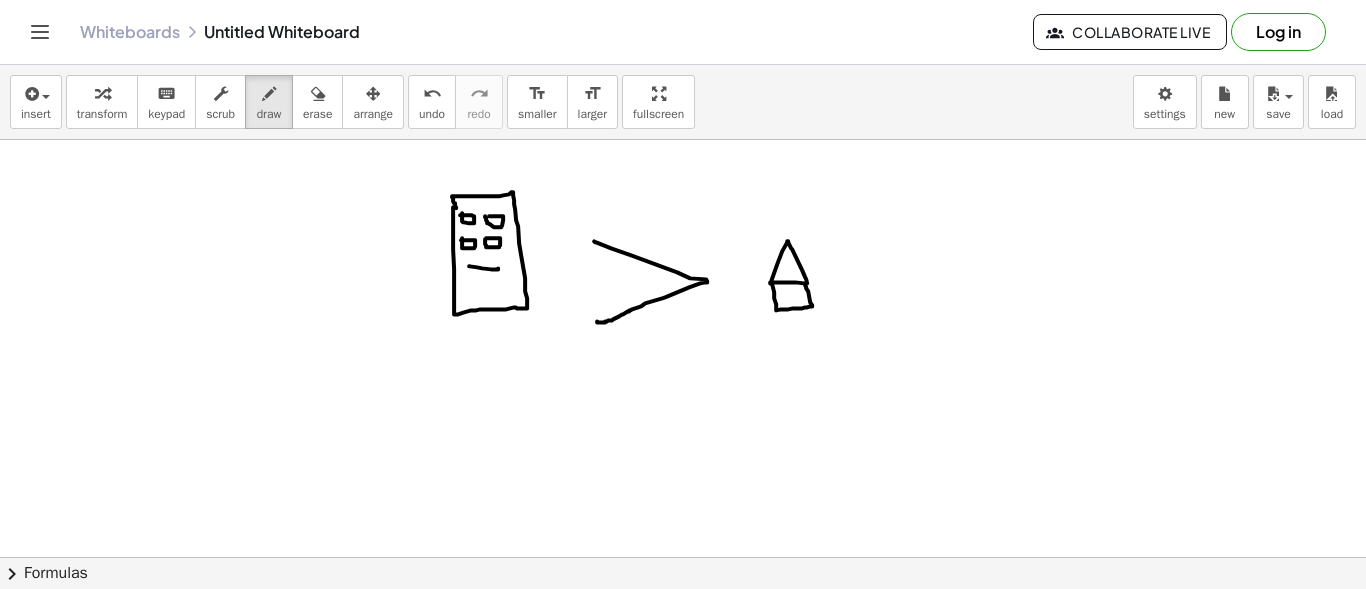 drag, startPoint x: 469, startPoint y: 265, endPoint x: 501, endPoint y: 266, distance: 32.01562 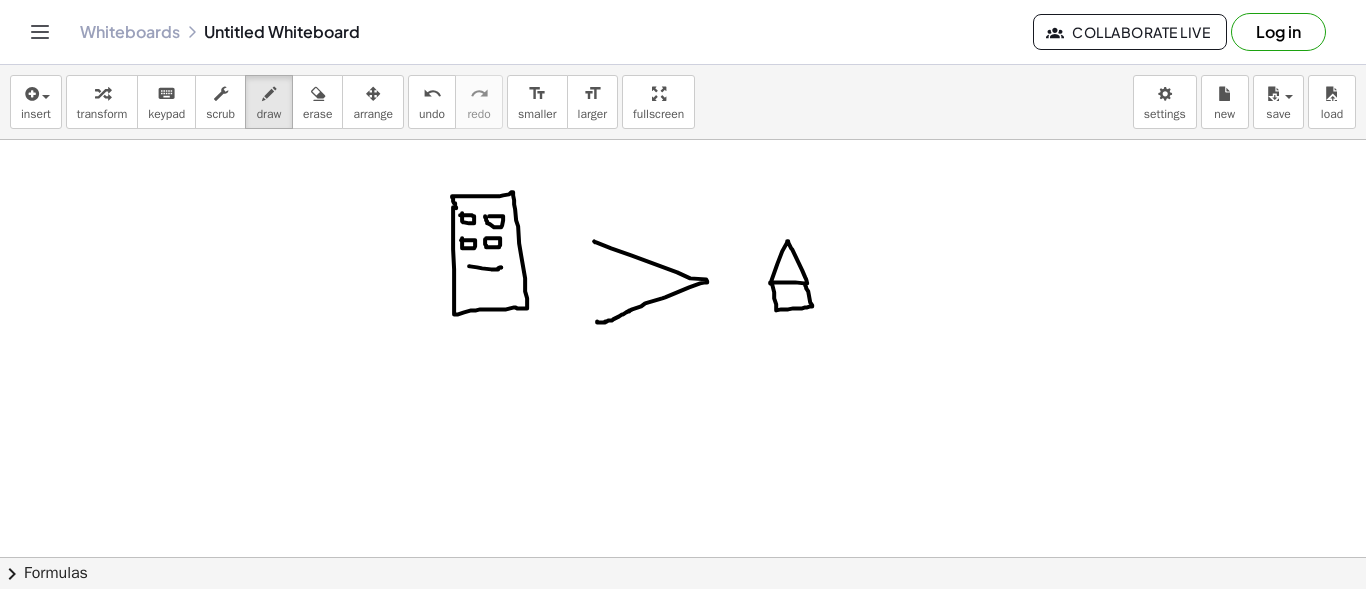 click at bounding box center [683, 674] 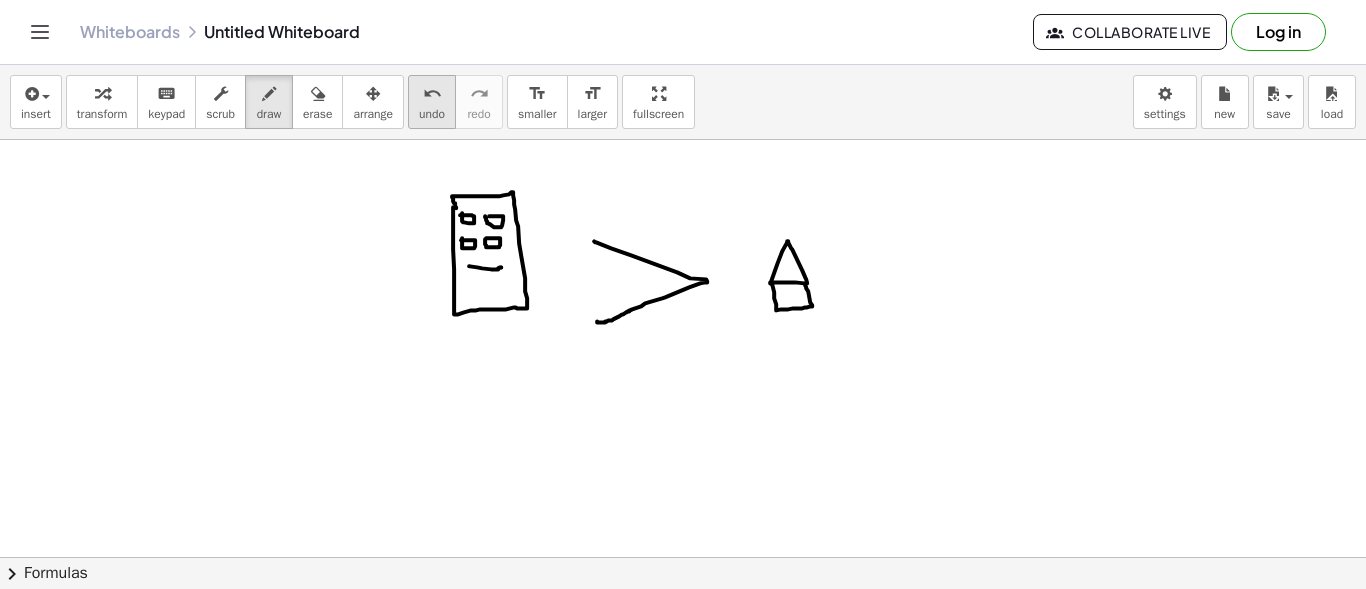 click on "undo" at bounding box center (432, 94) 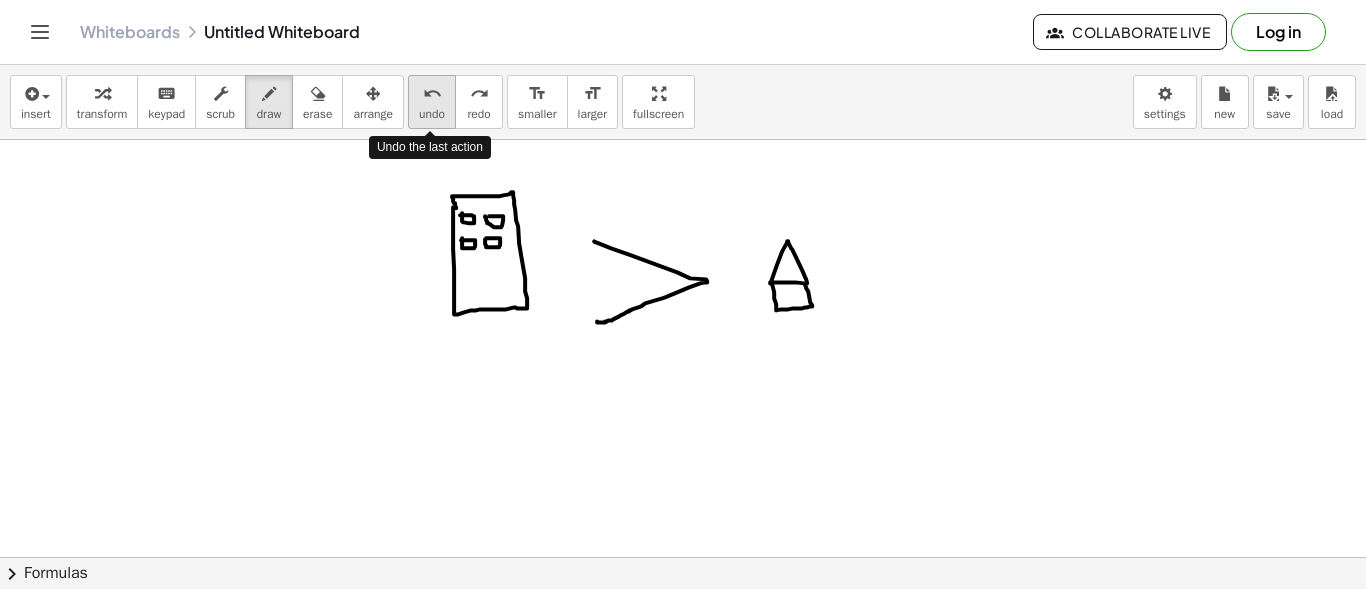 click on "undo" at bounding box center [432, 114] 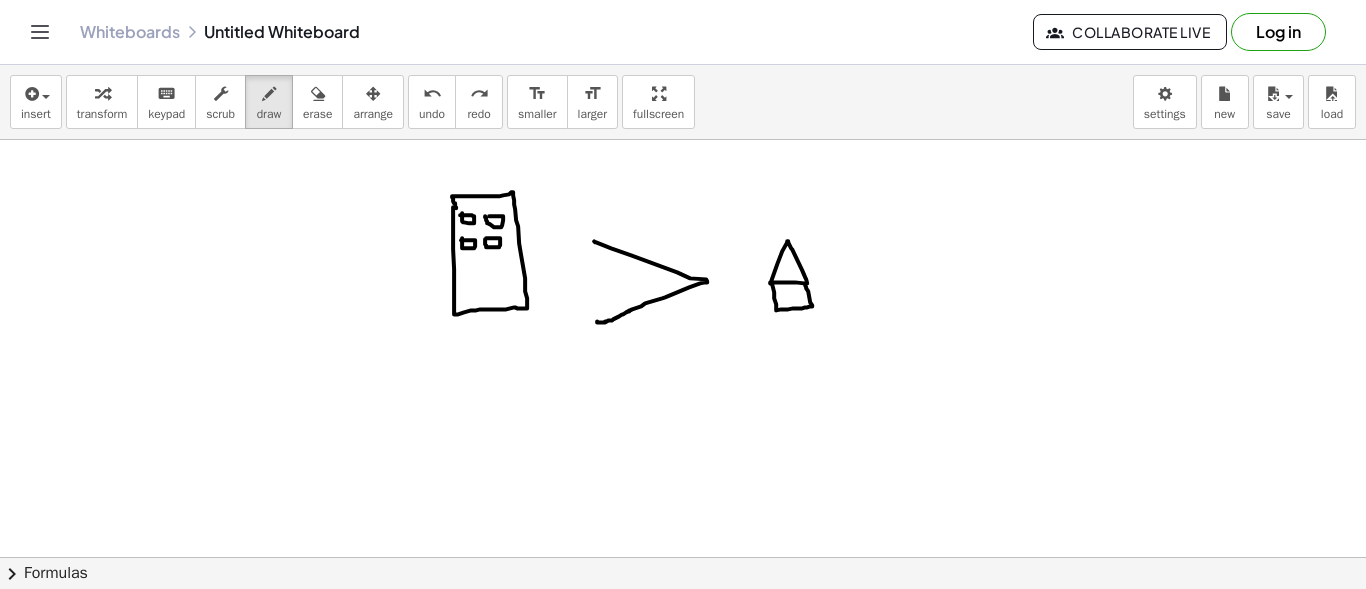 click at bounding box center [683, 674] 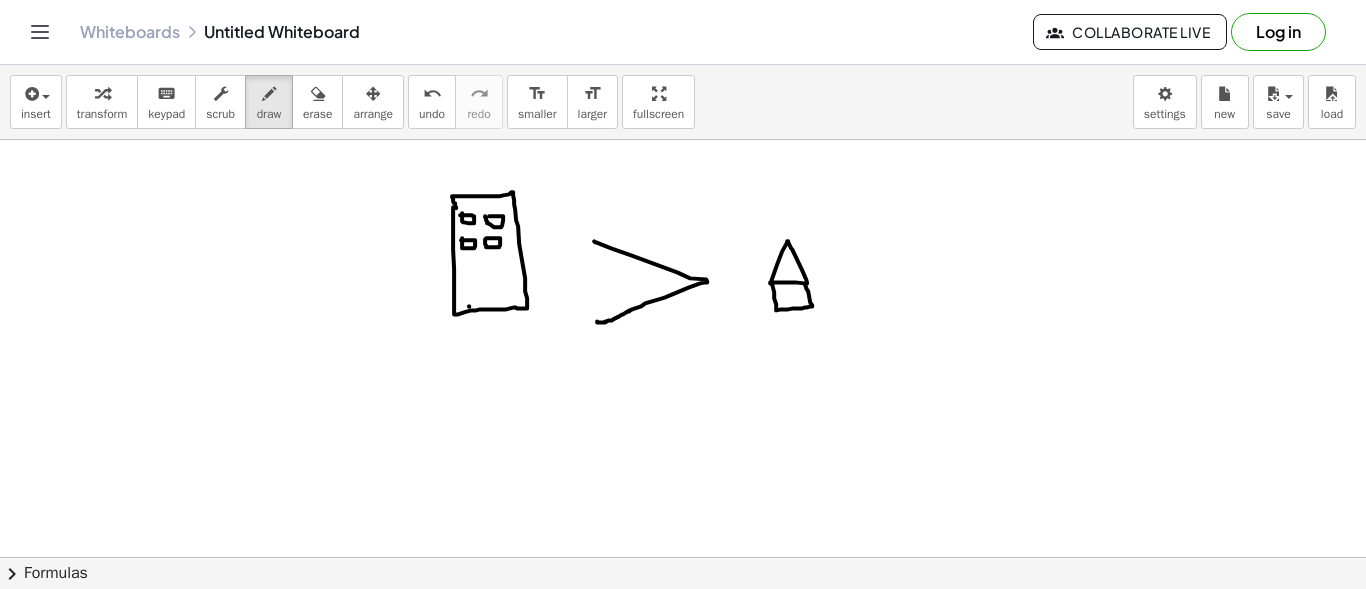 click at bounding box center [683, 674] 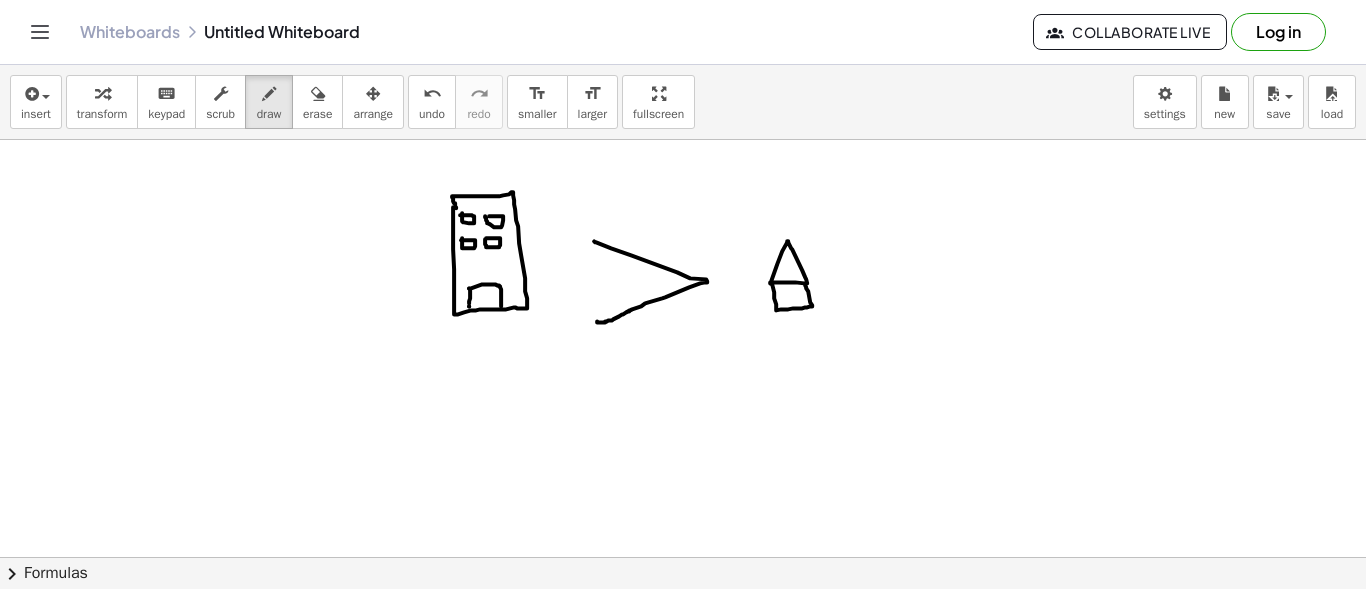 drag, startPoint x: 469, startPoint y: 302, endPoint x: 501, endPoint y: 304, distance: 32.06244 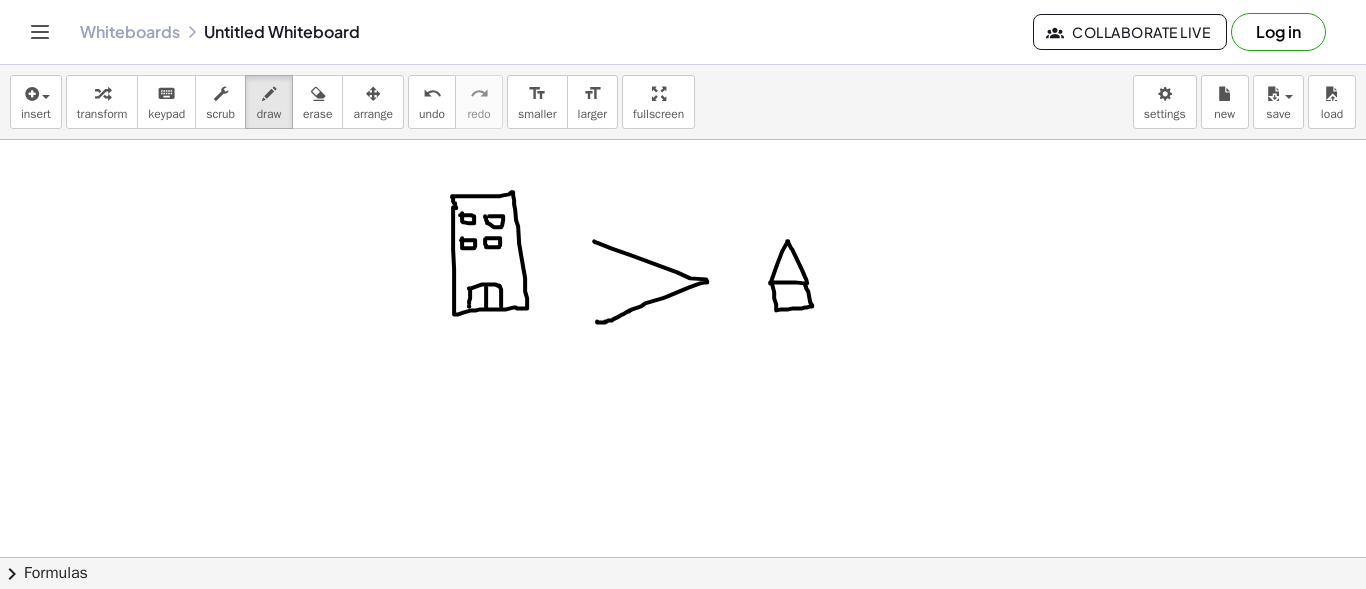 drag, startPoint x: 486, startPoint y: 286, endPoint x: 486, endPoint y: 307, distance: 21 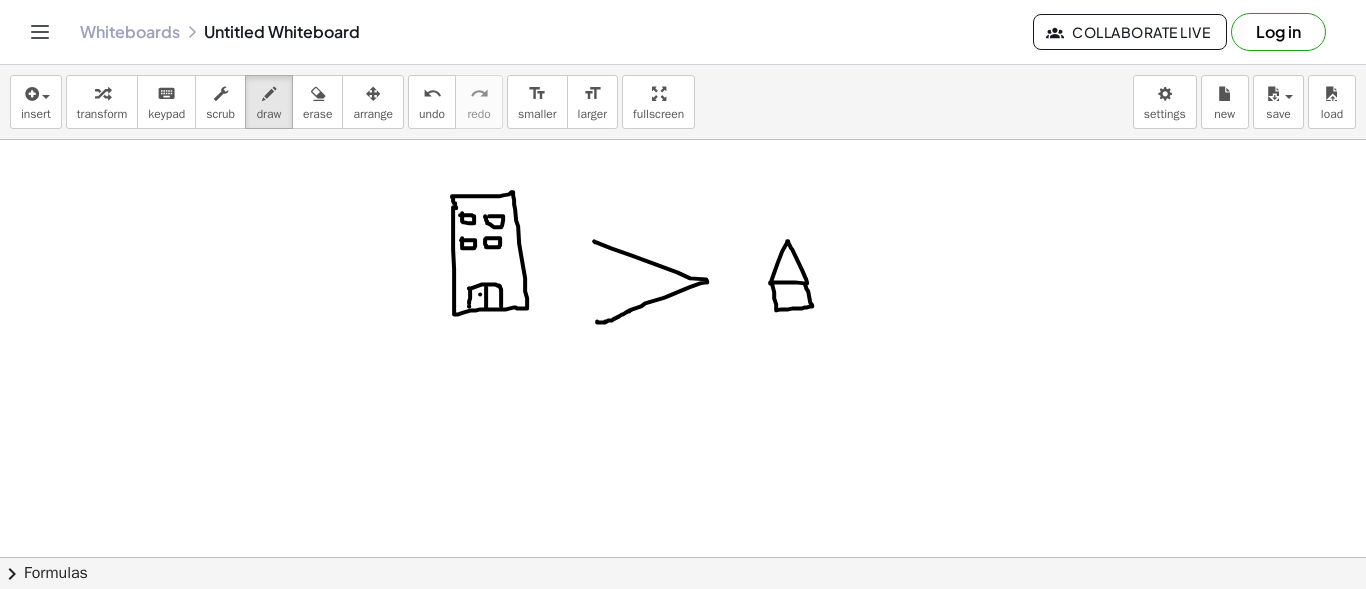 click at bounding box center [683, 674] 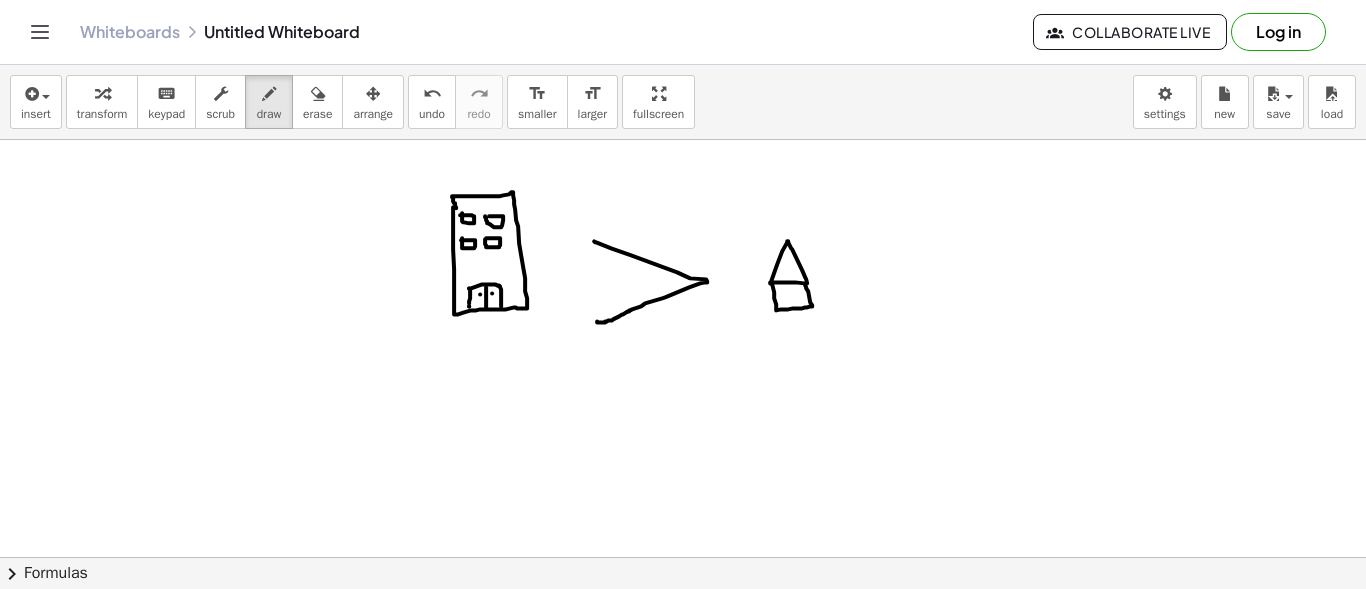 click at bounding box center [683, 674] 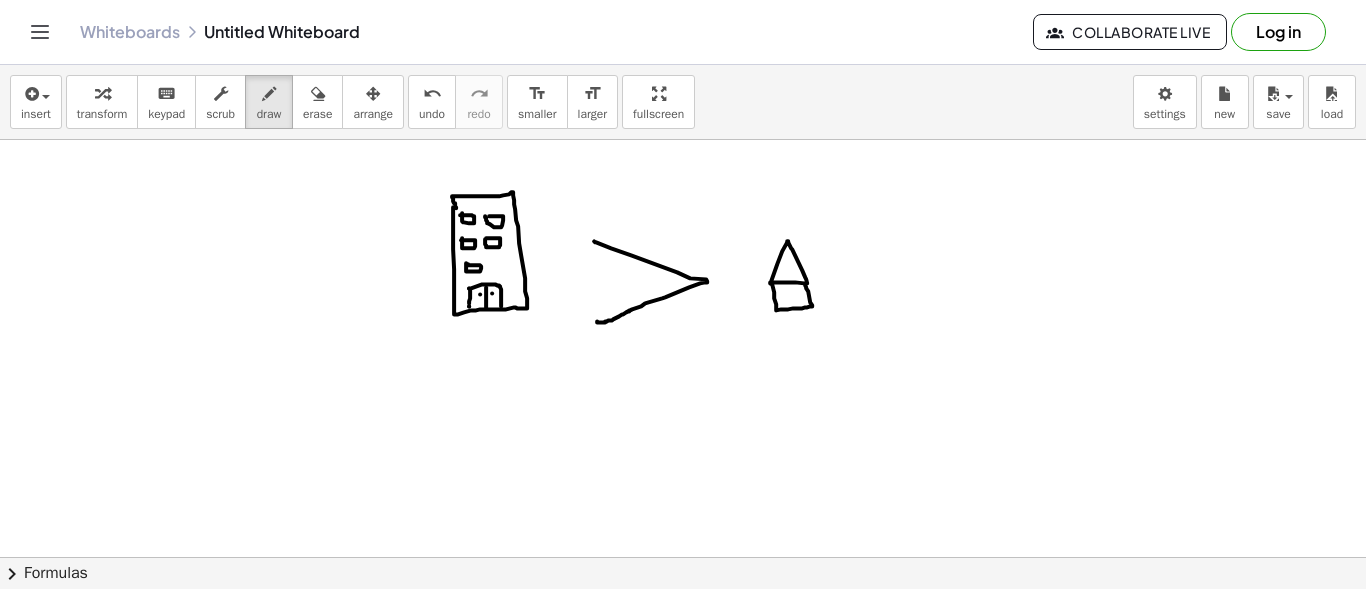click at bounding box center (683, 674) 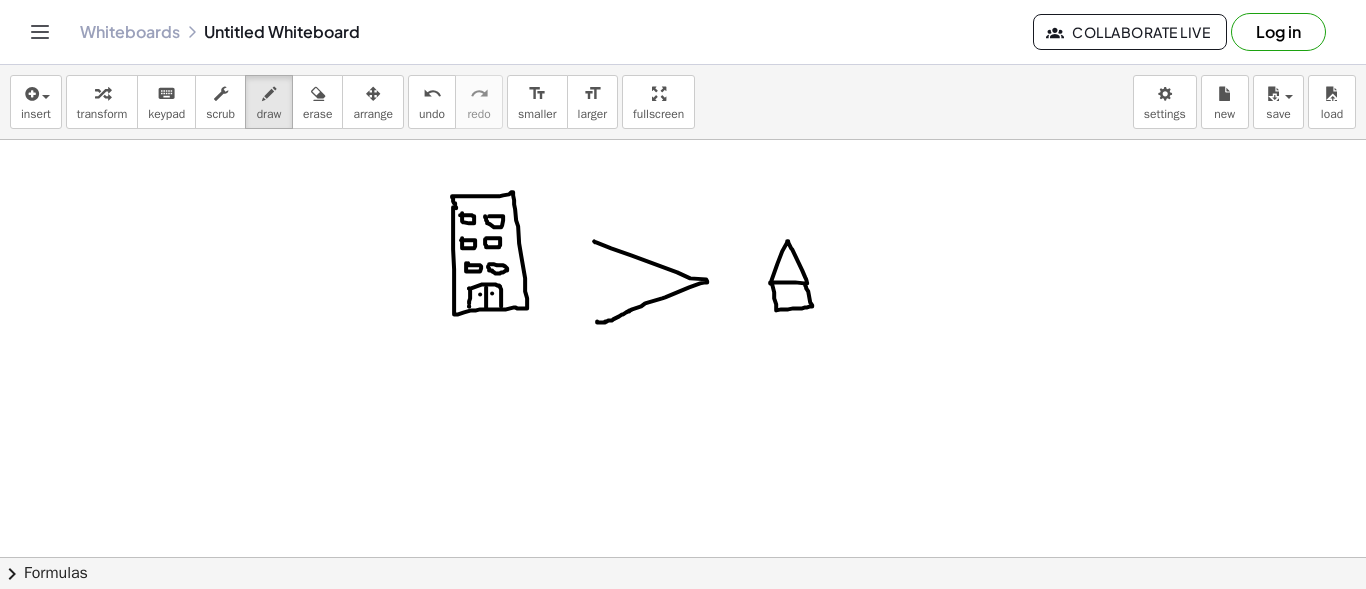 click at bounding box center [683, 674] 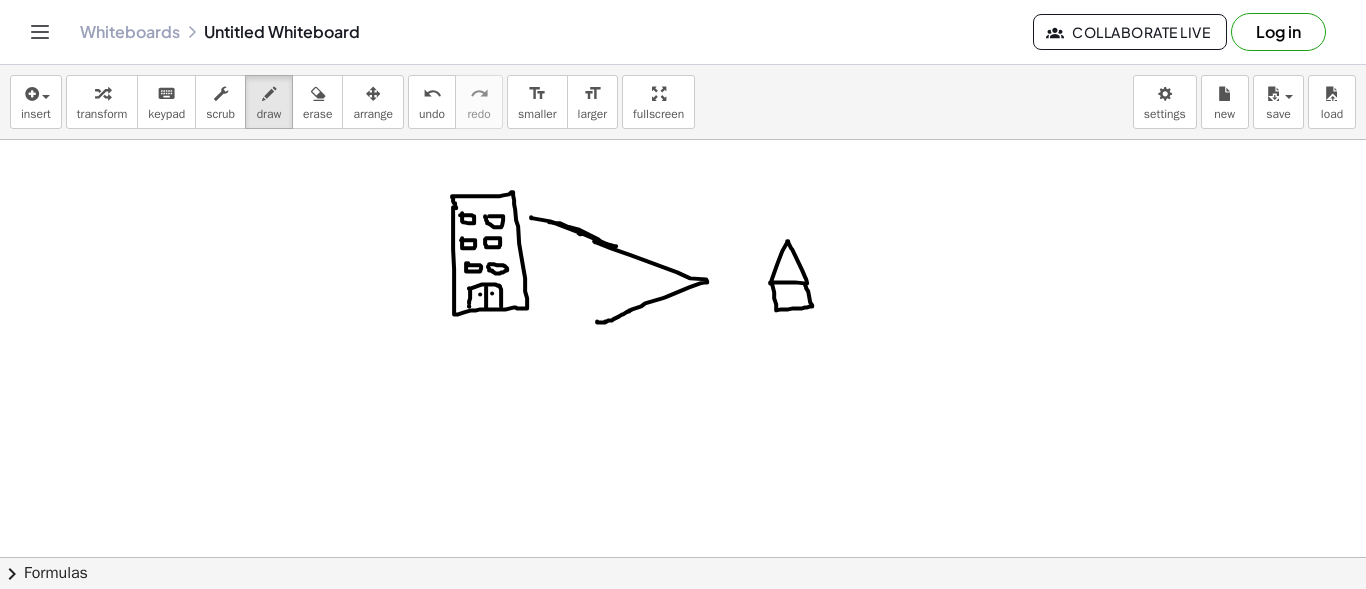 drag, startPoint x: 581, startPoint y: 233, endPoint x: 531, endPoint y: 216, distance: 52.810986 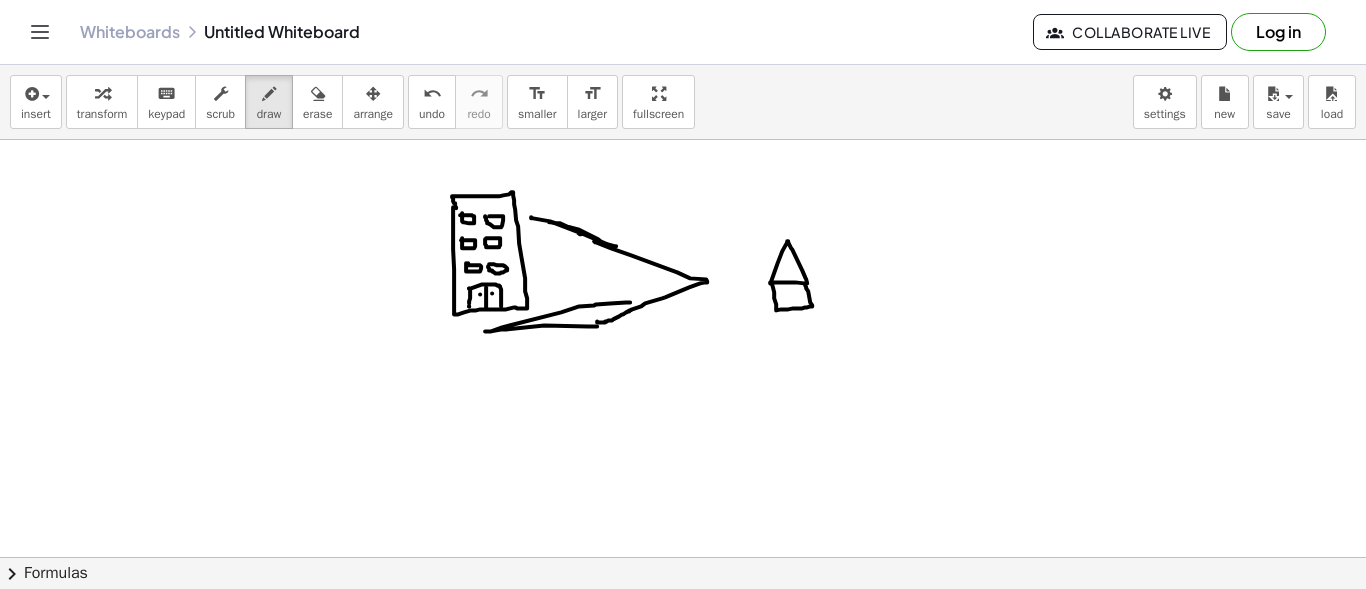 drag, startPoint x: 597, startPoint y: 325, endPoint x: 630, endPoint y: 301, distance: 40.804413 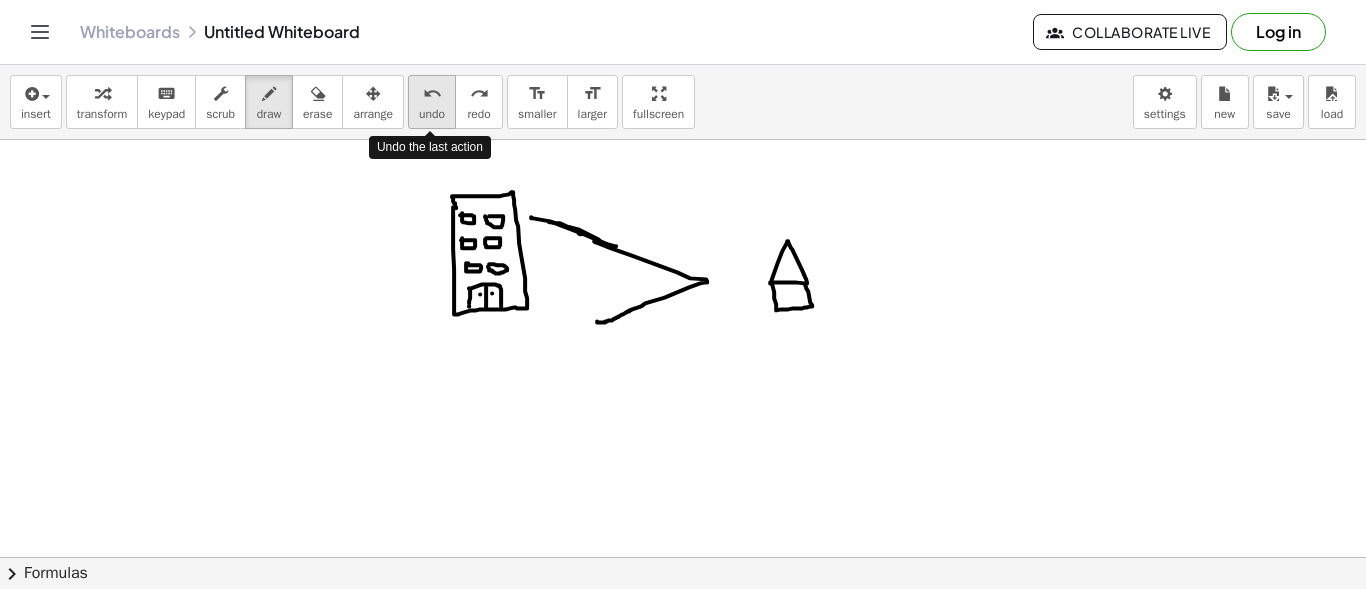 click on "undo" at bounding box center (432, 94) 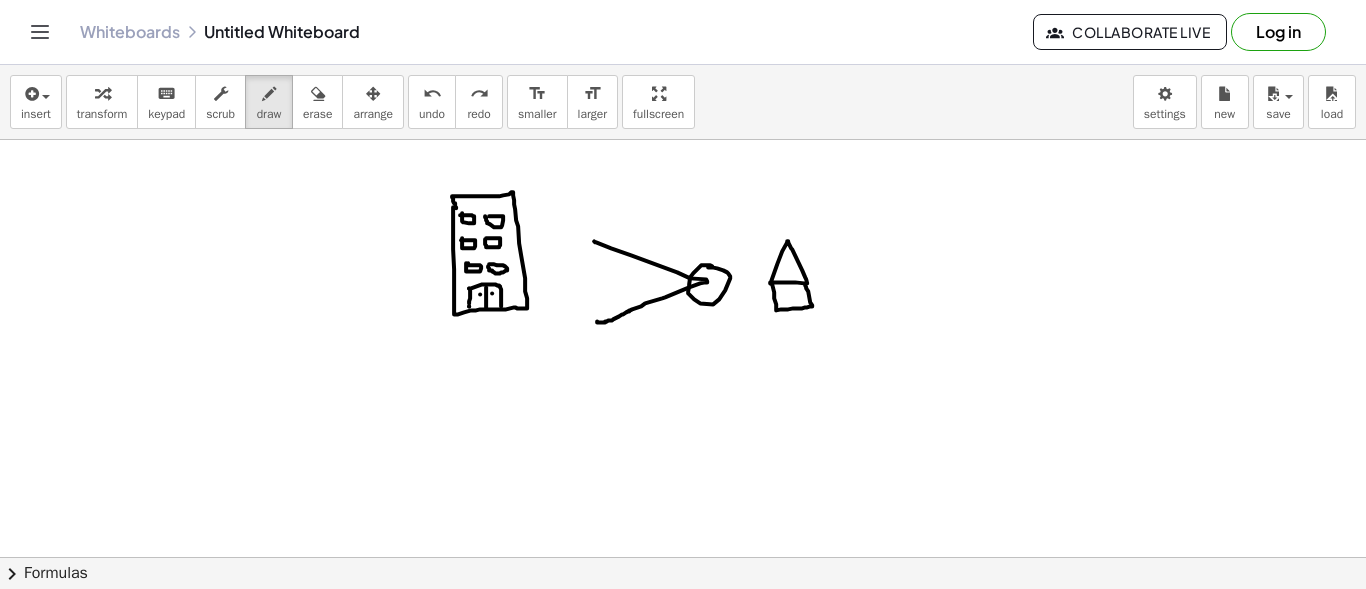click at bounding box center (683, 674) 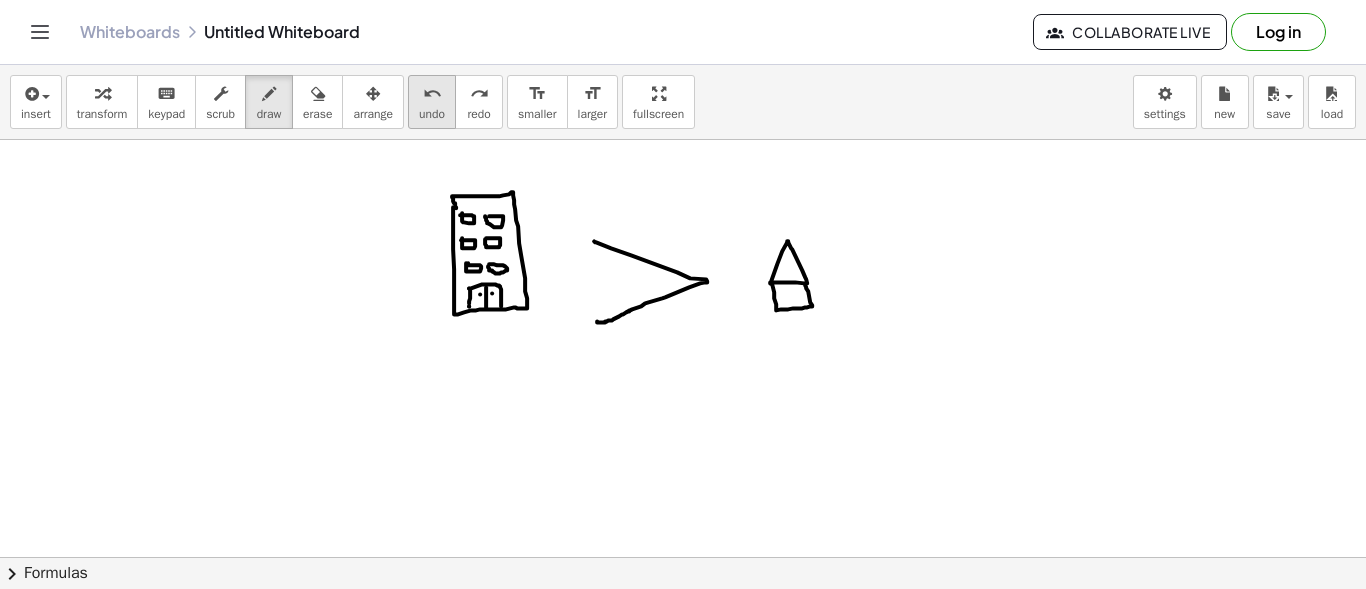 click on "undo" at bounding box center [432, 94] 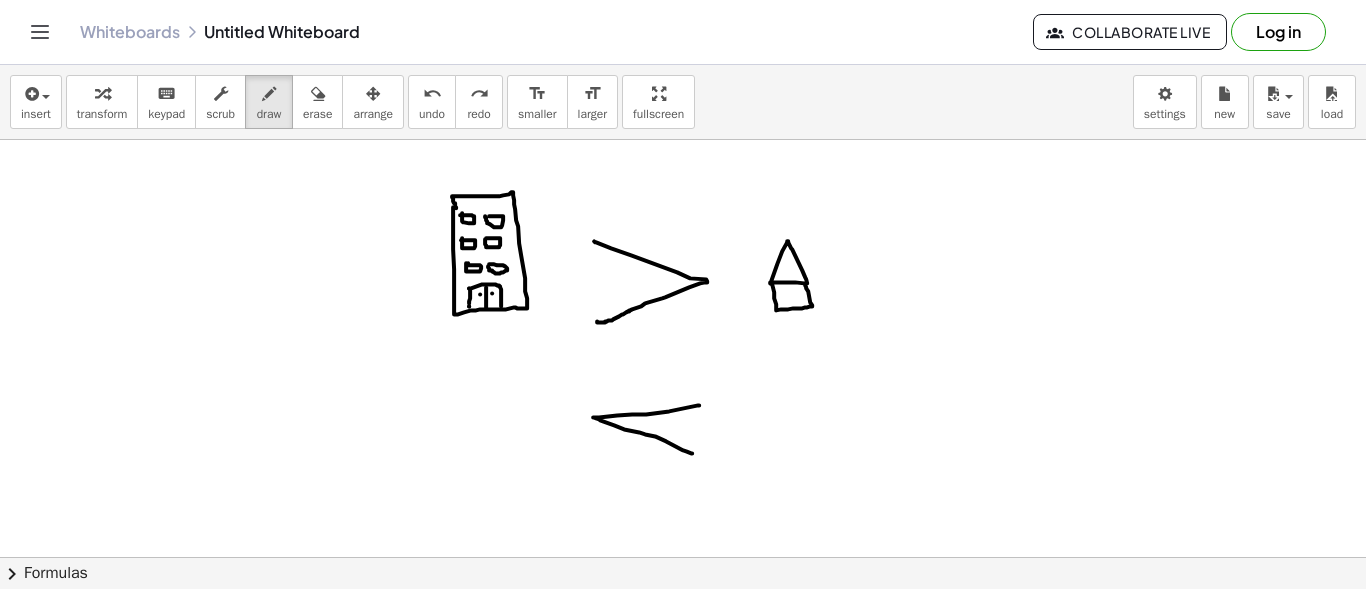 drag, startPoint x: 699, startPoint y: 404, endPoint x: 692, endPoint y: 452, distance: 48.507732 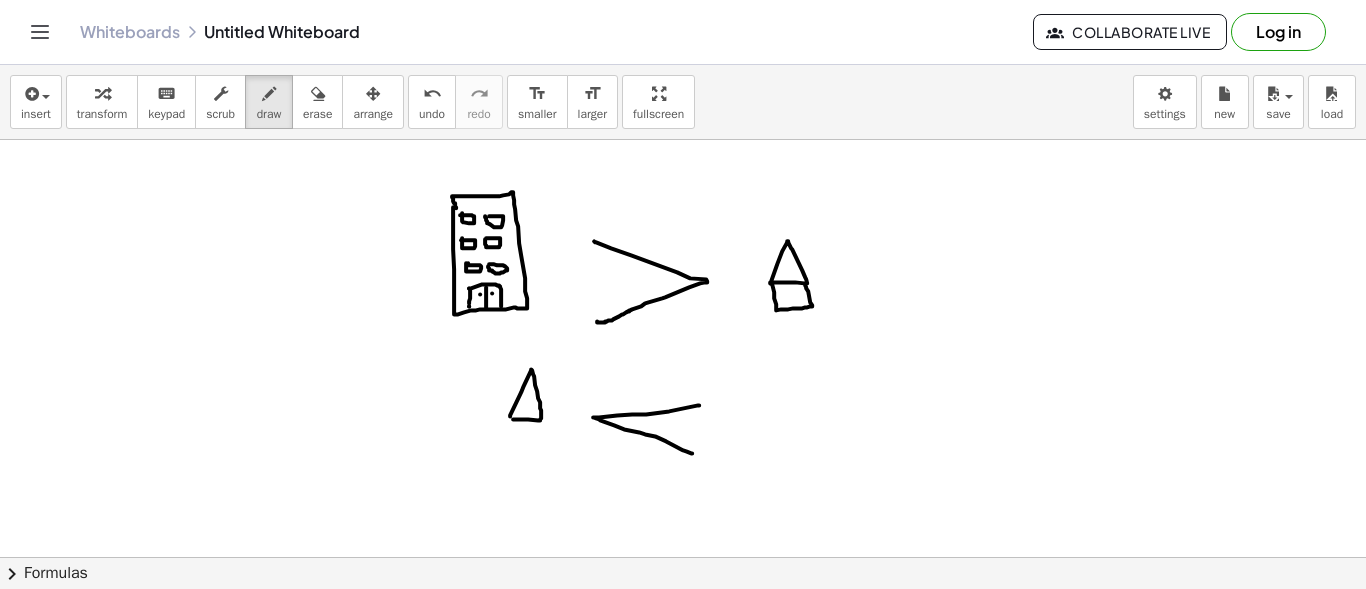 click at bounding box center (683, 674) 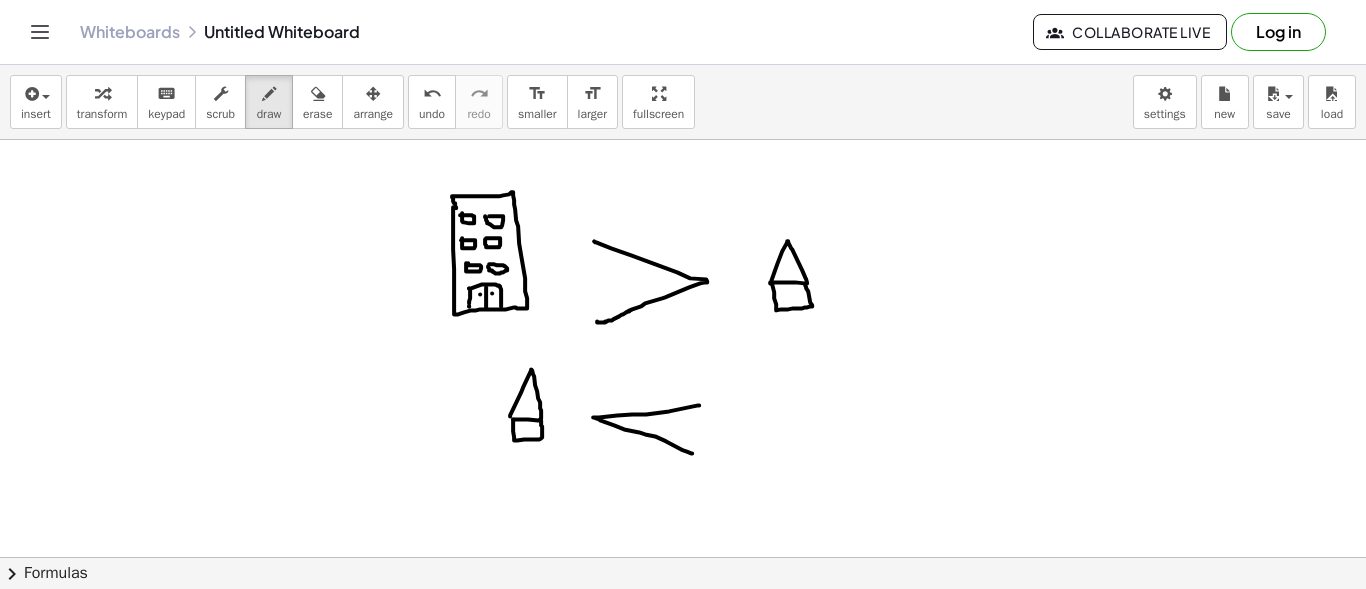drag, startPoint x: 513, startPoint y: 418, endPoint x: 540, endPoint y: 418, distance: 27 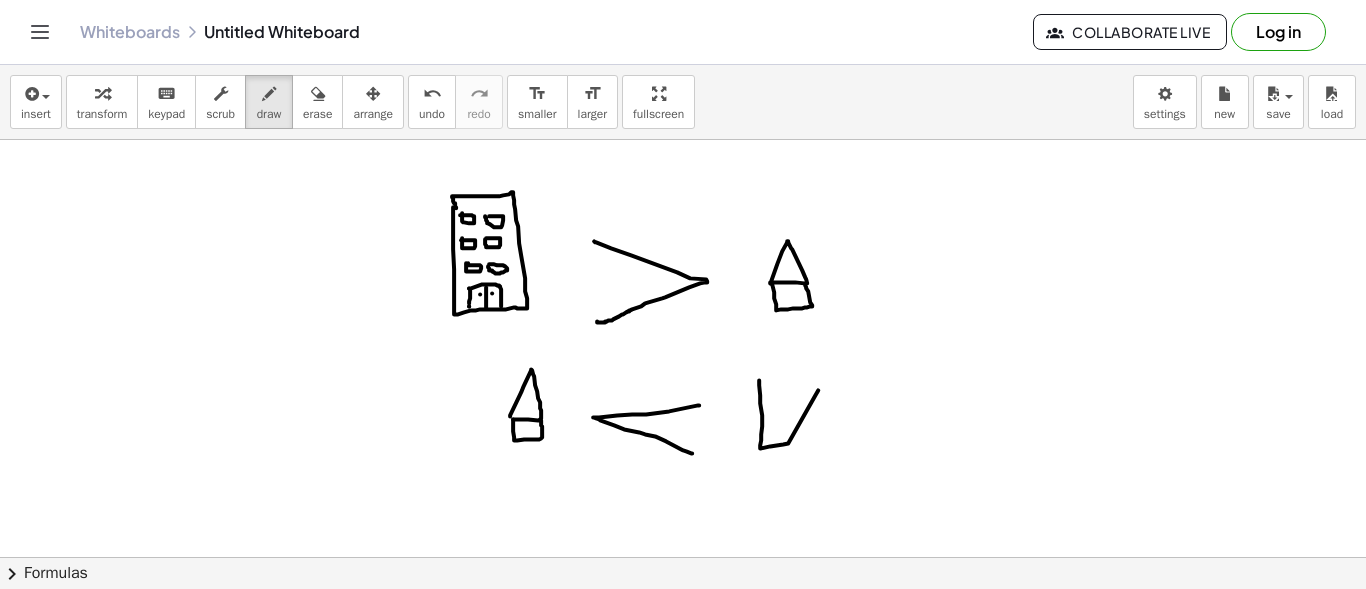 drag, startPoint x: 759, startPoint y: 379, endPoint x: 818, endPoint y: 389, distance: 59.841457 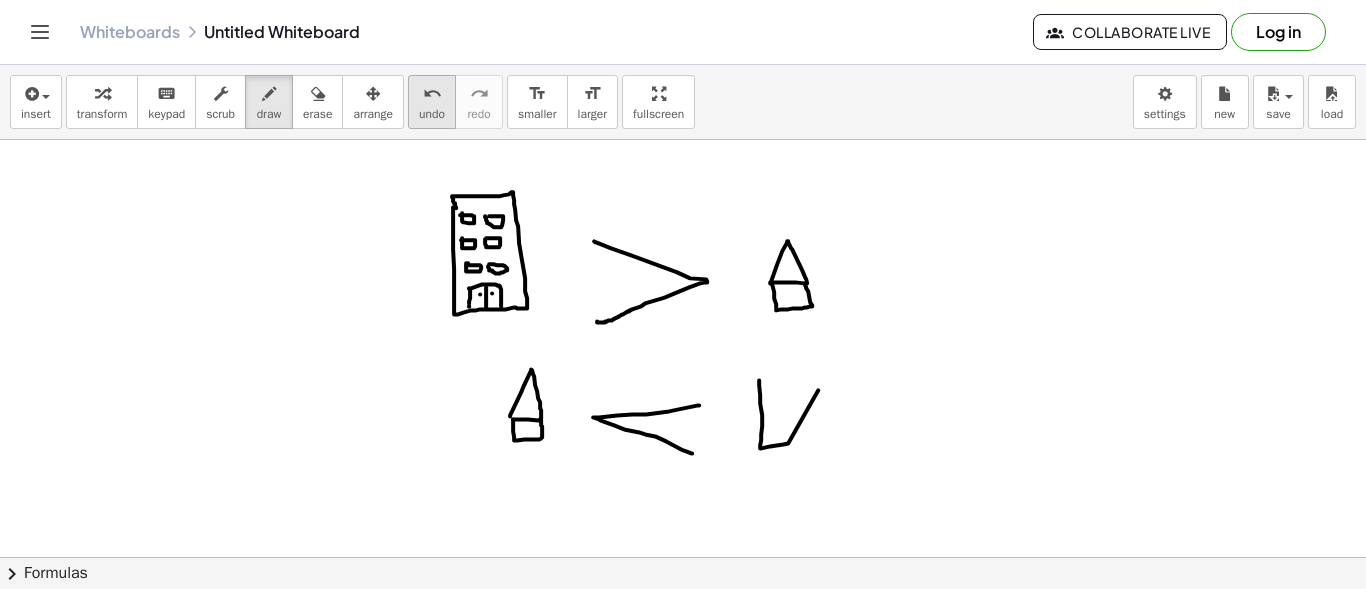 click on "undo" at bounding box center (432, 94) 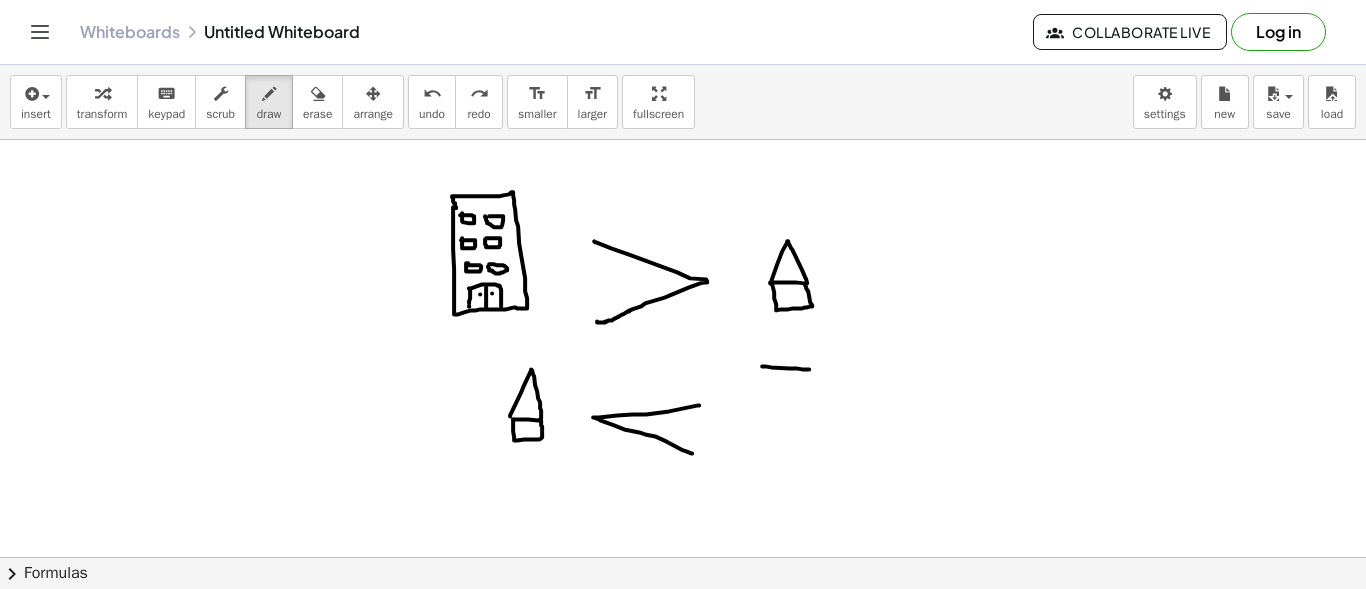 drag, startPoint x: 762, startPoint y: 365, endPoint x: 809, endPoint y: 368, distance: 47.095646 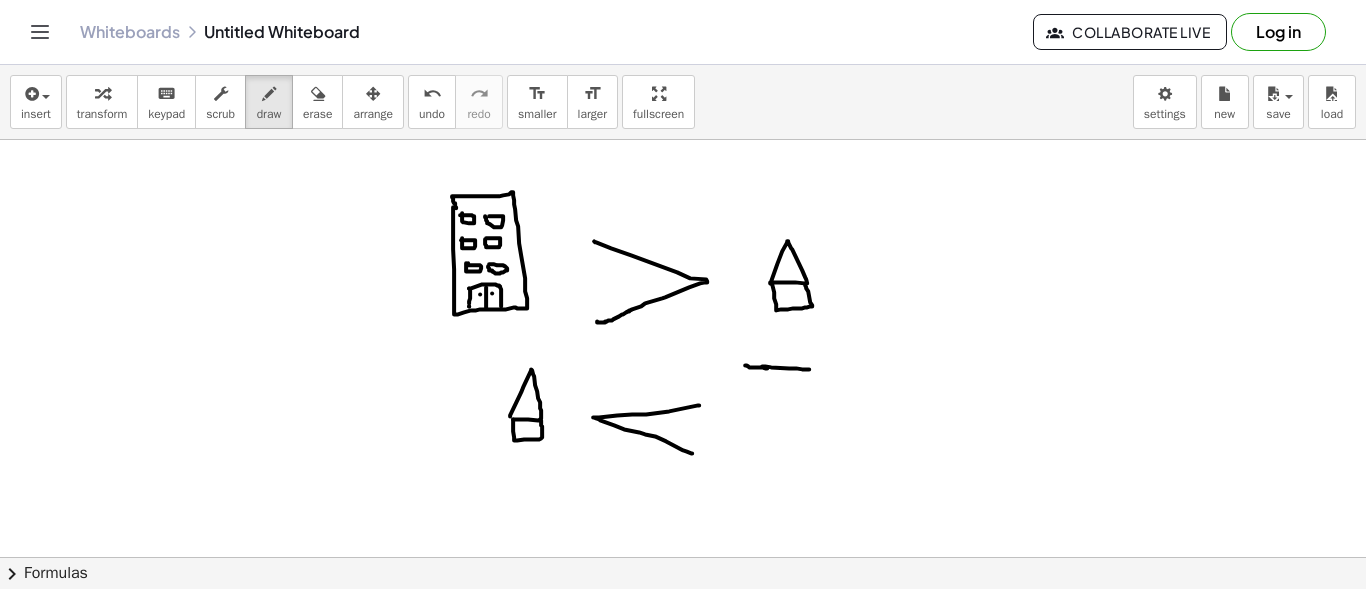 drag, startPoint x: 745, startPoint y: 364, endPoint x: 767, endPoint y: 367, distance: 22.203604 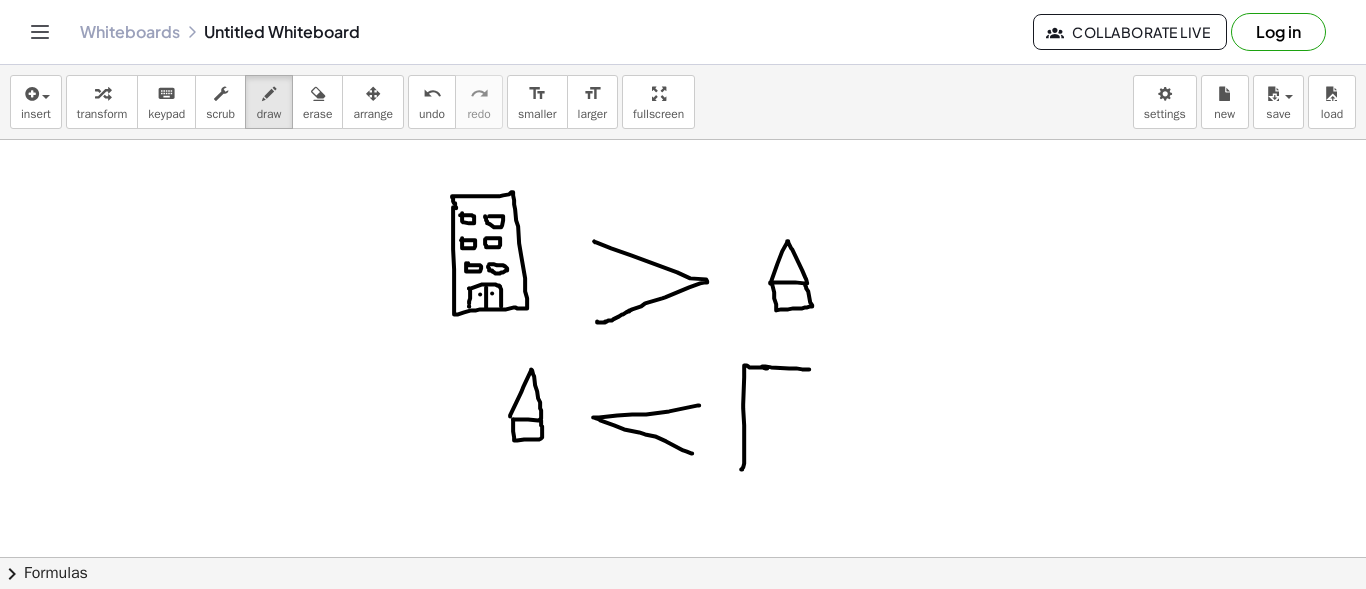 drag, startPoint x: 744, startPoint y: 364, endPoint x: 741, endPoint y: 468, distance: 104.04326 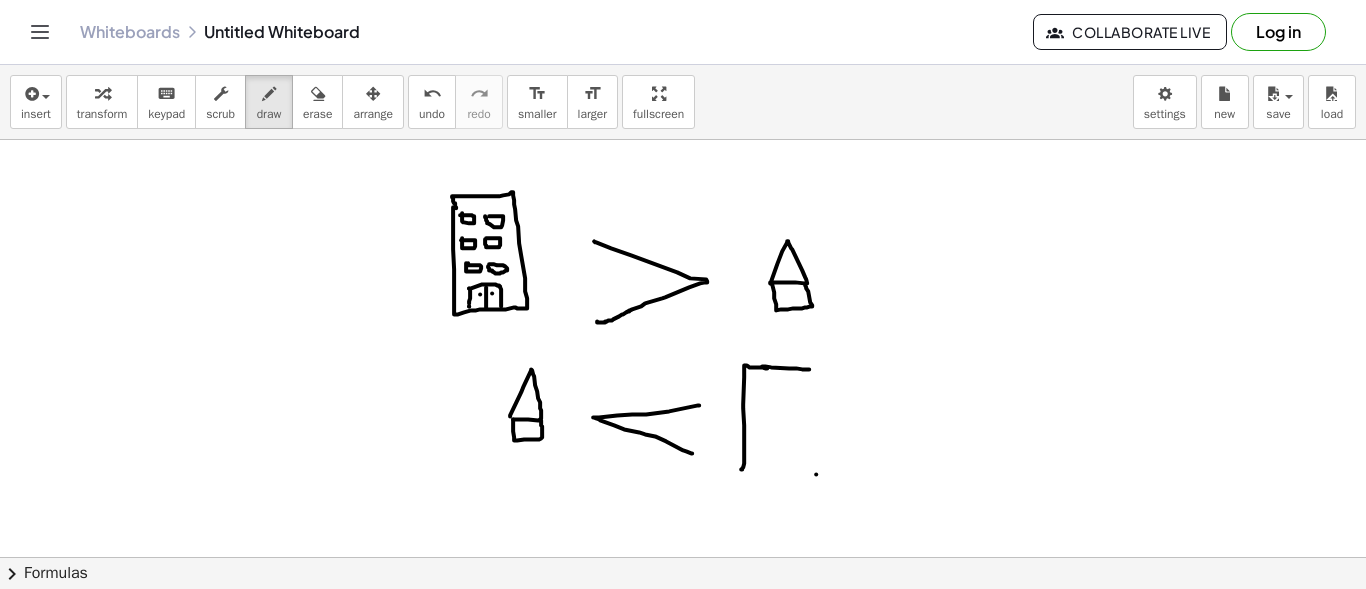 click at bounding box center [683, 674] 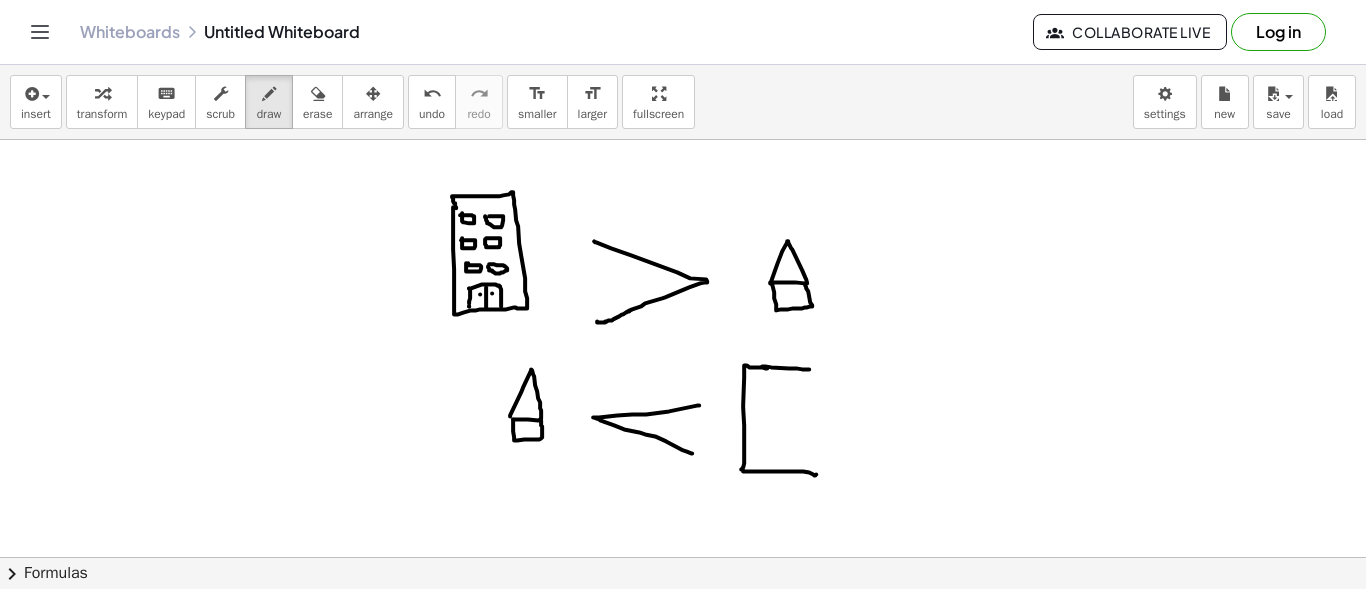 drag, startPoint x: 743, startPoint y: 469, endPoint x: 815, endPoint y: 474, distance: 72.1734 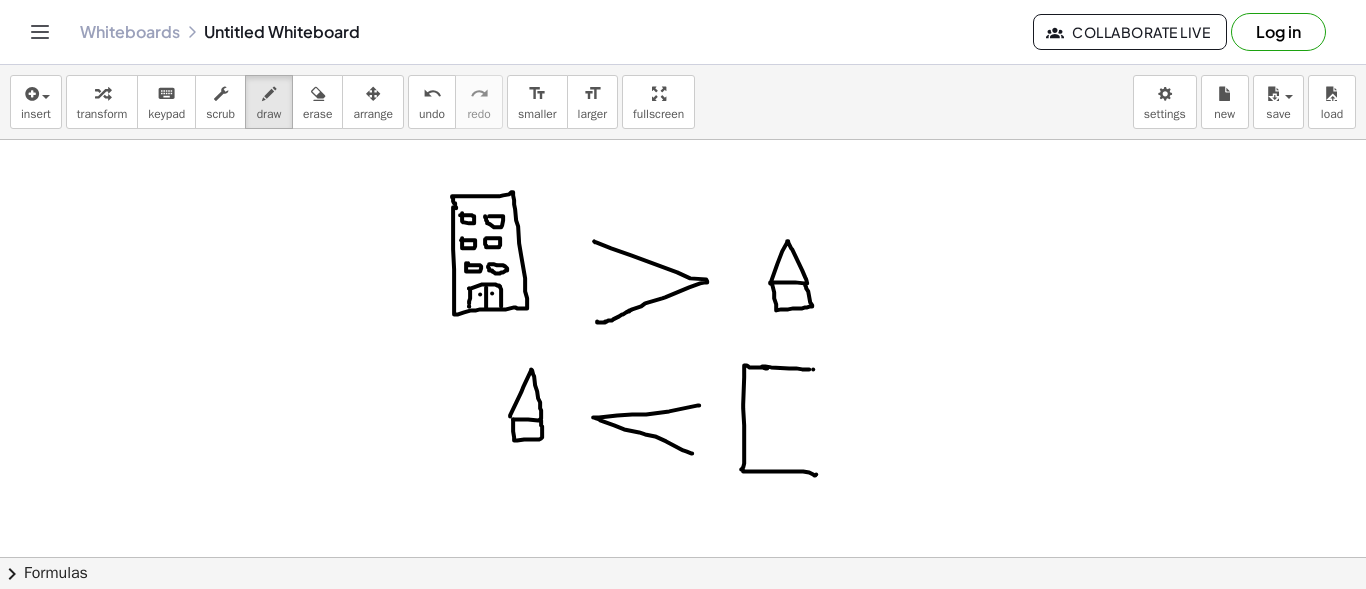 click at bounding box center (683, 674) 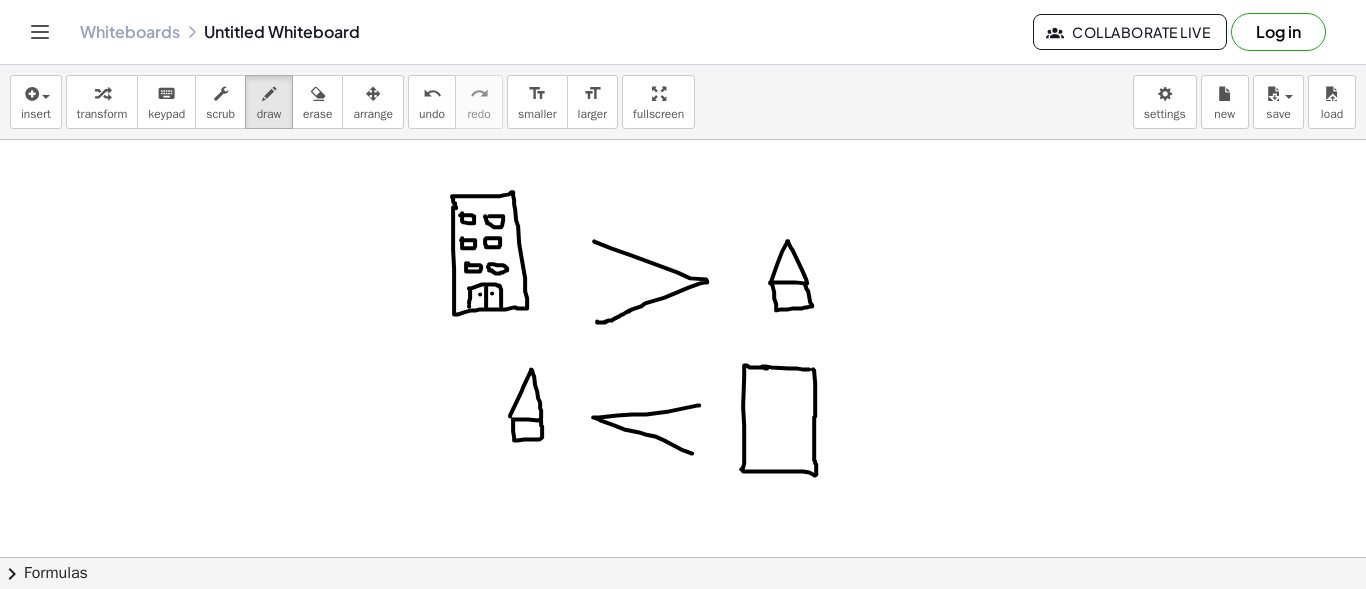 drag, startPoint x: 814, startPoint y: 369, endPoint x: 816, endPoint y: 473, distance: 104.019226 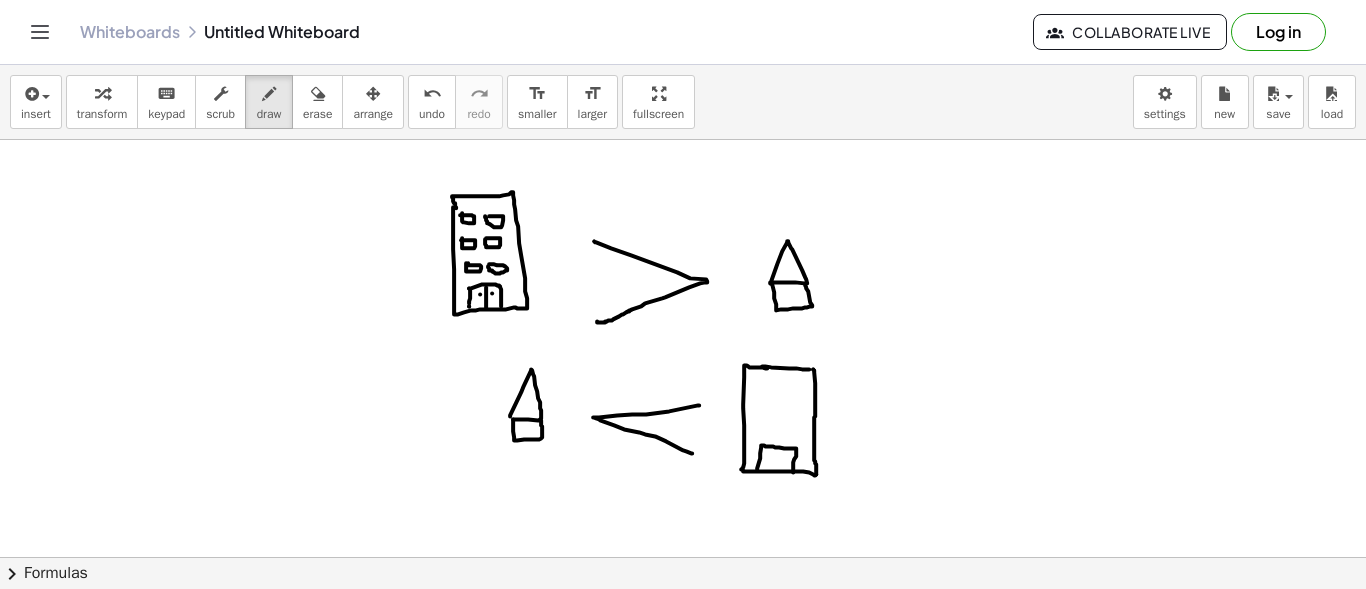 drag, startPoint x: 757, startPoint y: 468, endPoint x: 793, endPoint y: 470, distance: 36.05551 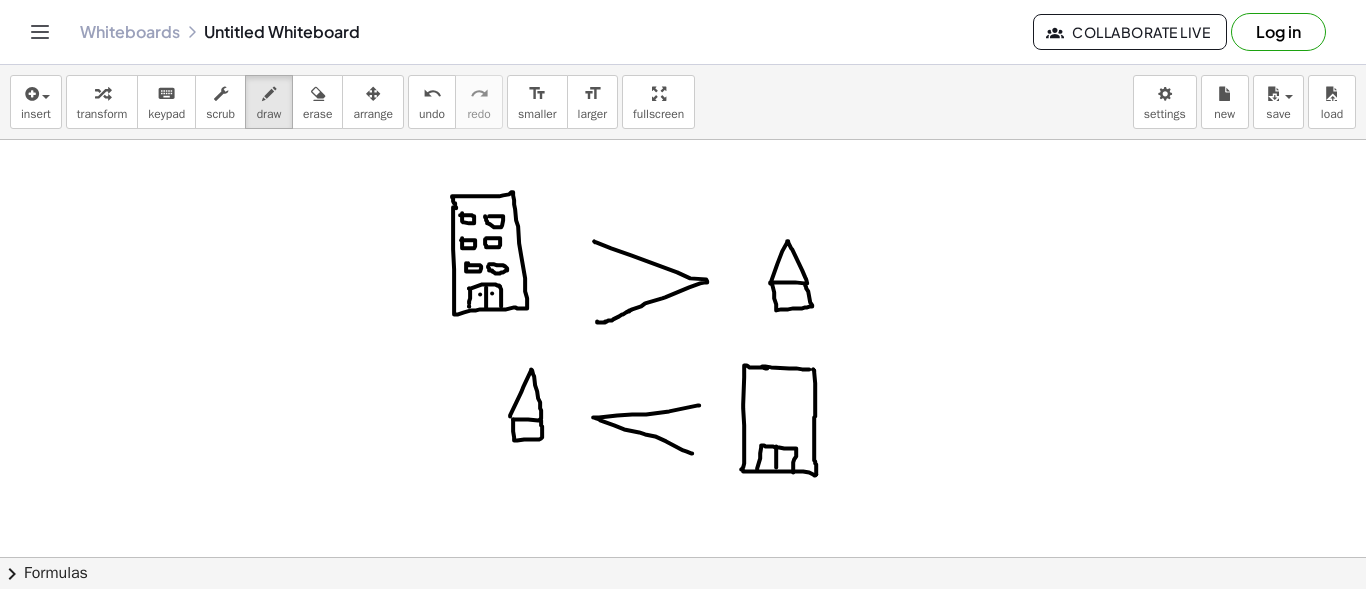 drag, startPoint x: 776, startPoint y: 445, endPoint x: 776, endPoint y: 466, distance: 21 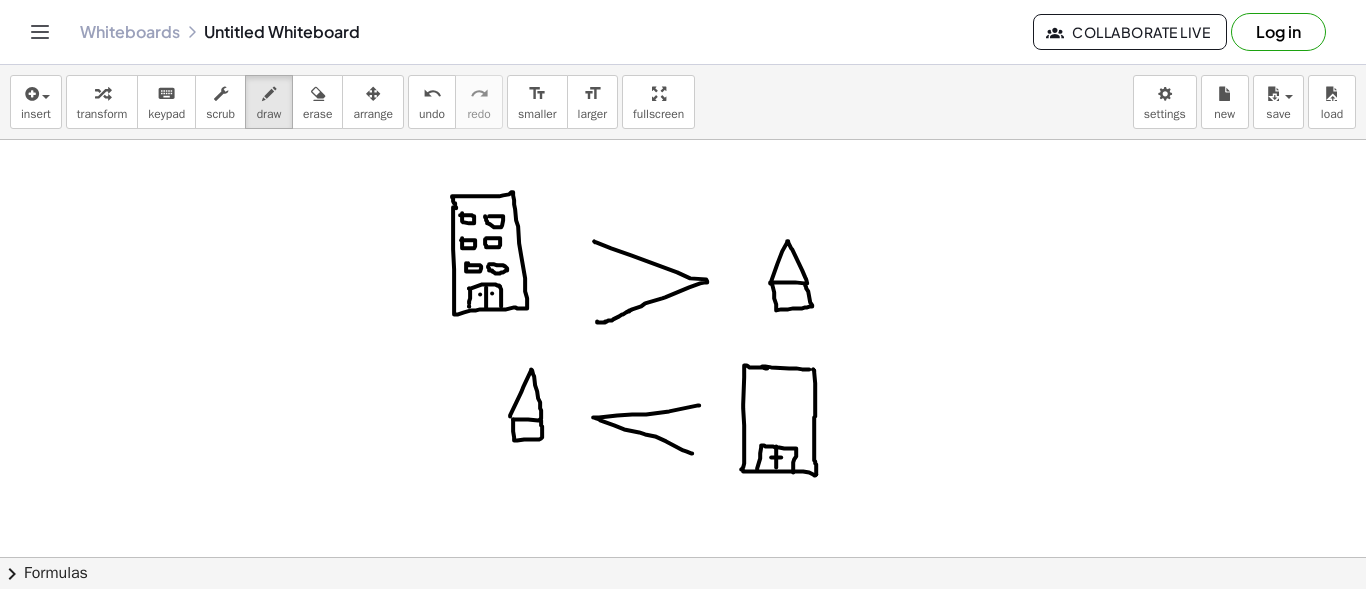 click at bounding box center [683, 674] 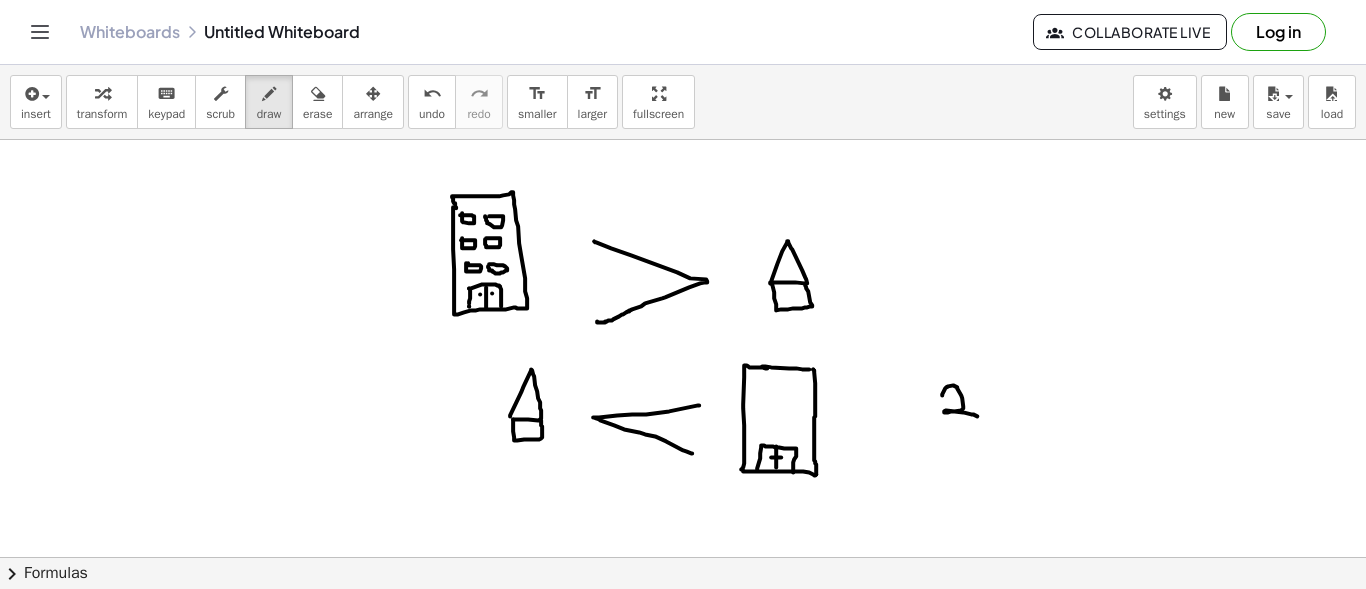 drag, startPoint x: 942, startPoint y: 394, endPoint x: 977, endPoint y: 415, distance: 40.81666 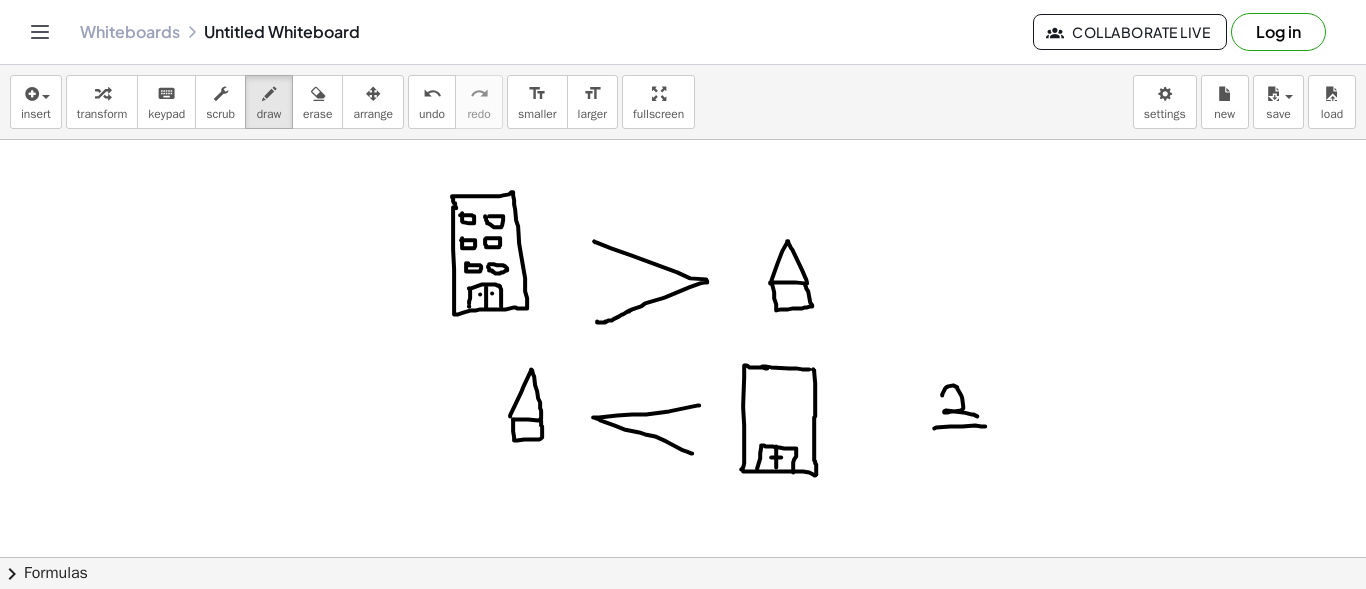 drag, startPoint x: 934, startPoint y: 427, endPoint x: 985, endPoint y: 425, distance: 51.0392 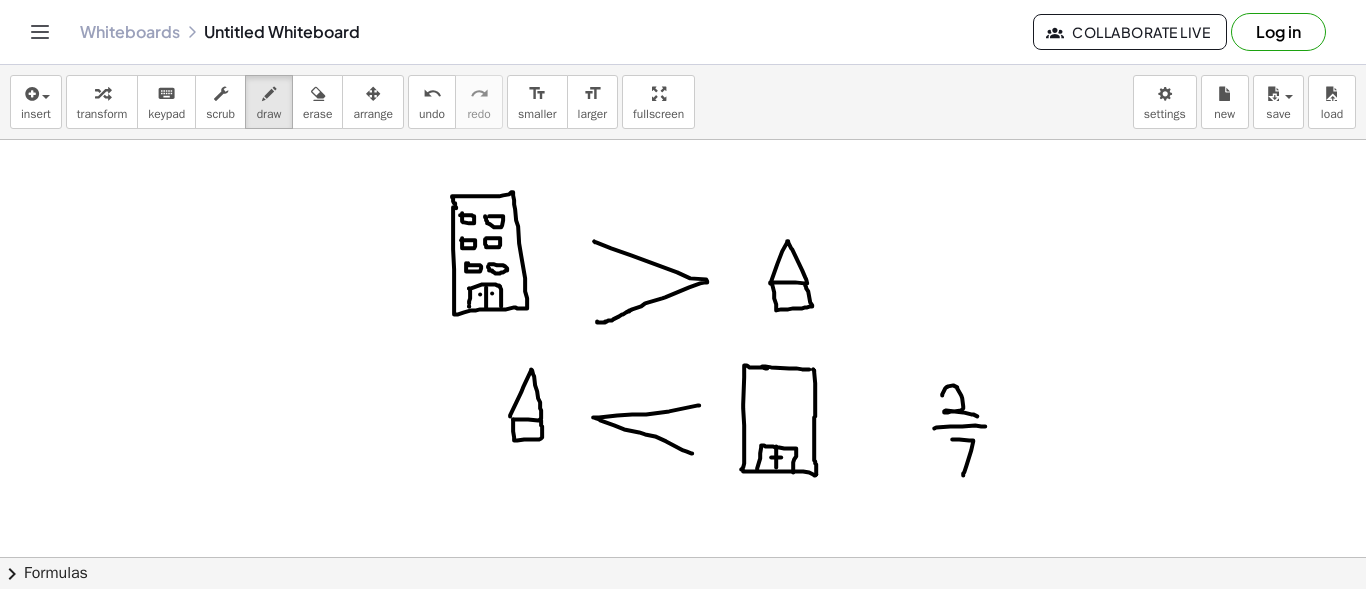 drag, startPoint x: 952, startPoint y: 438, endPoint x: 962, endPoint y: 474, distance: 37.363083 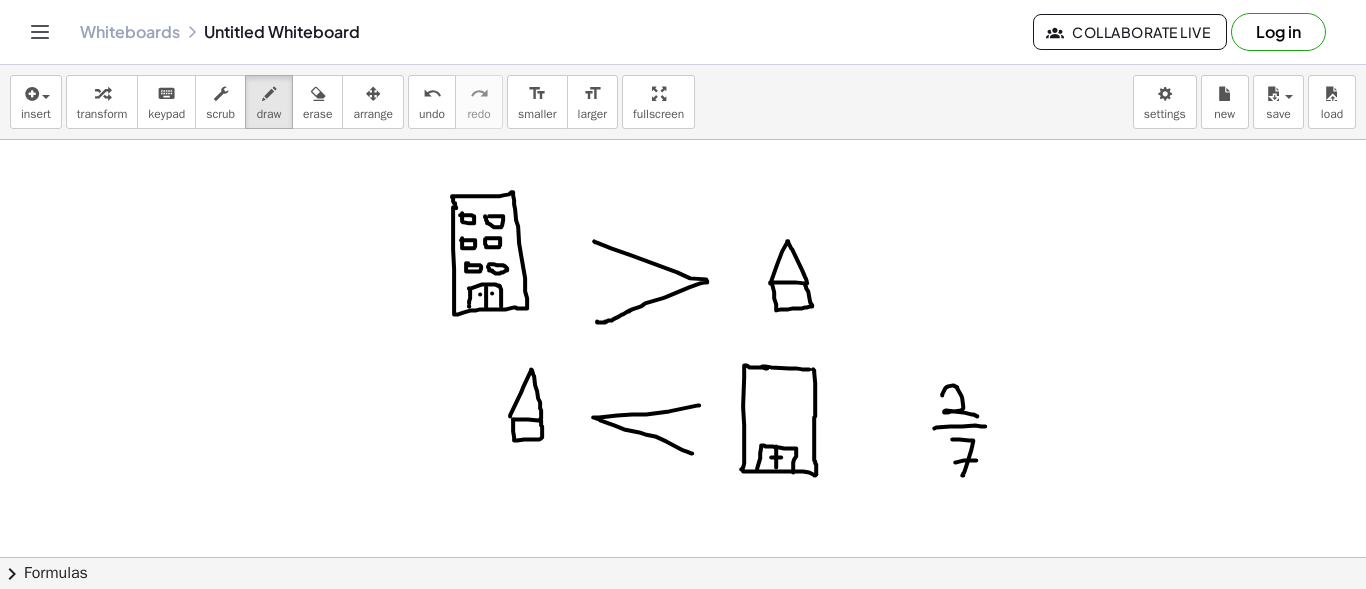 drag, startPoint x: 955, startPoint y: 461, endPoint x: 976, endPoint y: 459, distance: 21.095022 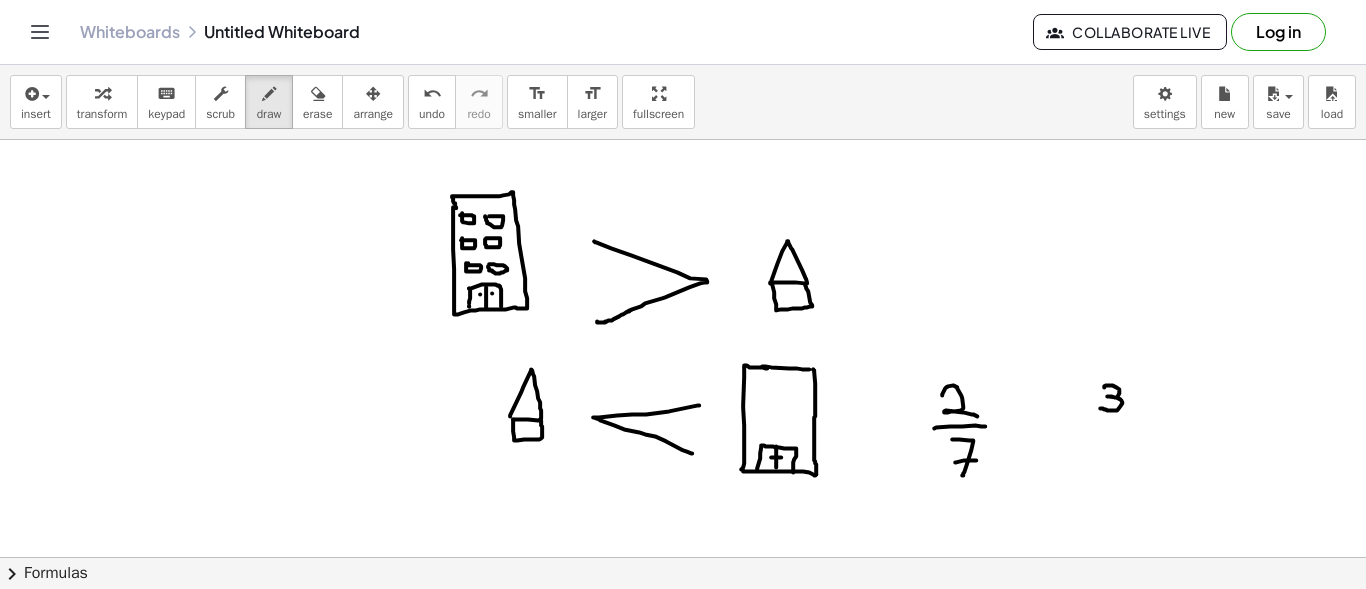 drag, startPoint x: 1104, startPoint y: 386, endPoint x: 1100, endPoint y: 406, distance: 20.396078 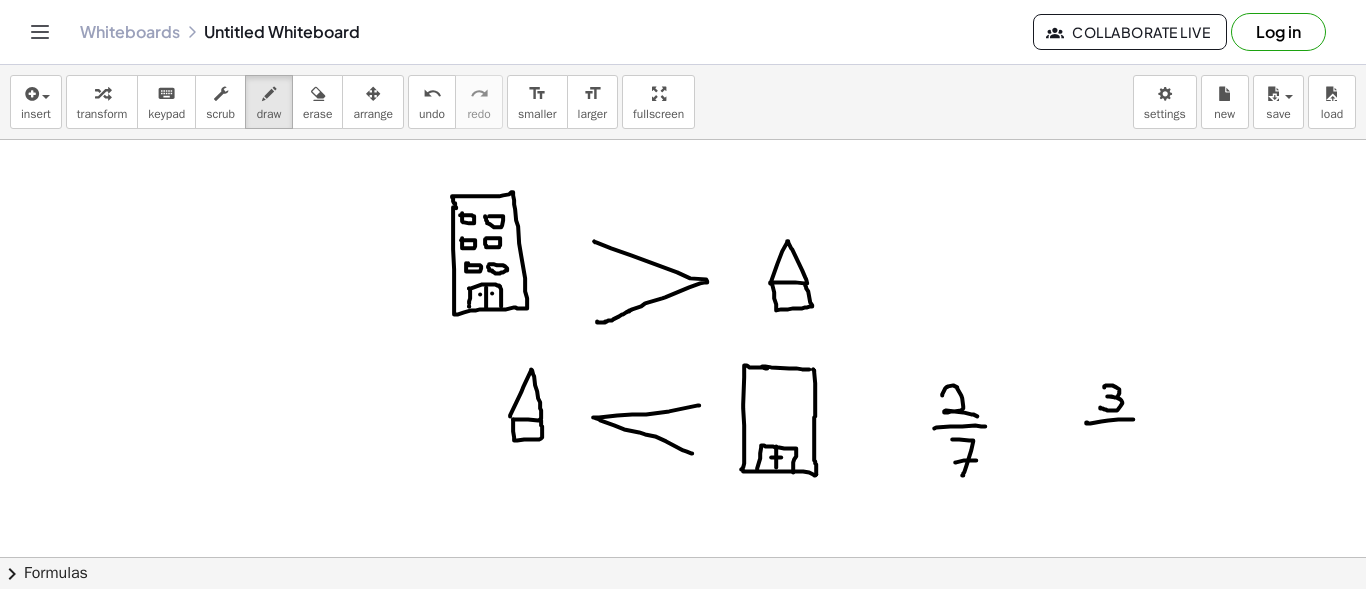drag, startPoint x: 1087, startPoint y: 421, endPoint x: 1133, endPoint y: 418, distance: 46.09772 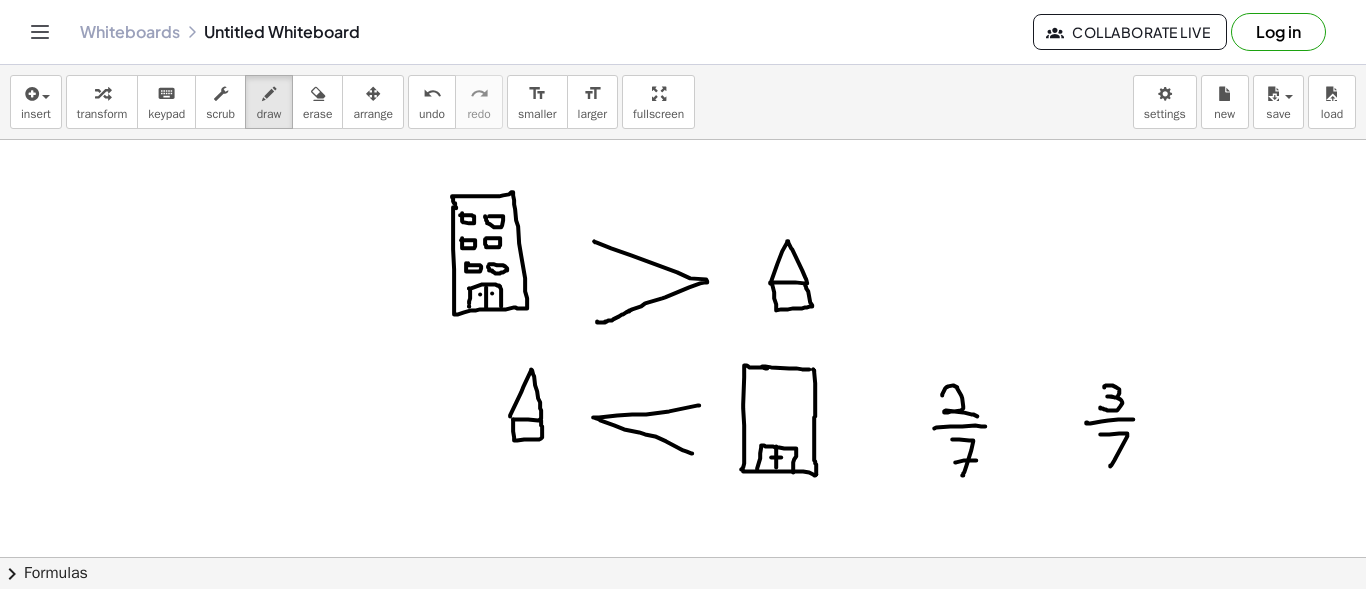 drag, startPoint x: 1100, startPoint y: 433, endPoint x: 1110, endPoint y: 465, distance: 33.526108 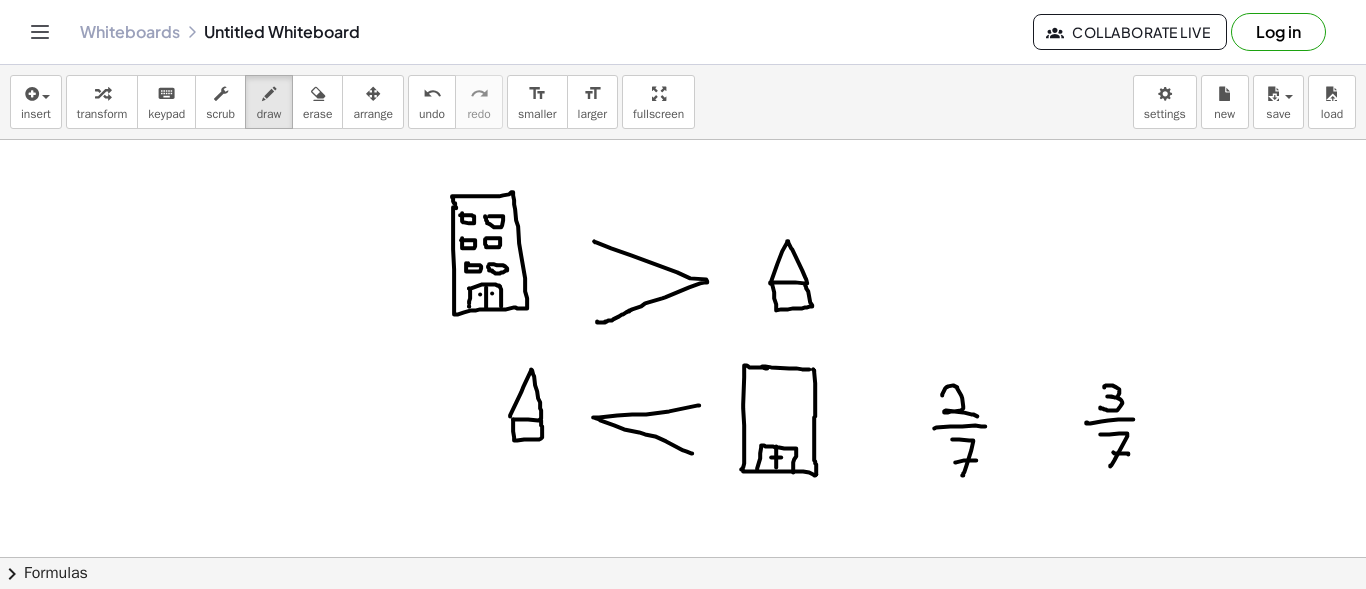drag, startPoint x: 1113, startPoint y: 451, endPoint x: 1128, endPoint y: 453, distance: 15.132746 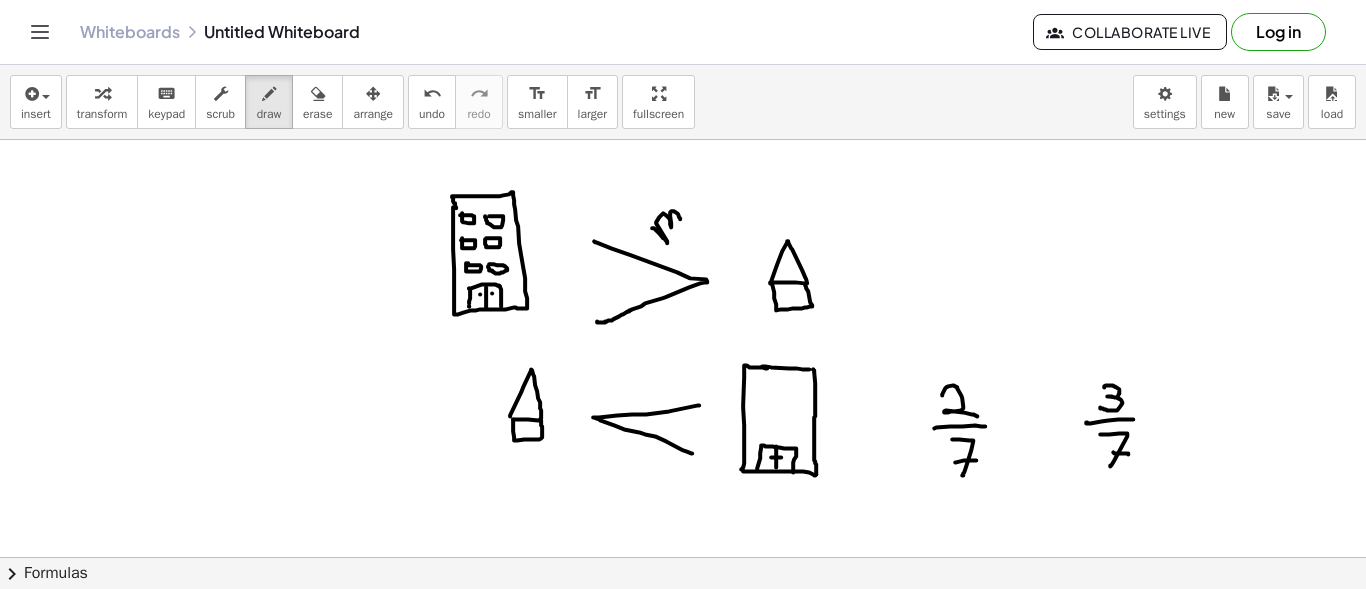 drag, startPoint x: 652, startPoint y: 227, endPoint x: 680, endPoint y: 218, distance: 29.410883 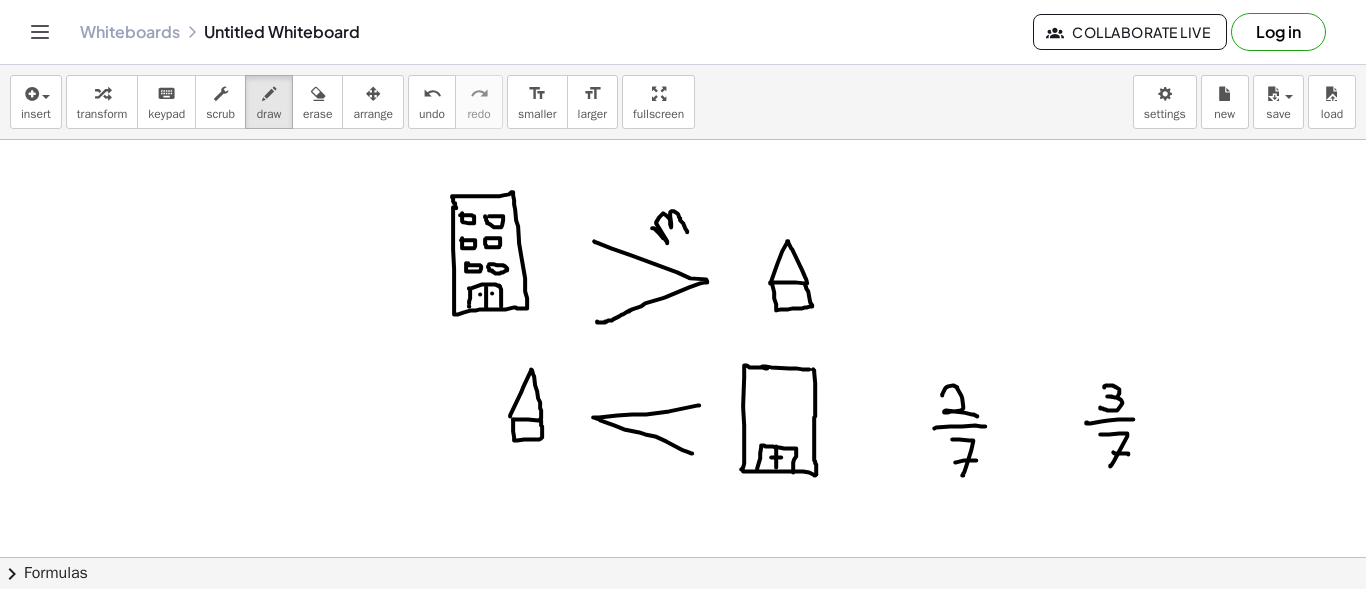 drag, startPoint x: 680, startPoint y: 218, endPoint x: 687, endPoint y: 231, distance: 14.764823 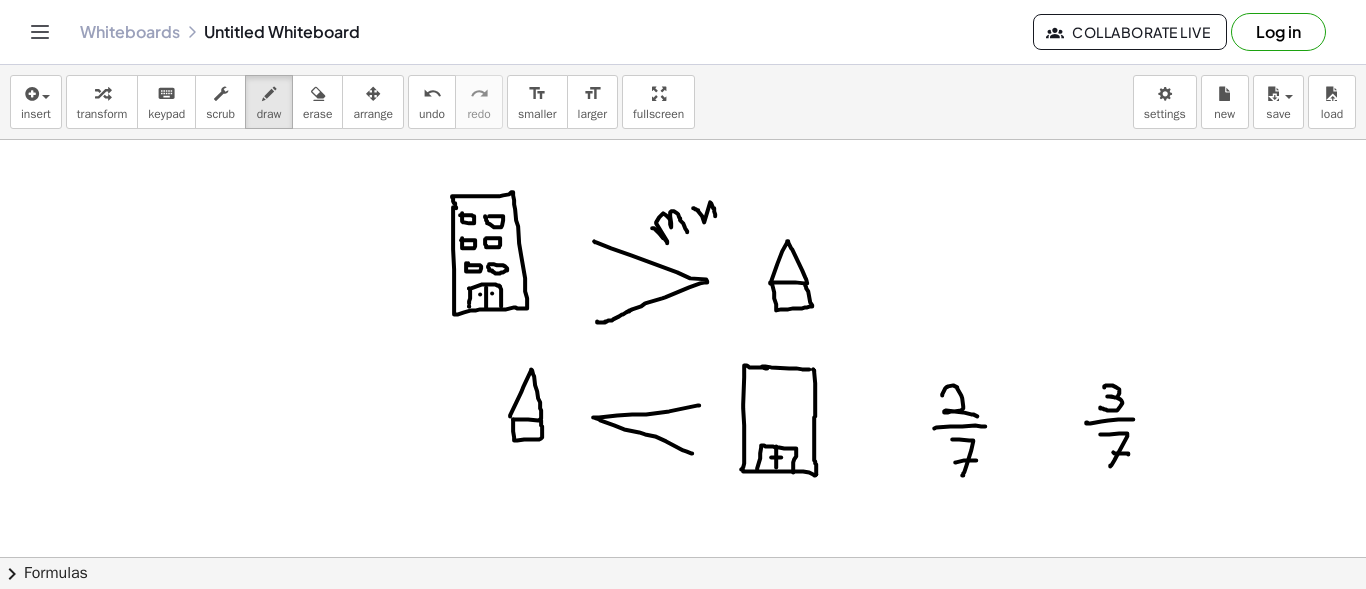 drag, startPoint x: 693, startPoint y: 207, endPoint x: 715, endPoint y: 215, distance: 23.409399 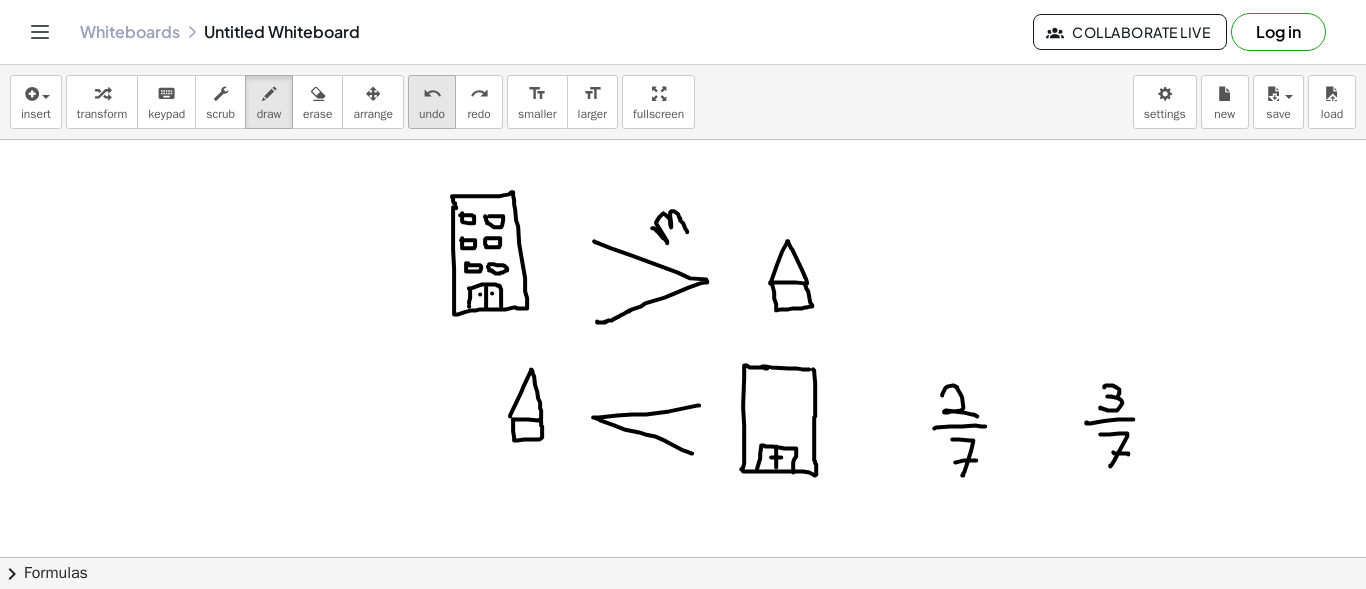 click on "undo" at bounding box center (432, 114) 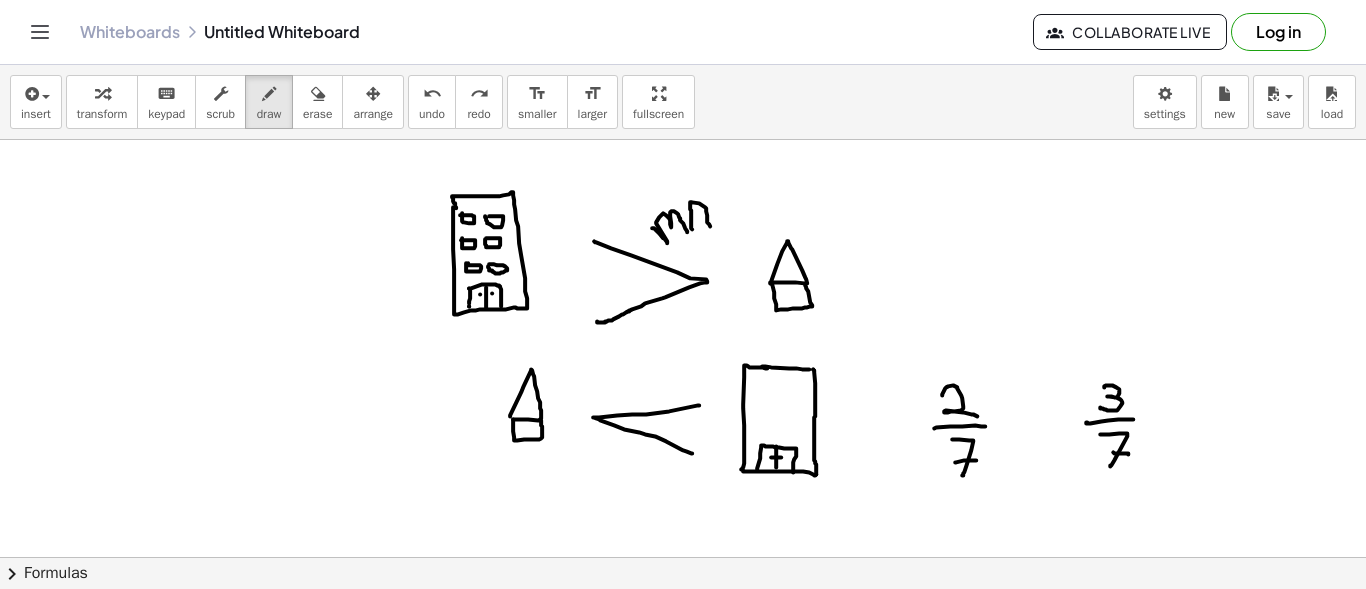 drag, startPoint x: 692, startPoint y: 228, endPoint x: 710, endPoint y: 225, distance: 18.248287 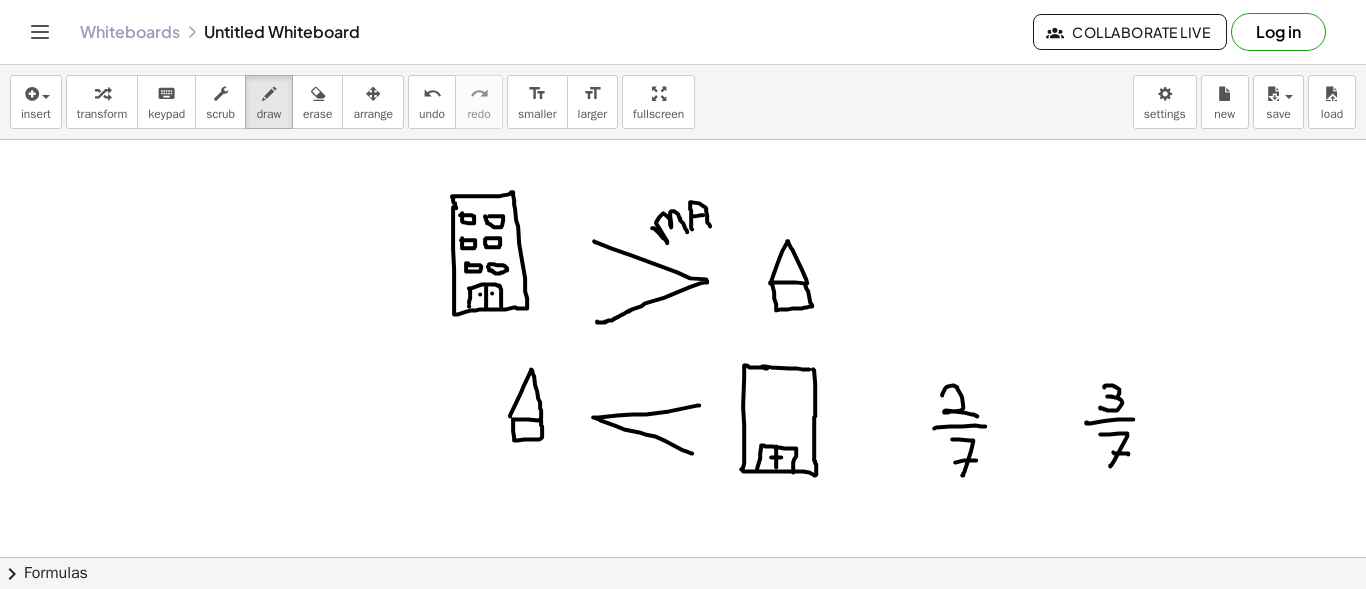 click at bounding box center (683, 674) 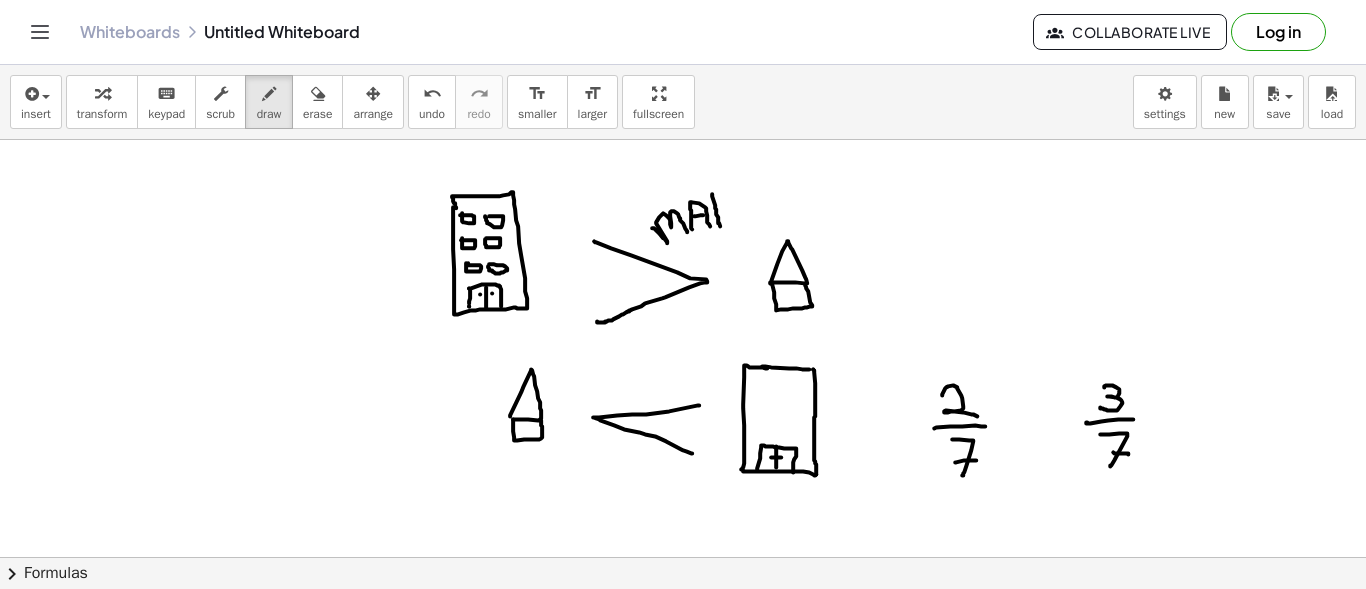 drag, startPoint x: 712, startPoint y: 193, endPoint x: 720, endPoint y: 225, distance: 32.984844 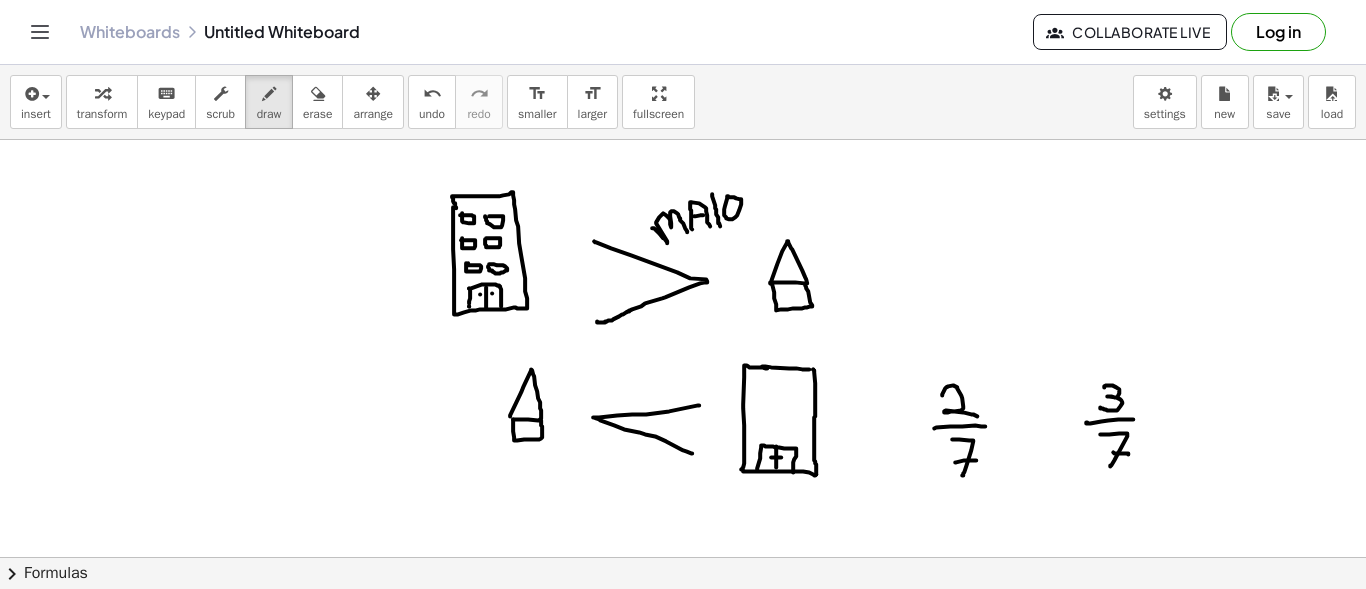 click at bounding box center (683, 674) 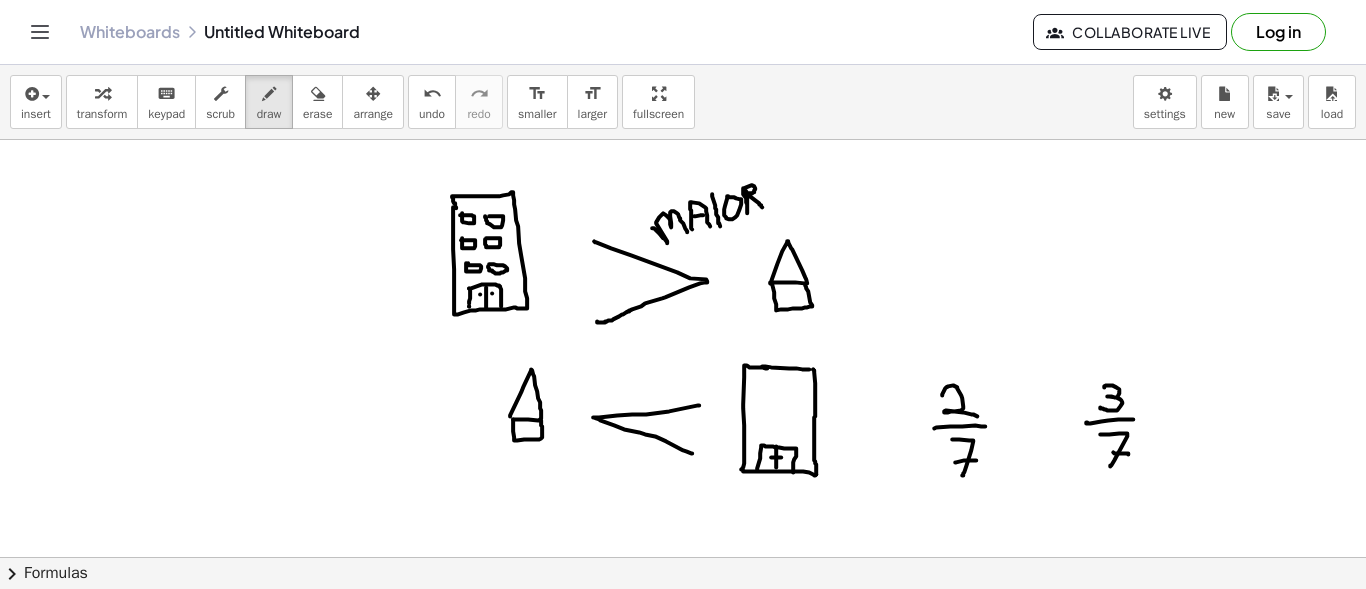 drag, startPoint x: 743, startPoint y: 188, endPoint x: 762, endPoint y: 206, distance: 26.172504 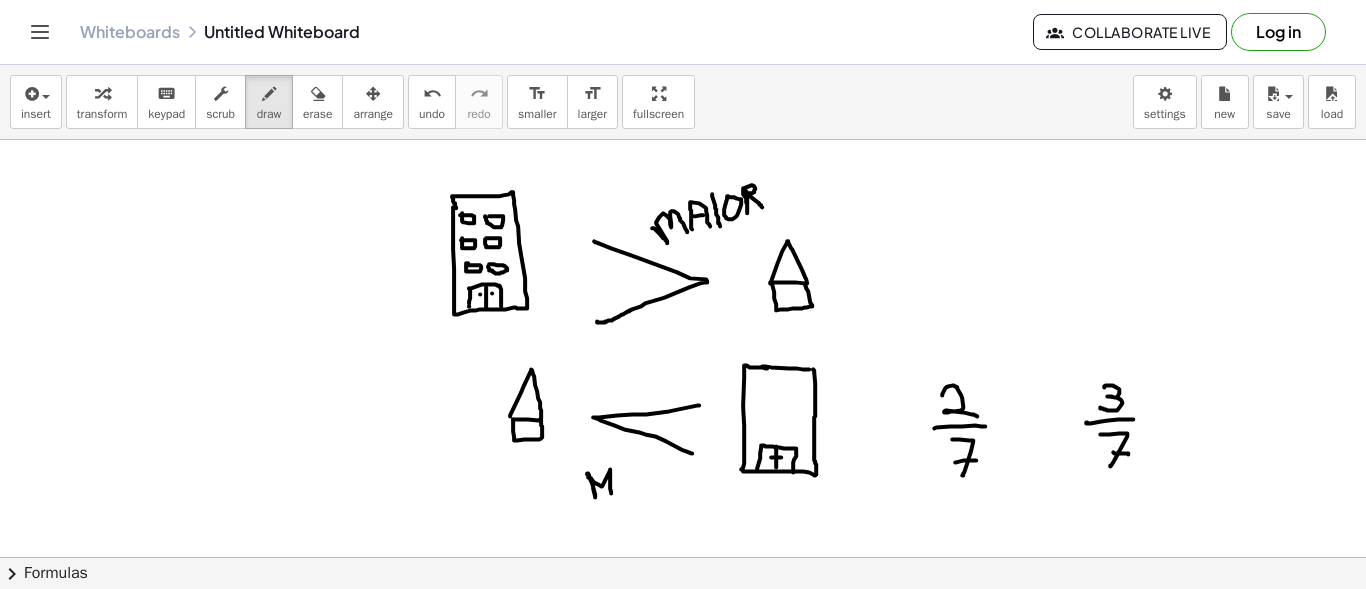 drag, startPoint x: 588, startPoint y: 476, endPoint x: 611, endPoint y: 492, distance: 28.01785 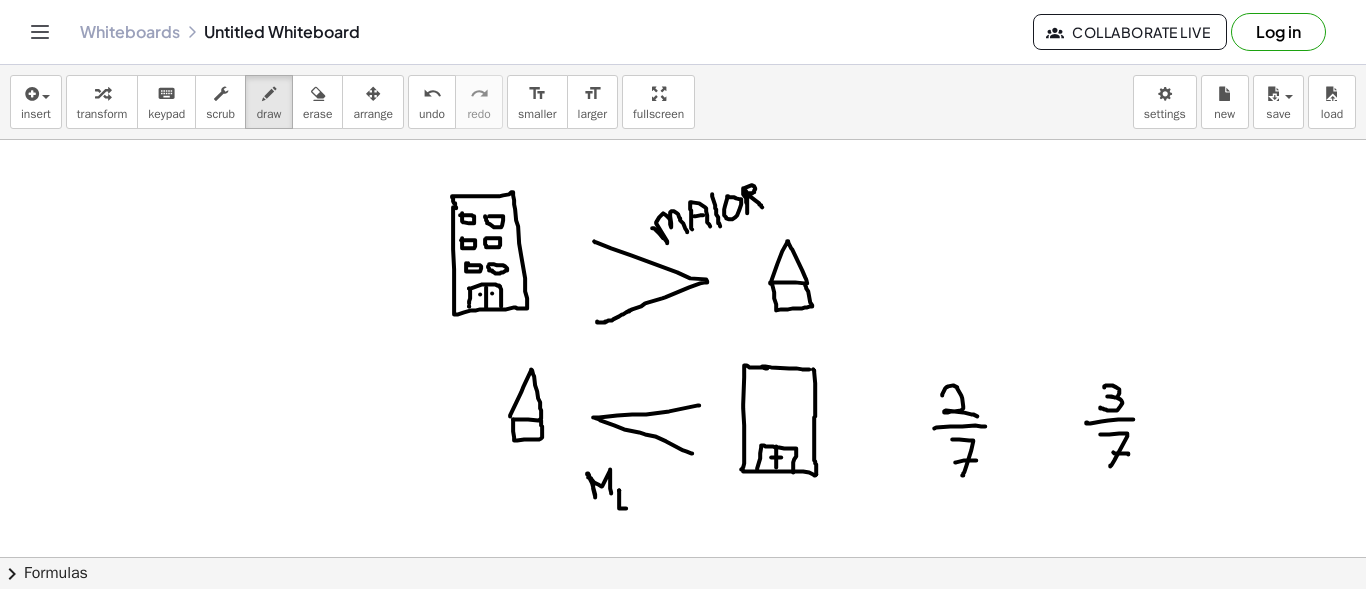 drag, startPoint x: 619, startPoint y: 489, endPoint x: 626, endPoint y: 507, distance: 19.313208 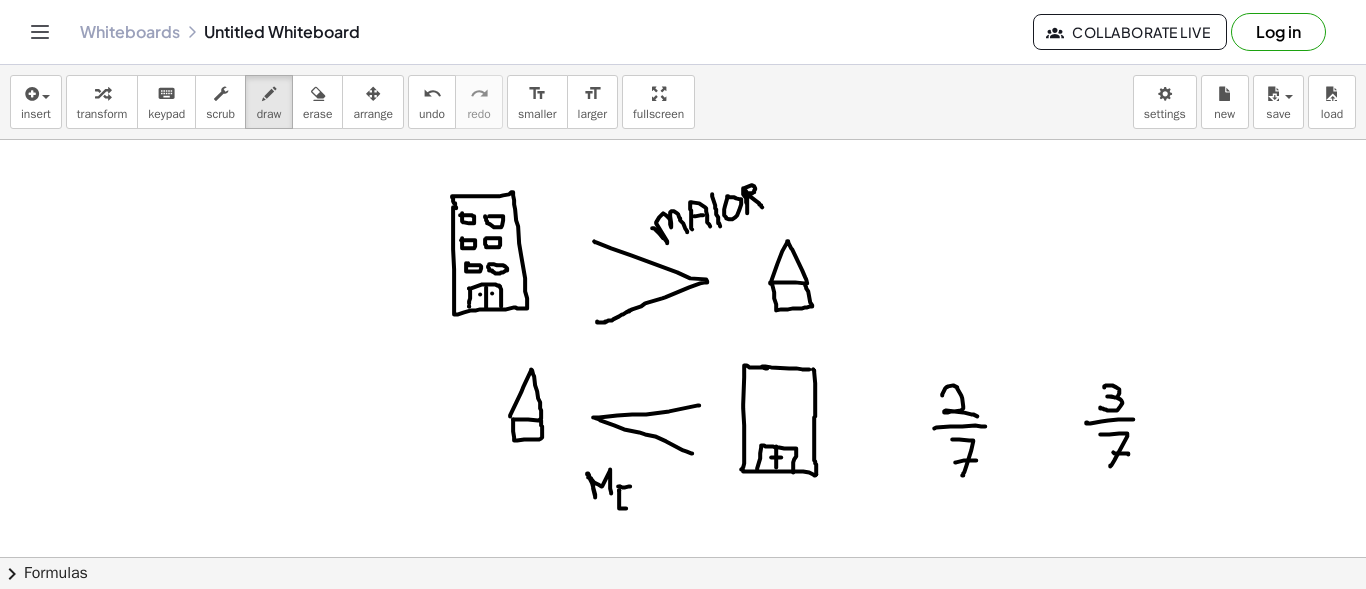 drag, startPoint x: 630, startPoint y: 485, endPoint x: 618, endPoint y: 485, distance: 12 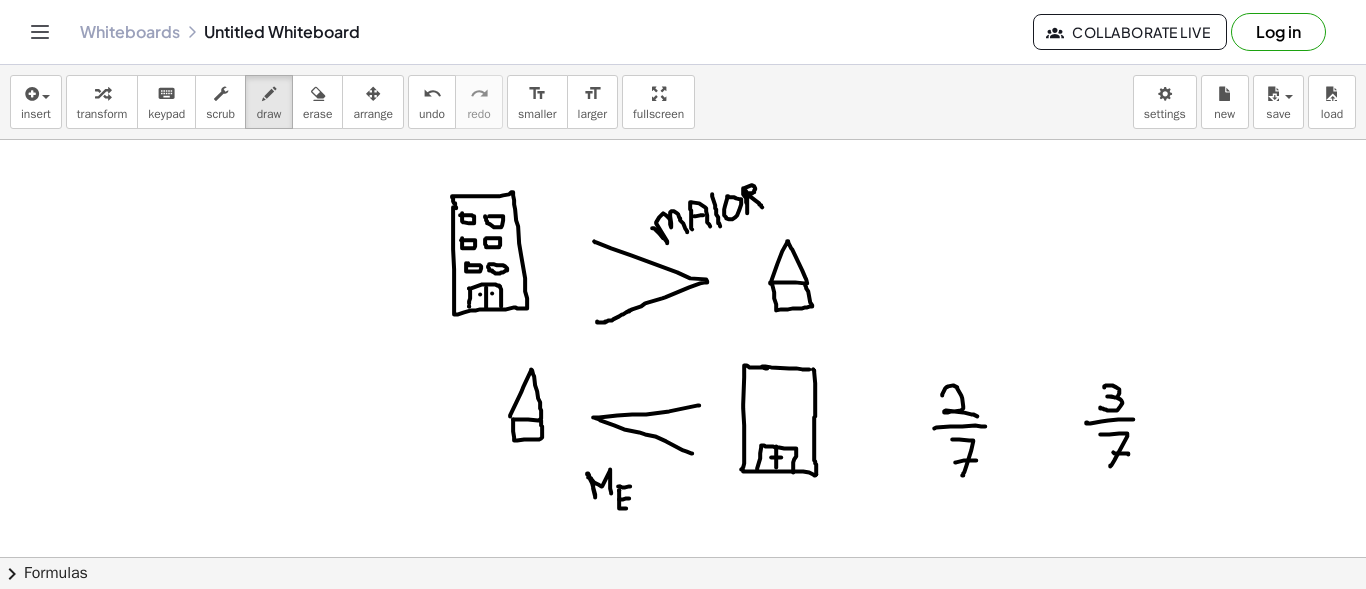 drag, startPoint x: 619, startPoint y: 498, endPoint x: 629, endPoint y: 497, distance: 10.049875 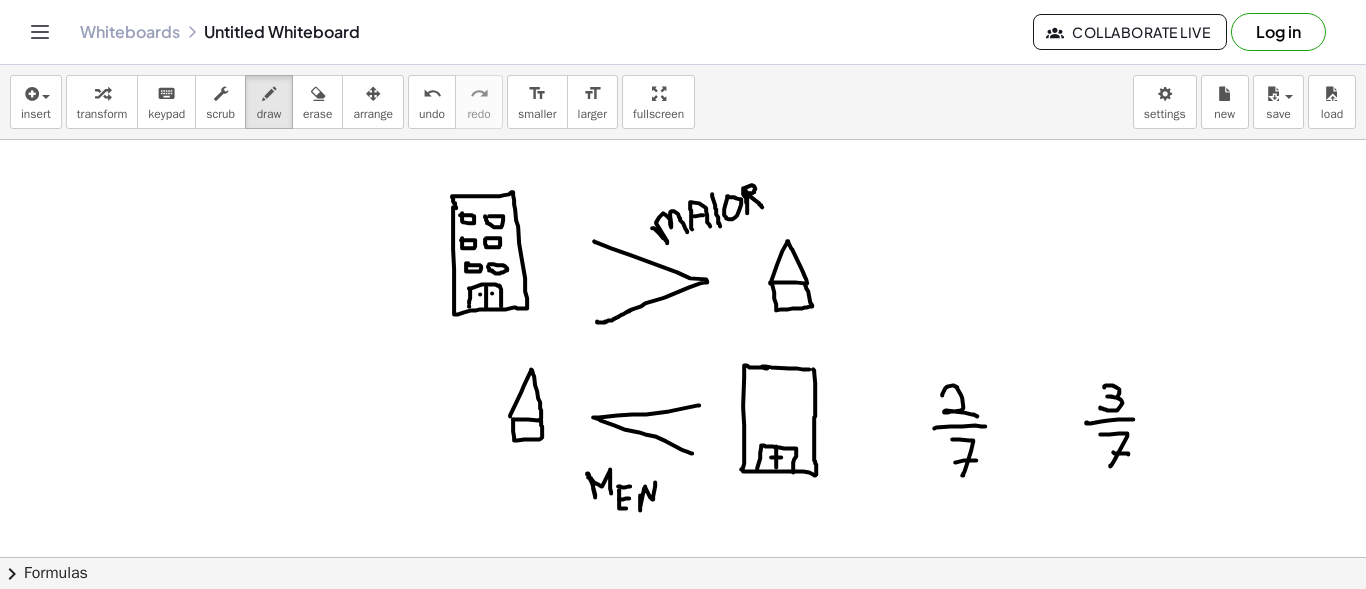 drag, startPoint x: 640, startPoint y: 494, endPoint x: 654, endPoint y: 481, distance: 19.104973 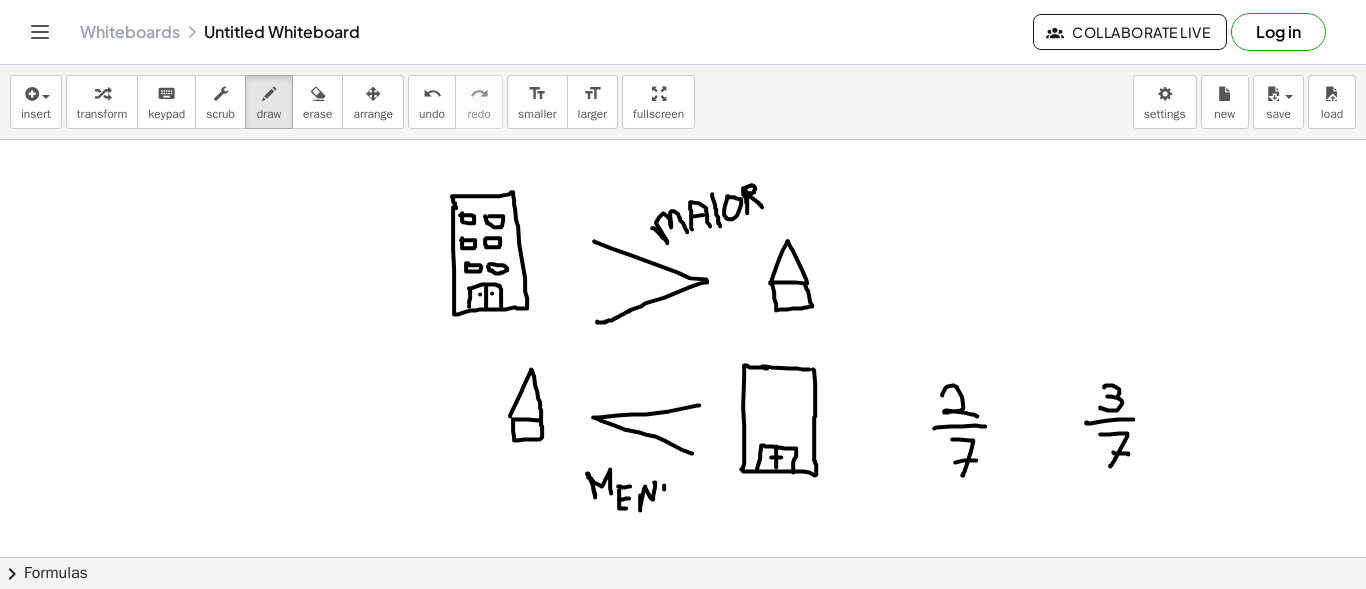 click at bounding box center (683, 674) 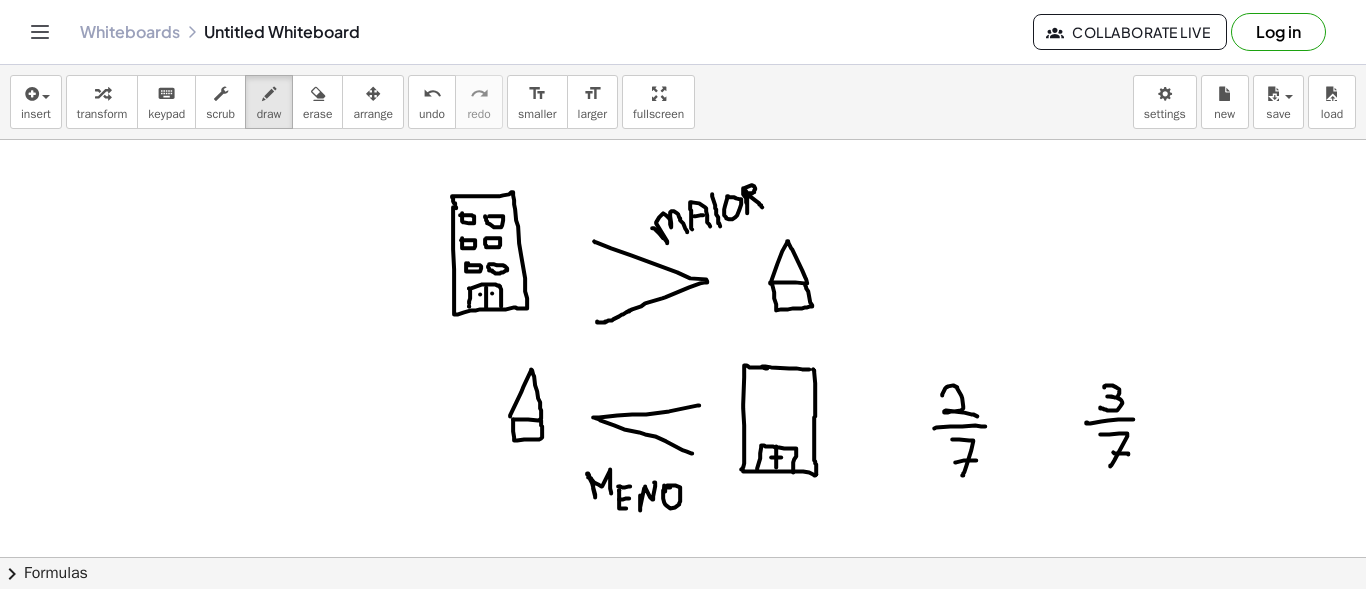 click at bounding box center (683, 674) 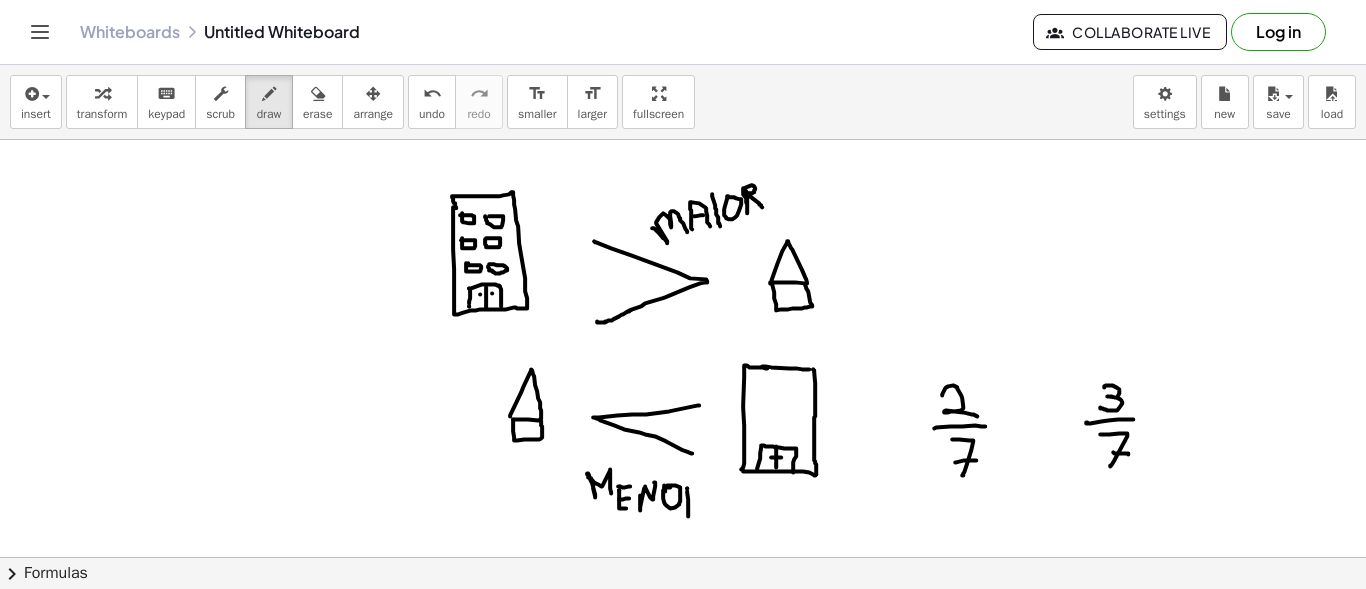 drag, startPoint x: 687, startPoint y: 490, endPoint x: 688, endPoint y: 514, distance: 24.020824 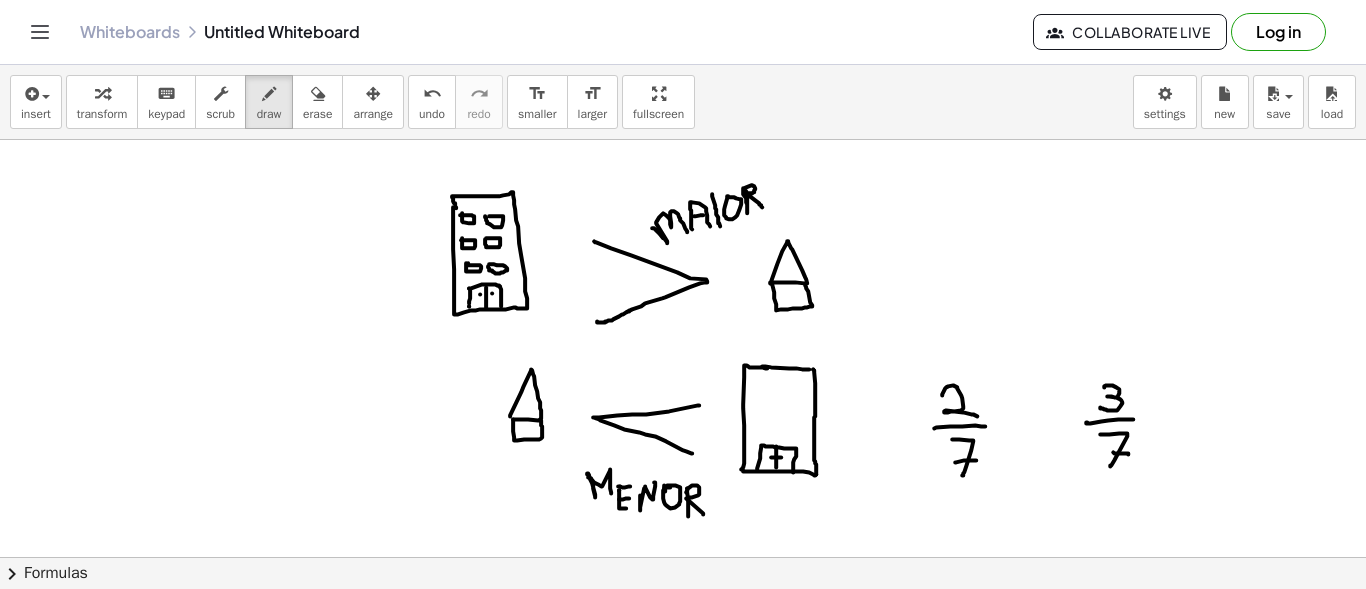 drag, startPoint x: 686, startPoint y: 491, endPoint x: 703, endPoint y: 513, distance: 27.802877 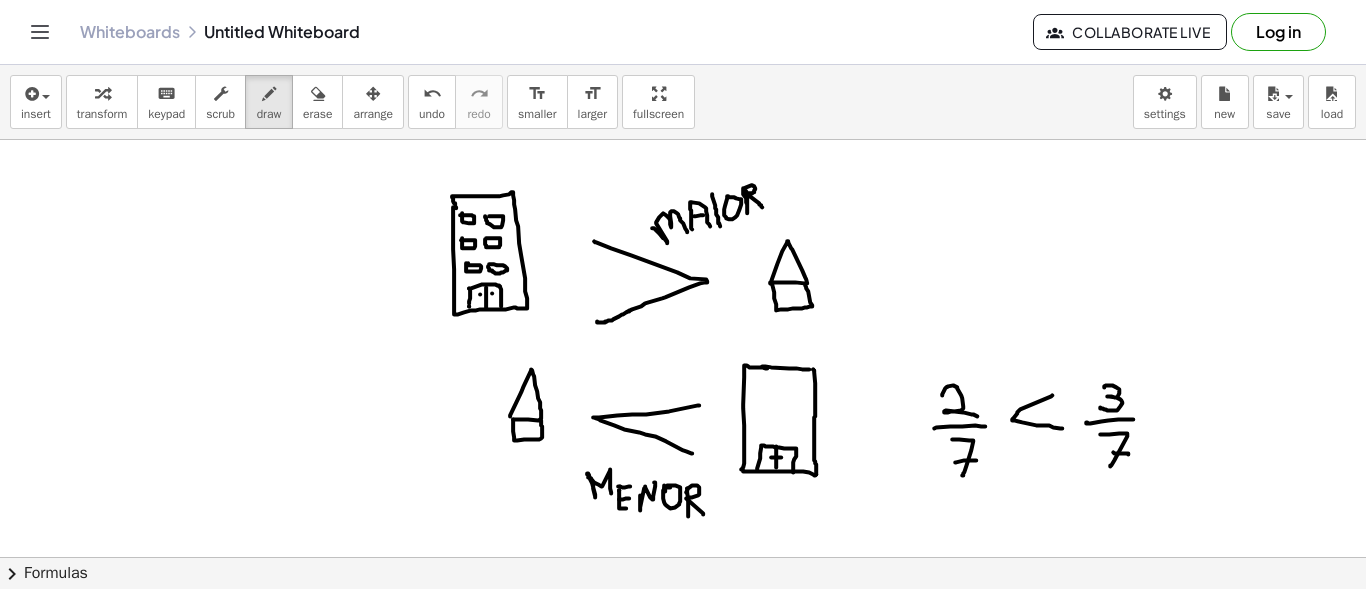 drag, startPoint x: 1052, startPoint y: 394, endPoint x: 1062, endPoint y: 428, distance: 35.44009 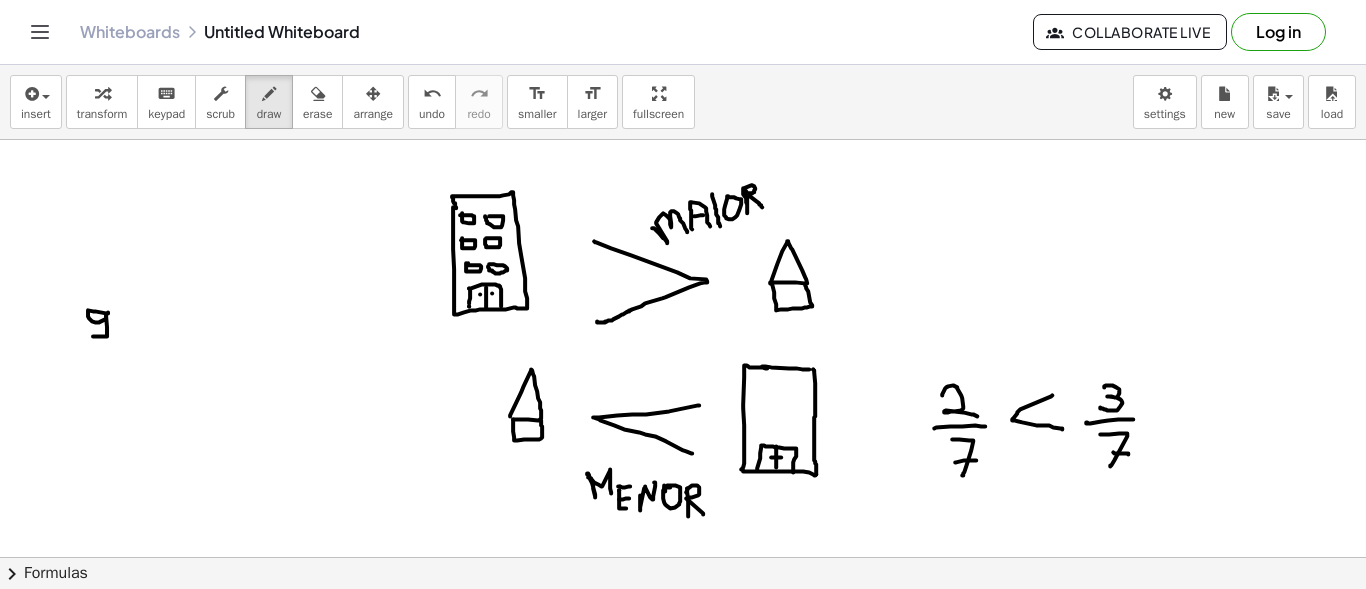 drag, startPoint x: 108, startPoint y: 311, endPoint x: 93, endPoint y: 335, distance: 28.301943 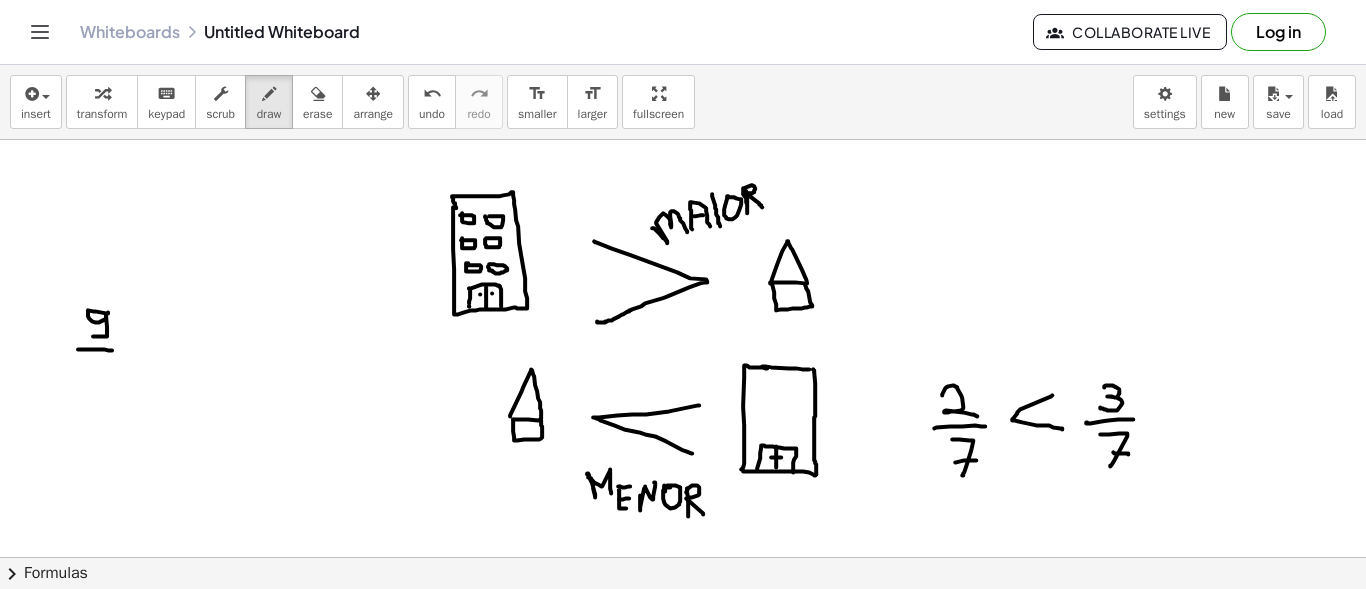 drag, startPoint x: 78, startPoint y: 348, endPoint x: 112, endPoint y: 349, distance: 34.0147 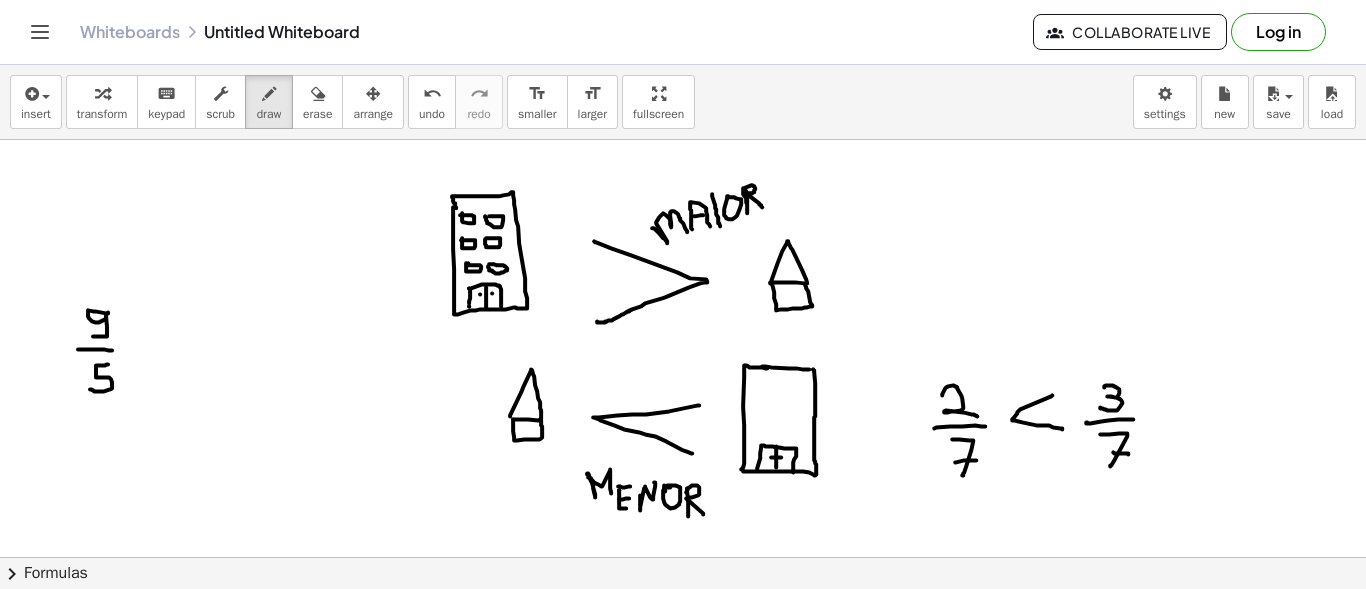 drag, startPoint x: 108, startPoint y: 363, endPoint x: 90, endPoint y: 388, distance: 30.805843 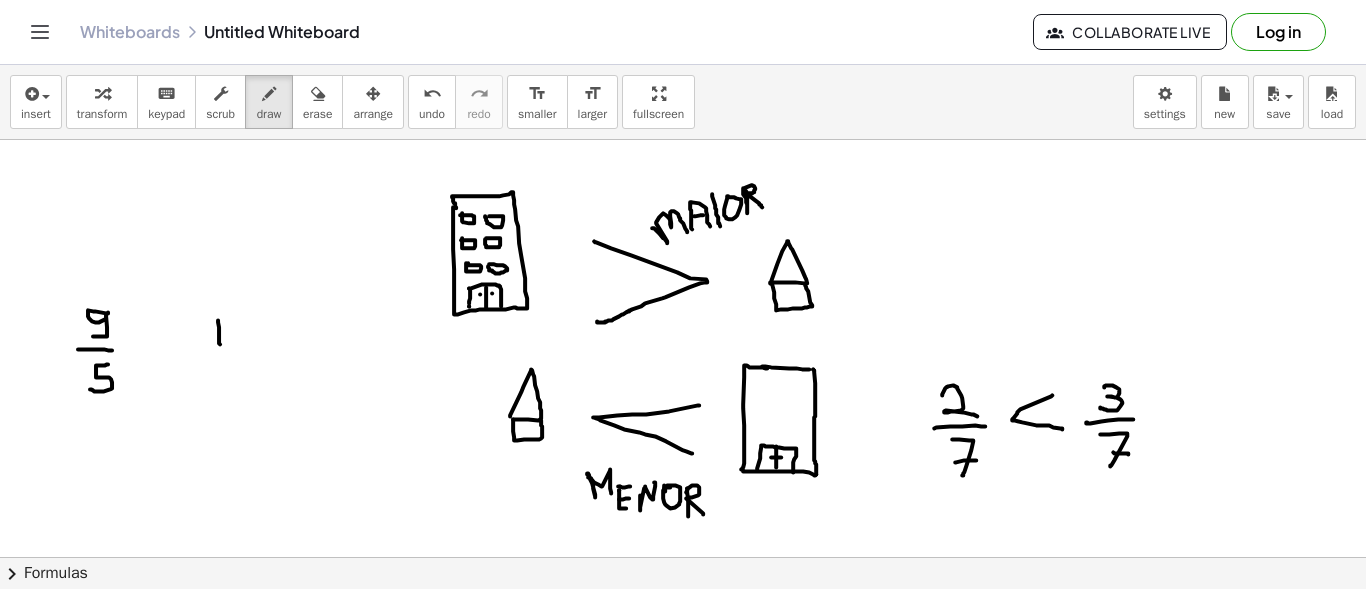 drag, startPoint x: 218, startPoint y: 319, endPoint x: 220, endPoint y: 343, distance: 24.083189 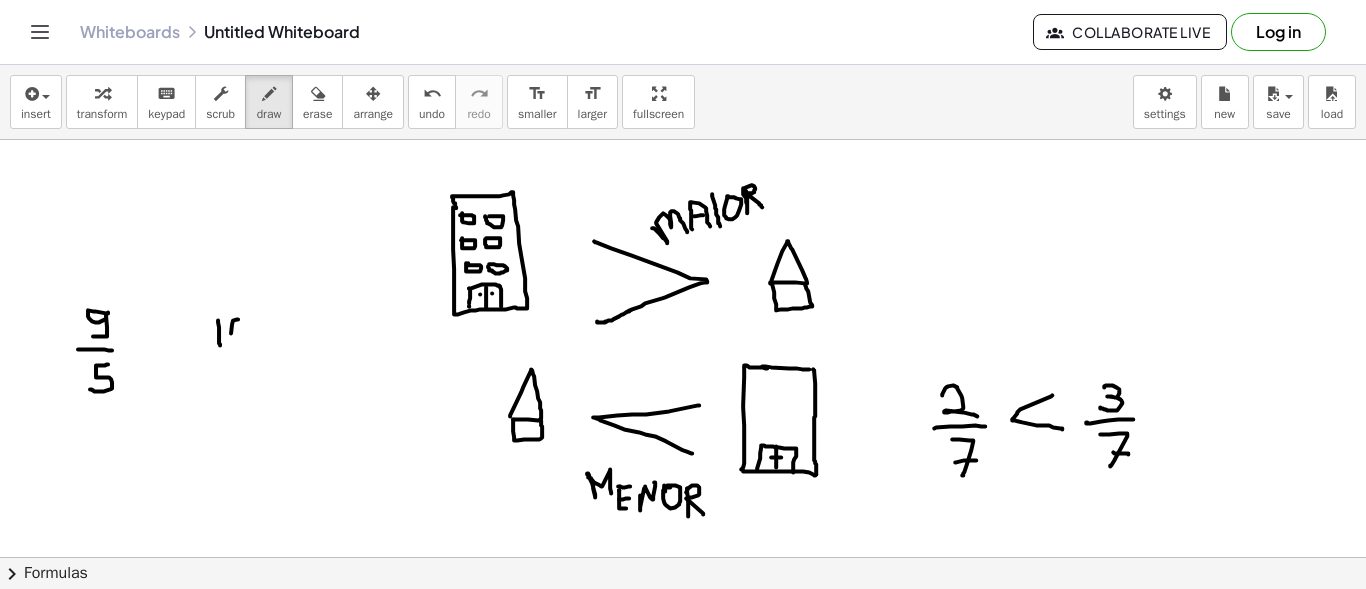 drag, startPoint x: 238, startPoint y: 318, endPoint x: 231, endPoint y: 332, distance: 15.652476 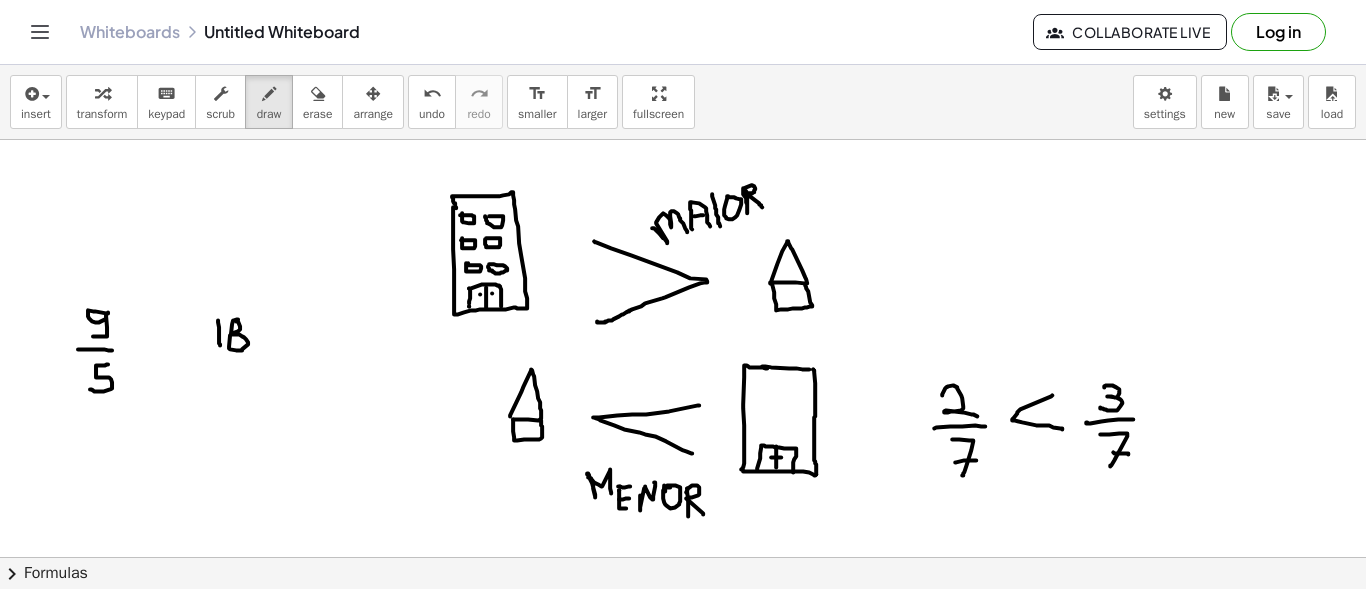 drag, startPoint x: 231, startPoint y: 333, endPoint x: 236, endPoint y: 320, distance: 13.928389 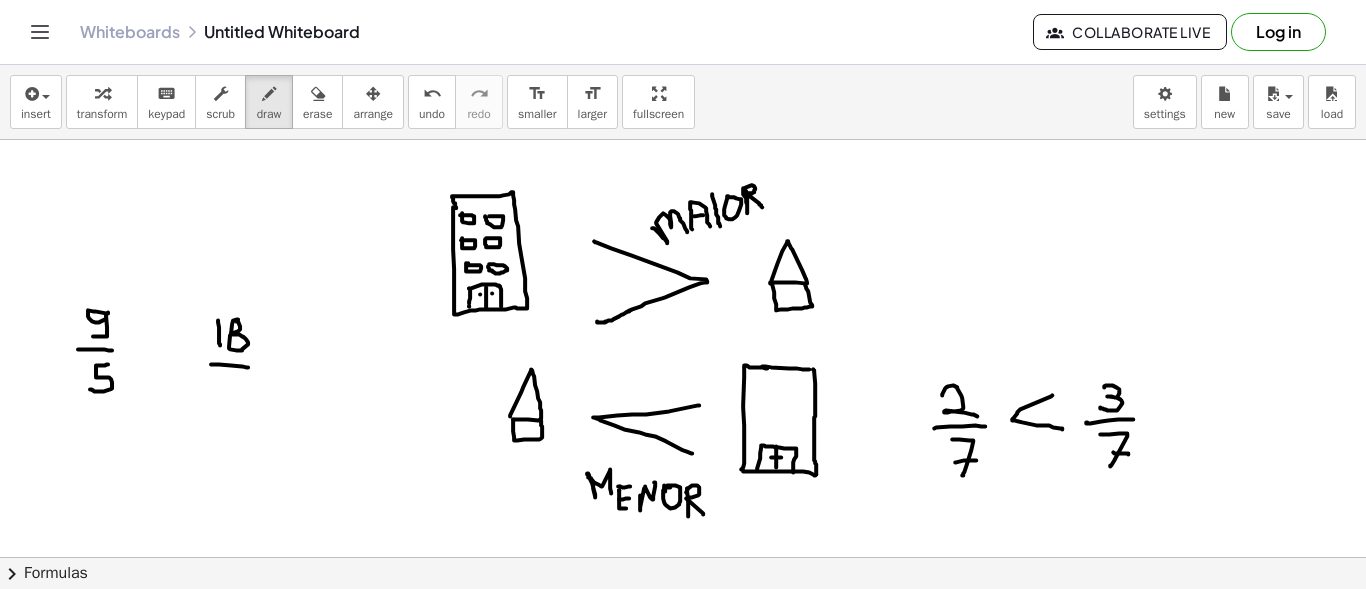 drag, startPoint x: 211, startPoint y: 363, endPoint x: 248, endPoint y: 366, distance: 37.12142 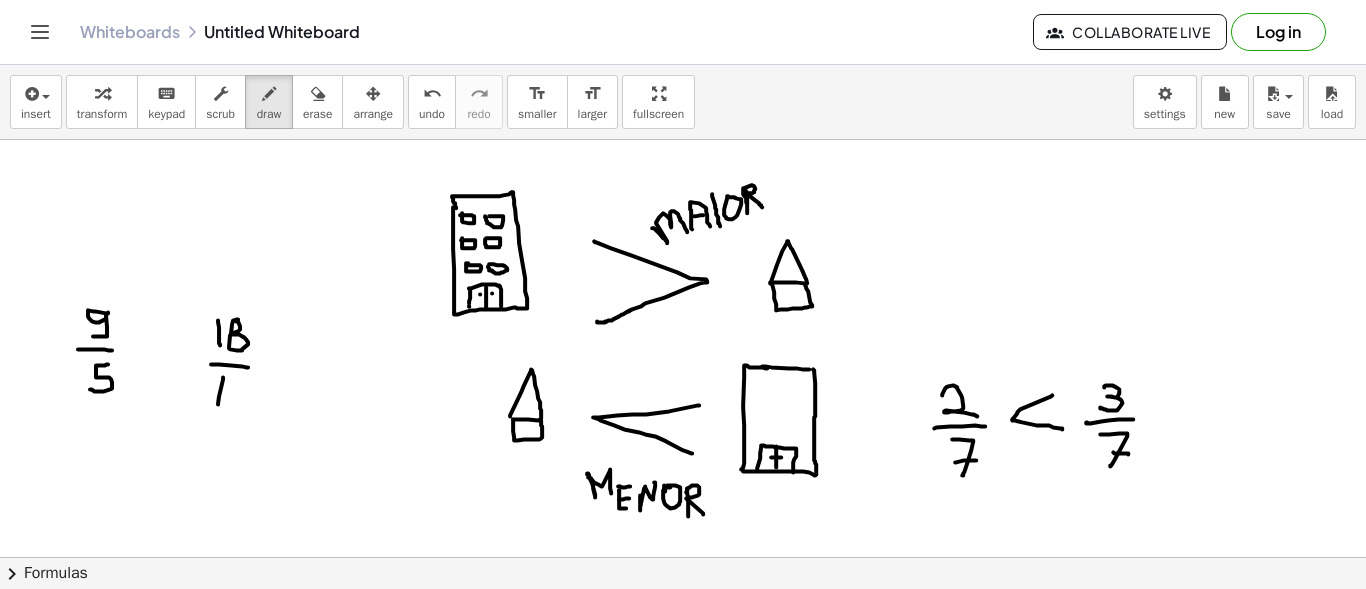 drag, startPoint x: 223, startPoint y: 376, endPoint x: 218, endPoint y: 403, distance: 27.45906 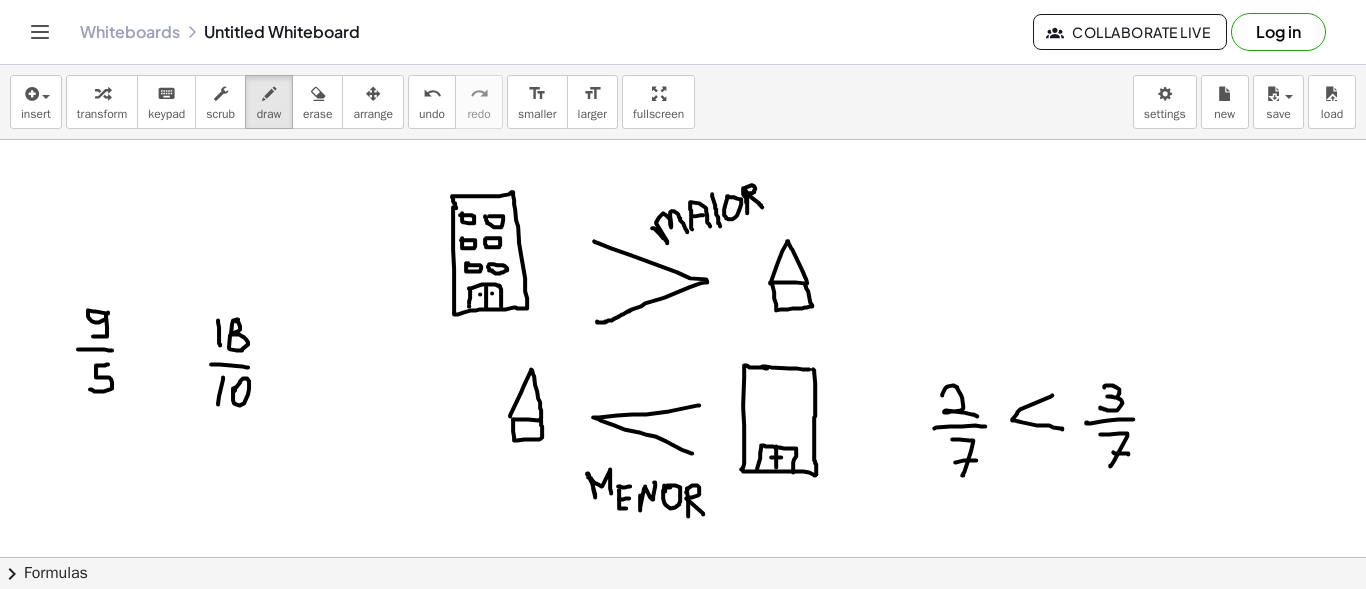 click at bounding box center (683, 674) 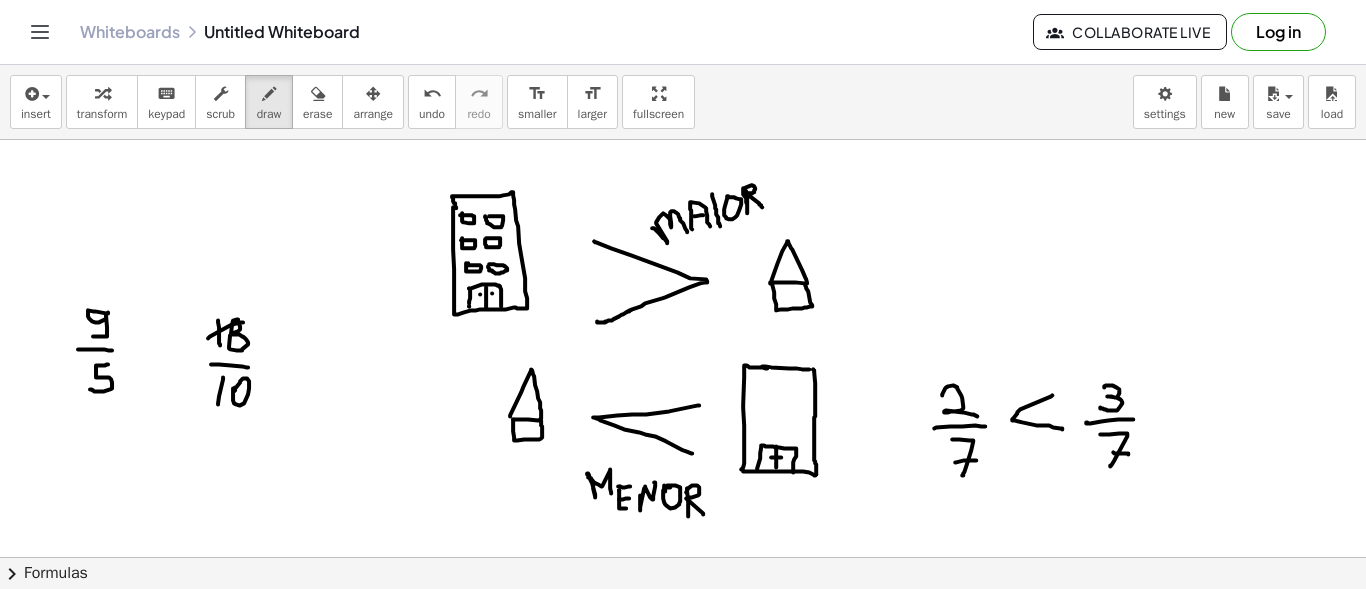 drag, startPoint x: 208, startPoint y: 337, endPoint x: 243, endPoint y: 321, distance: 38.483765 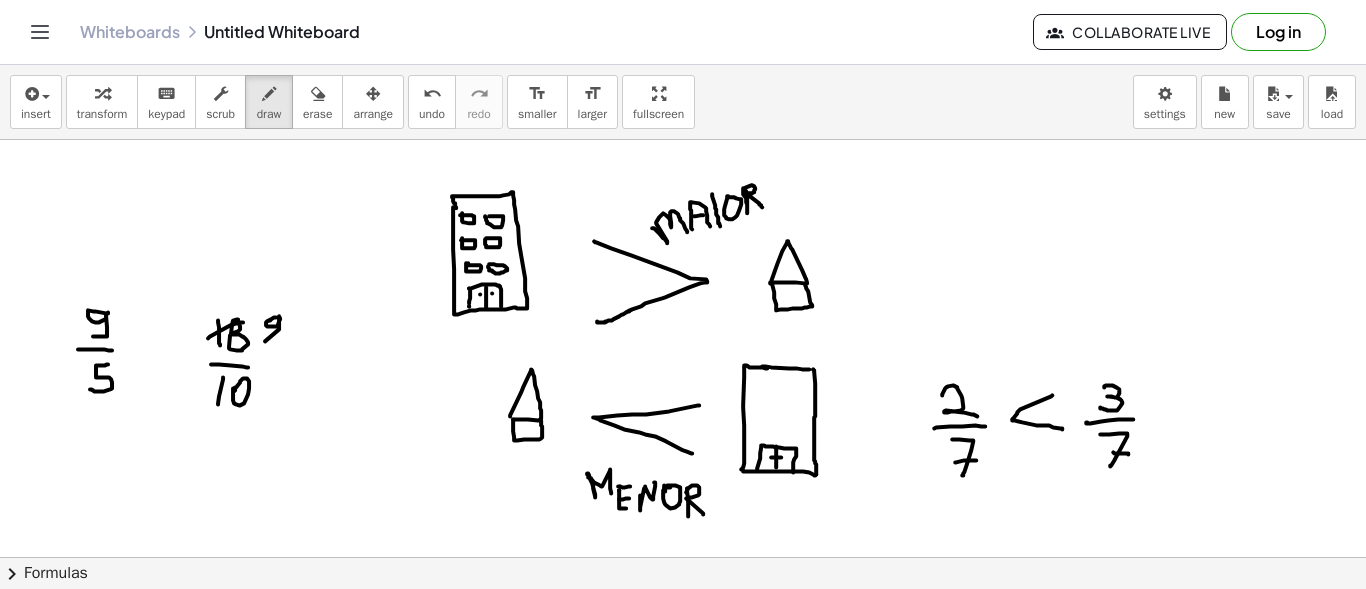 drag, startPoint x: 276, startPoint y: 316, endPoint x: 265, endPoint y: 340, distance: 26.400757 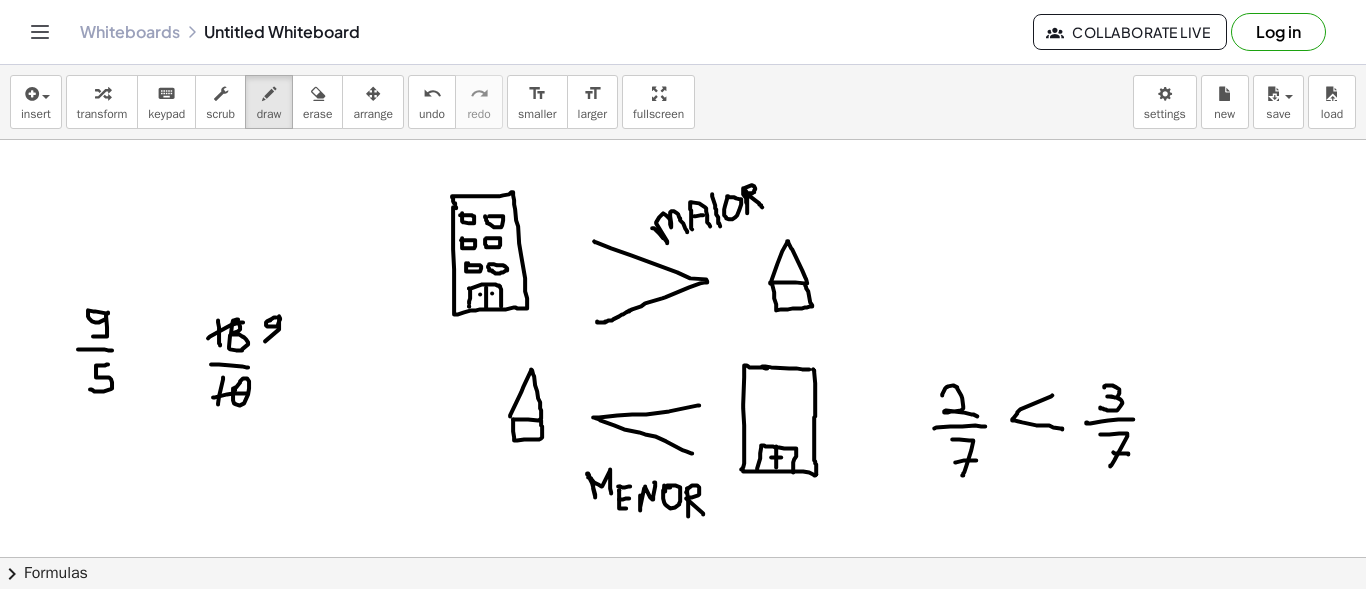 drag, startPoint x: 213, startPoint y: 396, endPoint x: 247, endPoint y: 392, distance: 34.234486 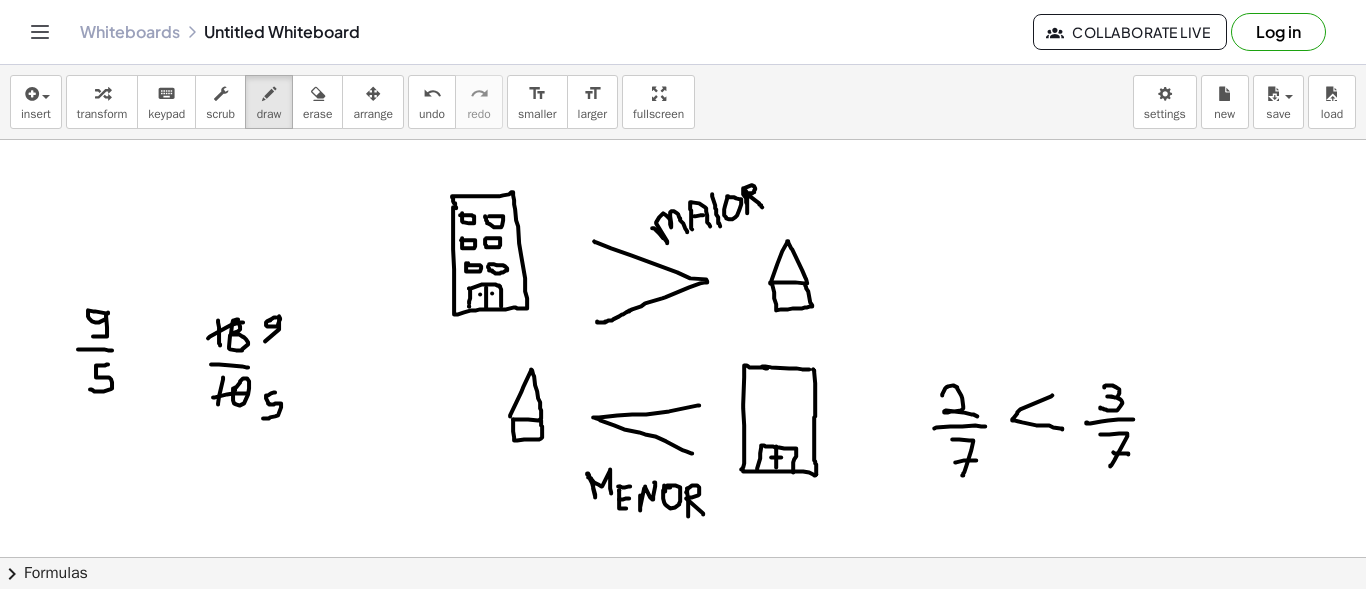 drag, startPoint x: 275, startPoint y: 391, endPoint x: 263, endPoint y: 417, distance: 28.635643 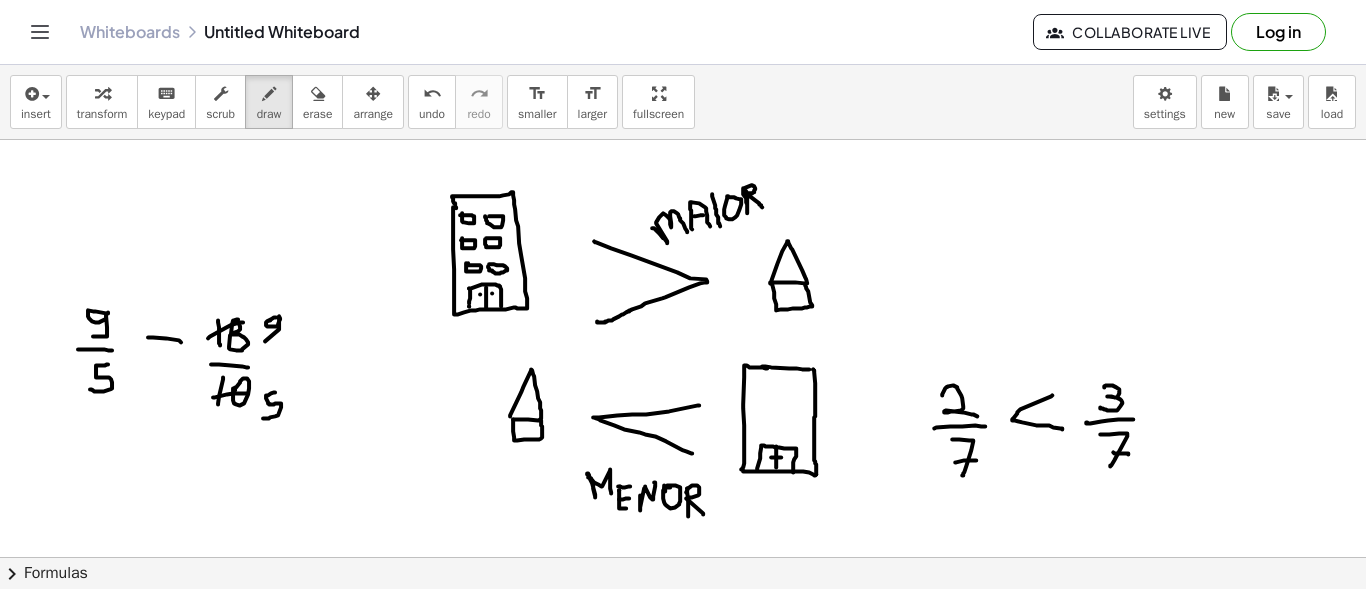 drag, startPoint x: 148, startPoint y: 336, endPoint x: 181, endPoint y: 341, distance: 33.37664 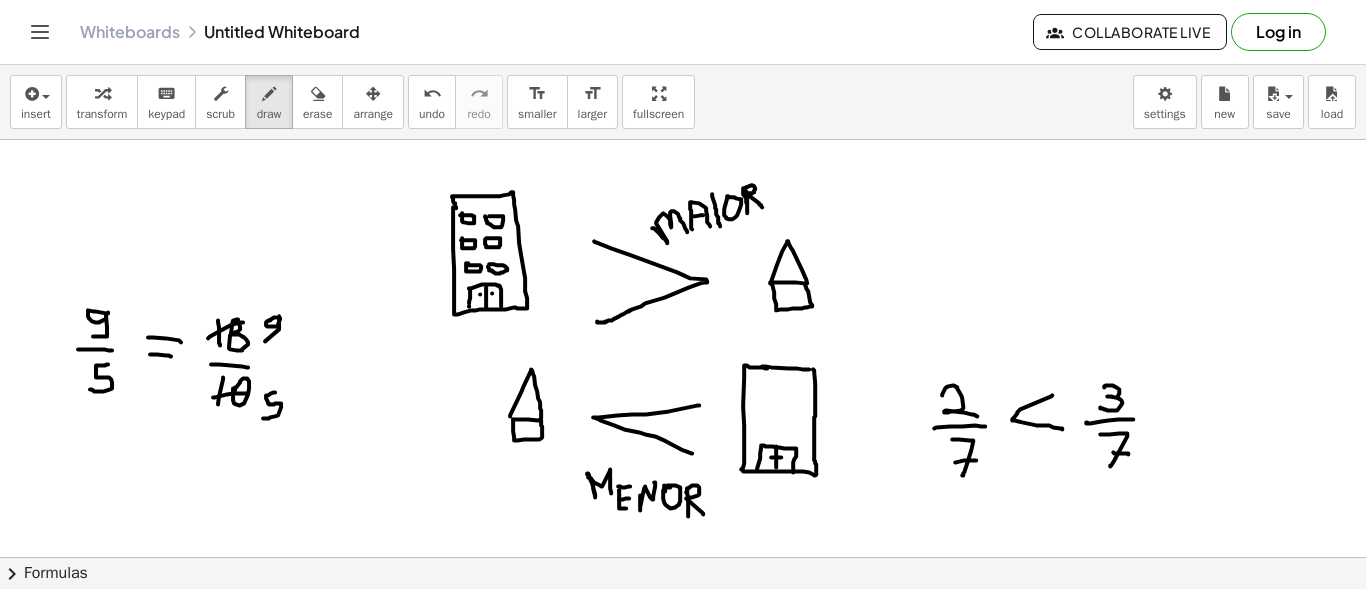 drag, startPoint x: 150, startPoint y: 353, endPoint x: 171, endPoint y: 355, distance: 21.095022 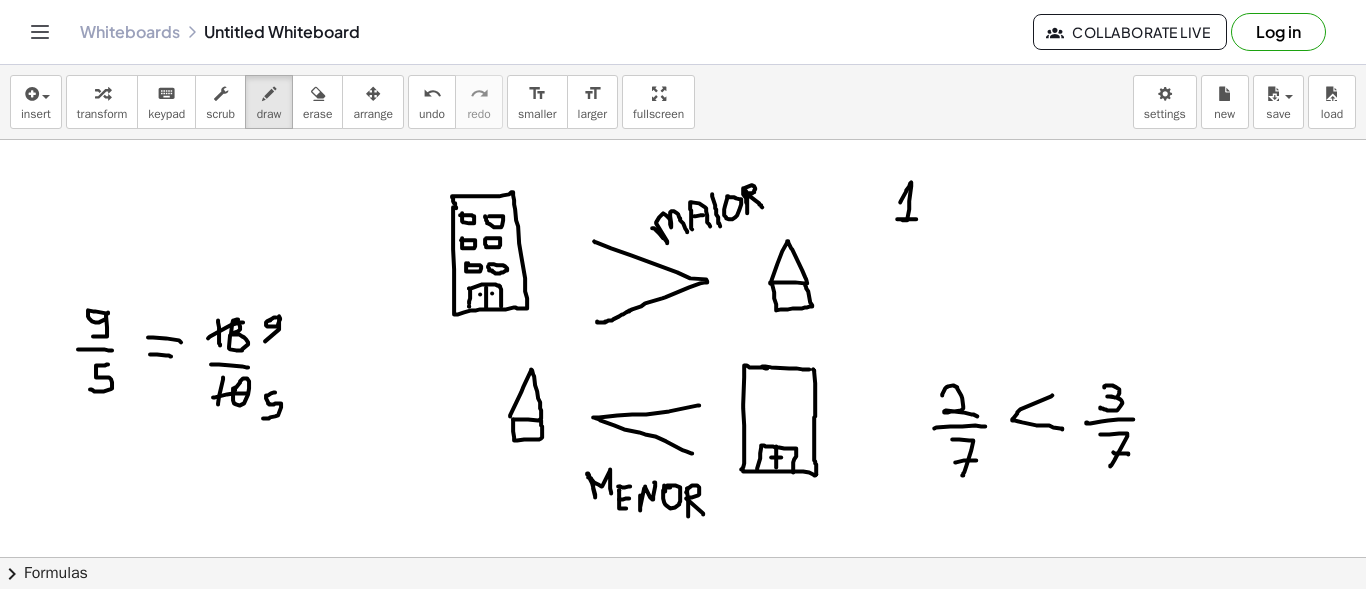 drag, startPoint x: 900, startPoint y: 201, endPoint x: 918, endPoint y: 218, distance: 24.758837 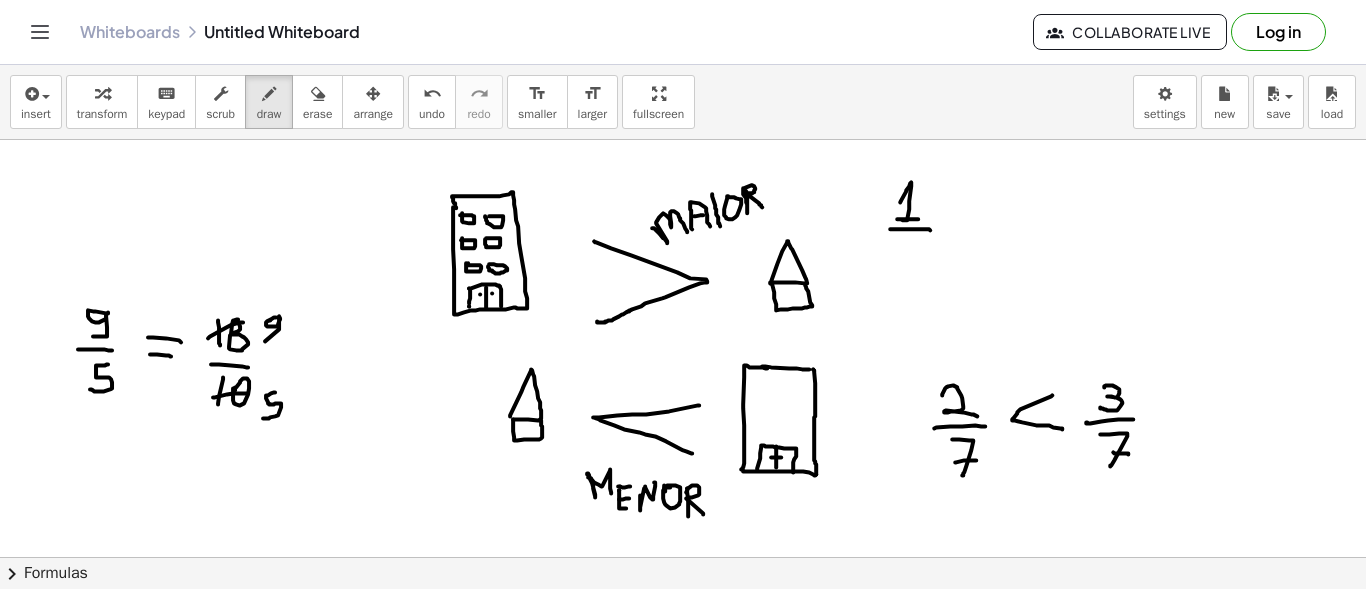 drag, startPoint x: 890, startPoint y: 228, endPoint x: 930, endPoint y: 229, distance: 40.012497 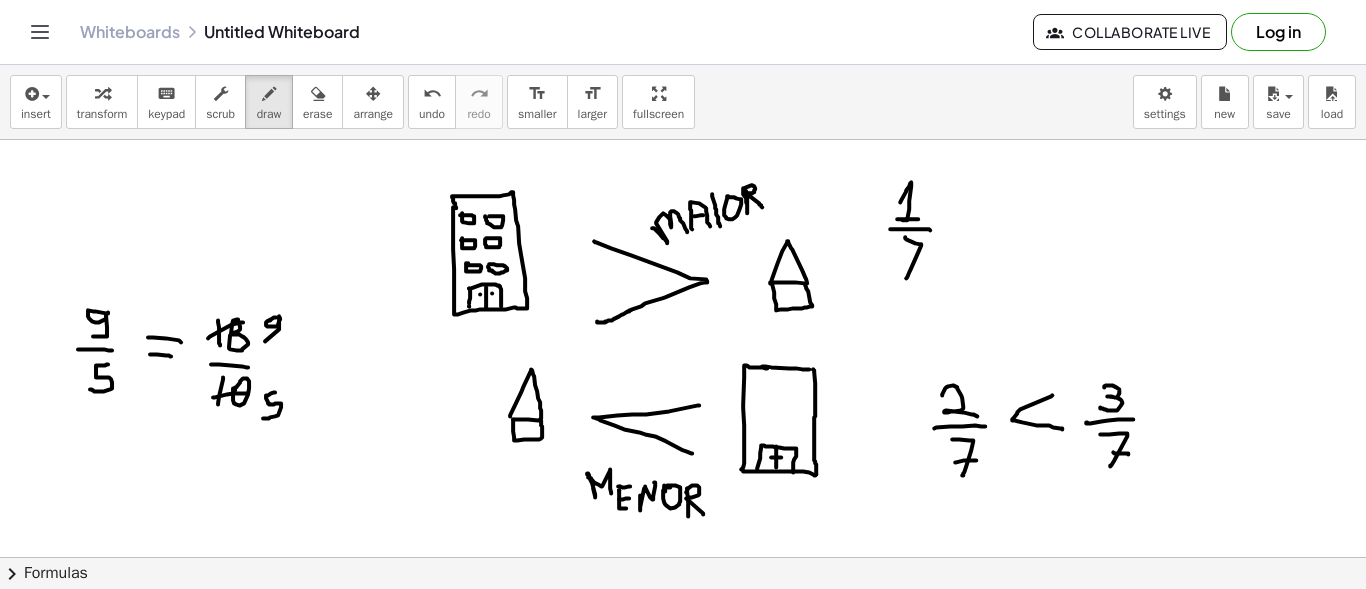 drag, startPoint x: 905, startPoint y: 236, endPoint x: 906, endPoint y: 277, distance: 41.01219 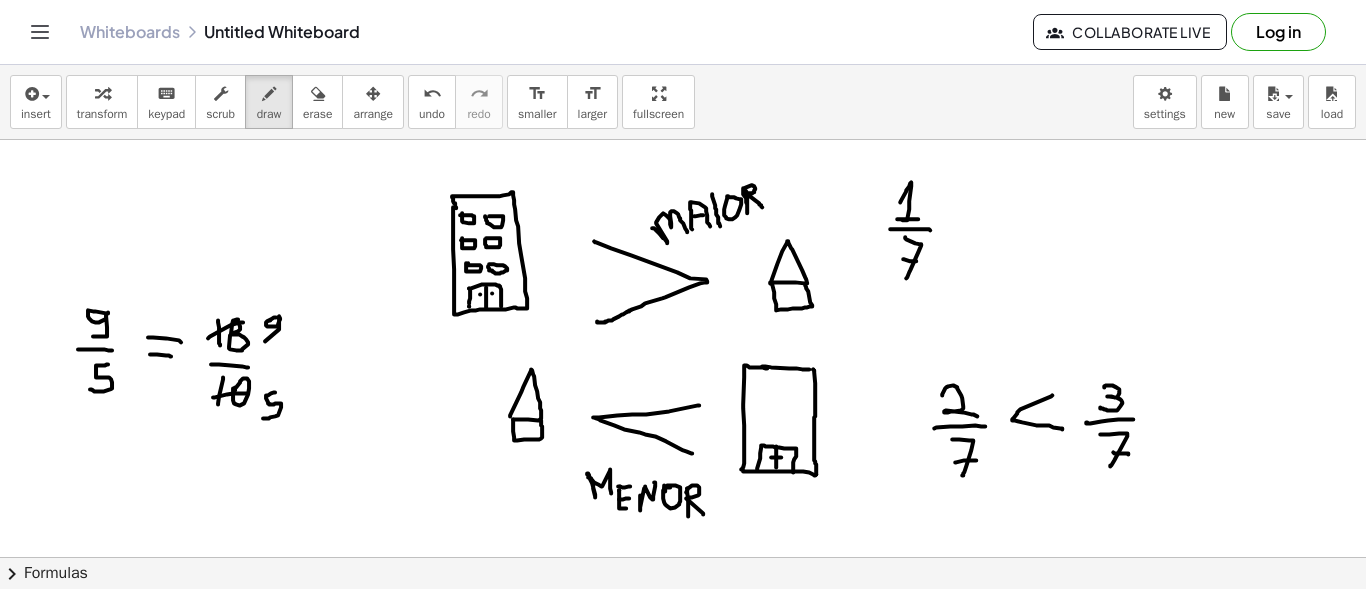 drag, startPoint x: 903, startPoint y: 258, endPoint x: 916, endPoint y: 260, distance: 13.152946 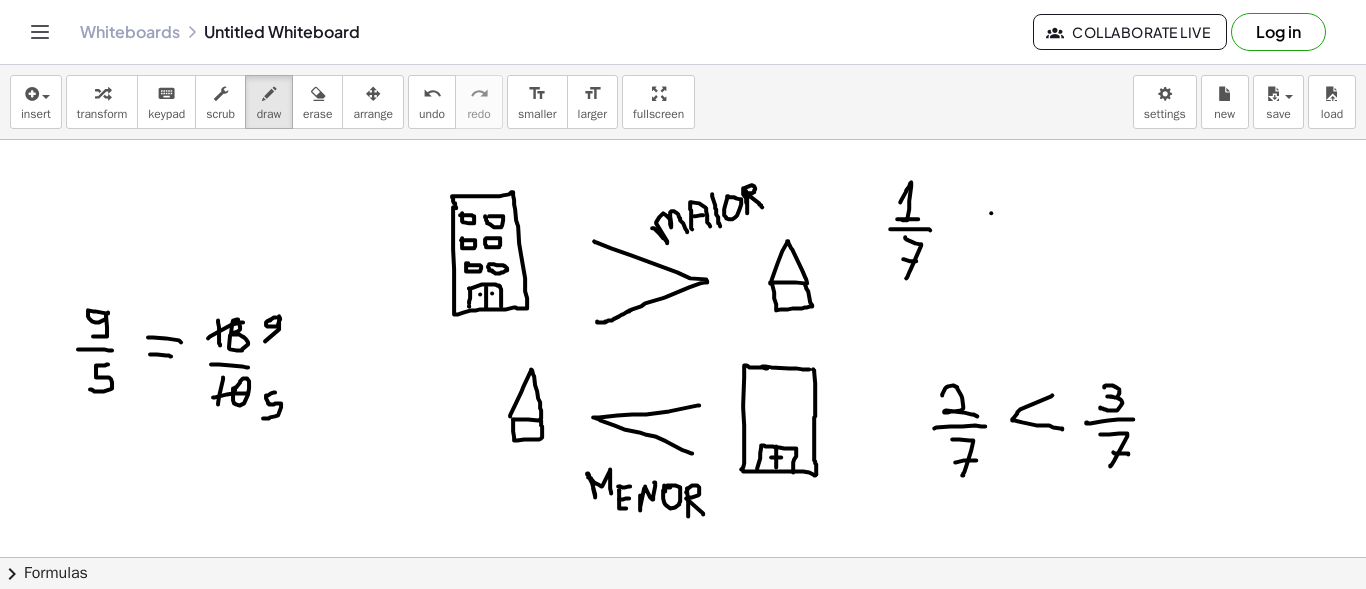 click at bounding box center [683, 674] 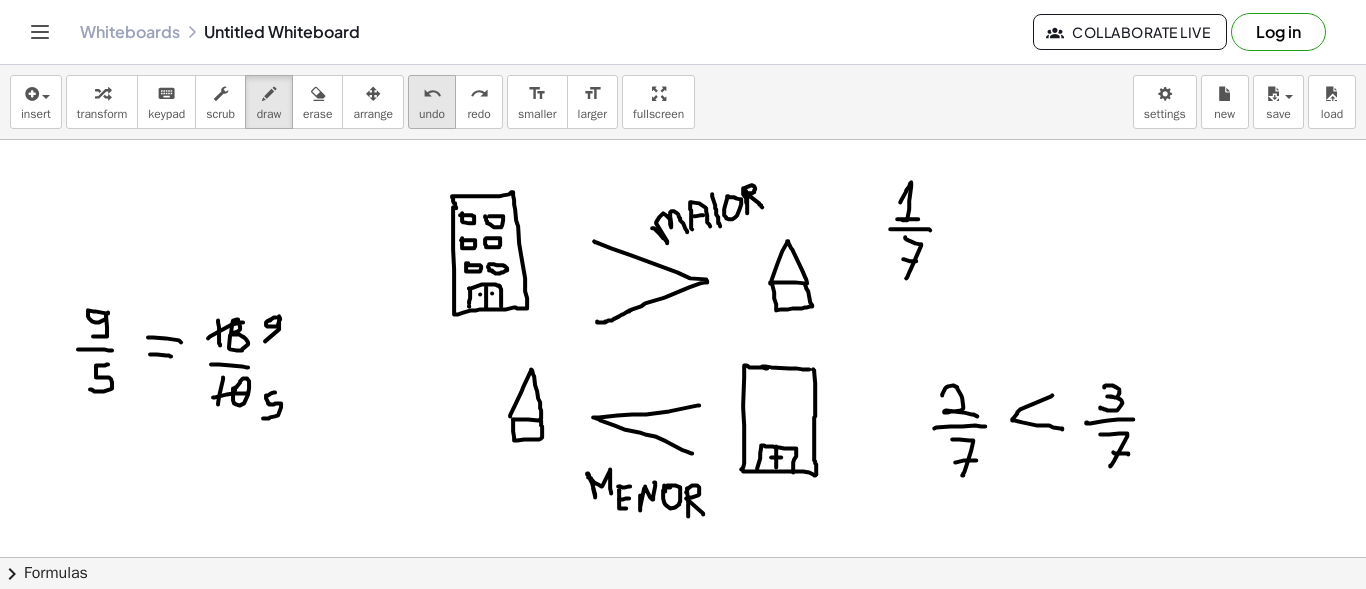 click on "undo" at bounding box center (432, 114) 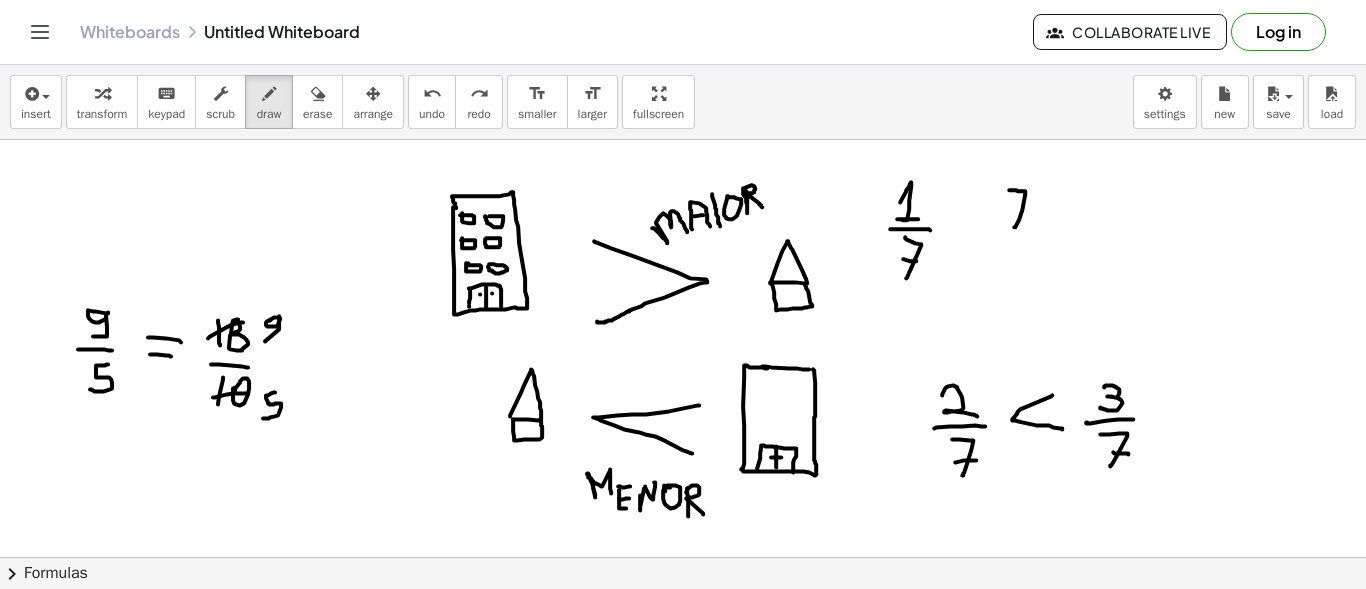drag, startPoint x: 1010, startPoint y: 189, endPoint x: 1014, endPoint y: 226, distance: 37.215588 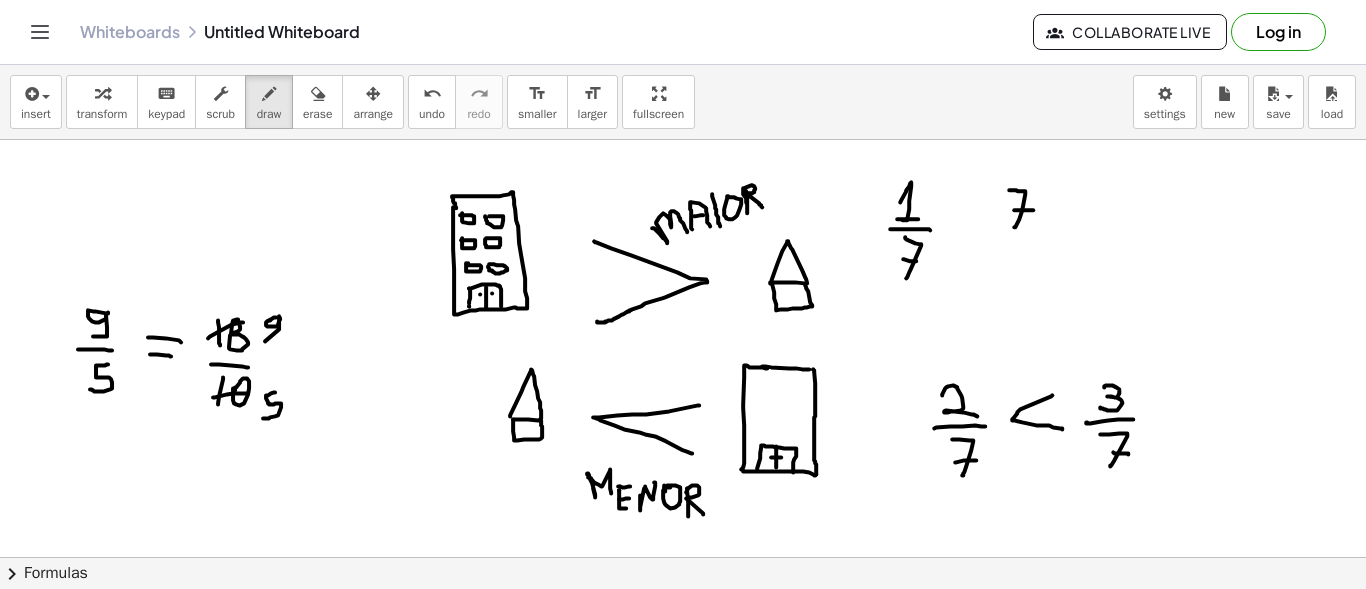 drag, startPoint x: 1014, startPoint y: 209, endPoint x: 1033, endPoint y: 209, distance: 19 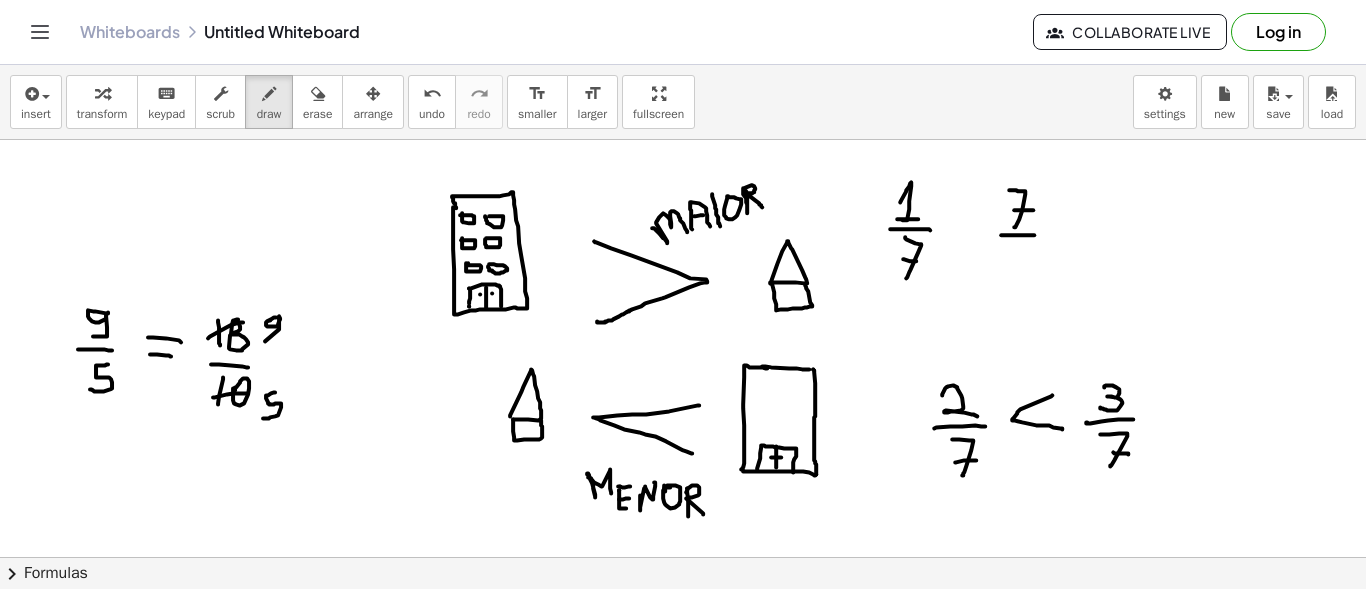 drag, startPoint x: 1001, startPoint y: 234, endPoint x: 1034, endPoint y: 234, distance: 33 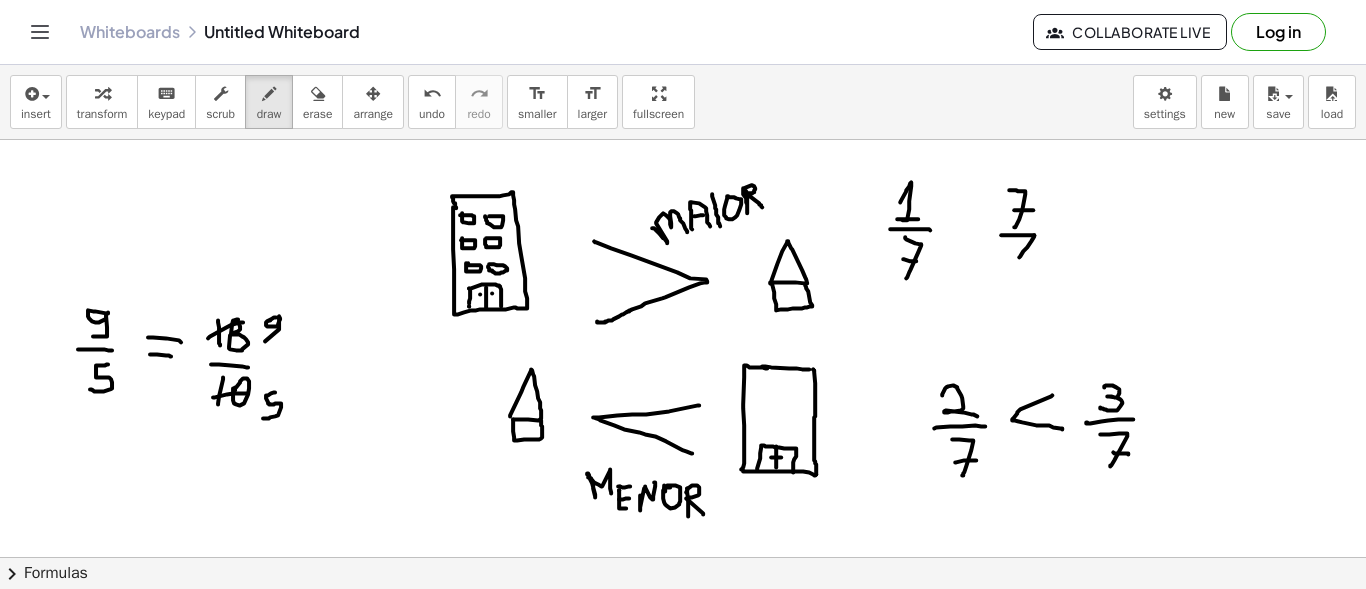drag, startPoint x: 1034, startPoint y: 234, endPoint x: 1019, endPoint y: 256, distance: 26.627054 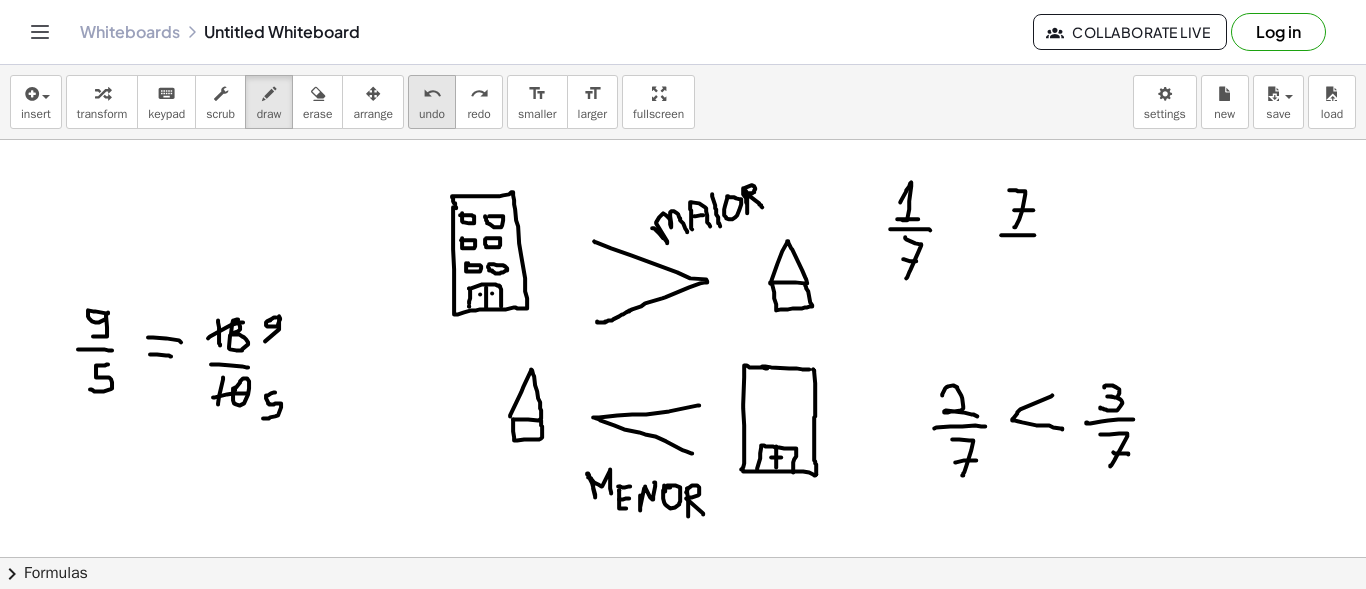 click on "undo" at bounding box center (432, 94) 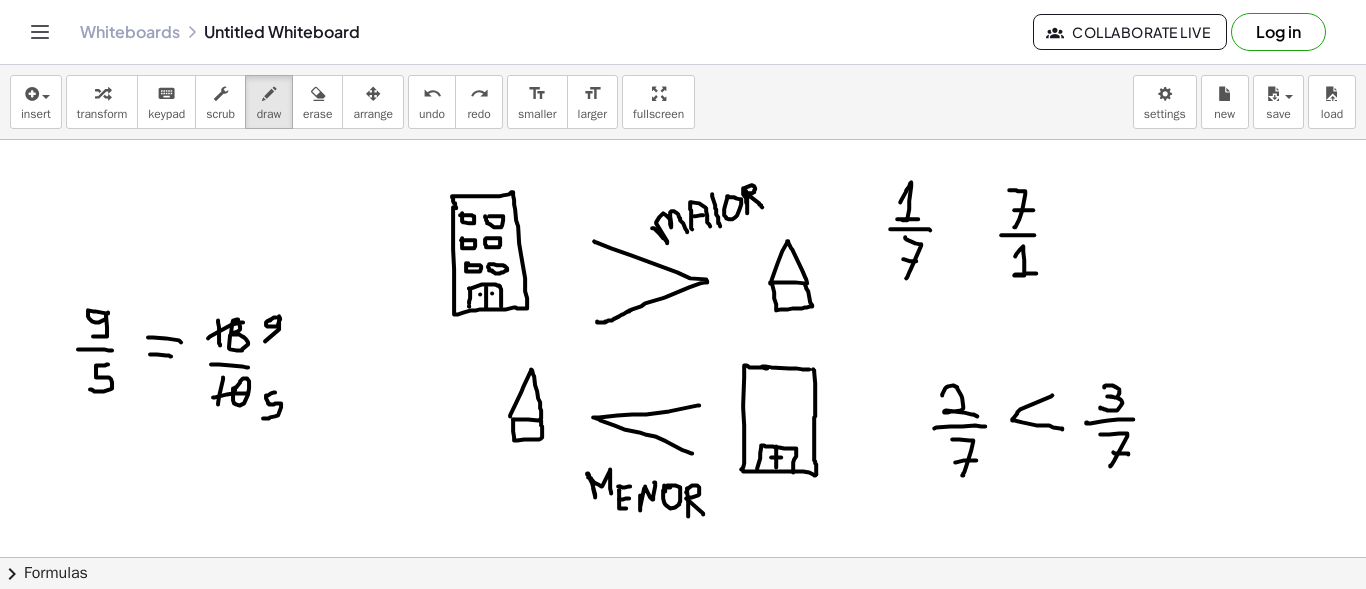 drag, startPoint x: 1015, startPoint y: 255, endPoint x: 1036, endPoint y: 272, distance: 27.018513 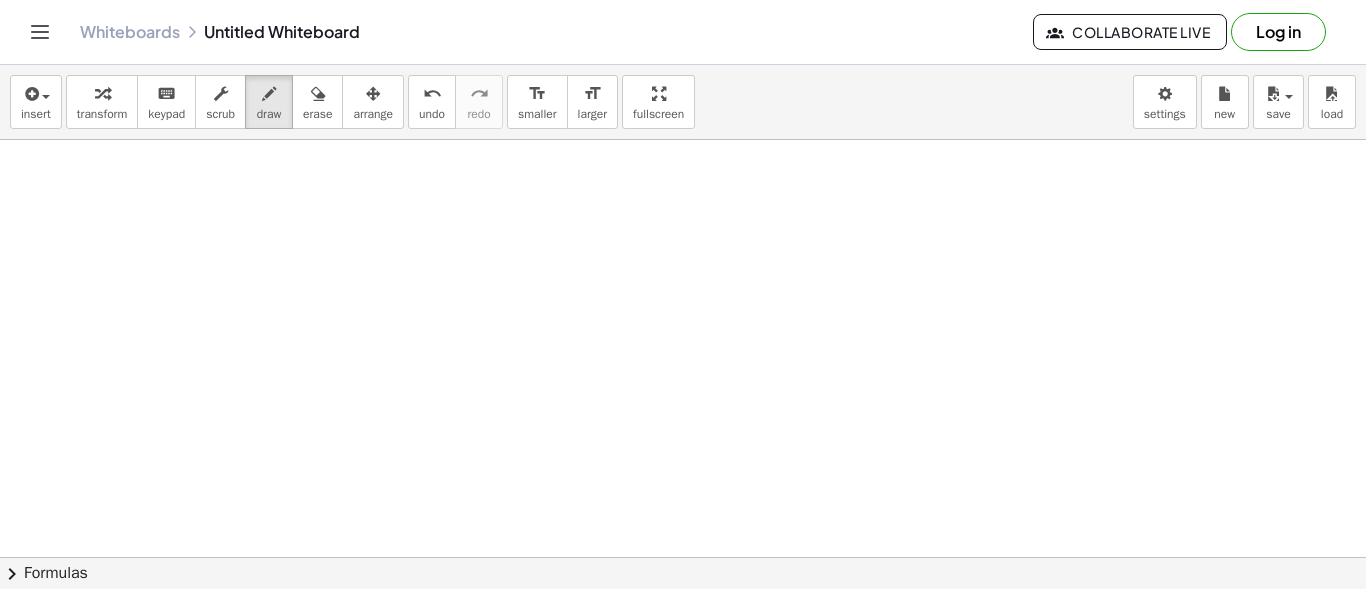 scroll, scrollTop: 500, scrollLeft: 0, axis: vertical 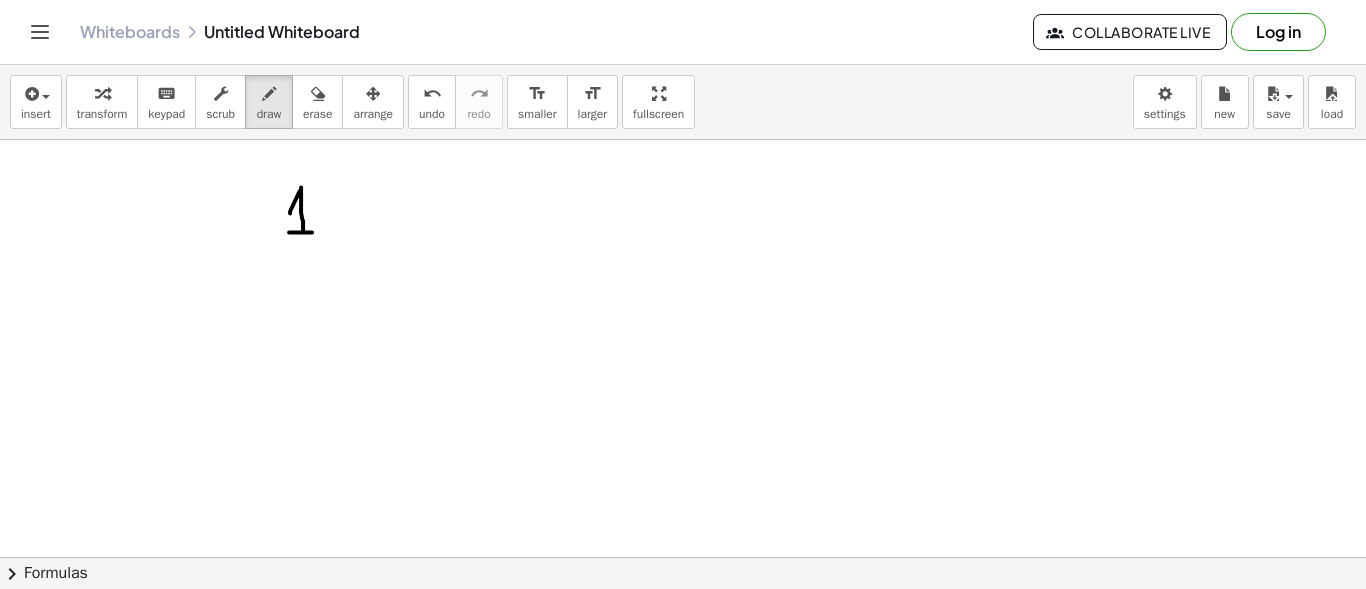 drag, startPoint x: 290, startPoint y: 212, endPoint x: 312, endPoint y: 231, distance: 29.068884 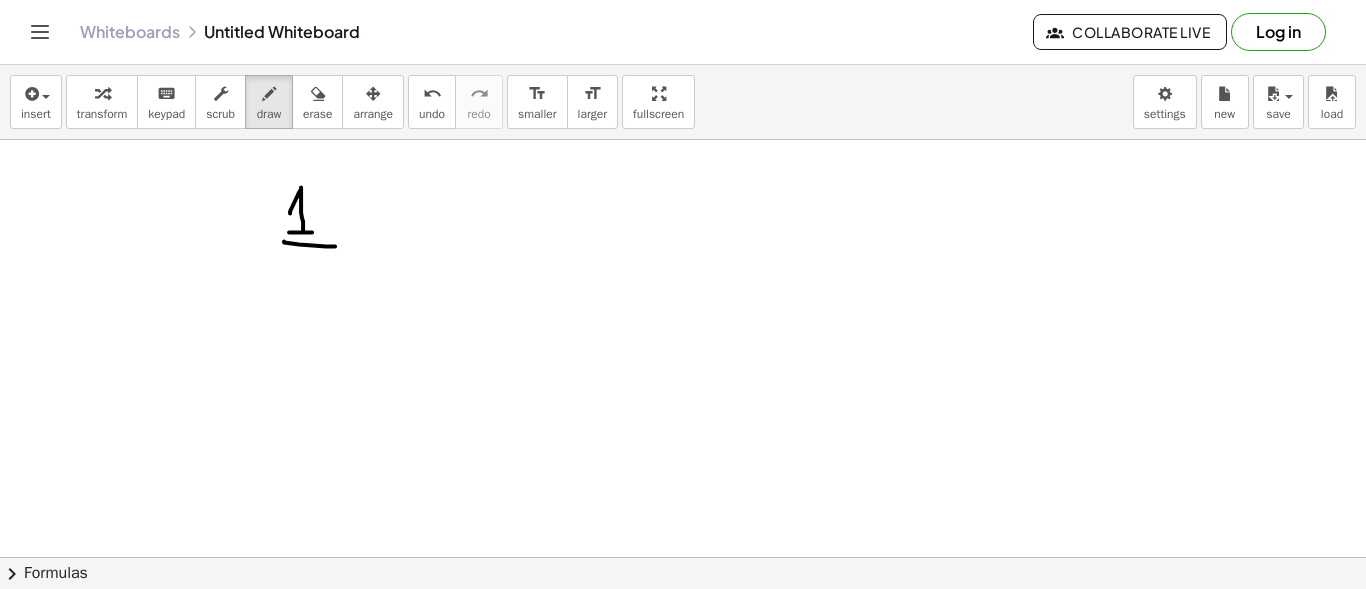 drag, startPoint x: 284, startPoint y: 240, endPoint x: 337, endPoint y: 245, distance: 53.235325 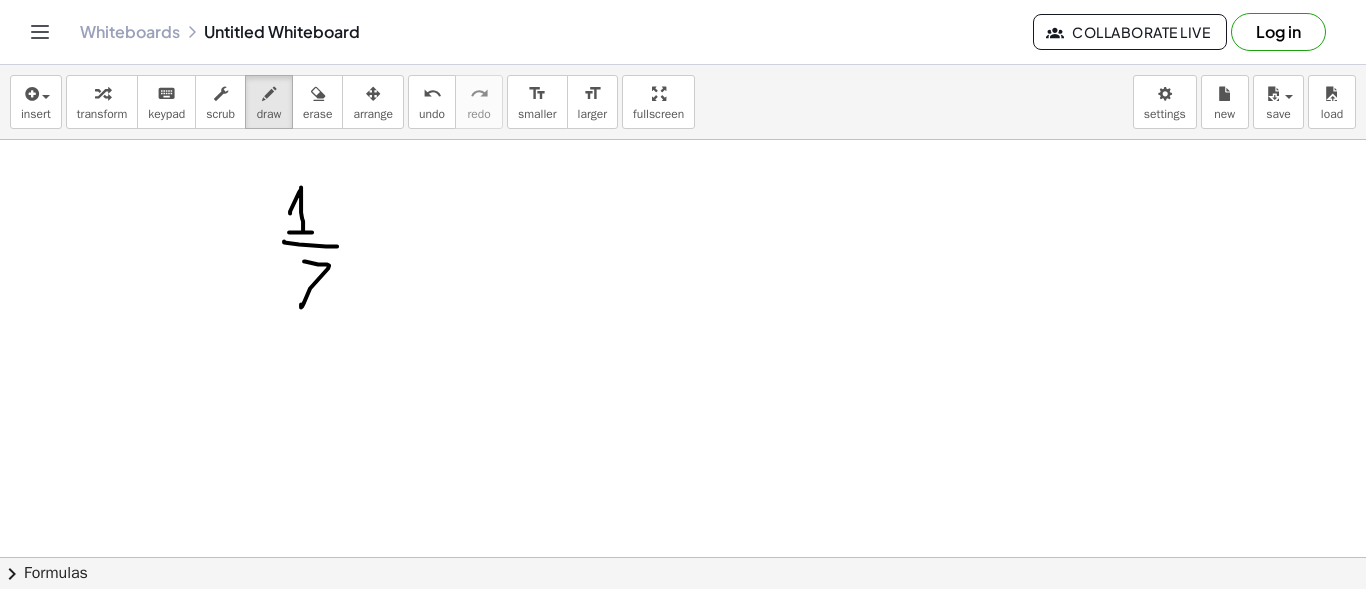 drag, startPoint x: 304, startPoint y: 260, endPoint x: 301, endPoint y: 303, distance: 43.104523 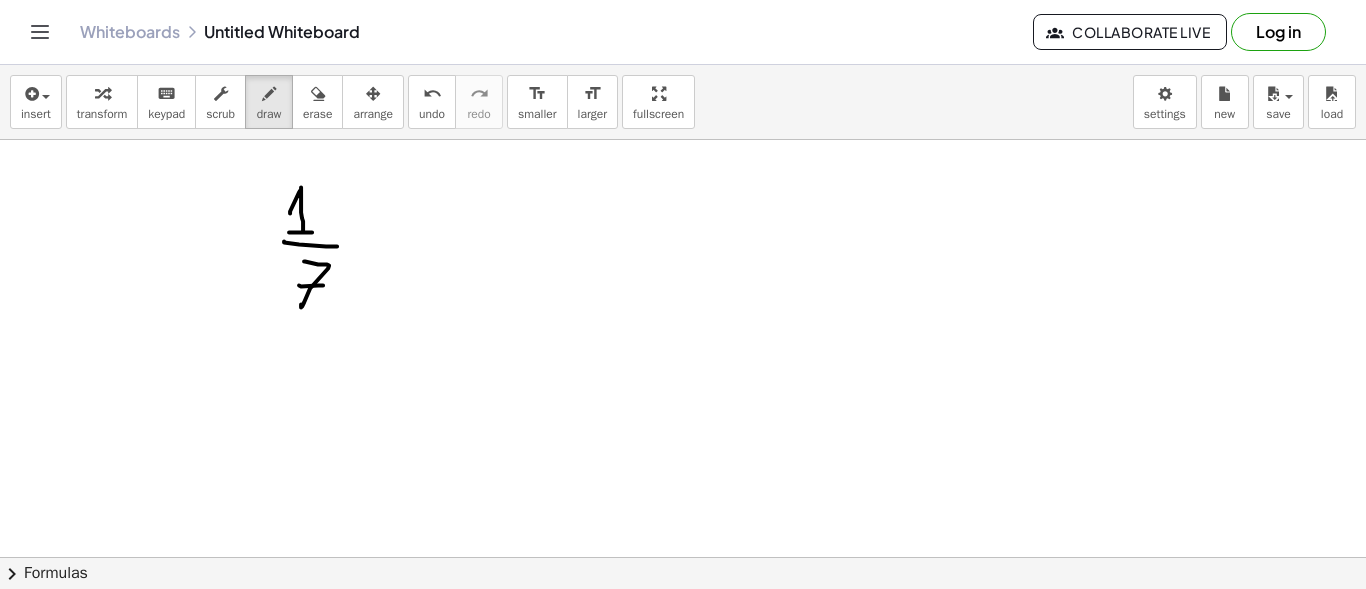 drag, startPoint x: 299, startPoint y: 284, endPoint x: 325, endPoint y: 284, distance: 26 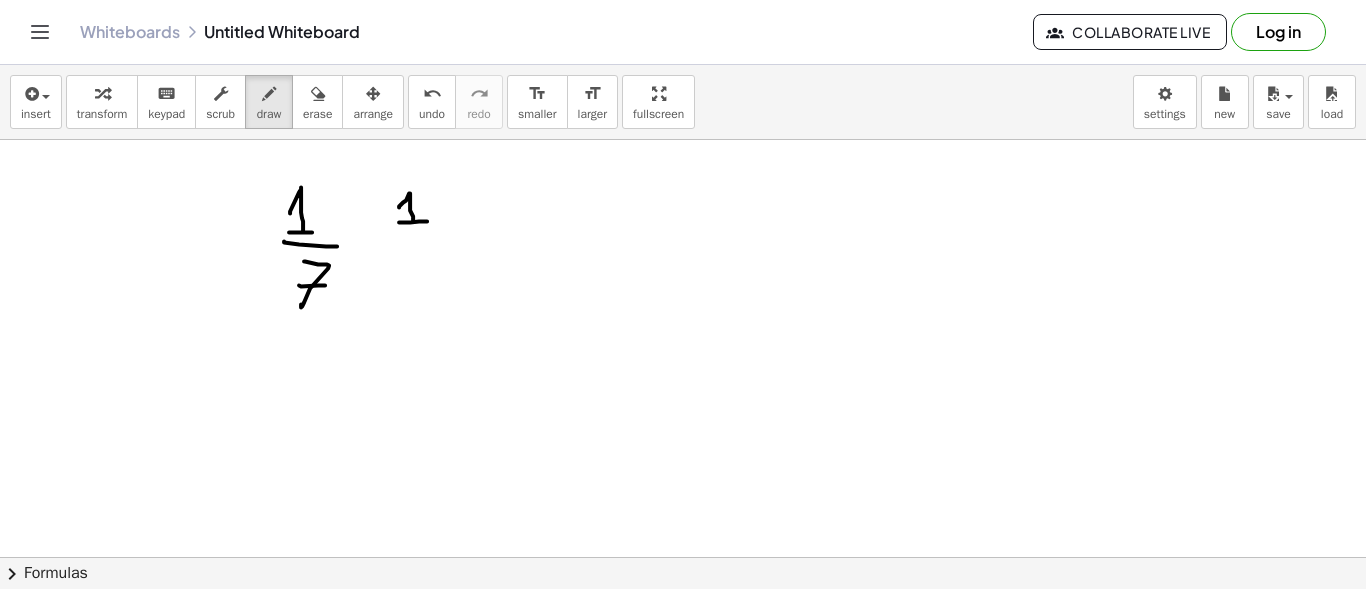 drag, startPoint x: 399, startPoint y: 206, endPoint x: 427, endPoint y: 219, distance: 30.870699 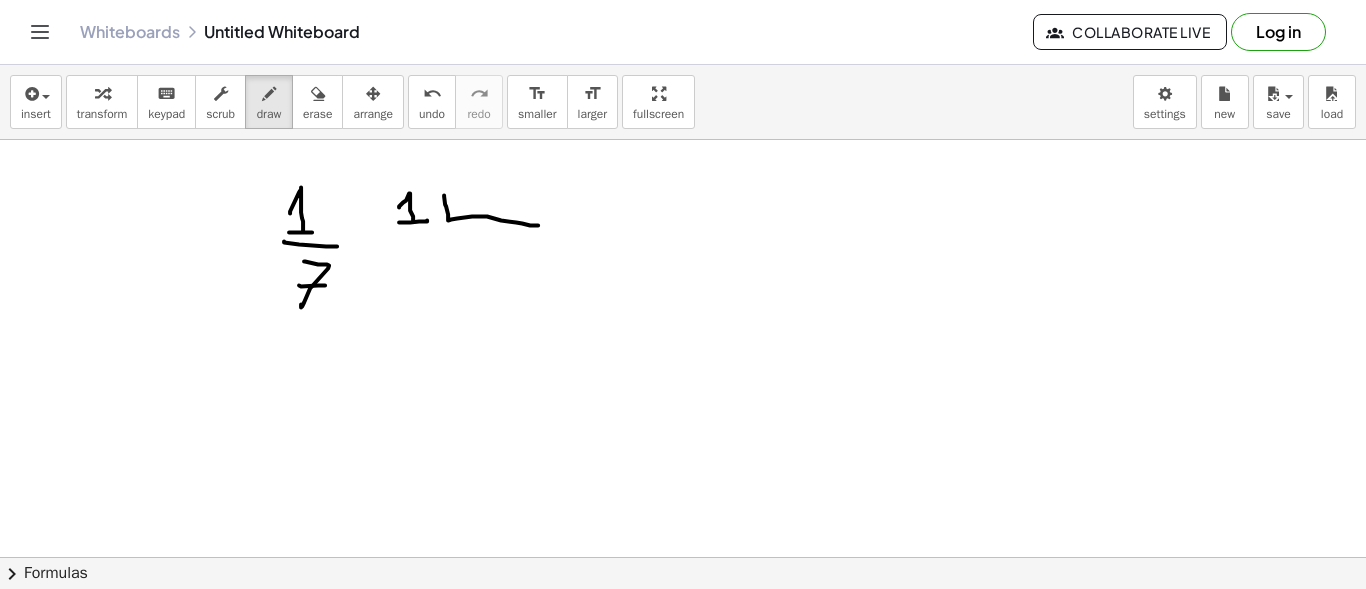 drag, startPoint x: 444, startPoint y: 194, endPoint x: 538, endPoint y: 224, distance: 98.67117 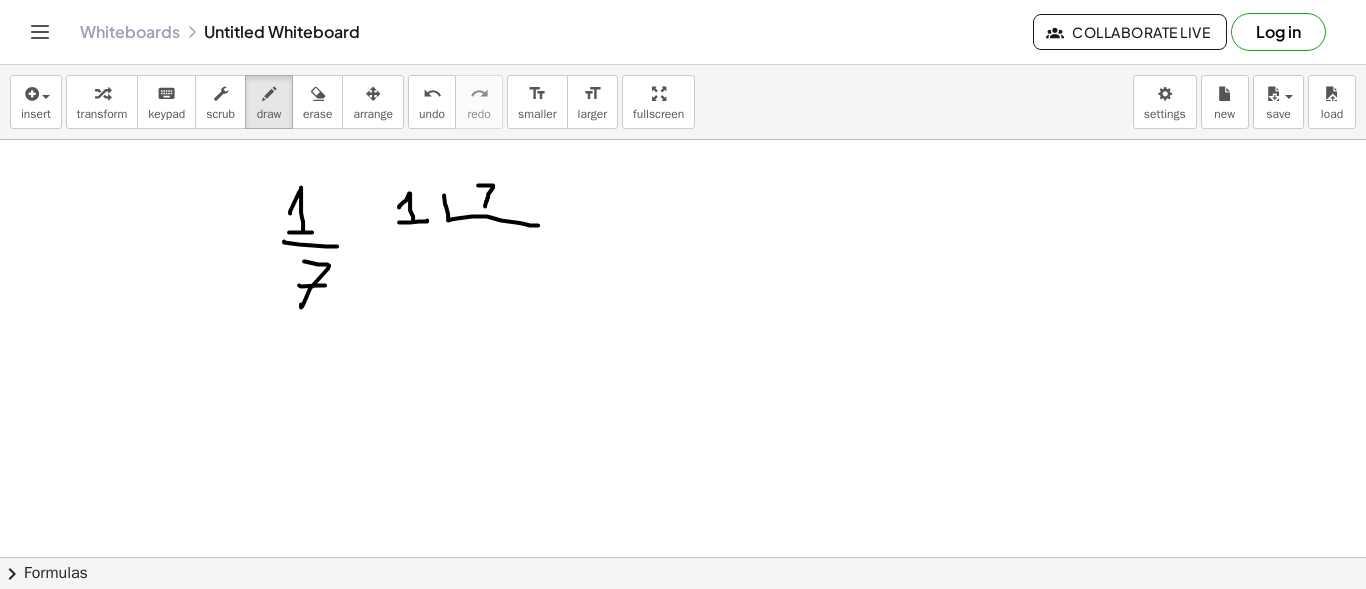 drag, startPoint x: 478, startPoint y: 184, endPoint x: 485, endPoint y: 205, distance: 22.135944 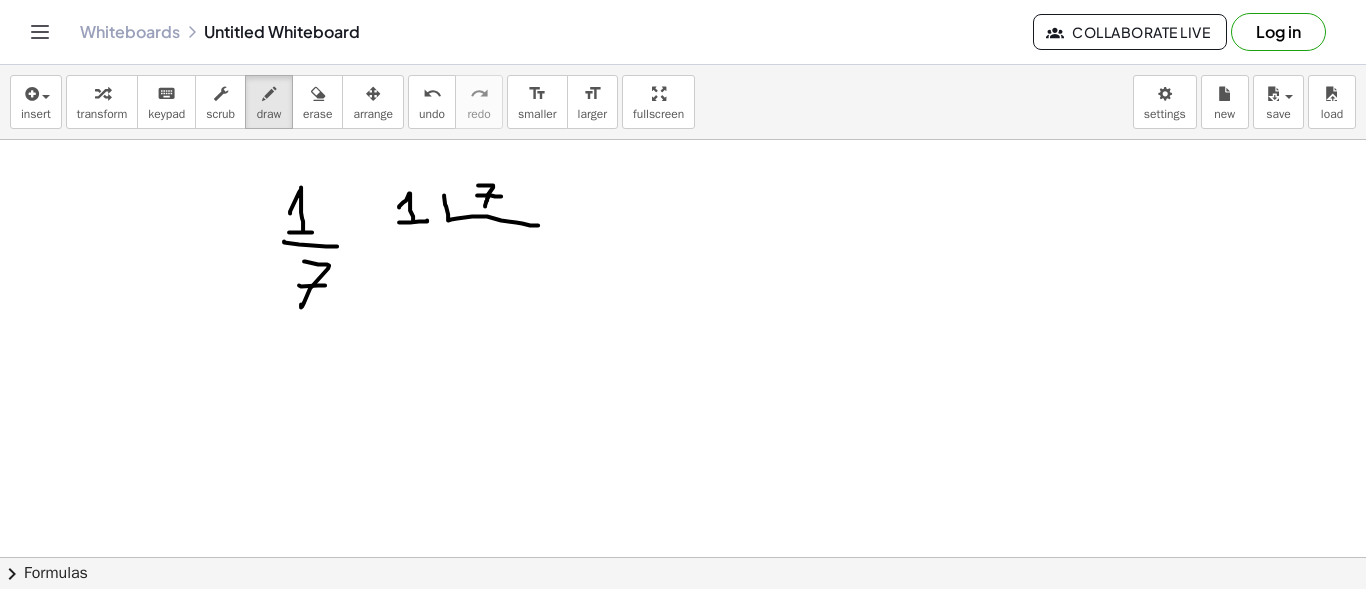 drag, startPoint x: 477, startPoint y: 194, endPoint x: 501, endPoint y: 195, distance: 24.020824 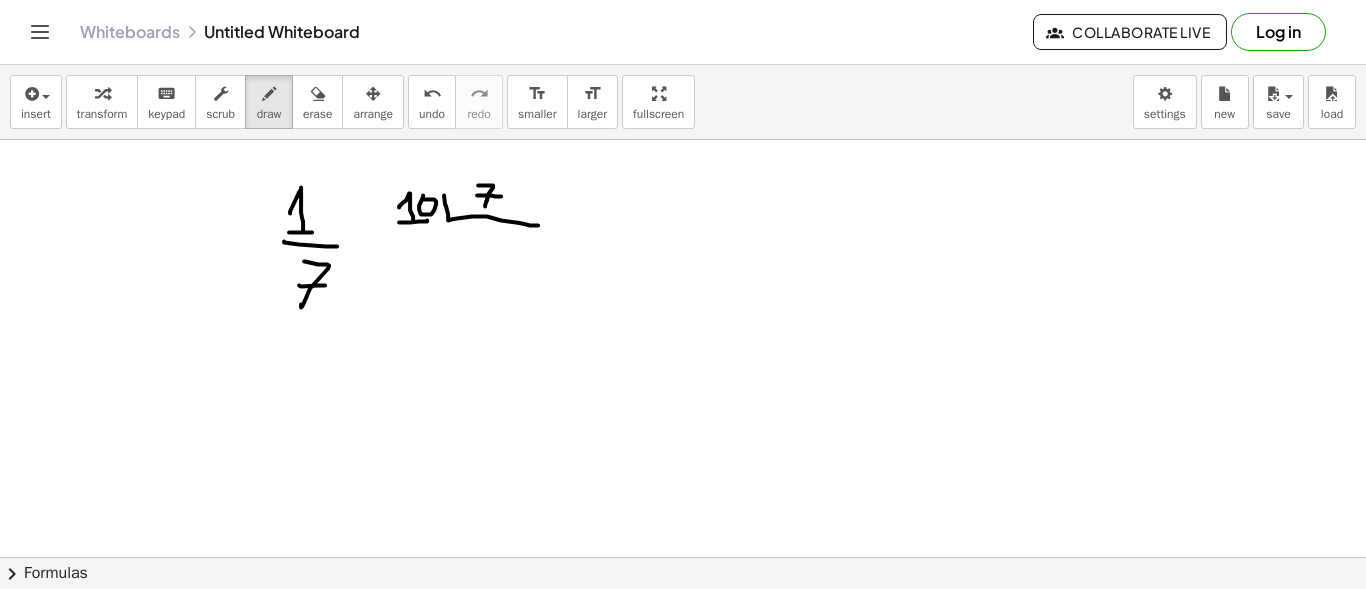 click at bounding box center [683, 174] 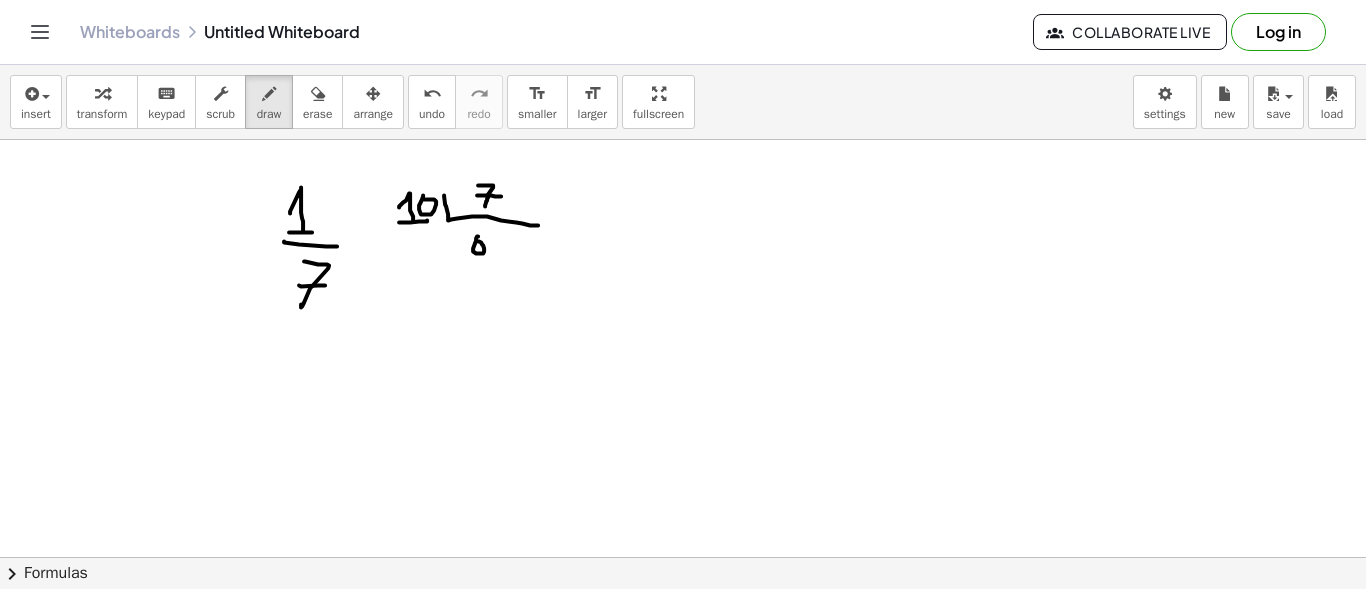 click at bounding box center (683, 174) 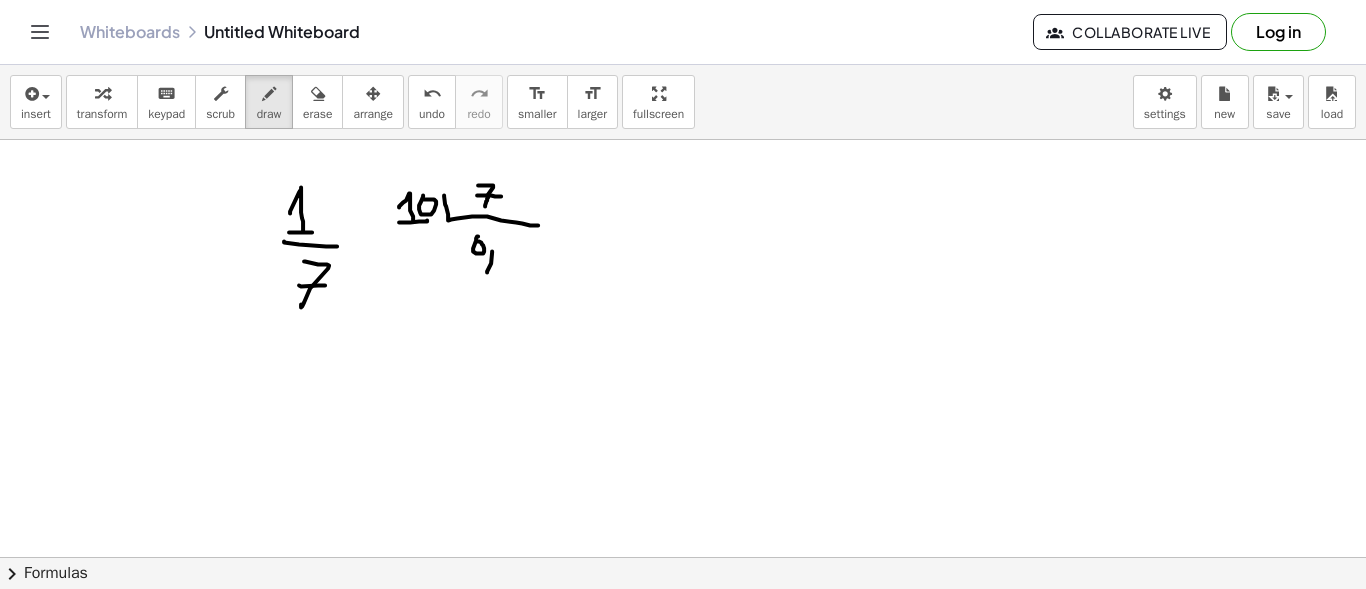 drag, startPoint x: 492, startPoint y: 250, endPoint x: 487, endPoint y: 270, distance: 20.615528 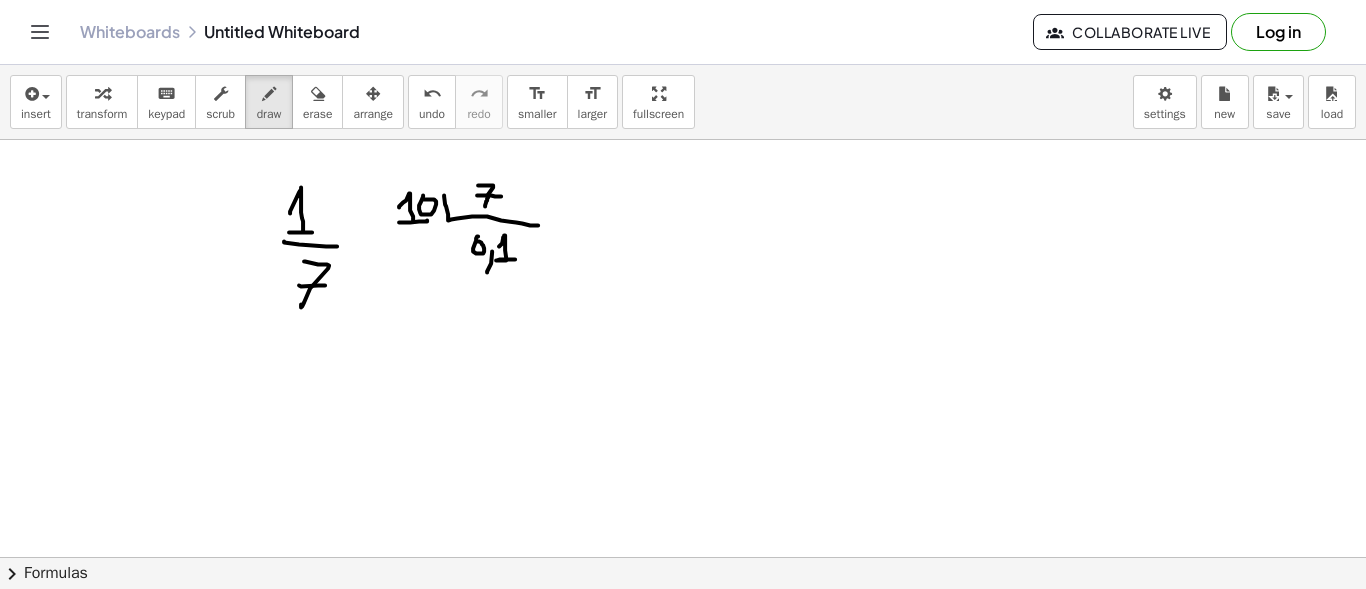 drag, startPoint x: 499, startPoint y: 245, endPoint x: 515, endPoint y: 257, distance: 20 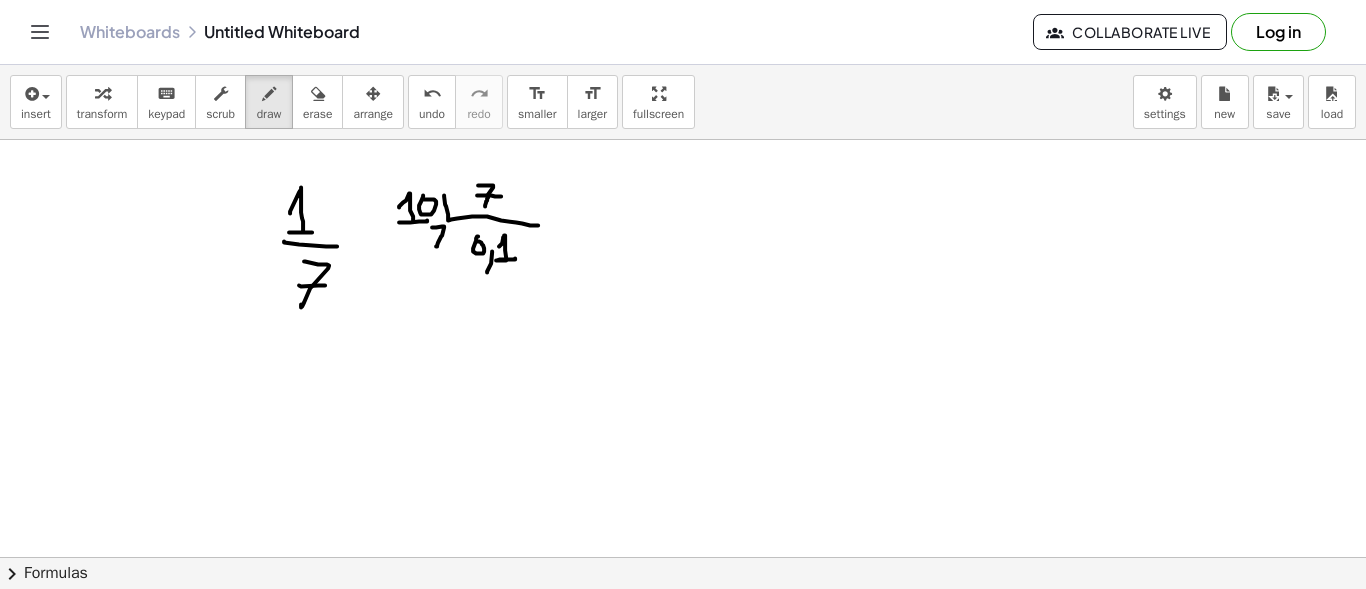 drag, startPoint x: 432, startPoint y: 226, endPoint x: 436, endPoint y: 245, distance: 19.416489 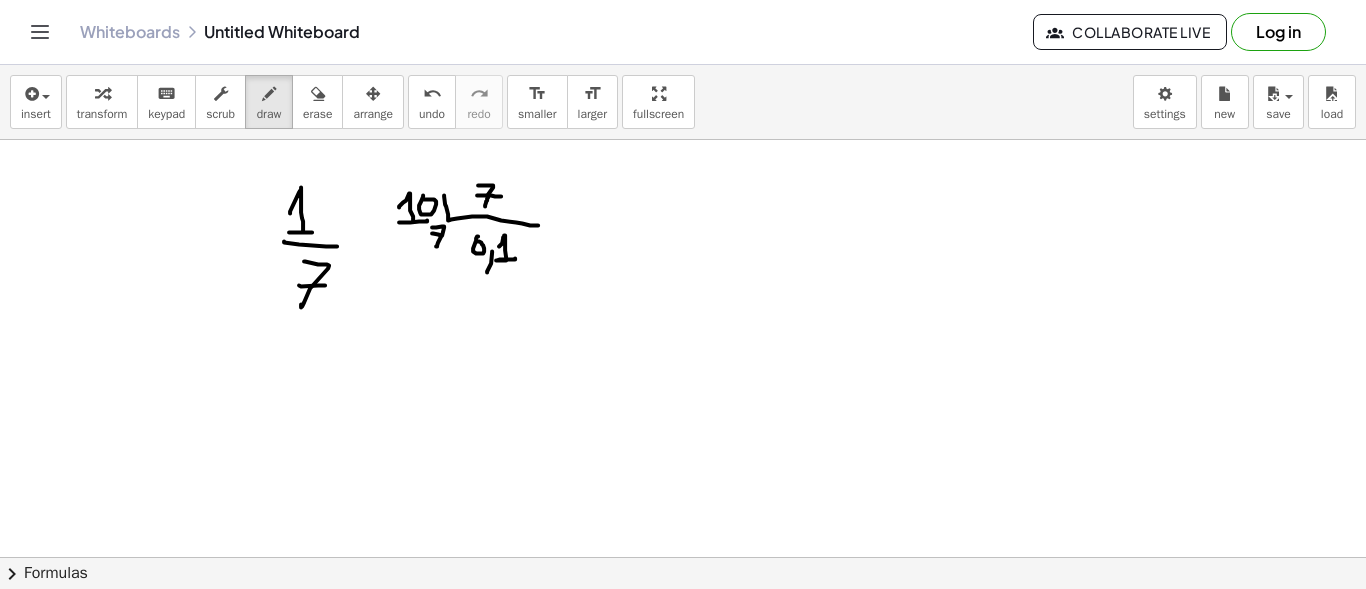click at bounding box center (683, 174) 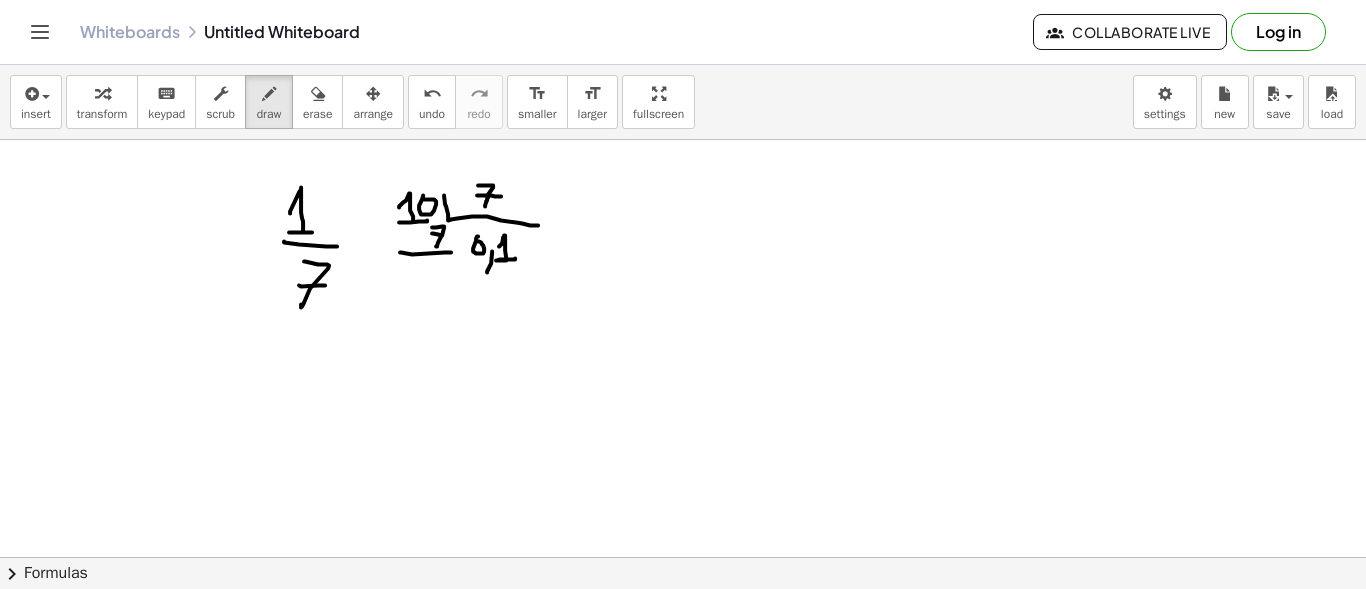 drag, startPoint x: 400, startPoint y: 251, endPoint x: 451, endPoint y: 251, distance: 51 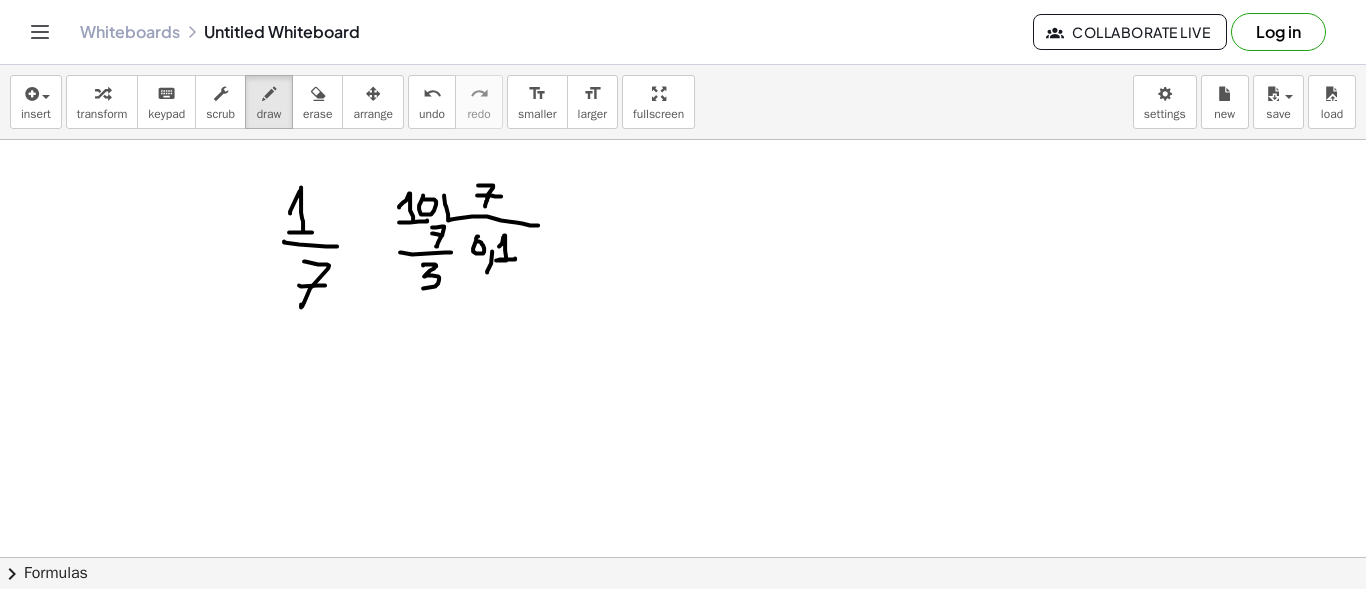 drag, startPoint x: 423, startPoint y: 264, endPoint x: 423, endPoint y: 287, distance: 23 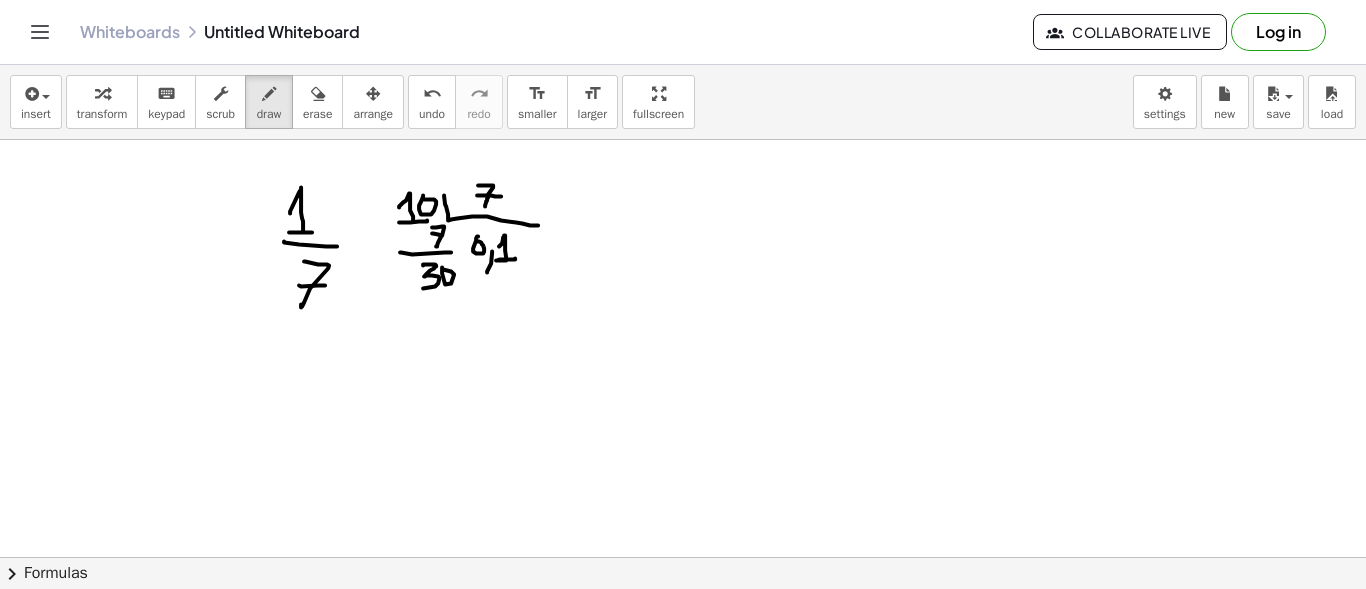 click at bounding box center (683, 174) 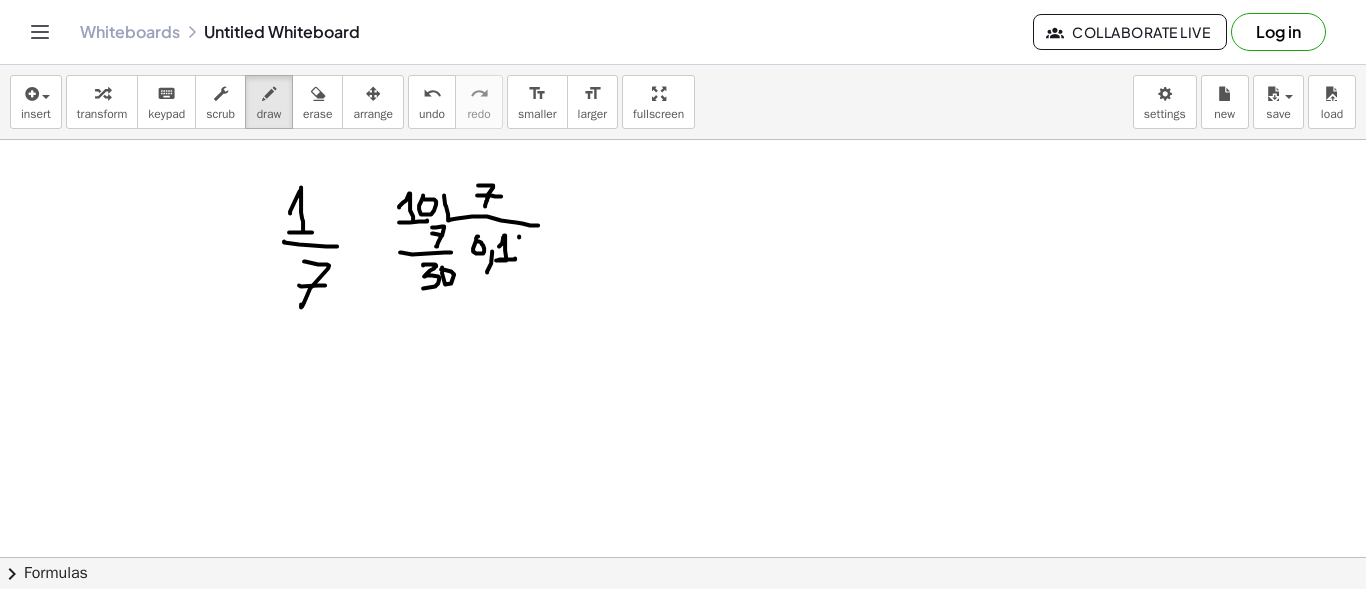 click at bounding box center [683, 174] 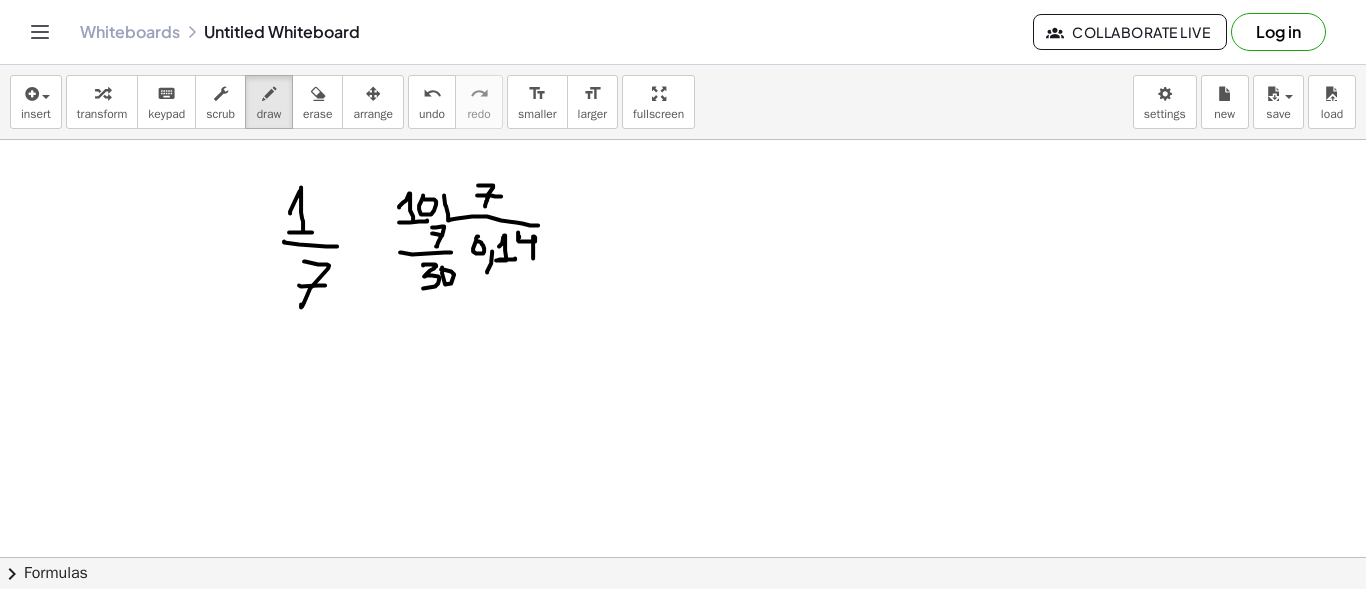 drag, startPoint x: 518, startPoint y: 231, endPoint x: 533, endPoint y: 257, distance: 30.016663 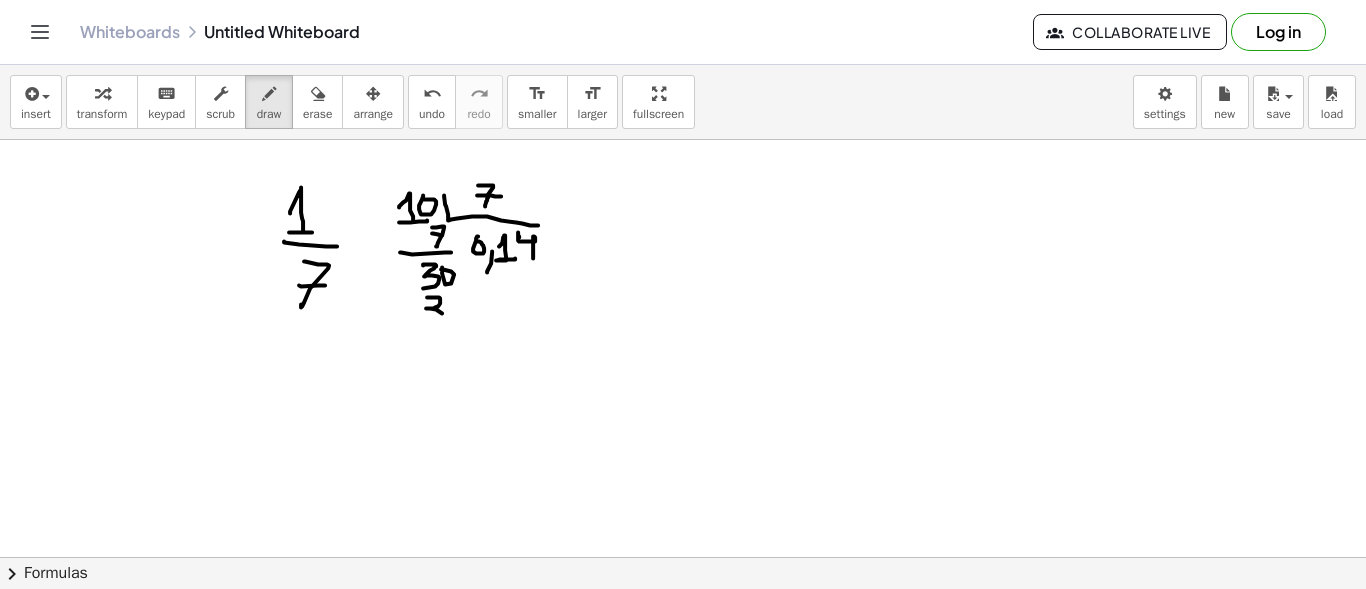 drag, startPoint x: 427, startPoint y: 296, endPoint x: 443, endPoint y: 312, distance: 22.627417 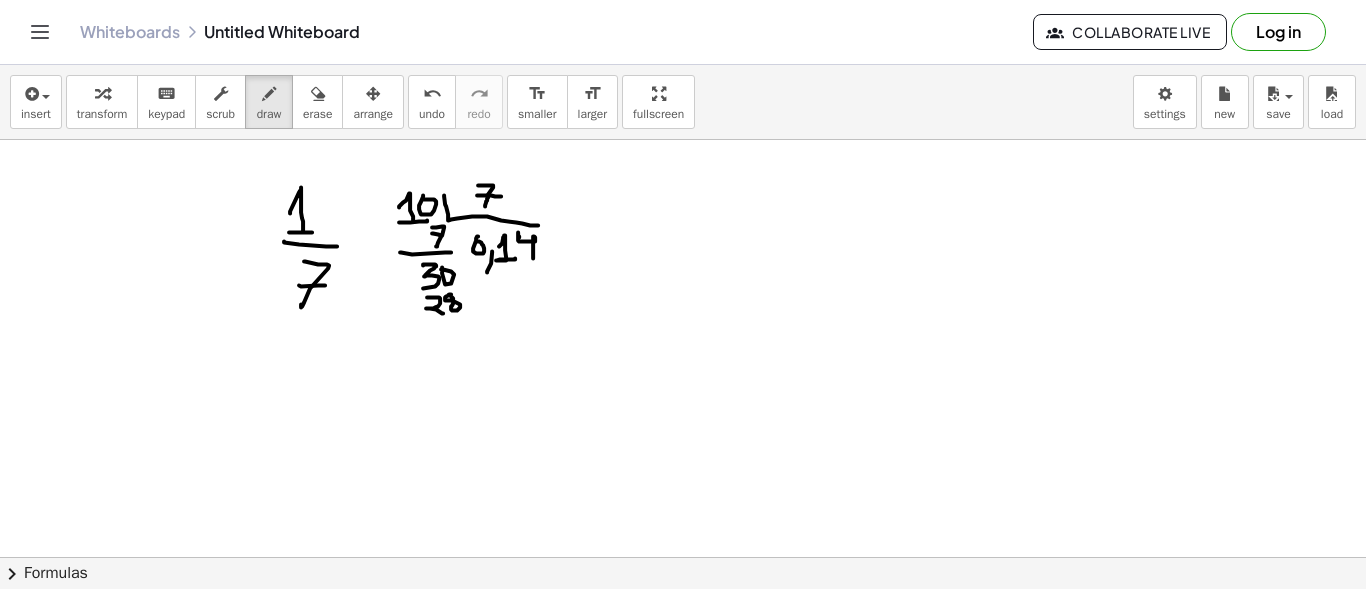 click at bounding box center (683, 174) 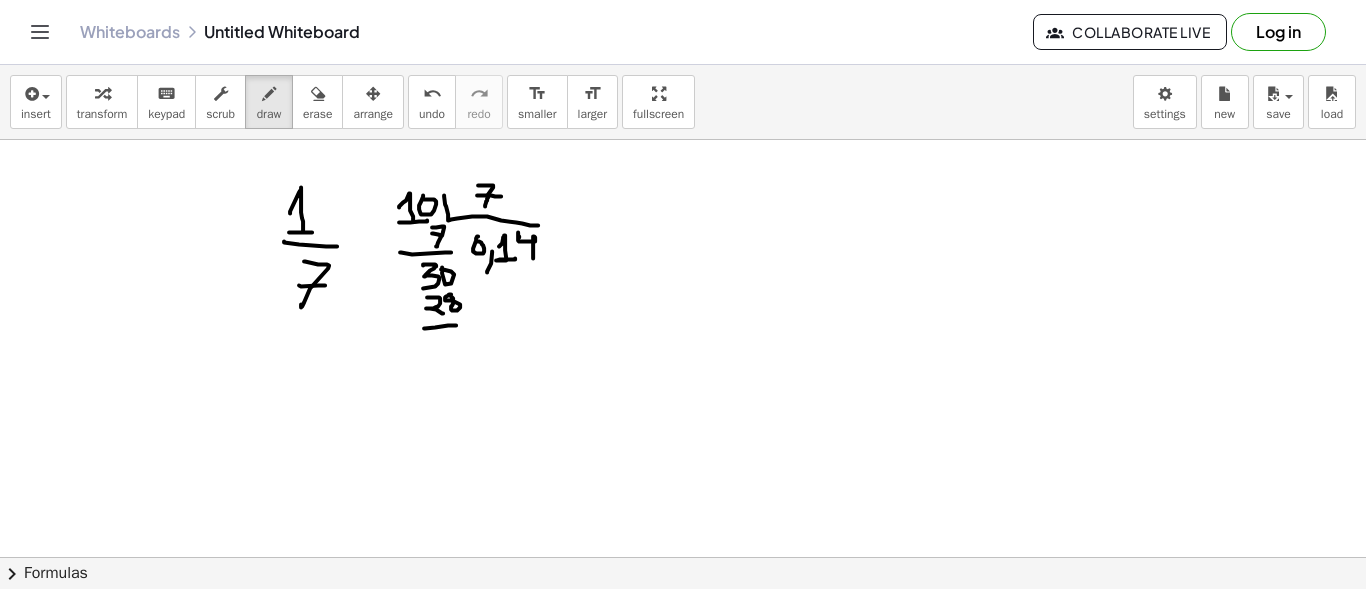 drag, startPoint x: 424, startPoint y: 327, endPoint x: 456, endPoint y: 324, distance: 32.140316 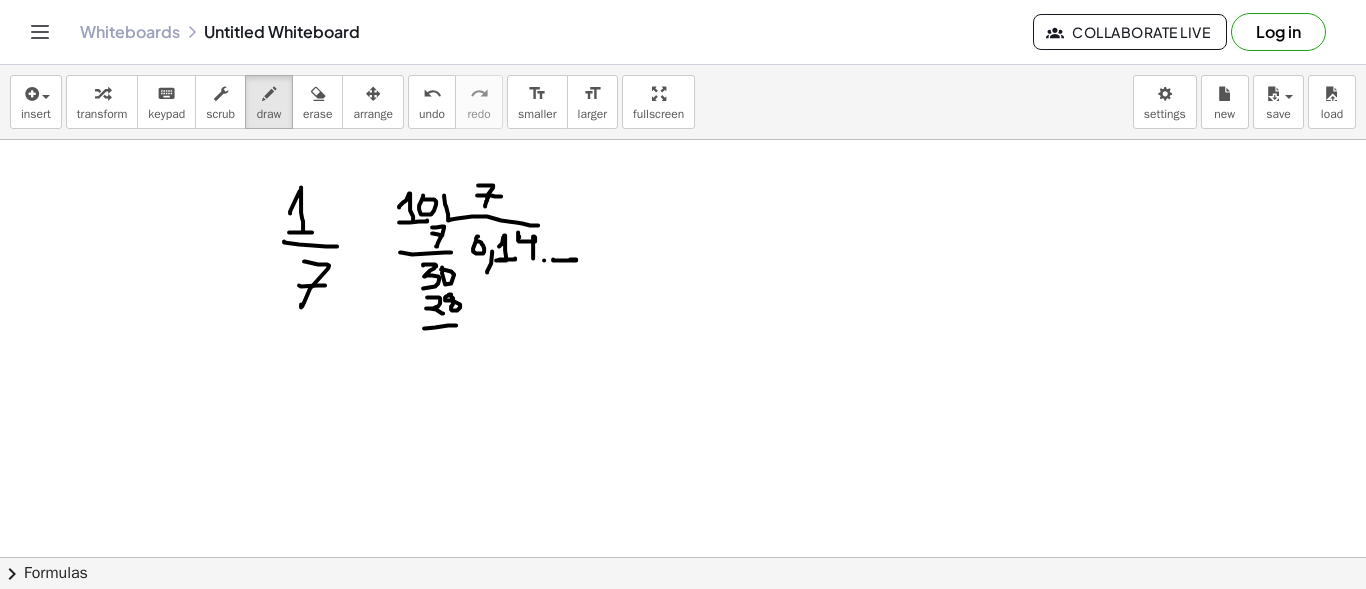 drag, startPoint x: 553, startPoint y: 258, endPoint x: 570, endPoint y: 258, distance: 17 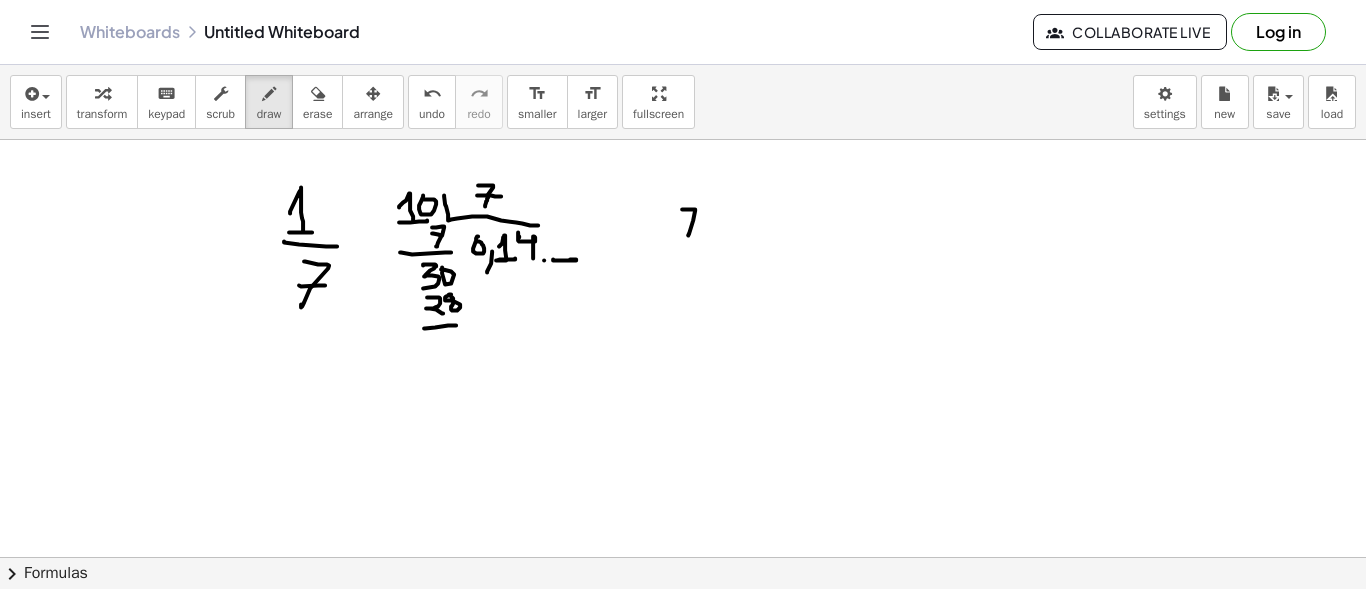 drag, startPoint x: 682, startPoint y: 208, endPoint x: 688, endPoint y: 234, distance: 26.683329 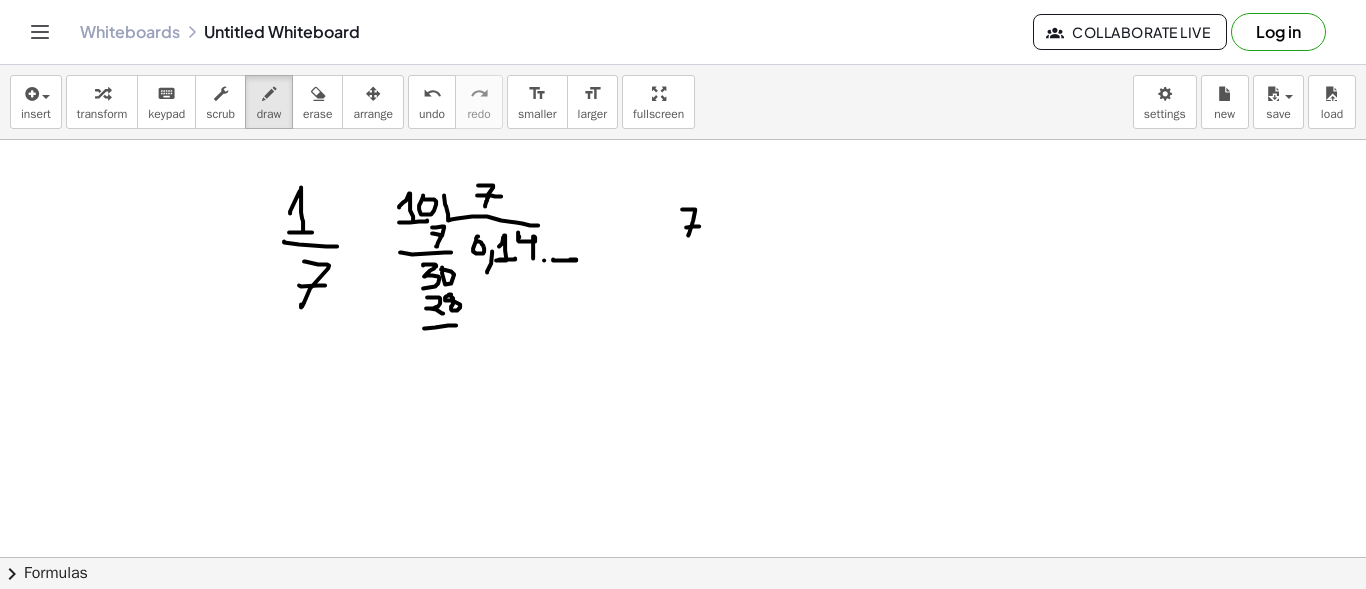 drag, startPoint x: 686, startPoint y: 226, endPoint x: 700, endPoint y: 225, distance: 14.035668 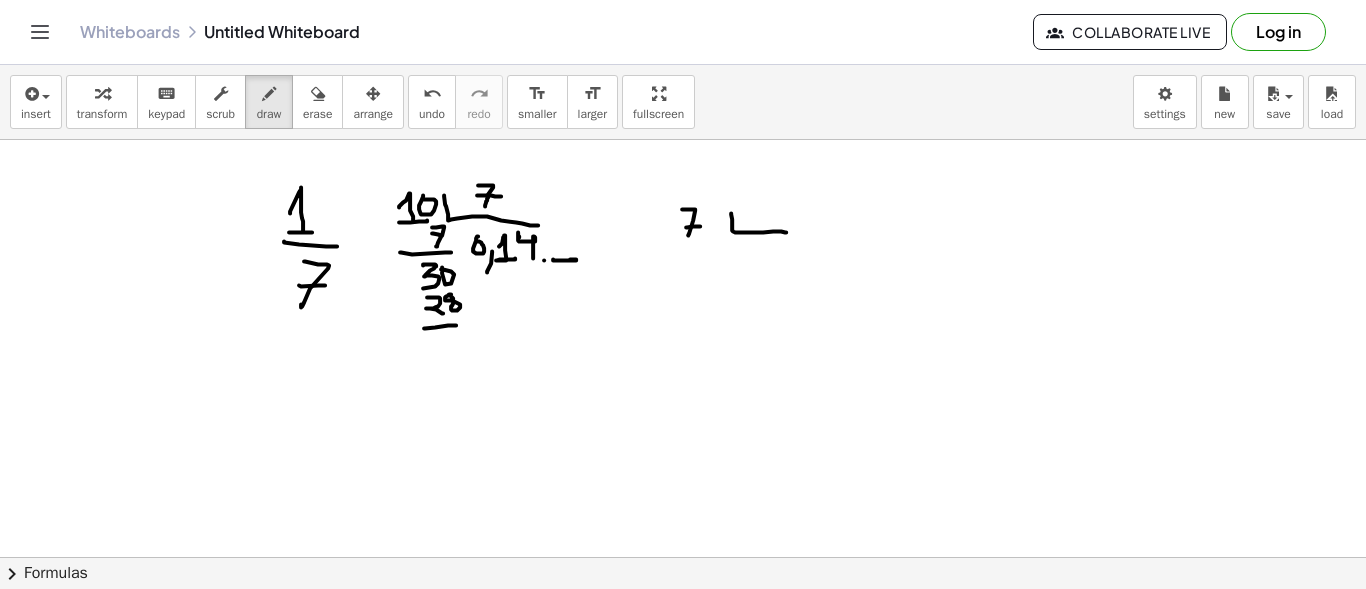 drag, startPoint x: 731, startPoint y: 212, endPoint x: 786, endPoint y: 231, distance: 58.189346 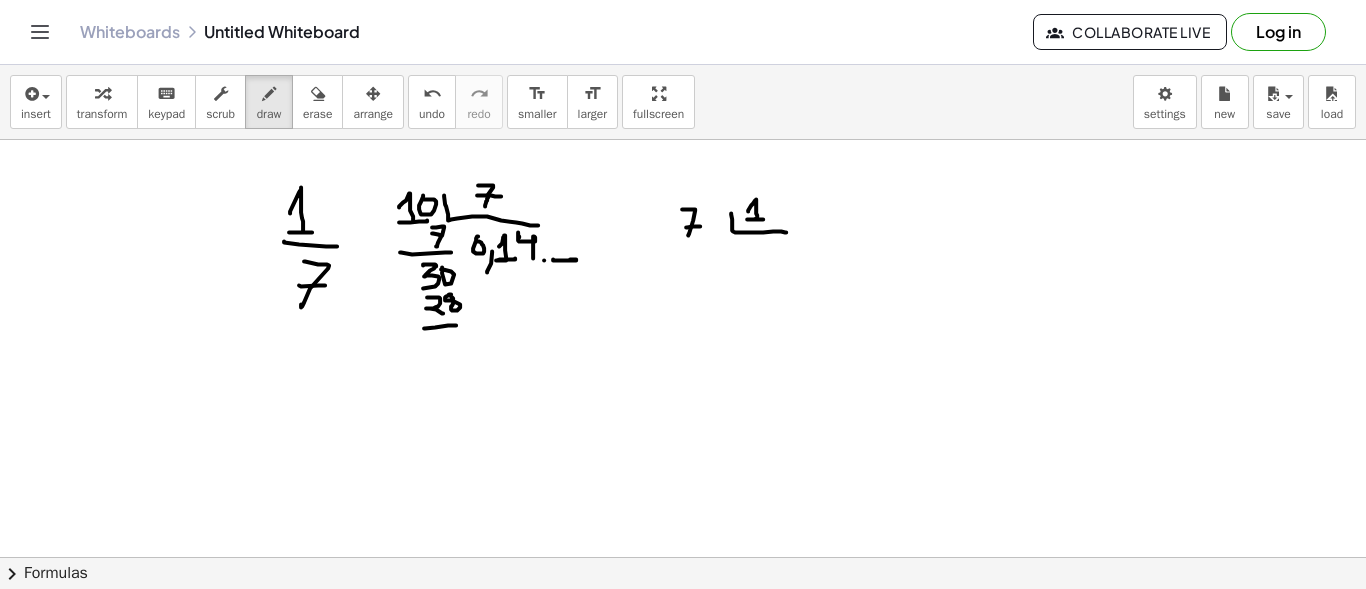 drag, startPoint x: 748, startPoint y: 210, endPoint x: 763, endPoint y: 218, distance: 17 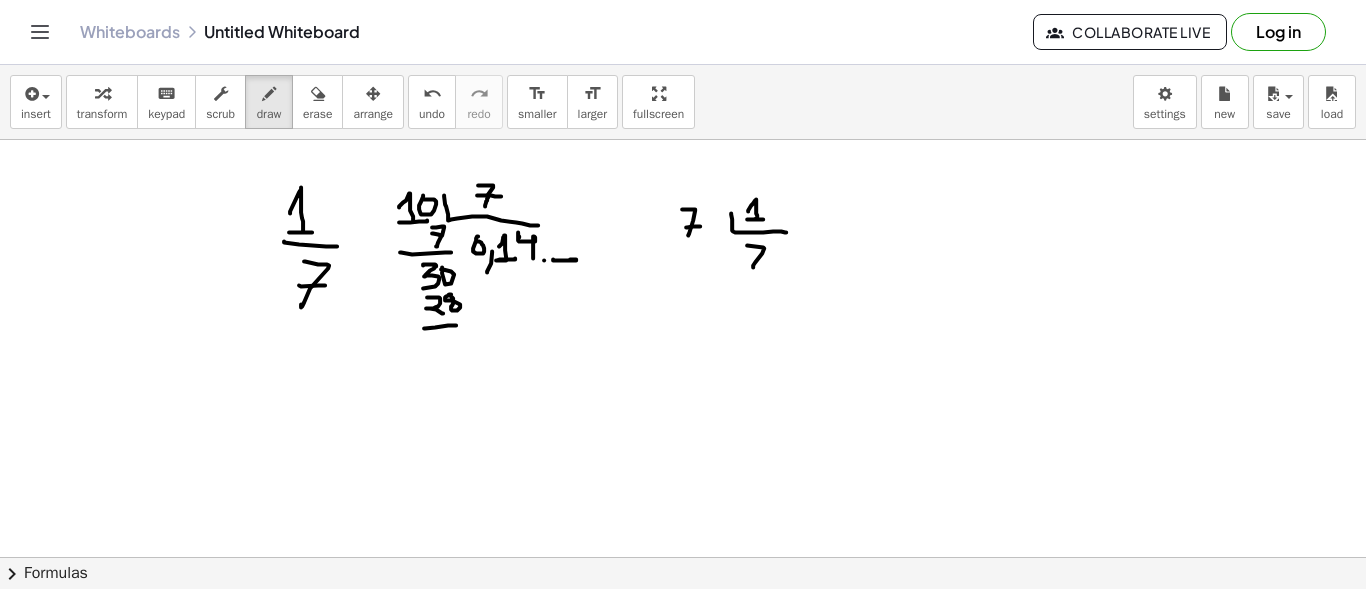 drag, startPoint x: 747, startPoint y: 244, endPoint x: 753, endPoint y: 265, distance: 21.84033 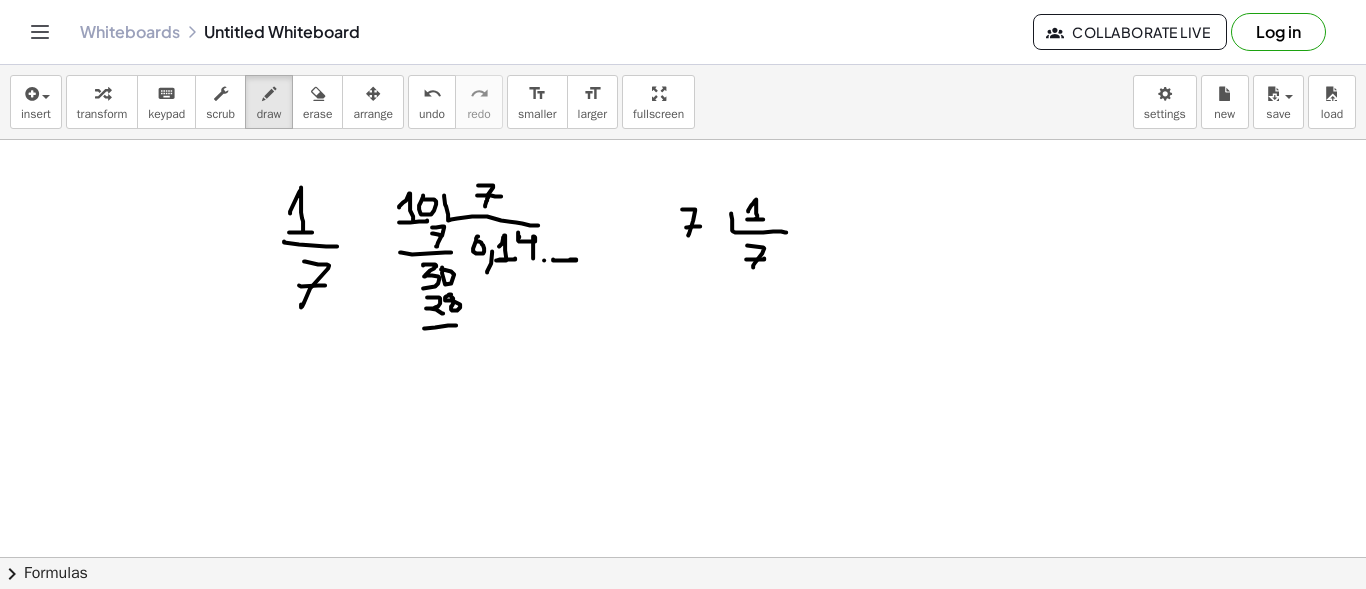 drag, startPoint x: 746, startPoint y: 258, endPoint x: 764, endPoint y: 257, distance: 18.027756 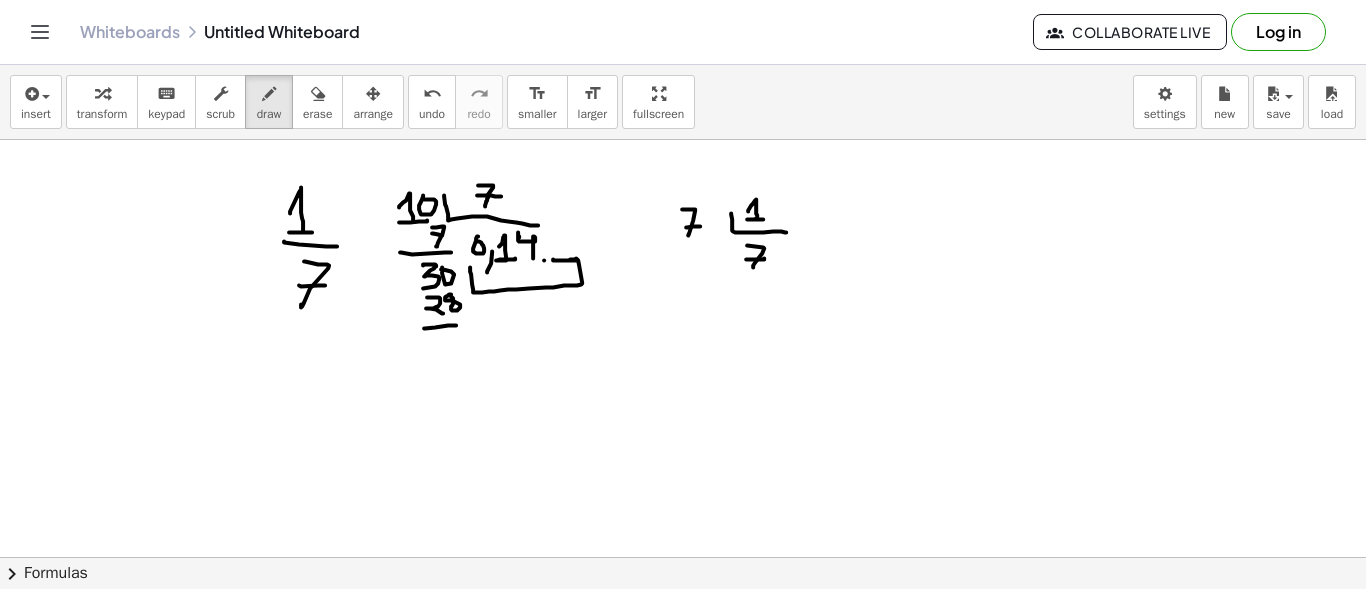 drag, startPoint x: 470, startPoint y: 266, endPoint x: 576, endPoint y: 257, distance: 106.381386 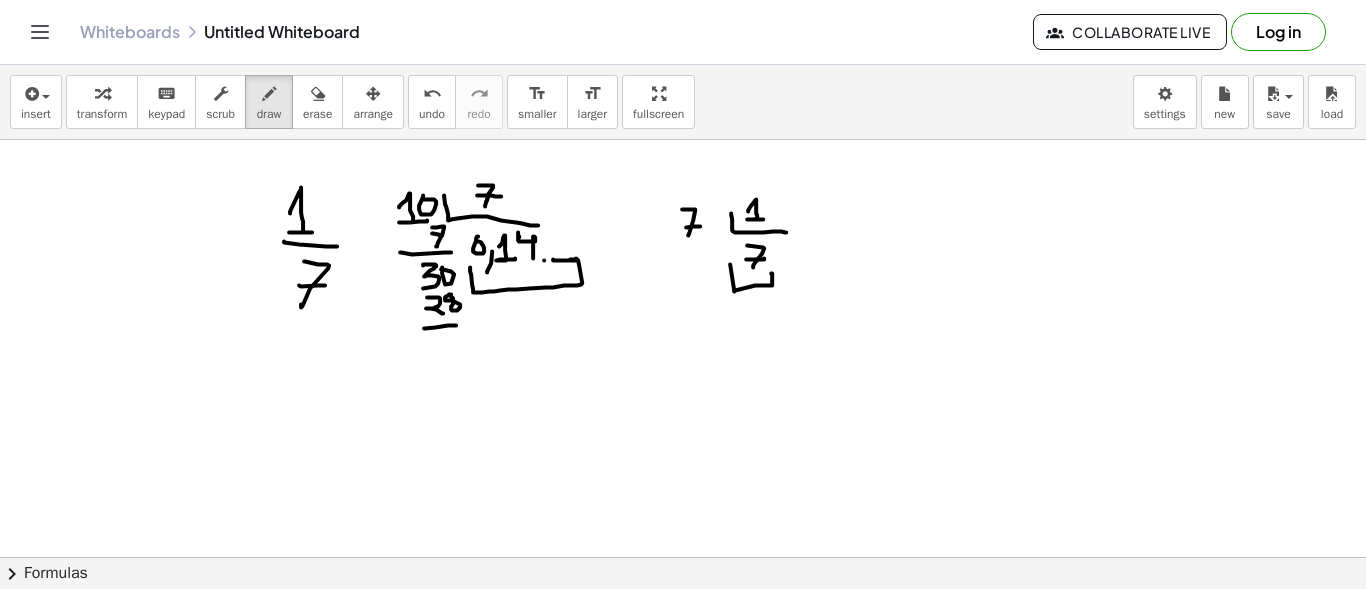 drag, startPoint x: 730, startPoint y: 263, endPoint x: 771, endPoint y: 272, distance: 41.976185 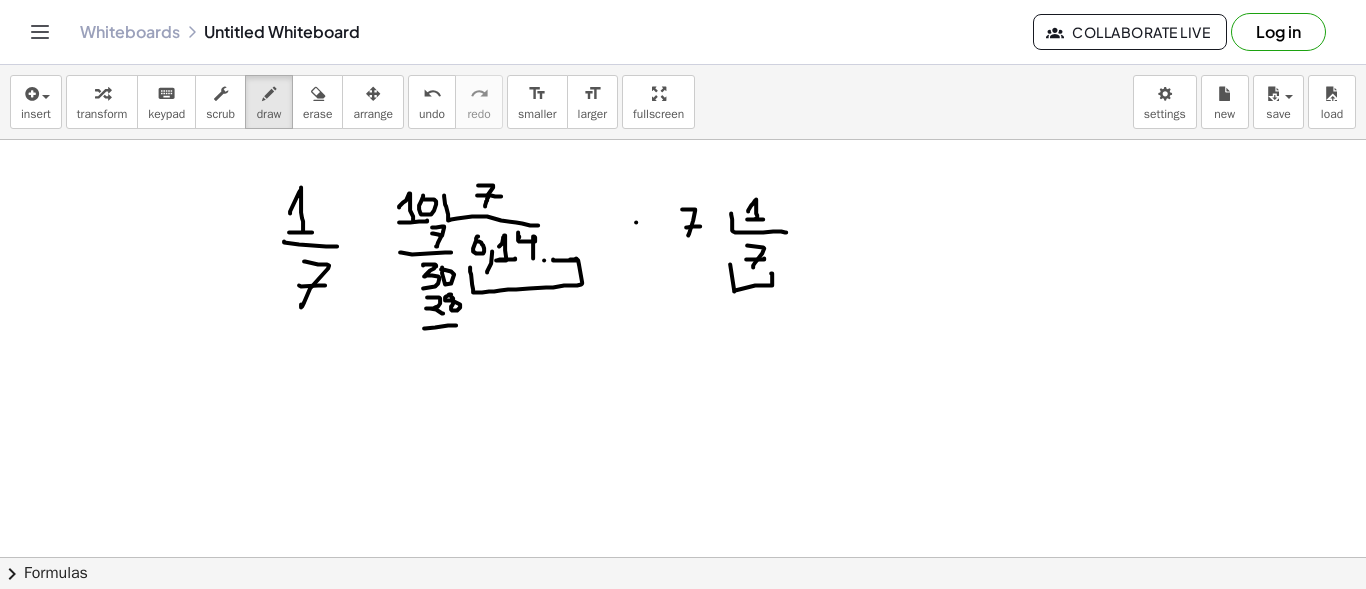 click at bounding box center (683, 174) 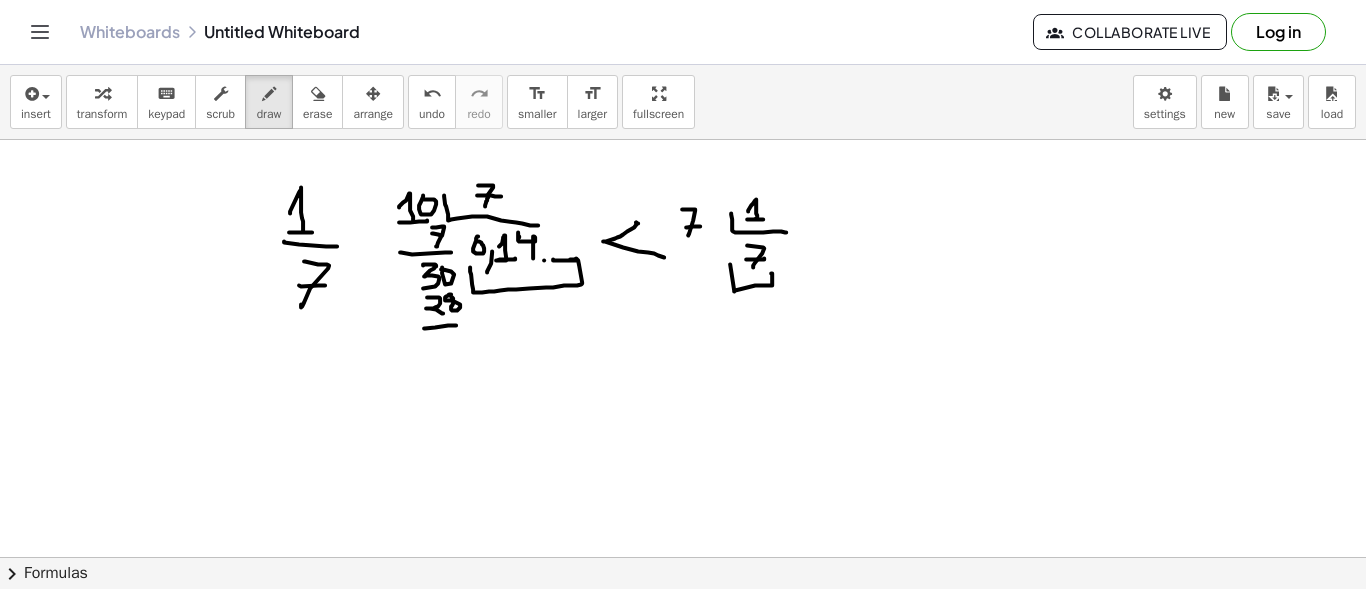 drag, startPoint x: 638, startPoint y: 222, endPoint x: 664, endPoint y: 256, distance: 42.80187 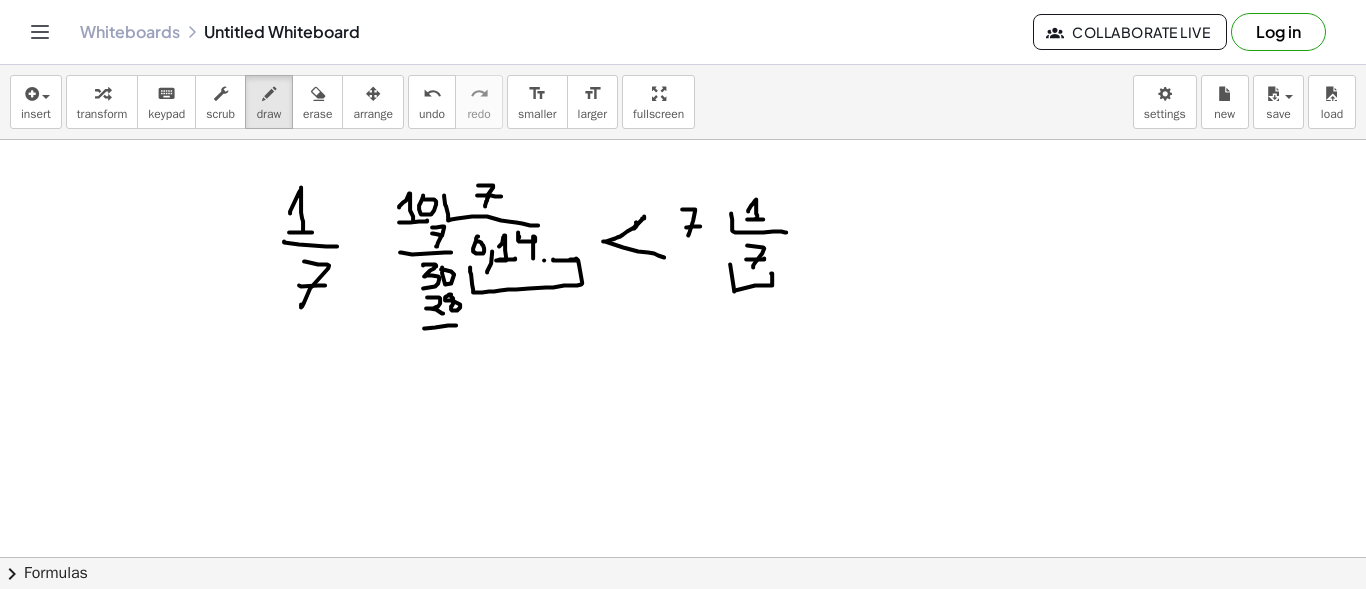 drag, startPoint x: 644, startPoint y: 215, endPoint x: 633, endPoint y: 227, distance: 16.27882 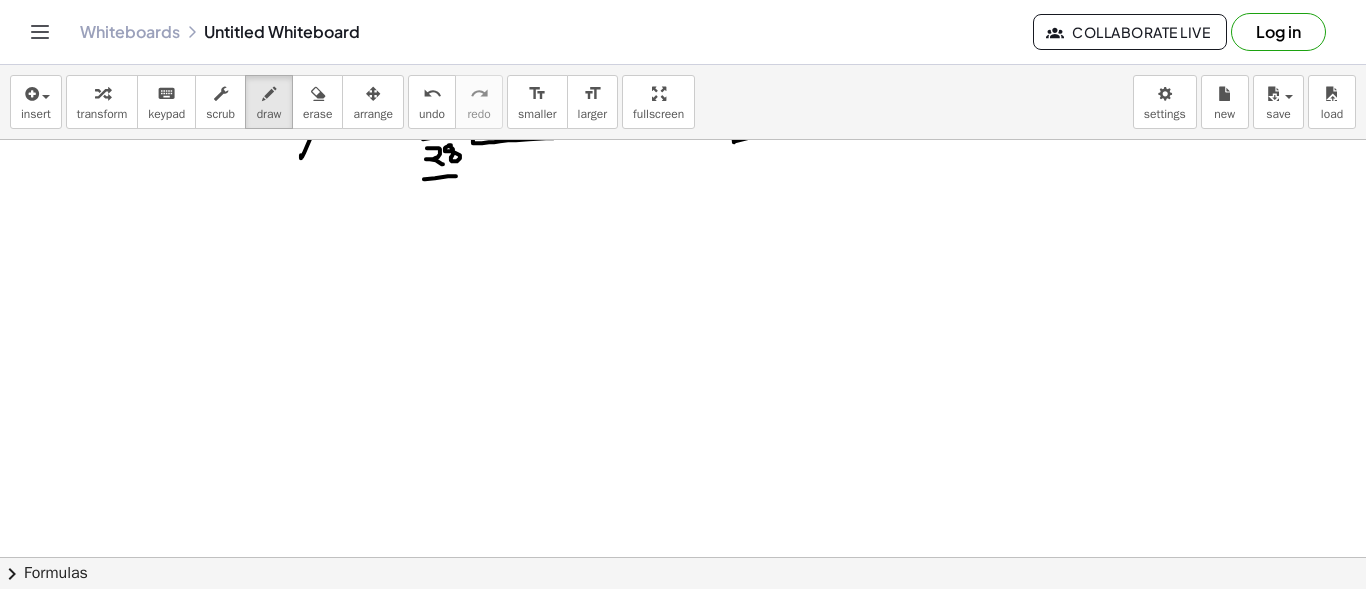scroll, scrollTop: 749, scrollLeft: 0, axis: vertical 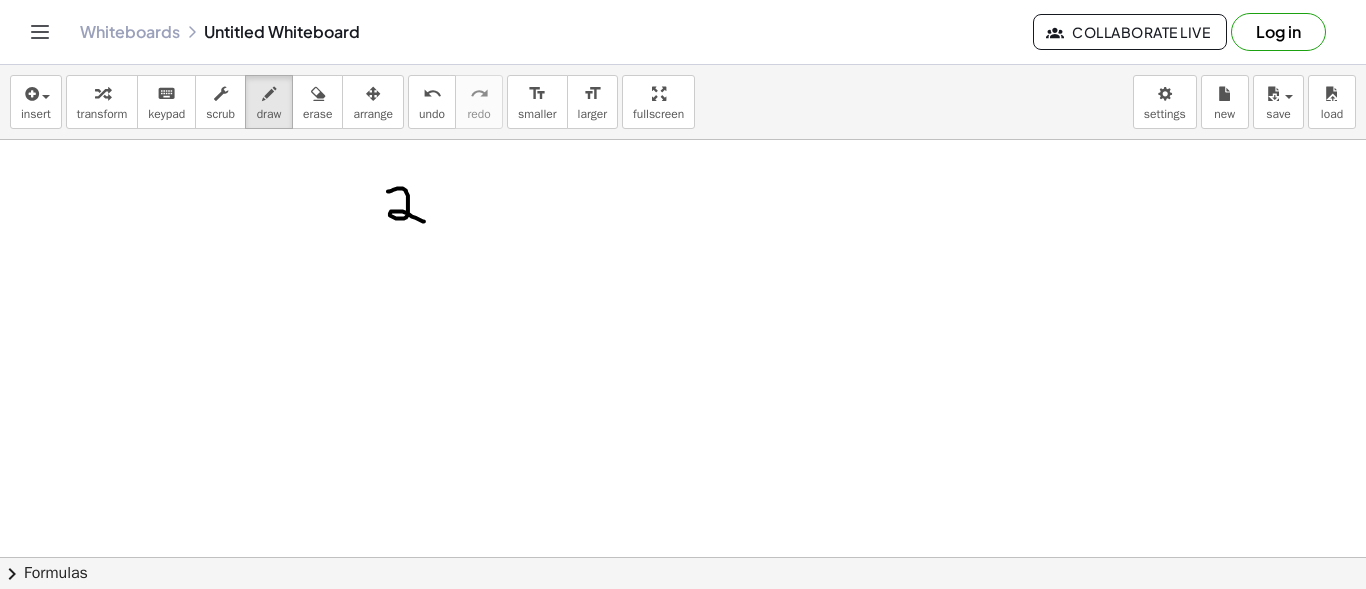 drag, startPoint x: 389, startPoint y: 190, endPoint x: 424, endPoint y: 220, distance: 46.09772 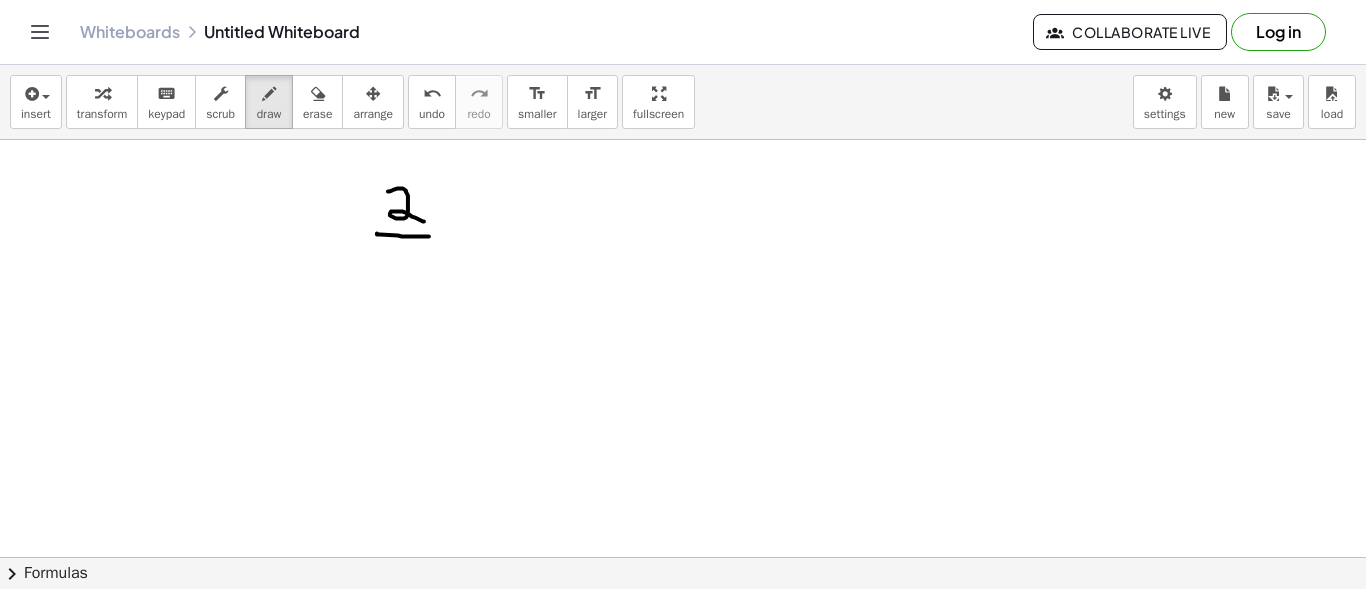 drag, startPoint x: 377, startPoint y: 232, endPoint x: 435, endPoint y: 235, distance: 58.077534 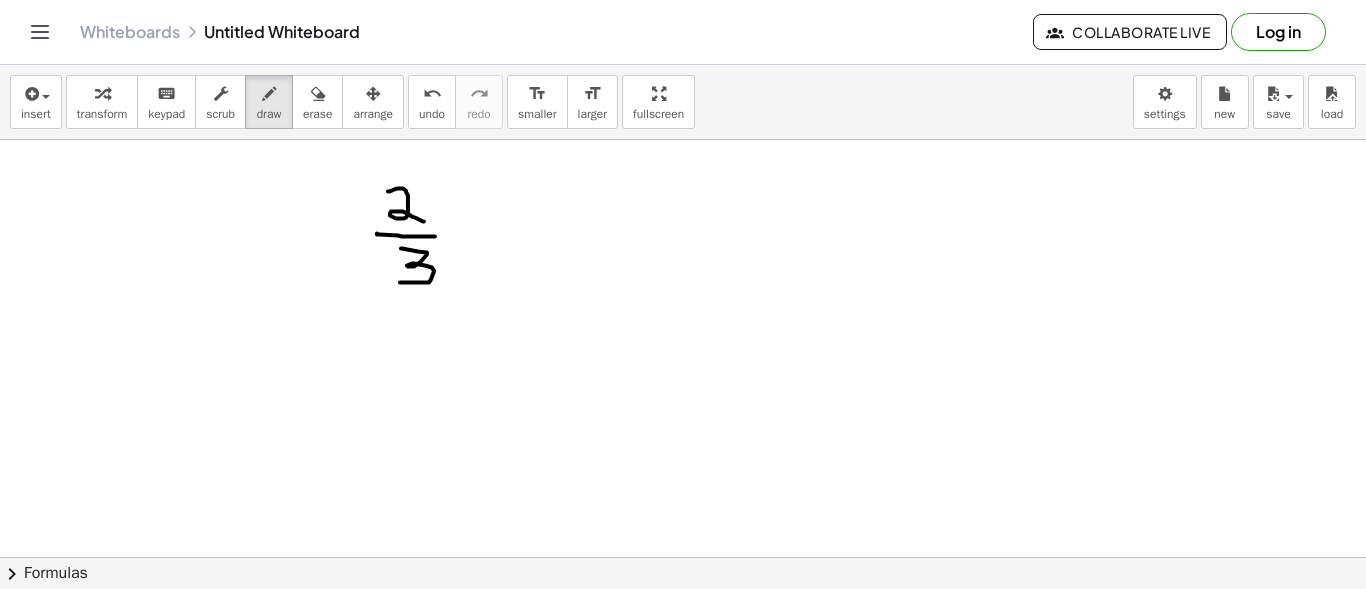 drag, startPoint x: 401, startPoint y: 247, endPoint x: 400, endPoint y: 281, distance: 34.0147 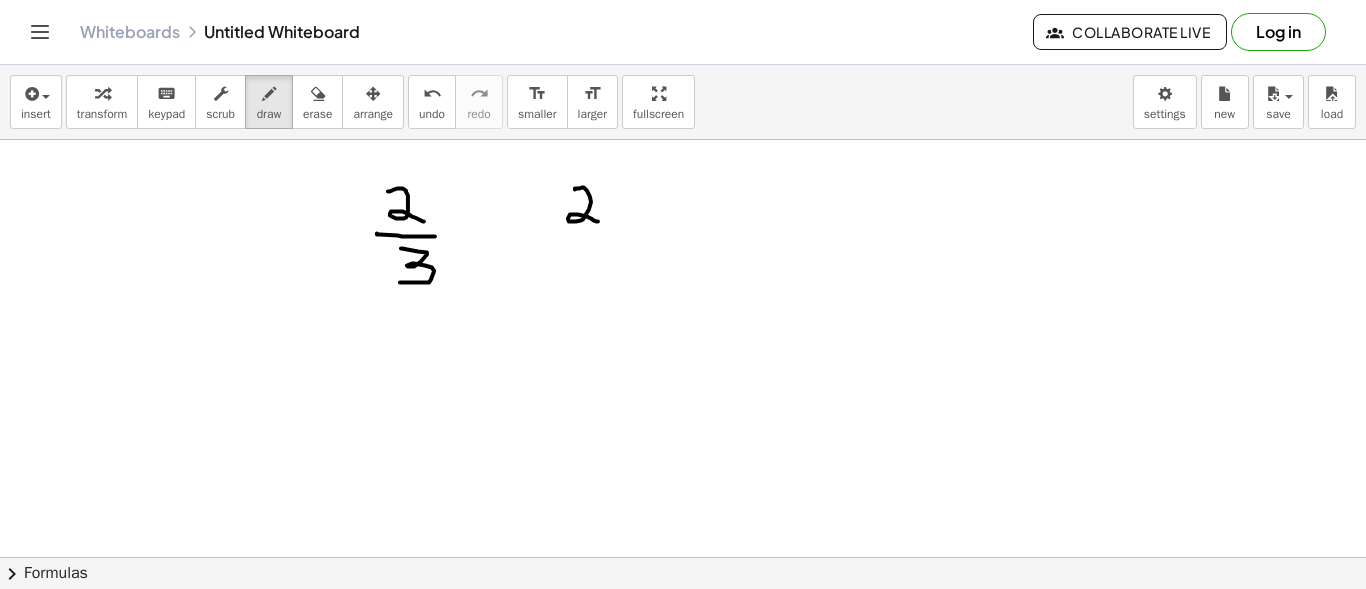 drag, startPoint x: 575, startPoint y: 188, endPoint x: 599, endPoint y: 220, distance: 40 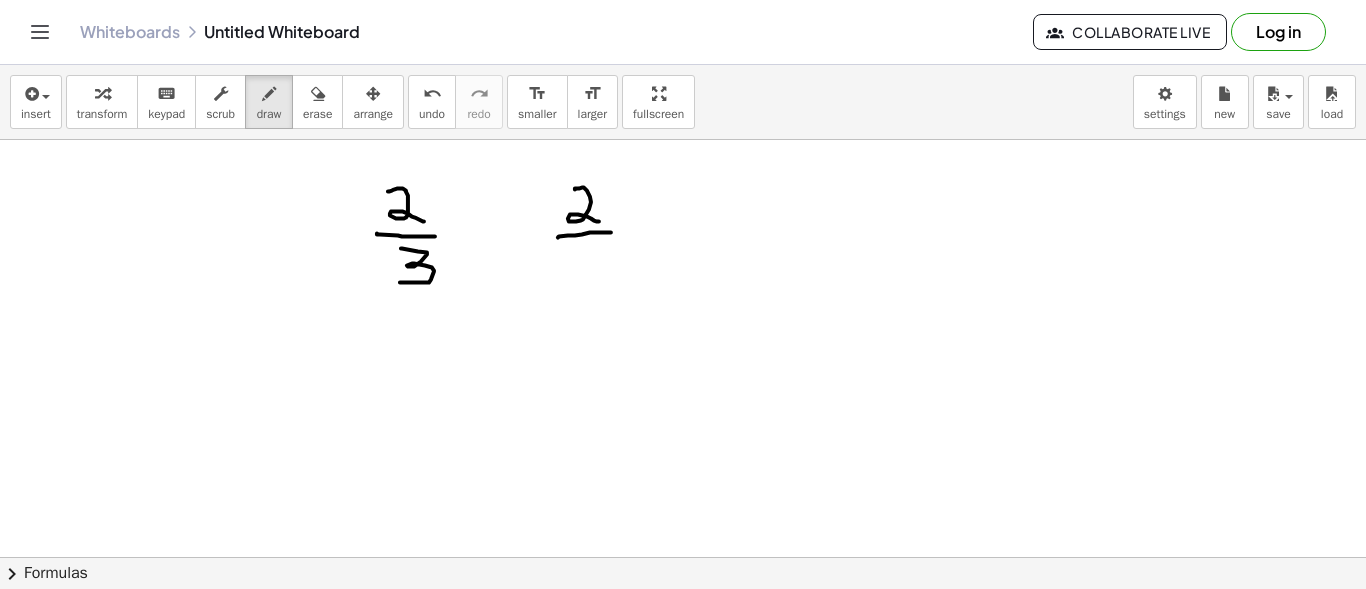 drag, startPoint x: 558, startPoint y: 236, endPoint x: 611, endPoint y: 231, distance: 53.235325 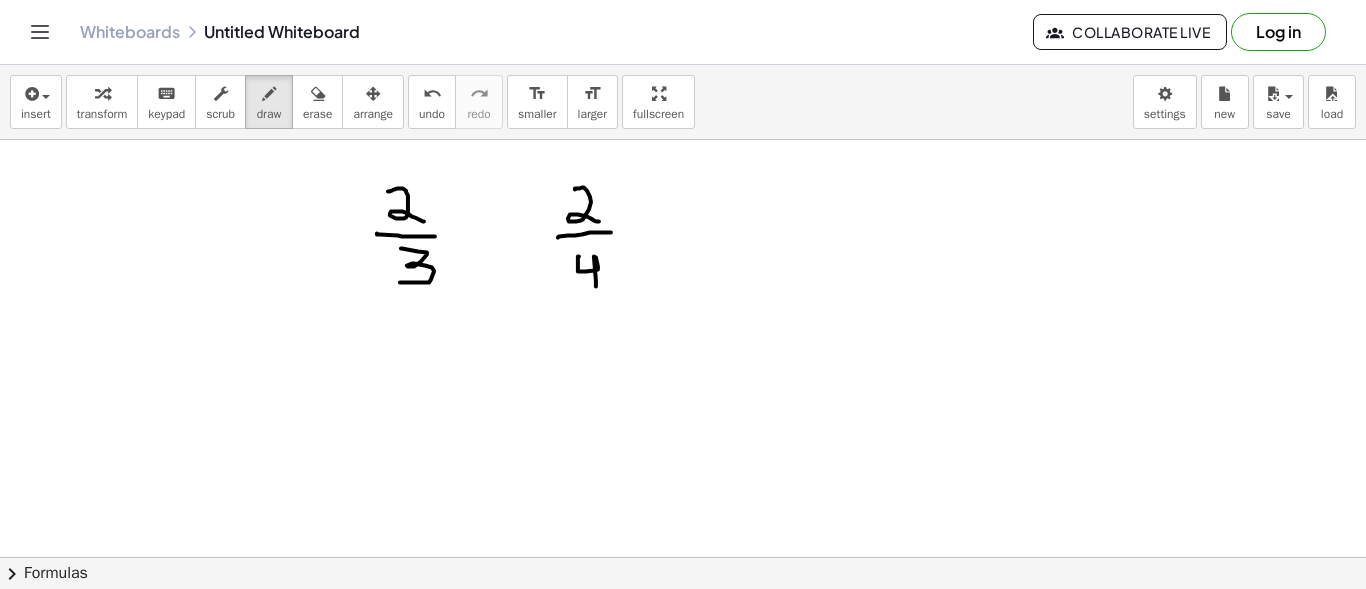 drag, startPoint x: 579, startPoint y: 255, endPoint x: 596, endPoint y: 285, distance: 34.48188 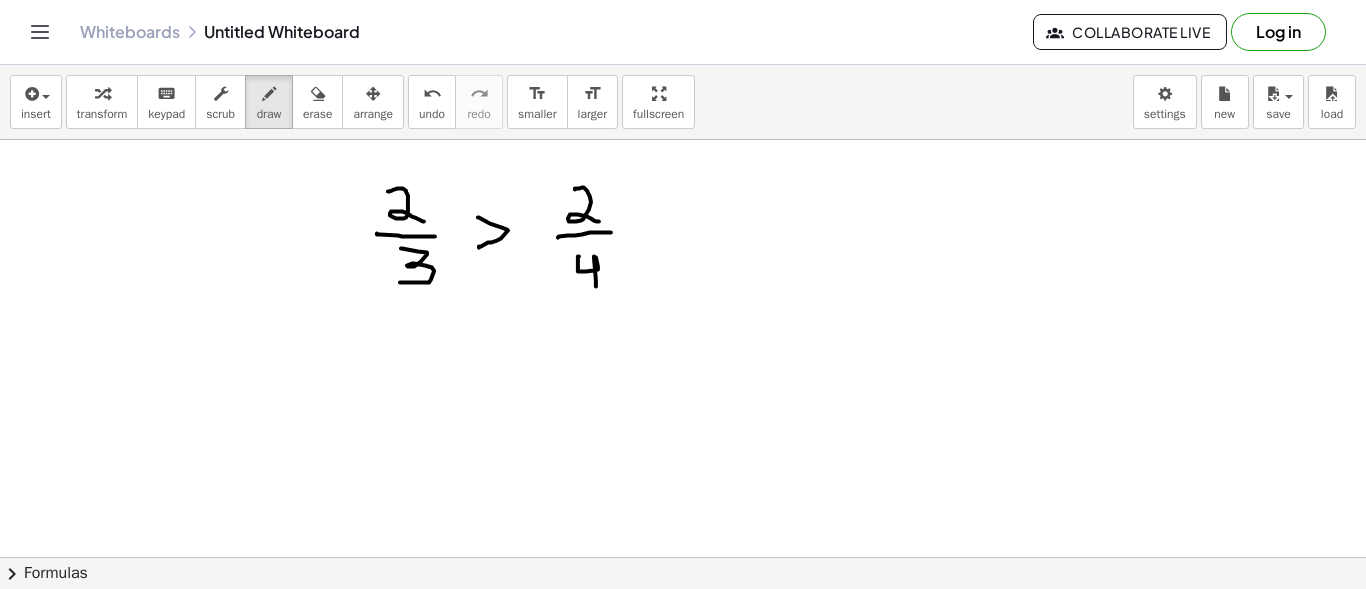 drag, startPoint x: 478, startPoint y: 216, endPoint x: 479, endPoint y: 245, distance: 29.017237 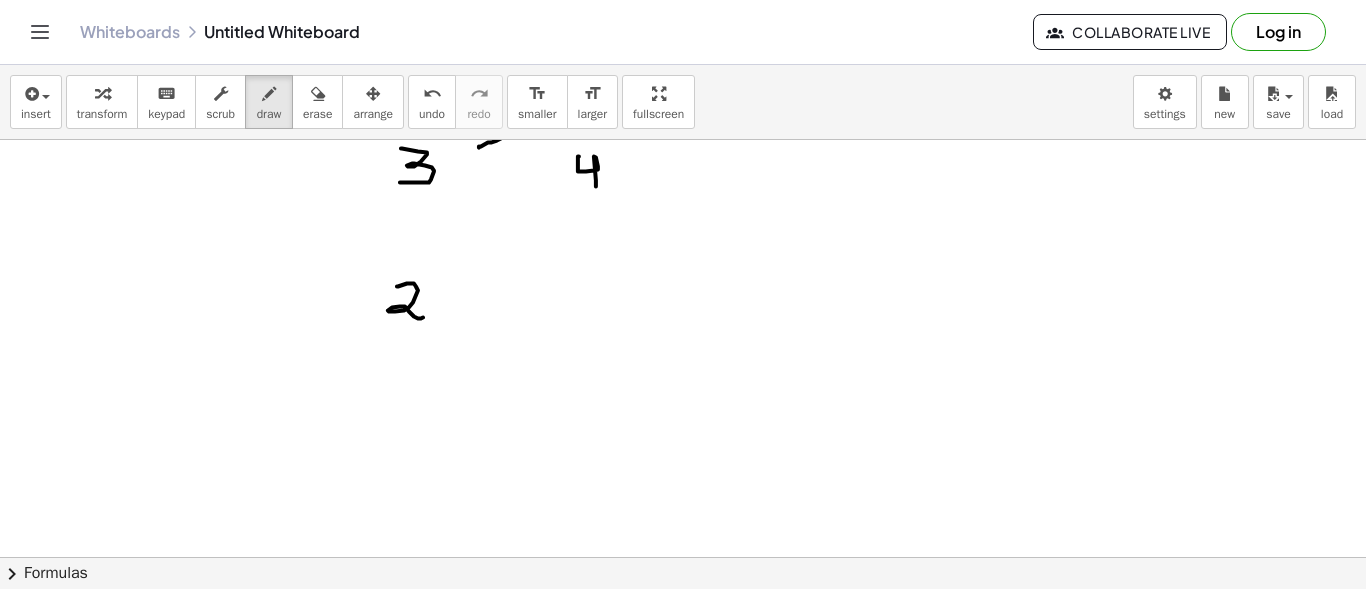 drag, startPoint x: 397, startPoint y: 285, endPoint x: 423, endPoint y: 316, distance: 40.459858 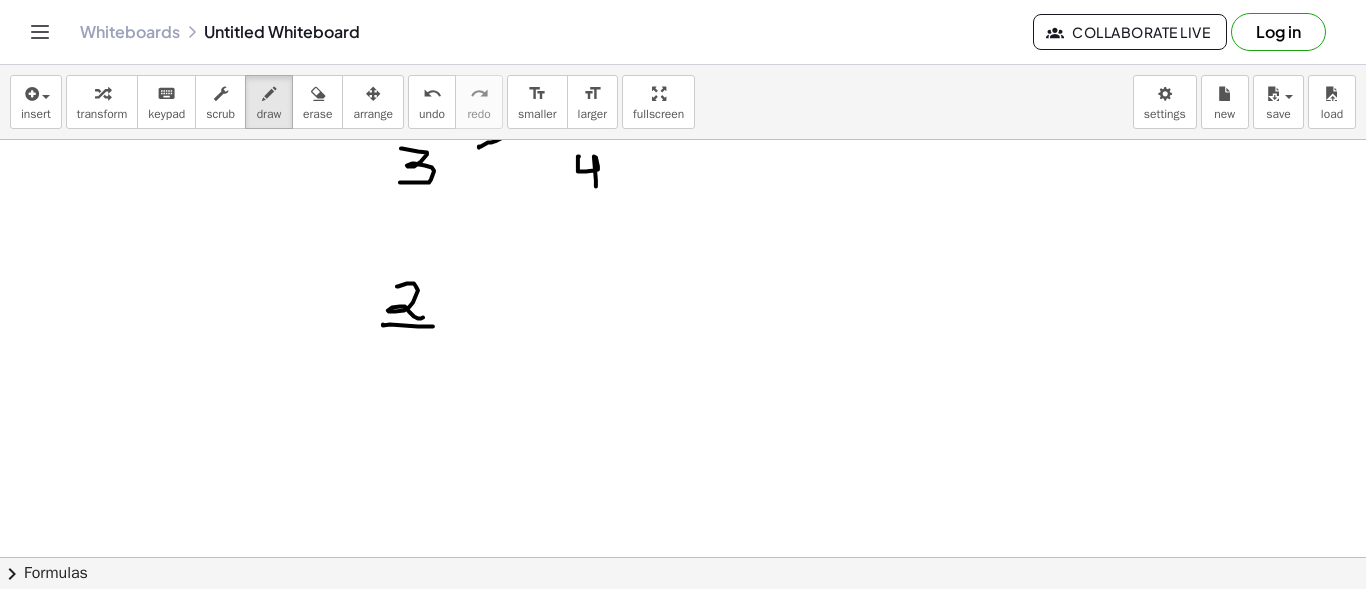 drag, startPoint x: 383, startPoint y: 323, endPoint x: 433, endPoint y: 325, distance: 50.039986 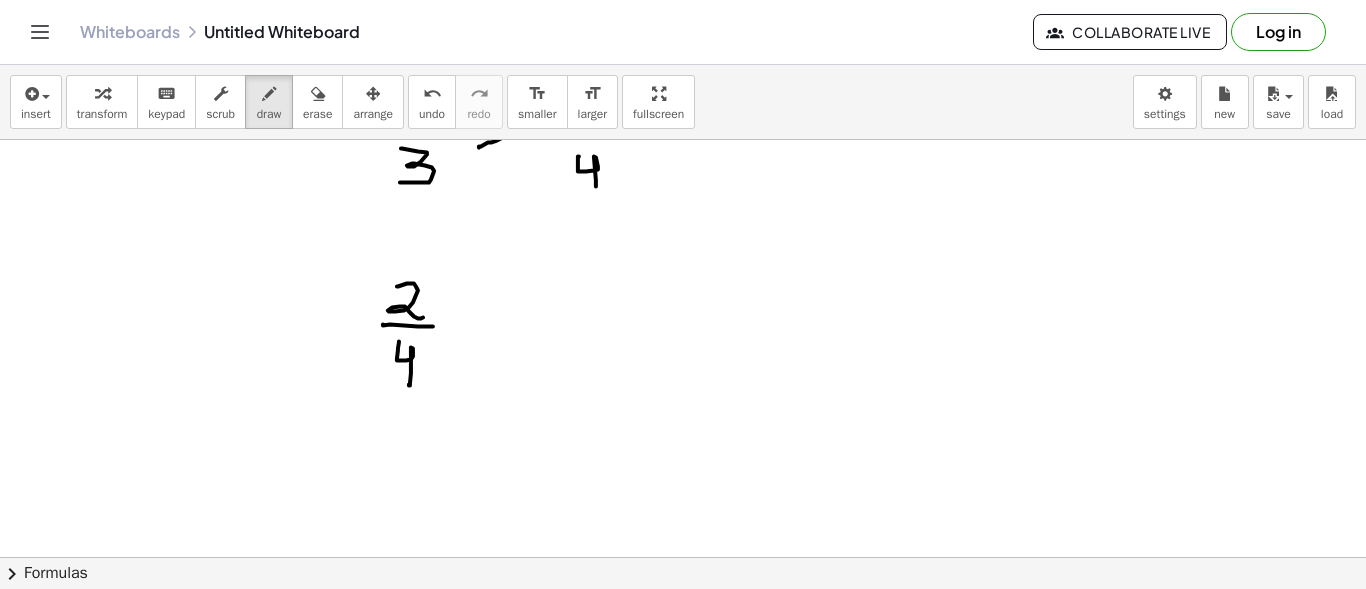 drag, startPoint x: 399, startPoint y: 340, endPoint x: 409, endPoint y: 383, distance: 44.14748 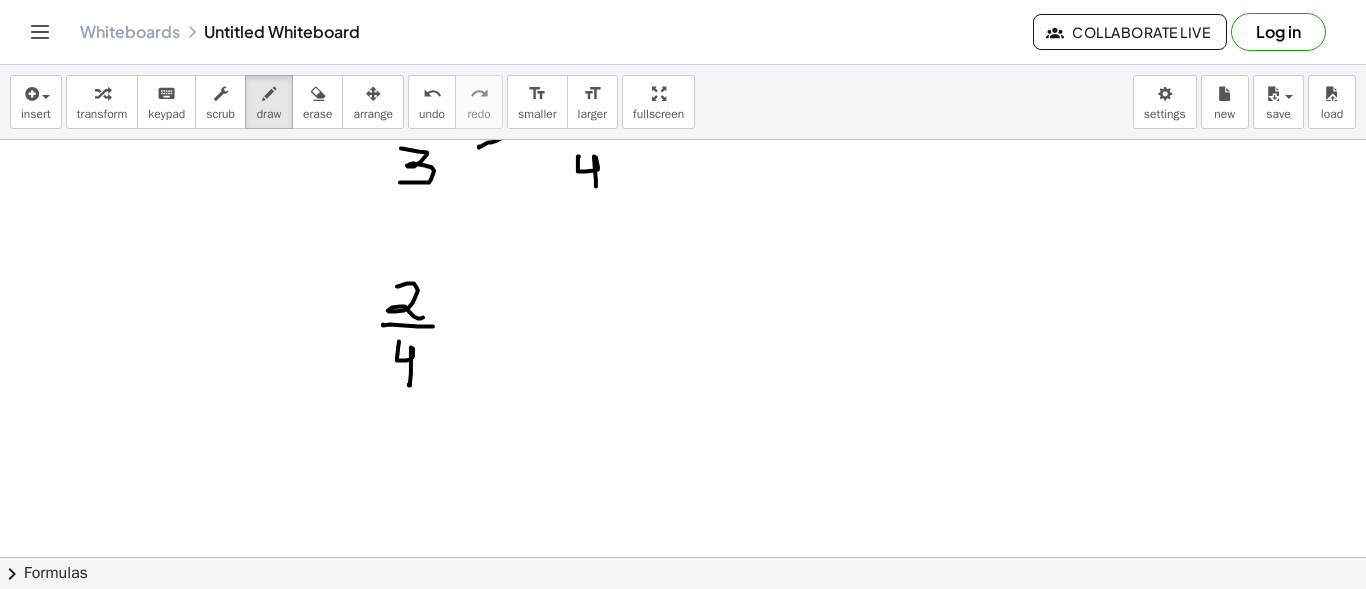 click at bounding box center [683, 128] 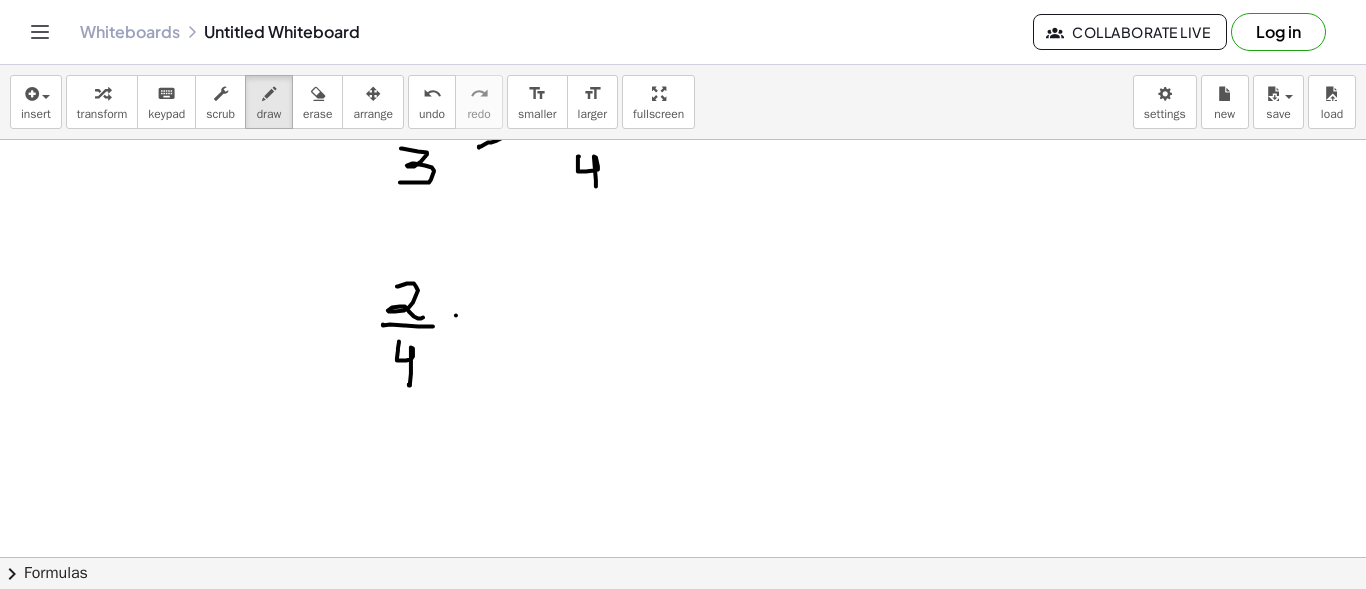 click at bounding box center (683, 128) 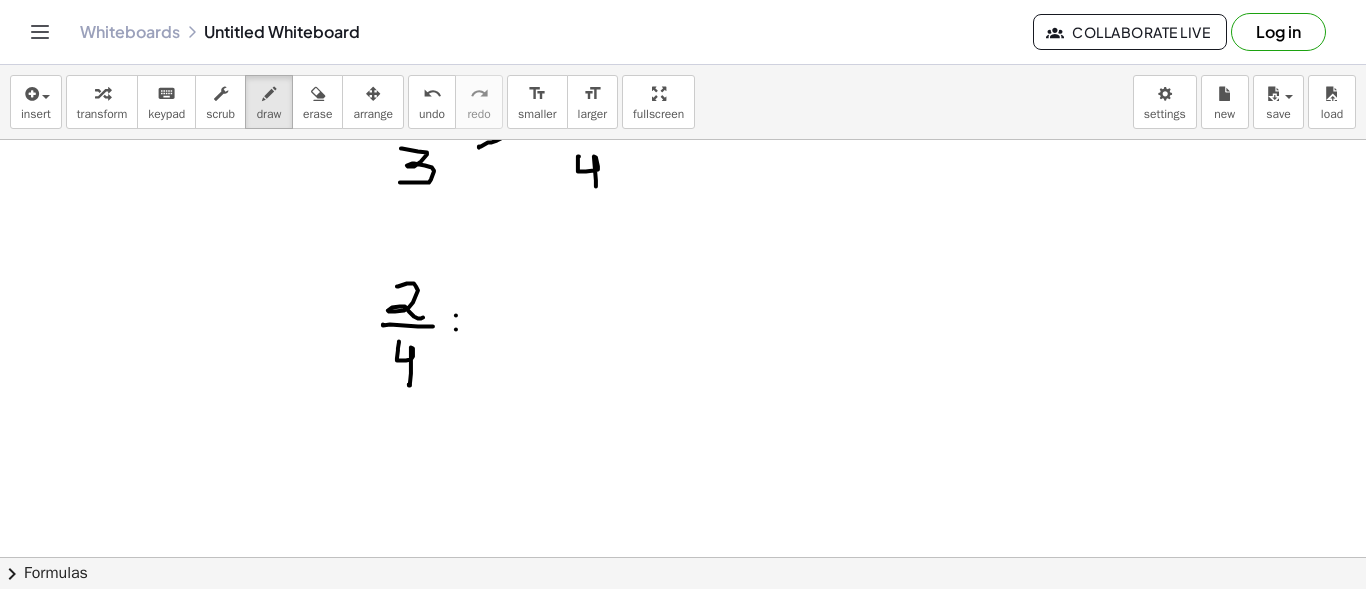 click at bounding box center [683, 128] 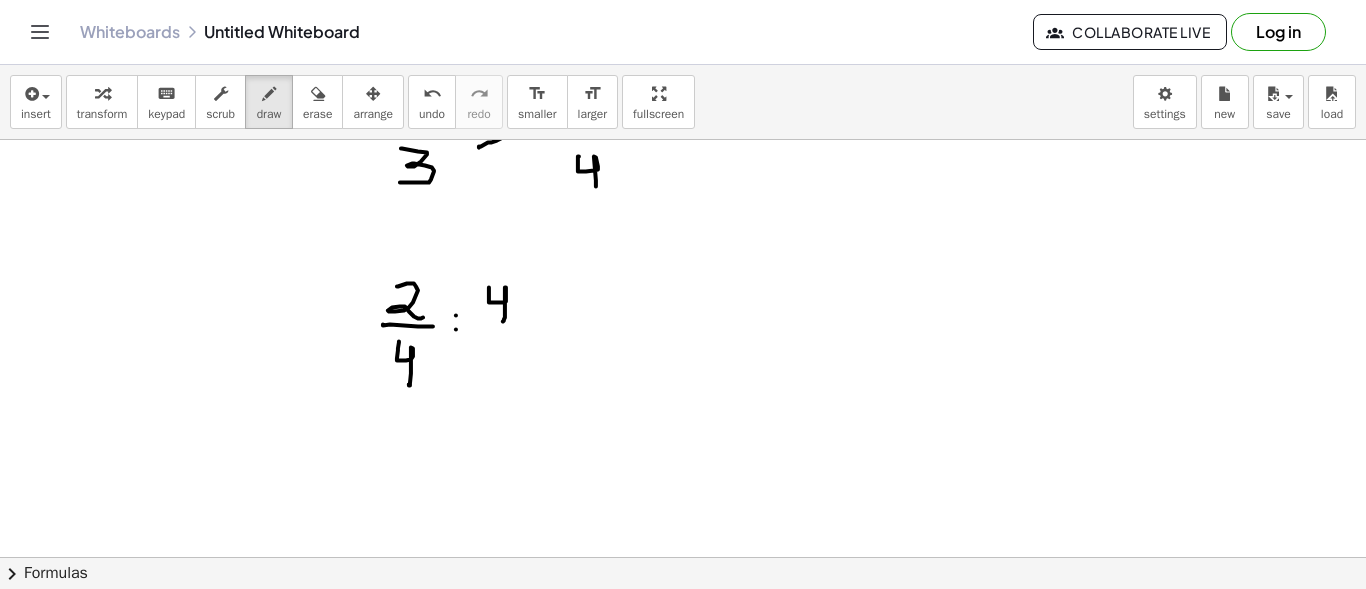 drag, startPoint x: 489, startPoint y: 286, endPoint x: 503, endPoint y: 320, distance: 36.769554 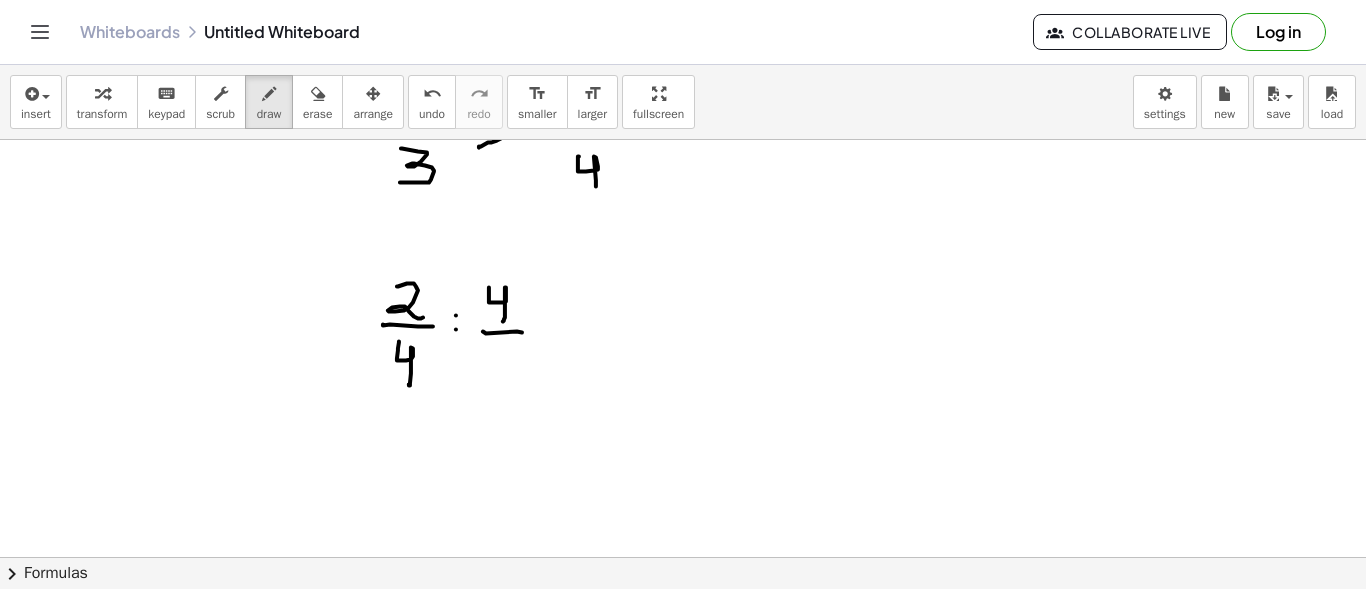 drag, startPoint x: 483, startPoint y: 330, endPoint x: 522, endPoint y: 331, distance: 39.012817 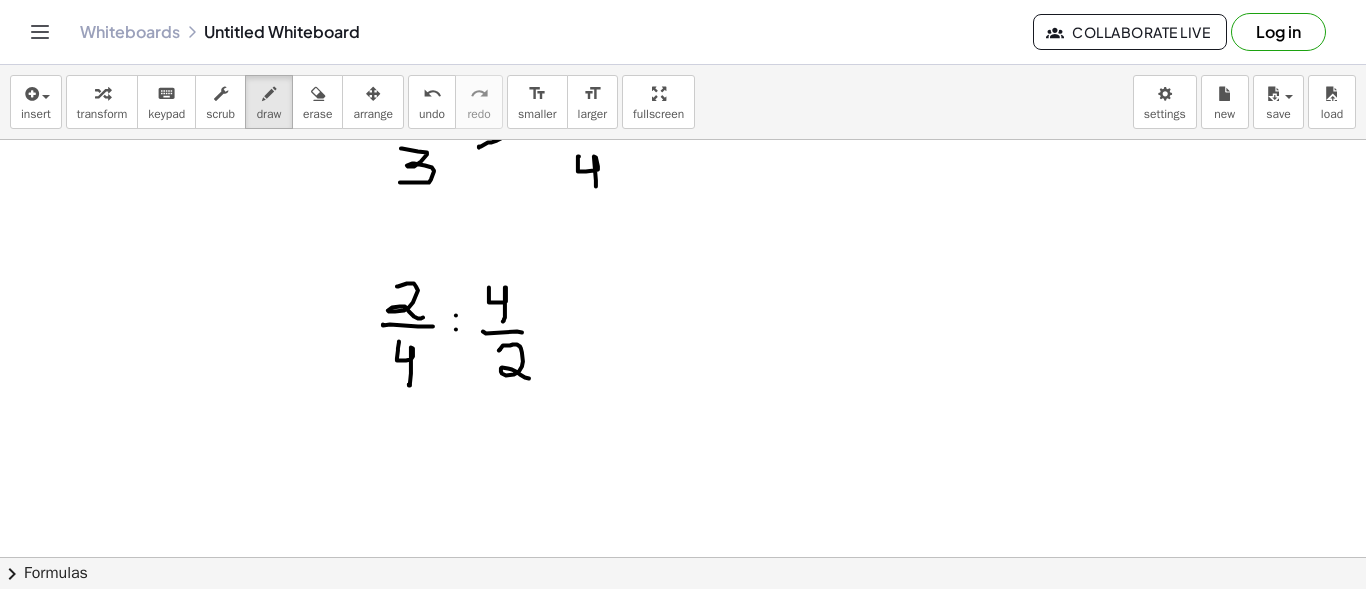 drag, startPoint x: 499, startPoint y: 349, endPoint x: 529, endPoint y: 377, distance: 41.036568 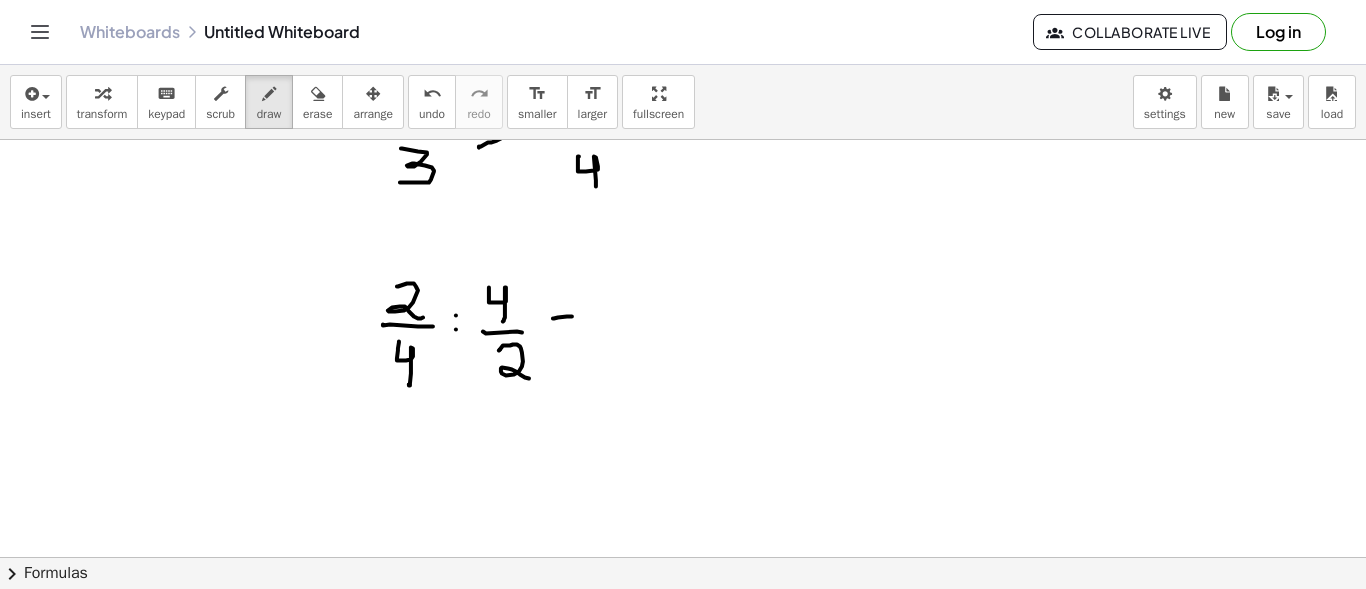 drag, startPoint x: 553, startPoint y: 317, endPoint x: 572, endPoint y: 315, distance: 19.104973 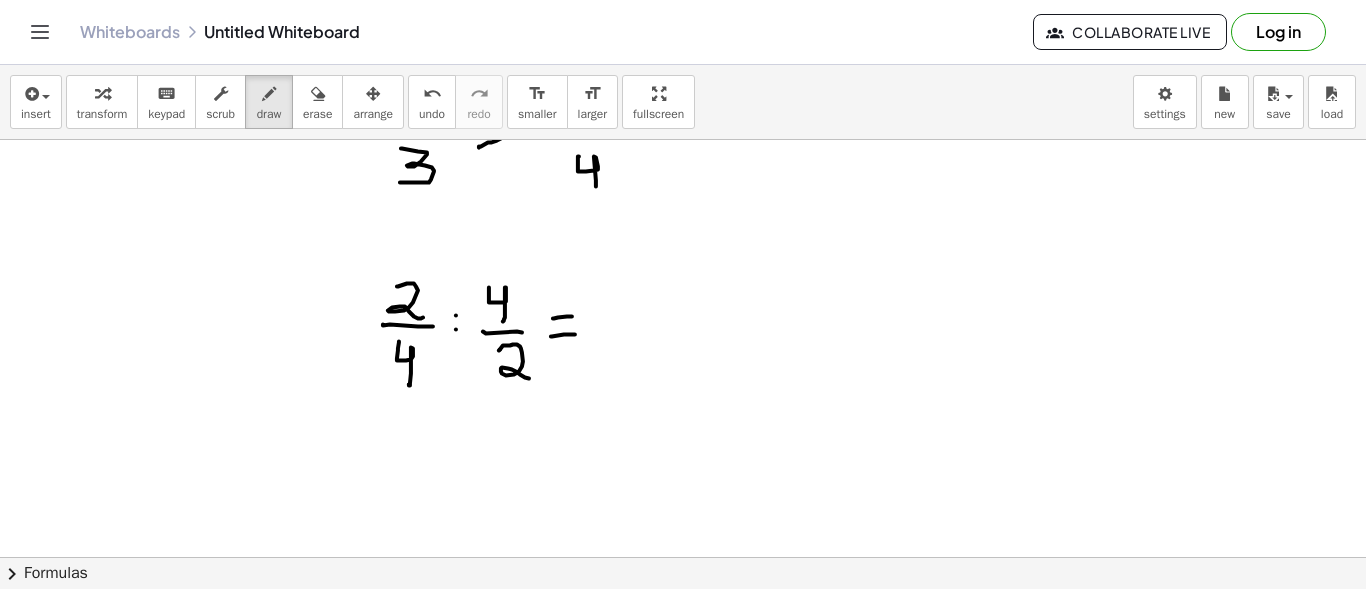 drag, startPoint x: 551, startPoint y: 335, endPoint x: 576, endPoint y: 333, distance: 25.079872 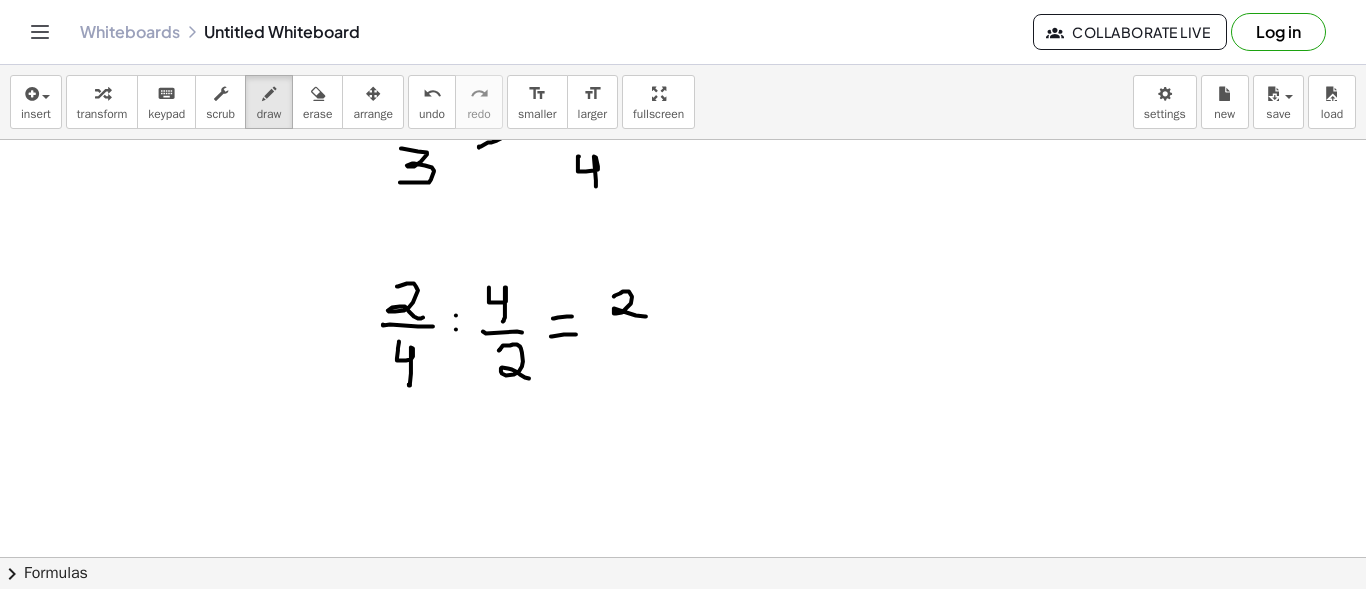 drag, startPoint x: 614, startPoint y: 295, endPoint x: 646, endPoint y: 315, distance: 37.735924 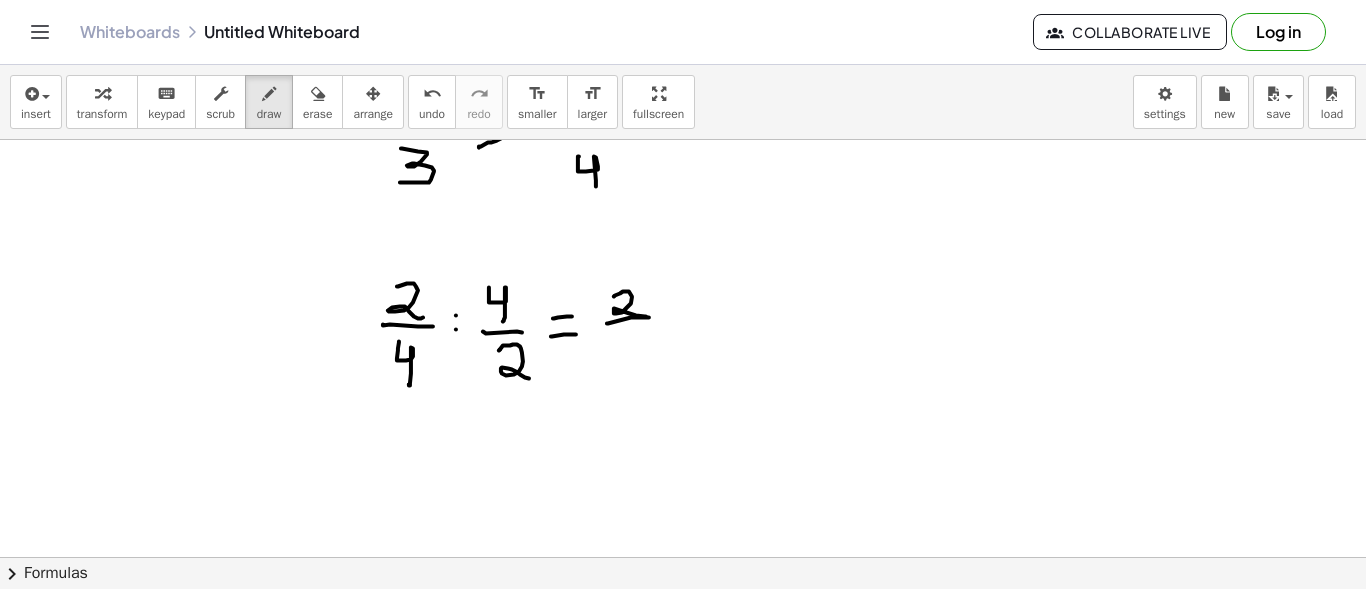 drag, startPoint x: 607, startPoint y: 322, endPoint x: 649, endPoint y: 316, distance: 42.426407 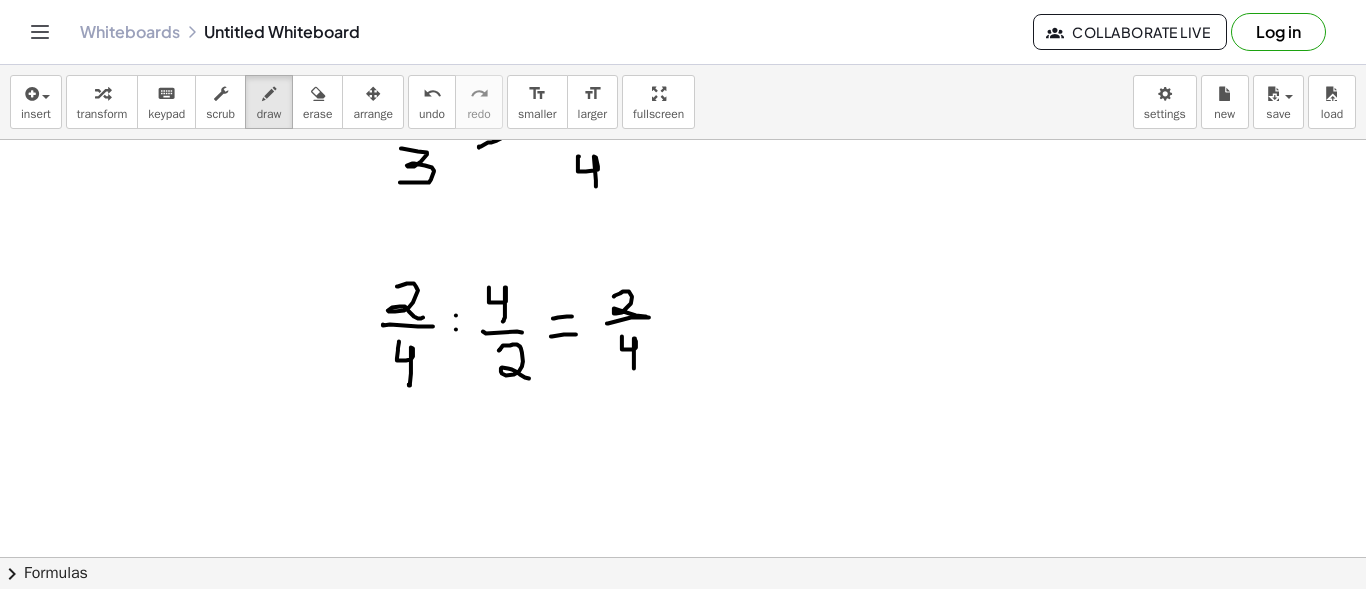 drag, startPoint x: 622, startPoint y: 335, endPoint x: 634, endPoint y: 367, distance: 34.176014 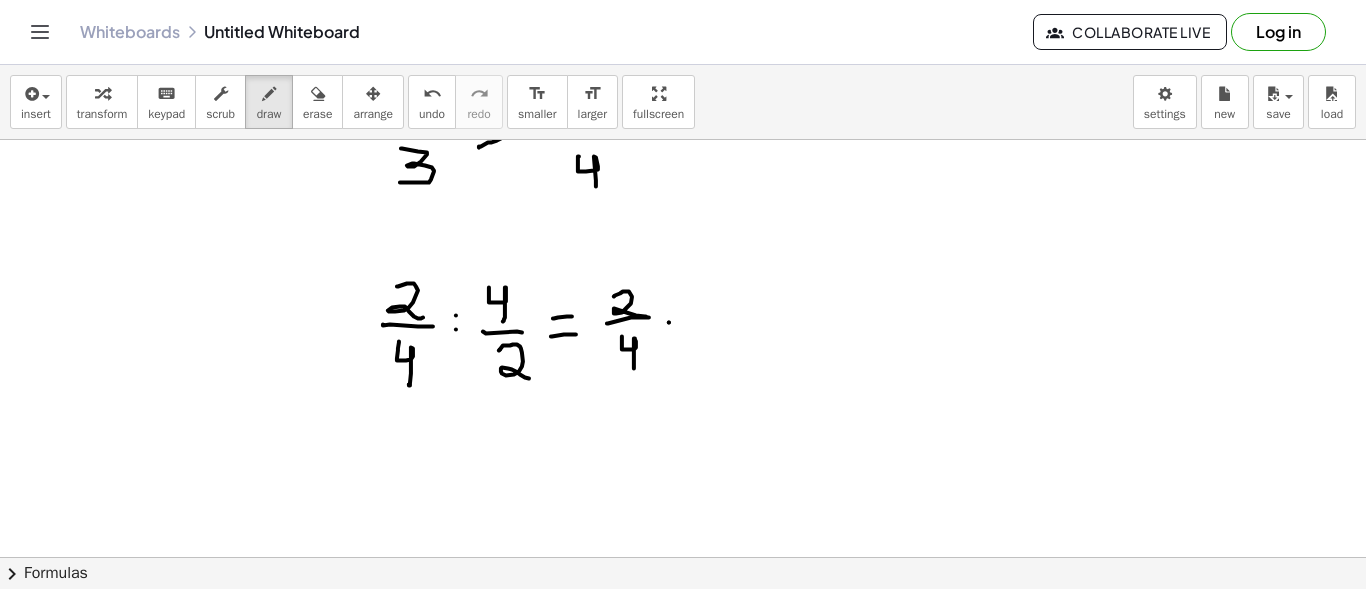click at bounding box center [683, 128] 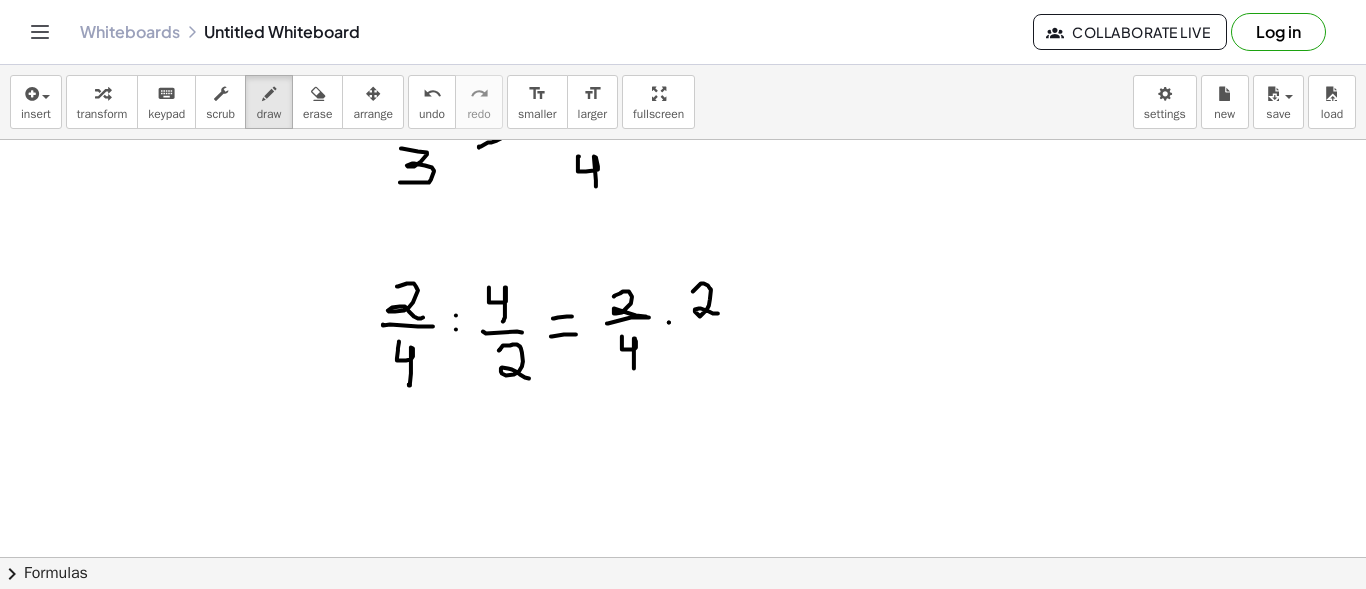 drag, startPoint x: 693, startPoint y: 290, endPoint x: 718, endPoint y: 312, distance: 33.30165 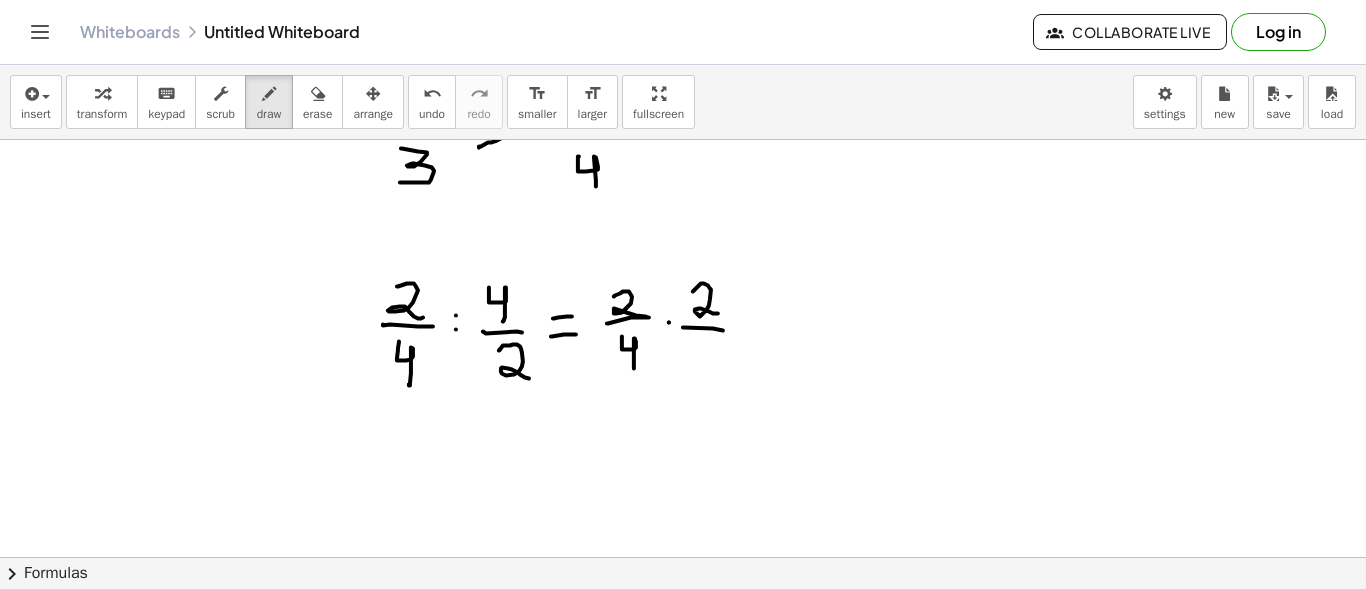 drag, startPoint x: 683, startPoint y: 326, endPoint x: 723, endPoint y: 329, distance: 40.112343 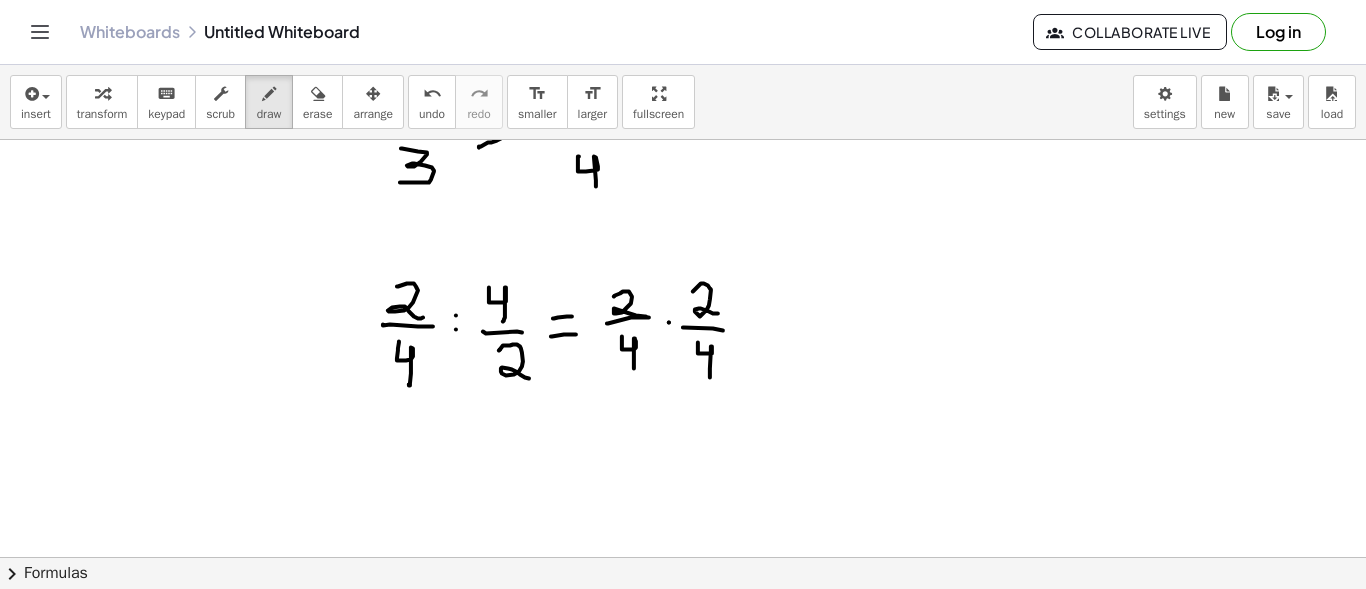 drag, startPoint x: 698, startPoint y: 341, endPoint x: 710, endPoint y: 375, distance: 36.05551 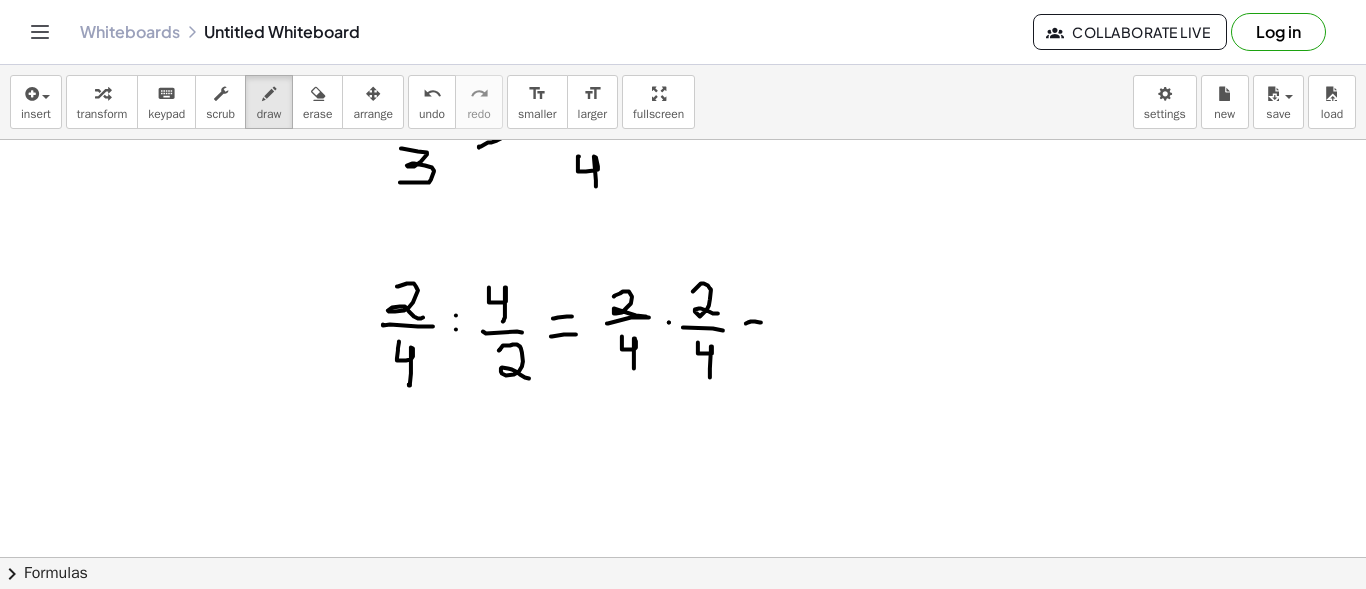 drag, startPoint x: 746, startPoint y: 322, endPoint x: 761, endPoint y: 321, distance: 15.033297 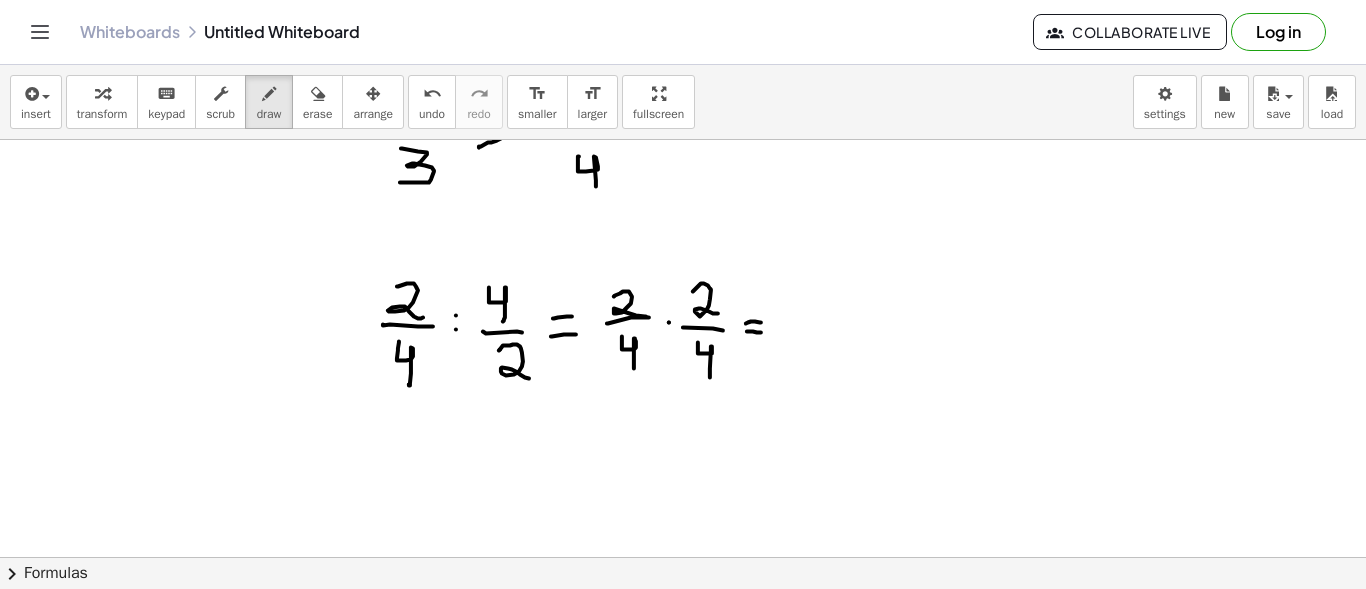 drag, startPoint x: 747, startPoint y: 330, endPoint x: 761, endPoint y: 331, distance: 14.035668 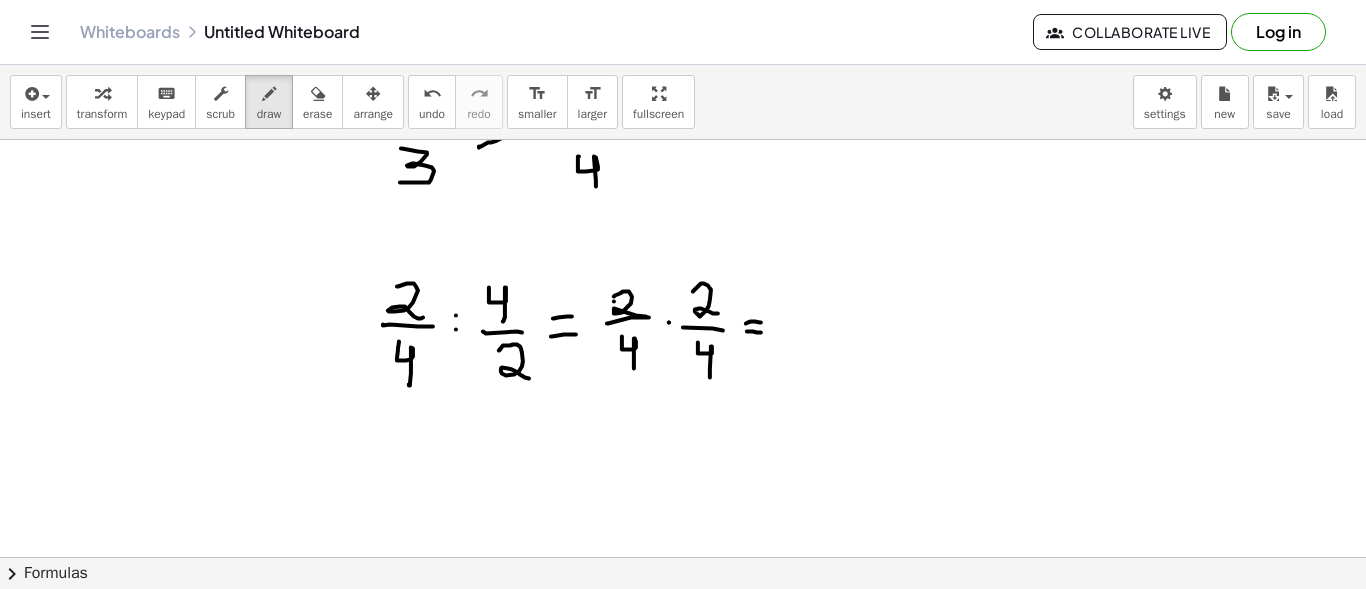 click at bounding box center [683, 128] 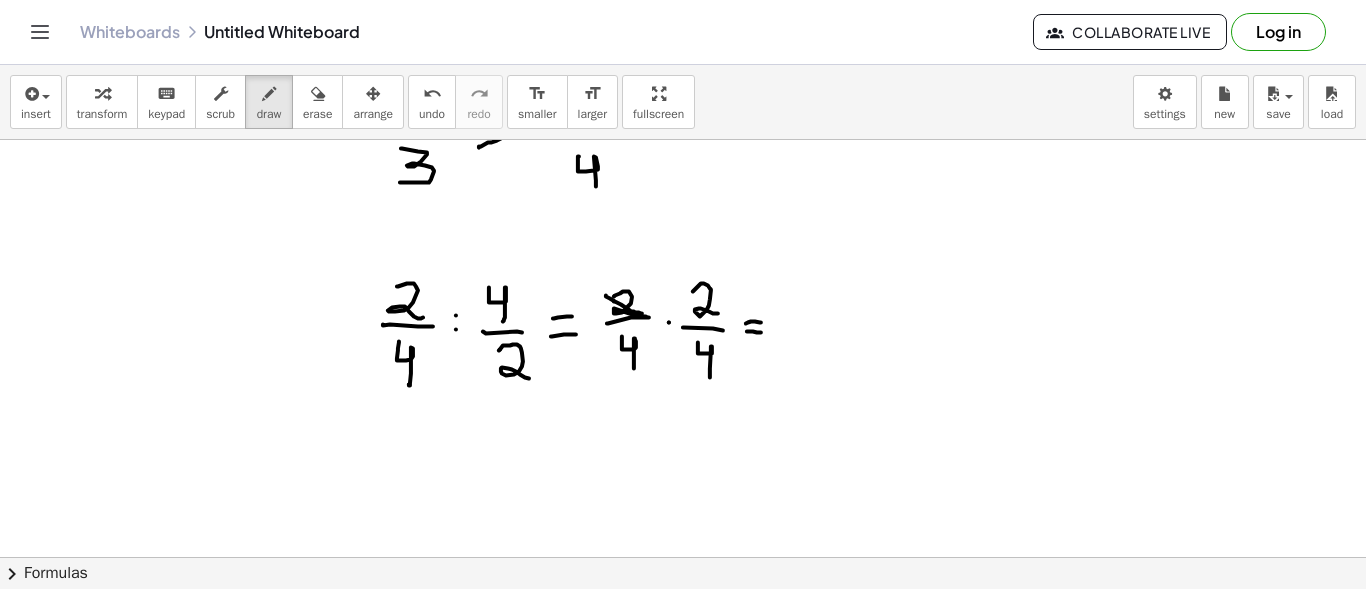 drag, startPoint x: 606, startPoint y: 294, endPoint x: 642, endPoint y: 312, distance: 40.24922 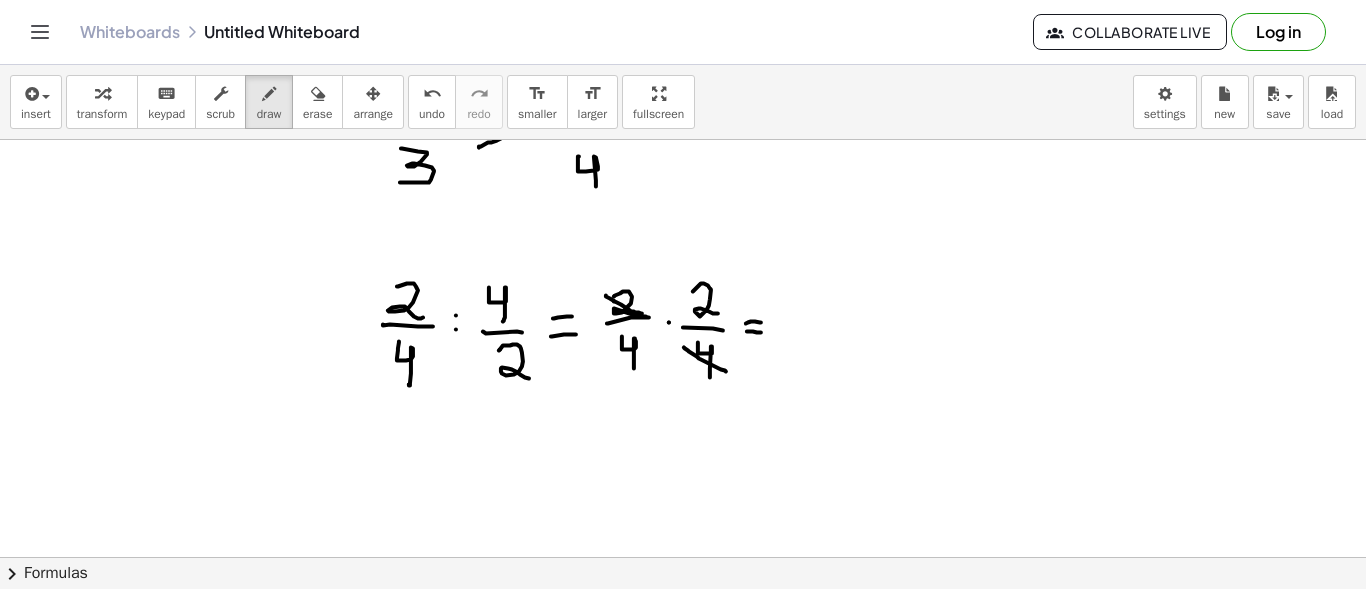 drag, startPoint x: 684, startPoint y: 346, endPoint x: 726, endPoint y: 370, distance: 48.373547 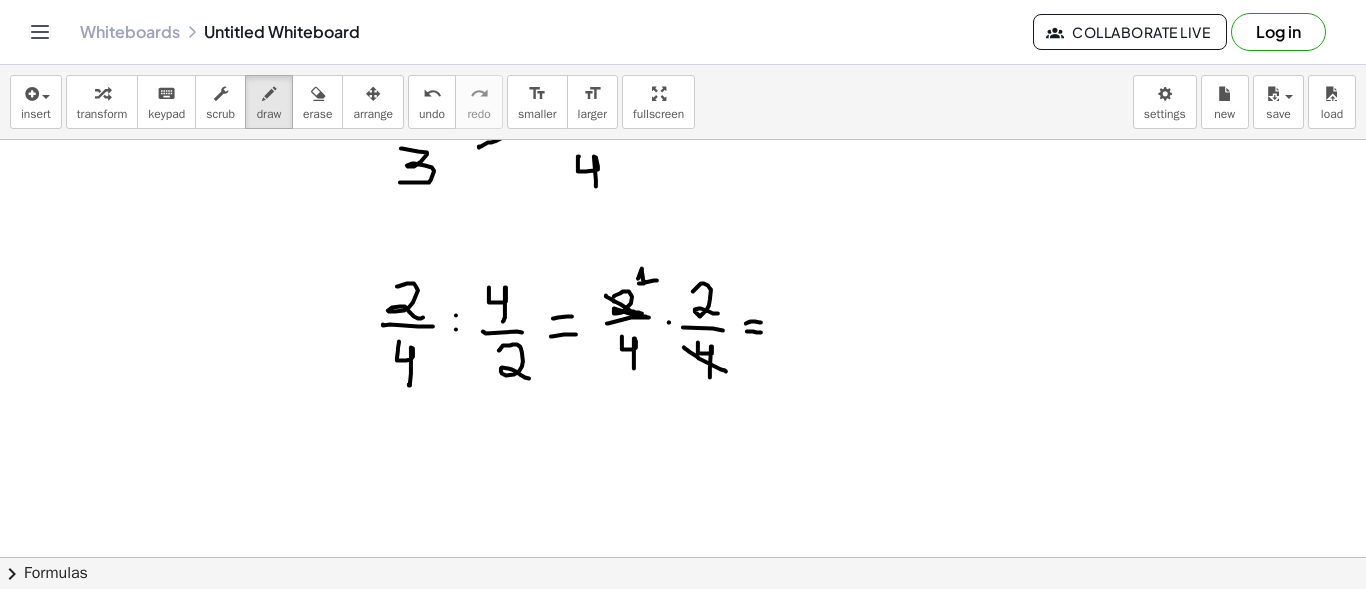 drag, startPoint x: 638, startPoint y: 277, endPoint x: 657, endPoint y: 279, distance: 19.104973 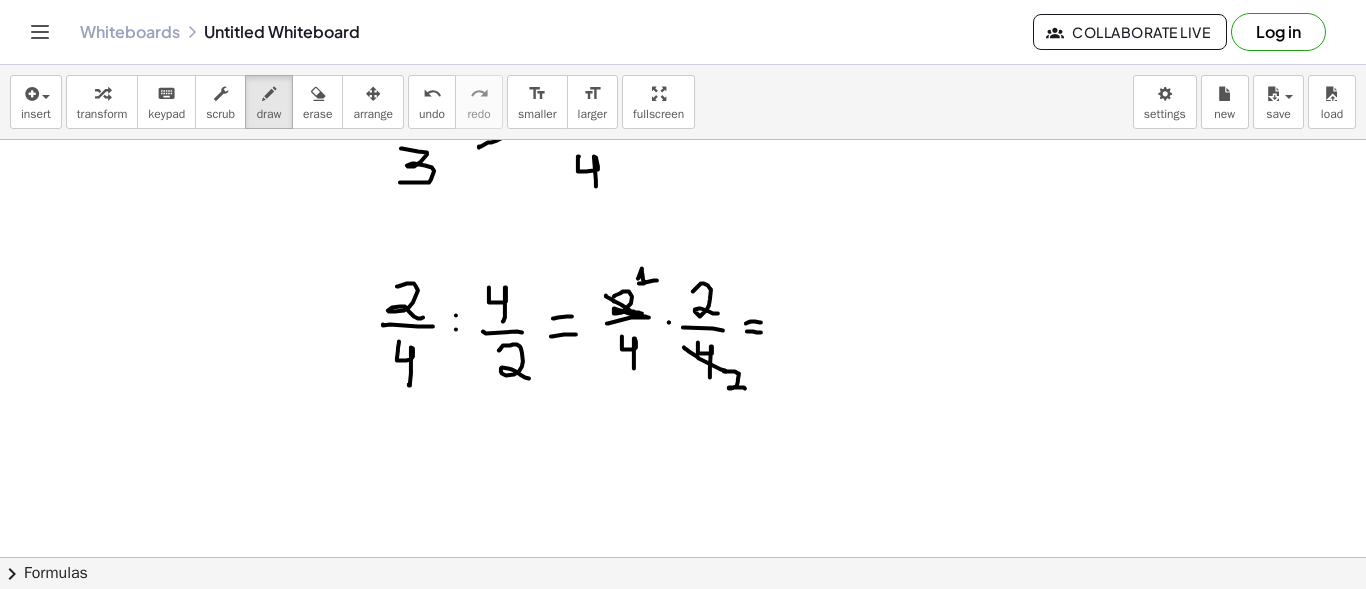 drag, startPoint x: 724, startPoint y: 370, endPoint x: 745, endPoint y: 387, distance: 27.018513 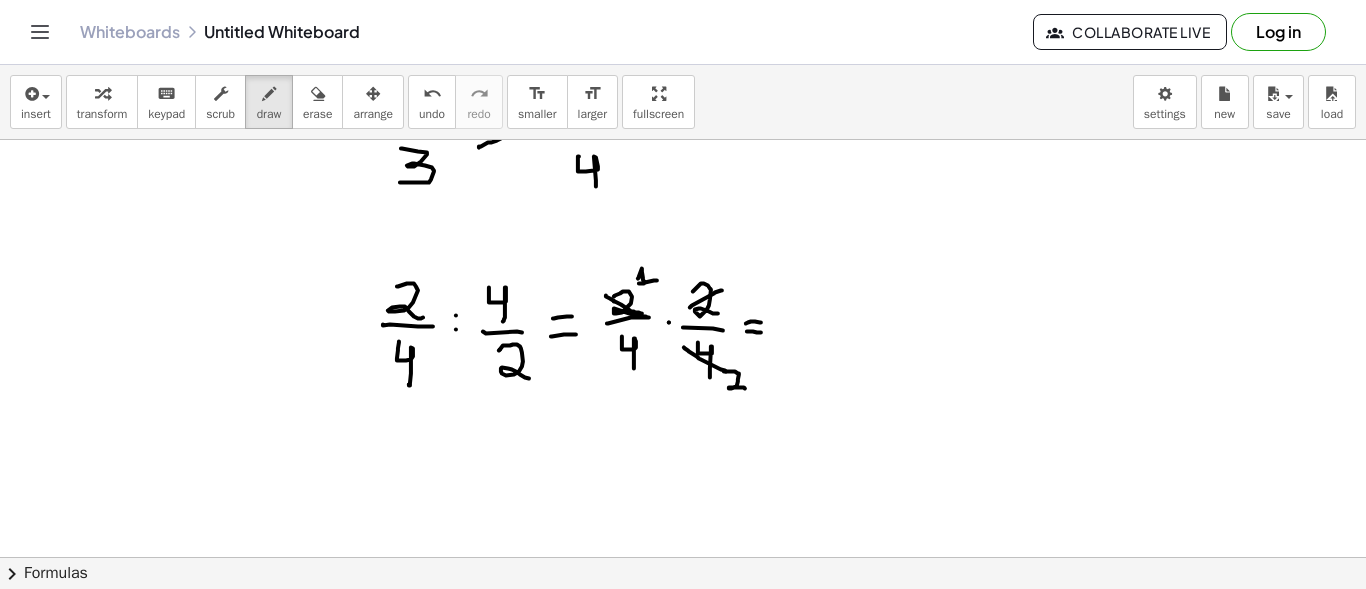 drag, startPoint x: 690, startPoint y: 306, endPoint x: 722, endPoint y: 289, distance: 36.23534 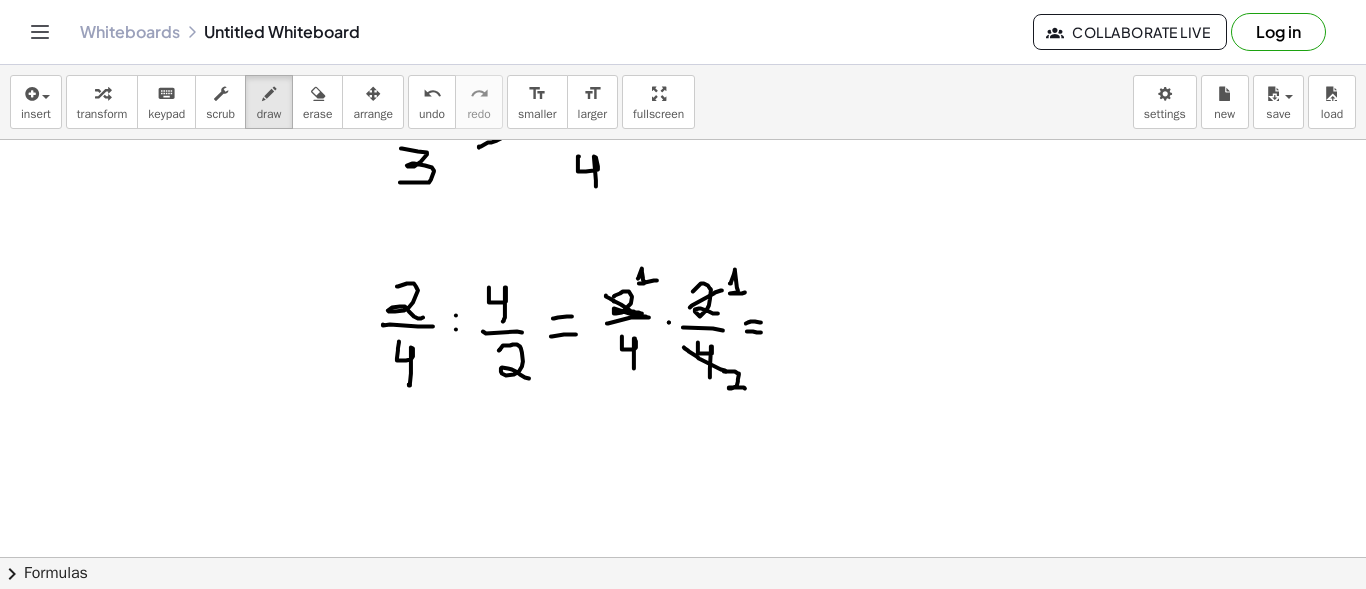 drag, startPoint x: 730, startPoint y: 282, endPoint x: 746, endPoint y: 290, distance: 17.888544 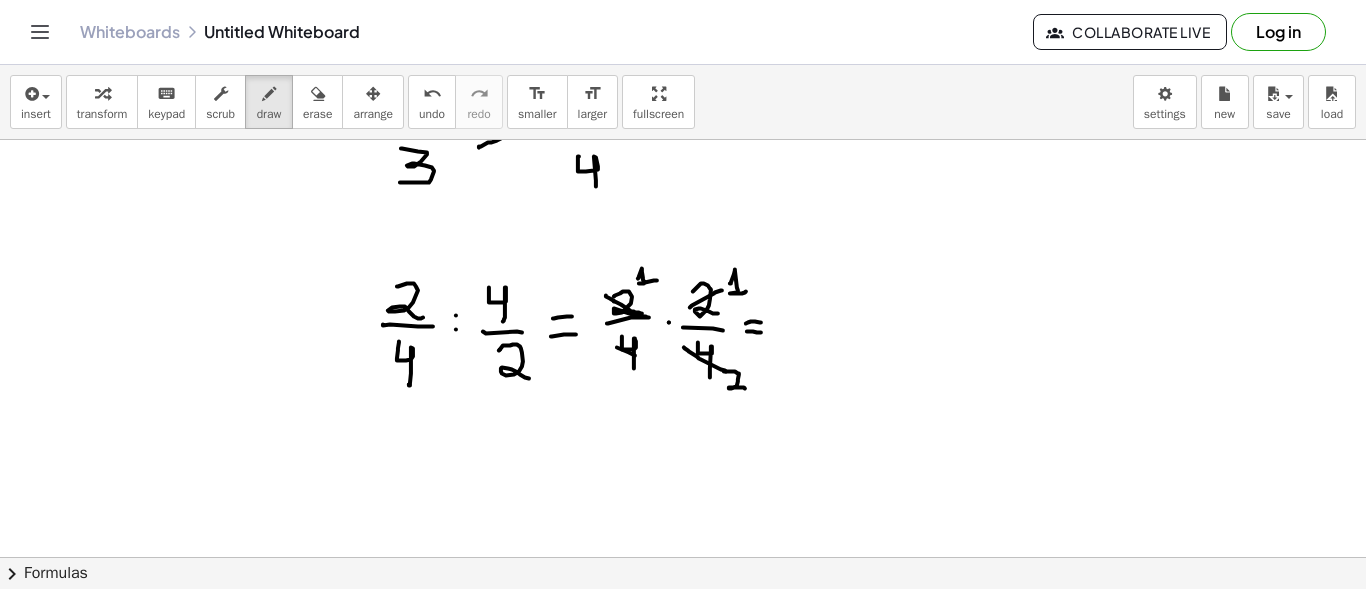 drag, startPoint x: 617, startPoint y: 346, endPoint x: 652, endPoint y: 362, distance: 38.483765 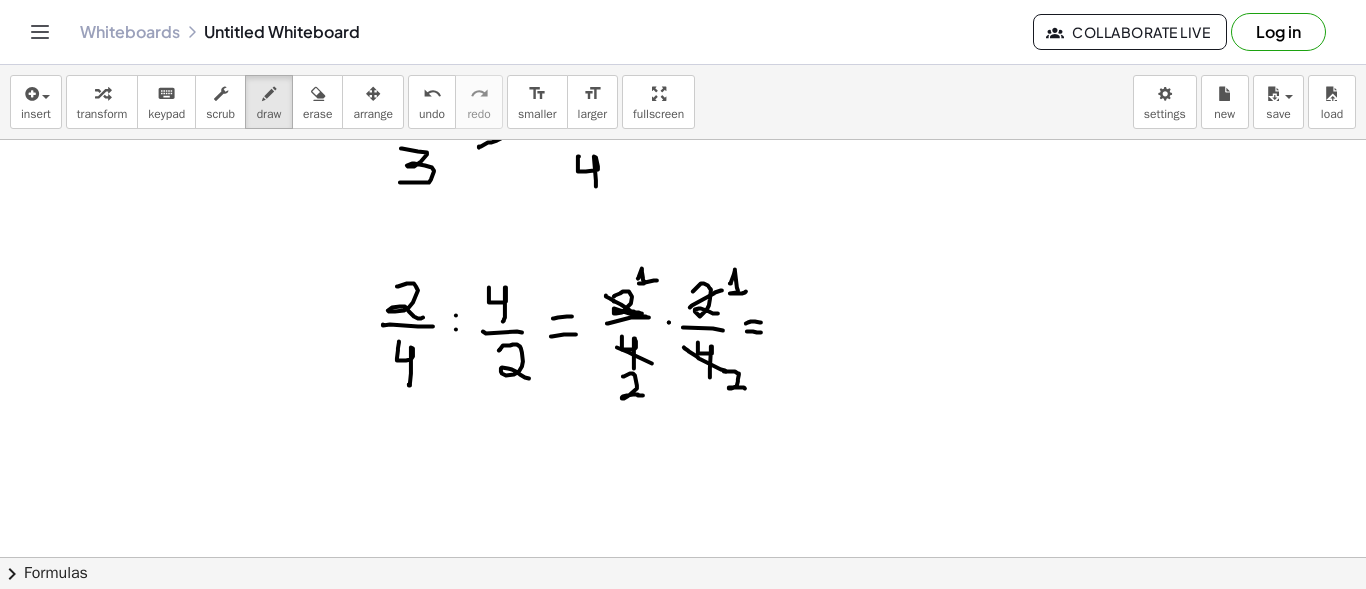 drag, startPoint x: 623, startPoint y: 375, endPoint x: 643, endPoint y: 394, distance: 27.58623 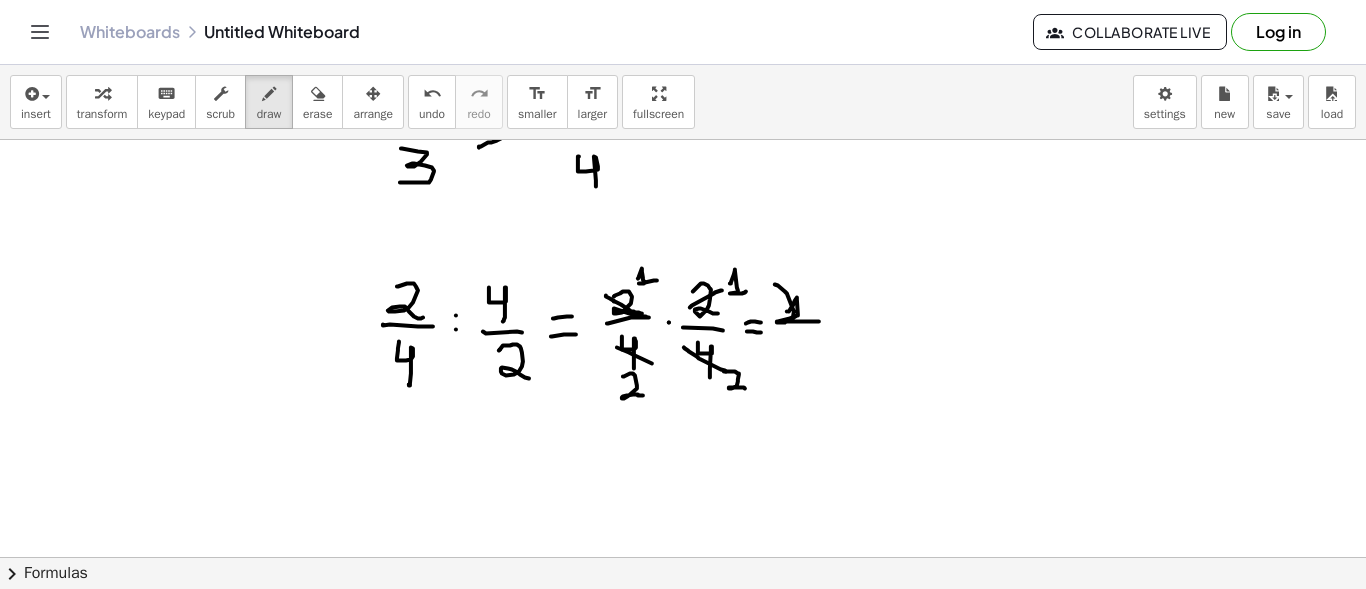 drag, startPoint x: 789, startPoint y: 310, endPoint x: 775, endPoint y: 283, distance: 30.413813 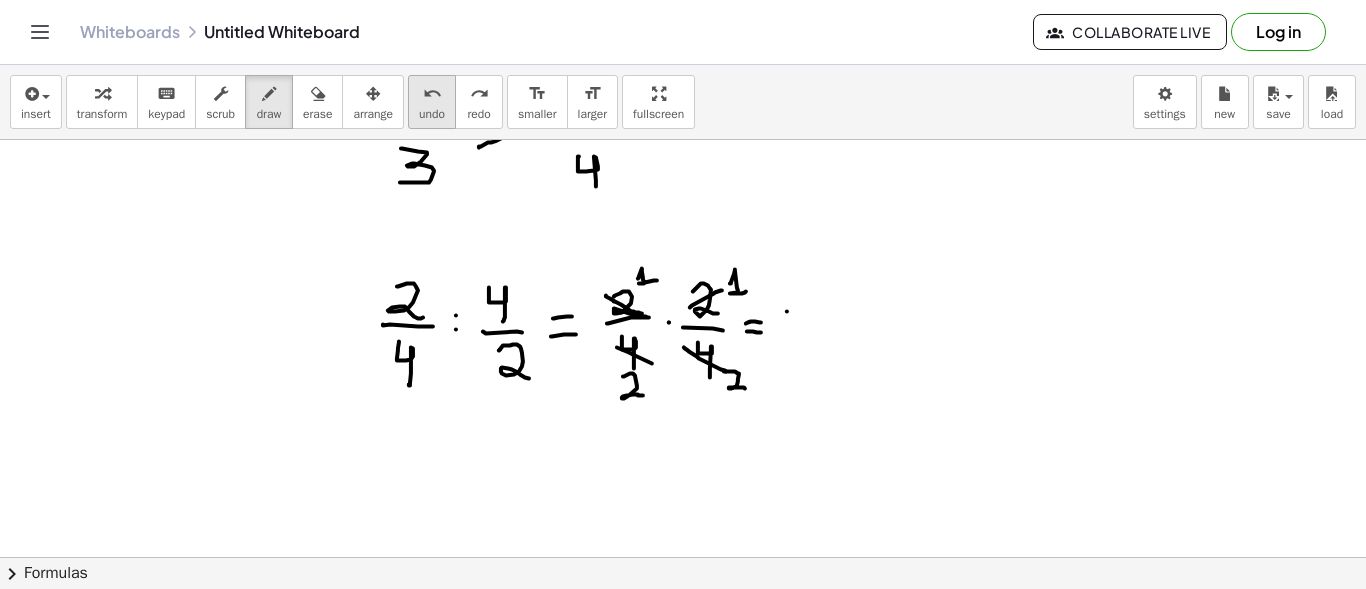 click on "undo" at bounding box center [432, 114] 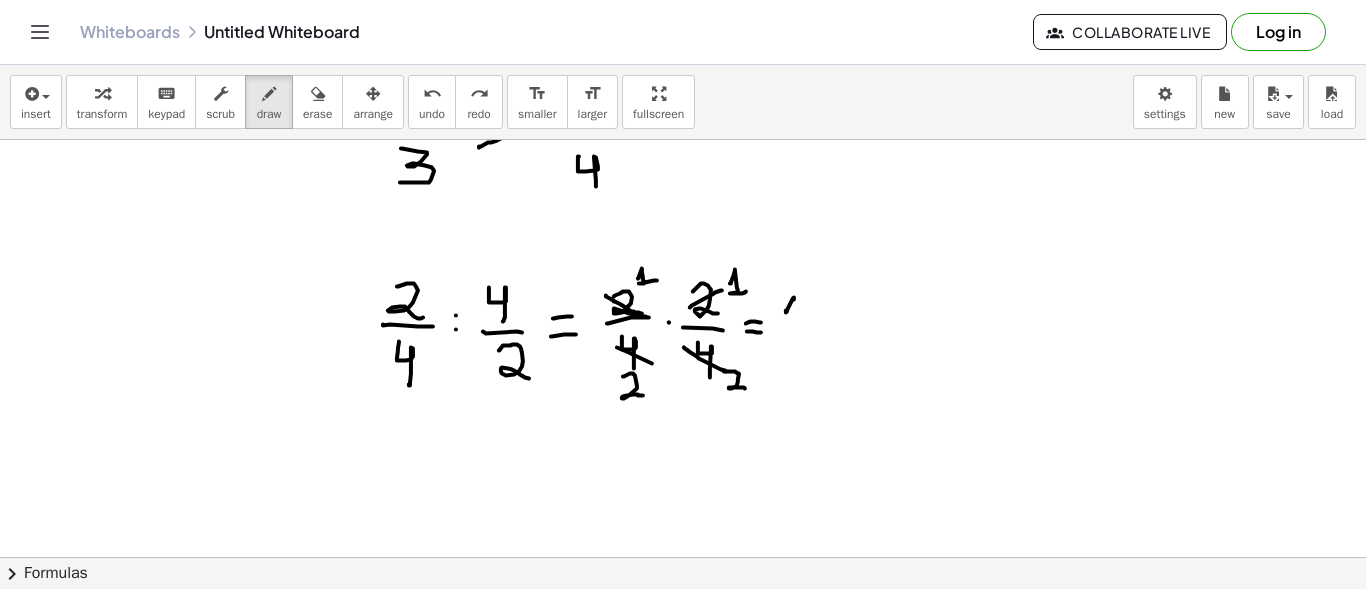 drag, startPoint x: 786, startPoint y: 311, endPoint x: 794, endPoint y: 297, distance: 16.124516 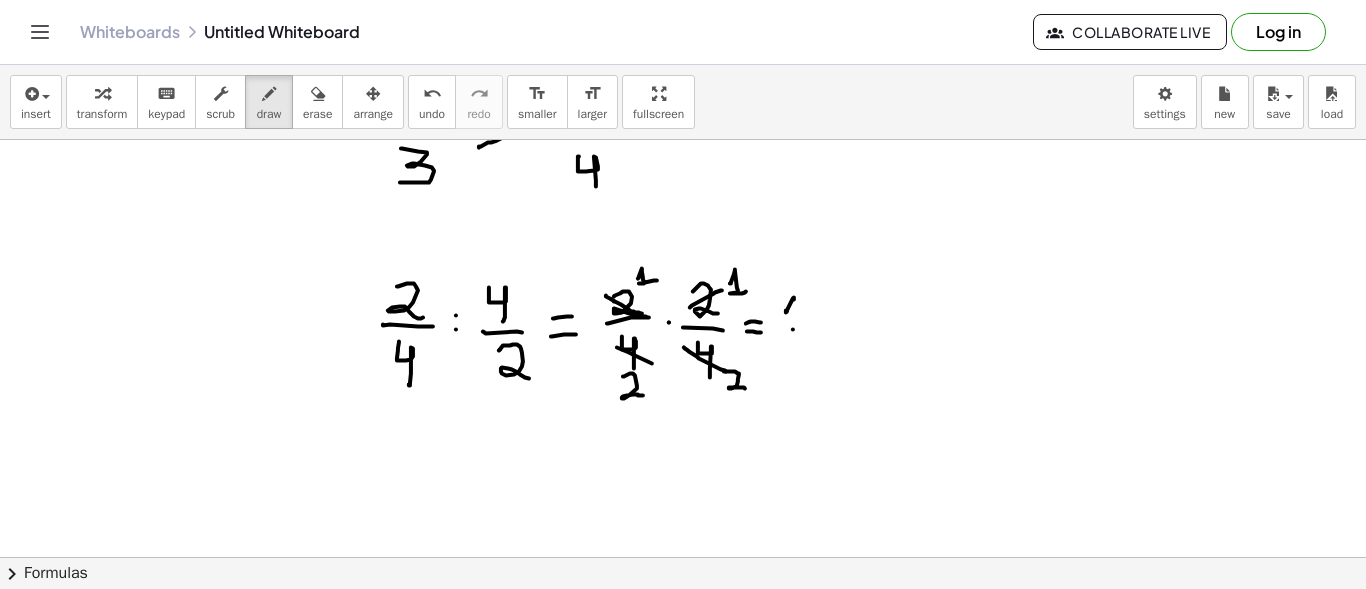 click at bounding box center [683, 128] 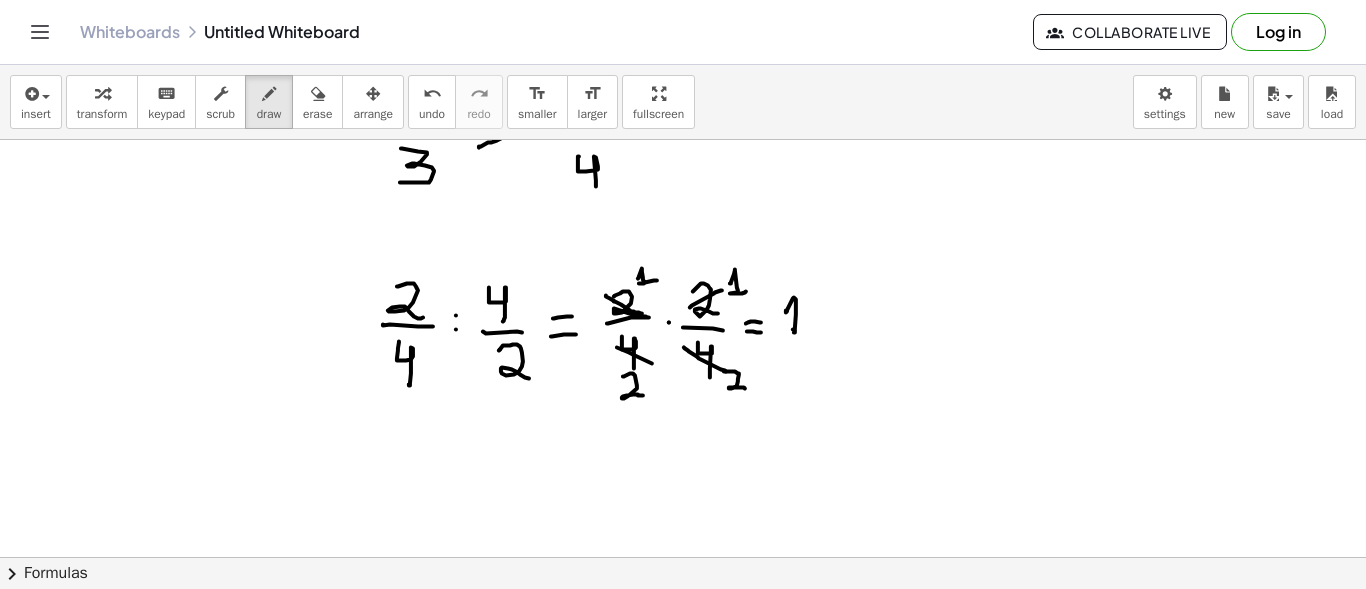 drag, startPoint x: 795, startPoint y: 297, endPoint x: 794, endPoint y: 331, distance: 34.0147 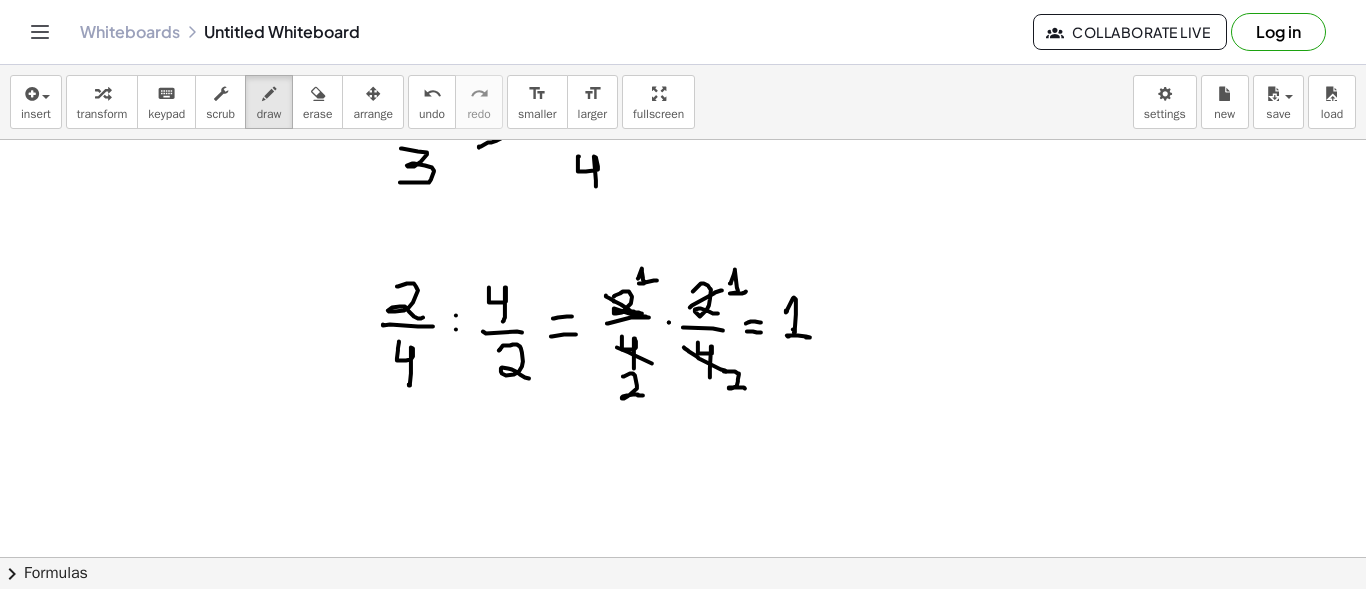 drag, startPoint x: 789, startPoint y: 335, endPoint x: 806, endPoint y: 335, distance: 17 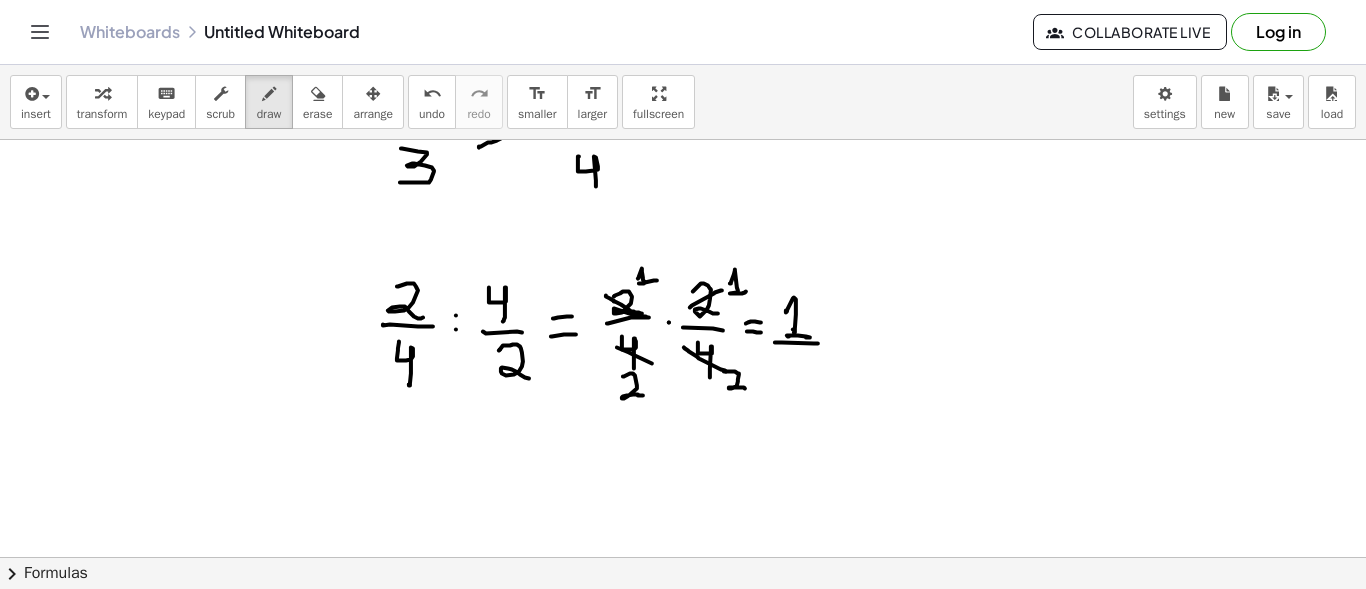 drag, startPoint x: 775, startPoint y: 341, endPoint x: 818, endPoint y: 342, distance: 43.011627 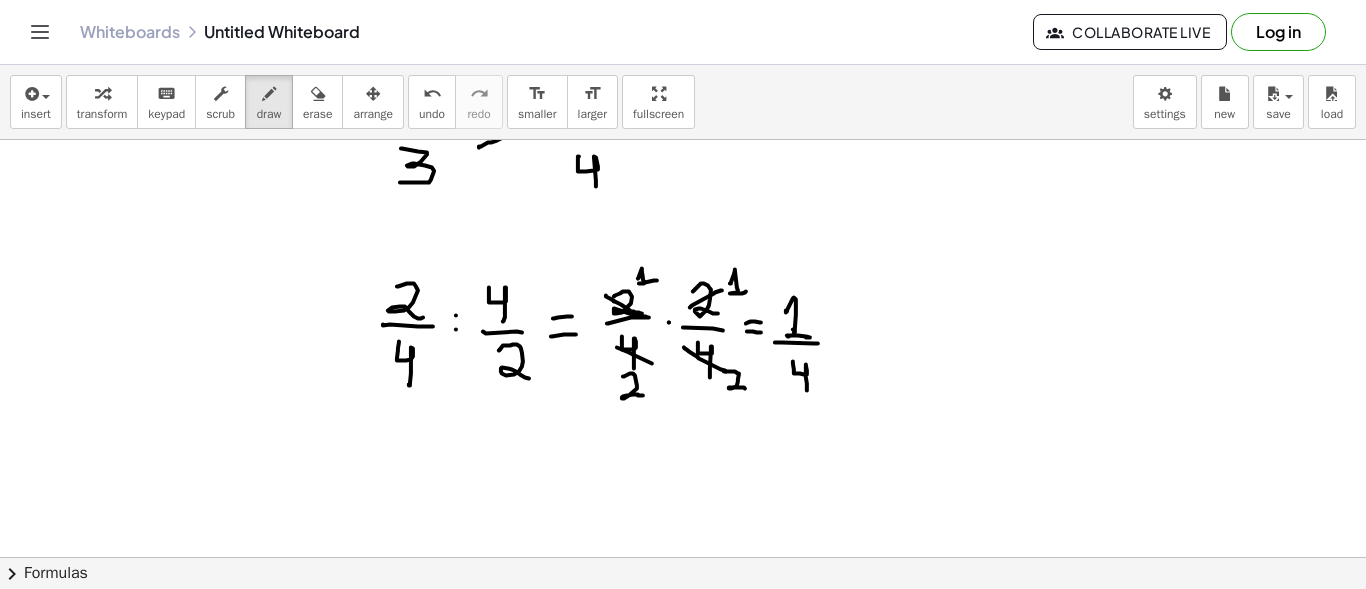 drag, startPoint x: 793, startPoint y: 360, endPoint x: 807, endPoint y: 389, distance: 32.202484 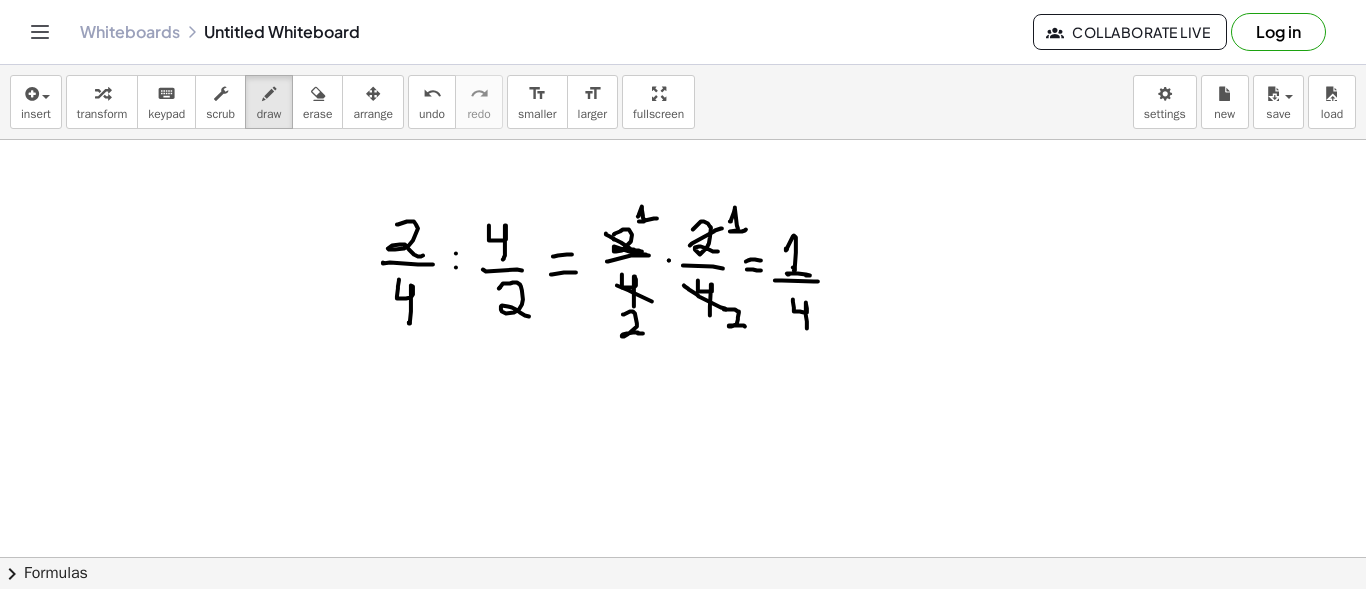 scroll, scrollTop: 1049, scrollLeft: 0, axis: vertical 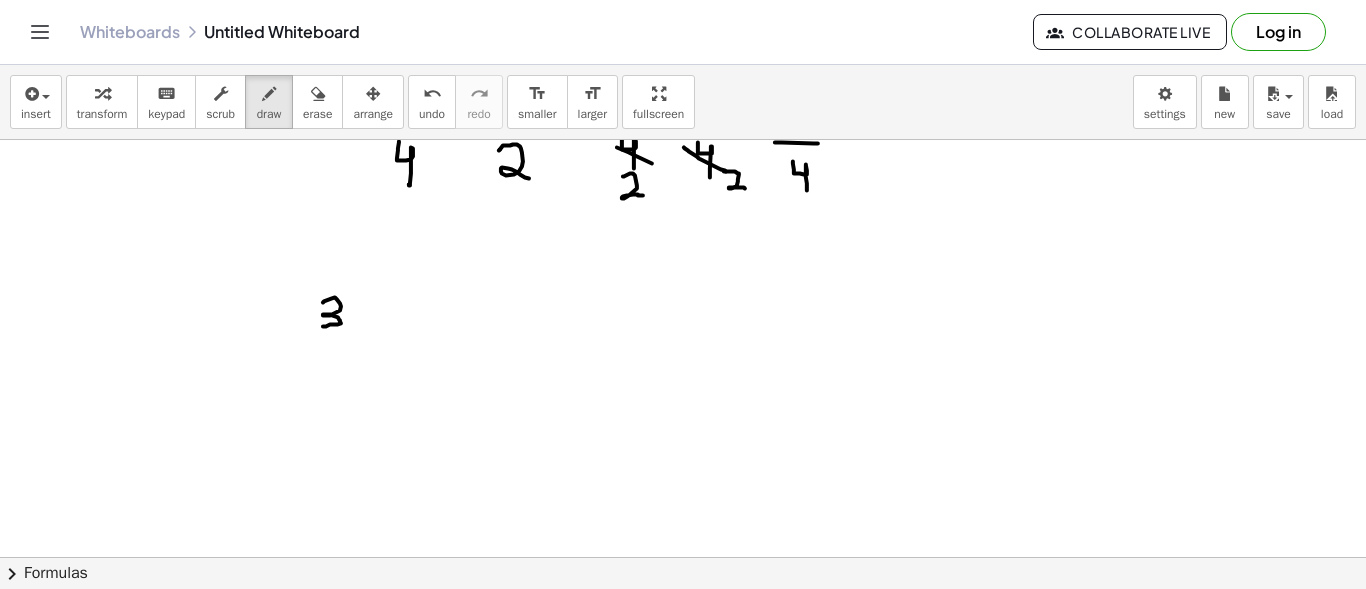 drag, startPoint x: 323, startPoint y: 301, endPoint x: 323, endPoint y: 325, distance: 24 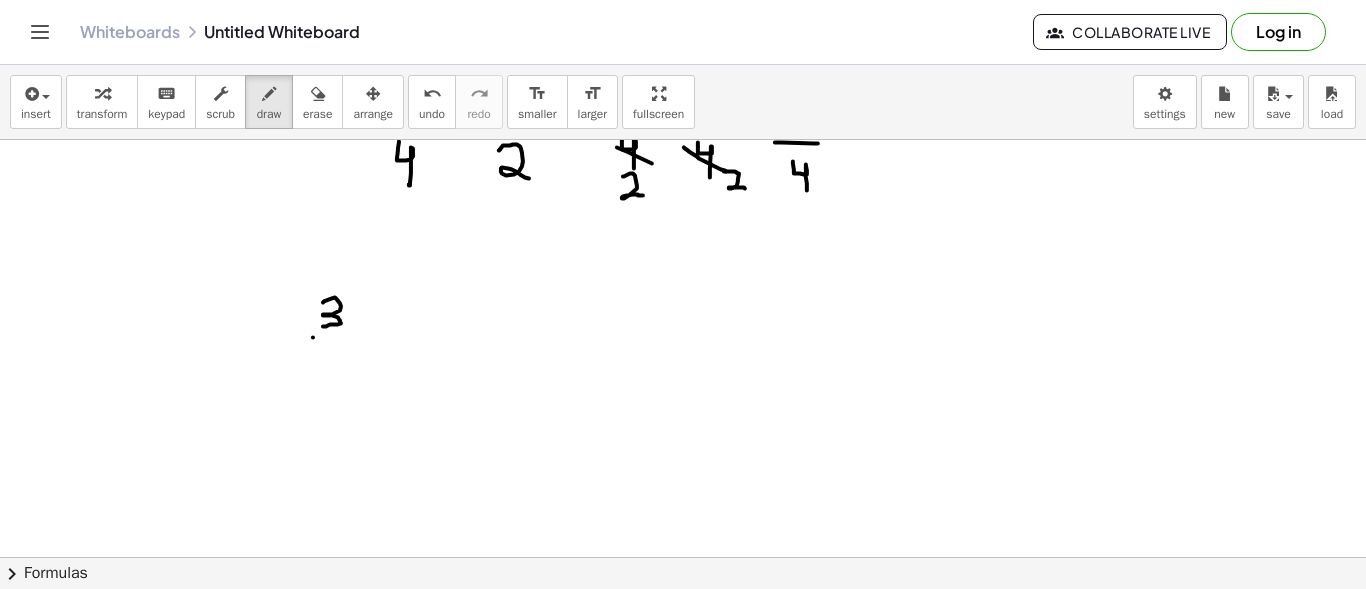 click at bounding box center [683, -72] 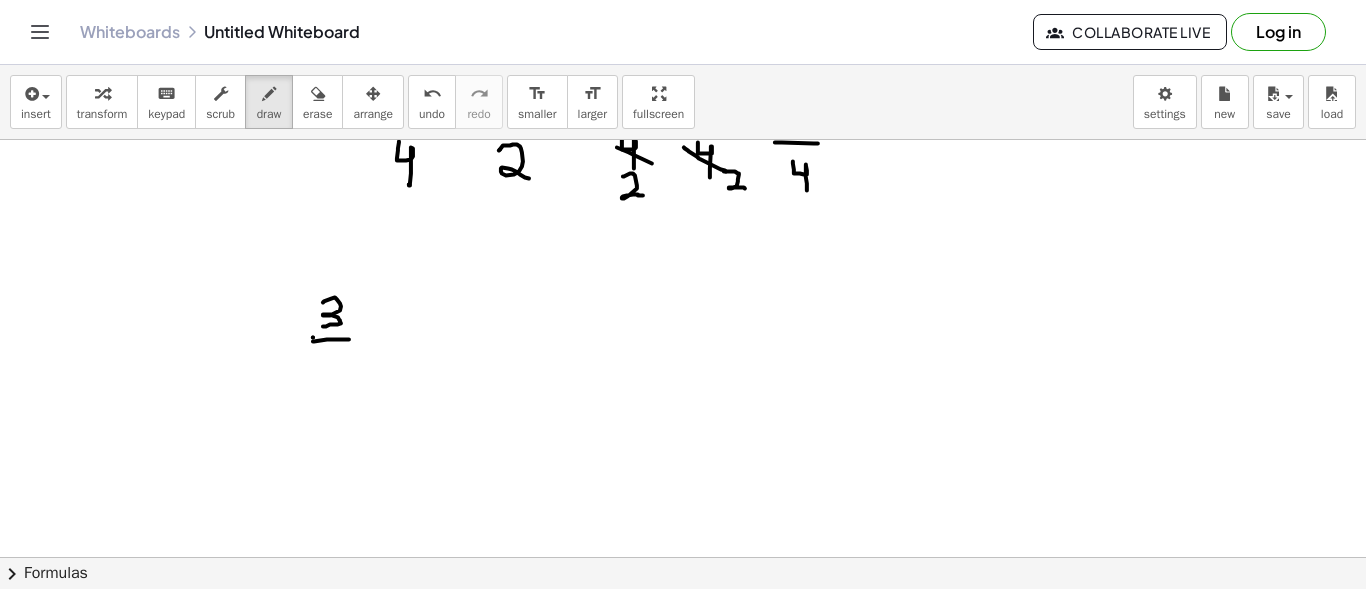 drag, startPoint x: 313, startPoint y: 340, endPoint x: 349, endPoint y: 338, distance: 36.05551 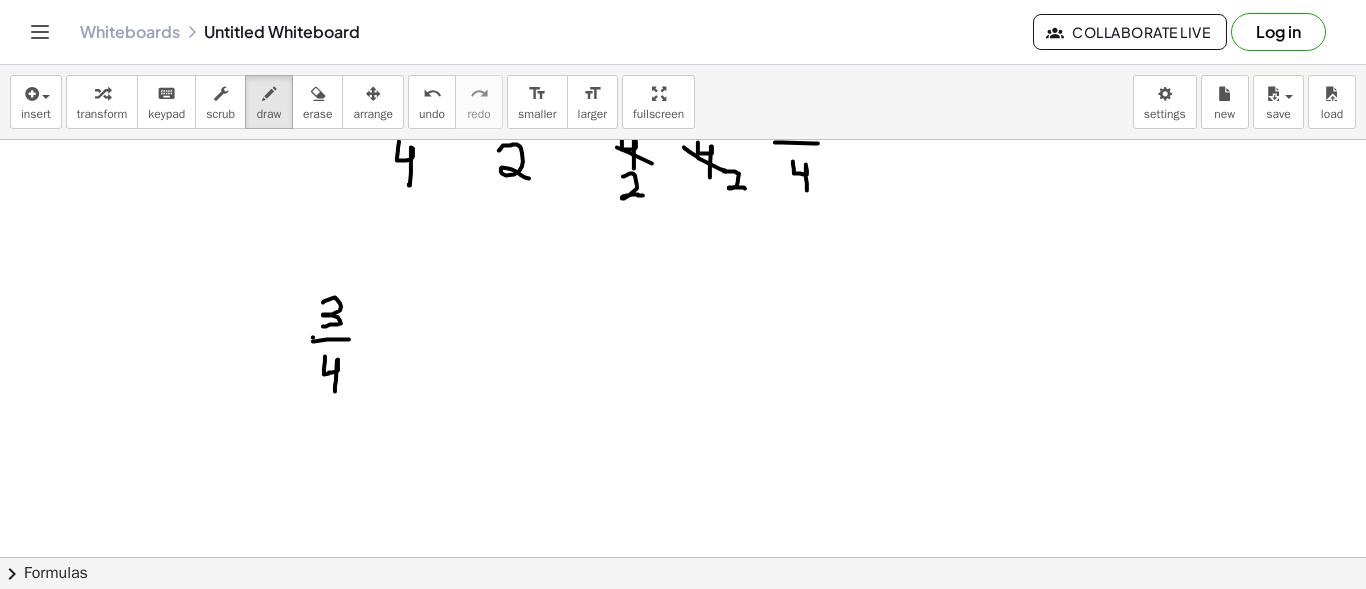 drag, startPoint x: 325, startPoint y: 355, endPoint x: 335, endPoint y: 390, distance: 36.40055 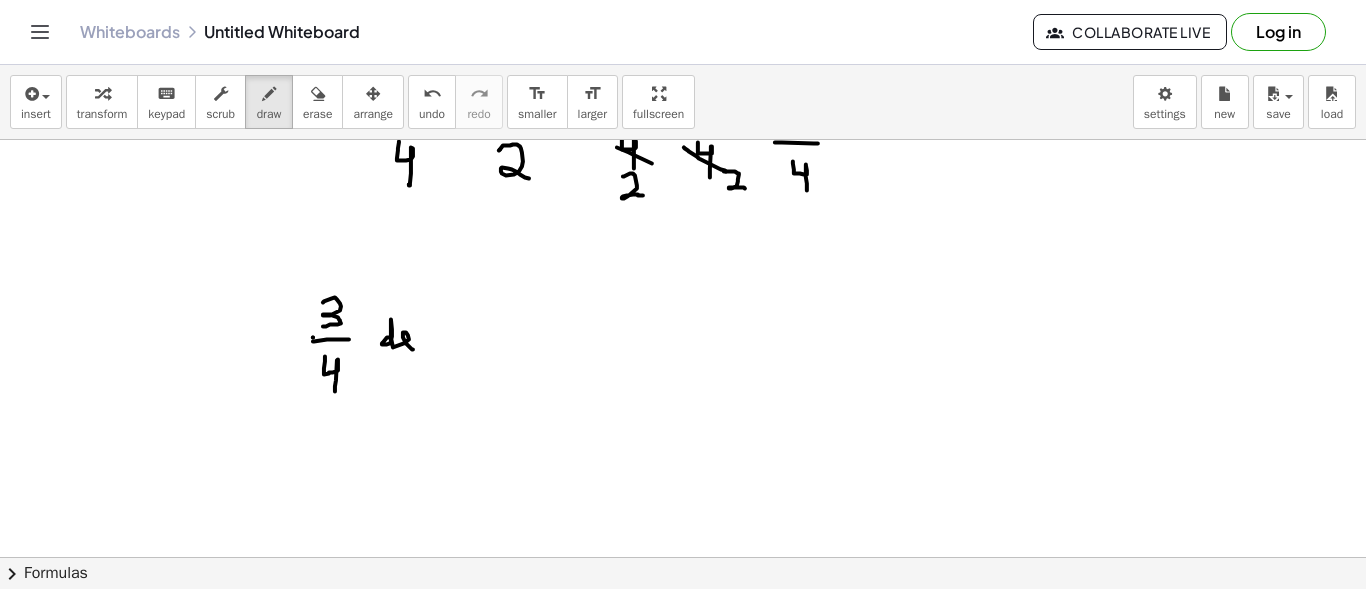 drag, startPoint x: 390, startPoint y: 336, endPoint x: 413, endPoint y: 348, distance: 25.942244 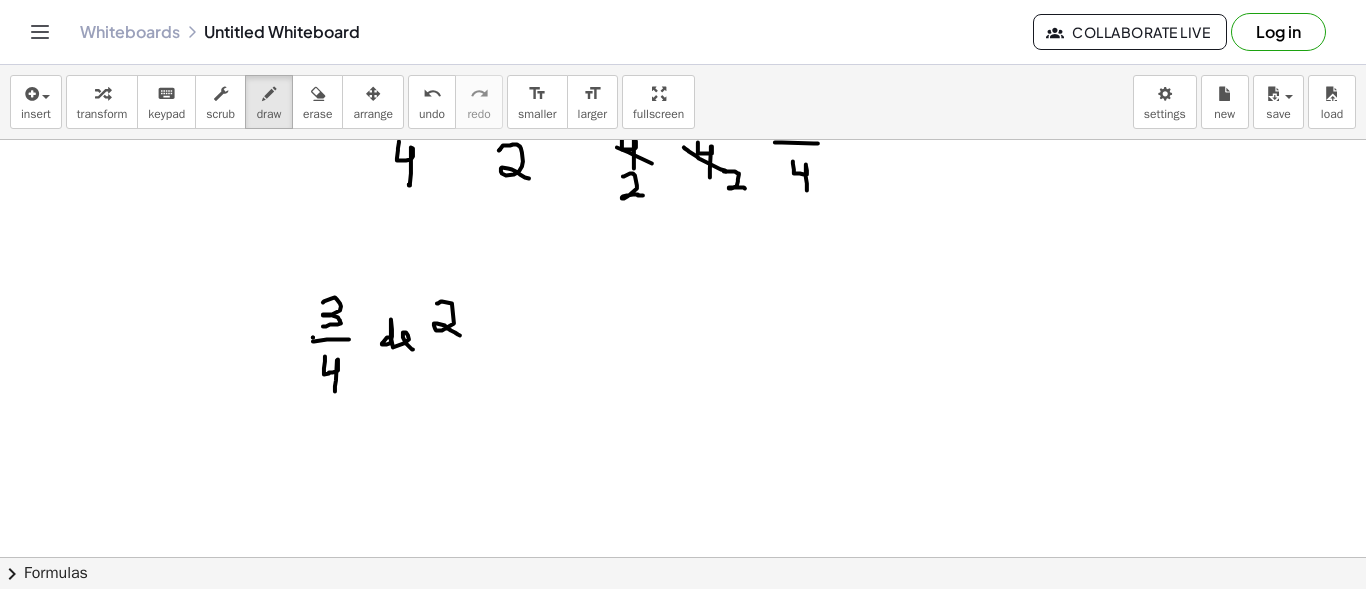 drag, startPoint x: 437, startPoint y: 302, endPoint x: 460, endPoint y: 334, distance: 39.40812 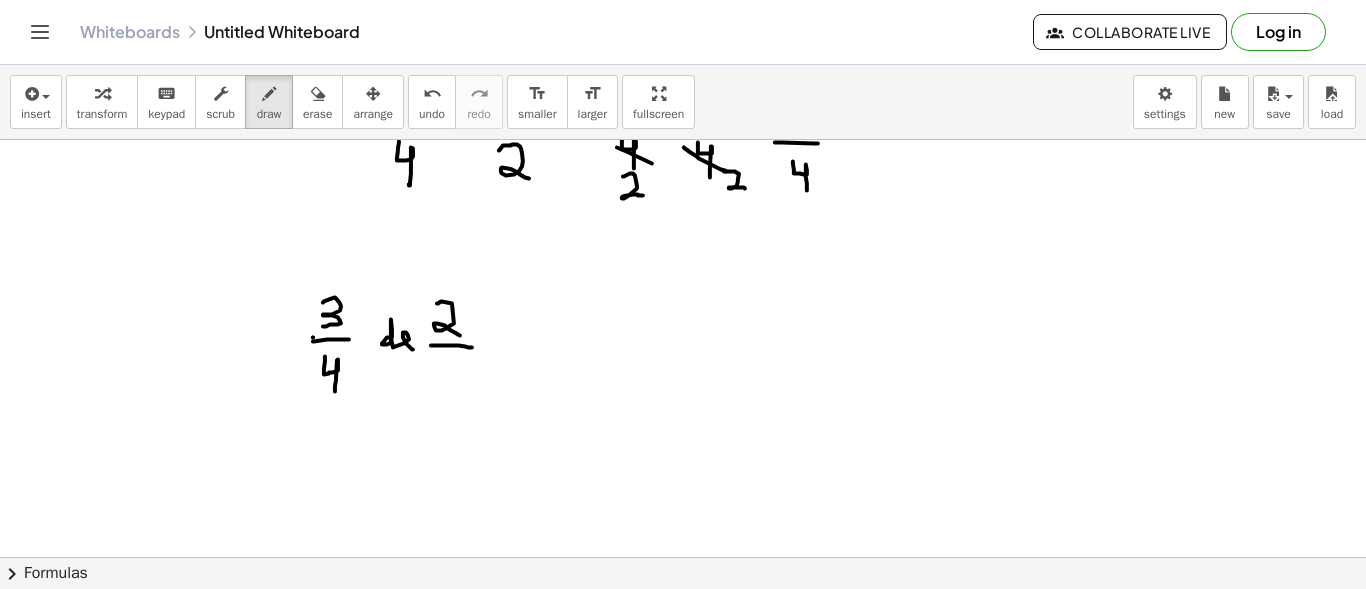 drag, startPoint x: 431, startPoint y: 344, endPoint x: 472, endPoint y: 346, distance: 41.04875 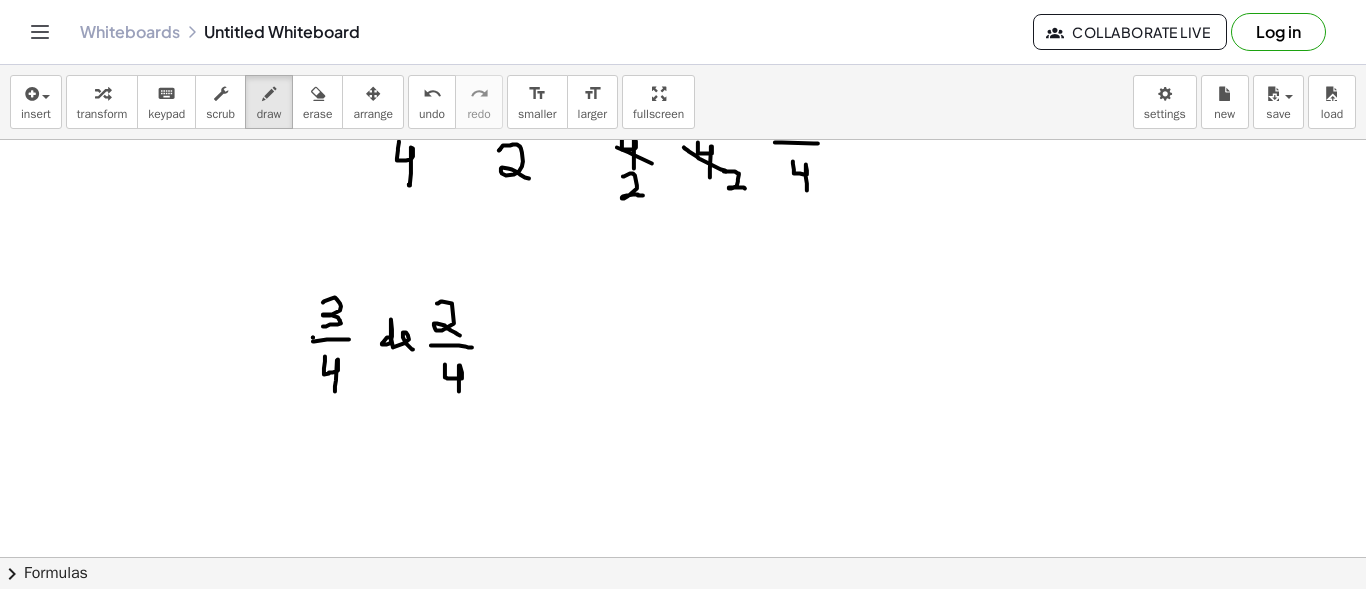 drag, startPoint x: 445, startPoint y: 363, endPoint x: 459, endPoint y: 390, distance: 30.413813 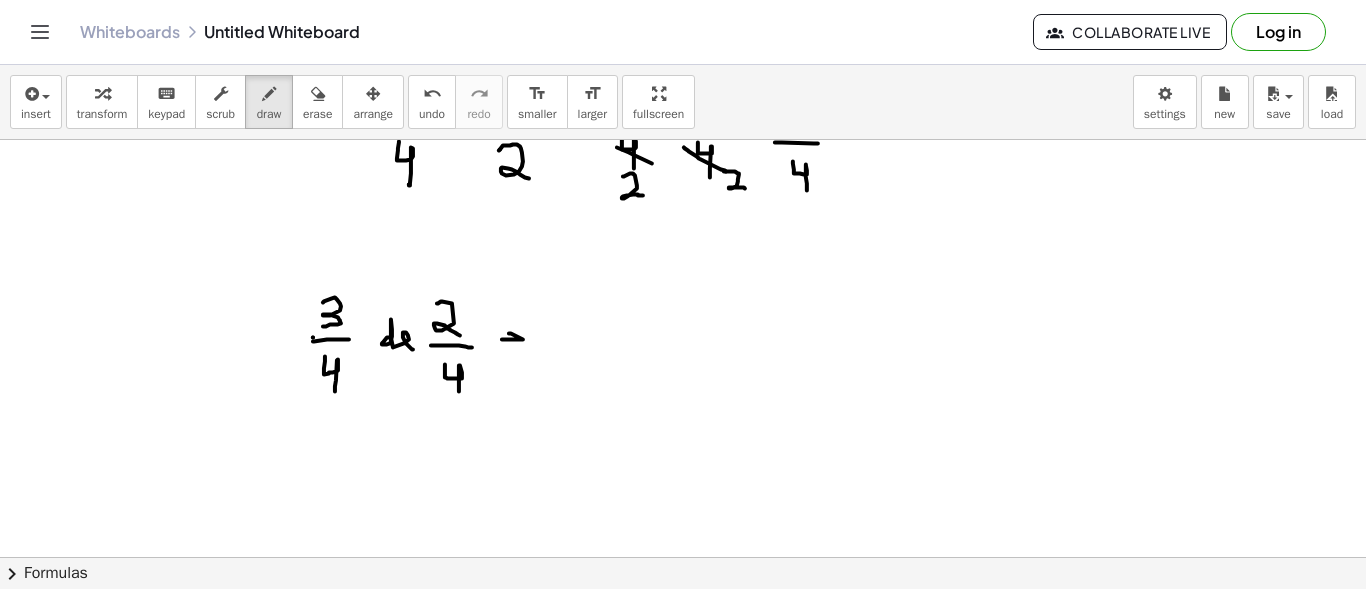 click at bounding box center [683, -72] 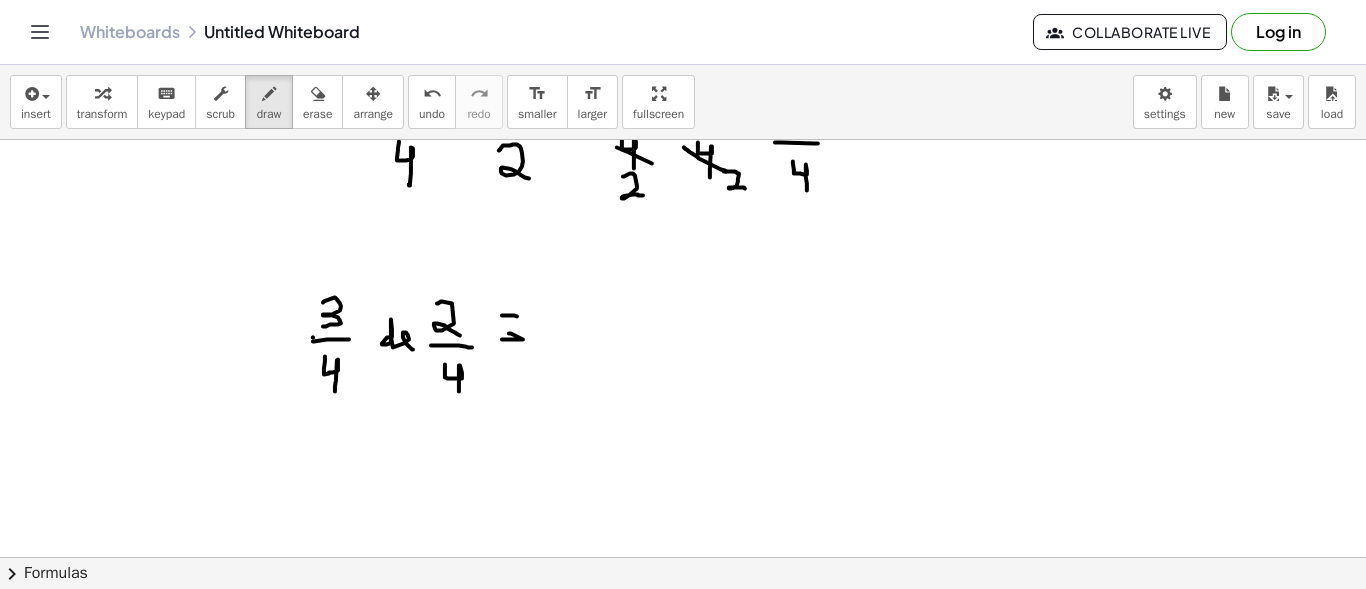 click at bounding box center (683, -72) 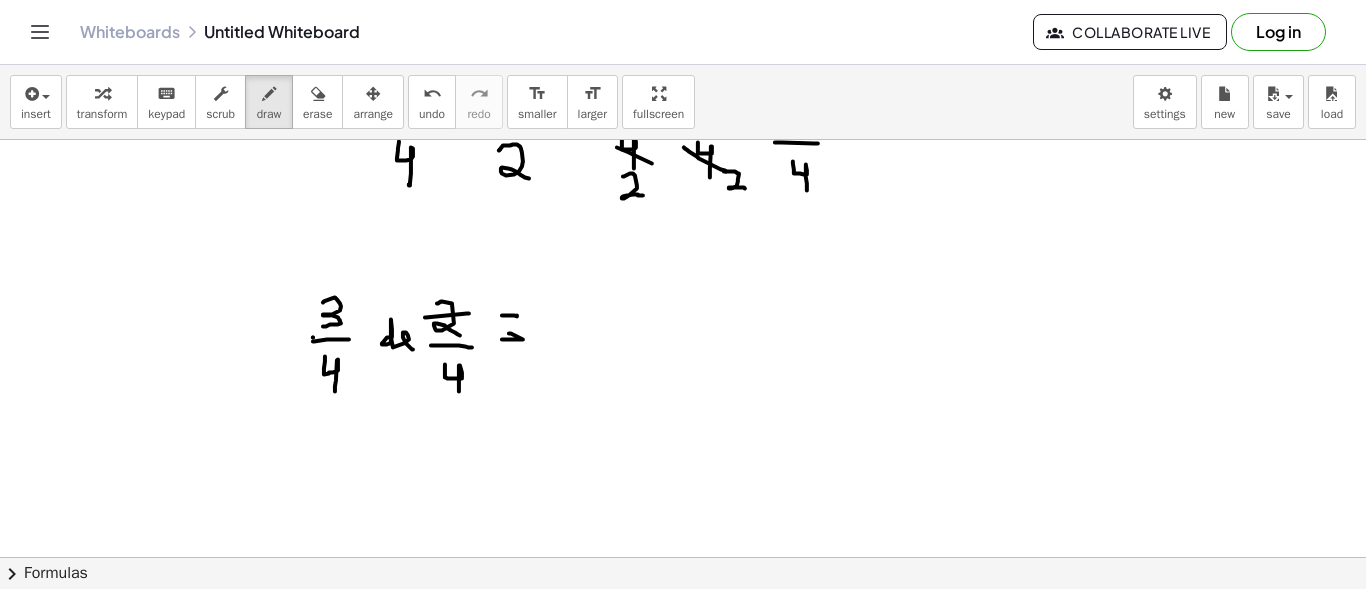 drag, startPoint x: 425, startPoint y: 316, endPoint x: 469, endPoint y: 312, distance: 44.181442 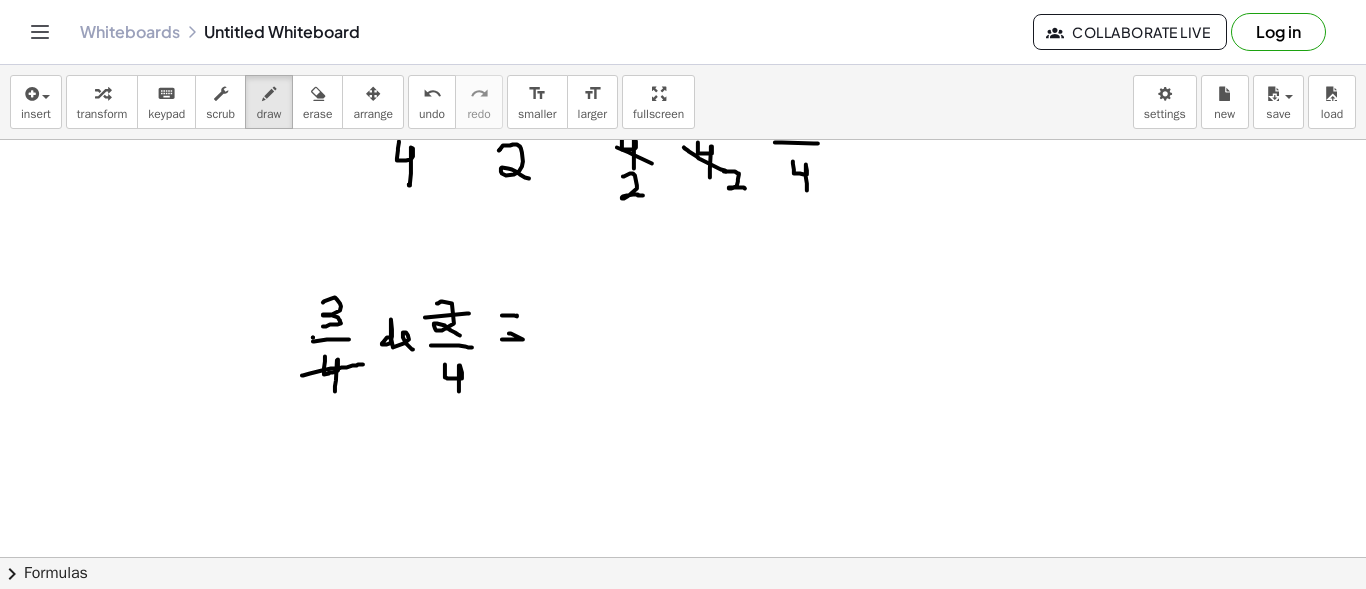 drag, startPoint x: 302, startPoint y: 374, endPoint x: 367, endPoint y: 361, distance: 66.287254 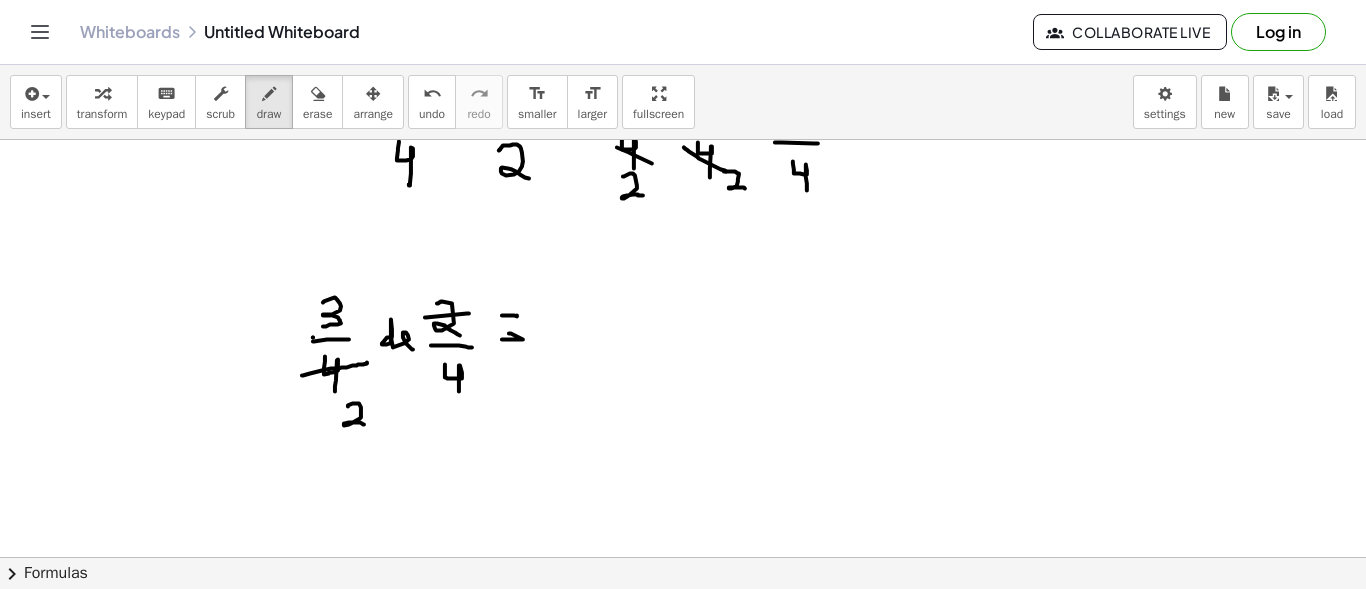 drag, startPoint x: 348, startPoint y: 405, endPoint x: 364, endPoint y: 423, distance: 24.083189 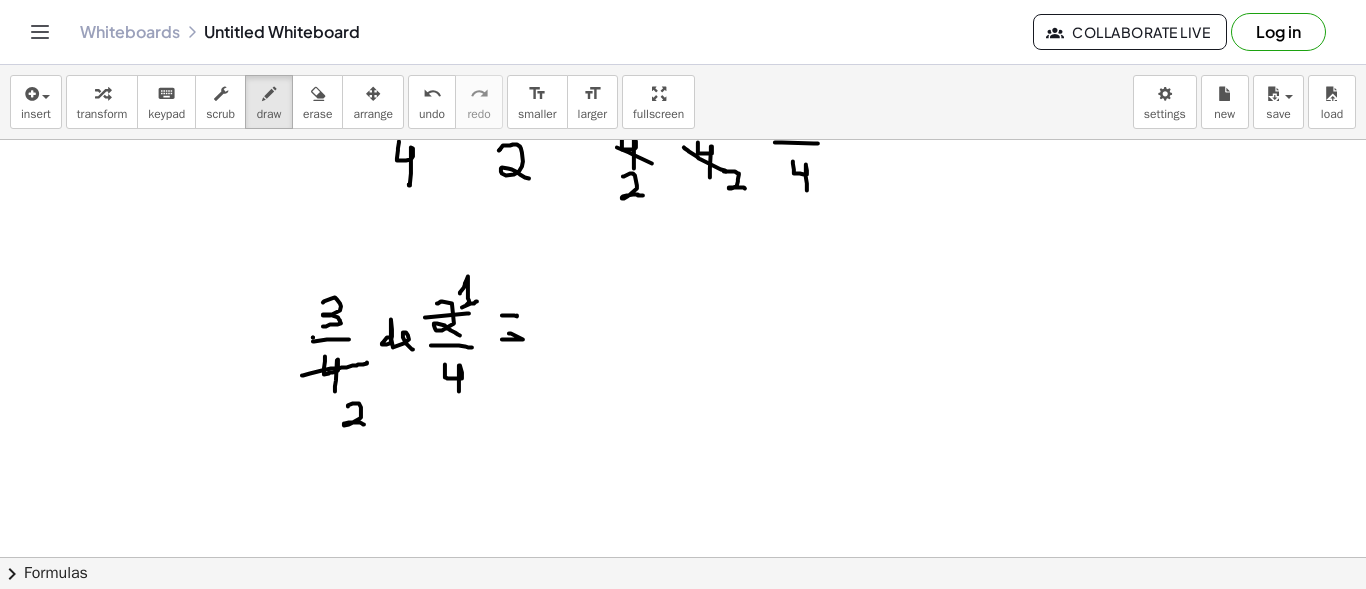 drag, startPoint x: 460, startPoint y: 292, endPoint x: 476, endPoint y: 300, distance: 17.888544 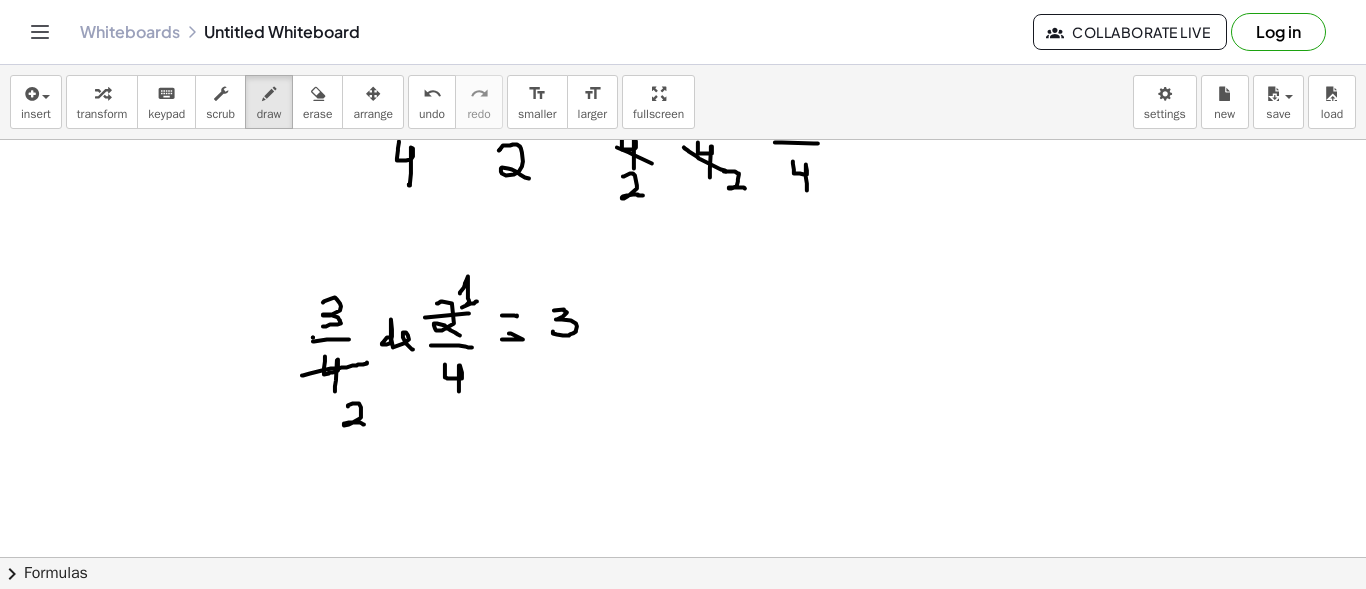 drag, startPoint x: 554, startPoint y: 309, endPoint x: 551, endPoint y: 329, distance: 20.22375 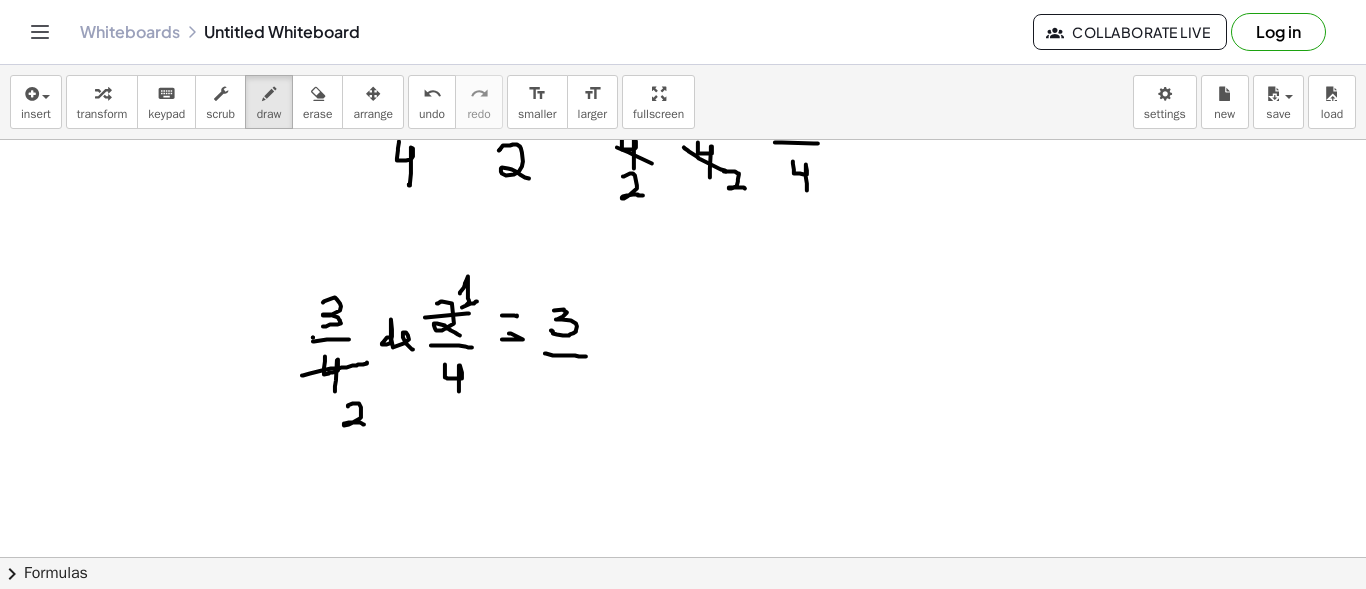 drag, startPoint x: 545, startPoint y: 352, endPoint x: 586, endPoint y: 355, distance: 41.109608 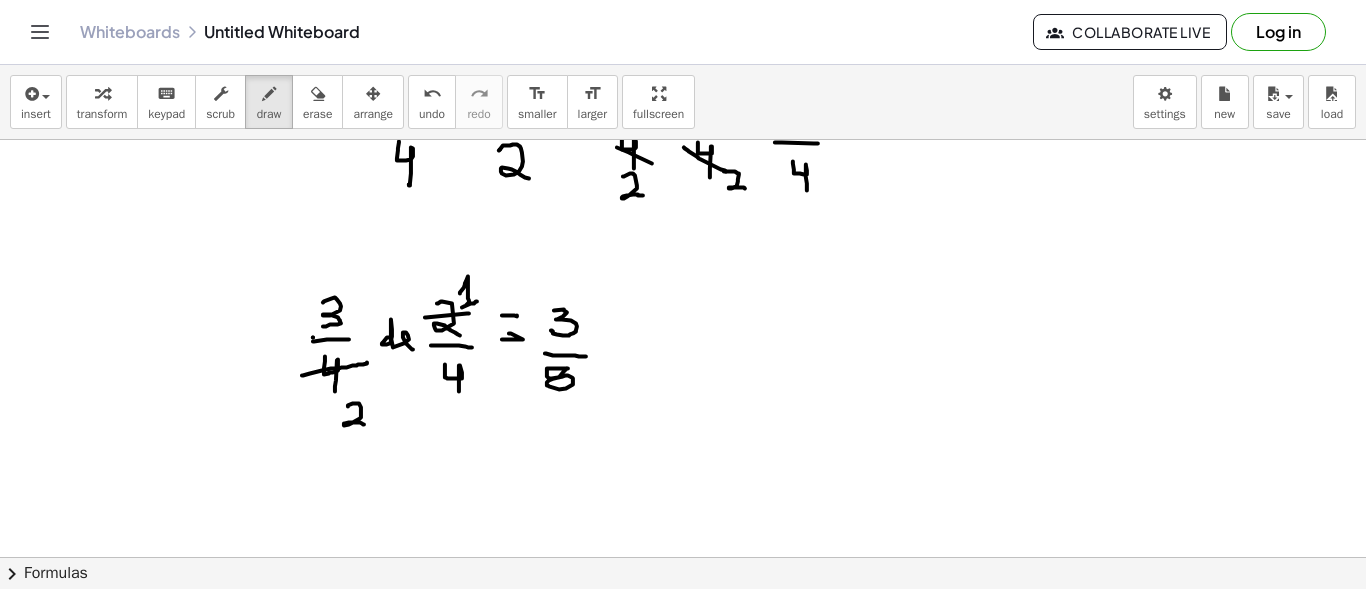 click at bounding box center [683, -72] 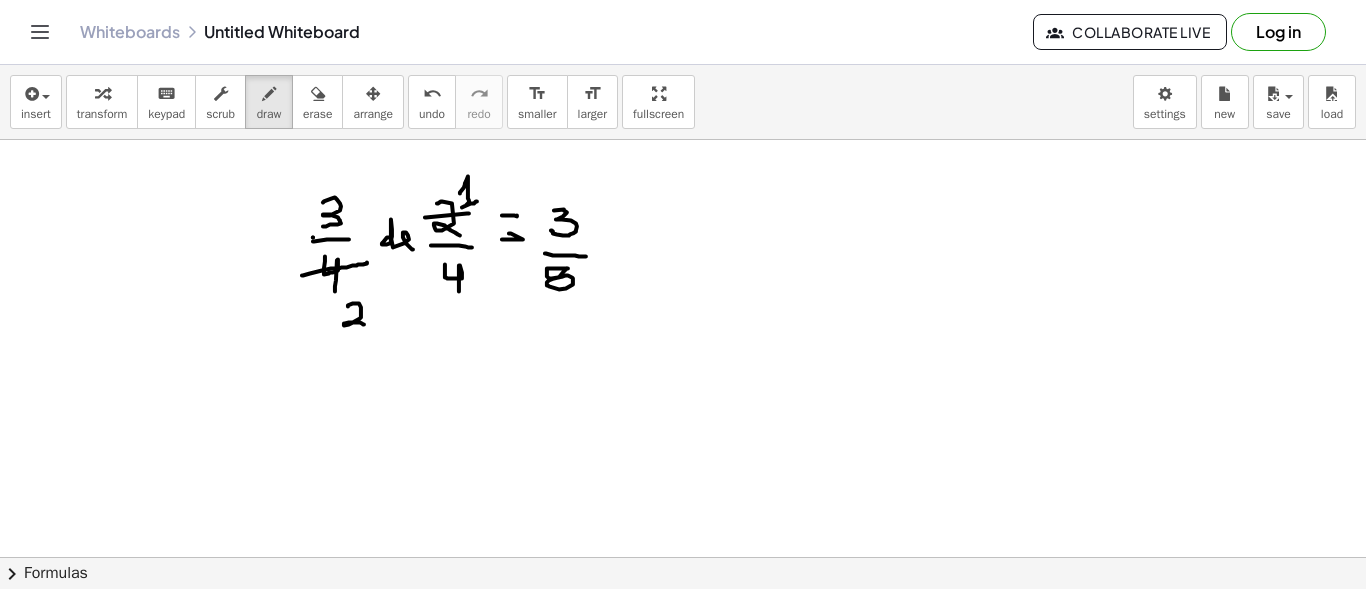 scroll, scrollTop: 1249, scrollLeft: 0, axis: vertical 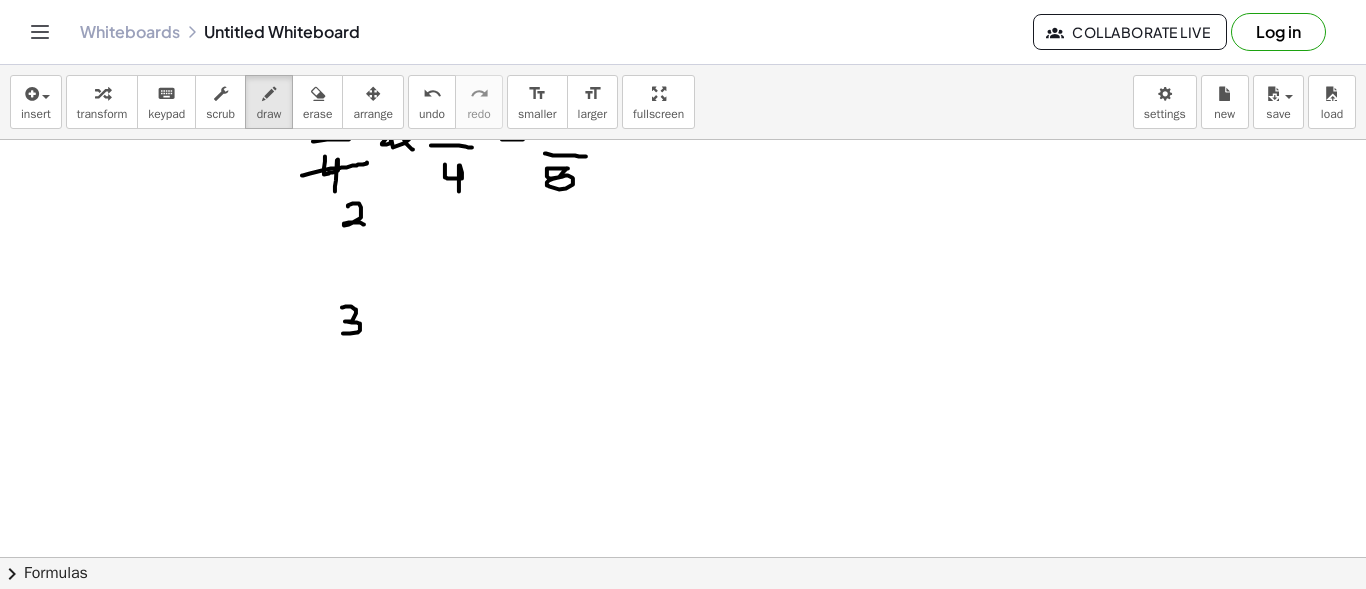 drag, startPoint x: 342, startPoint y: 306, endPoint x: 343, endPoint y: 332, distance: 26.019224 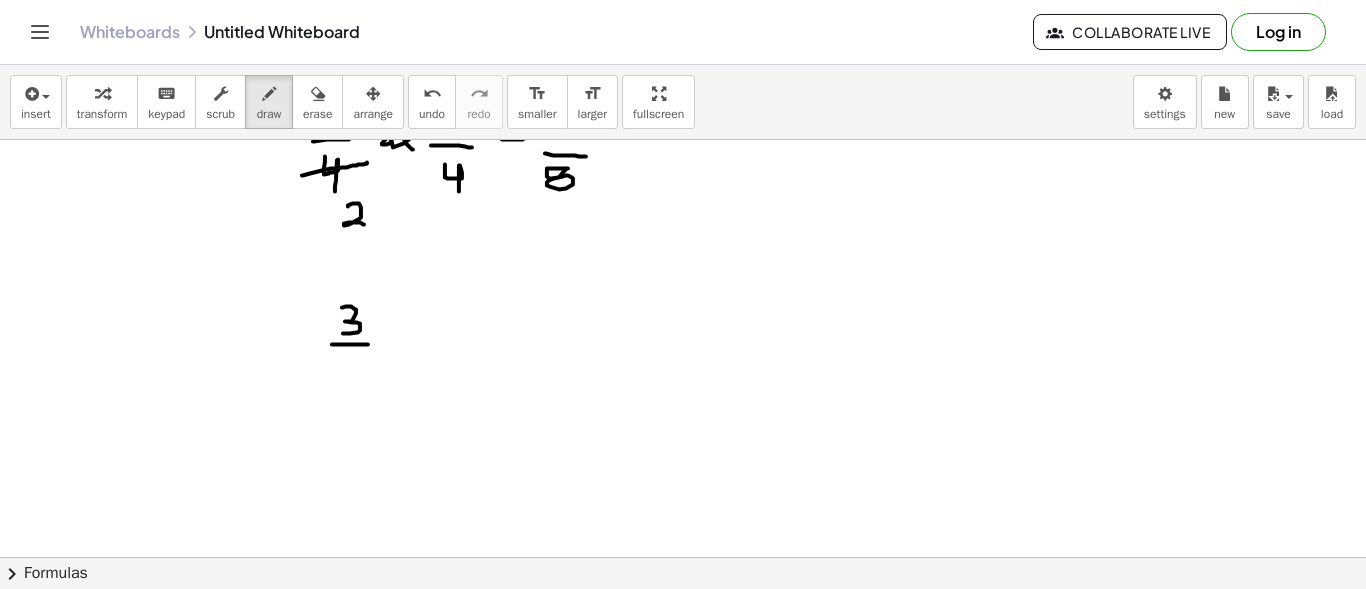 drag, startPoint x: 332, startPoint y: 343, endPoint x: 368, endPoint y: 343, distance: 36 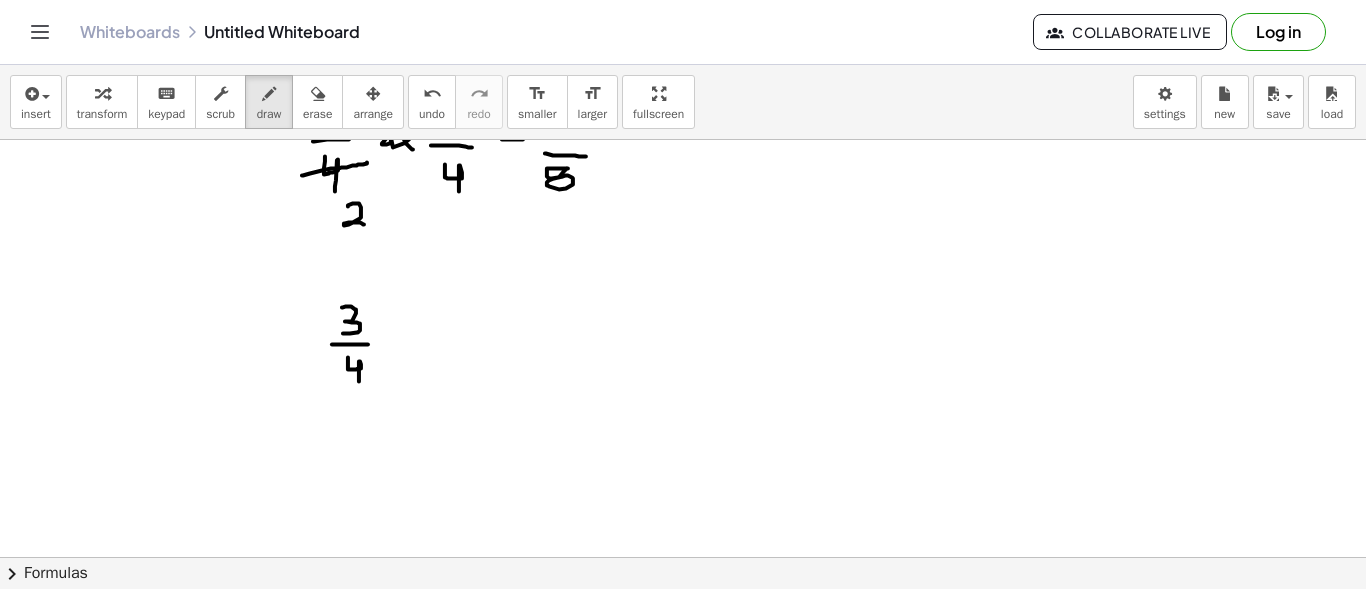 drag, startPoint x: 348, startPoint y: 356, endPoint x: 358, endPoint y: 379, distance: 25.079872 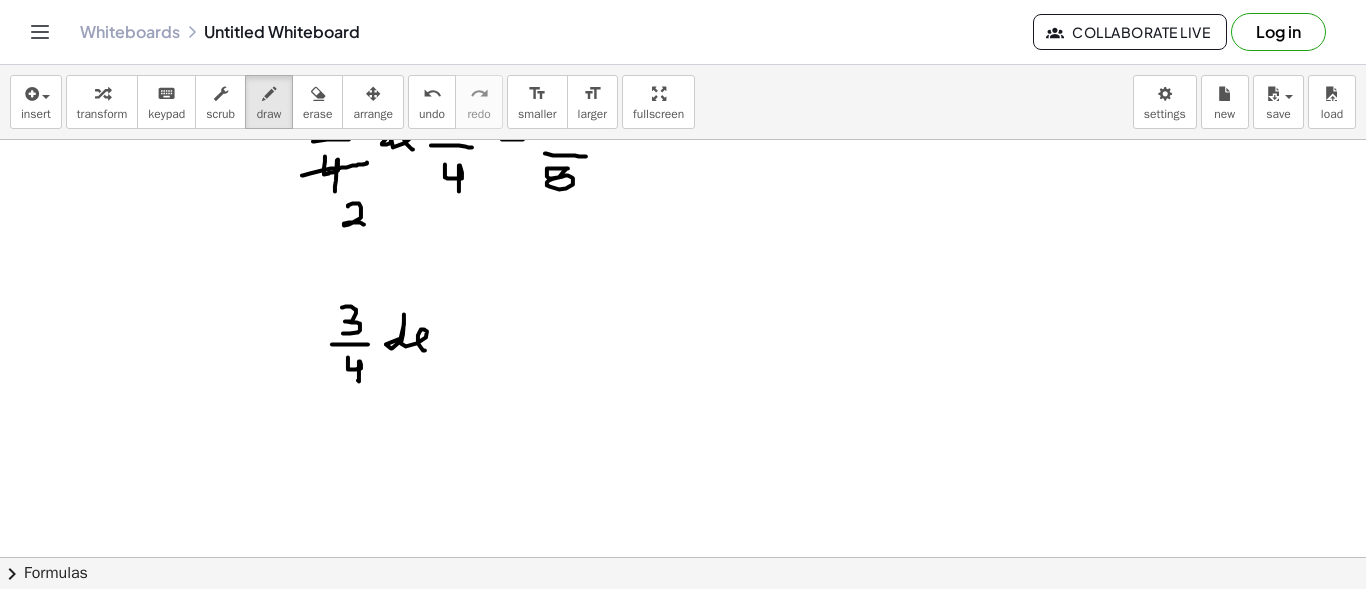 drag, startPoint x: 402, startPoint y: 337, endPoint x: 425, endPoint y: 348, distance: 25.495098 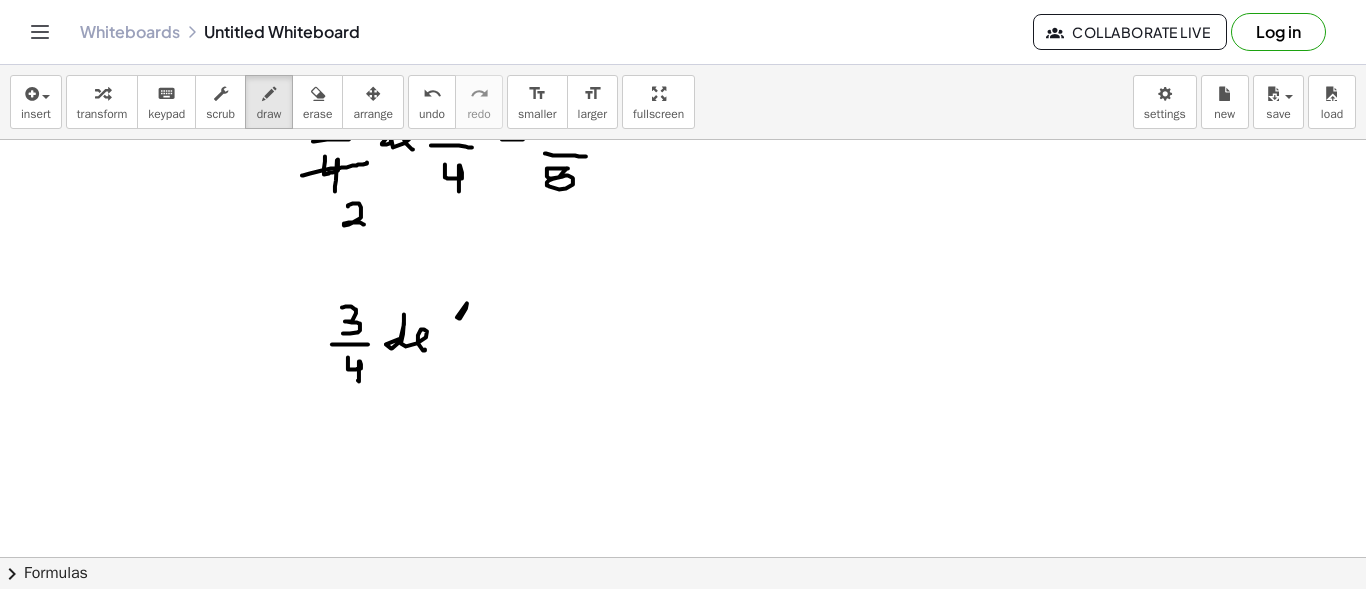 drag, startPoint x: 467, startPoint y: 302, endPoint x: 459, endPoint y: 317, distance: 17 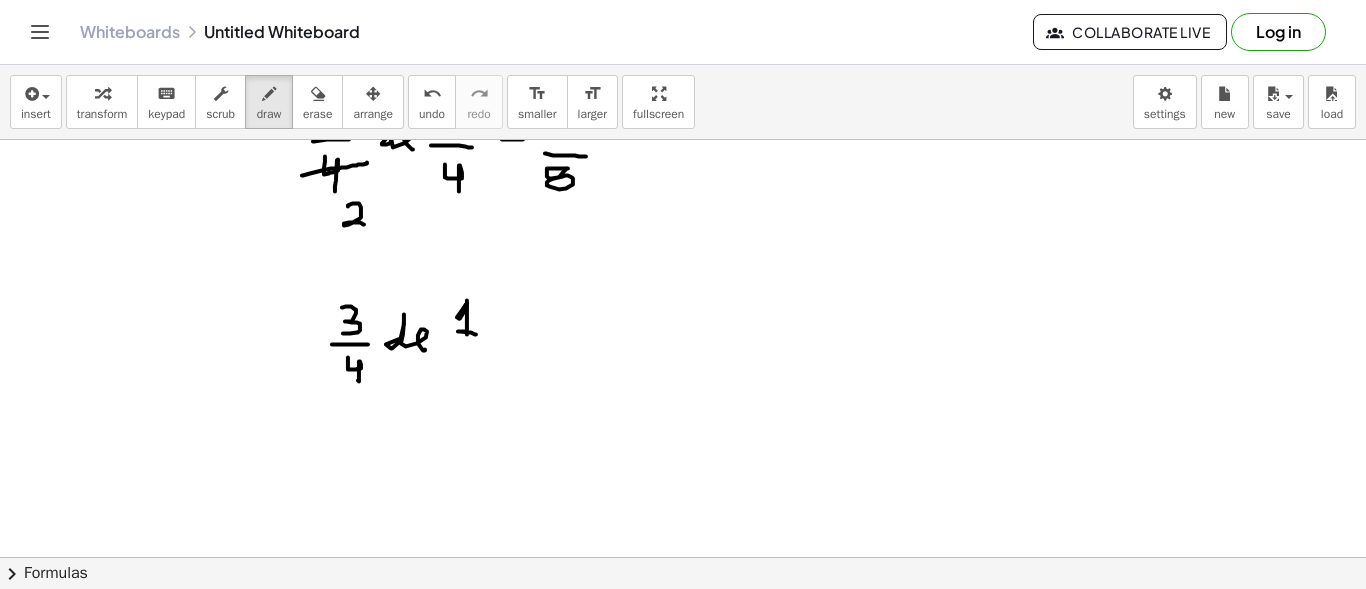 drag, startPoint x: 459, startPoint y: 317, endPoint x: 476, endPoint y: 333, distance: 23.345236 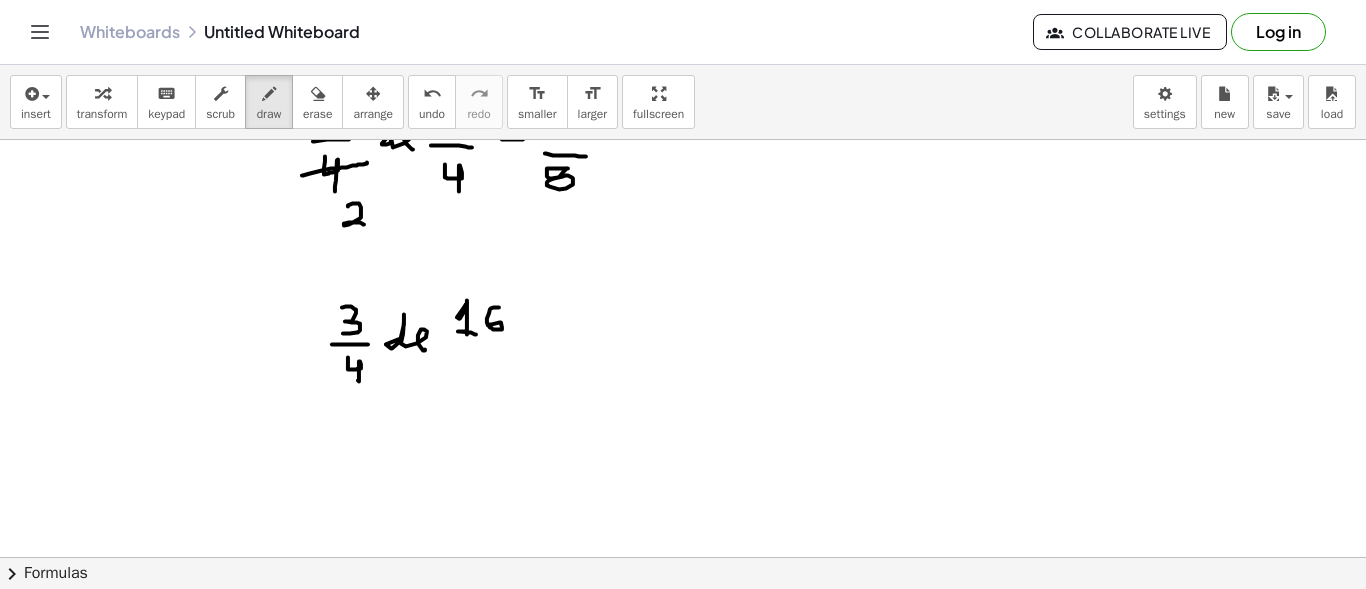 drag, startPoint x: 499, startPoint y: 306, endPoint x: 490, endPoint y: 326, distance: 21.931713 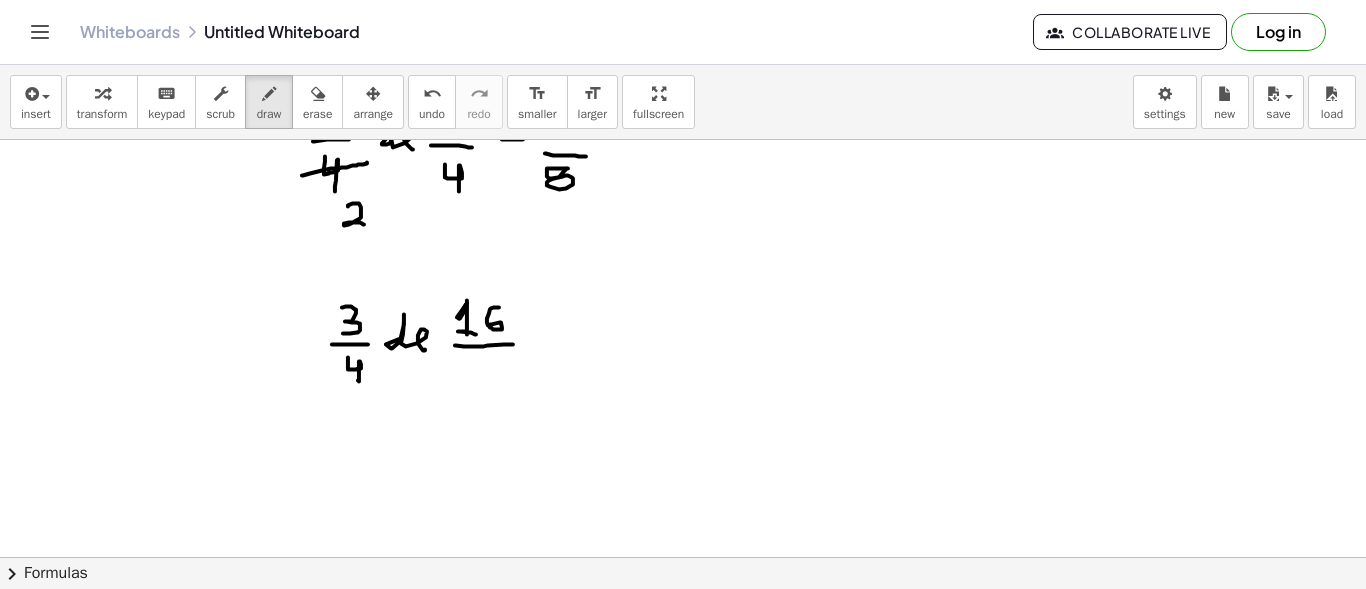 drag, startPoint x: 455, startPoint y: 344, endPoint x: 513, endPoint y: 343, distance: 58.00862 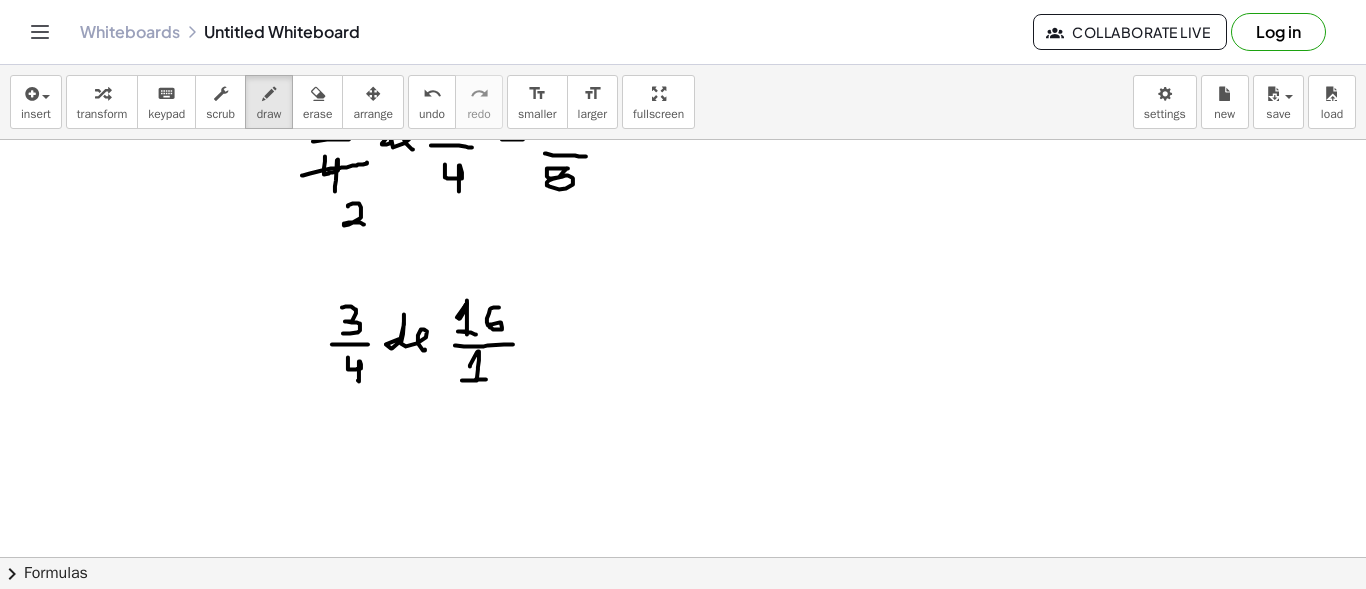 drag, startPoint x: 470, startPoint y: 365, endPoint x: 486, endPoint y: 378, distance: 20.615528 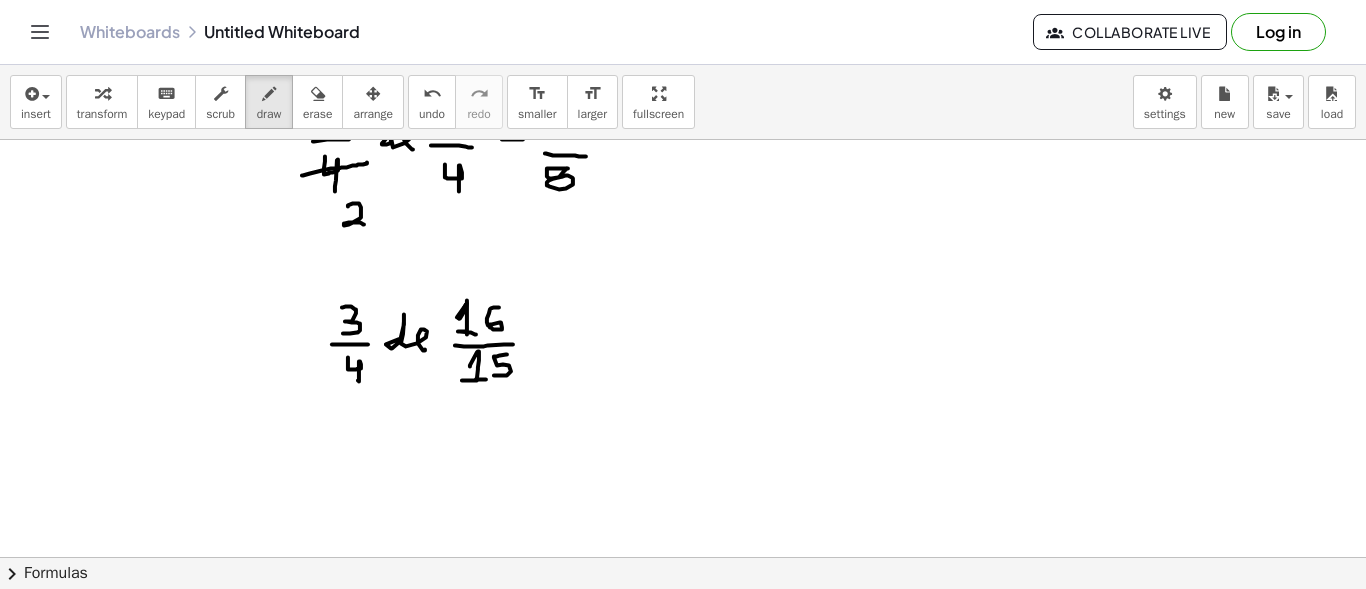 drag, startPoint x: 507, startPoint y: 353, endPoint x: 494, endPoint y: 374, distance: 24.698177 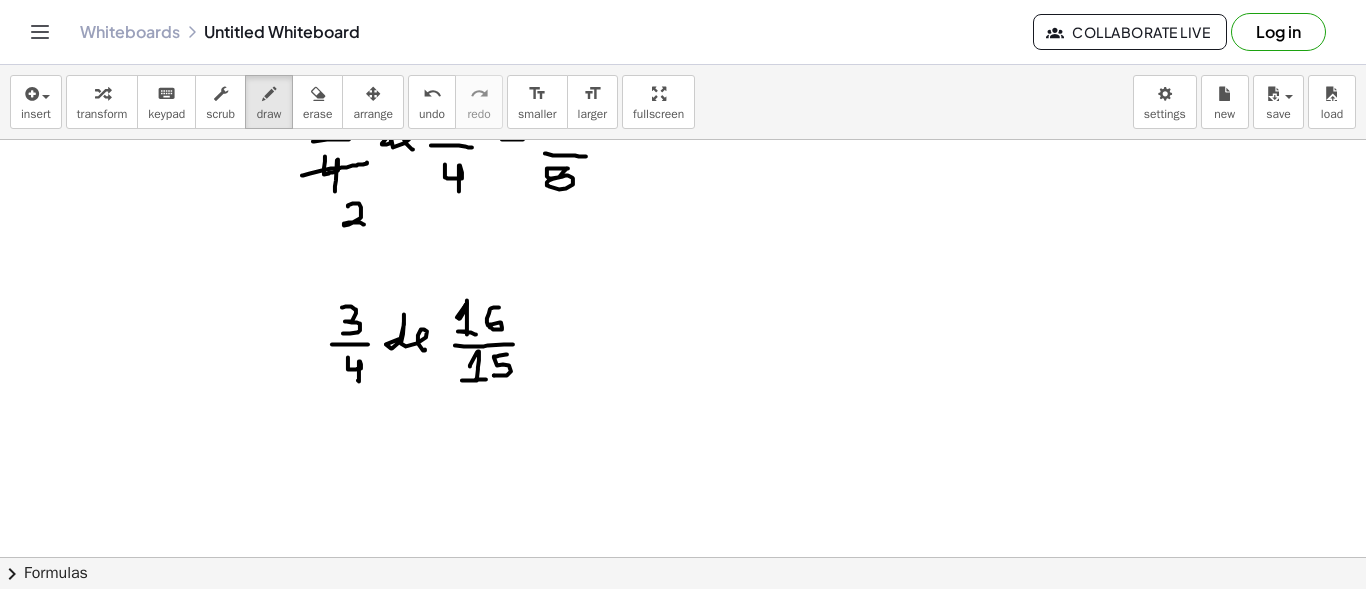 click at bounding box center [683, -272] 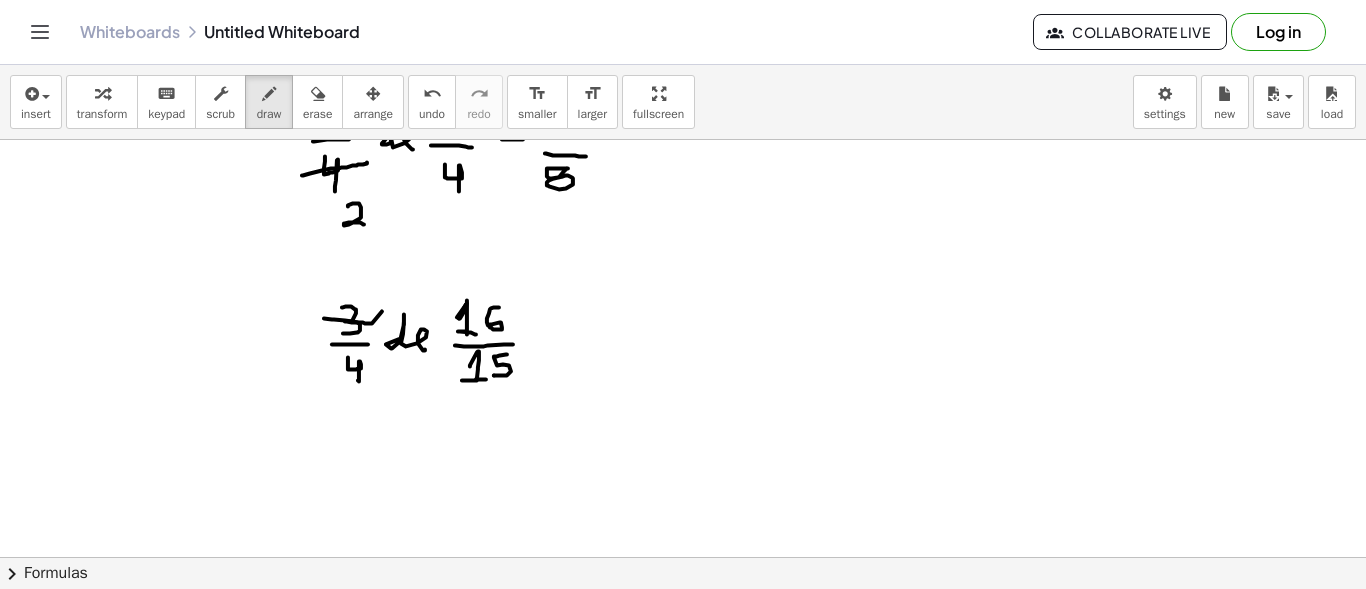 drag, startPoint x: 324, startPoint y: 317, endPoint x: 382, endPoint y: 310, distance: 58.420887 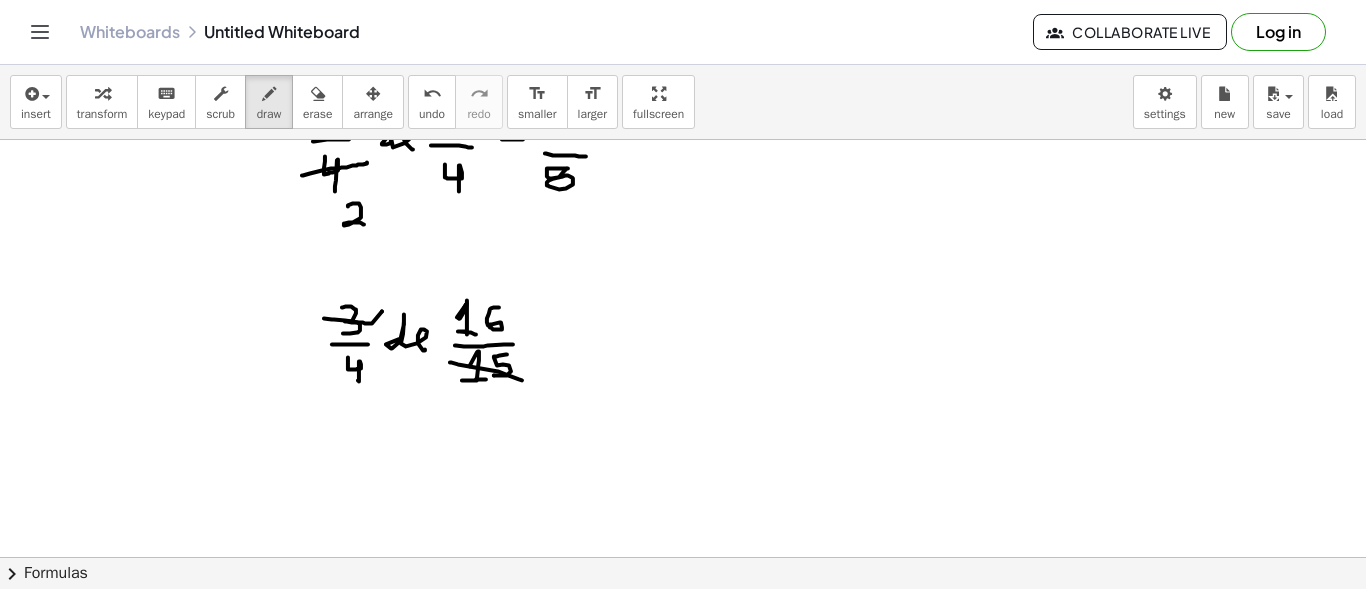 drag, startPoint x: 450, startPoint y: 361, endPoint x: 522, endPoint y: 379, distance: 74.215904 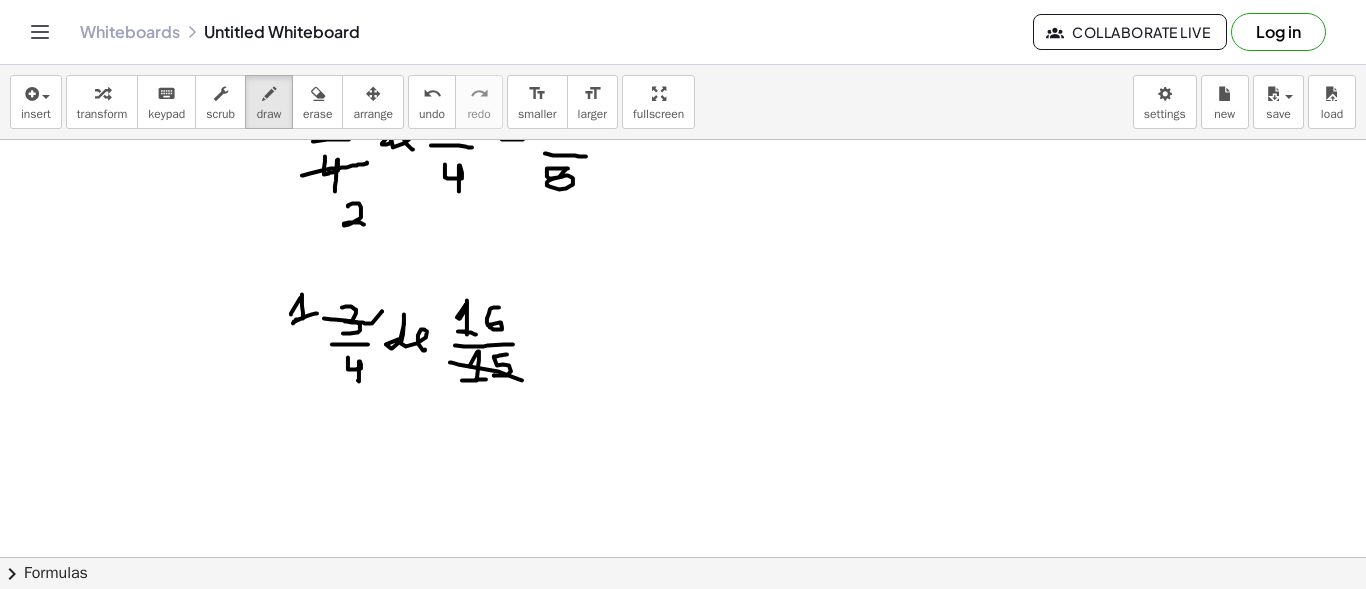 drag, startPoint x: 291, startPoint y: 313, endPoint x: 317, endPoint y: 312, distance: 26.019224 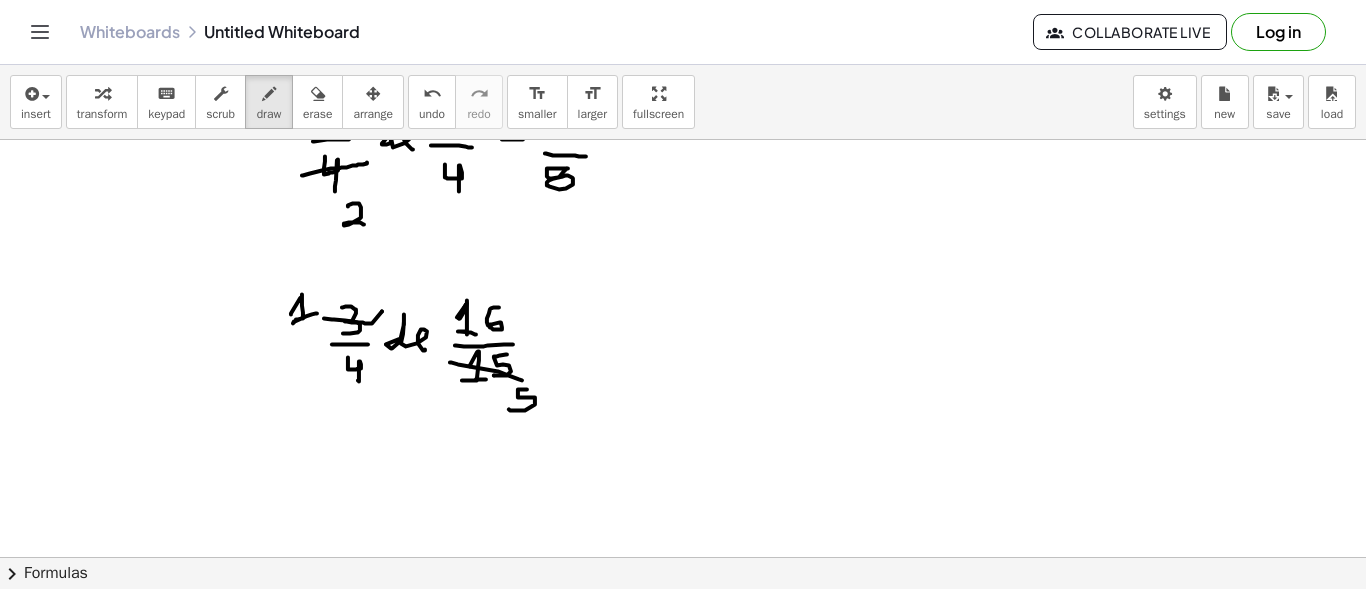 drag, startPoint x: 527, startPoint y: 388, endPoint x: 509, endPoint y: 407, distance: 26.172504 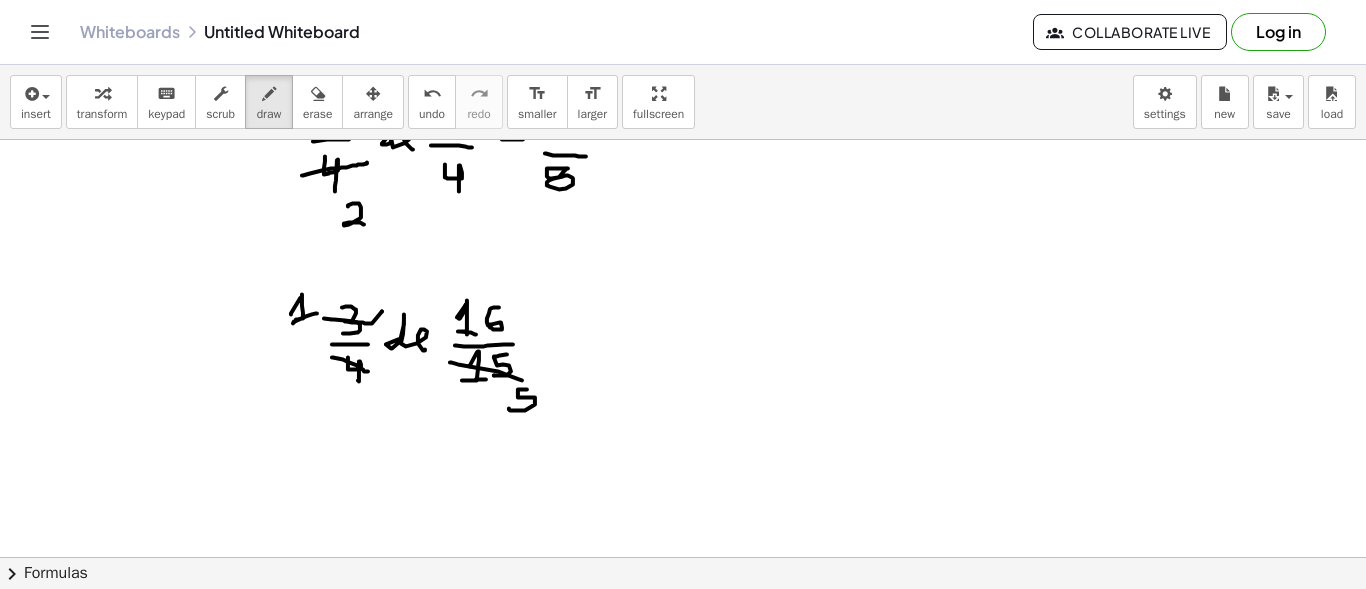 drag, startPoint x: 332, startPoint y: 356, endPoint x: 368, endPoint y: 370, distance: 38.626415 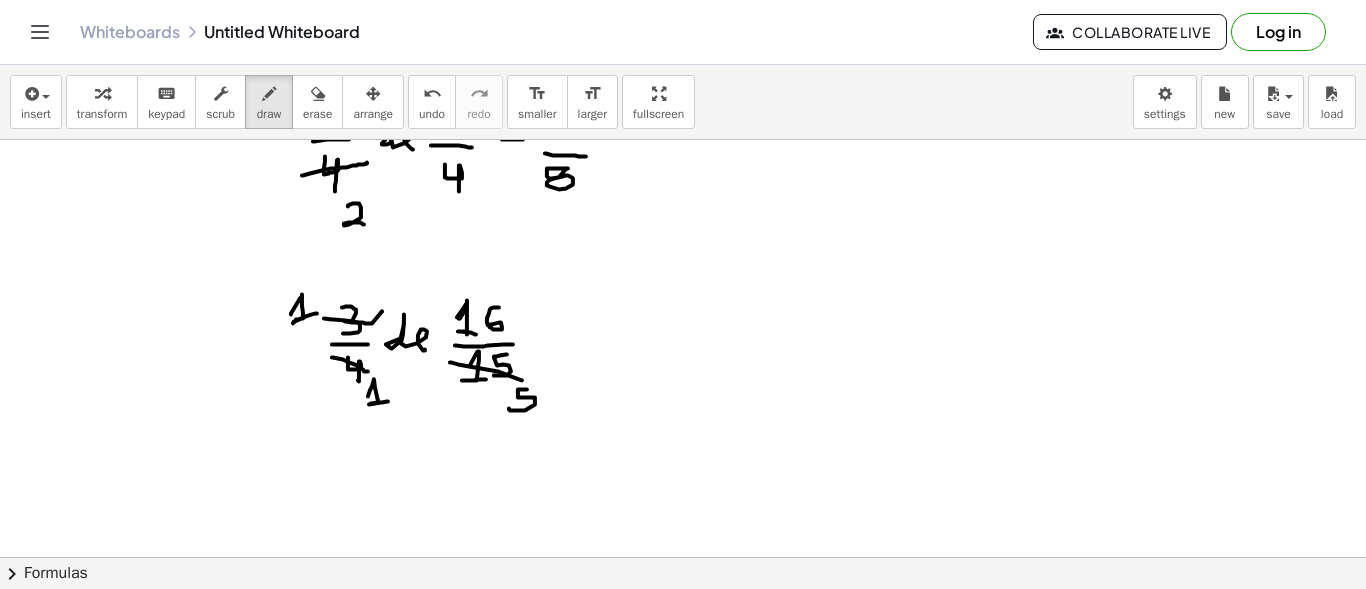 drag, startPoint x: 368, startPoint y: 395, endPoint x: 388, endPoint y: 400, distance: 20.615528 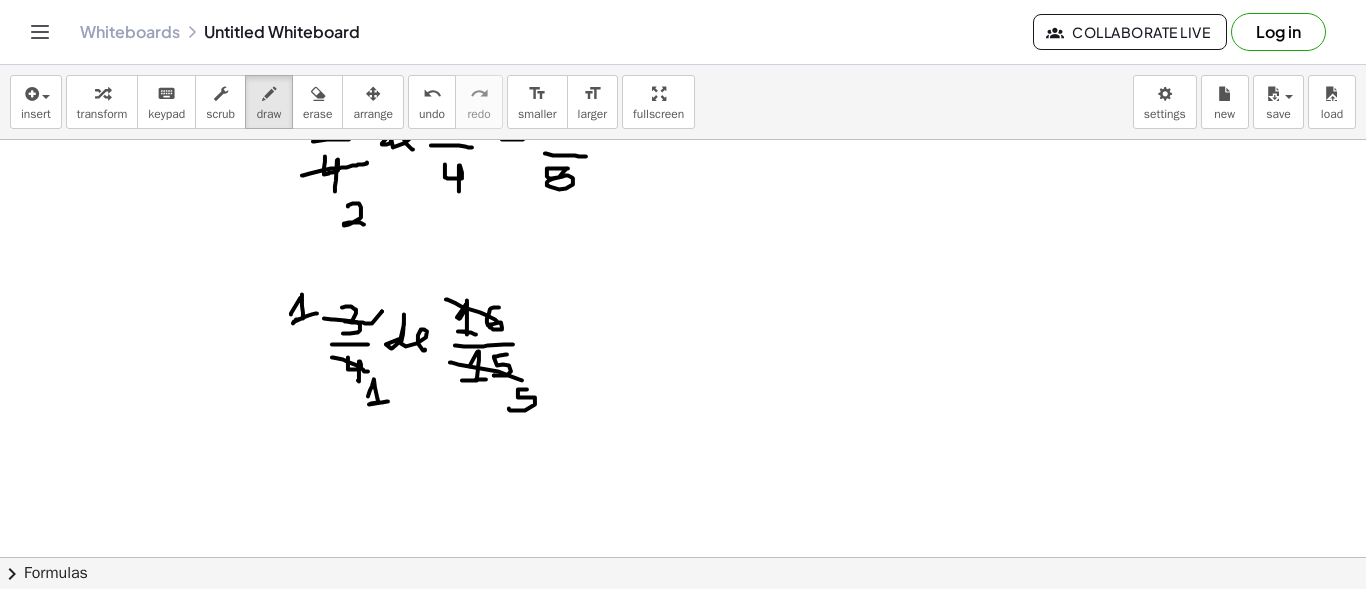 drag, startPoint x: 446, startPoint y: 298, endPoint x: 497, endPoint y: 320, distance: 55.542778 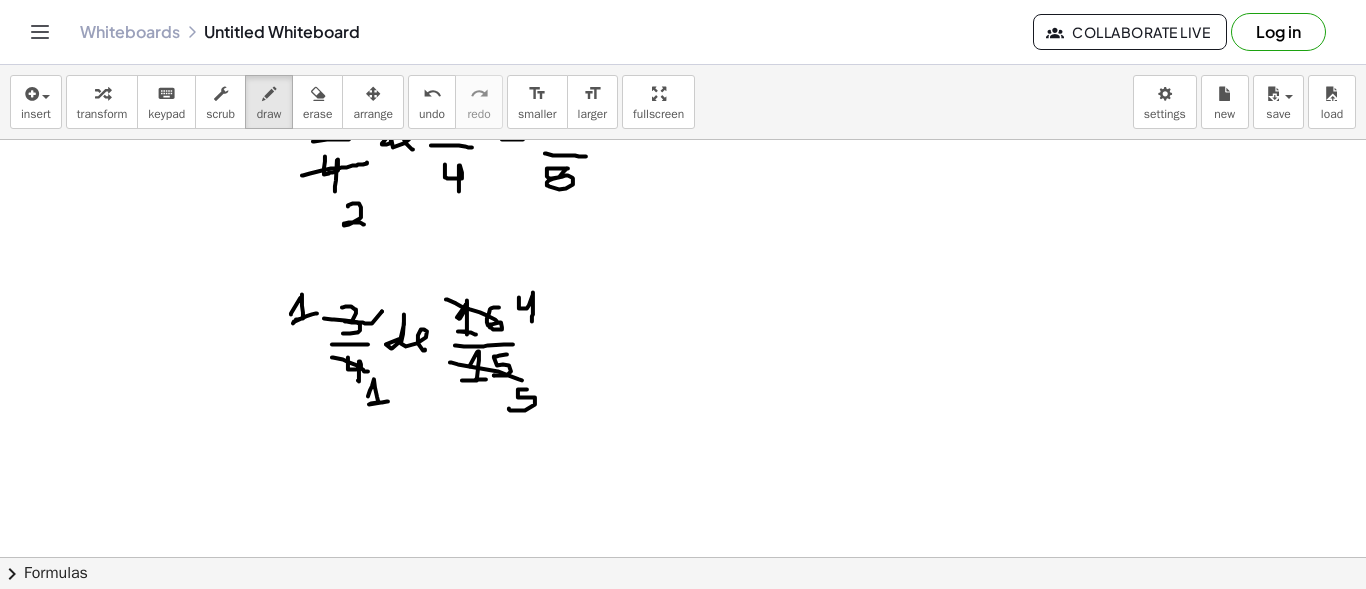 drag, startPoint x: 519, startPoint y: 296, endPoint x: 532, endPoint y: 320, distance: 27.294687 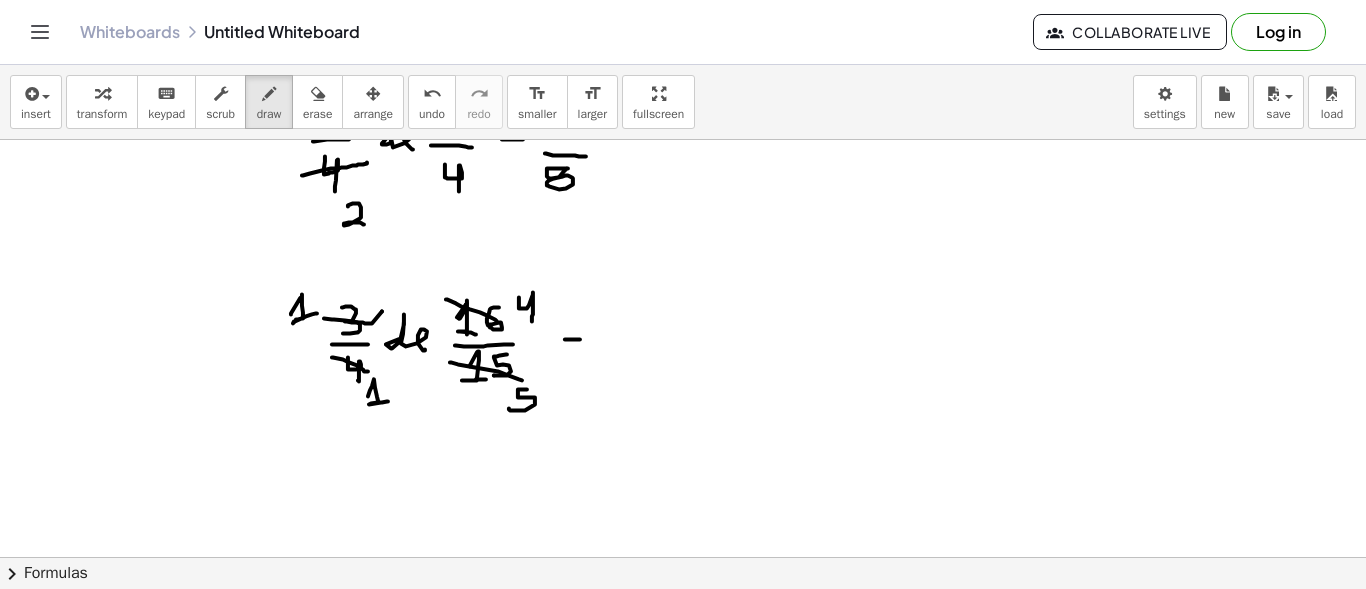 drag, startPoint x: 565, startPoint y: 338, endPoint x: 580, endPoint y: 338, distance: 15 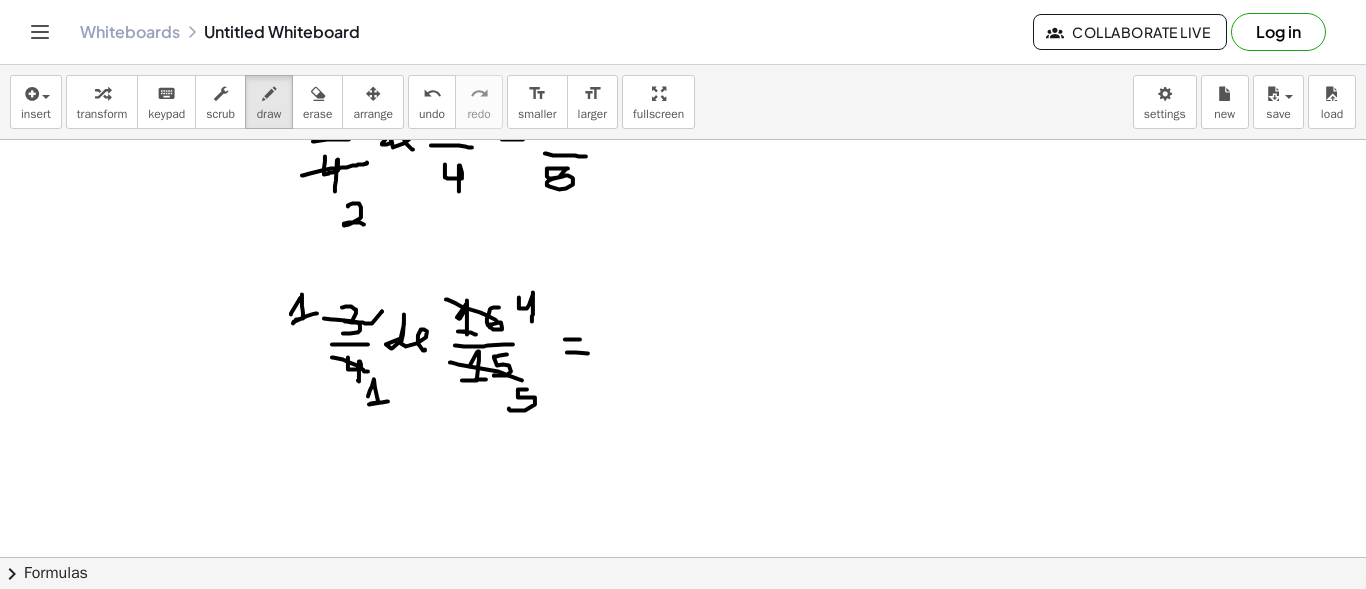 drag, startPoint x: 567, startPoint y: 351, endPoint x: 589, endPoint y: 352, distance: 22.022715 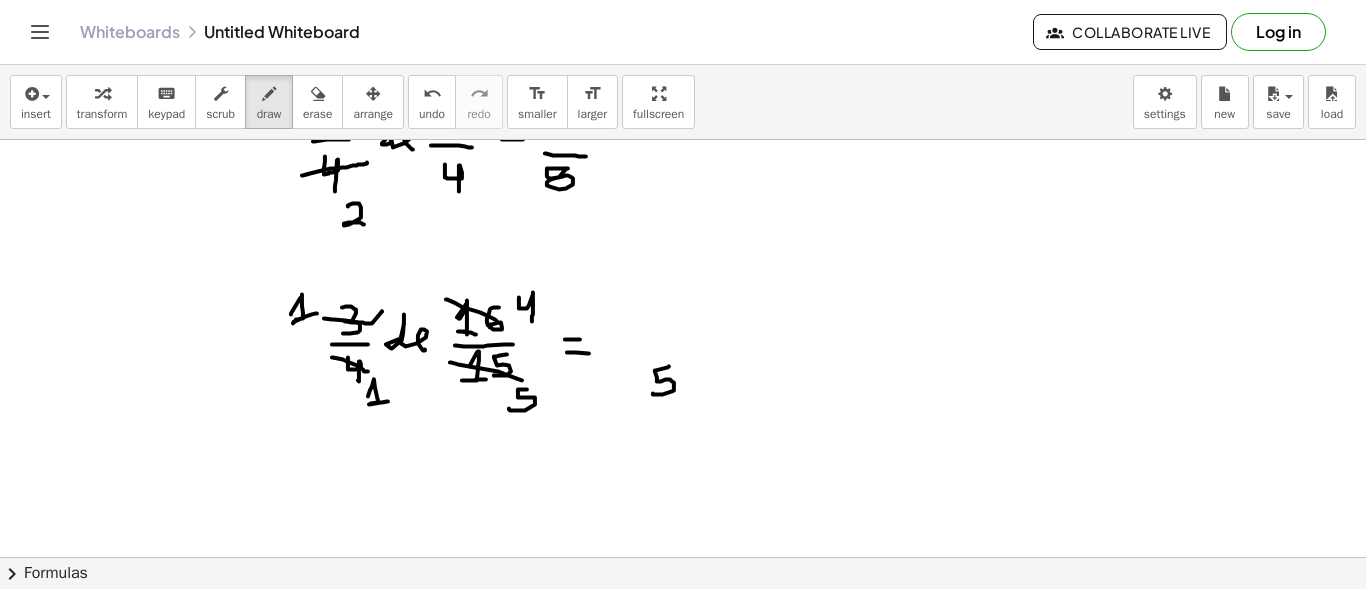 drag, startPoint x: 669, startPoint y: 365, endPoint x: 653, endPoint y: 392, distance: 31.38471 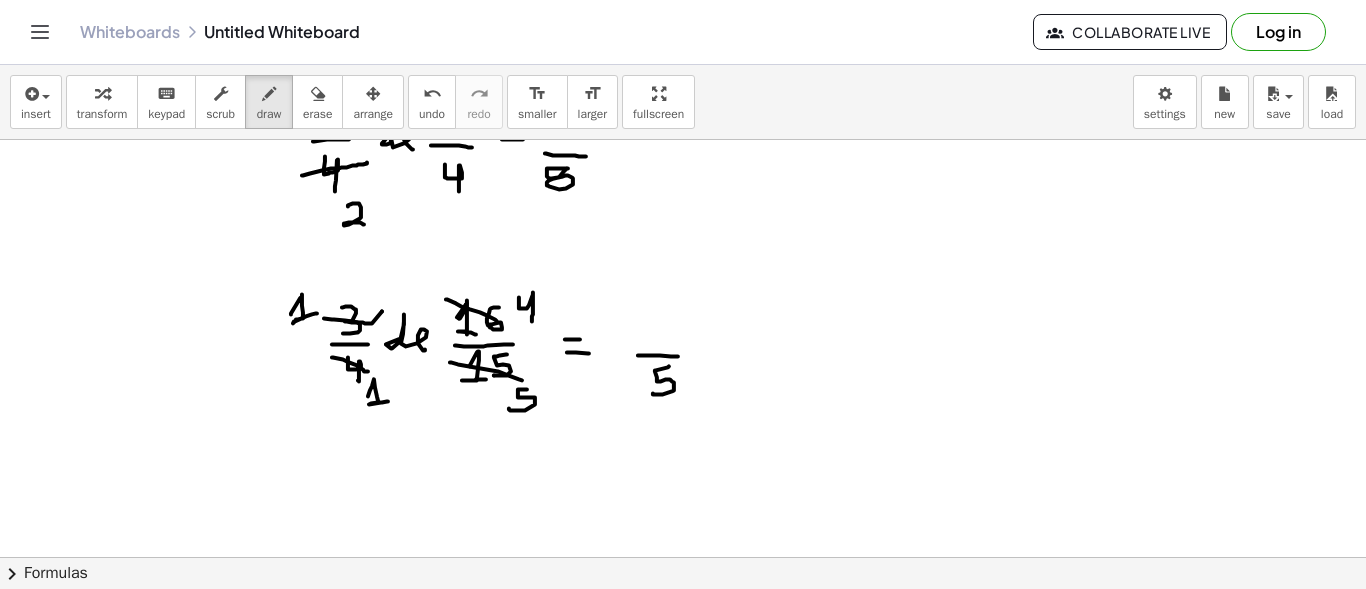 drag, startPoint x: 638, startPoint y: 354, endPoint x: 678, endPoint y: 355, distance: 40.012497 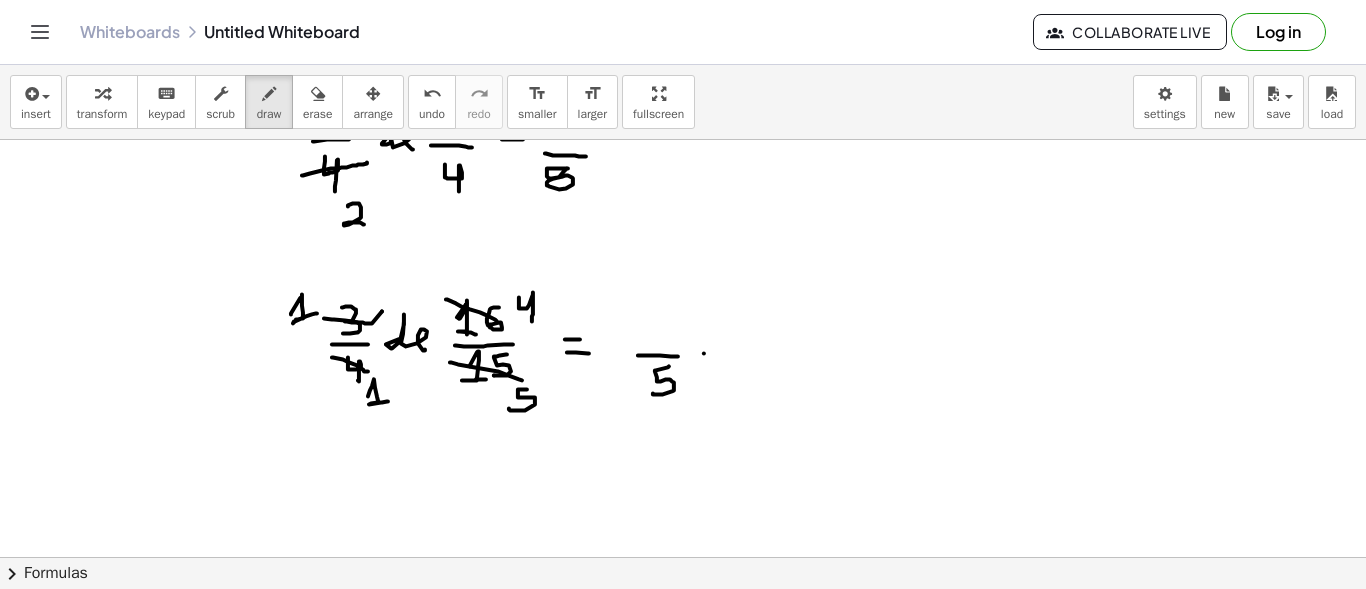 click at bounding box center [683, -272] 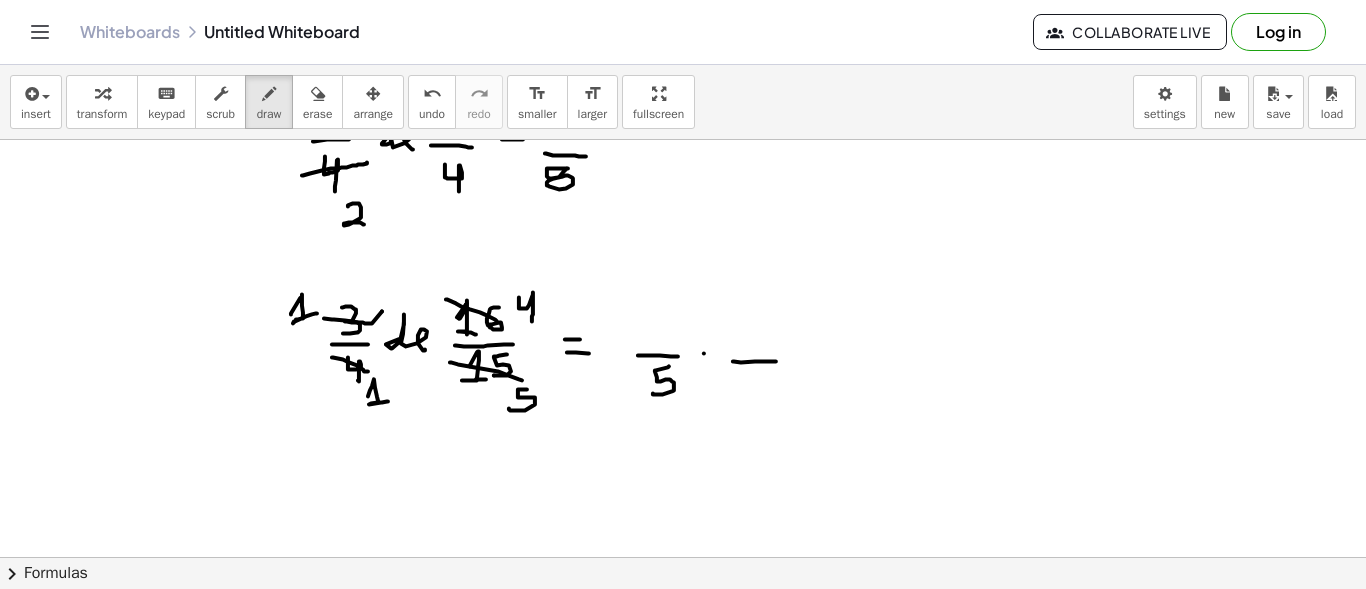 drag, startPoint x: 733, startPoint y: 360, endPoint x: 776, endPoint y: 360, distance: 43 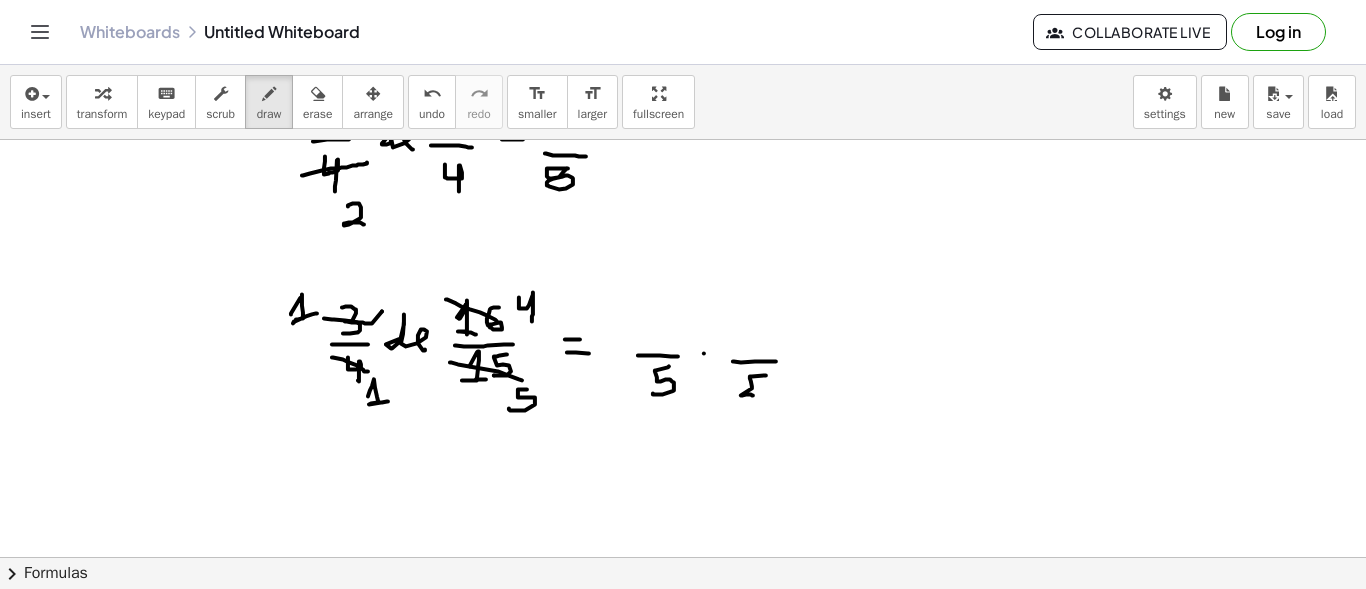 drag, startPoint x: 766, startPoint y: 374, endPoint x: 753, endPoint y: 394, distance: 23.853722 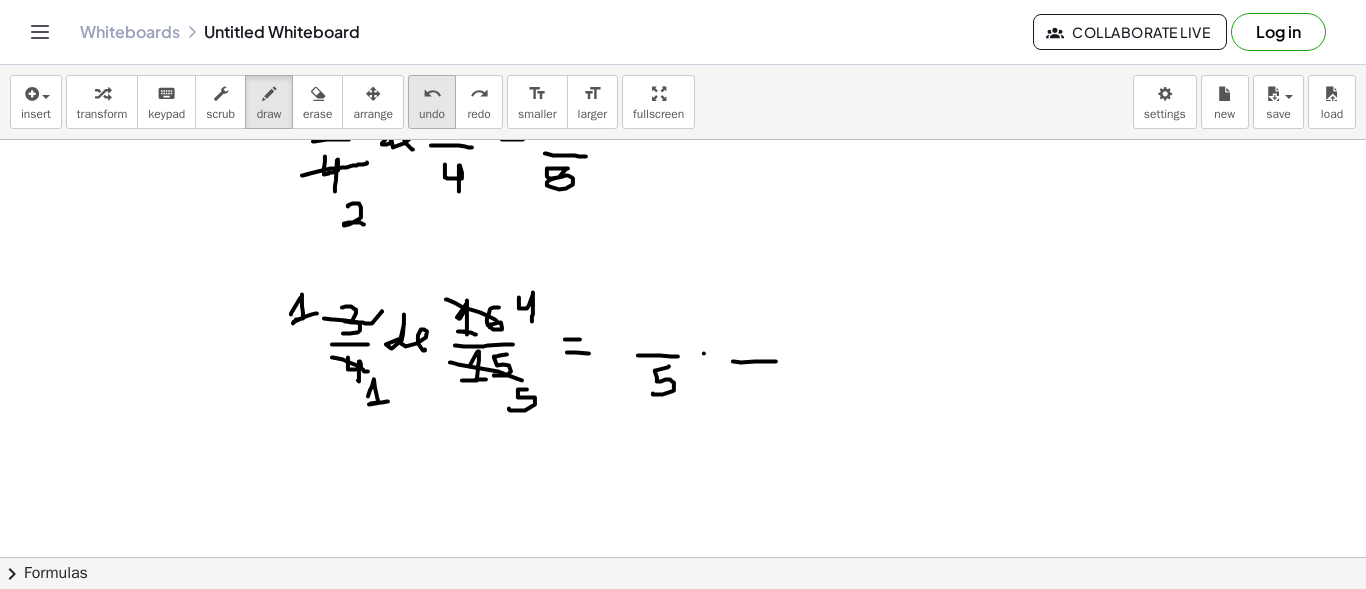 click on "undo" at bounding box center (432, 114) 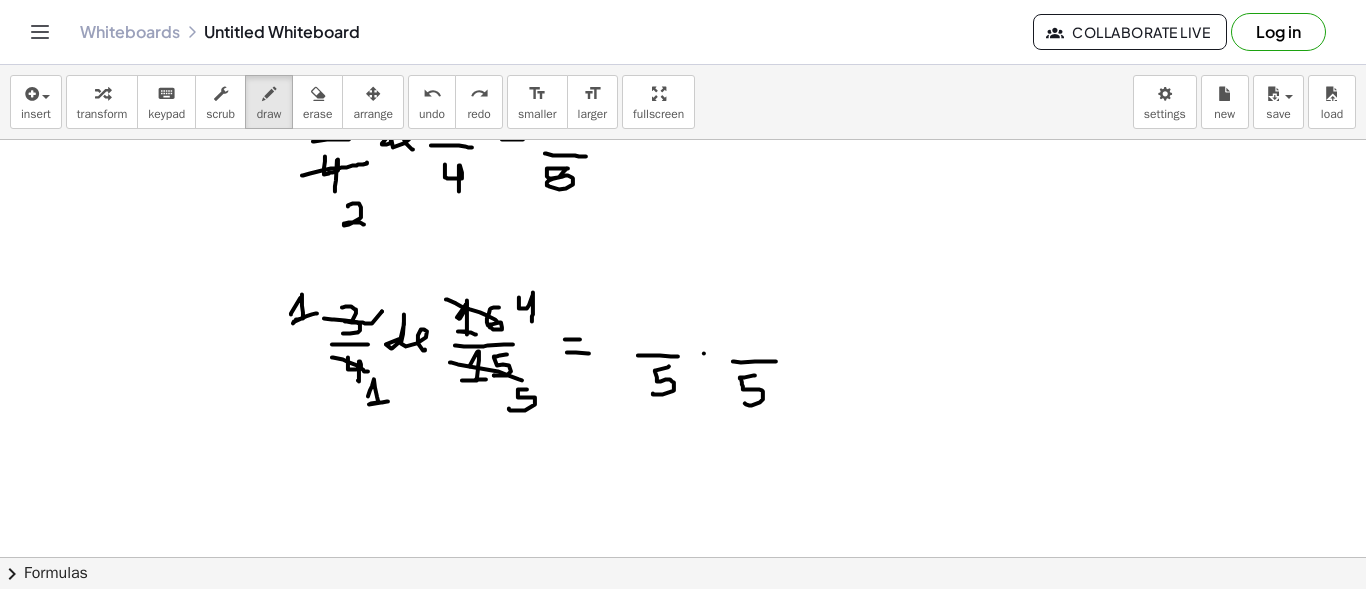 drag, startPoint x: 755, startPoint y: 374, endPoint x: 744, endPoint y: 401, distance: 29.15476 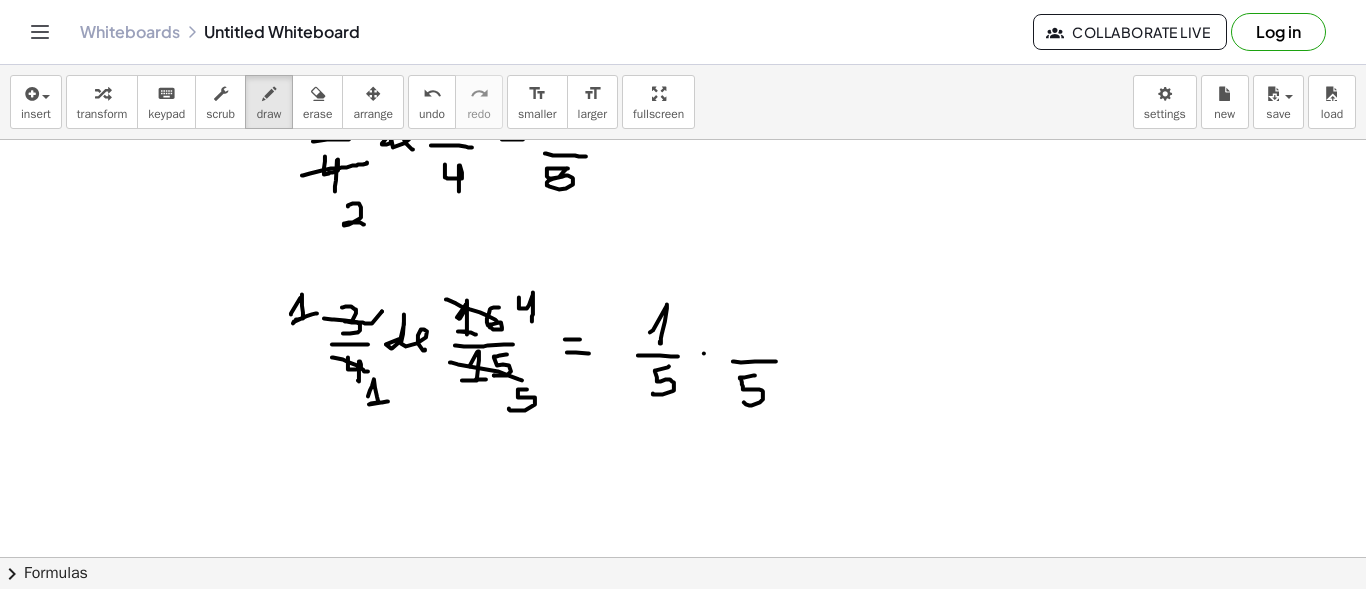 drag, startPoint x: 650, startPoint y: 331, endPoint x: 660, endPoint y: 340, distance: 13.453624 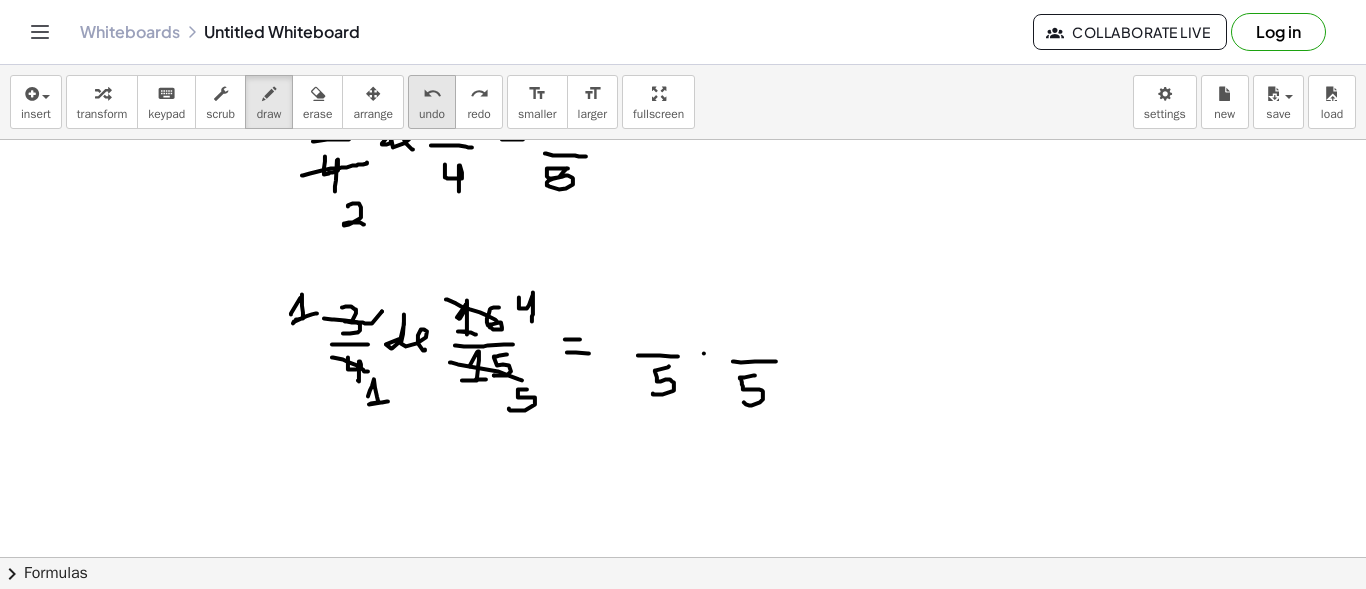 click on "undo" at bounding box center (432, 94) 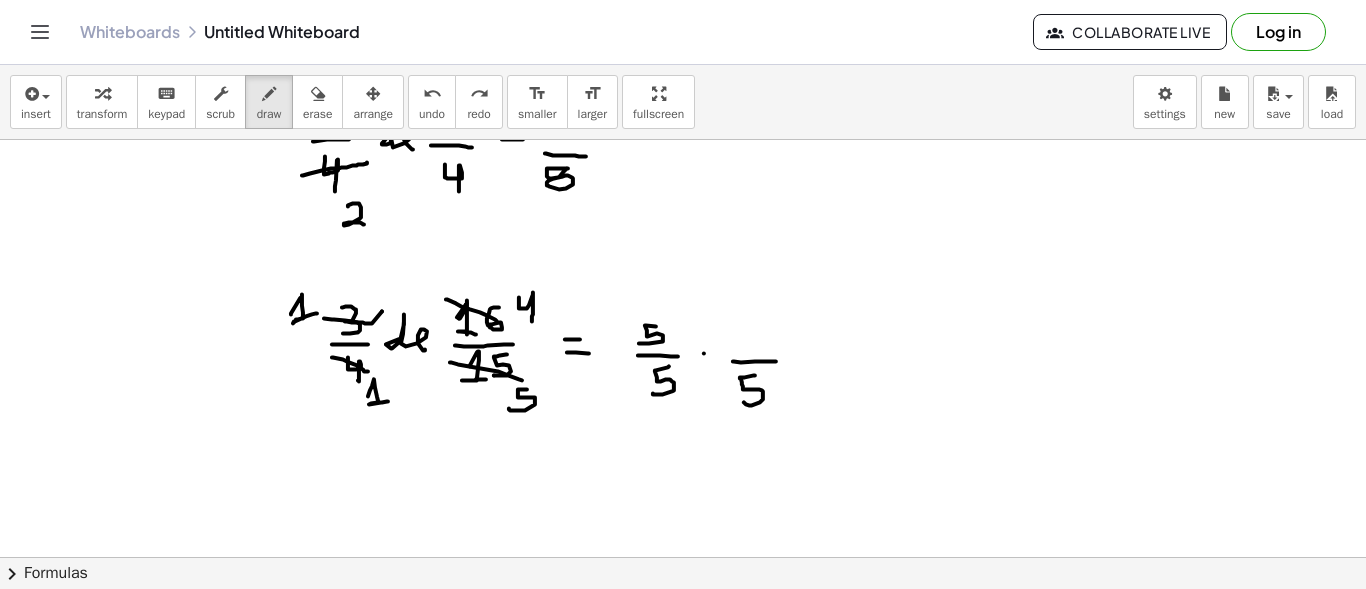 drag, startPoint x: 656, startPoint y: 325, endPoint x: 639, endPoint y: 342, distance: 24.04163 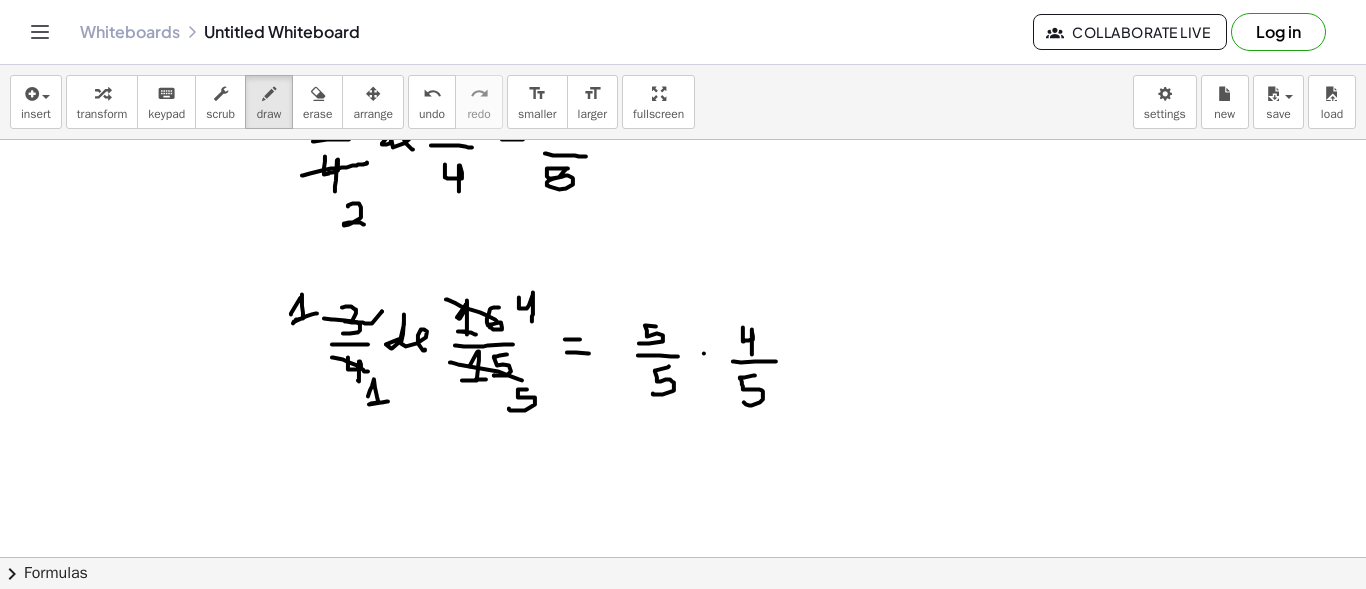 drag, startPoint x: 743, startPoint y: 326, endPoint x: 752, endPoint y: 353, distance: 28.460499 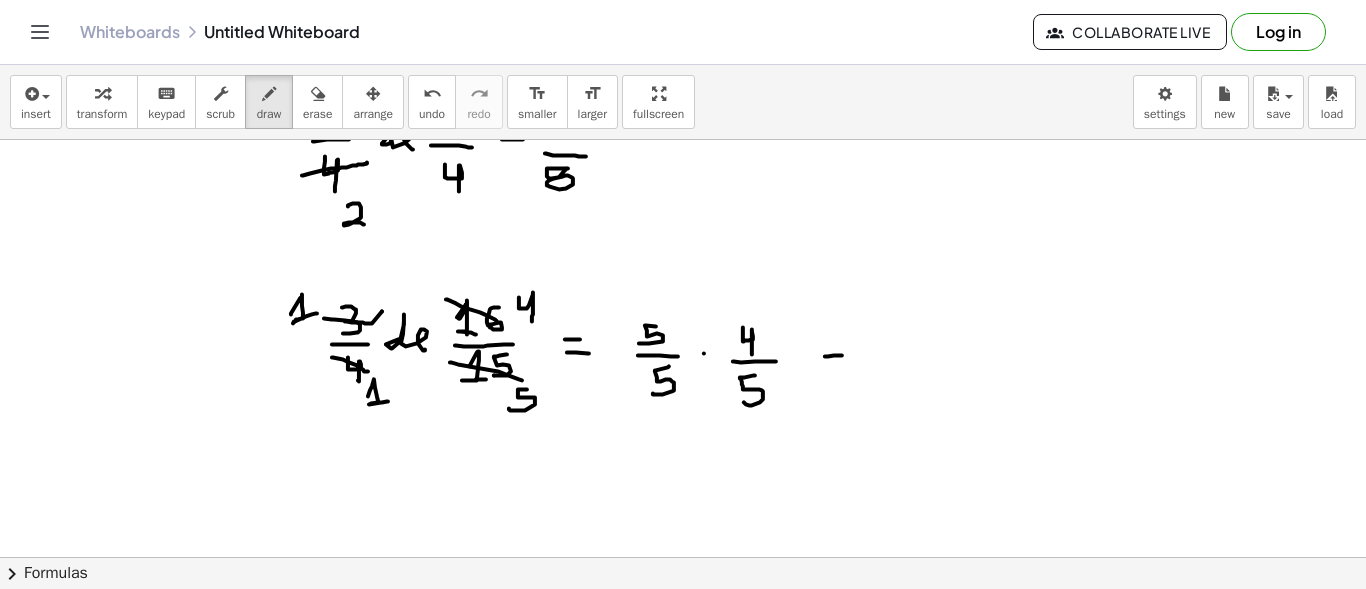 drag, startPoint x: 842, startPoint y: 354, endPoint x: 825, endPoint y: 355, distance: 17.029387 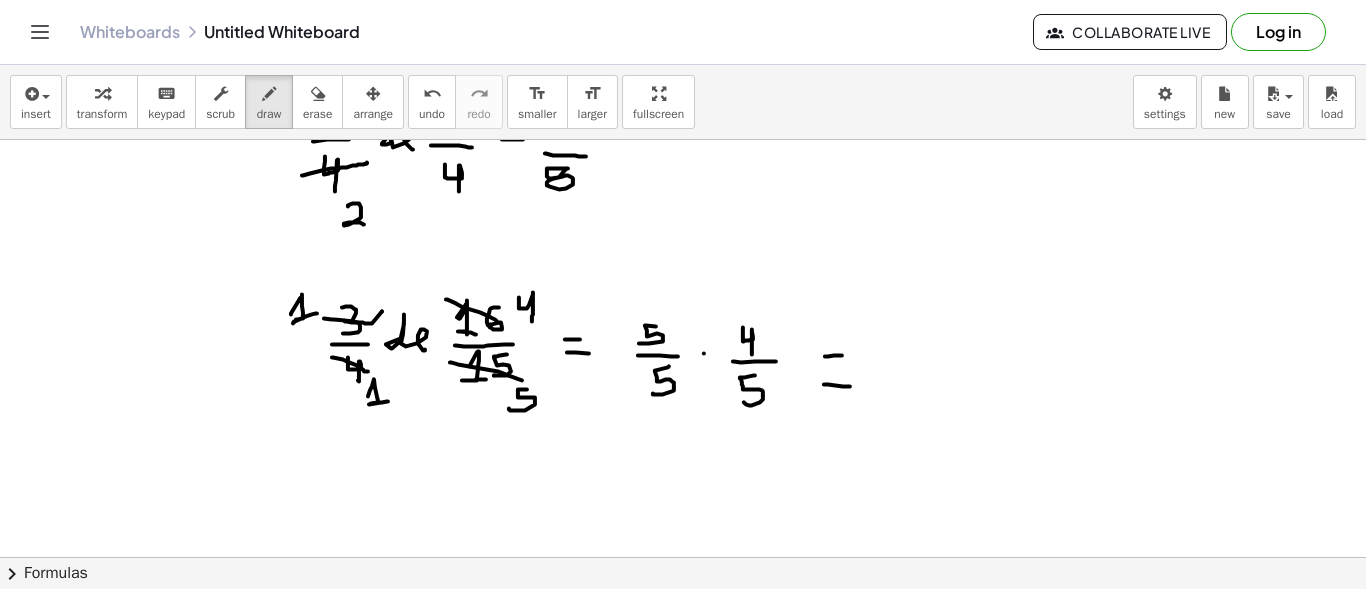 drag, startPoint x: 824, startPoint y: 383, endPoint x: 851, endPoint y: 385, distance: 27.073973 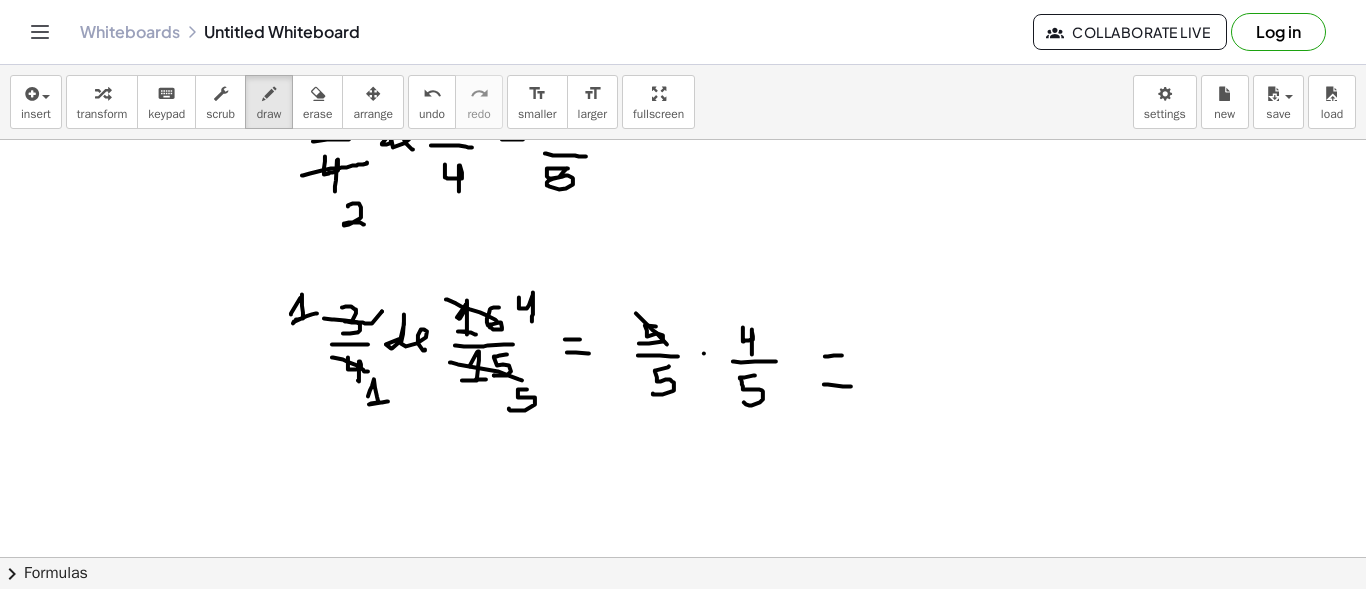 drag, startPoint x: 636, startPoint y: 312, endPoint x: 667, endPoint y: 343, distance: 43.840622 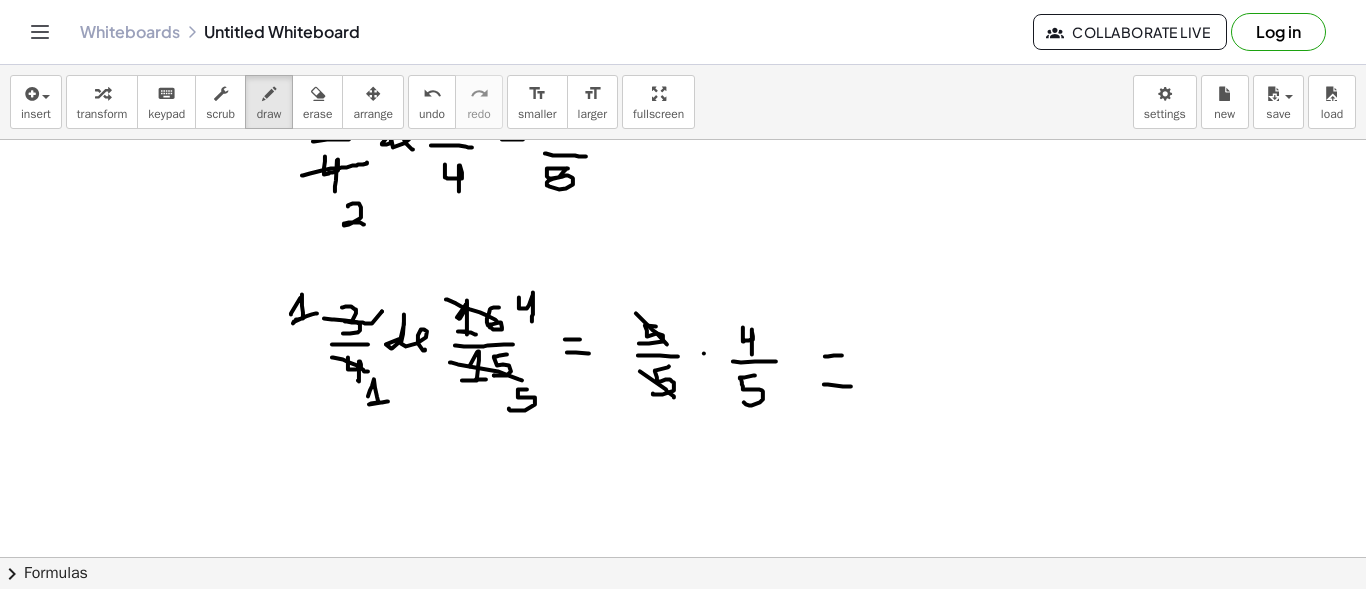 drag, startPoint x: 640, startPoint y: 370, endPoint x: 674, endPoint y: 395, distance: 42.201897 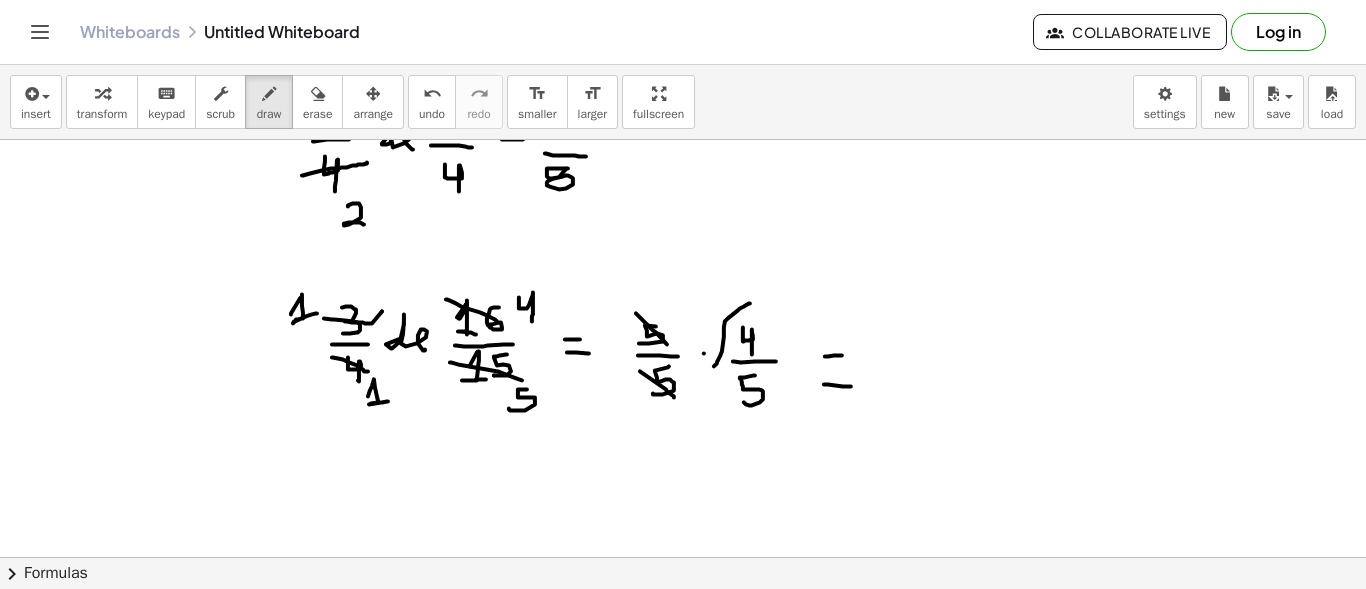 drag, startPoint x: 750, startPoint y: 302, endPoint x: 714, endPoint y: 365, distance: 72.56032 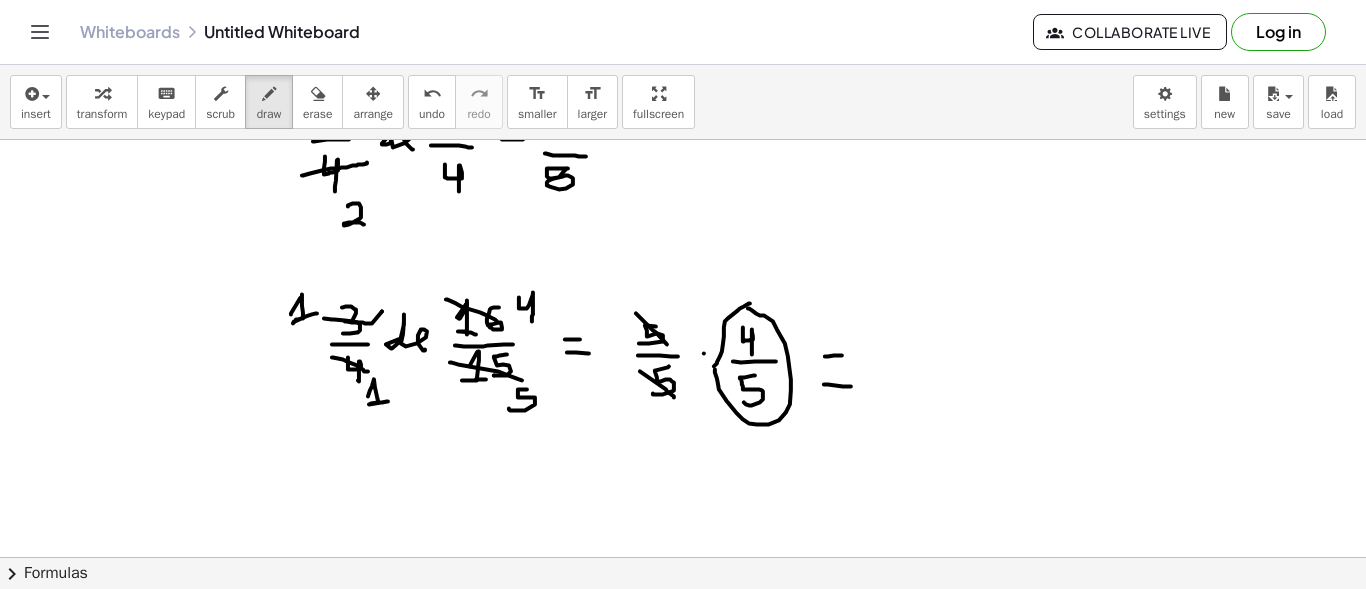 drag, startPoint x: 715, startPoint y: 368, endPoint x: 747, endPoint y: 306, distance: 69.77106 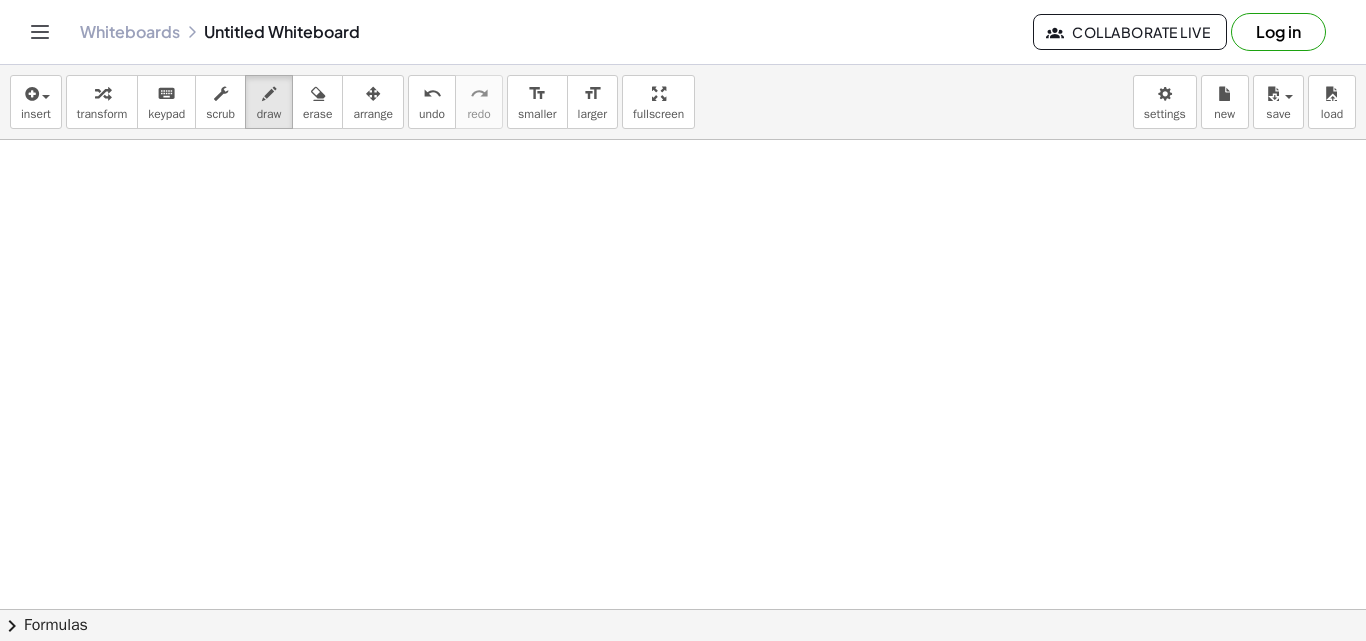 scroll, scrollTop: 1876, scrollLeft: 0, axis: vertical 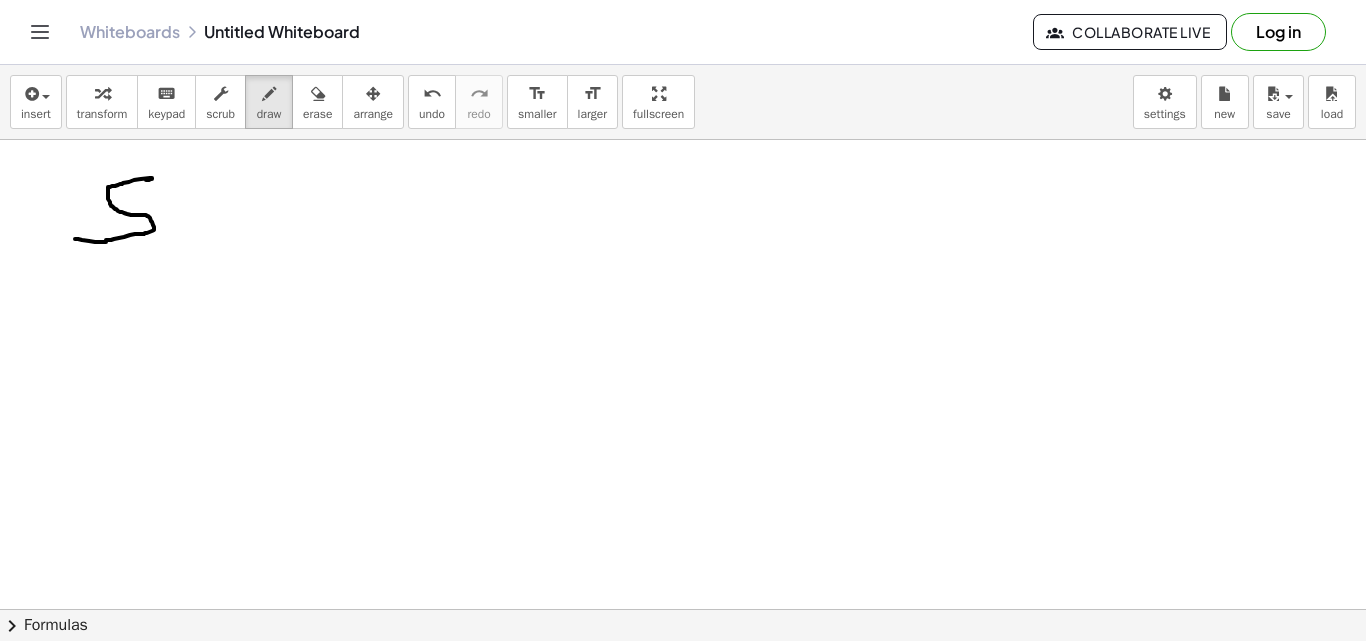drag, startPoint x: 146, startPoint y: 180, endPoint x: 75, endPoint y: 239, distance: 92.31468 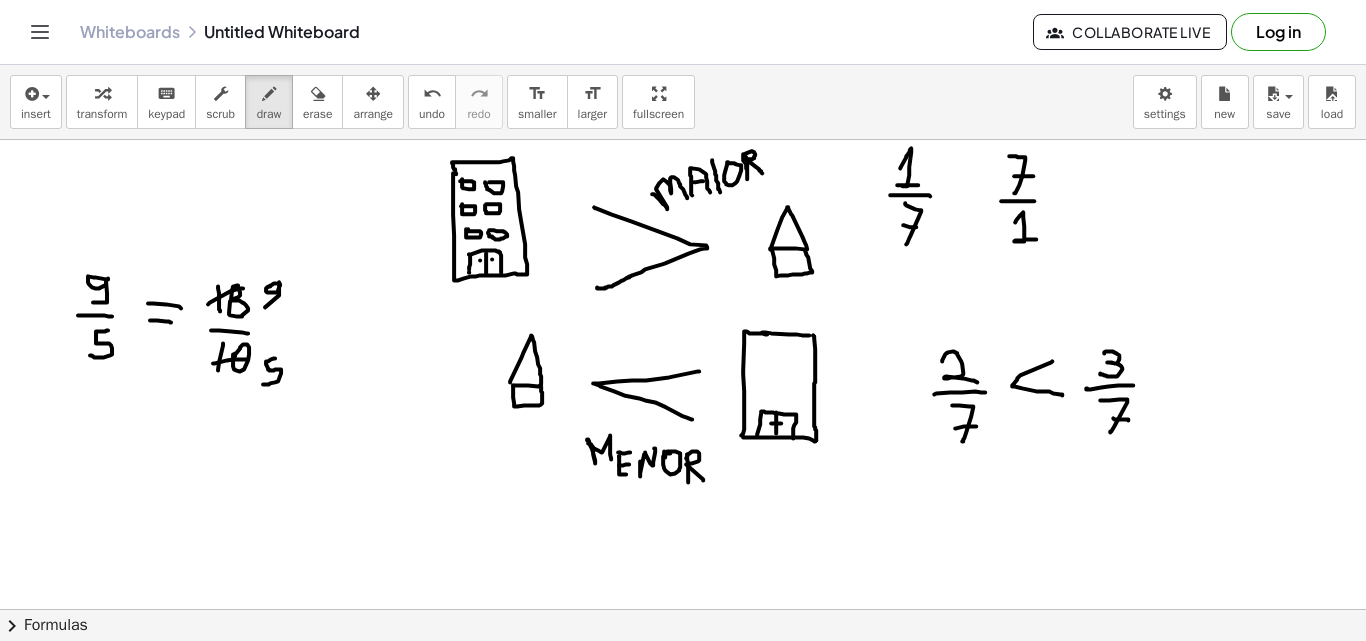 scroll, scrollTop: 0, scrollLeft: 0, axis: both 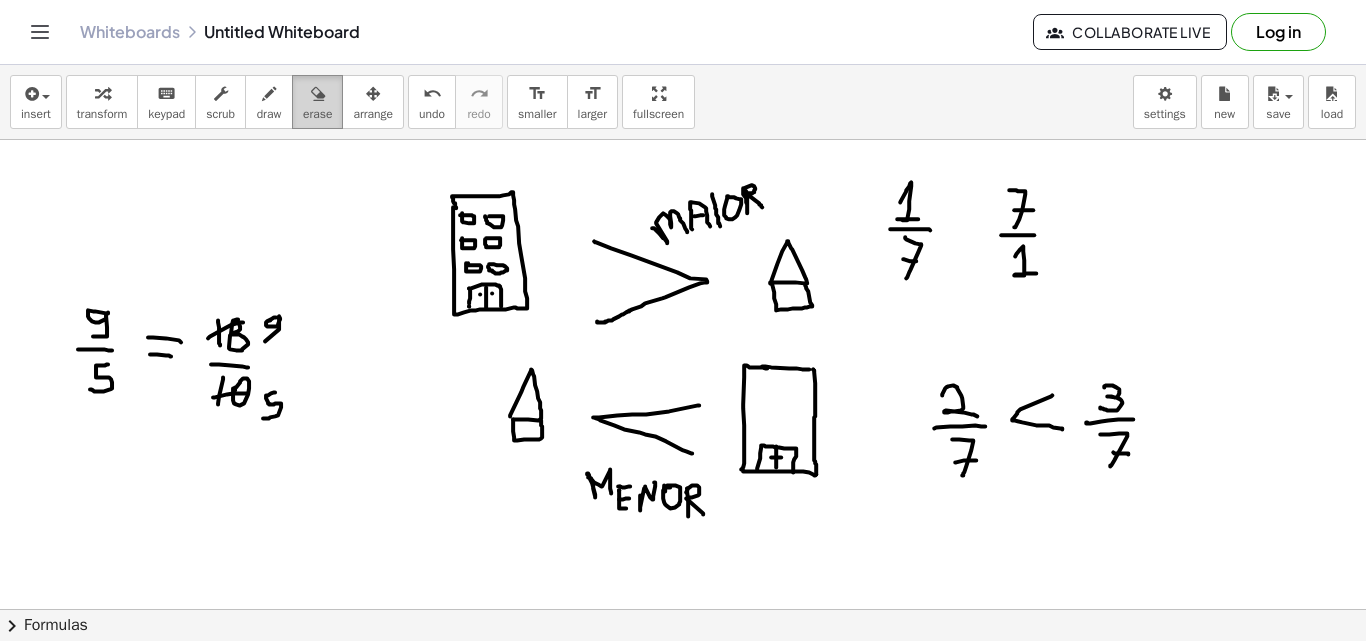 click at bounding box center [318, 94] 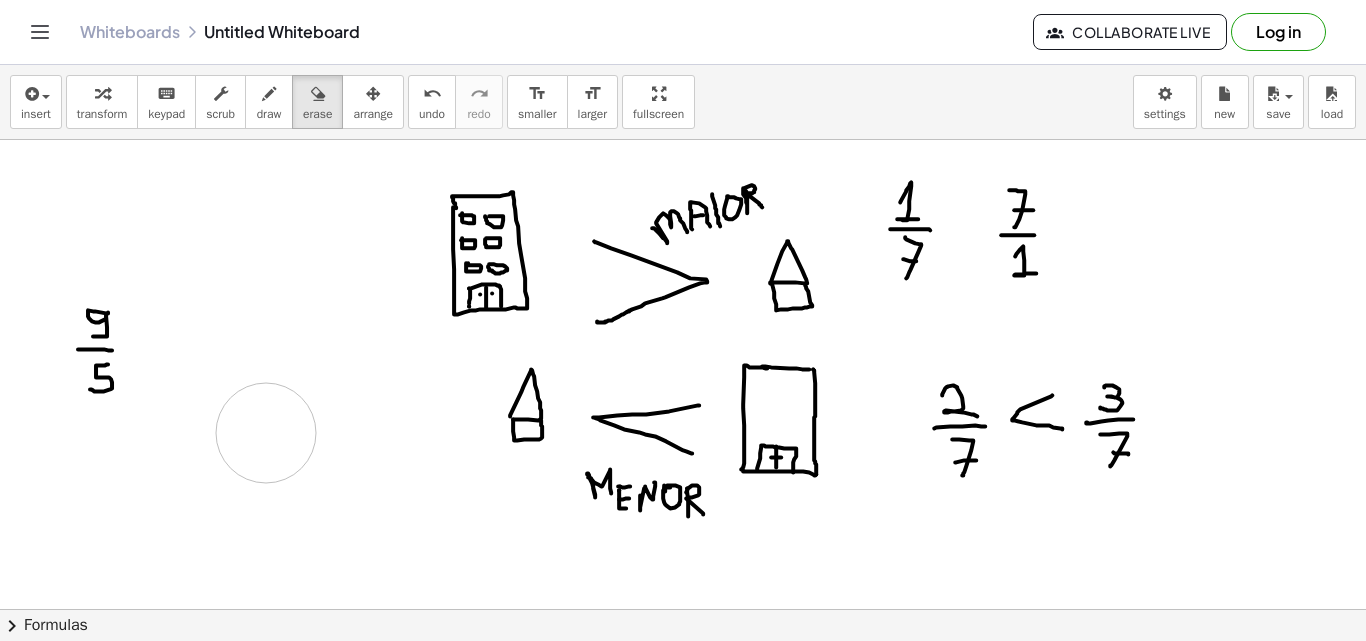drag, startPoint x: 208, startPoint y: 316, endPoint x: 266, endPoint y: 433, distance: 130.58714 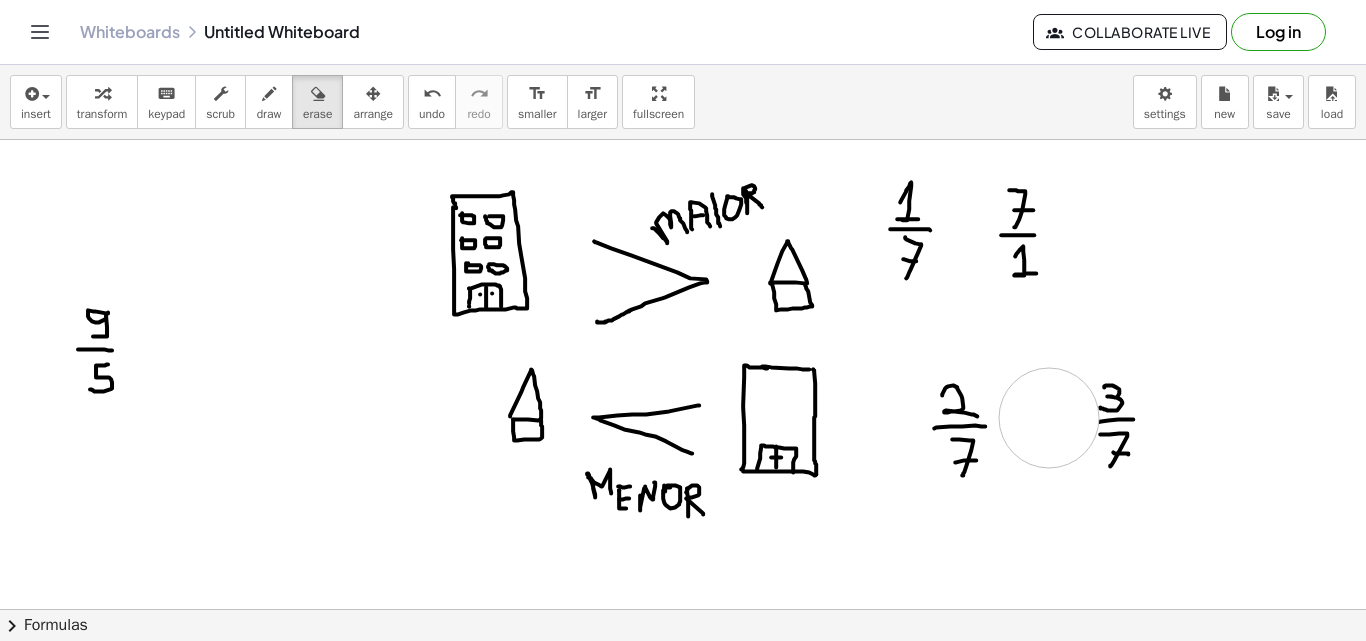 click at bounding box center (683, 1547) 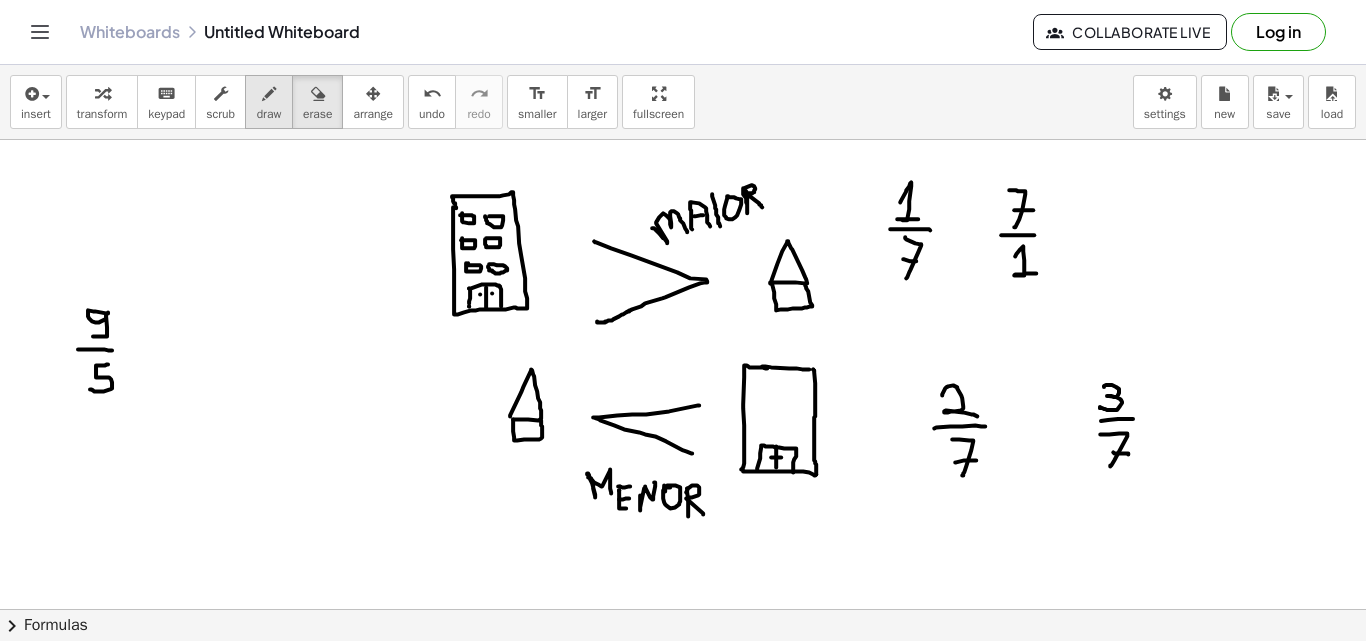 click on "draw" at bounding box center [269, 102] 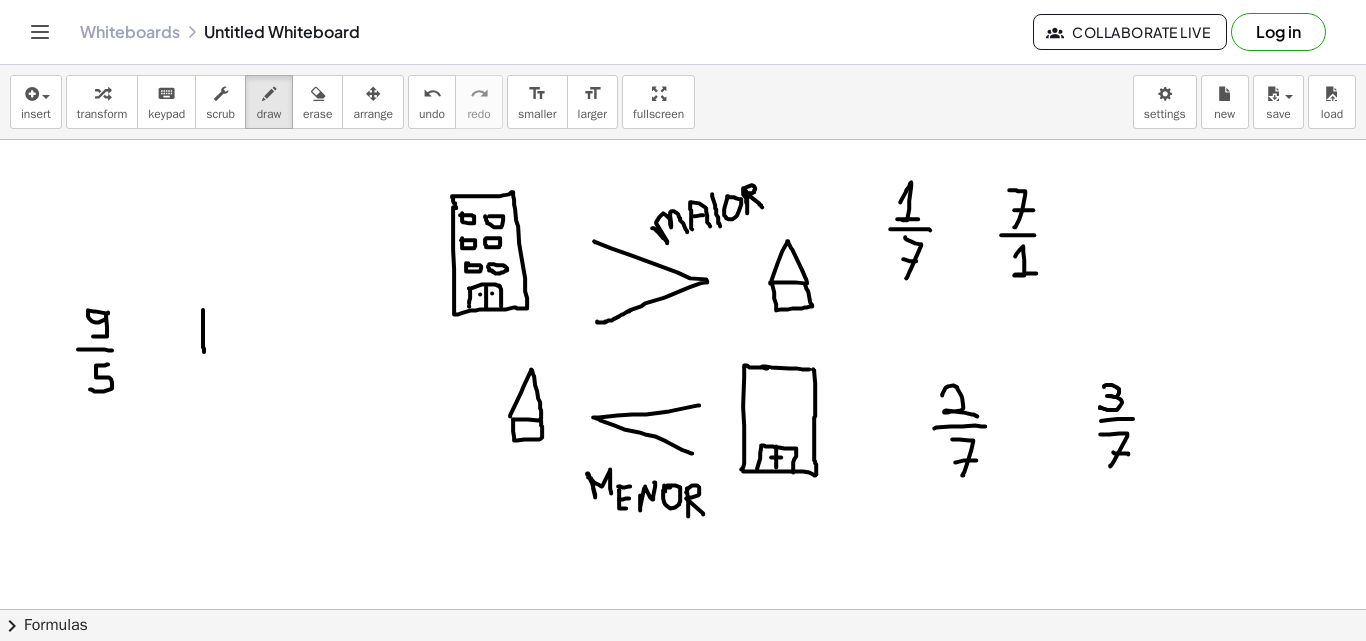 drag, startPoint x: 203, startPoint y: 310, endPoint x: 204, endPoint y: 352, distance: 42.0119 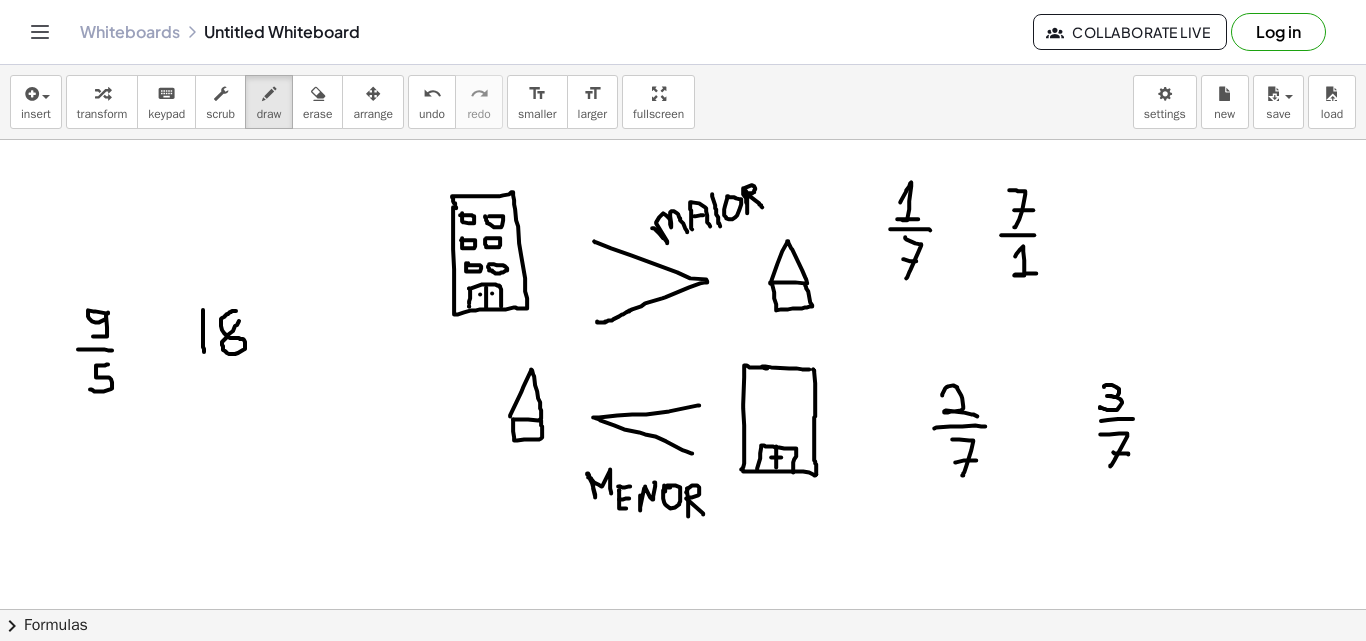 drag, startPoint x: 236, startPoint y: 311, endPoint x: 238, endPoint y: 321, distance: 10.198039 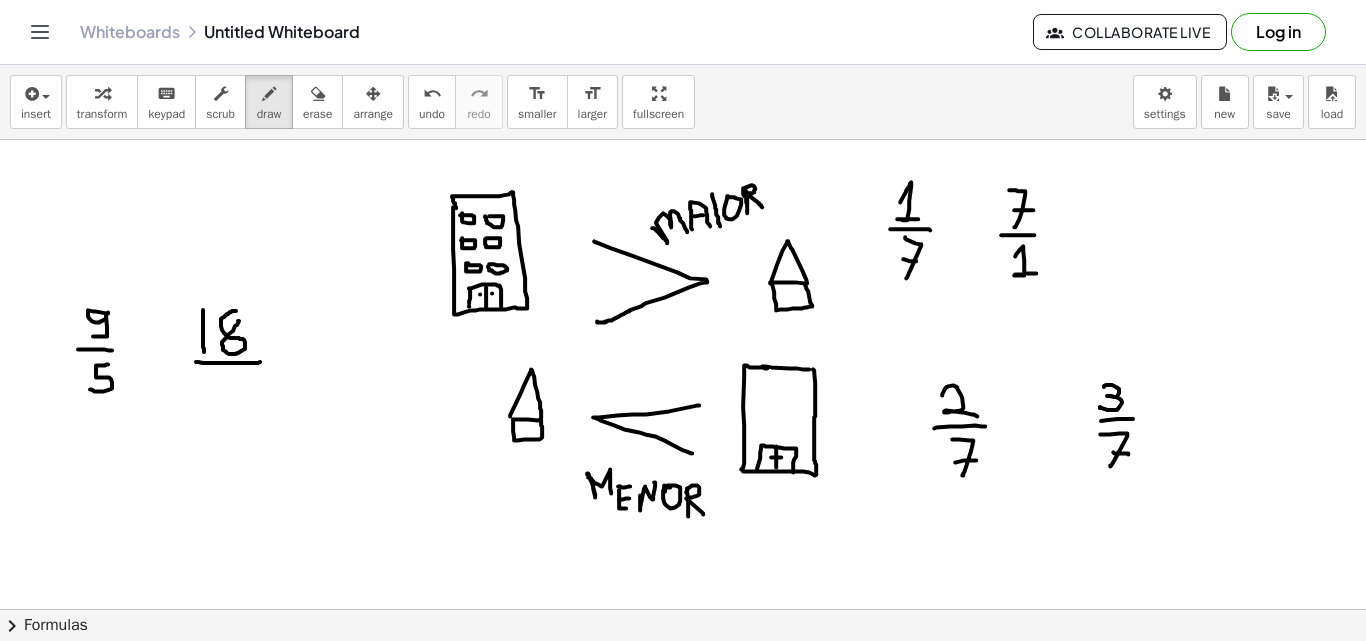 drag, startPoint x: 196, startPoint y: 362, endPoint x: 262, endPoint y: 361, distance: 66.007576 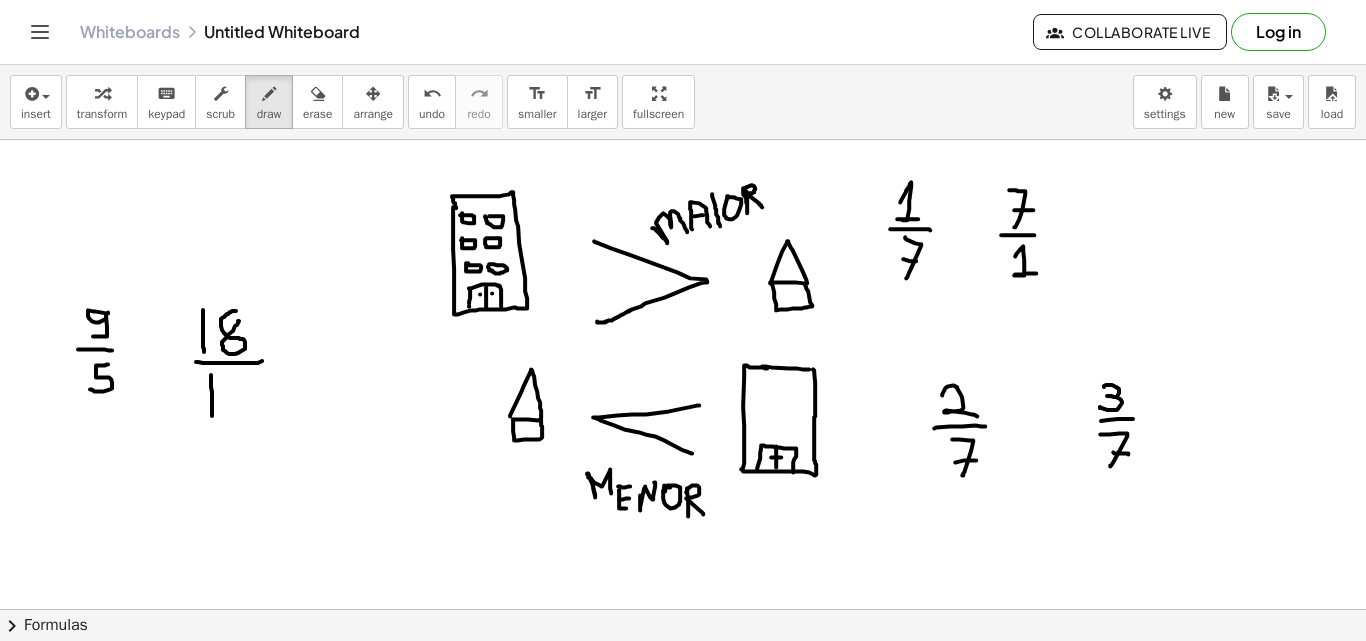 drag, startPoint x: 211, startPoint y: 375, endPoint x: 212, endPoint y: 416, distance: 41.01219 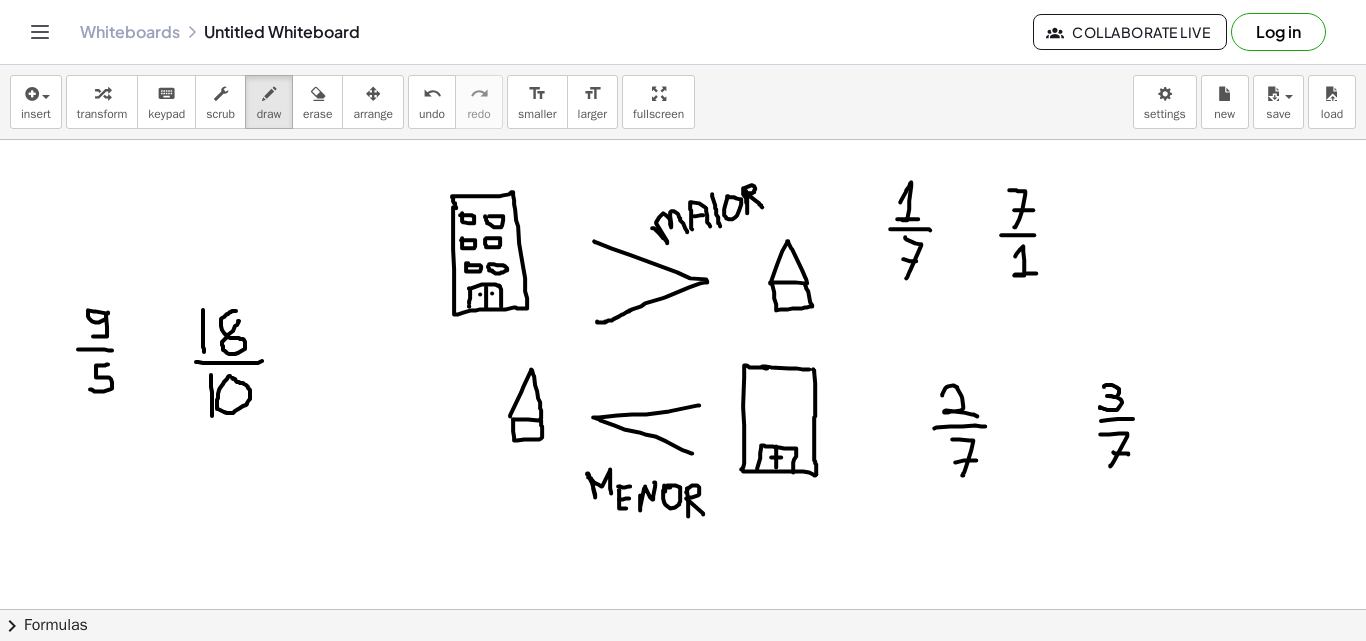 click at bounding box center [683, 1547] 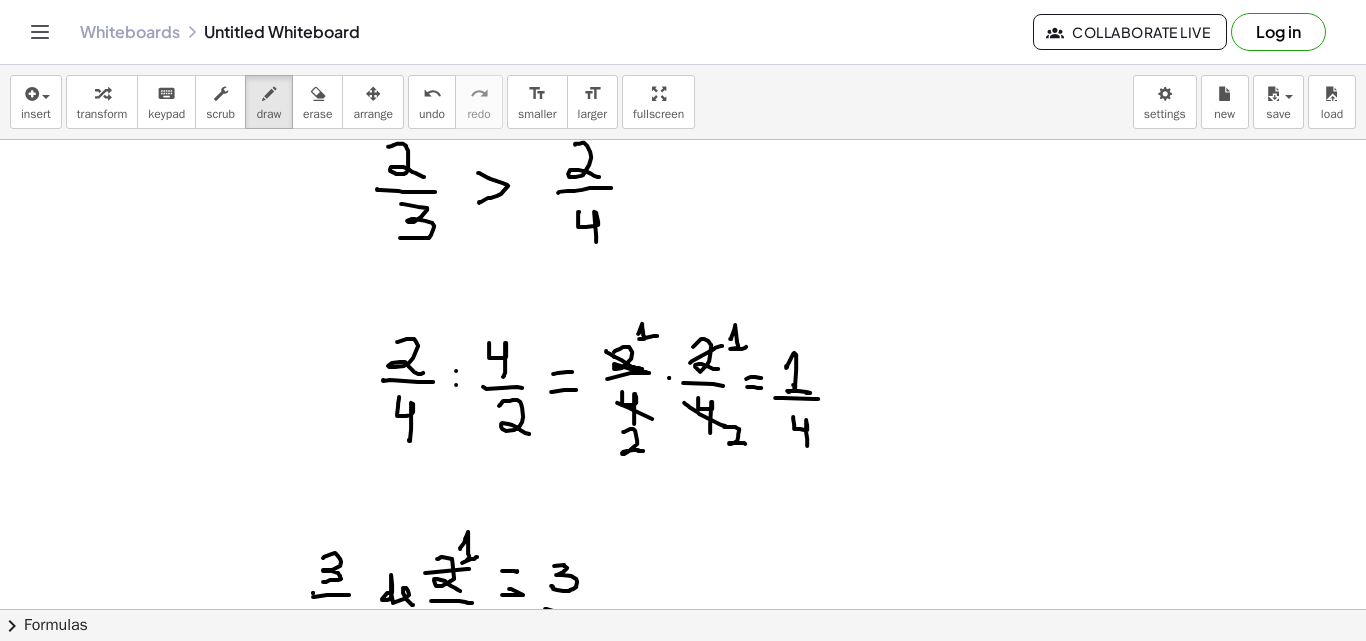 scroll, scrollTop: 700, scrollLeft: 0, axis: vertical 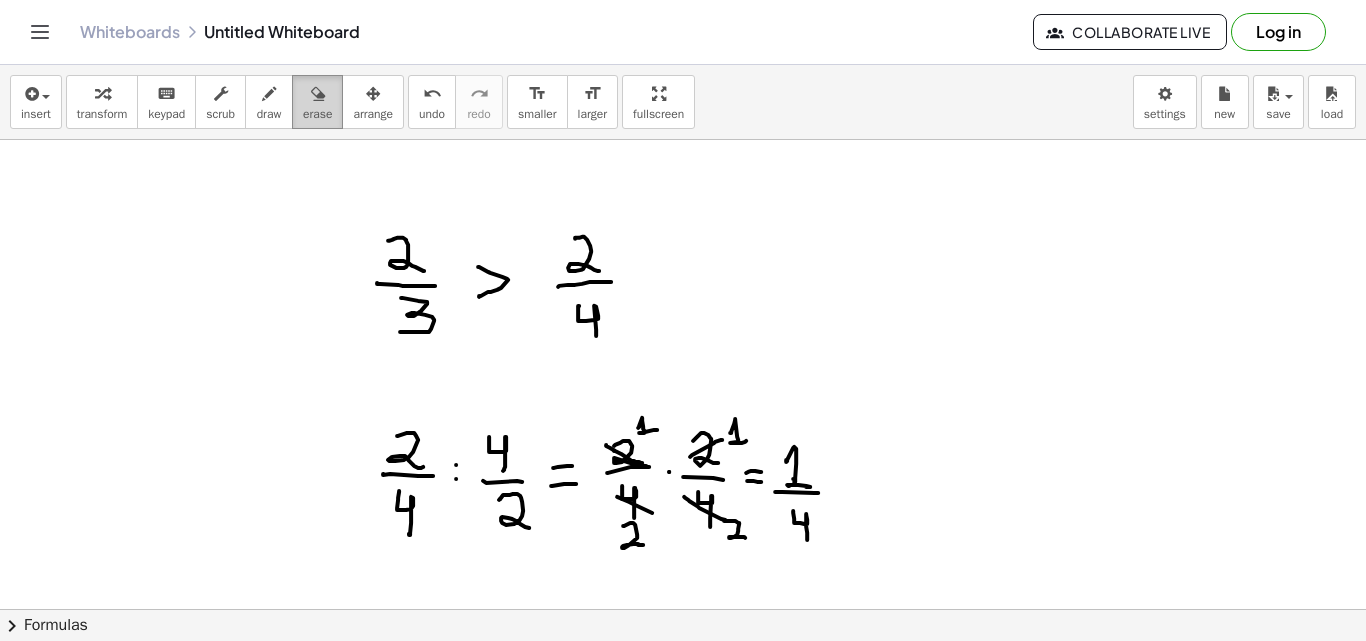 click at bounding box center (318, 94) 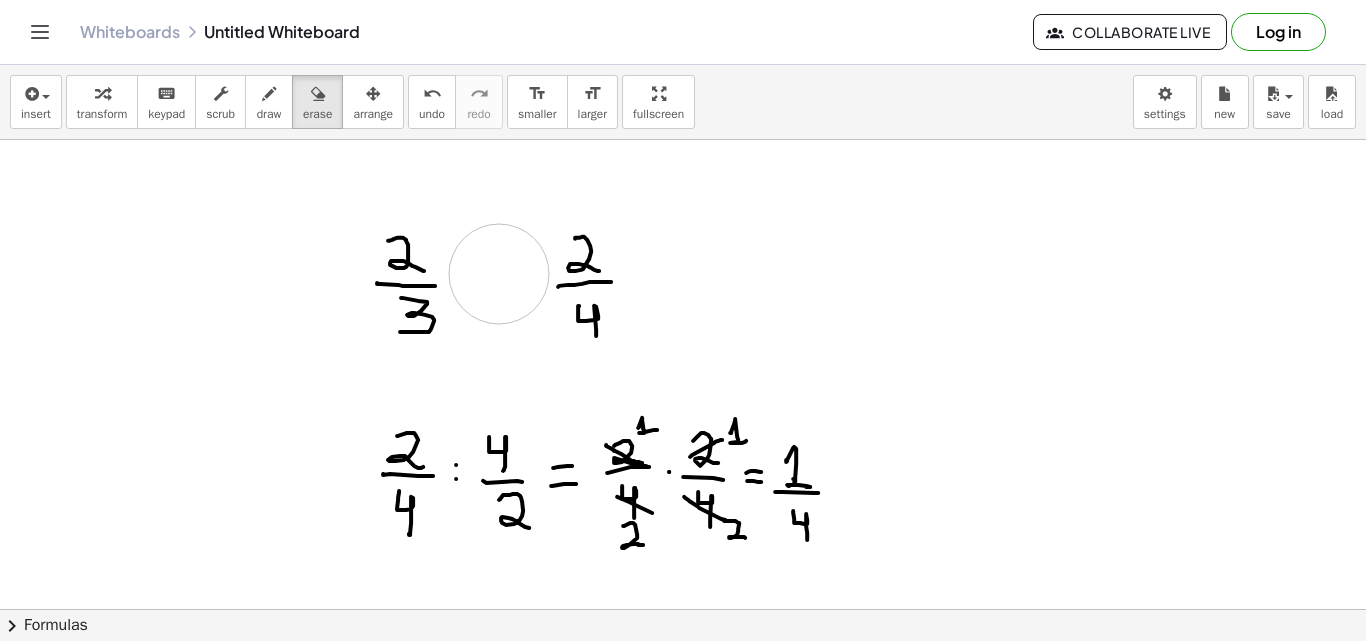 click at bounding box center [683, 847] 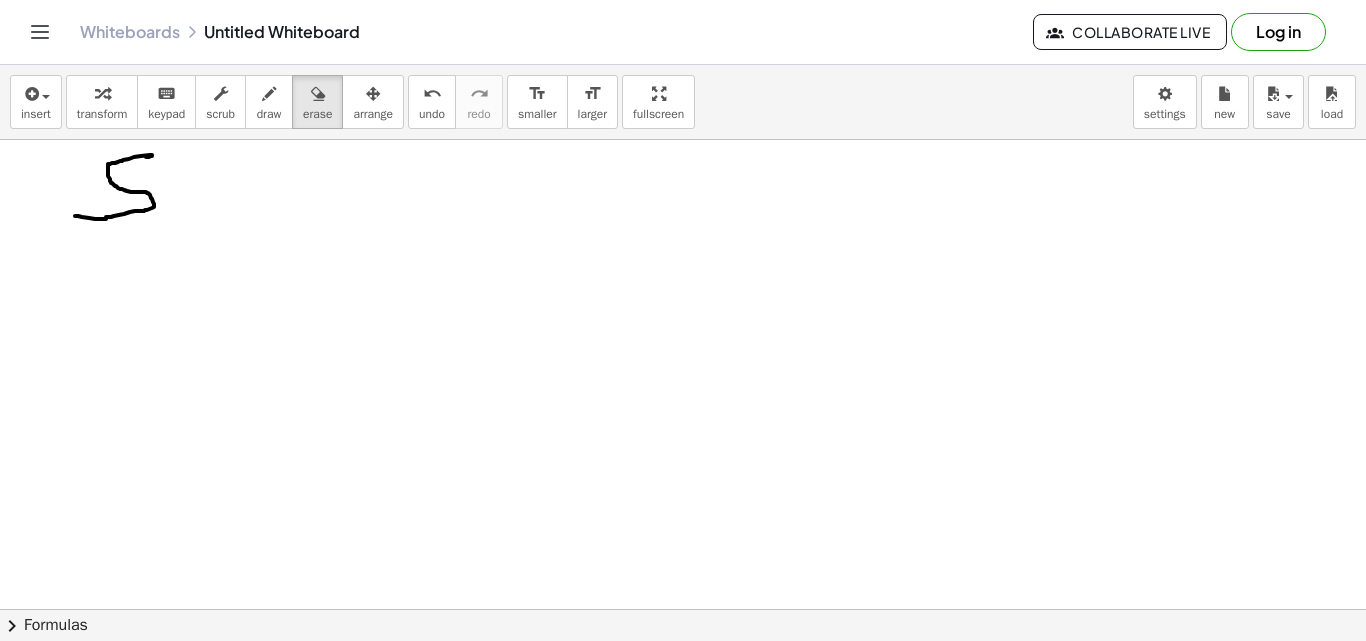 scroll, scrollTop: 1900, scrollLeft: 0, axis: vertical 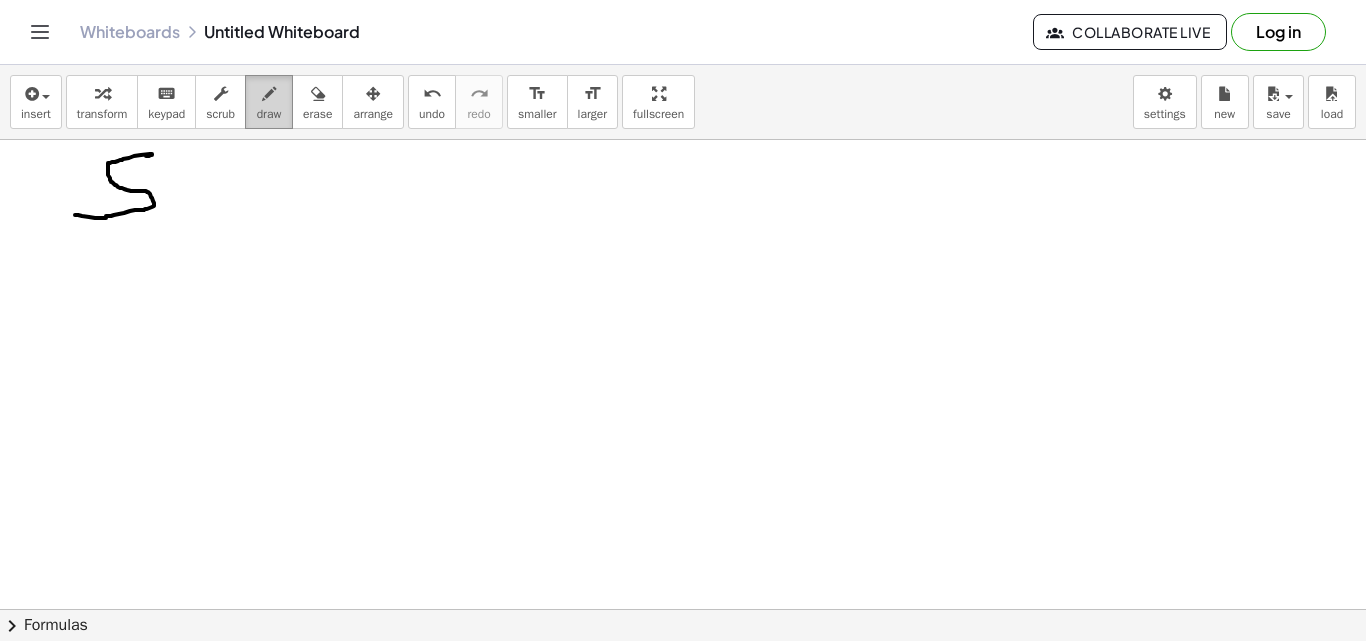 click at bounding box center (269, 93) 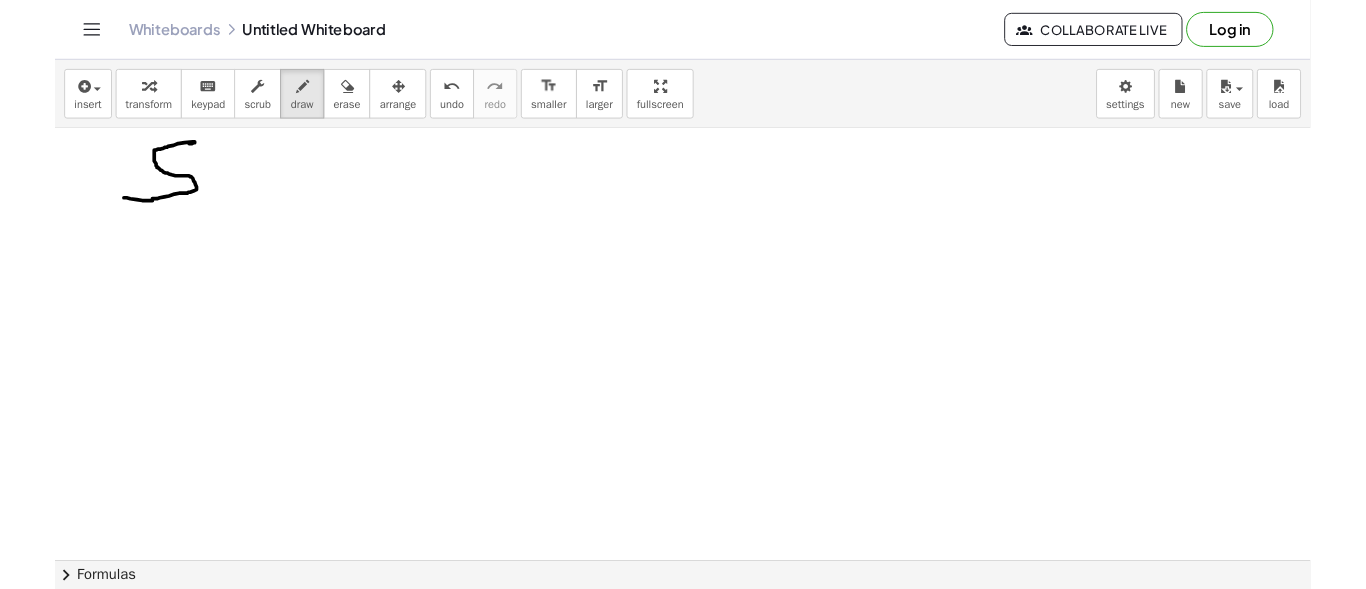 scroll, scrollTop: 1900, scrollLeft: 0, axis: vertical 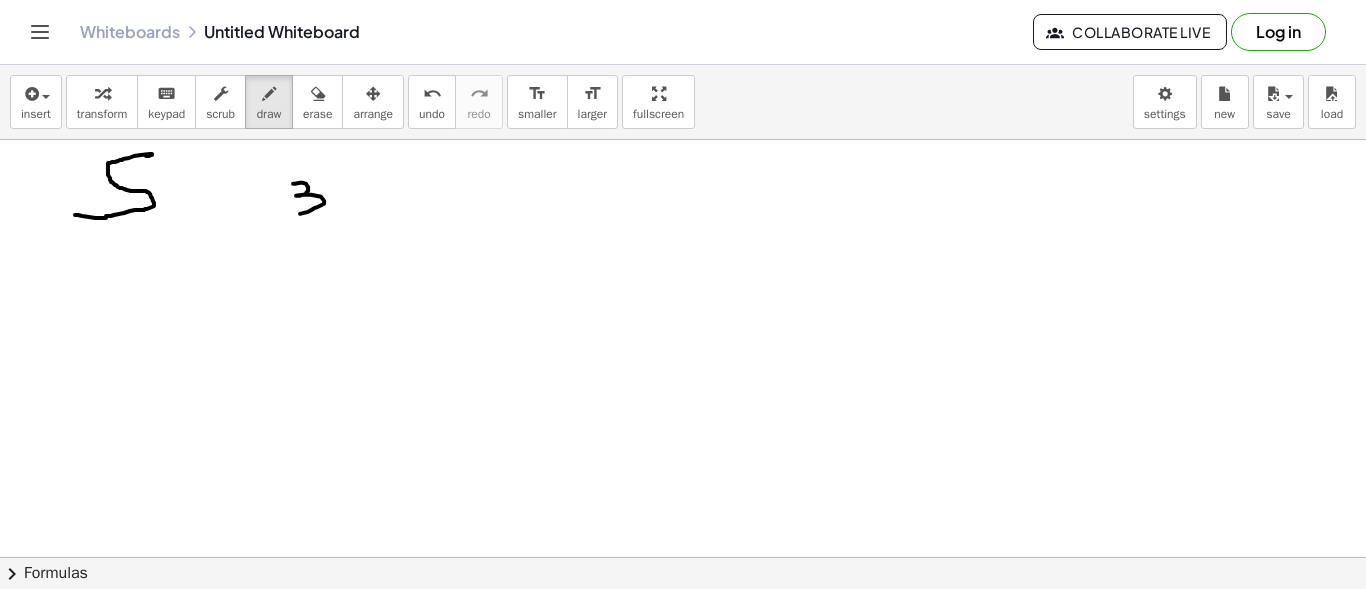 drag, startPoint x: 293, startPoint y: 182, endPoint x: 291, endPoint y: 212, distance: 30.066593 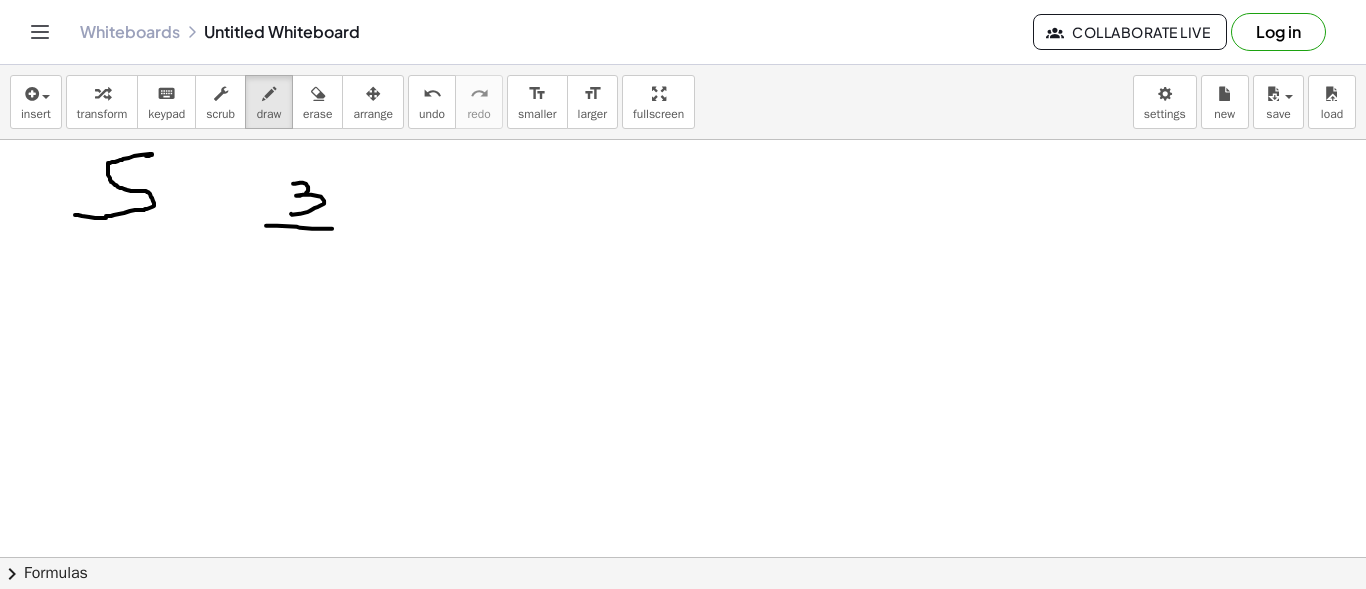 drag, startPoint x: 266, startPoint y: 224, endPoint x: 332, endPoint y: 227, distance: 66.068146 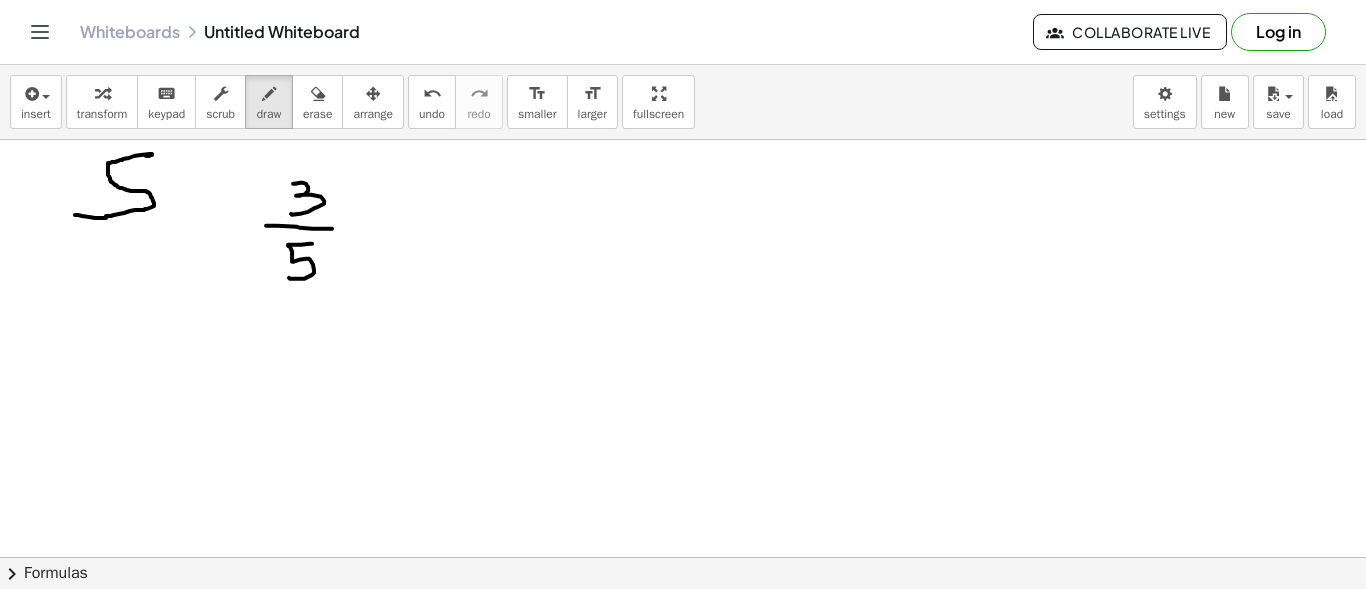 drag, startPoint x: 312, startPoint y: 242, endPoint x: 289, endPoint y: 276, distance: 41.04875 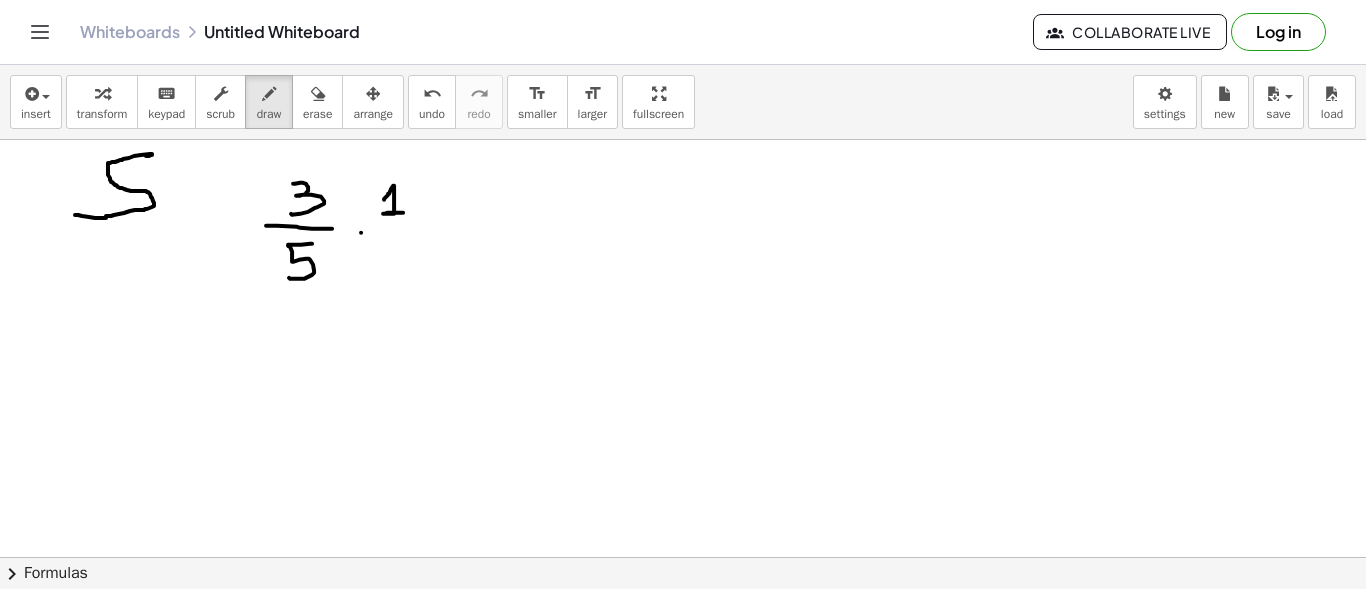 drag, startPoint x: 384, startPoint y: 198, endPoint x: 403, endPoint y: 211, distance: 23.021729 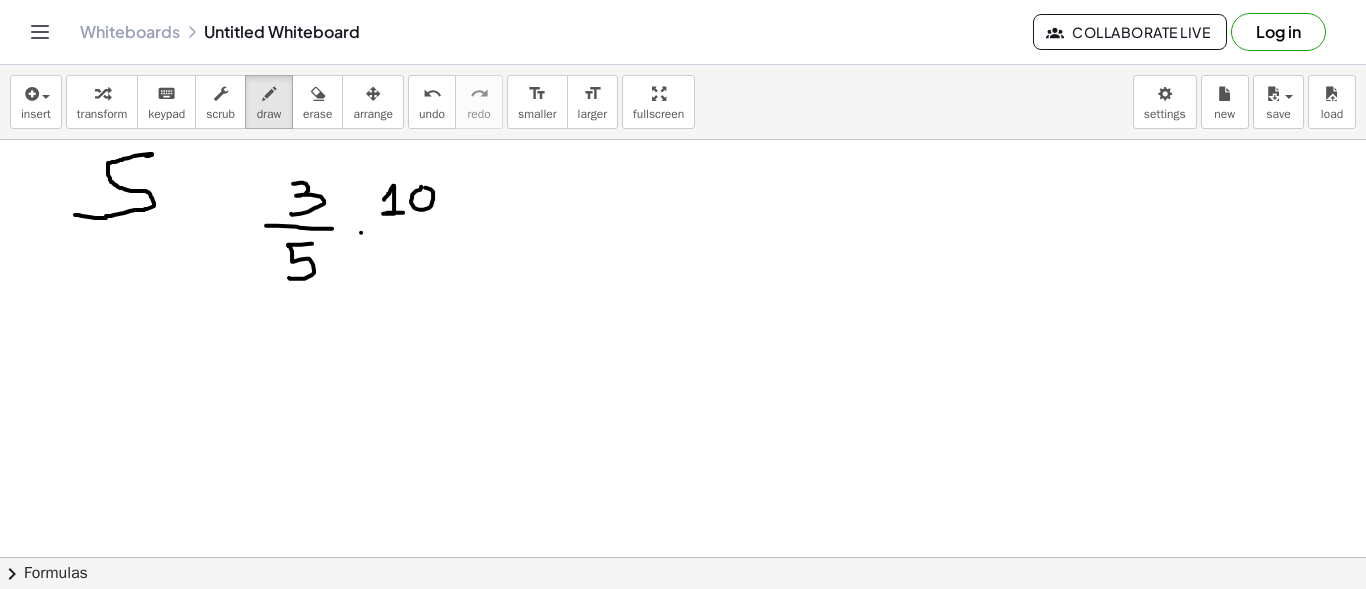click at bounding box center [683, -353] 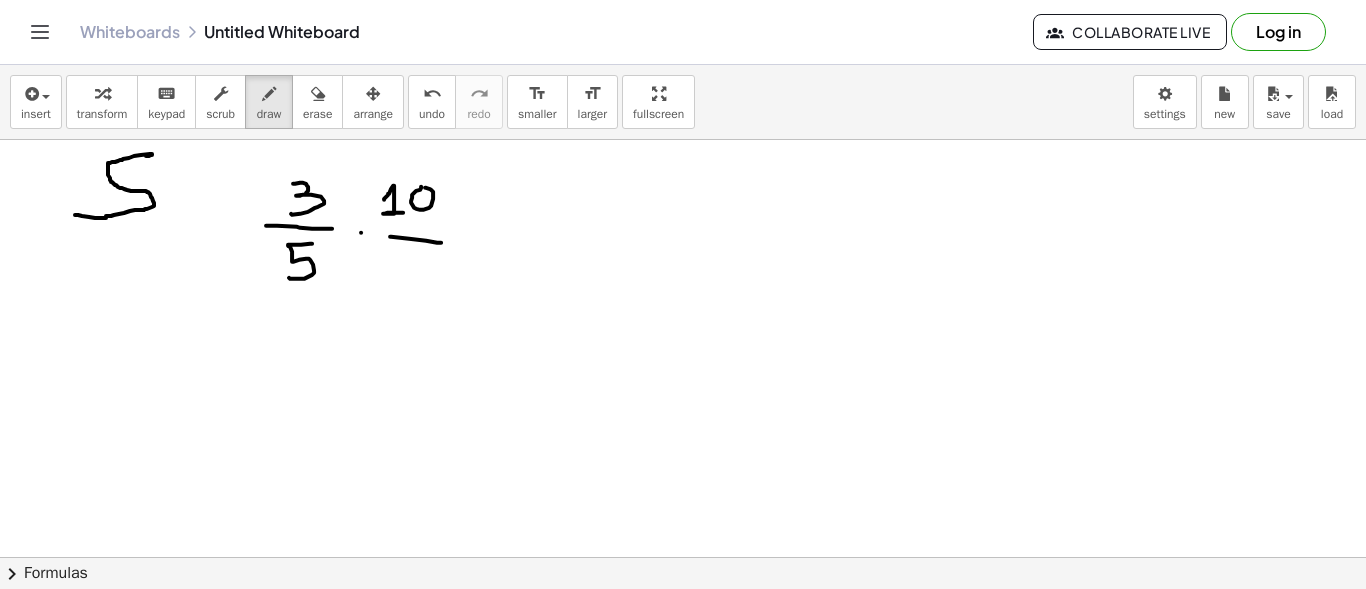 drag, startPoint x: 390, startPoint y: 235, endPoint x: 441, endPoint y: 241, distance: 51.351727 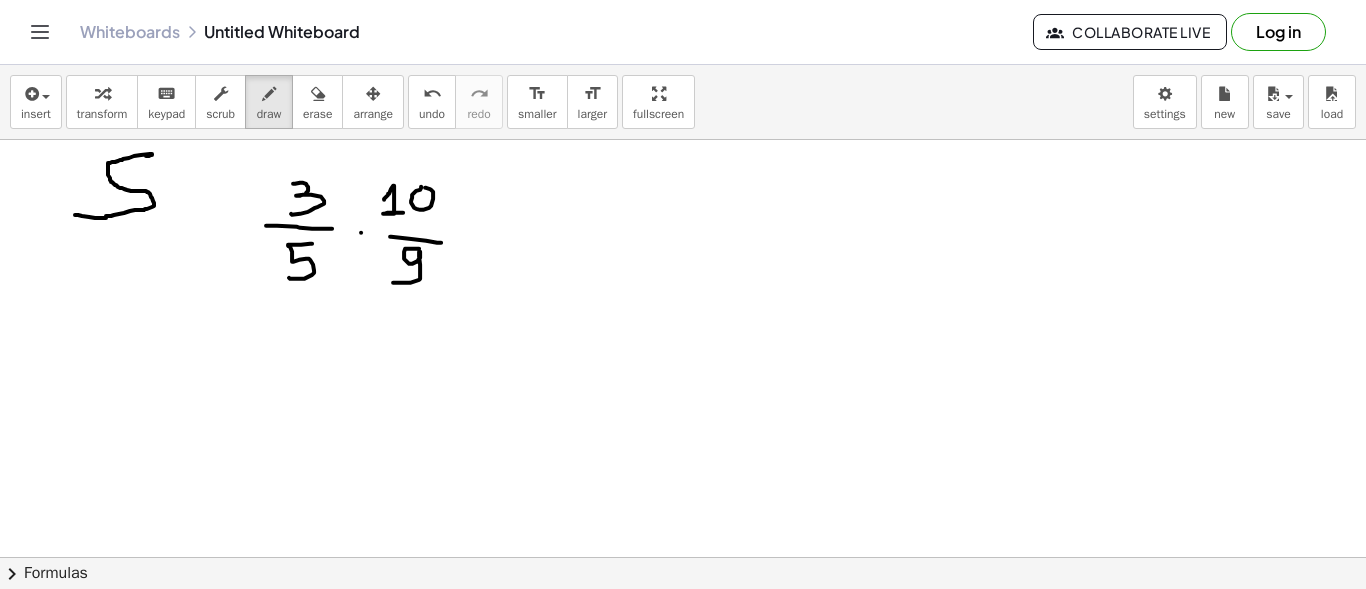 drag, startPoint x: 419, startPoint y: 247, endPoint x: 393, endPoint y: 281, distance: 42.80187 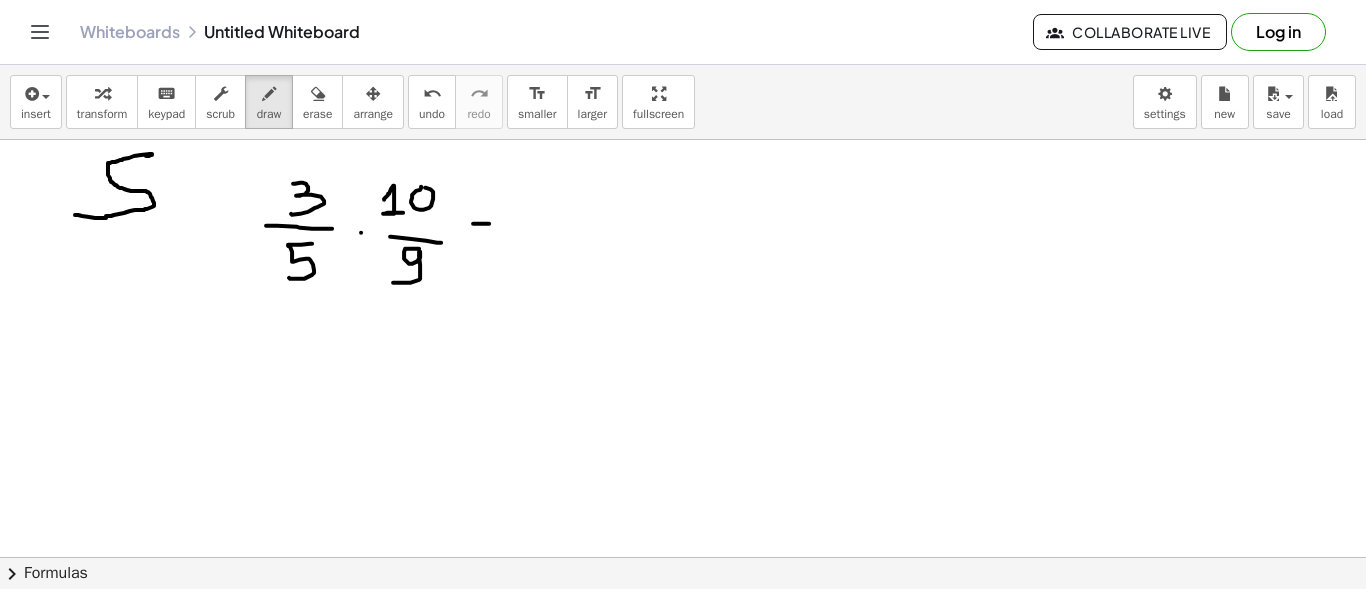 drag, startPoint x: 473, startPoint y: 222, endPoint x: 489, endPoint y: 222, distance: 16 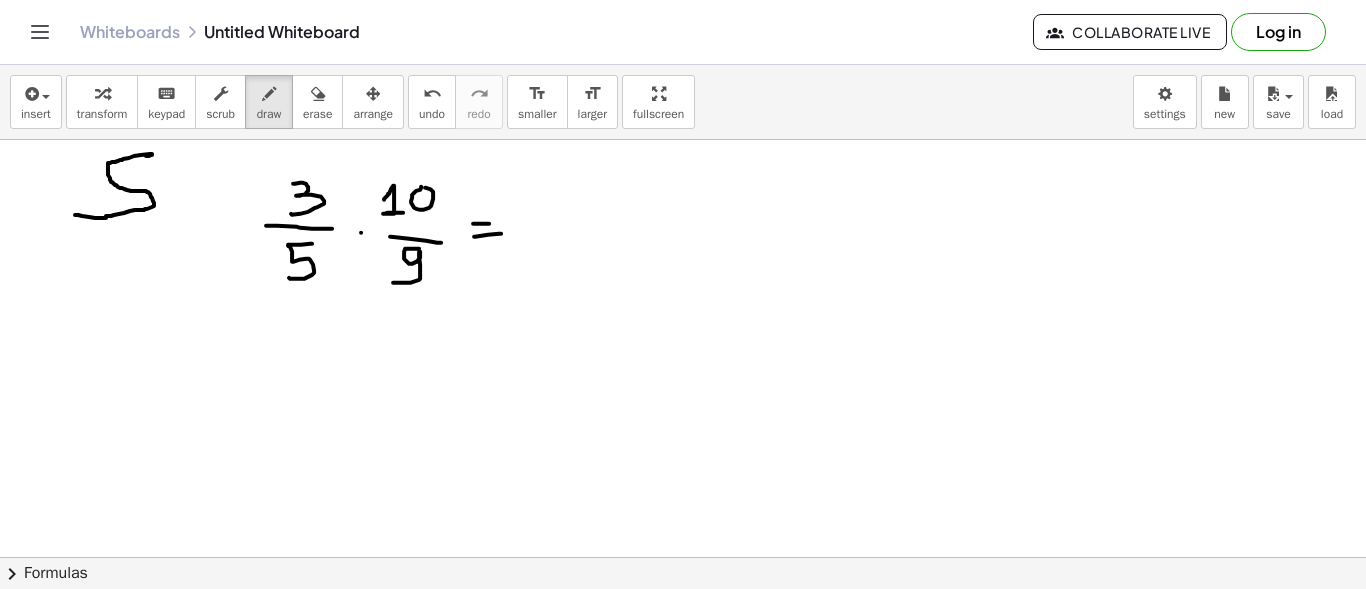 drag, startPoint x: 474, startPoint y: 235, endPoint x: 501, endPoint y: 232, distance: 27.166155 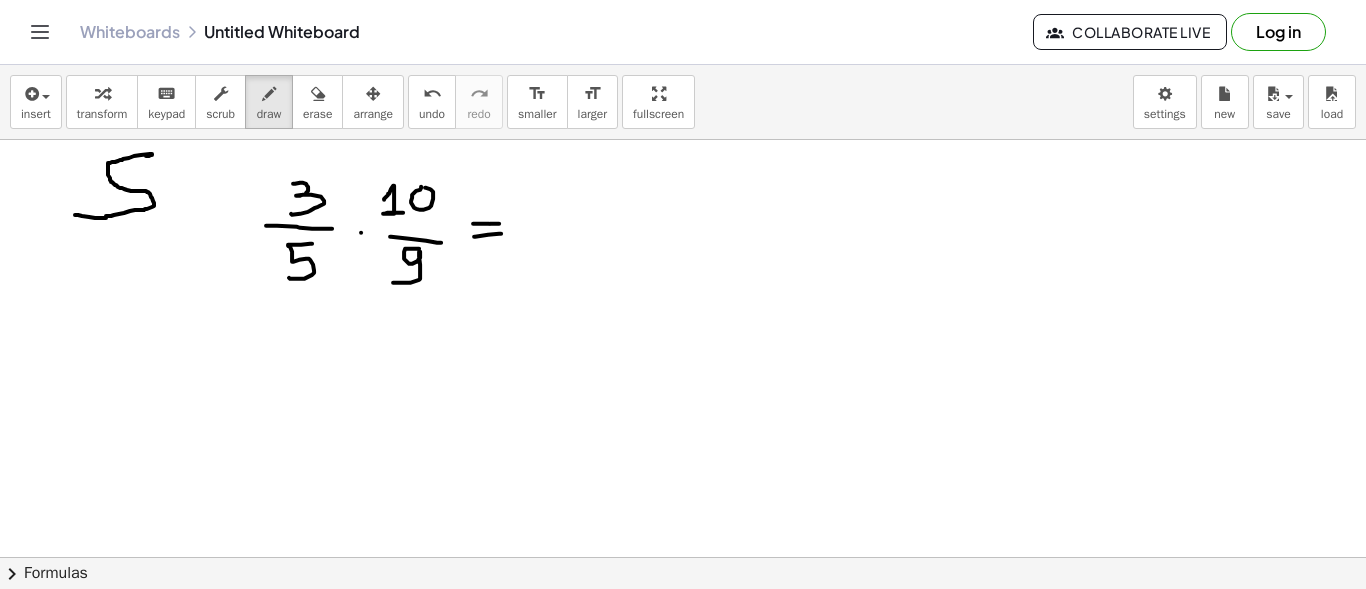 click at bounding box center (683, -353) 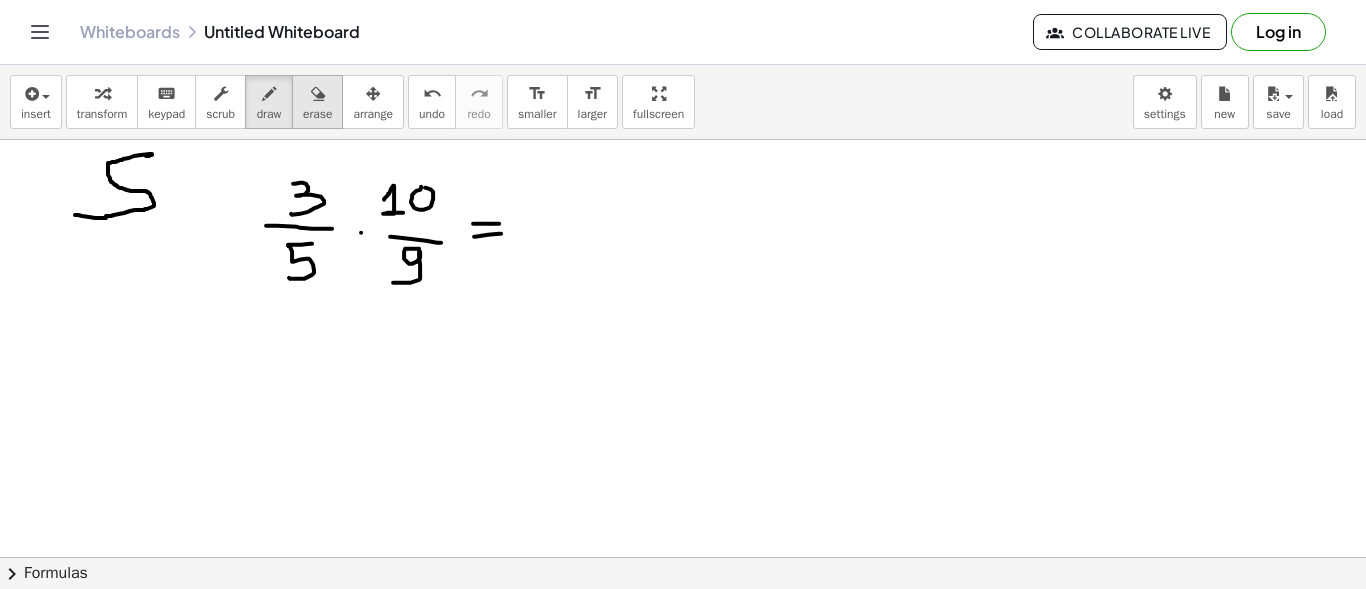 click at bounding box center (318, 94) 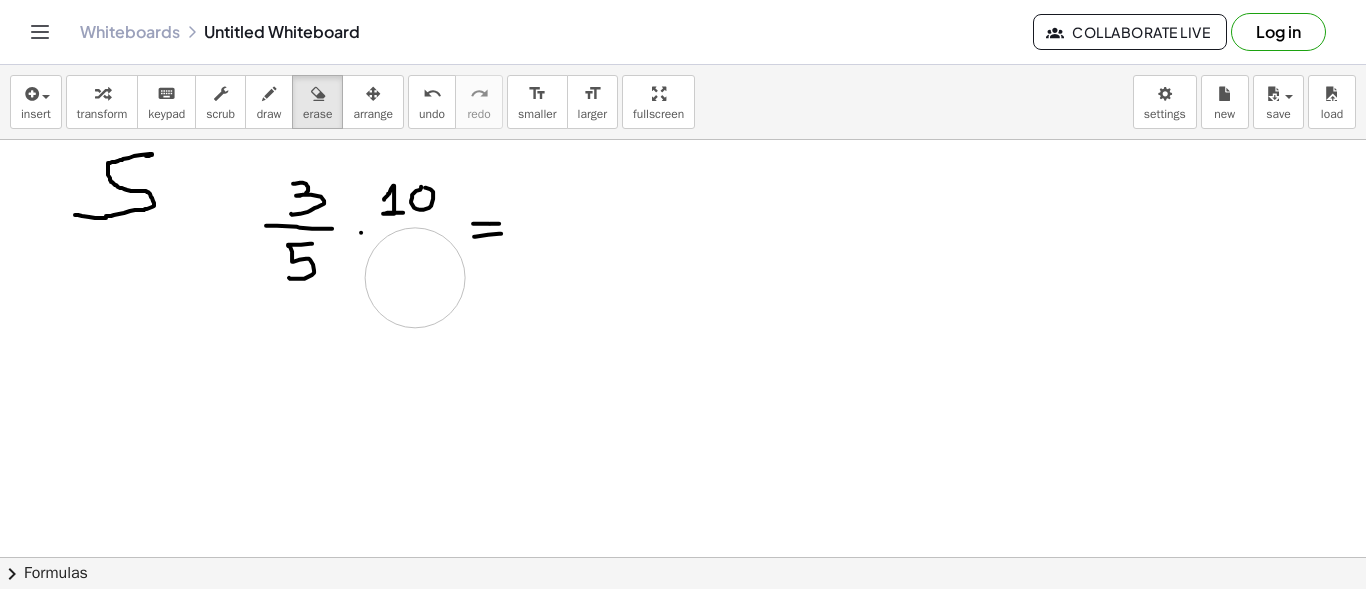 drag, startPoint x: 422, startPoint y: 293, endPoint x: 415, endPoint y: 276, distance: 18.384777 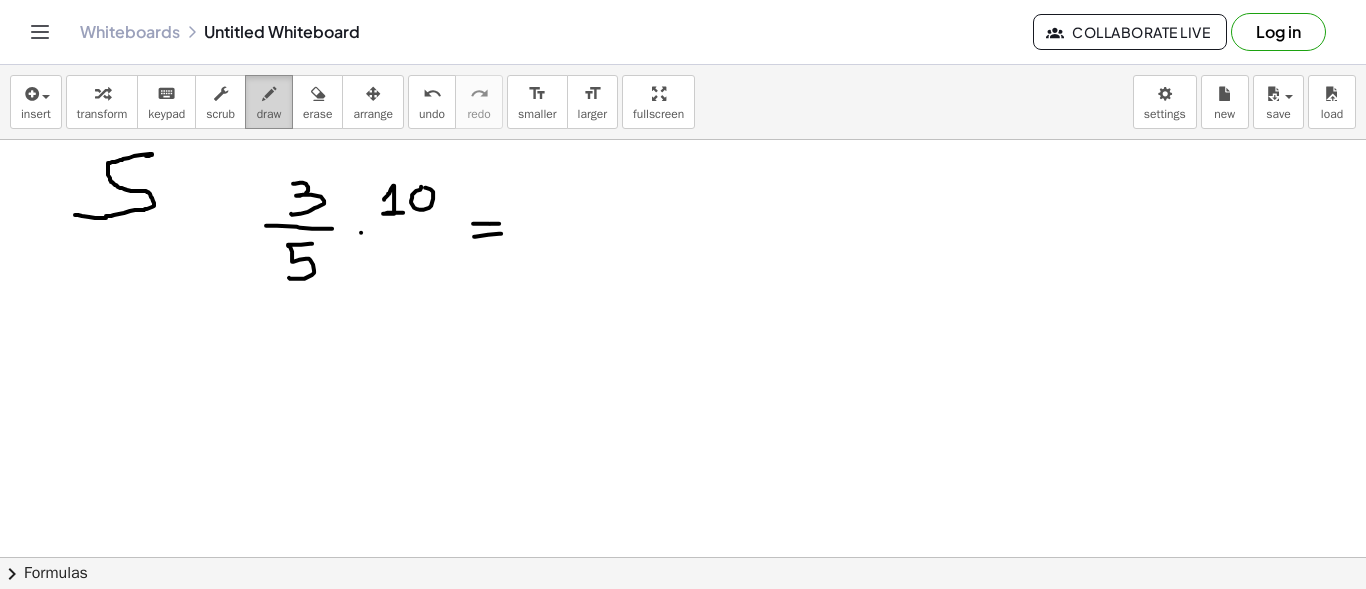 click at bounding box center (269, 94) 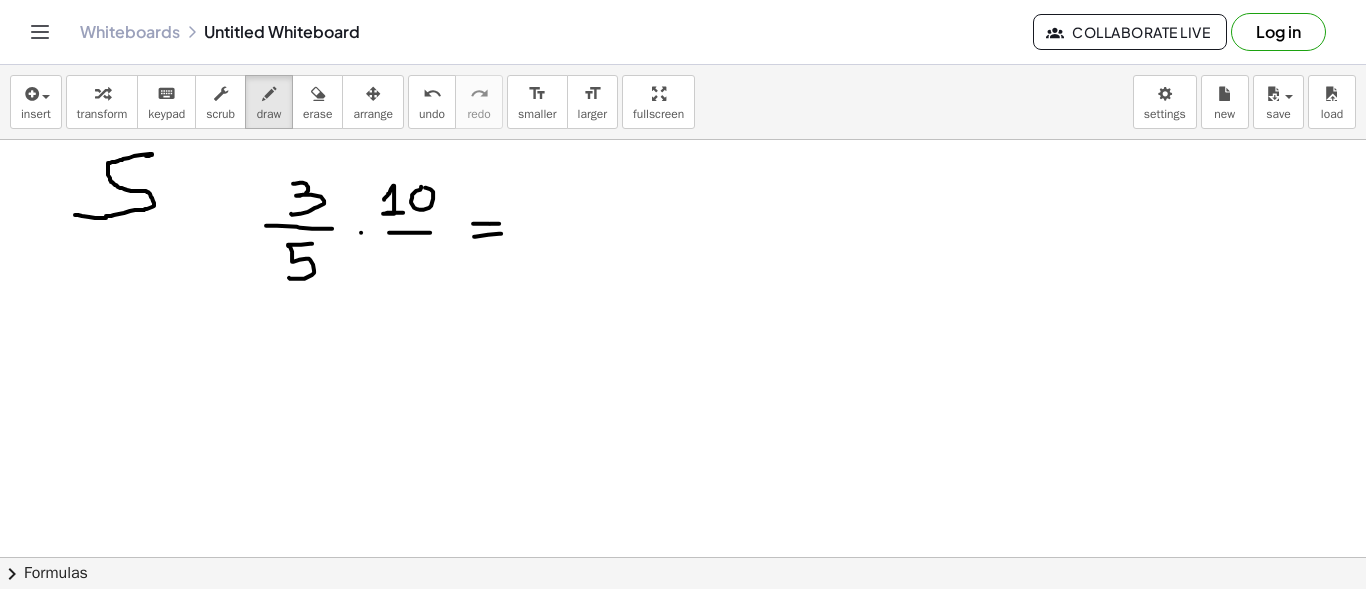 drag, startPoint x: 389, startPoint y: 231, endPoint x: 430, endPoint y: 231, distance: 41 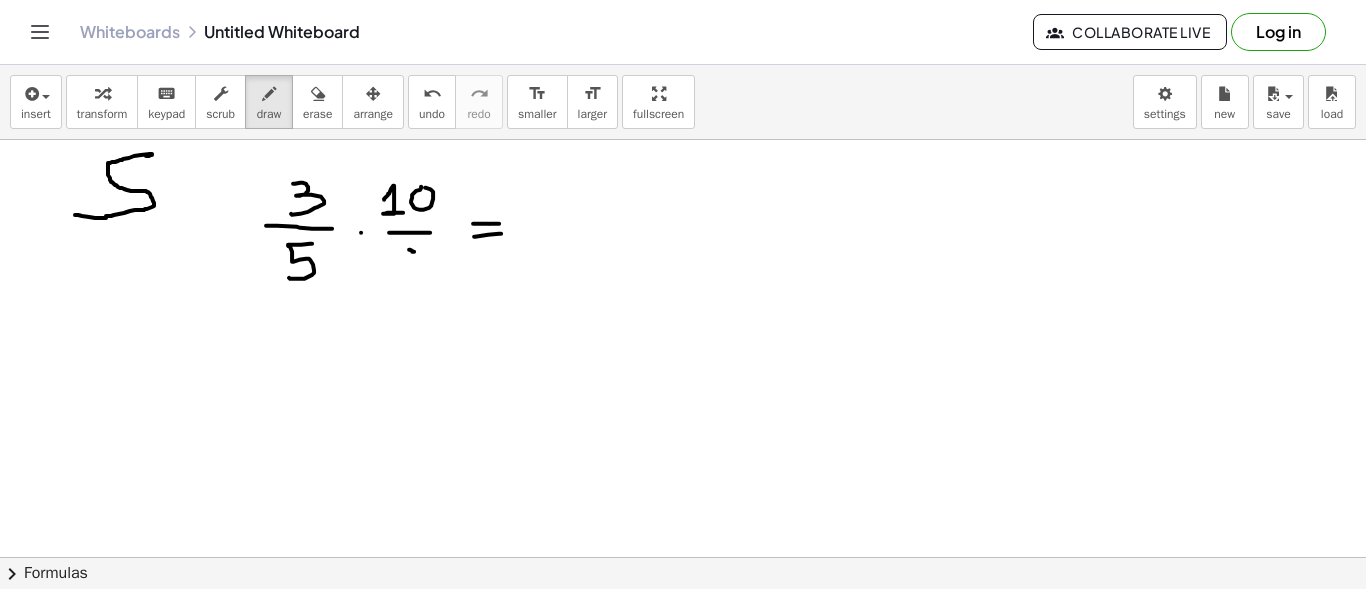 click at bounding box center [683, -353] 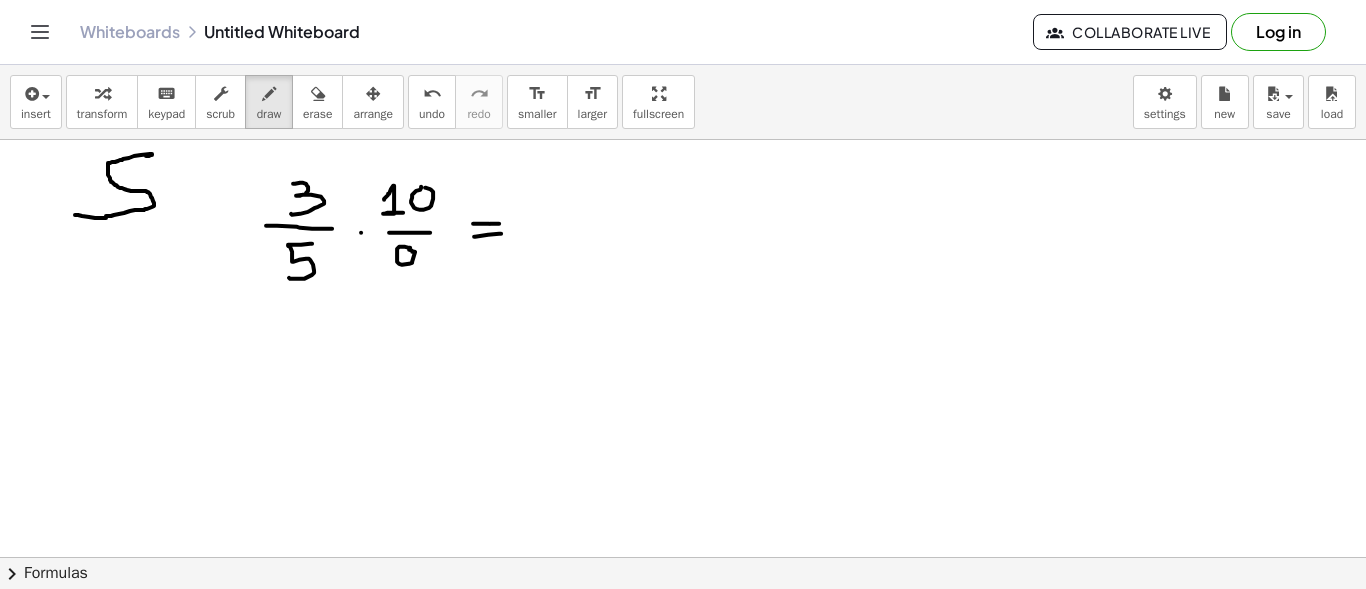 click at bounding box center [683, -353] 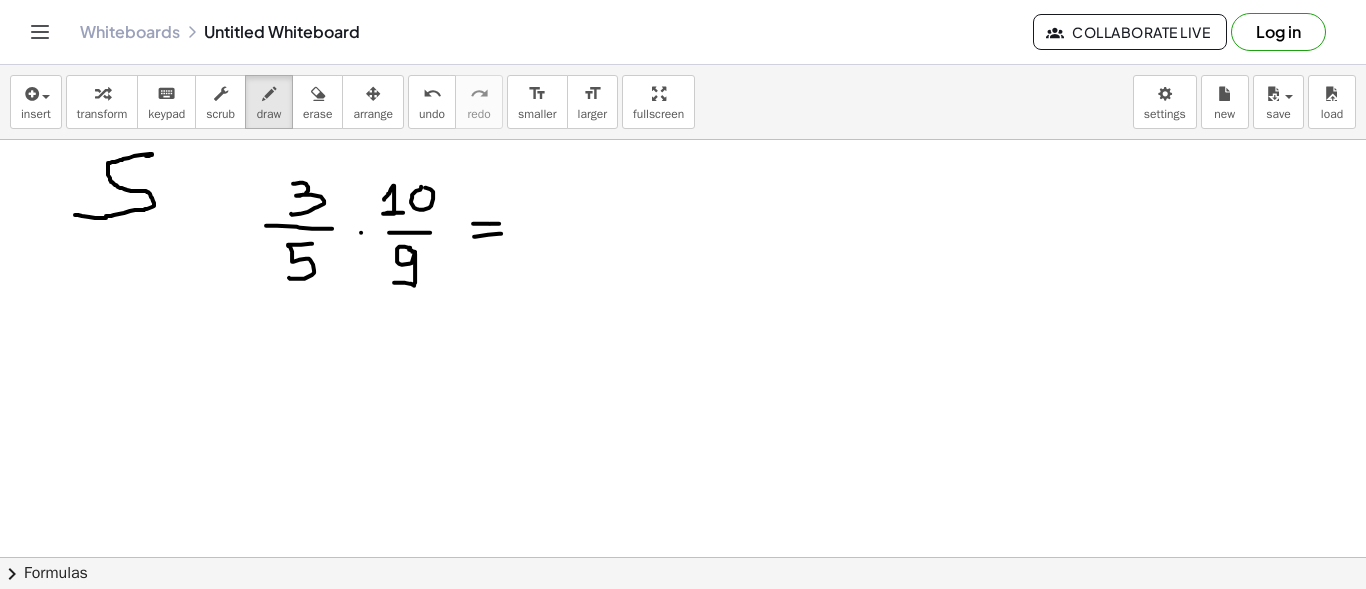 drag, startPoint x: 415, startPoint y: 253, endPoint x: 394, endPoint y: 281, distance: 35 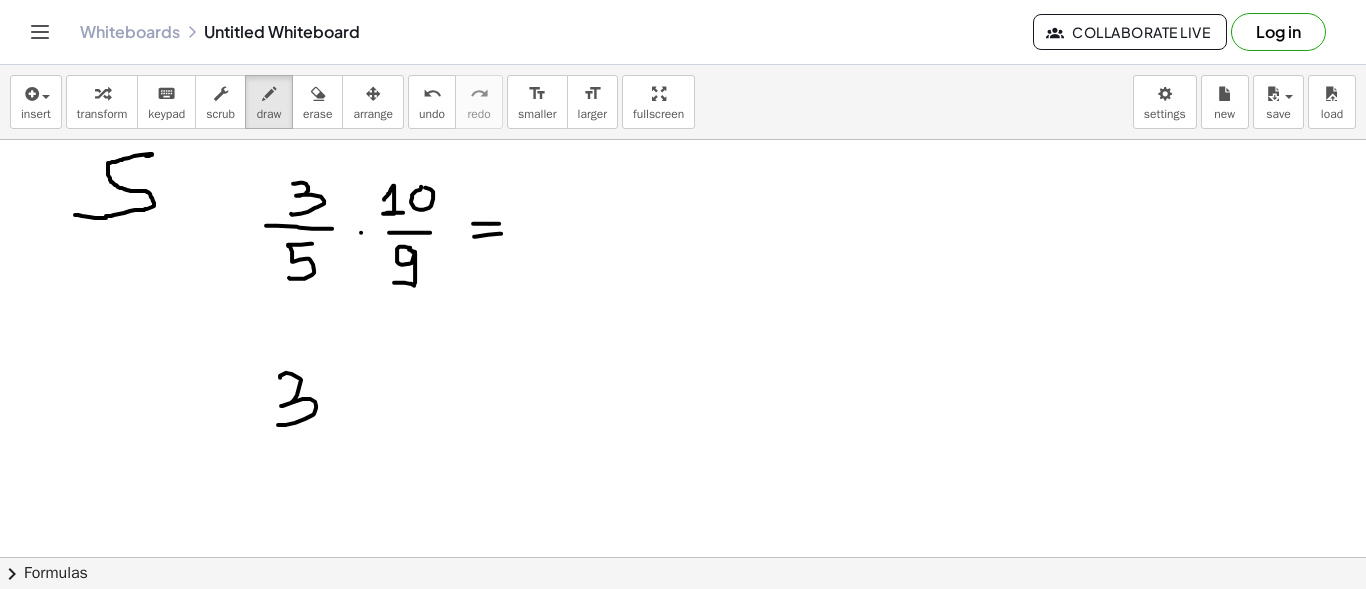 drag, startPoint x: 280, startPoint y: 376, endPoint x: 278, endPoint y: 423, distance: 47.042534 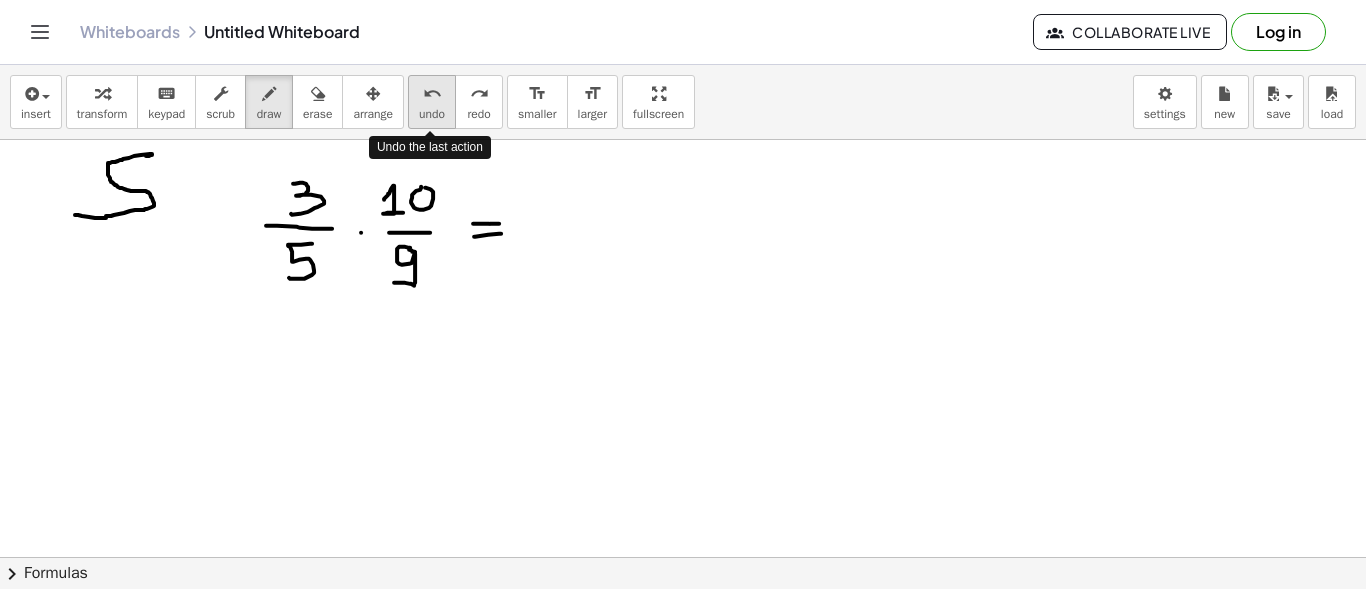 click on "undo" at bounding box center (432, 114) 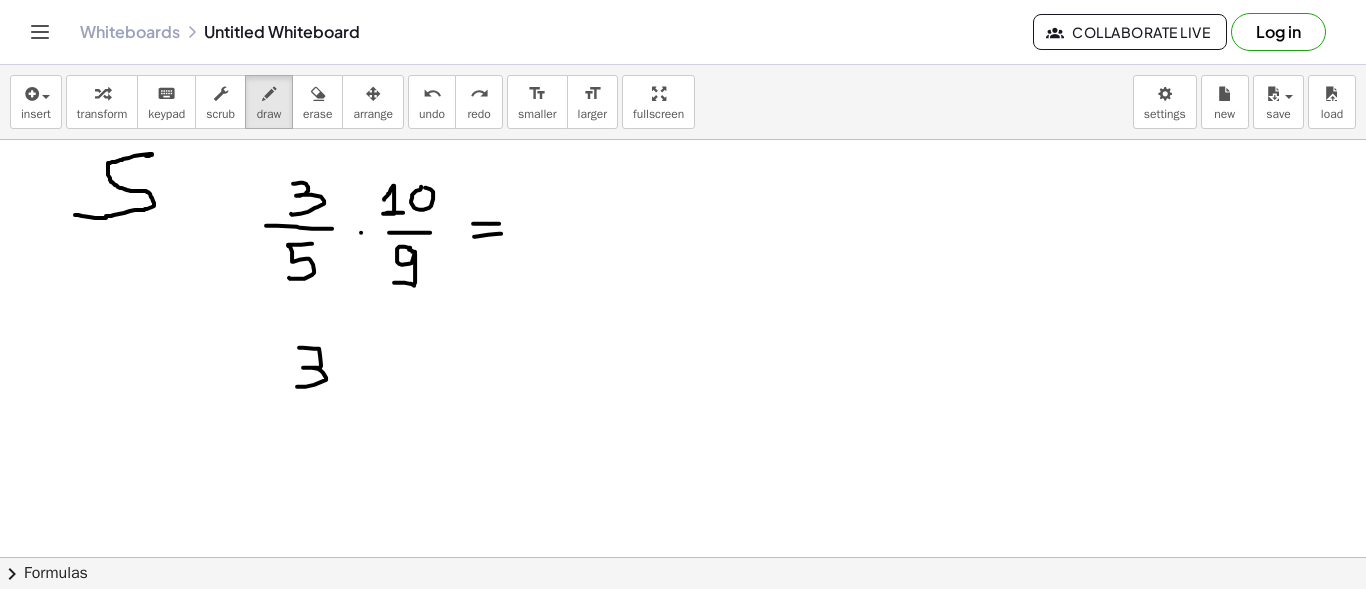 drag, startPoint x: 299, startPoint y: 346, endPoint x: 296, endPoint y: 385, distance: 39.115215 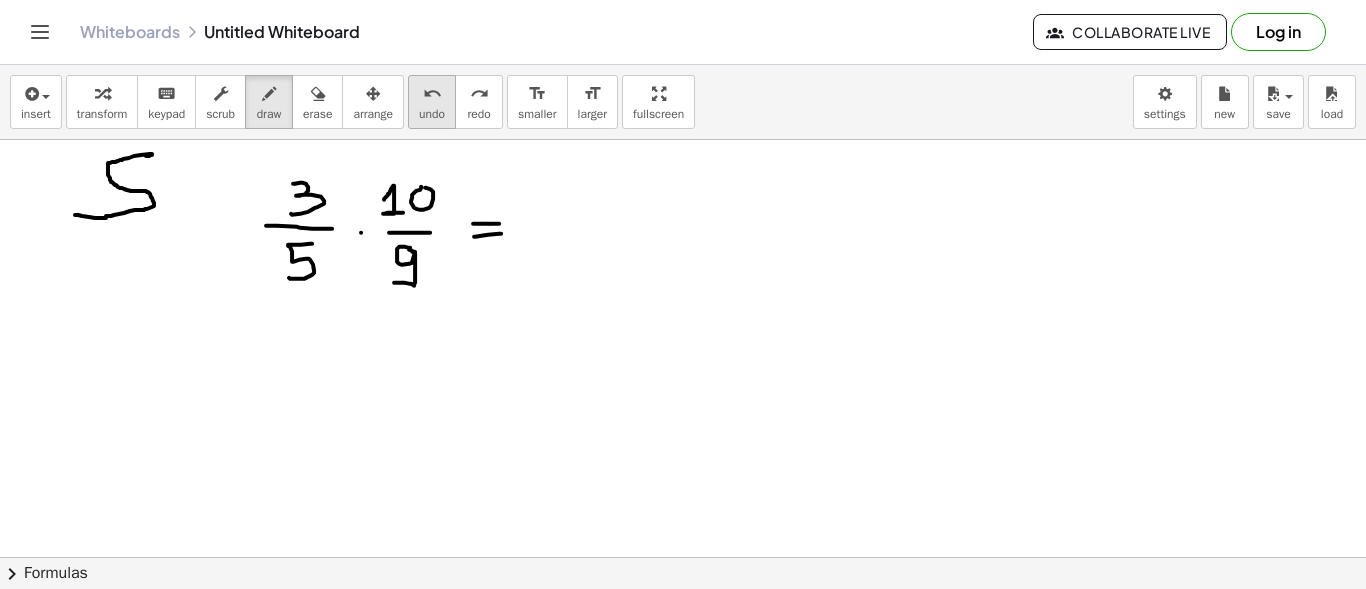 click on "undo" at bounding box center (432, 114) 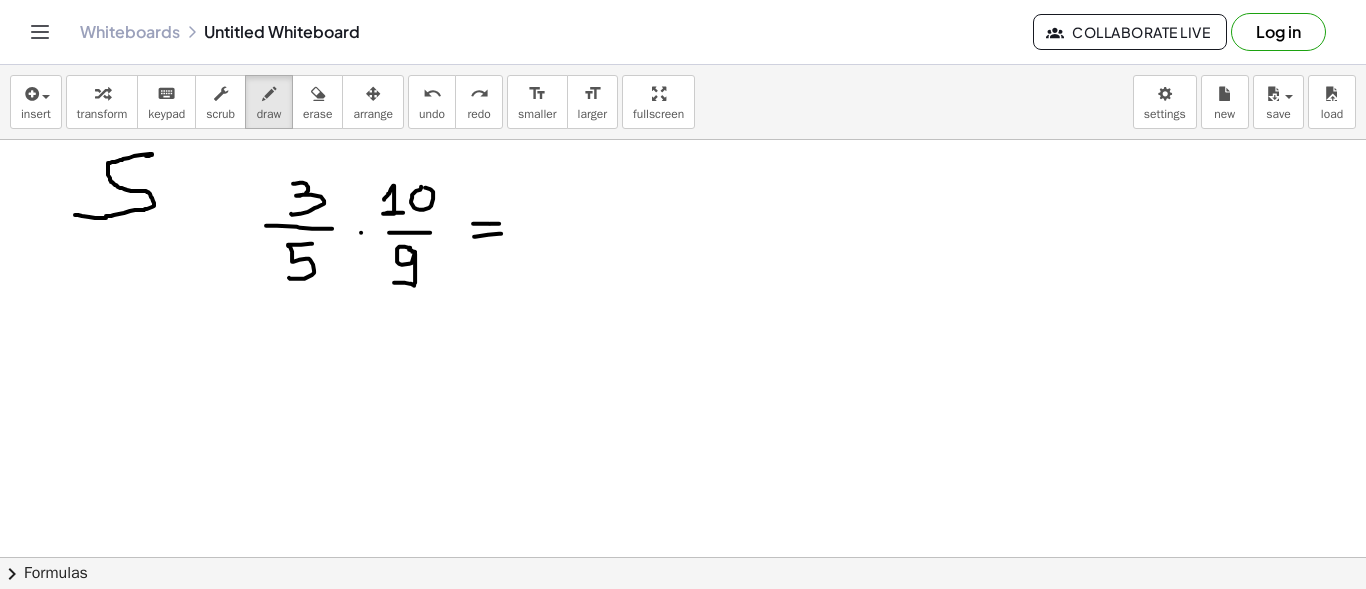 scroll, scrollTop: 2200, scrollLeft: 0, axis: vertical 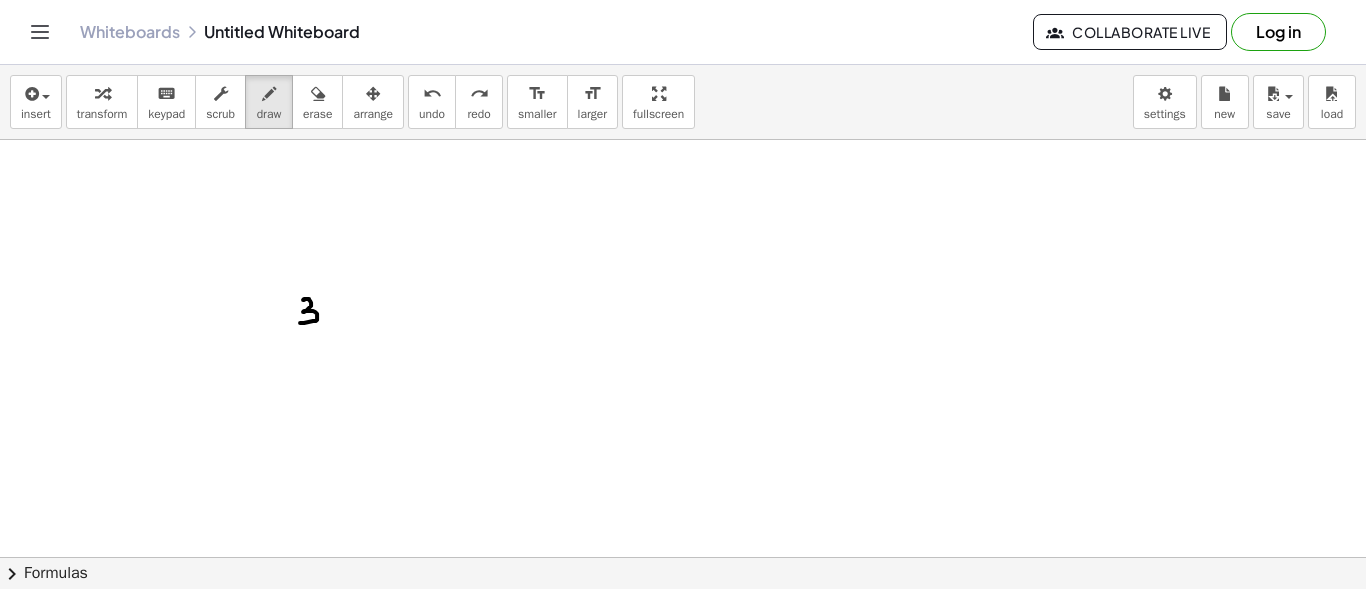drag, startPoint x: 304, startPoint y: 298, endPoint x: 300, endPoint y: 321, distance: 23.345236 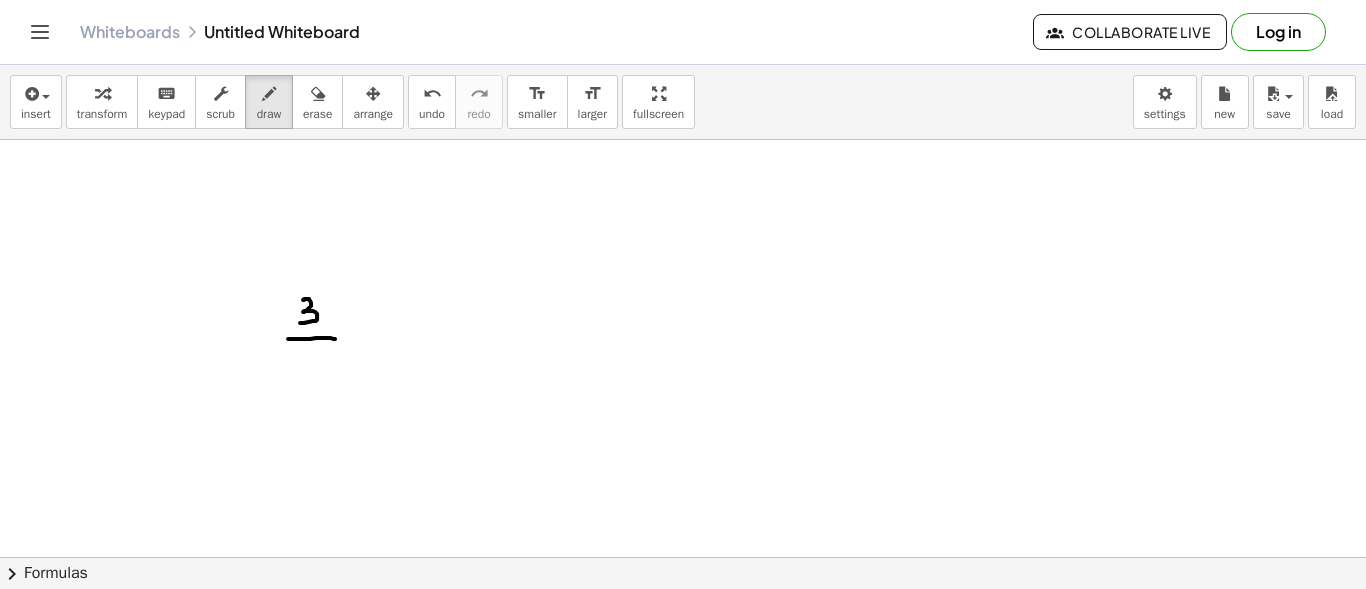 drag, startPoint x: 288, startPoint y: 337, endPoint x: 335, endPoint y: 337, distance: 47 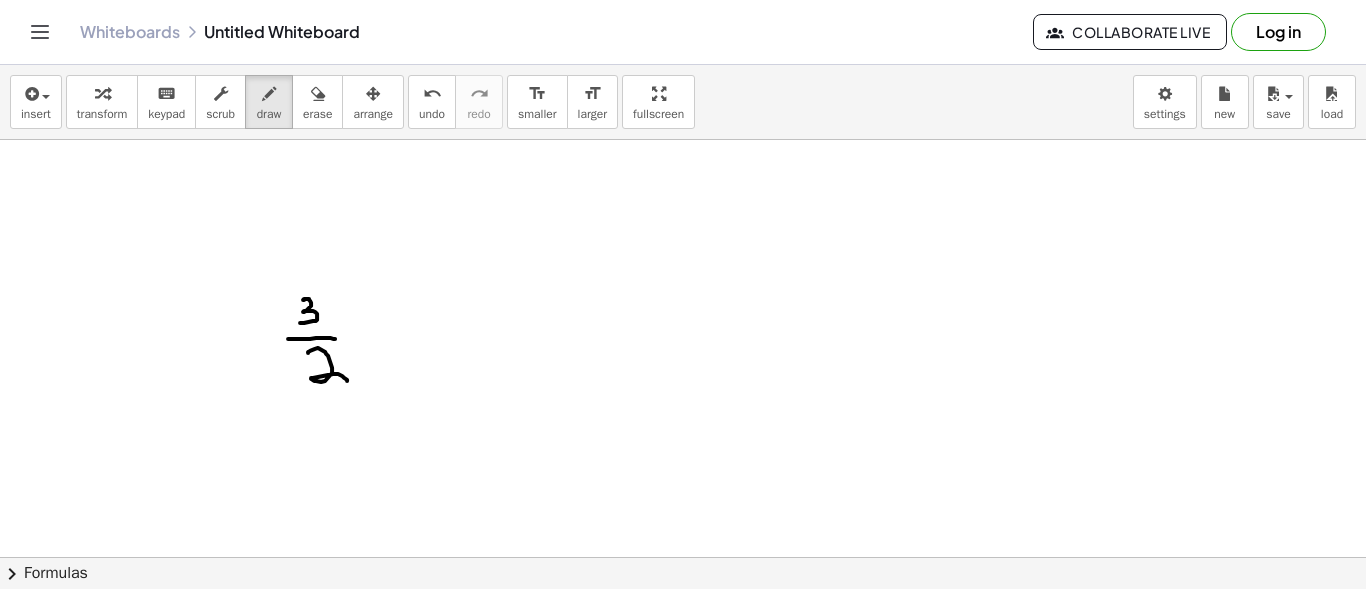 drag, startPoint x: 308, startPoint y: 351, endPoint x: 347, endPoint y: 379, distance: 48.010414 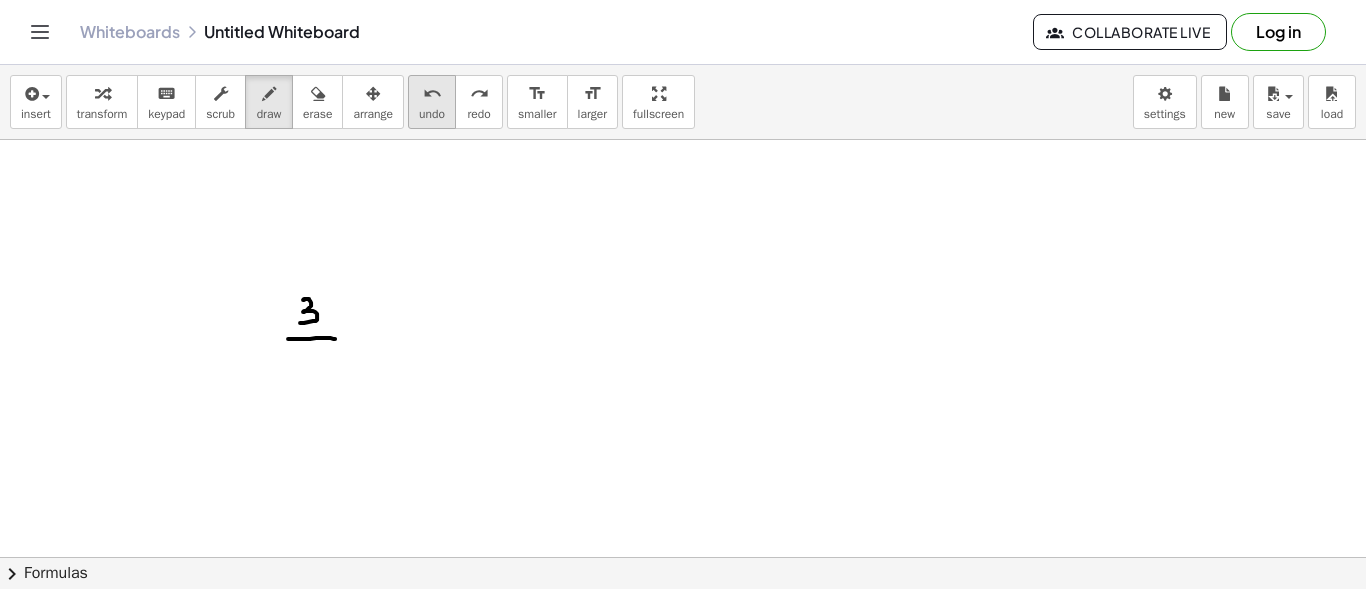 click on "undo" at bounding box center [432, 94] 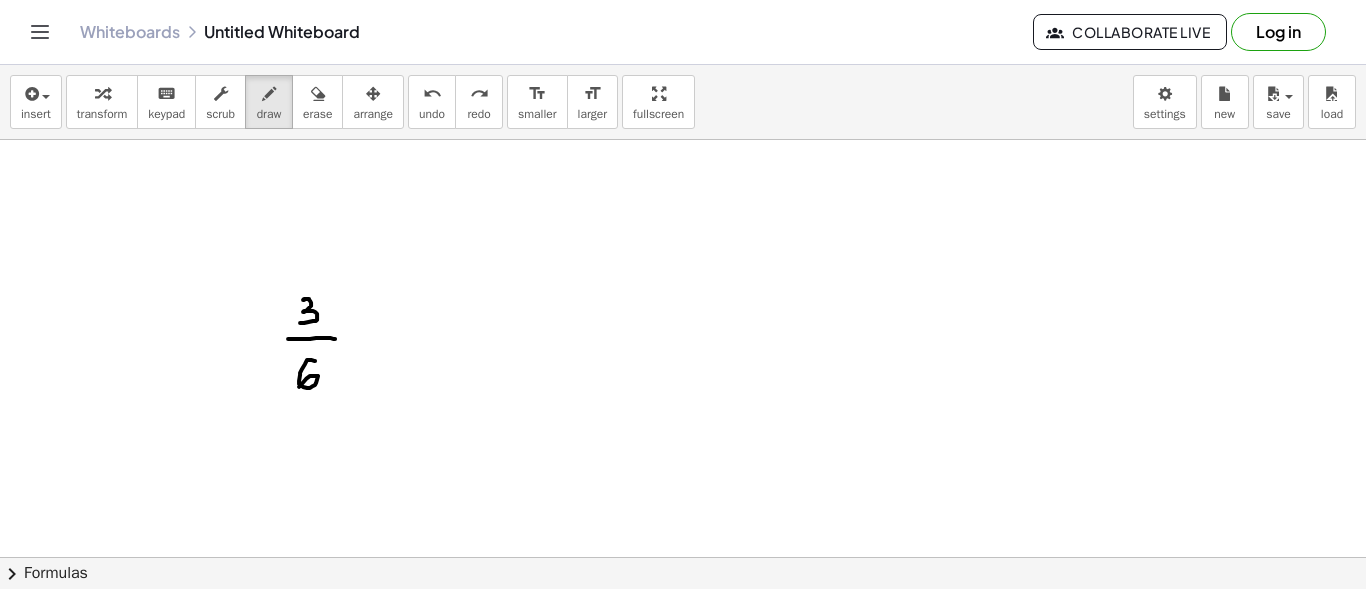 drag, startPoint x: 315, startPoint y: 359, endPoint x: 299, endPoint y: 385, distance: 30.528675 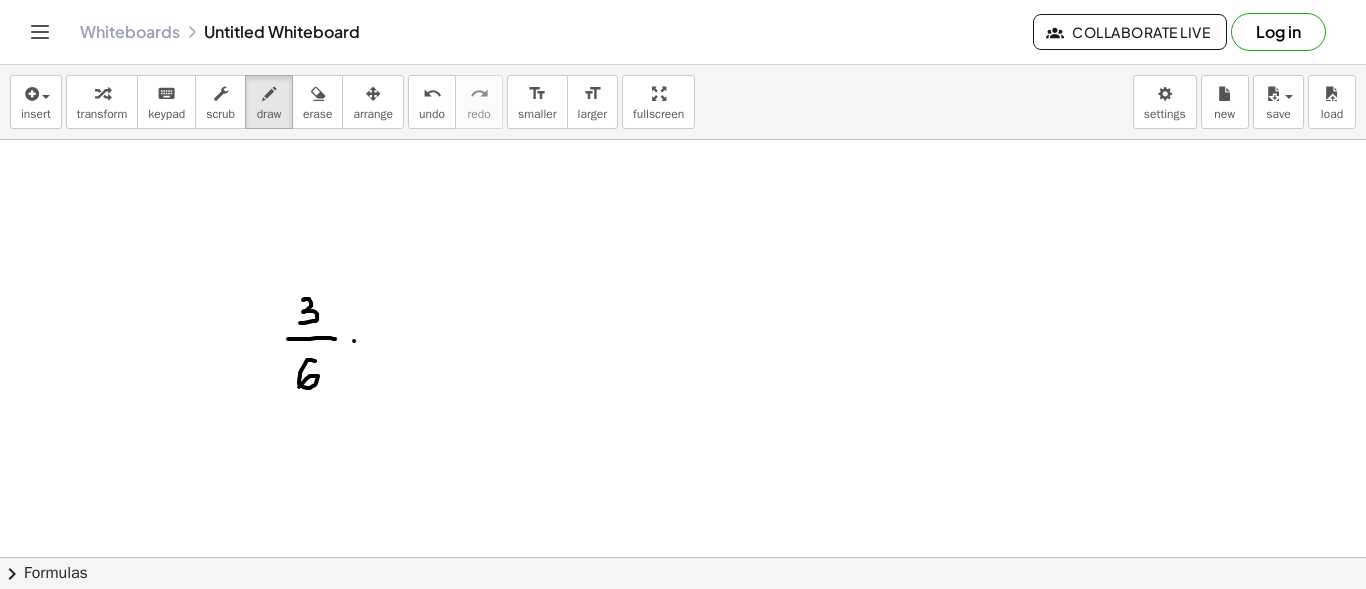 click at bounding box center (683, -653) 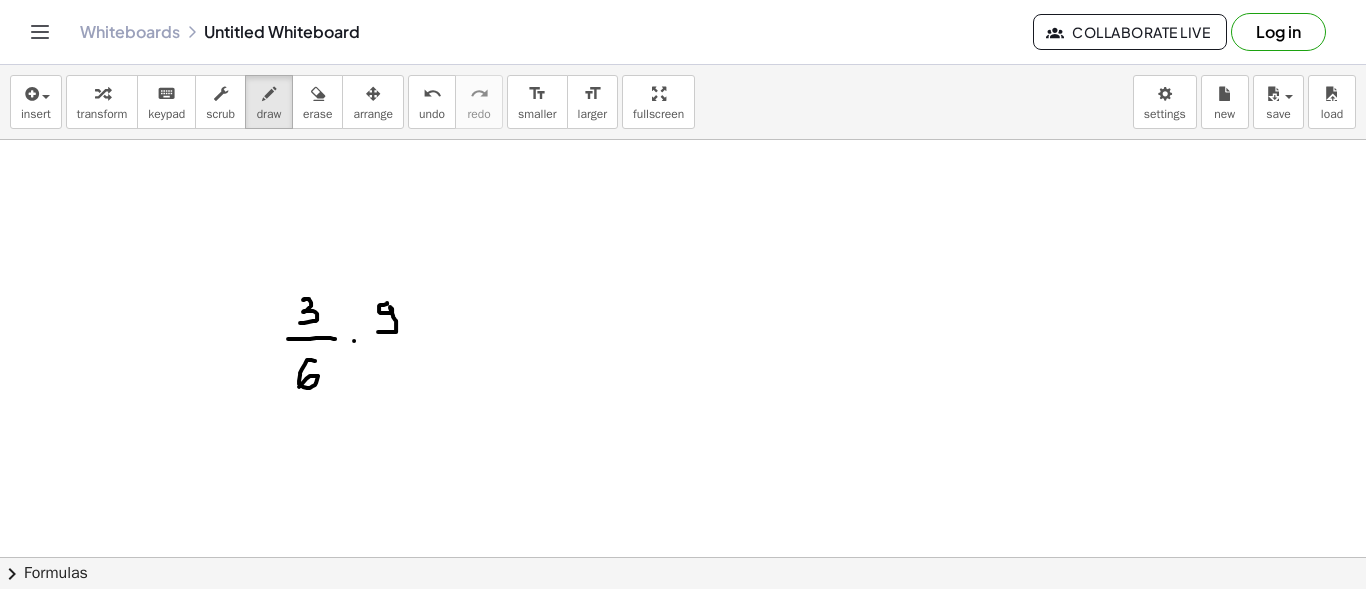 drag, startPoint x: 387, startPoint y: 301, endPoint x: 378, endPoint y: 330, distance: 30.364452 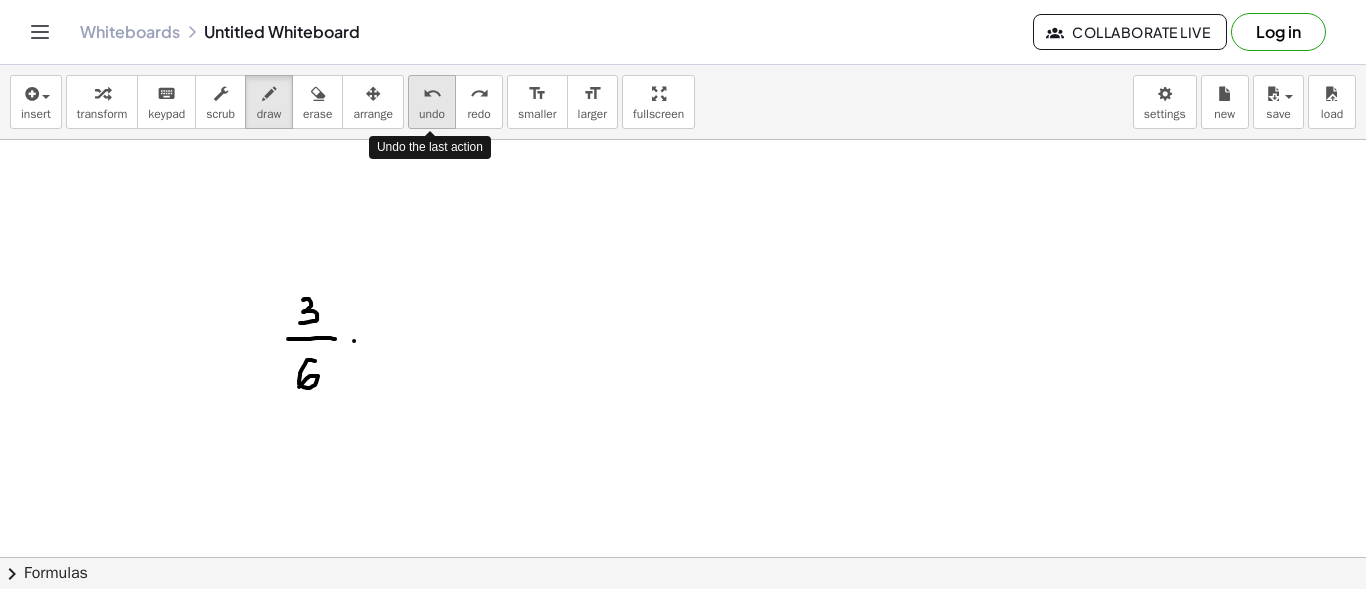 click on "undo" at bounding box center [432, 94] 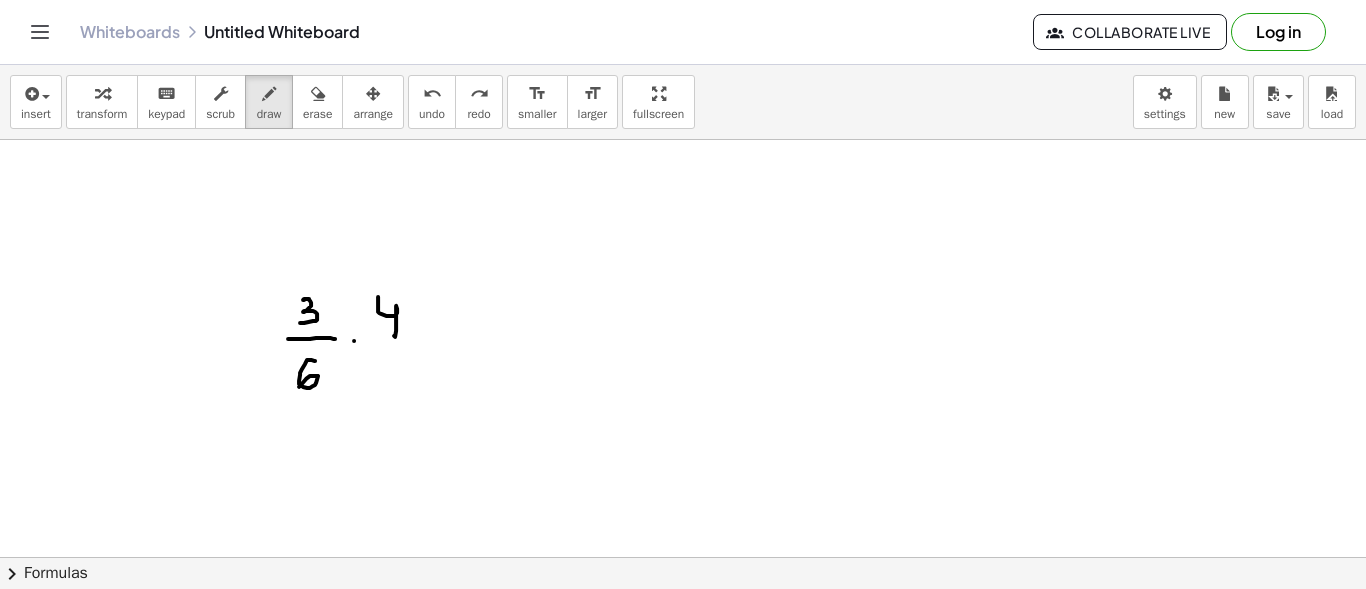 drag, startPoint x: 378, startPoint y: 295, endPoint x: 394, endPoint y: 334, distance: 42.154476 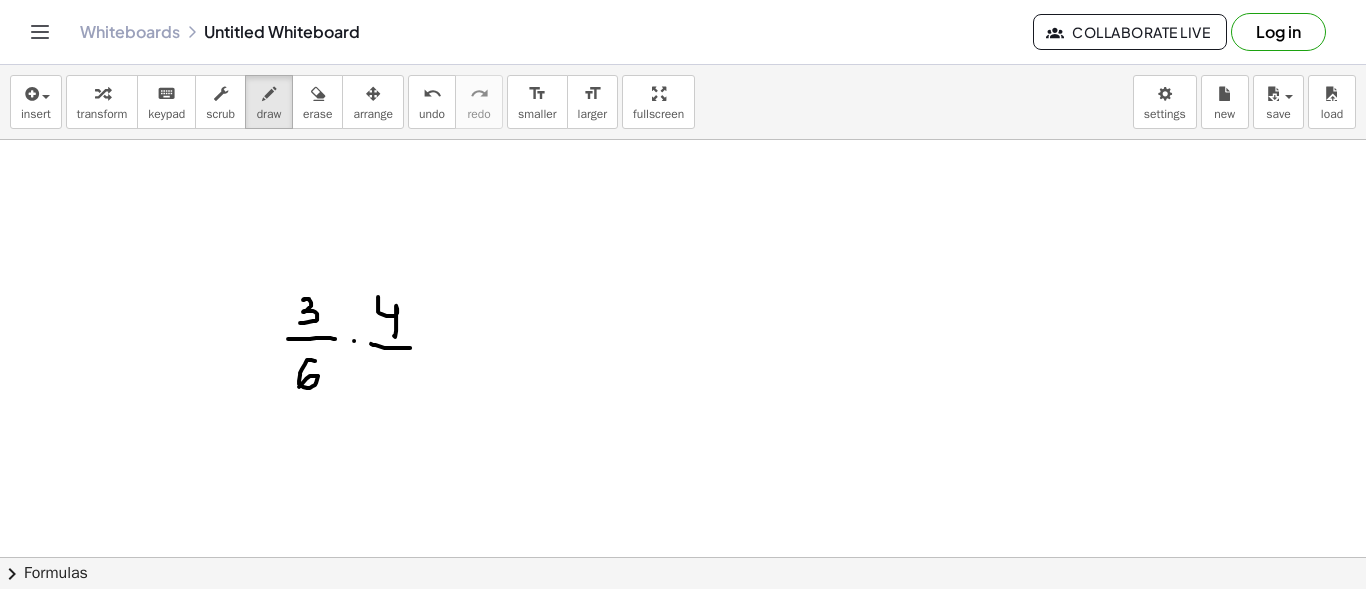 drag, startPoint x: 371, startPoint y: 342, endPoint x: 411, endPoint y: 346, distance: 40.1995 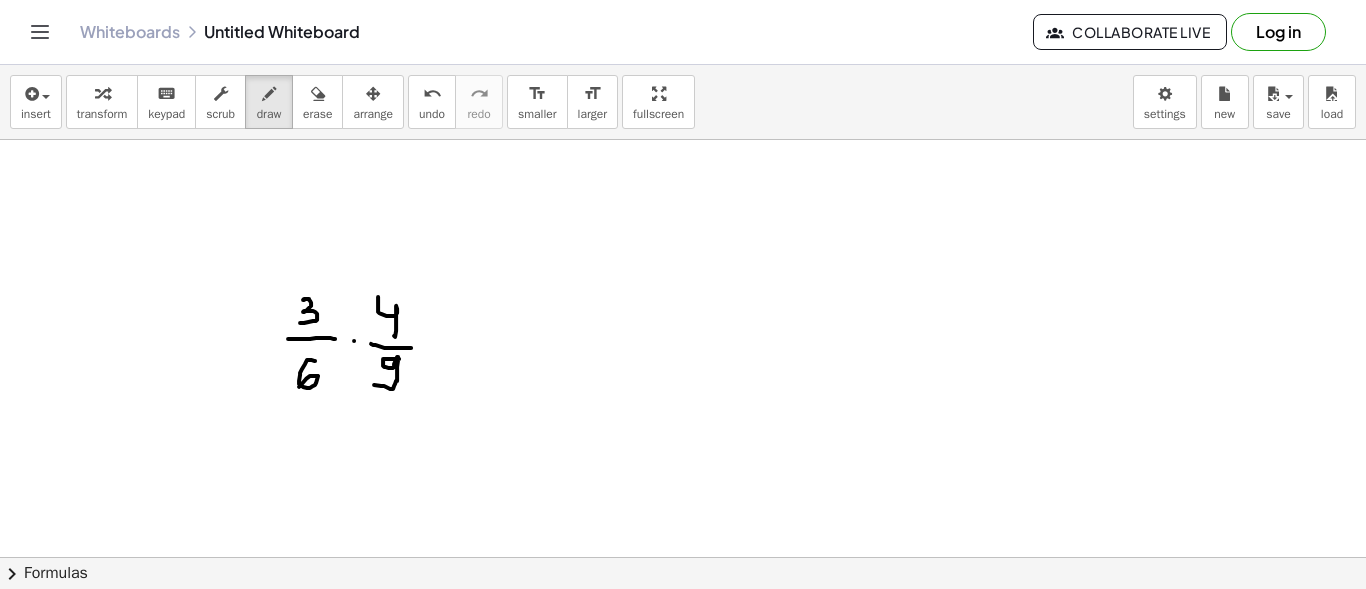 drag, startPoint x: 399, startPoint y: 357, endPoint x: 374, endPoint y: 383, distance: 36.069378 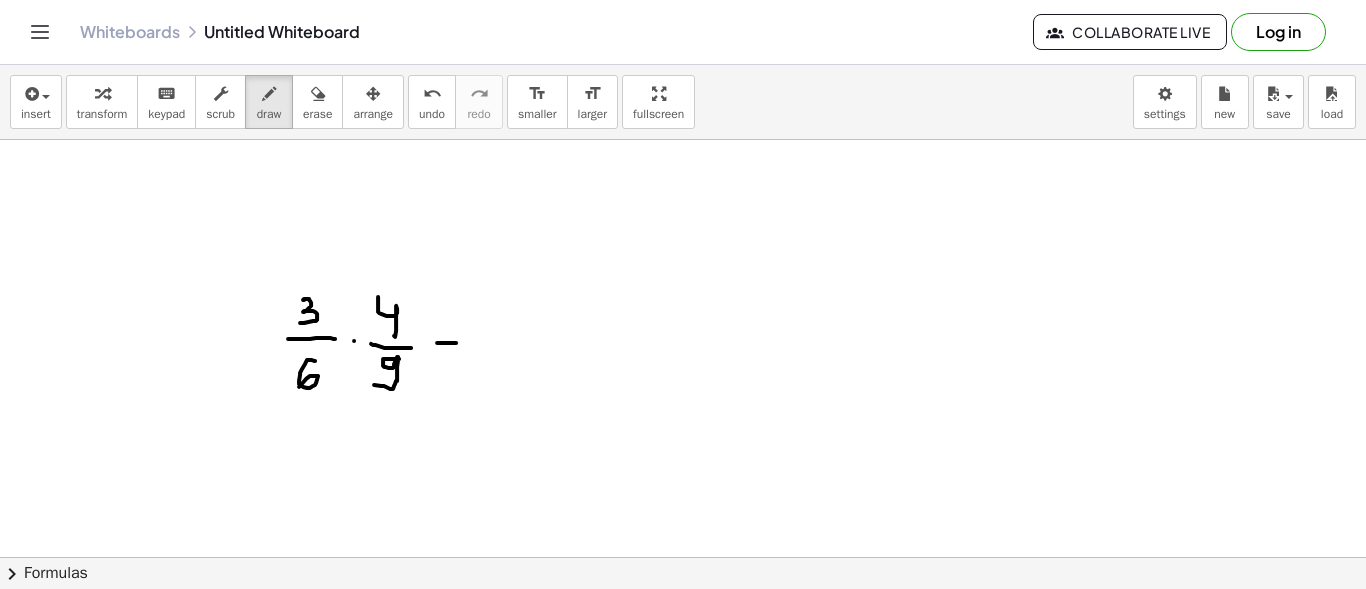 drag, startPoint x: 437, startPoint y: 341, endPoint x: 458, endPoint y: 341, distance: 21 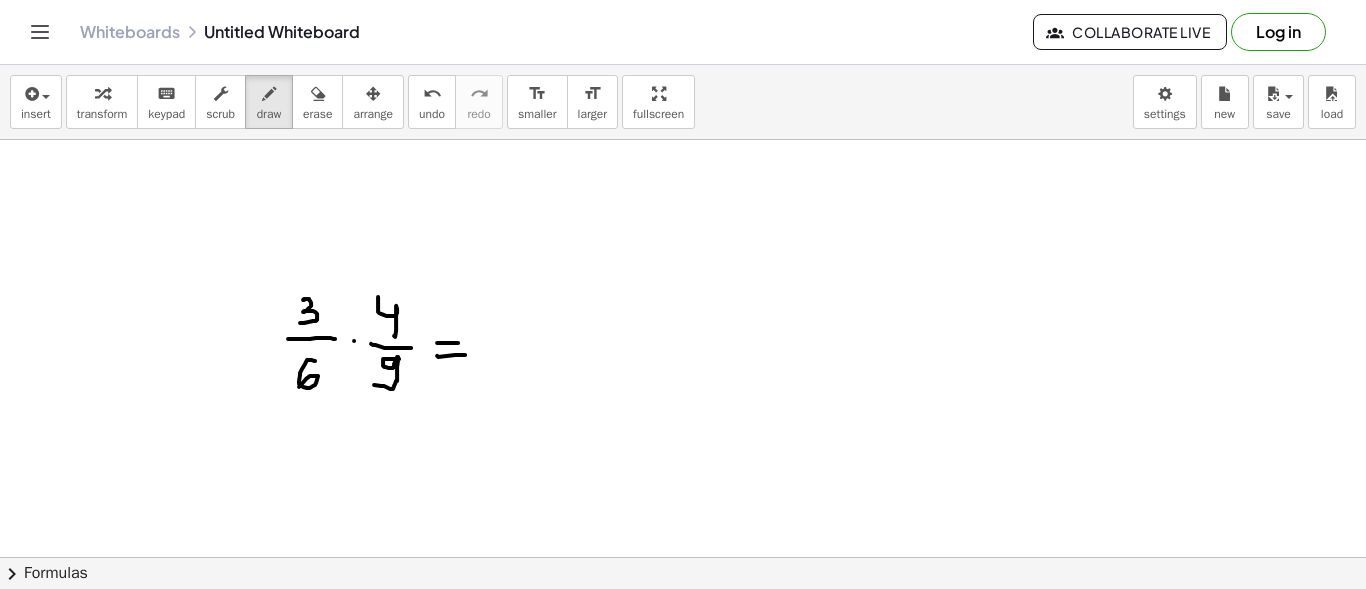 drag, startPoint x: 437, startPoint y: 354, endPoint x: 465, endPoint y: 353, distance: 28.01785 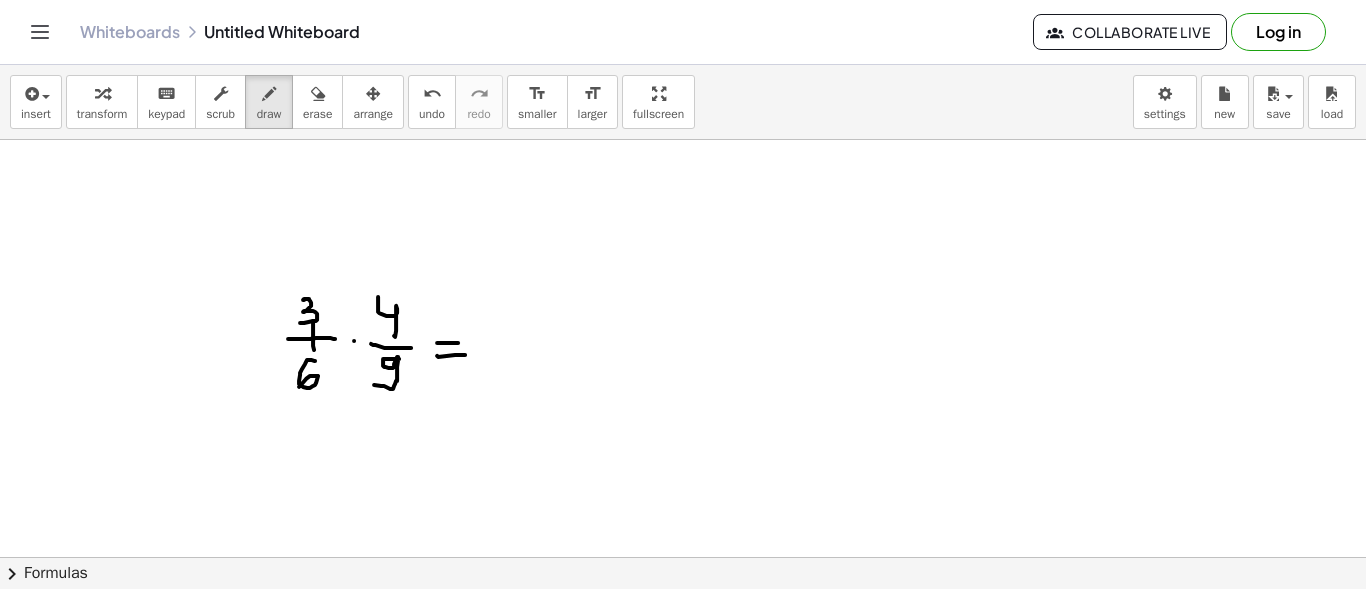 drag, startPoint x: 313, startPoint y: 320, endPoint x: 316, endPoint y: 362, distance: 42.107006 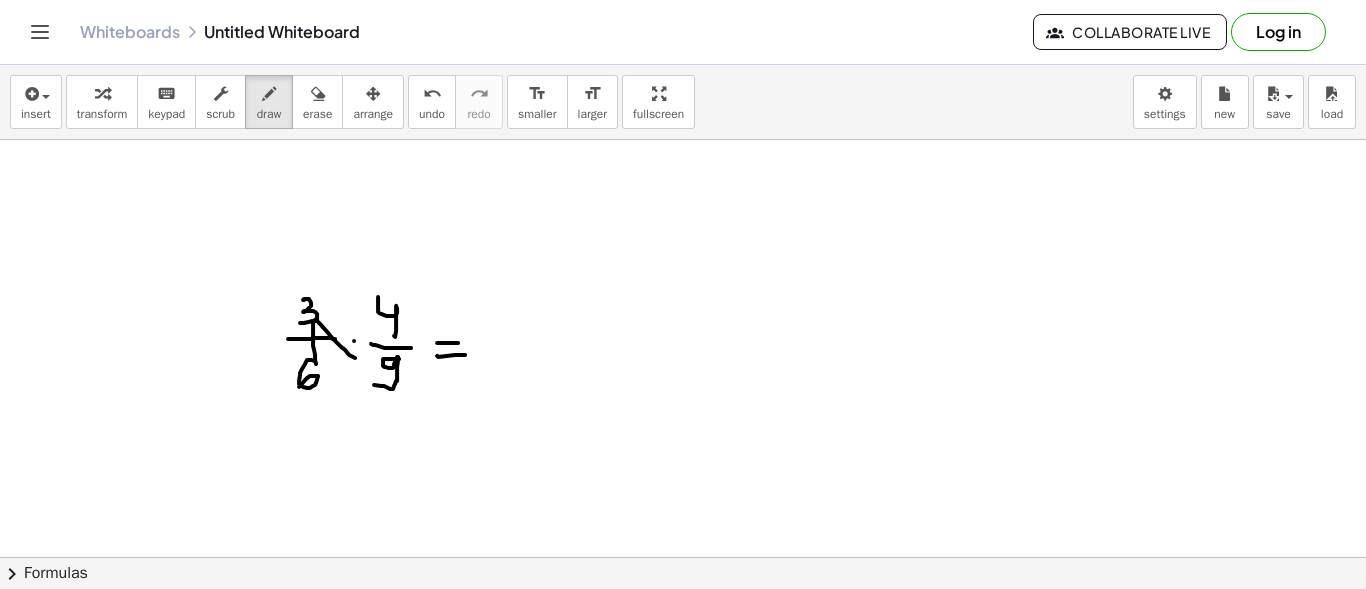 drag, startPoint x: 315, startPoint y: 318, endPoint x: 355, endPoint y: 356, distance: 55.17246 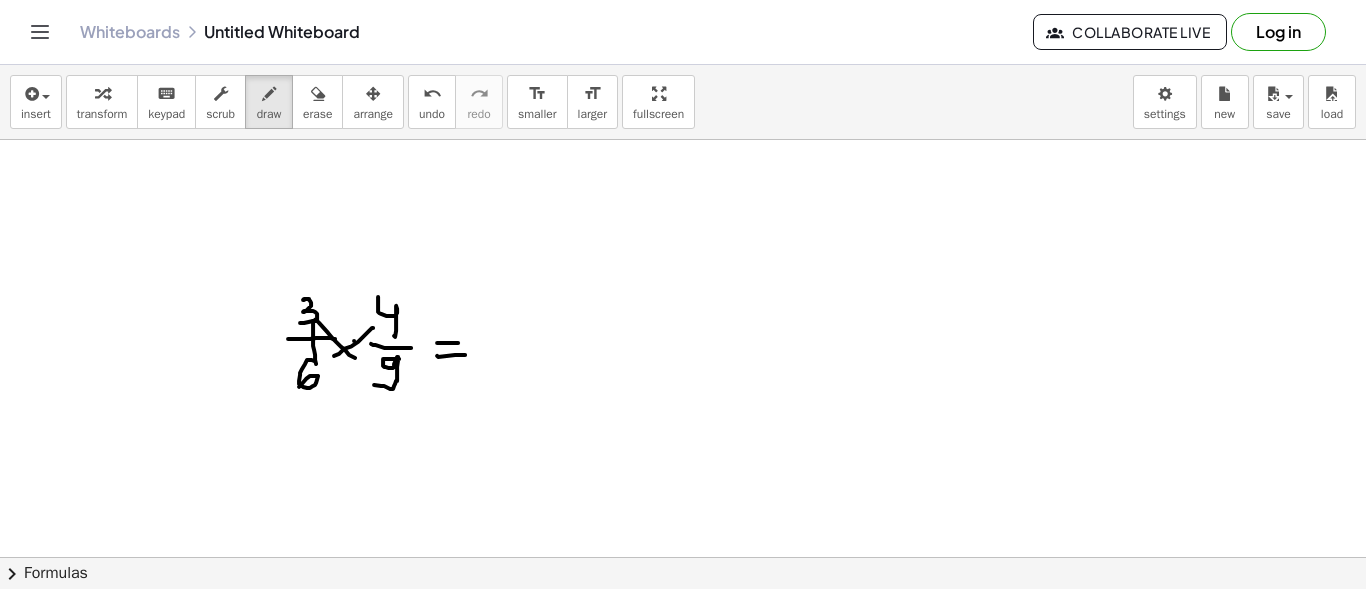 drag, startPoint x: 373, startPoint y: 326, endPoint x: 334, endPoint y: 354, distance: 48.010414 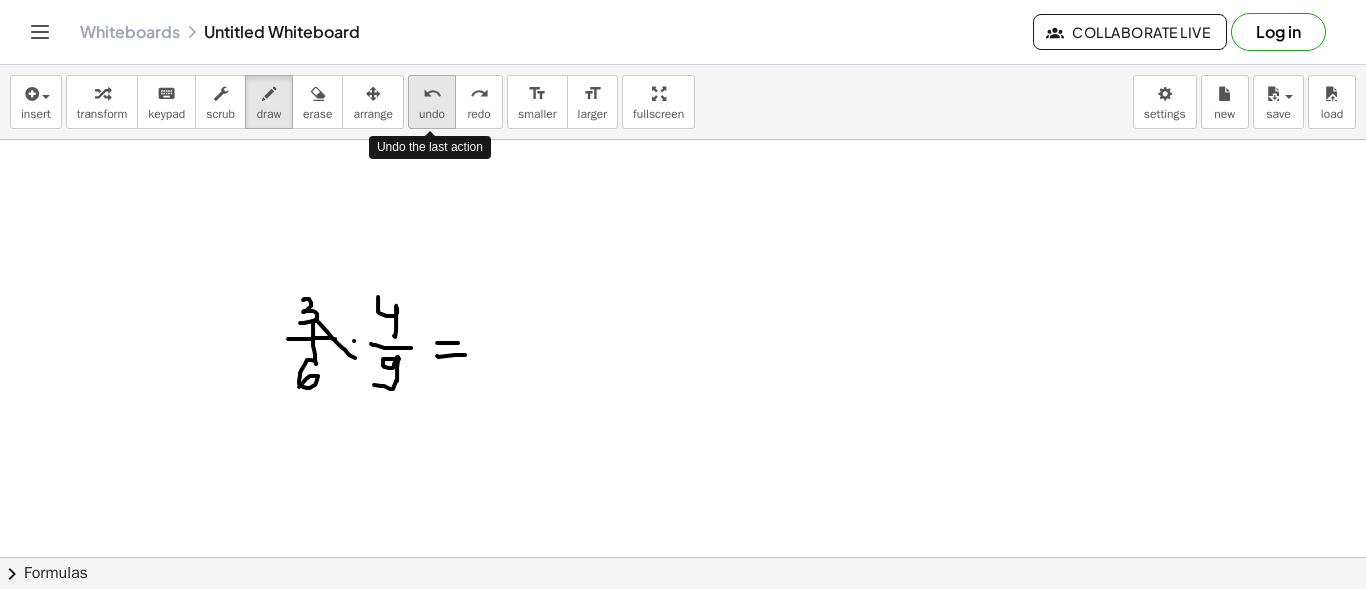 click on "undo" at bounding box center [432, 94] 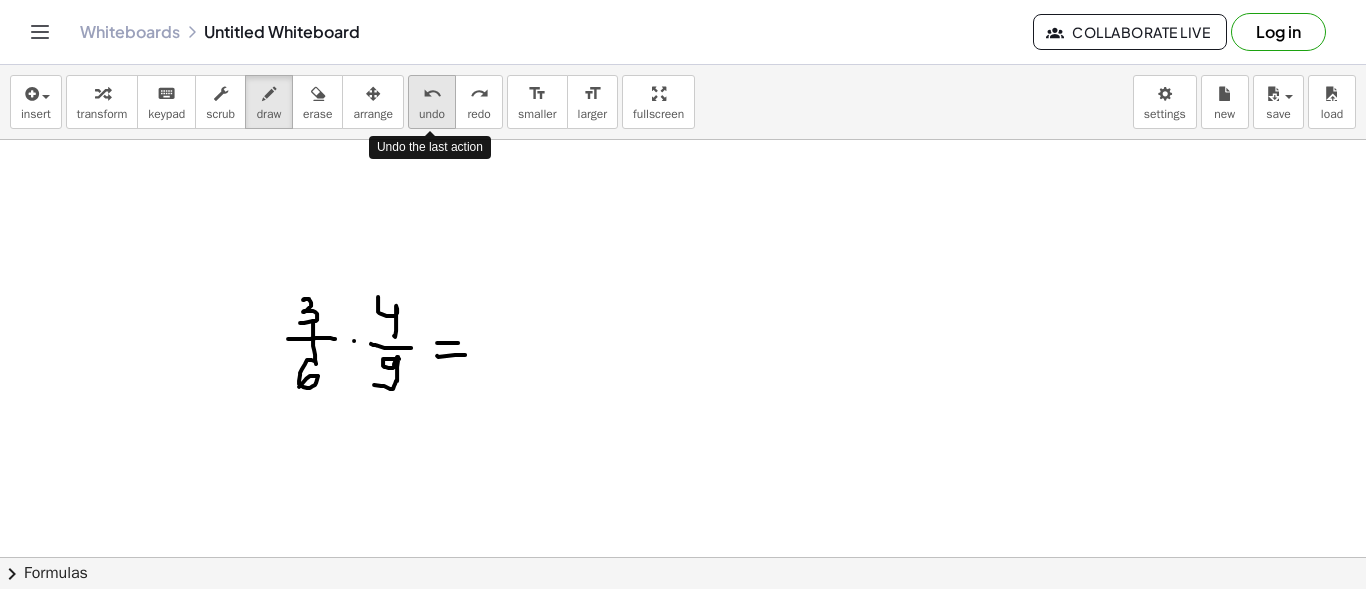 click on "undo" at bounding box center [432, 94] 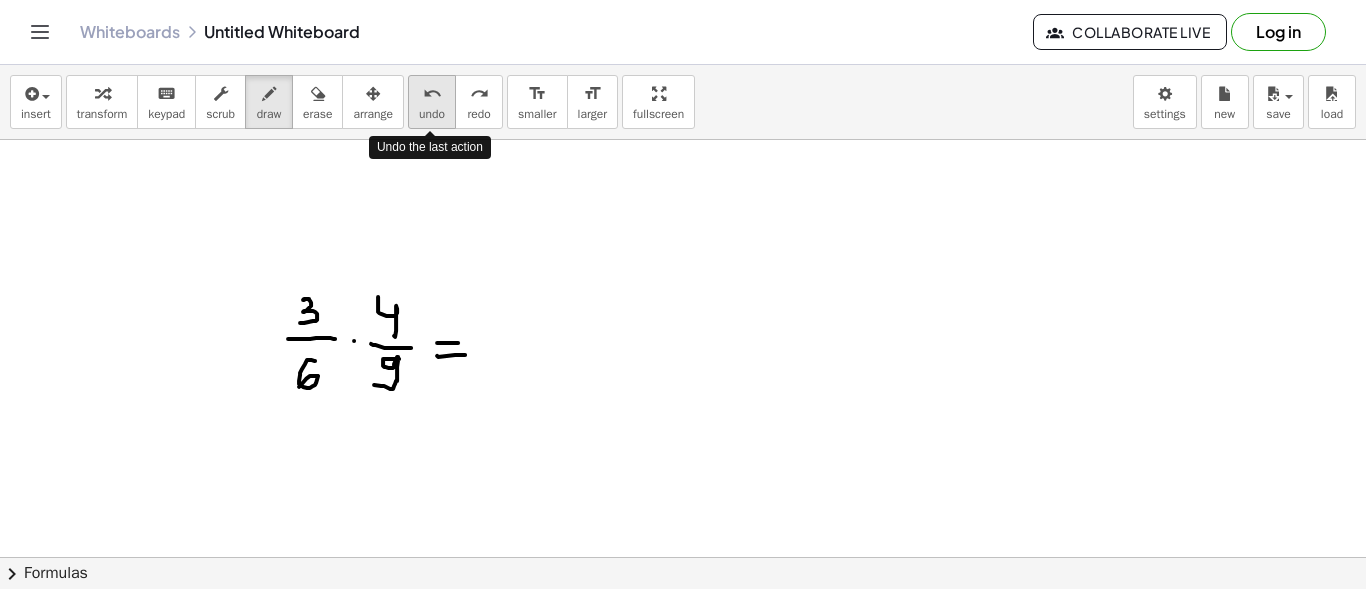 click on "undo" at bounding box center [432, 94] 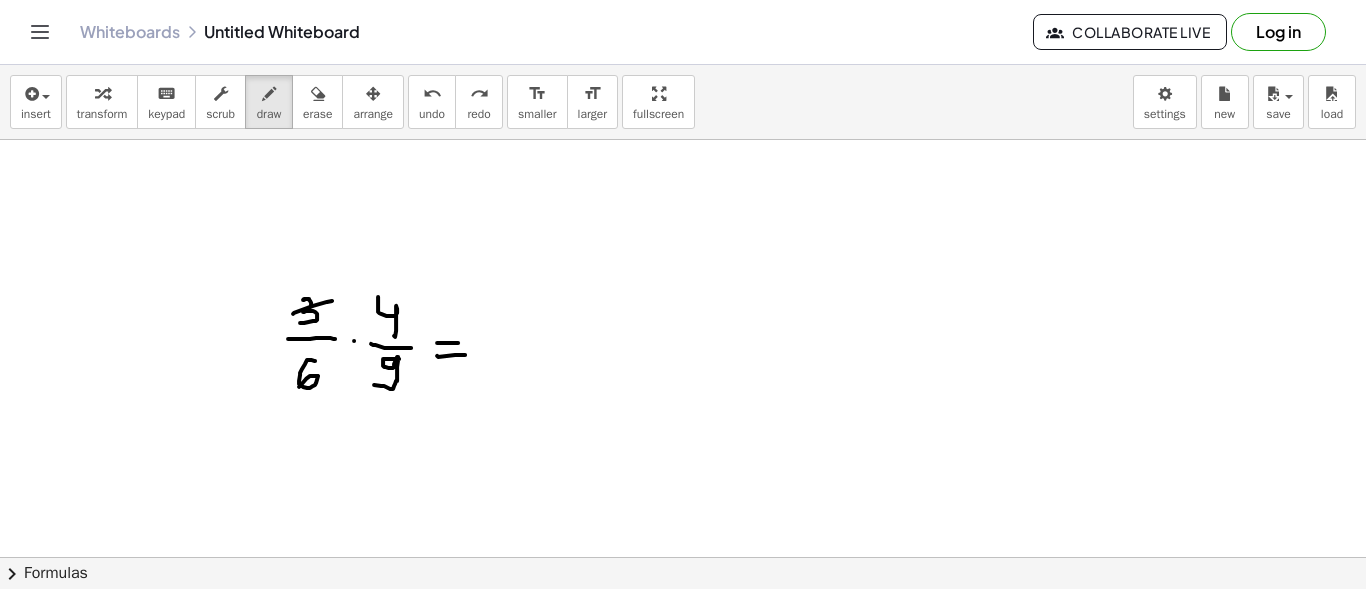 drag, startPoint x: 293, startPoint y: 312, endPoint x: 333, endPoint y: 299, distance: 42.059483 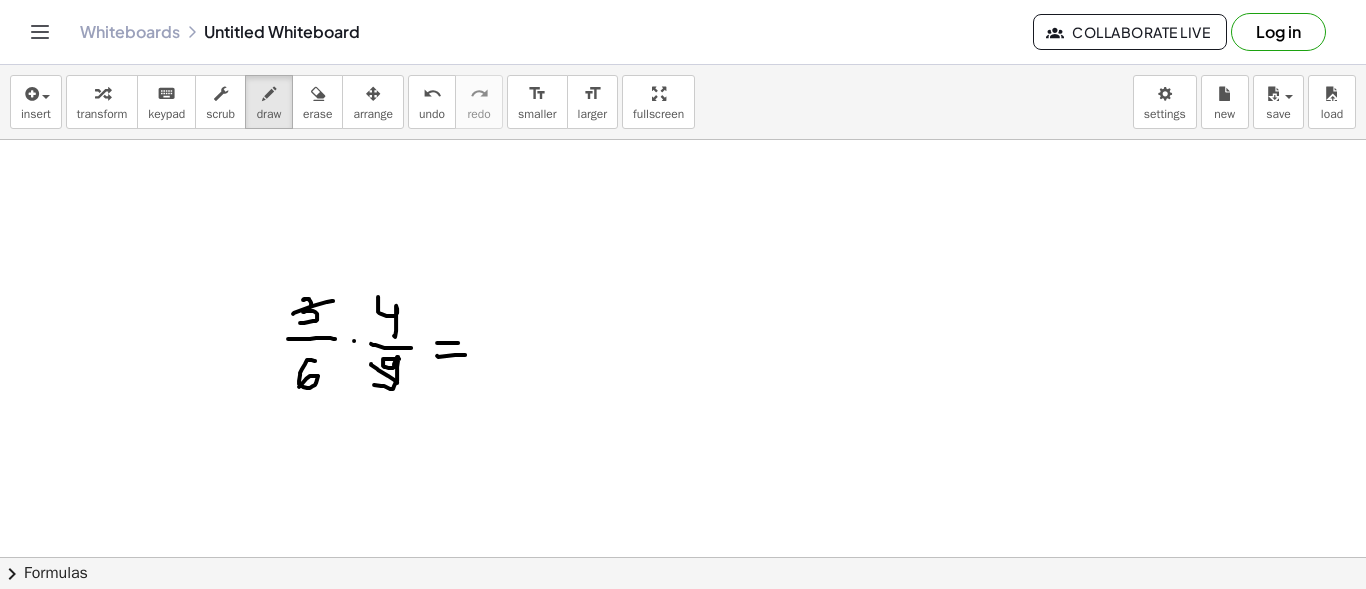 drag, startPoint x: 371, startPoint y: 362, endPoint x: 397, endPoint y: 381, distance: 32.202484 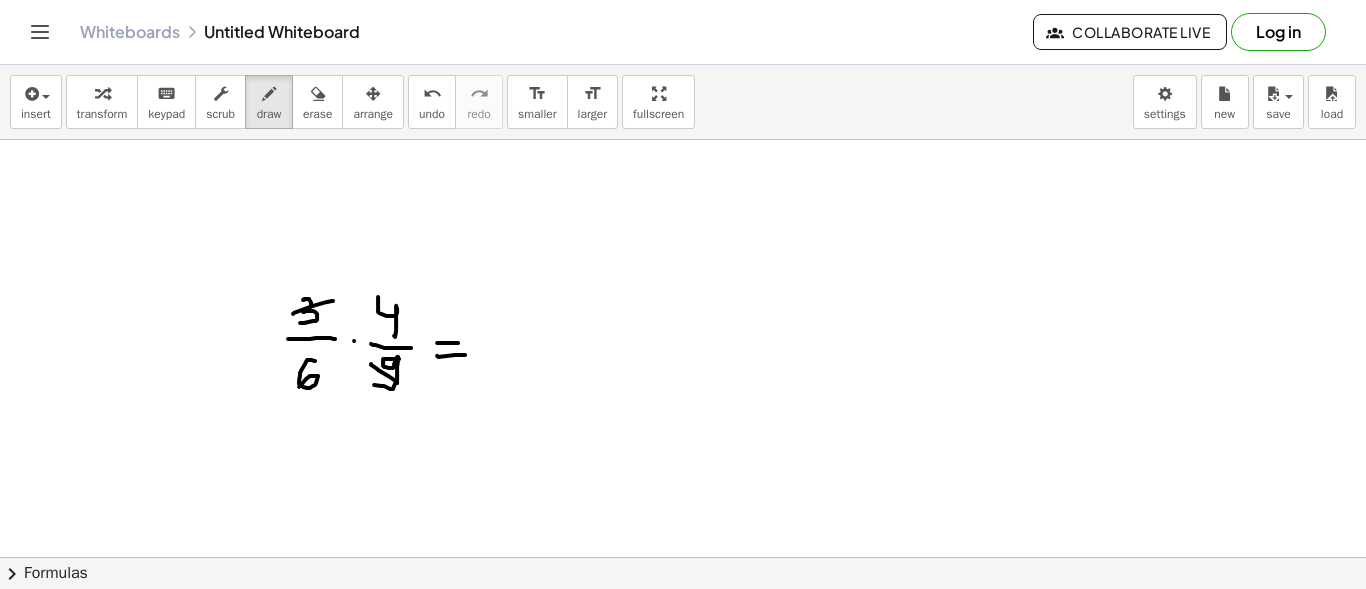 click at bounding box center (683, -653) 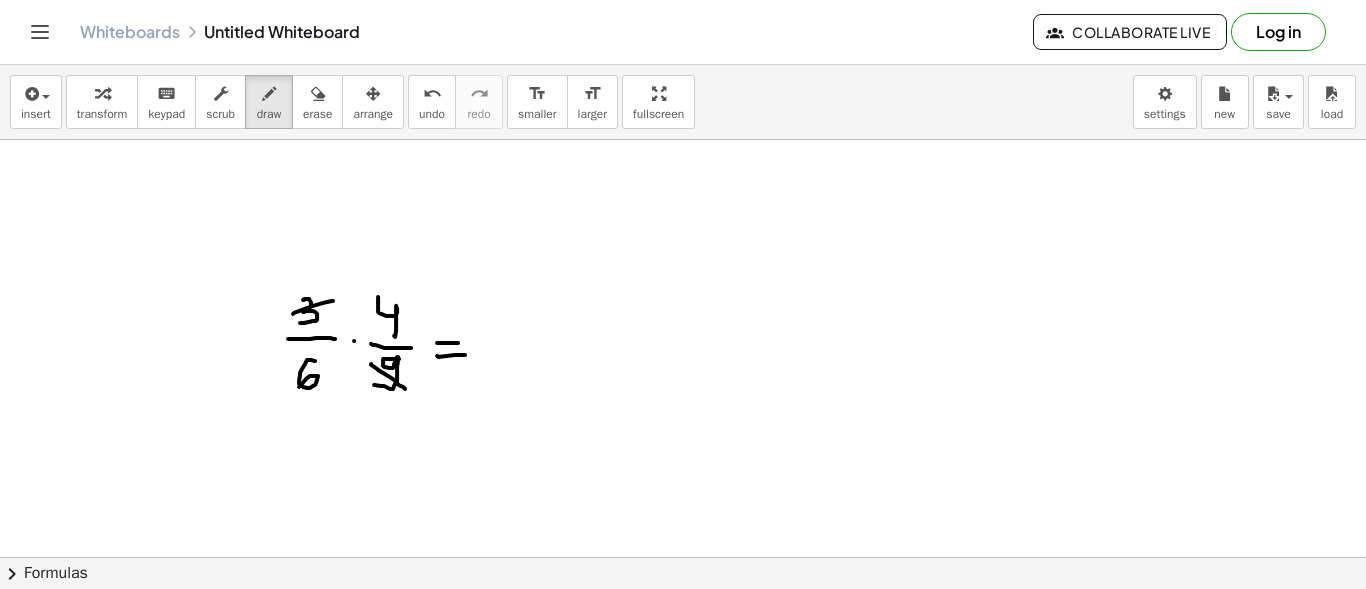 click at bounding box center [683, -653] 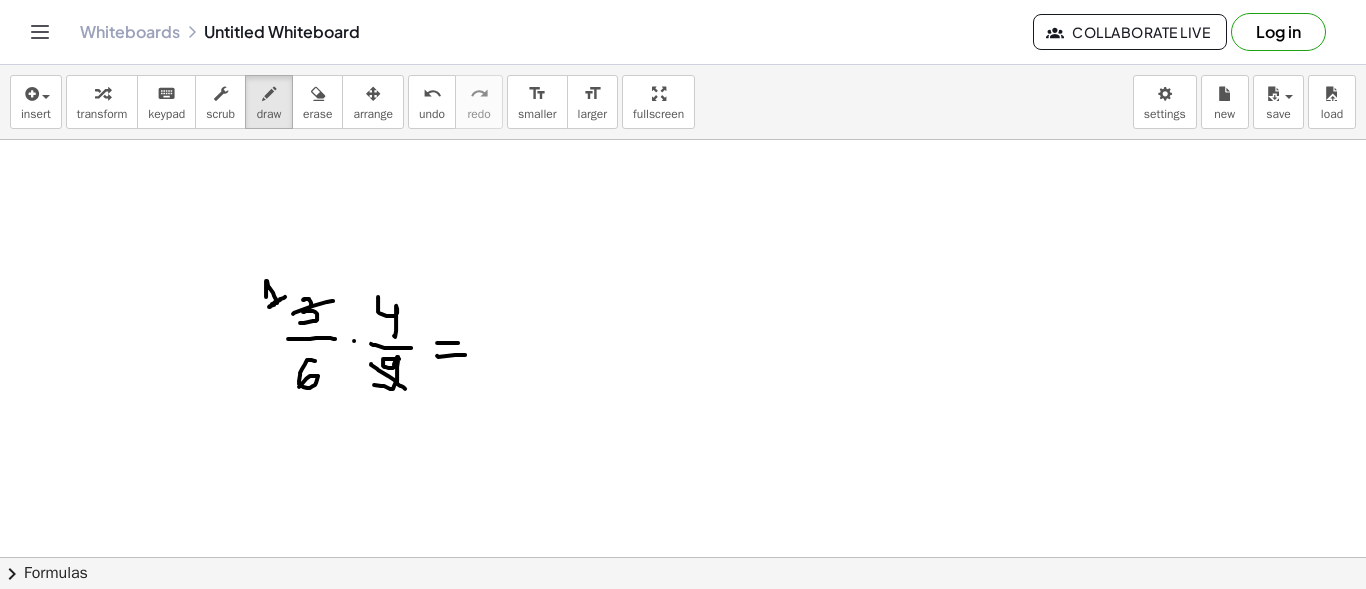 drag, startPoint x: 266, startPoint y: 295, endPoint x: 285, endPoint y: 295, distance: 19 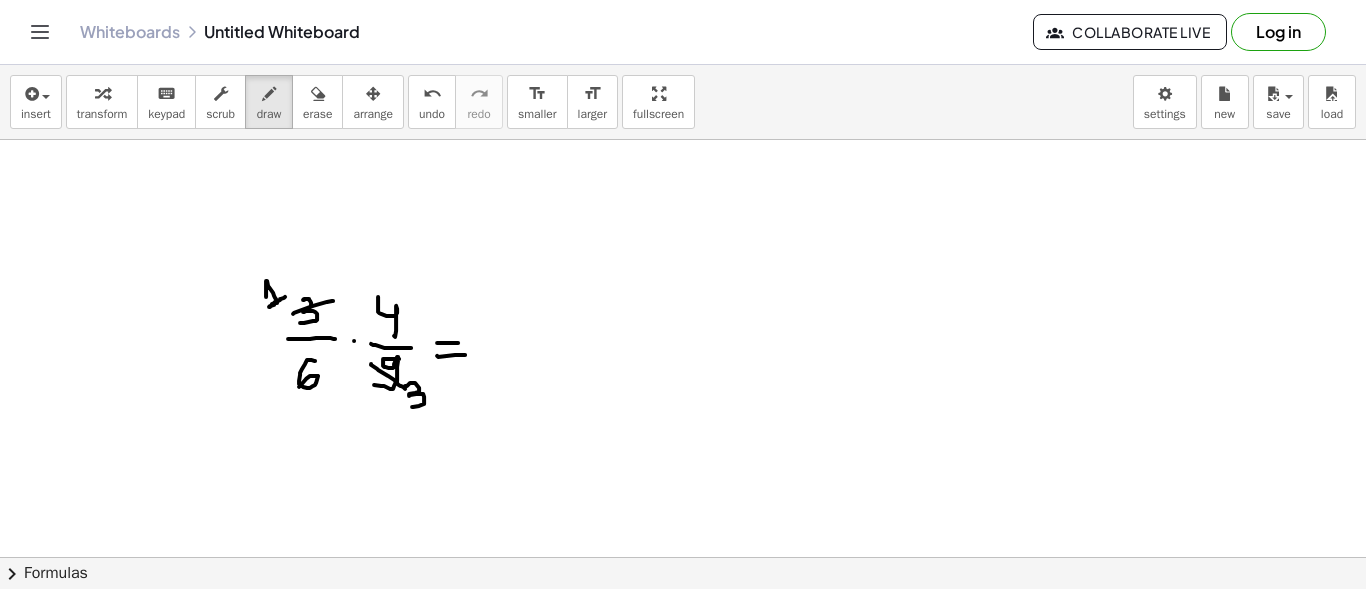 drag, startPoint x: 405, startPoint y: 384, endPoint x: 412, endPoint y: 405, distance: 22.135944 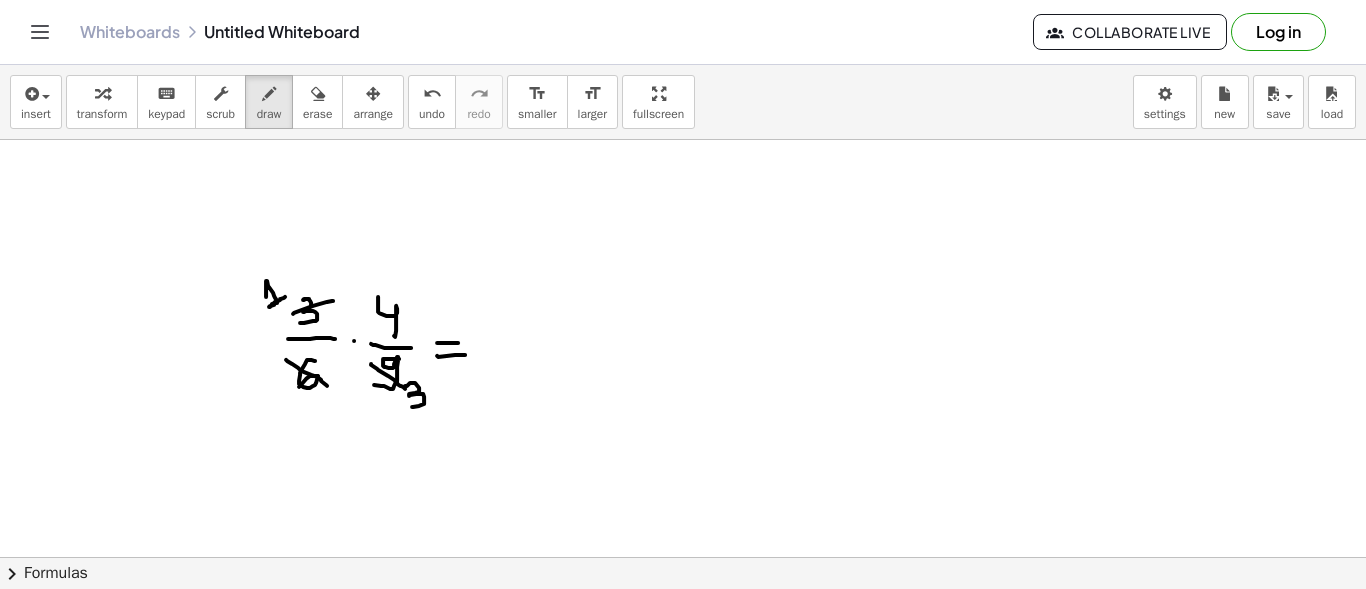 drag, startPoint x: 286, startPoint y: 358, endPoint x: 327, endPoint y: 384, distance: 48.548943 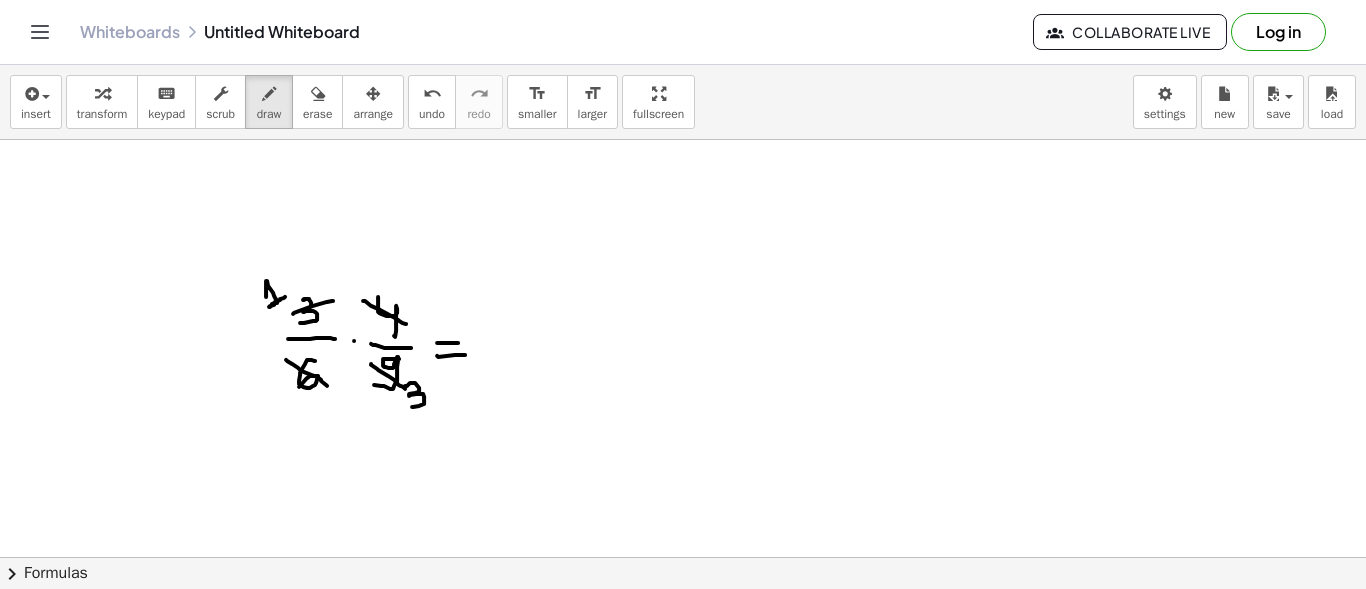 drag, startPoint x: 363, startPoint y: 299, endPoint x: 406, endPoint y: 322, distance: 48.76474 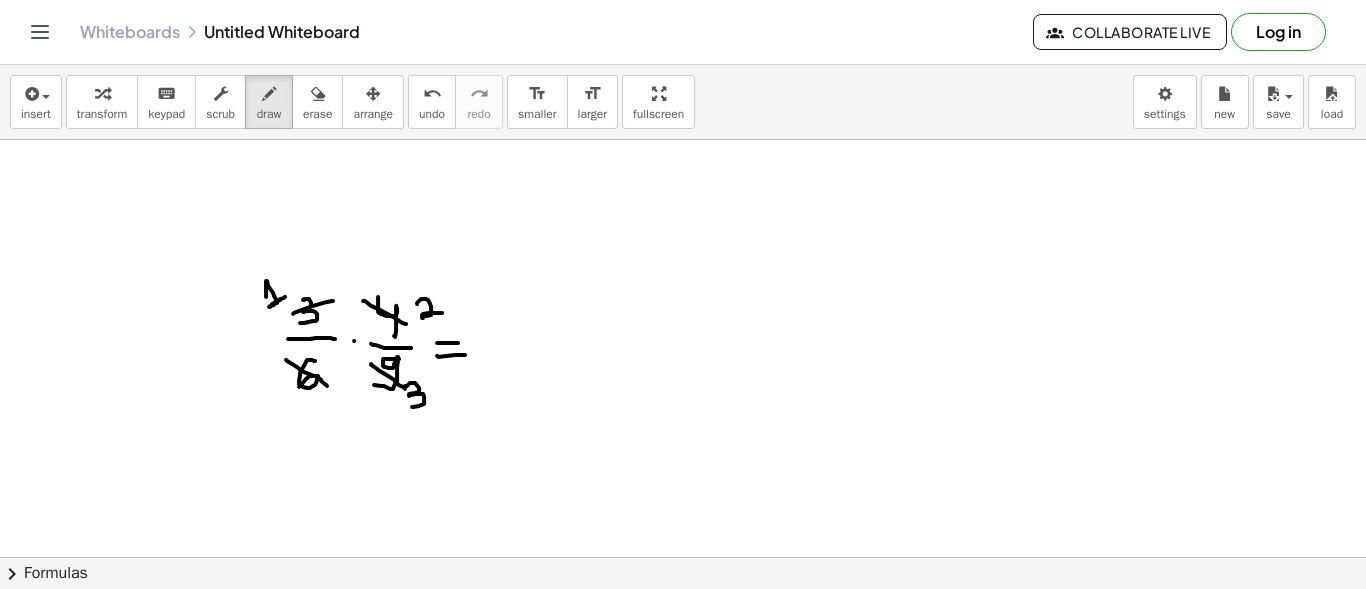 drag, startPoint x: 417, startPoint y: 302, endPoint x: 442, endPoint y: 312, distance: 26.925823 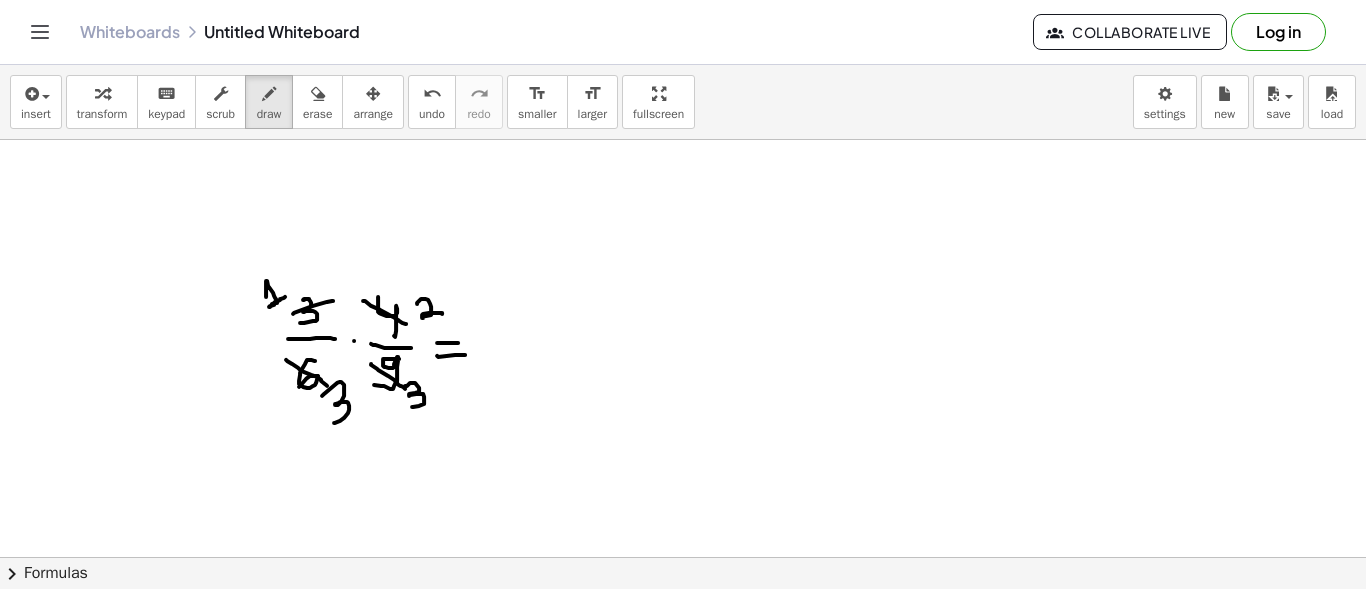 drag, startPoint x: 322, startPoint y: 394, endPoint x: 334, endPoint y: 421, distance: 29.546574 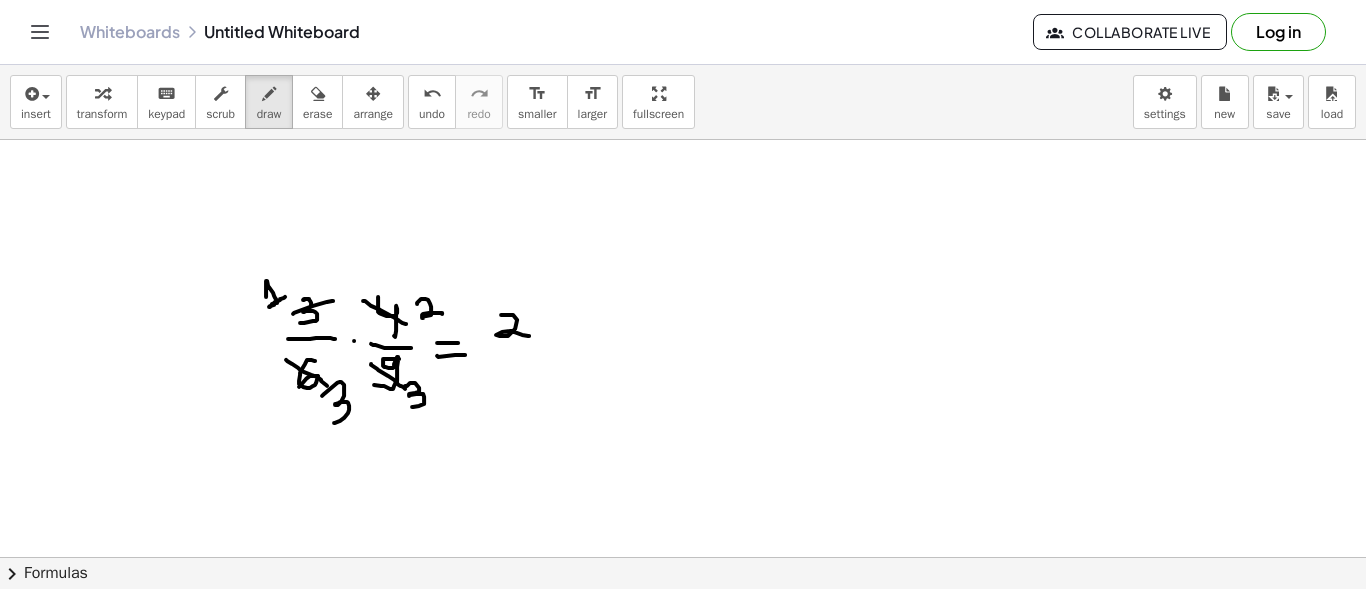 drag, startPoint x: 501, startPoint y: 313, endPoint x: 527, endPoint y: 334, distance: 33.42155 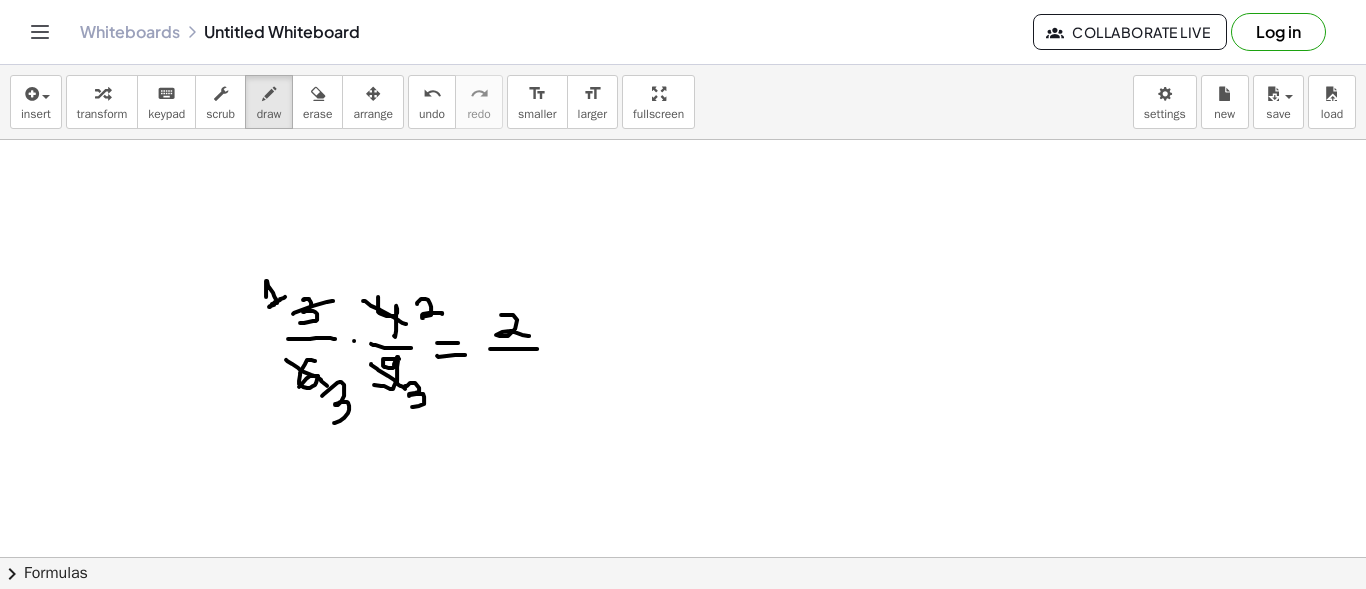drag, startPoint x: 490, startPoint y: 347, endPoint x: 537, endPoint y: 347, distance: 47 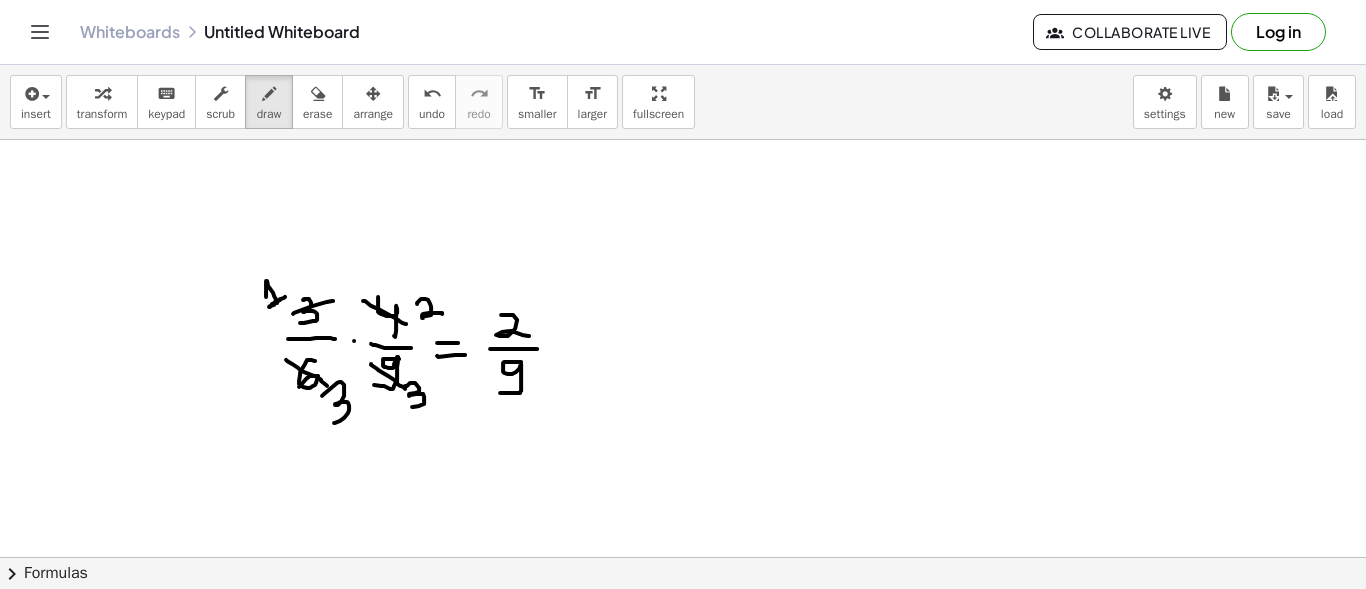 drag, startPoint x: 521, startPoint y: 360, endPoint x: 500, endPoint y: 391, distance: 37.44329 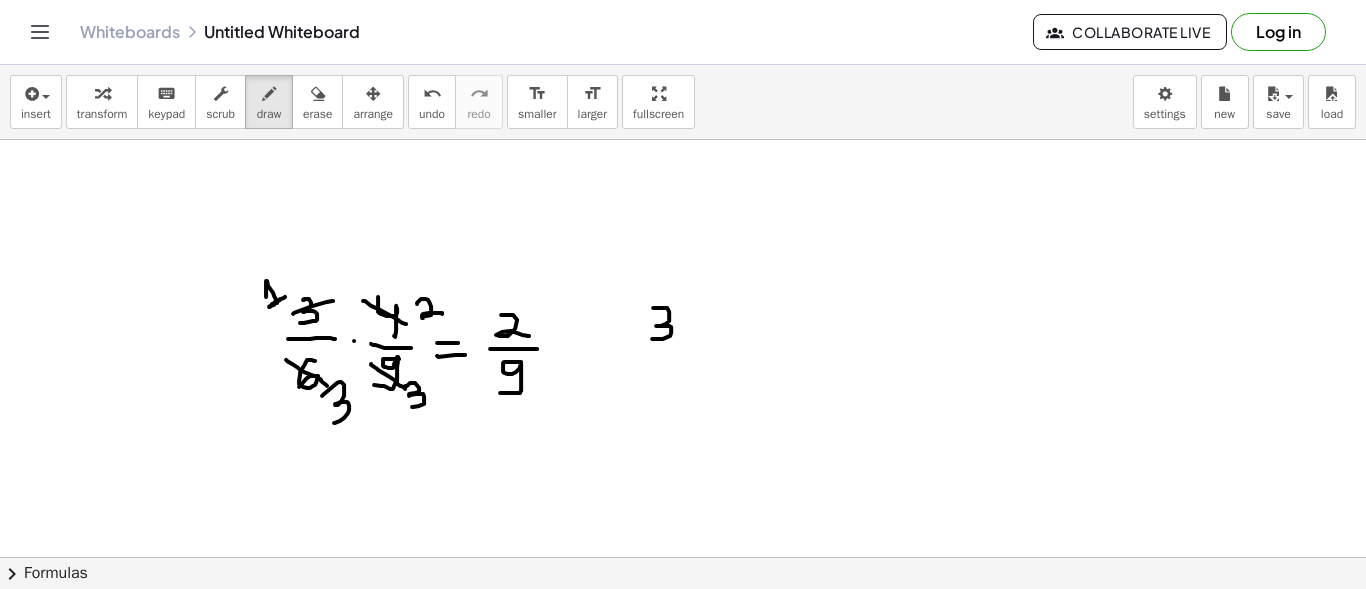 drag, startPoint x: 653, startPoint y: 306, endPoint x: 652, endPoint y: 337, distance: 31.016125 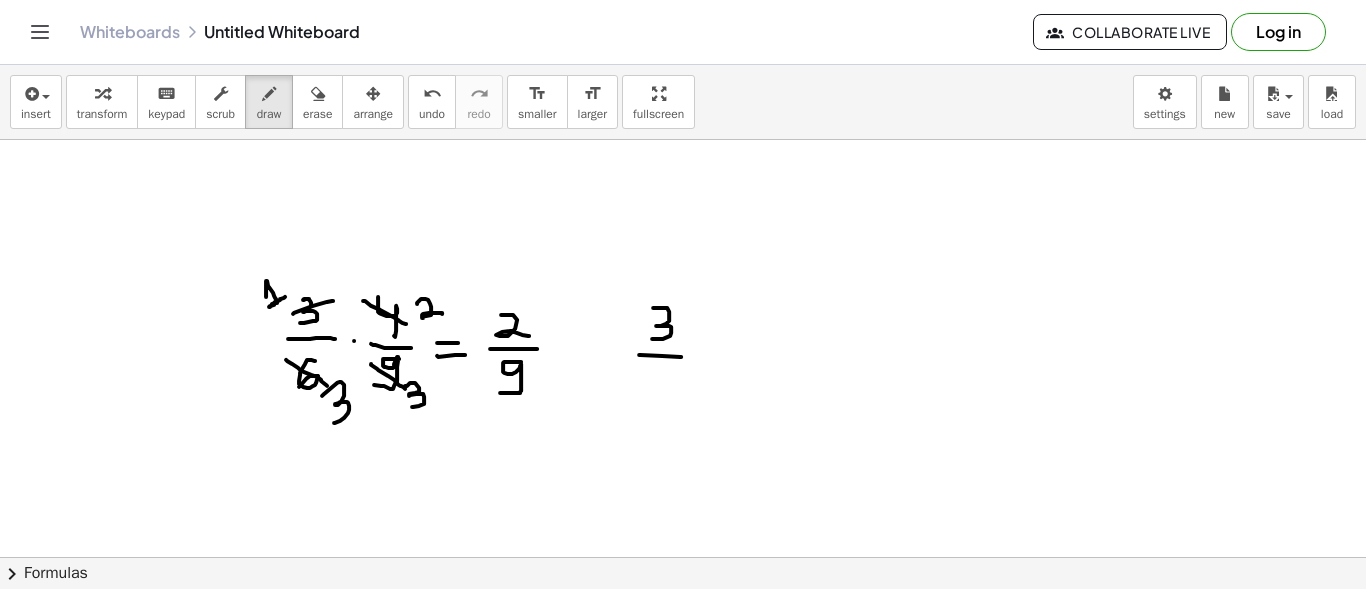 drag, startPoint x: 639, startPoint y: 353, endPoint x: 688, endPoint y: 355, distance: 49.0408 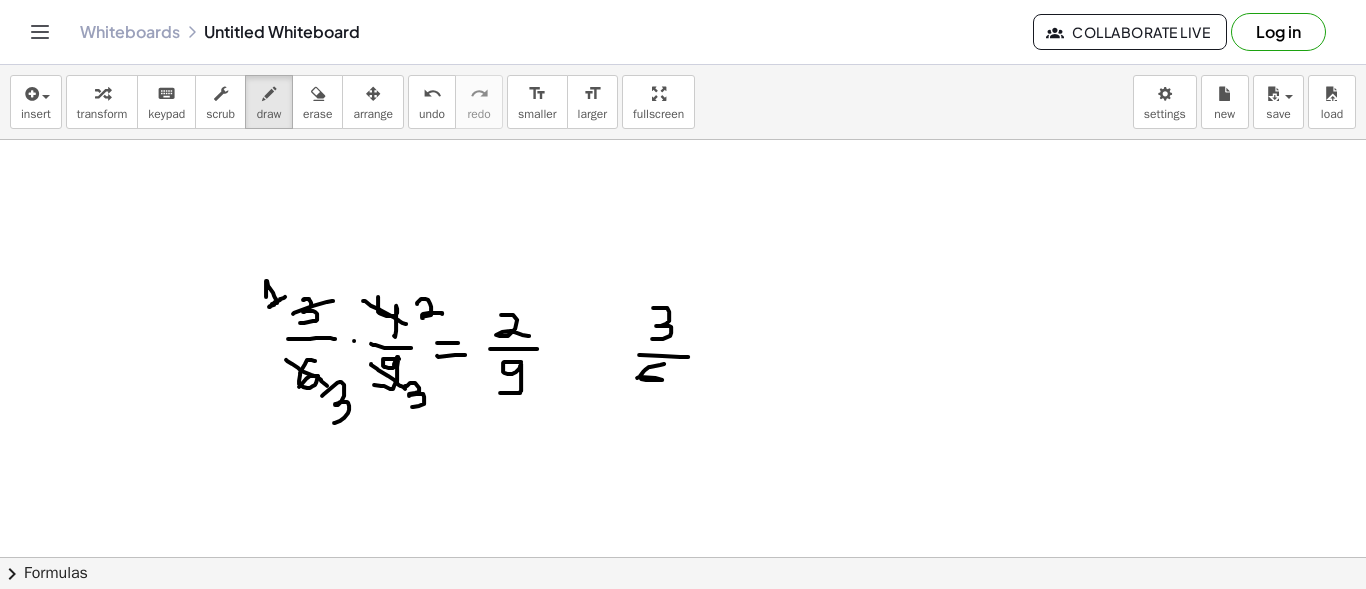drag, startPoint x: 664, startPoint y: 362, endPoint x: 637, endPoint y: 376, distance: 30.413813 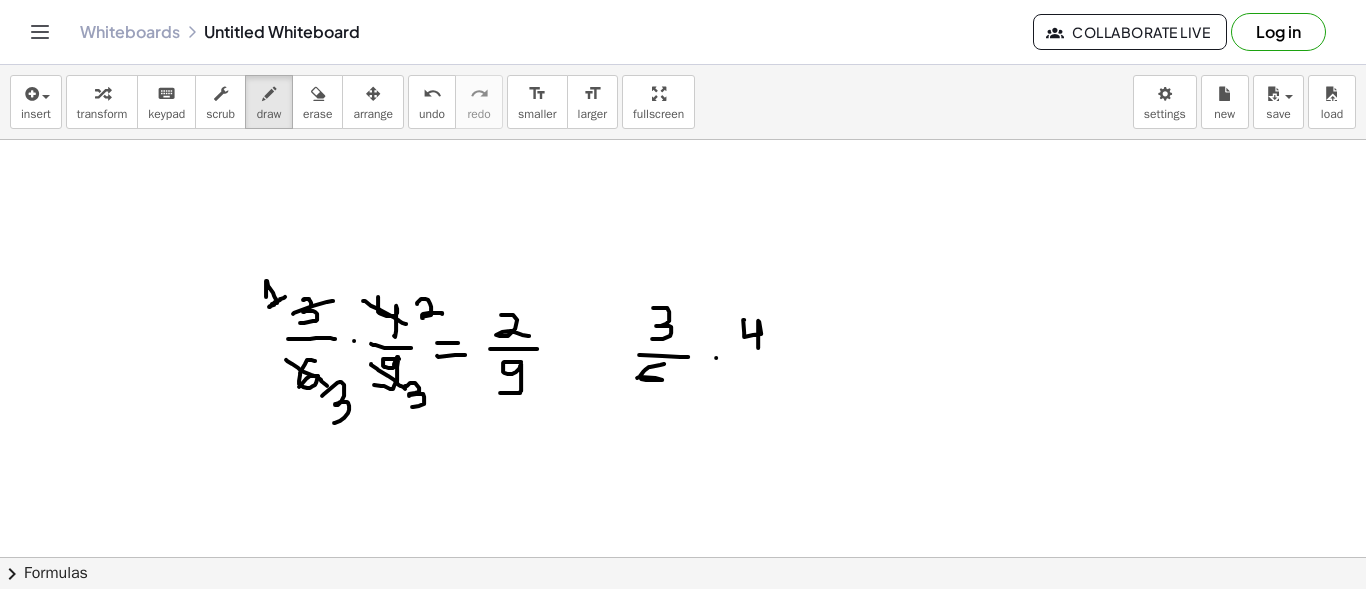 drag, startPoint x: 744, startPoint y: 318, endPoint x: 758, endPoint y: 346, distance: 31.304953 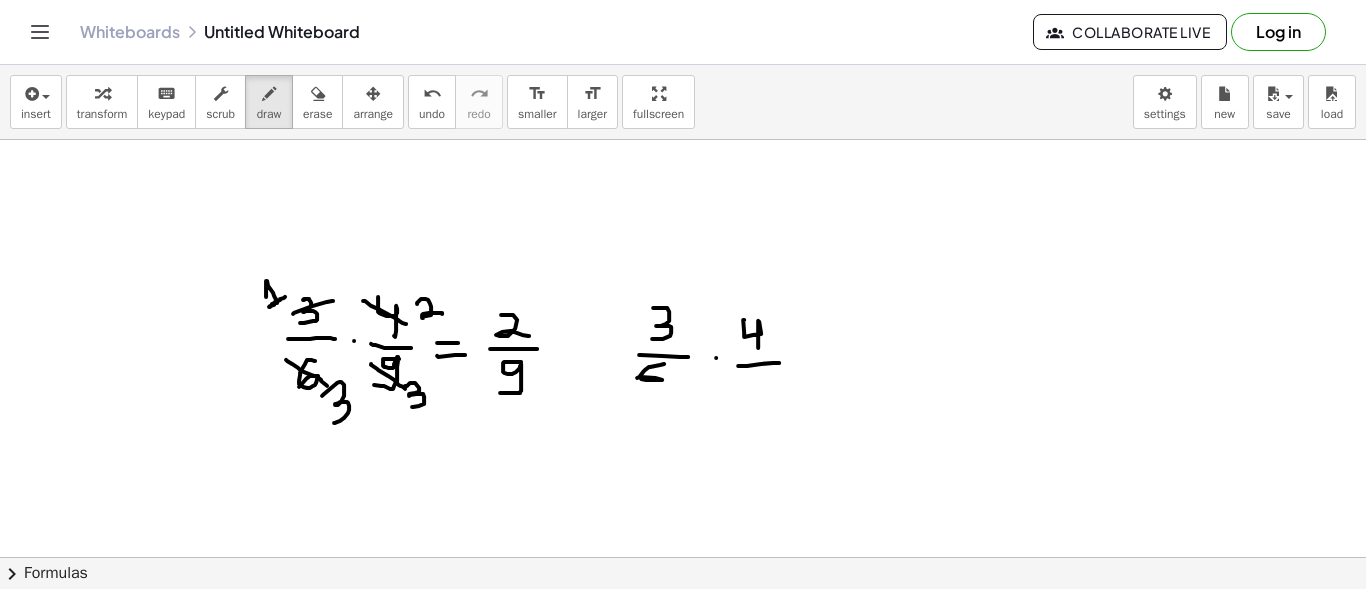 drag, startPoint x: 738, startPoint y: 364, endPoint x: 780, endPoint y: 361, distance: 42.107006 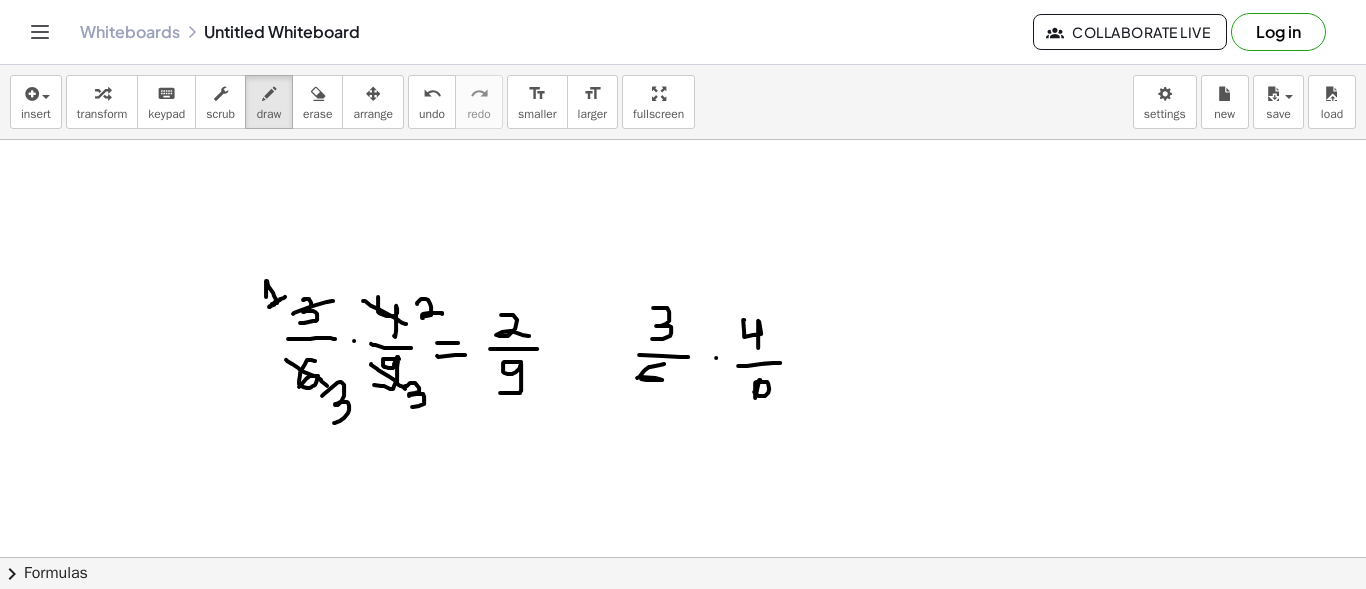 drag, startPoint x: 760, startPoint y: 378, endPoint x: 754, endPoint y: 389, distance: 12.529964 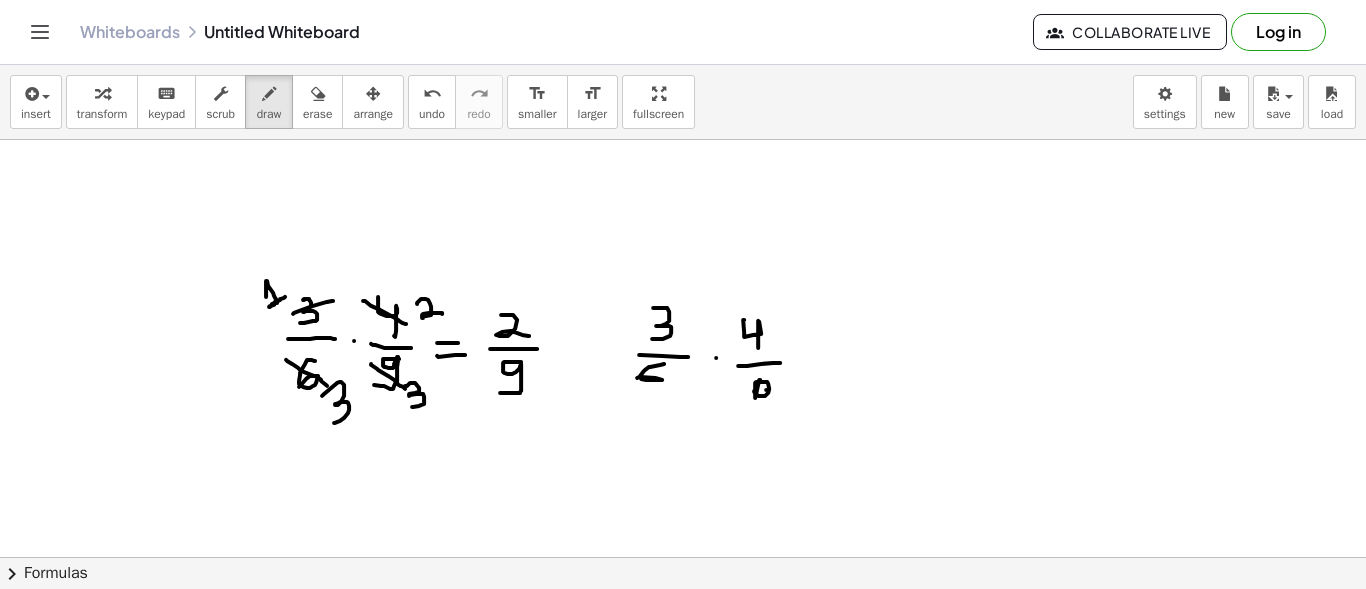 click at bounding box center [683, -653] 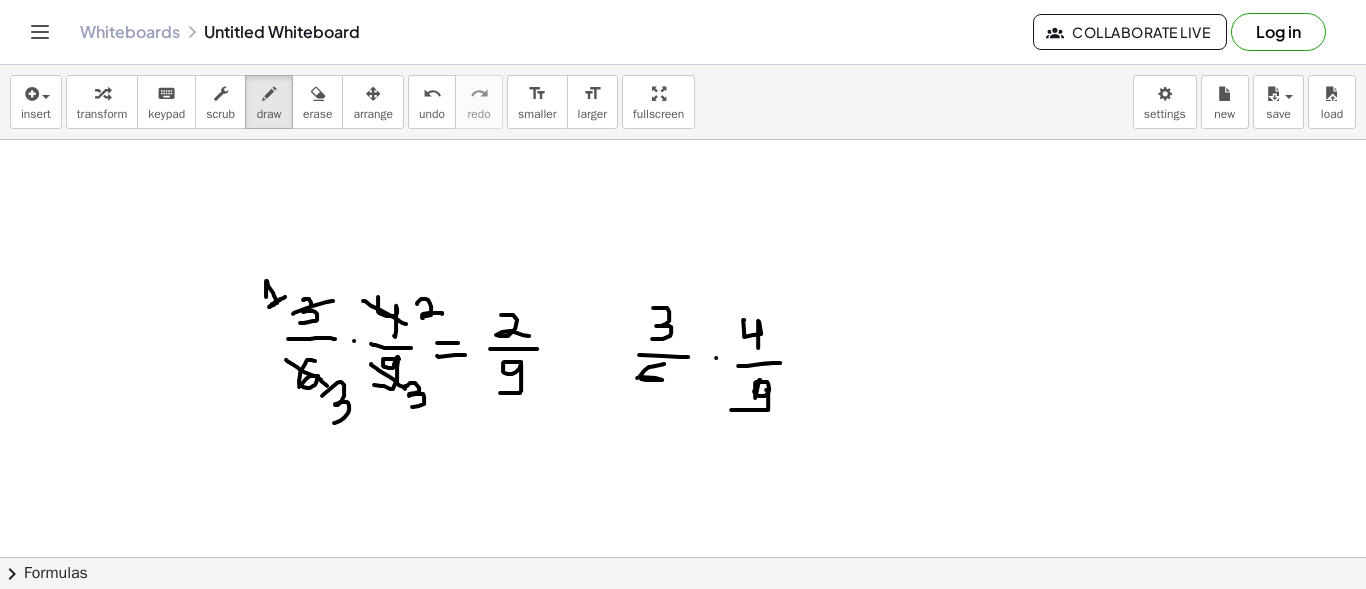 drag, startPoint x: 768, startPoint y: 387, endPoint x: 731, endPoint y: 408, distance: 42.544094 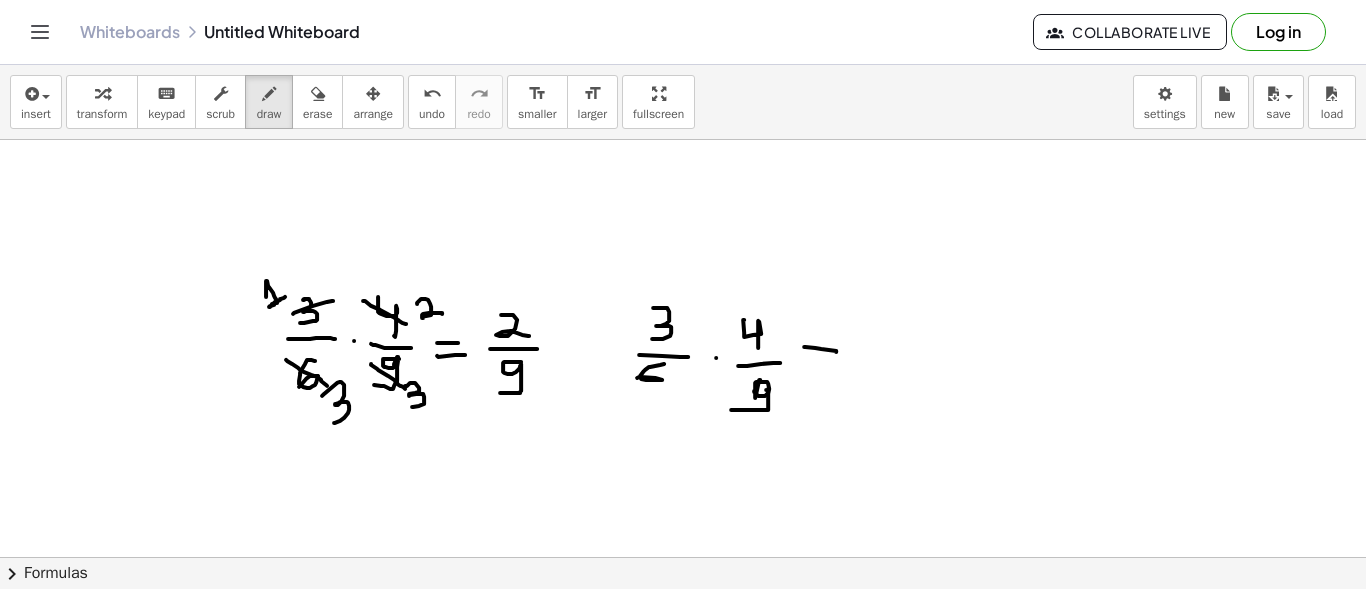 drag, startPoint x: 804, startPoint y: 345, endPoint x: 836, endPoint y: 350, distance: 32.38827 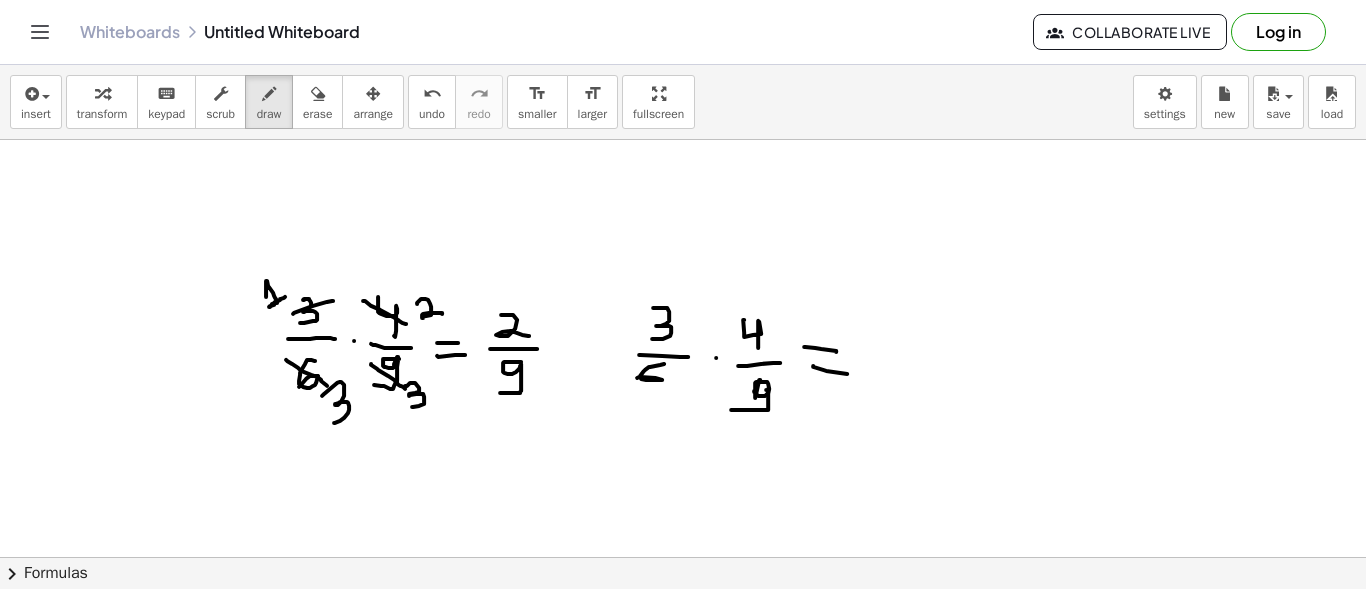 drag, startPoint x: 813, startPoint y: 364, endPoint x: 846, endPoint y: 372, distance: 33.955853 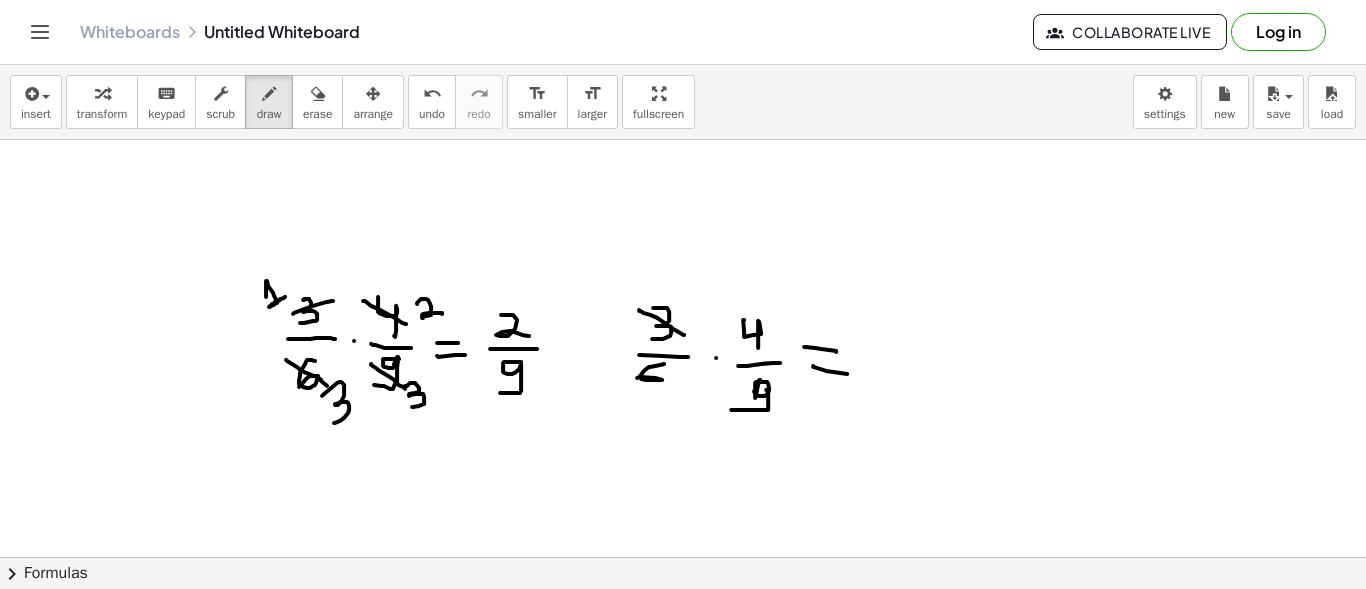 drag, startPoint x: 639, startPoint y: 308, endPoint x: 683, endPoint y: 333, distance: 50.606323 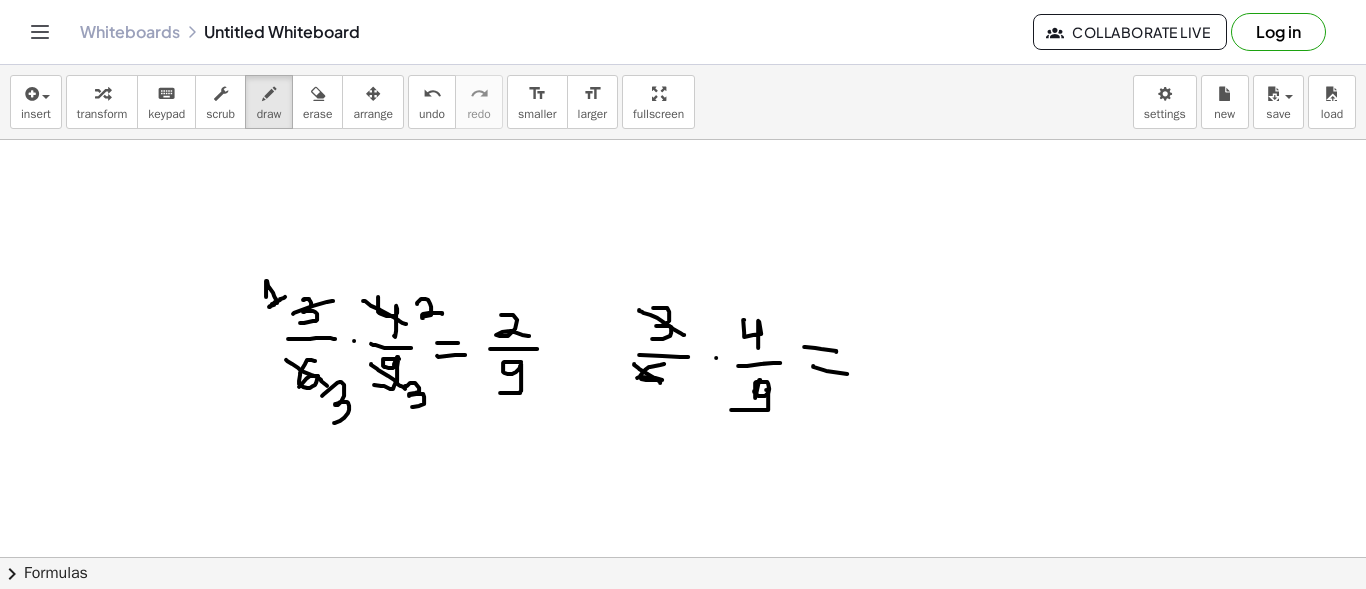 drag, startPoint x: 634, startPoint y: 362, endPoint x: 660, endPoint y: 381, distance: 32.202484 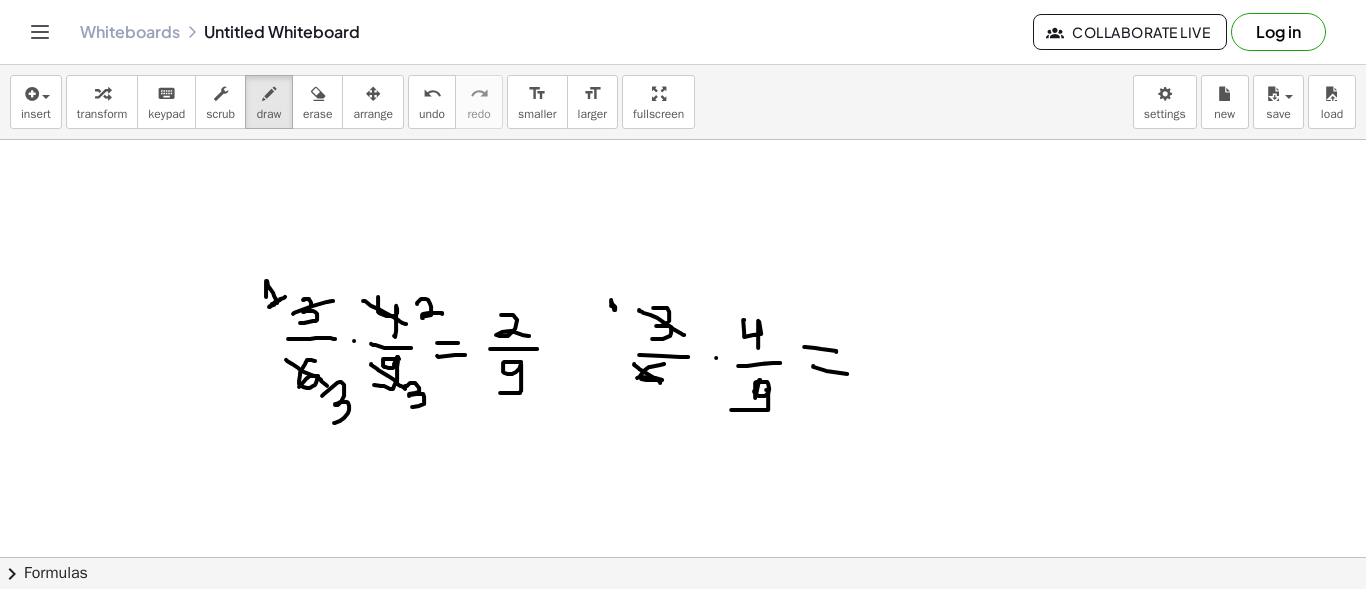 click at bounding box center (683, -653) 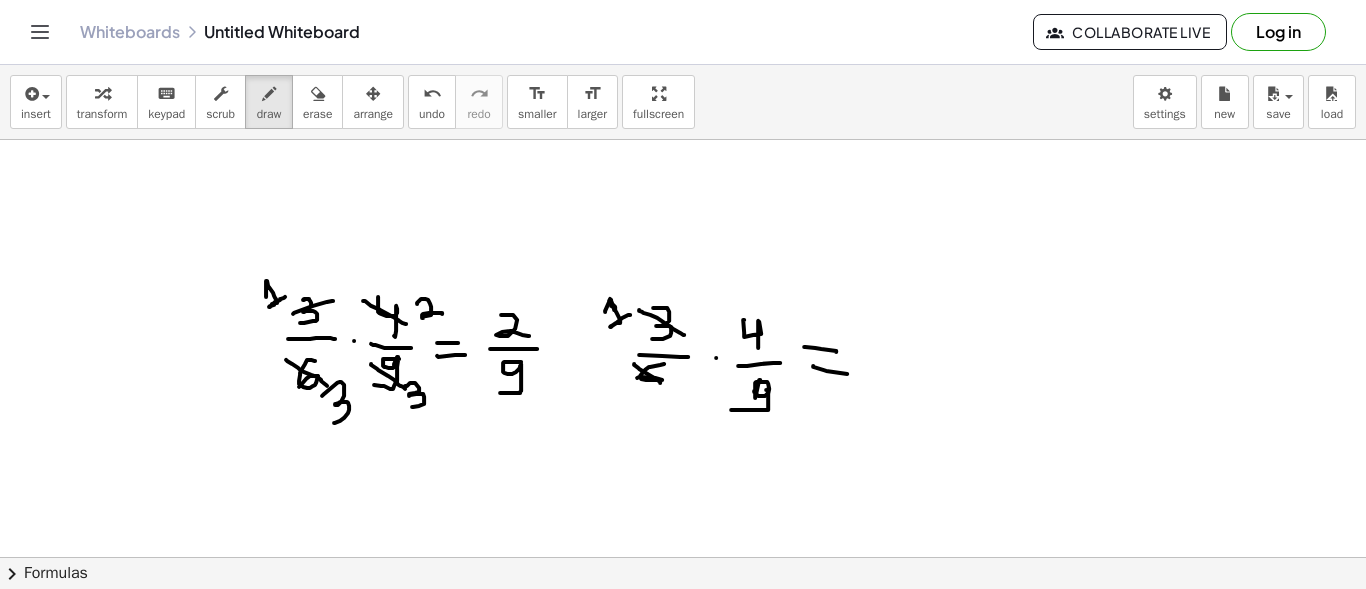 drag, startPoint x: 605, startPoint y: 310, endPoint x: 630, endPoint y: 313, distance: 25.179358 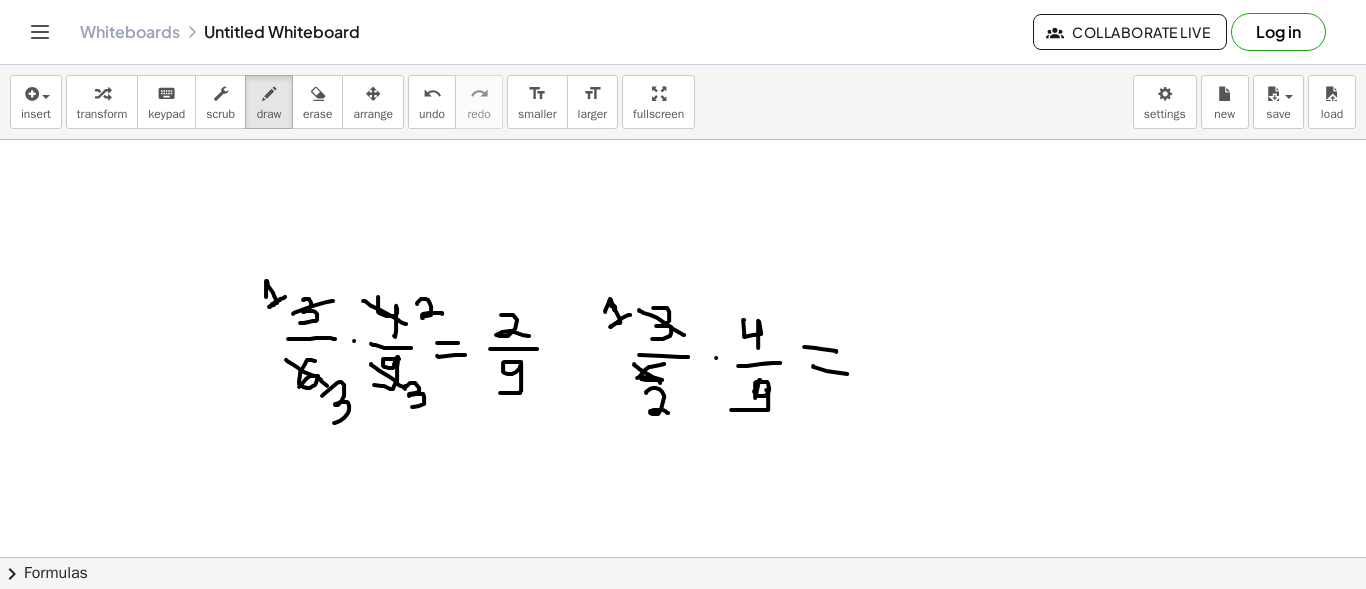 drag, startPoint x: 646, startPoint y: 391, endPoint x: 668, endPoint y: 411, distance: 29.732138 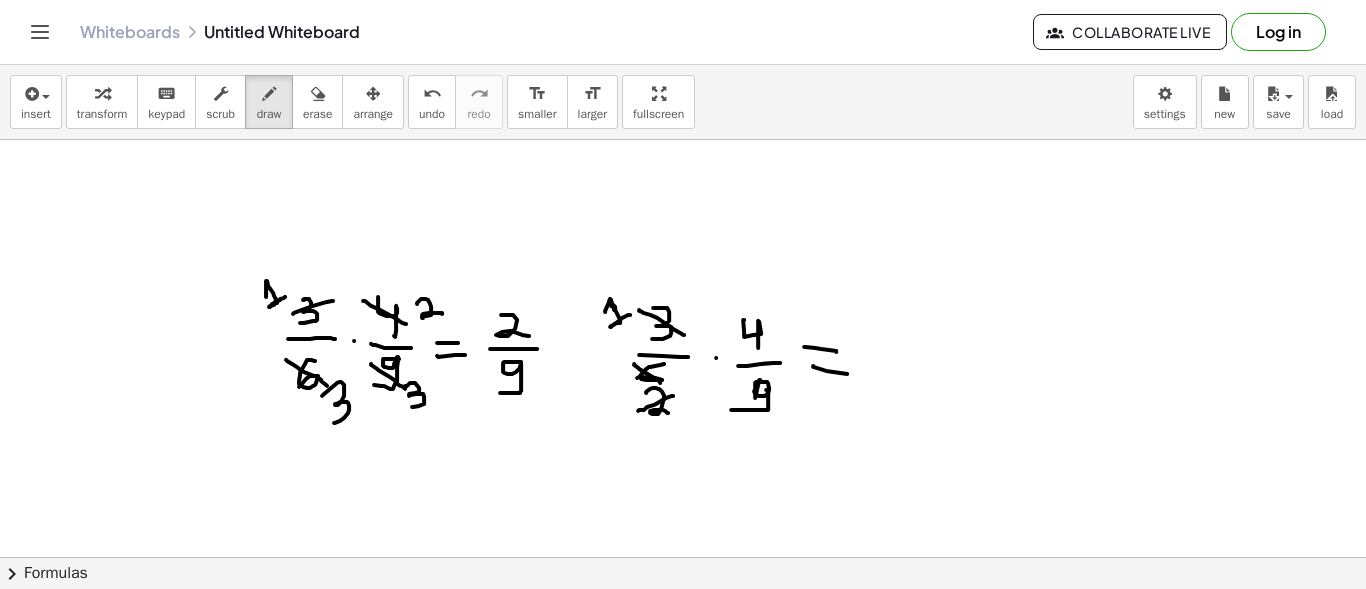 drag, startPoint x: 673, startPoint y: 394, endPoint x: 638, endPoint y: 408, distance: 37.696156 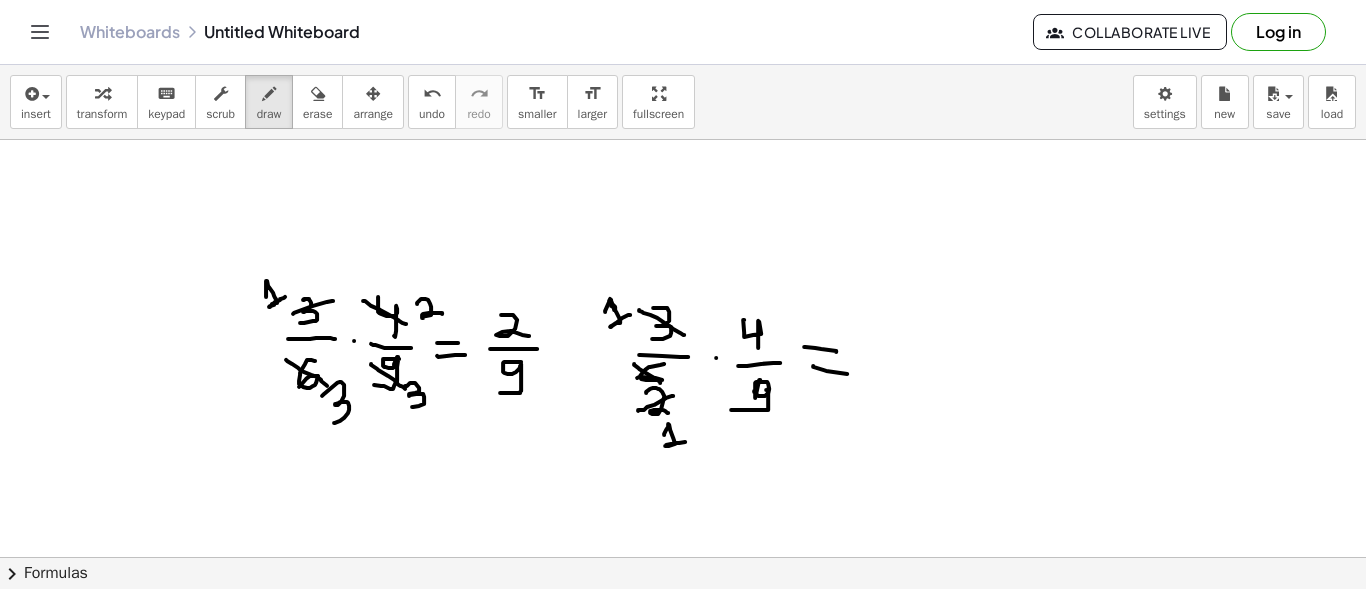 drag, startPoint x: 664, startPoint y: 433, endPoint x: 685, endPoint y: 440, distance: 22.135944 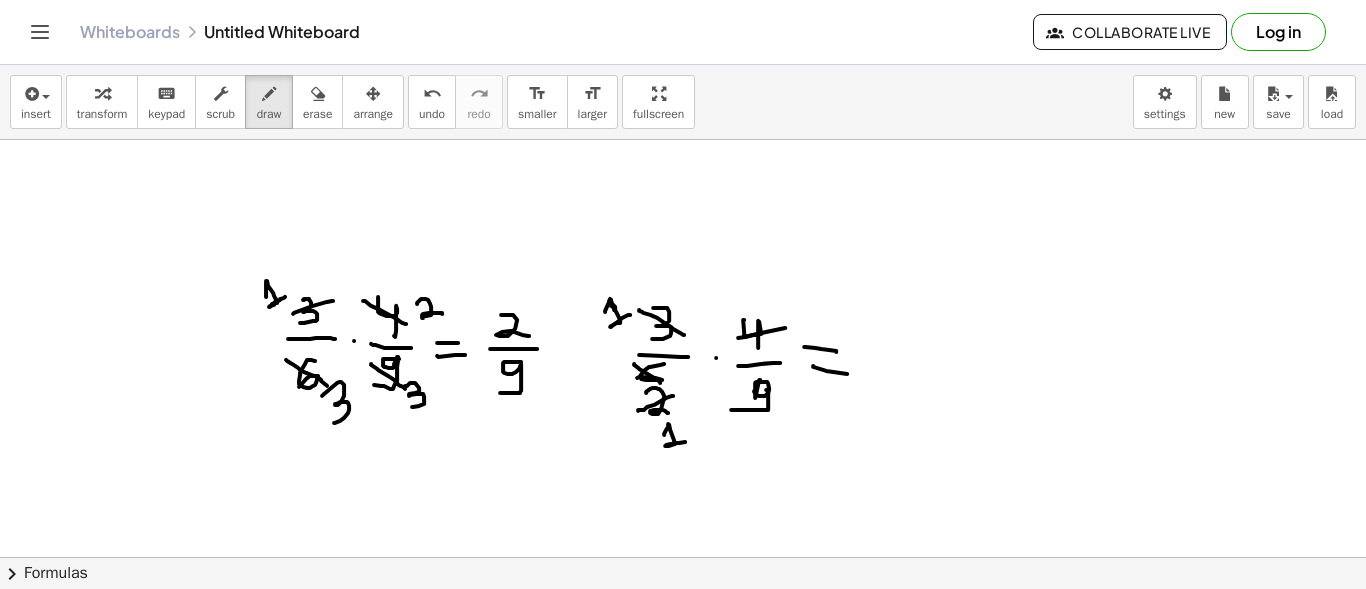 drag, startPoint x: 738, startPoint y: 336, endPoint x: 785, endPoint y: 326, distance: 48.052055 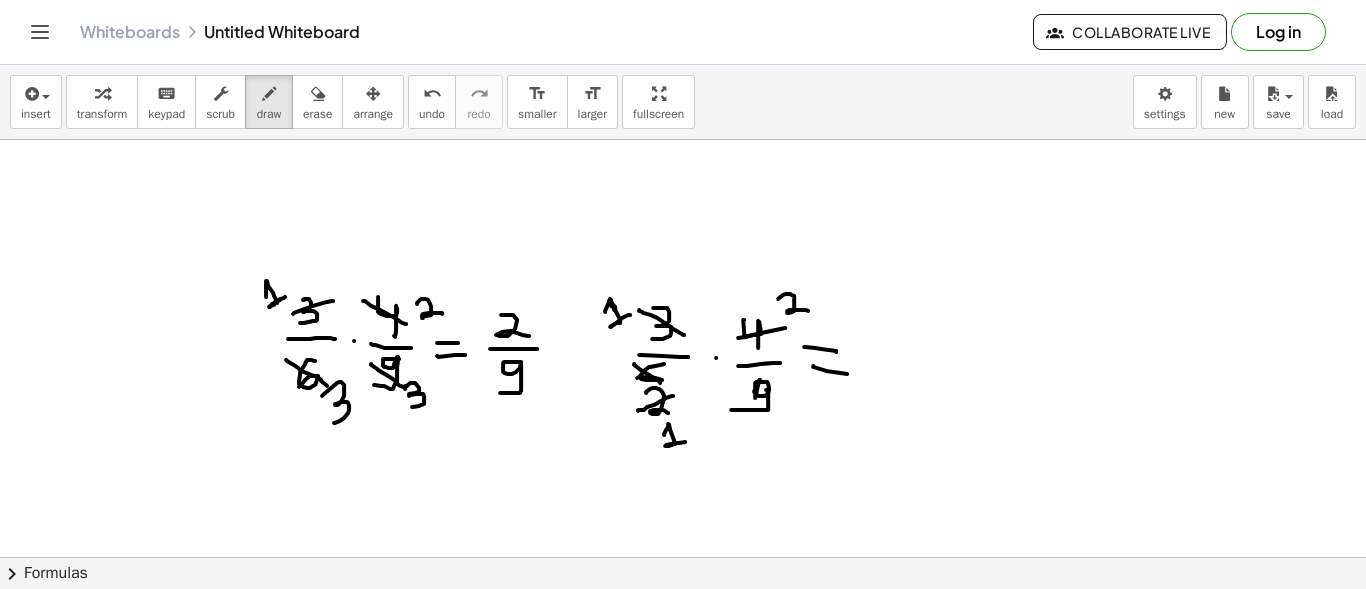 drag, startPoint x: 778, startPoint y: 297, endPoint x: 808, endPoint y: 309, distance: 32.31099 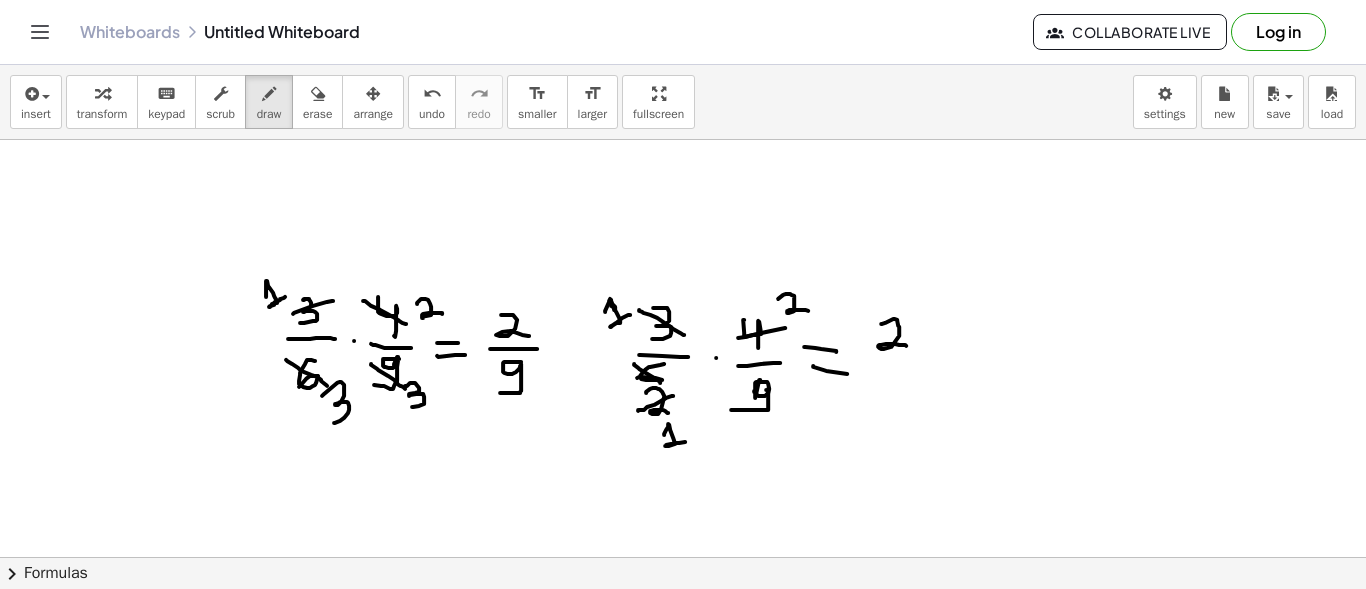drag, startPoint x: 881, startPoint y: 322, endPoint x: 906, endPoint y: 344, distance: 33.30165 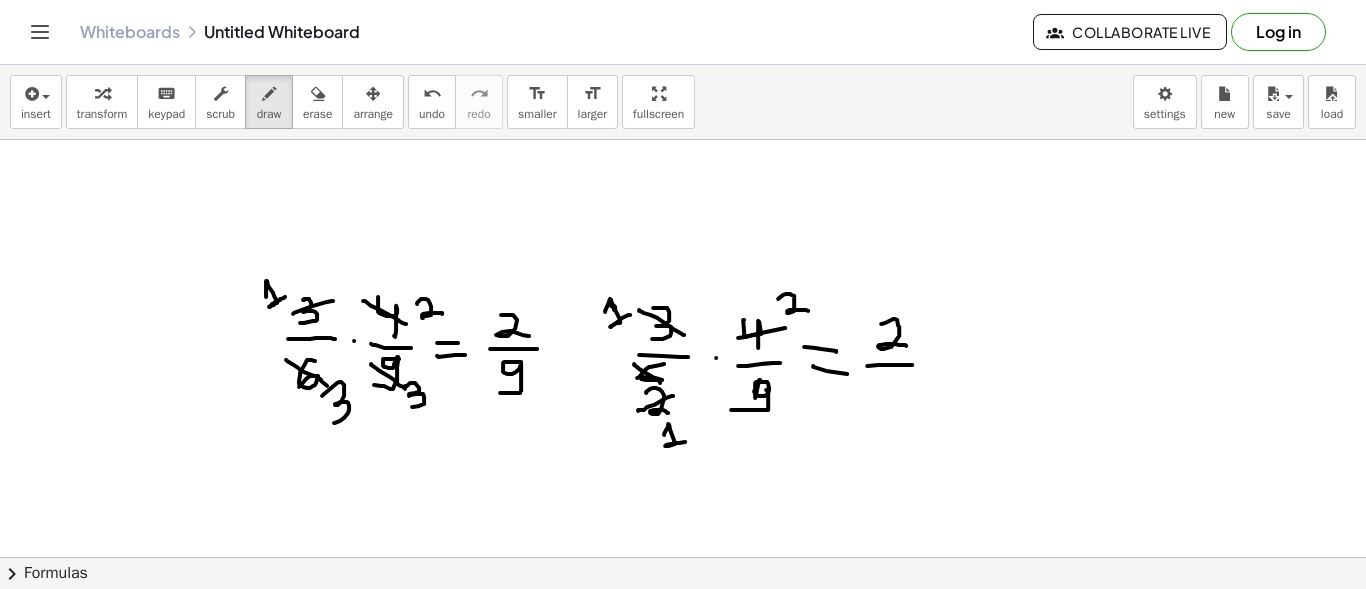 drag, startPoint x: 867, startPoint y: 364, endPoint x: 912, endPoint y: 363, distance: 45.01111 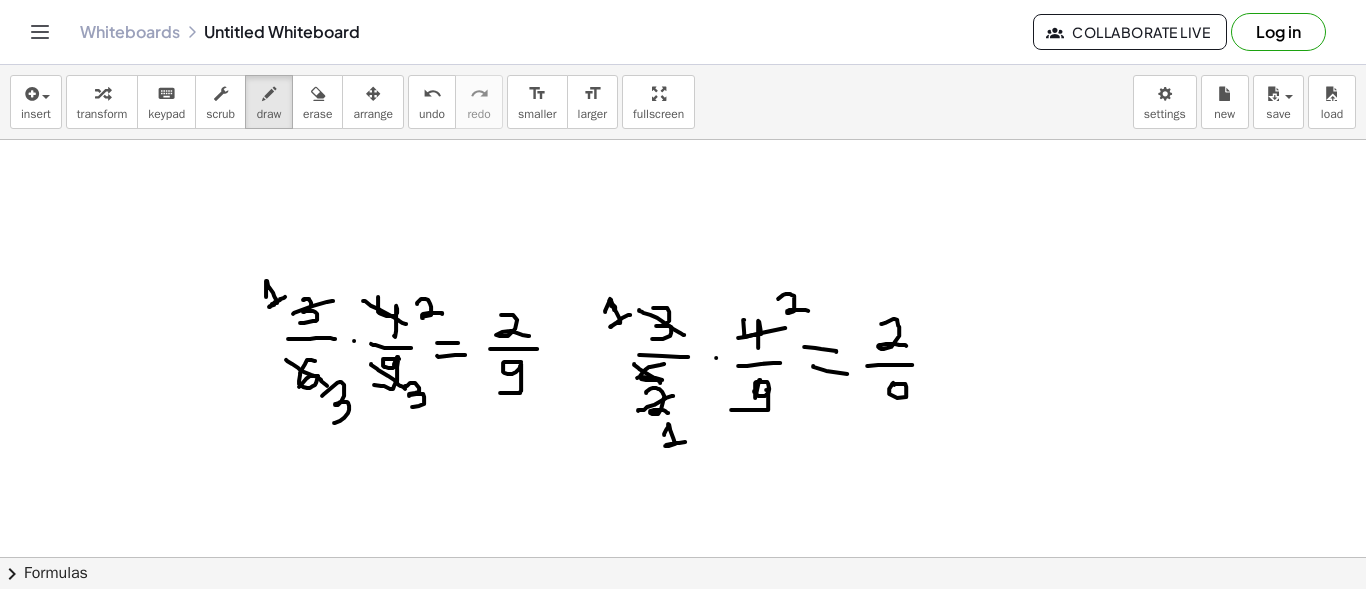 click at bounding box center (683, -653) 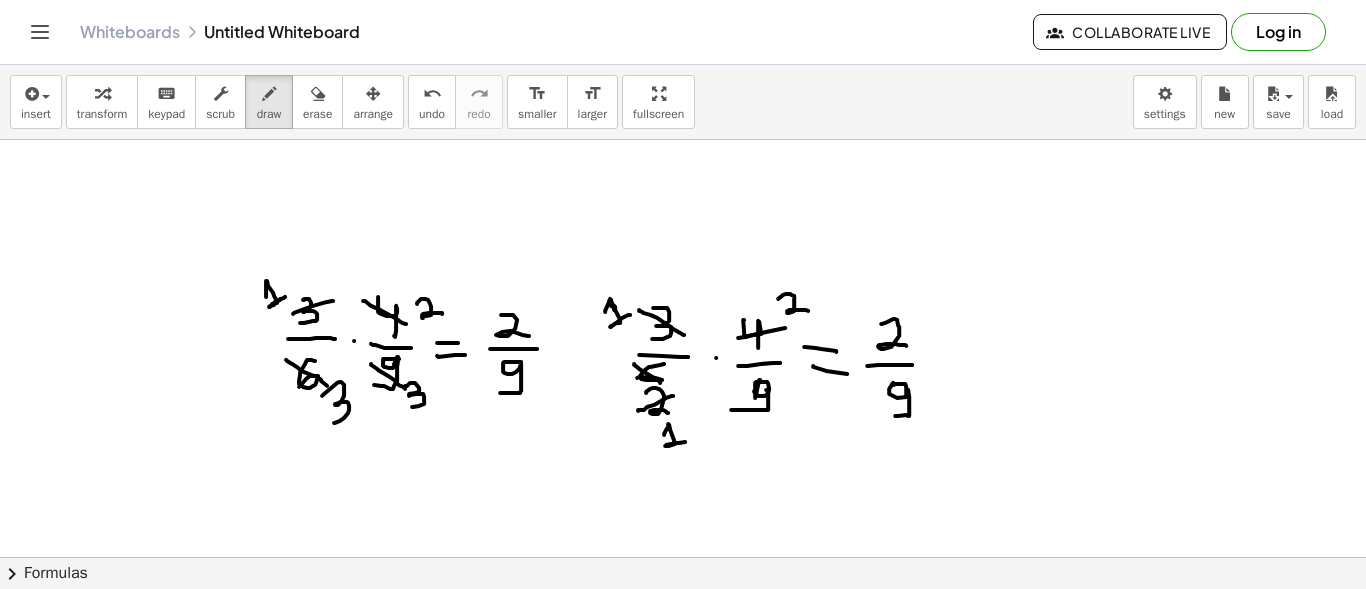 drag, startPoint x: 908, startPoint y: 388, endPoint x: 895, endPoint y: 414, distance: 29.068884 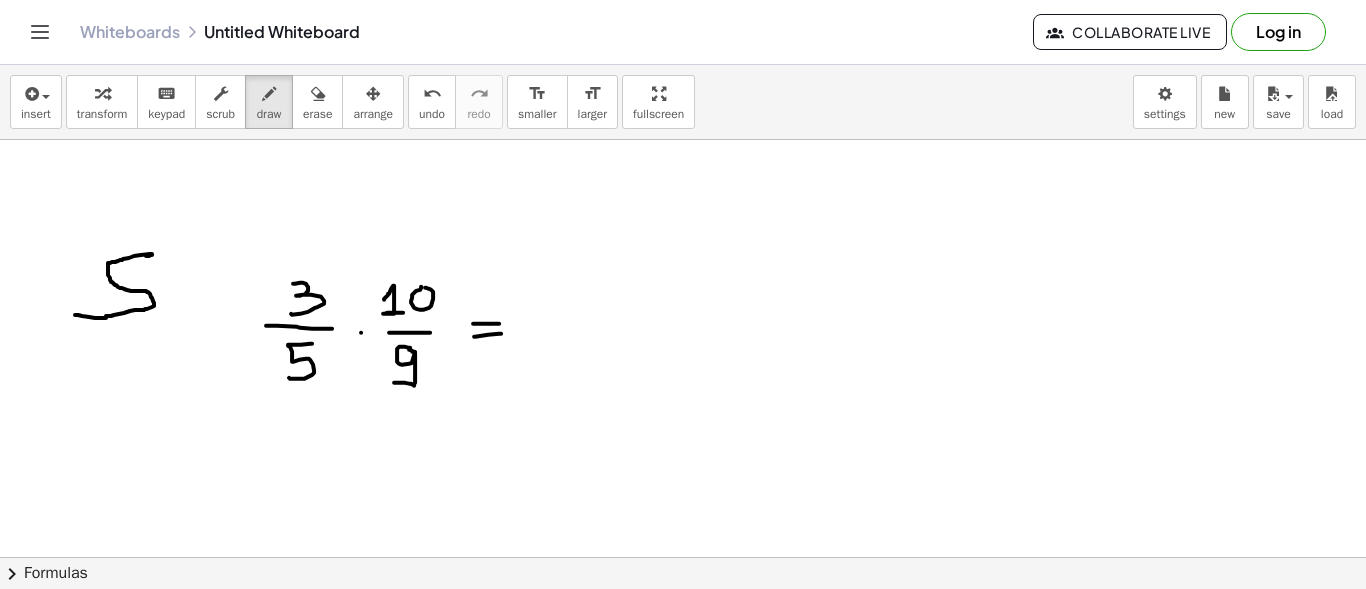 scroll, scrollTop: 1900, scrollLeft: 0, axis: vertical 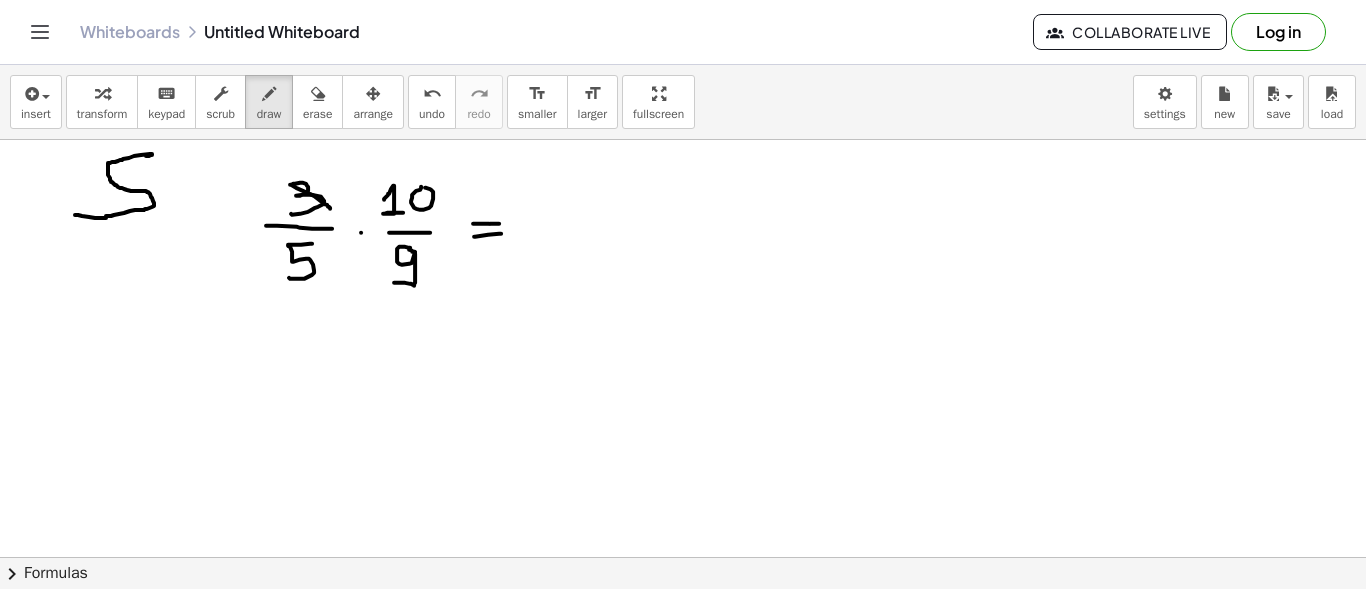 drag, startPoint x: 290, startPoint y: 183, endPoint x: 330, endPoint y: 207, distance: 46.647614 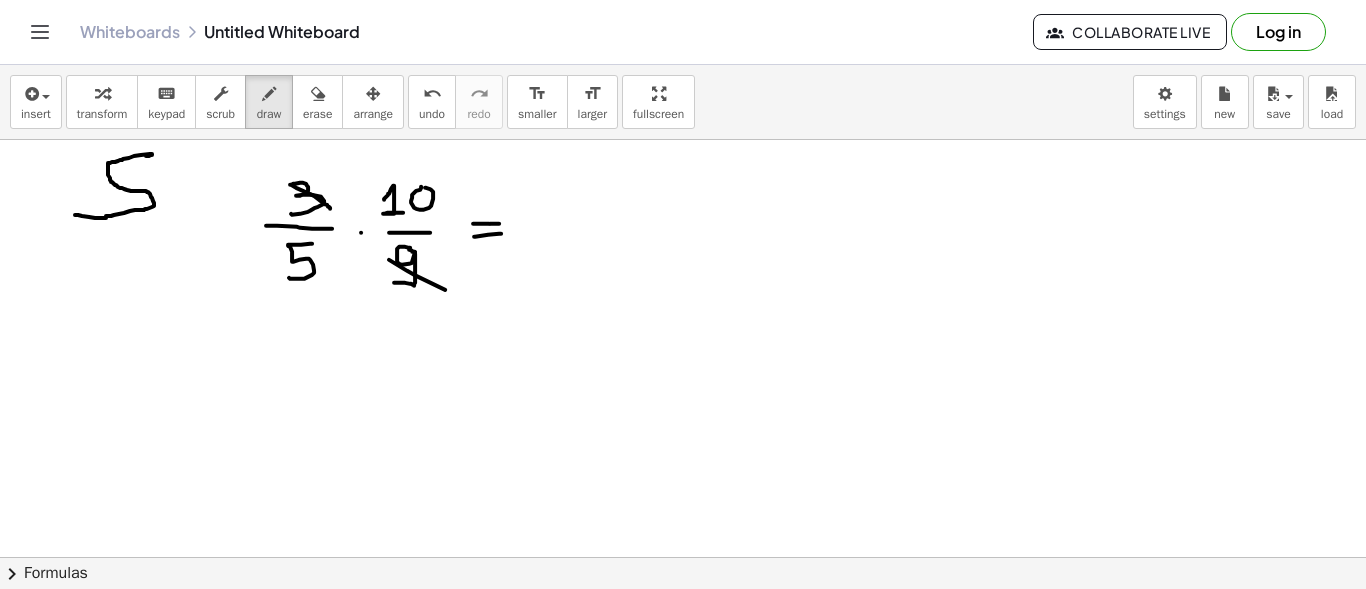 drag, startPoint x: 389, startPoint y: 258, endPoint x: 444, endPoint y: 286, distance: 61.7171 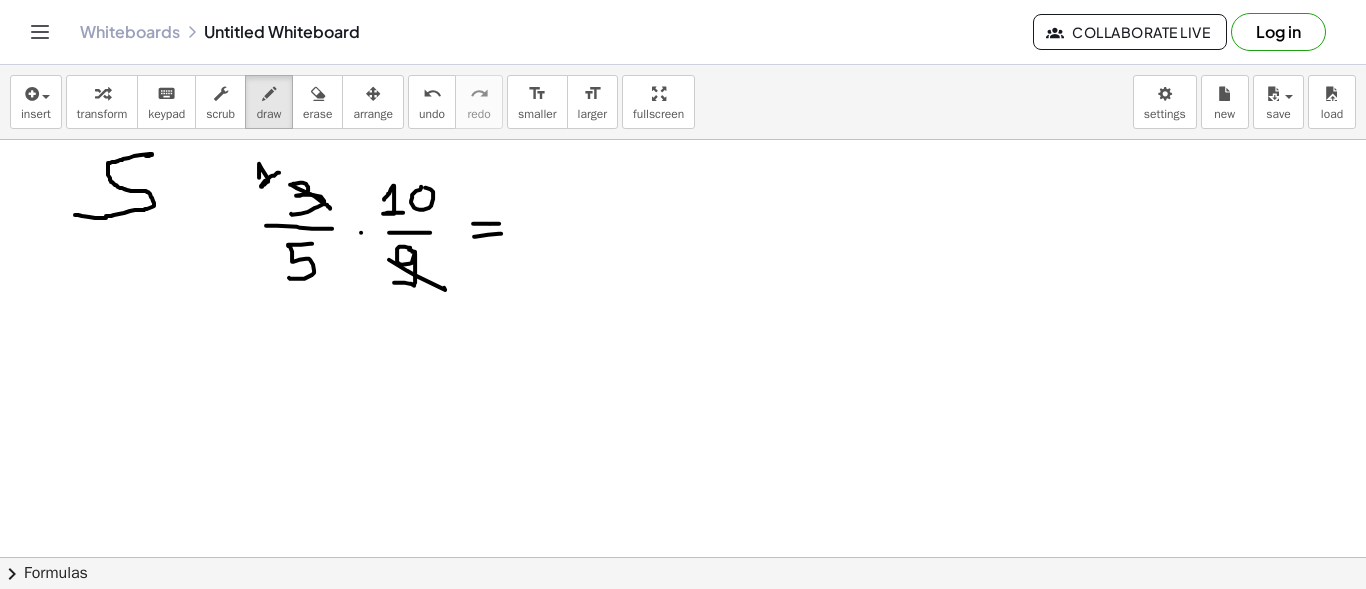 drag, startPoint x: 259, startPoint y: 176, endPoint x: 279, endPoint y: 170, distance: 20.880613 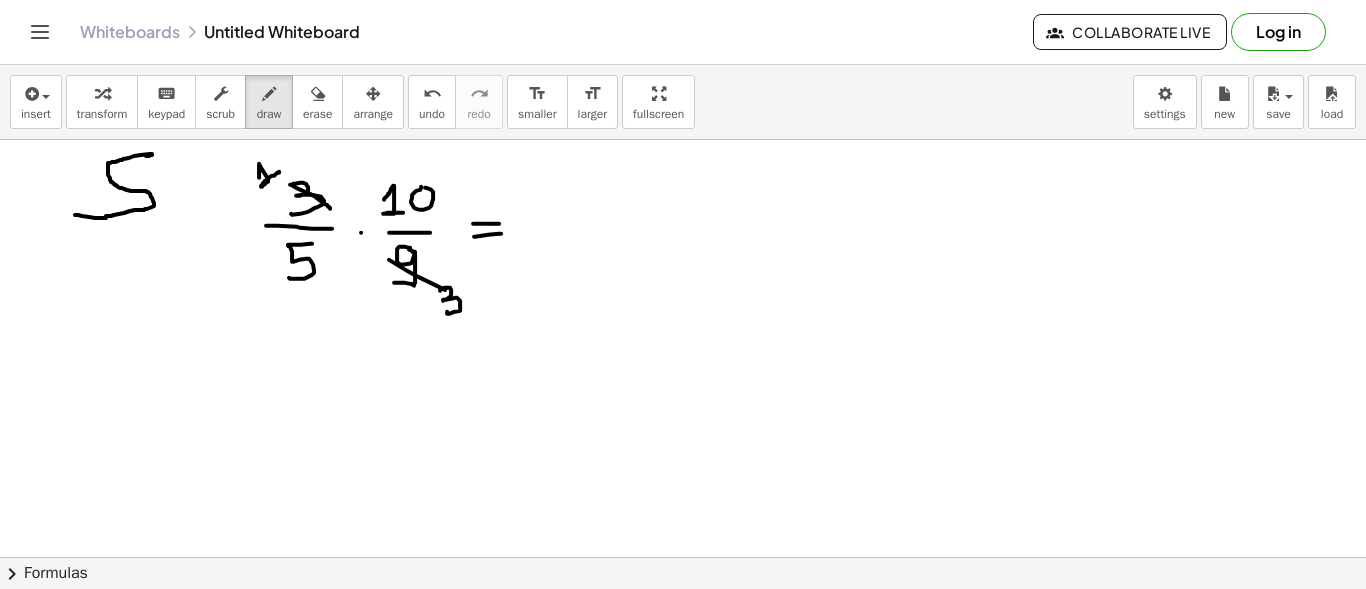 drag, startPoint x: 440, startPoint y: 289, endPoint x: 447, endPoint y: 310, distance: 22.135944 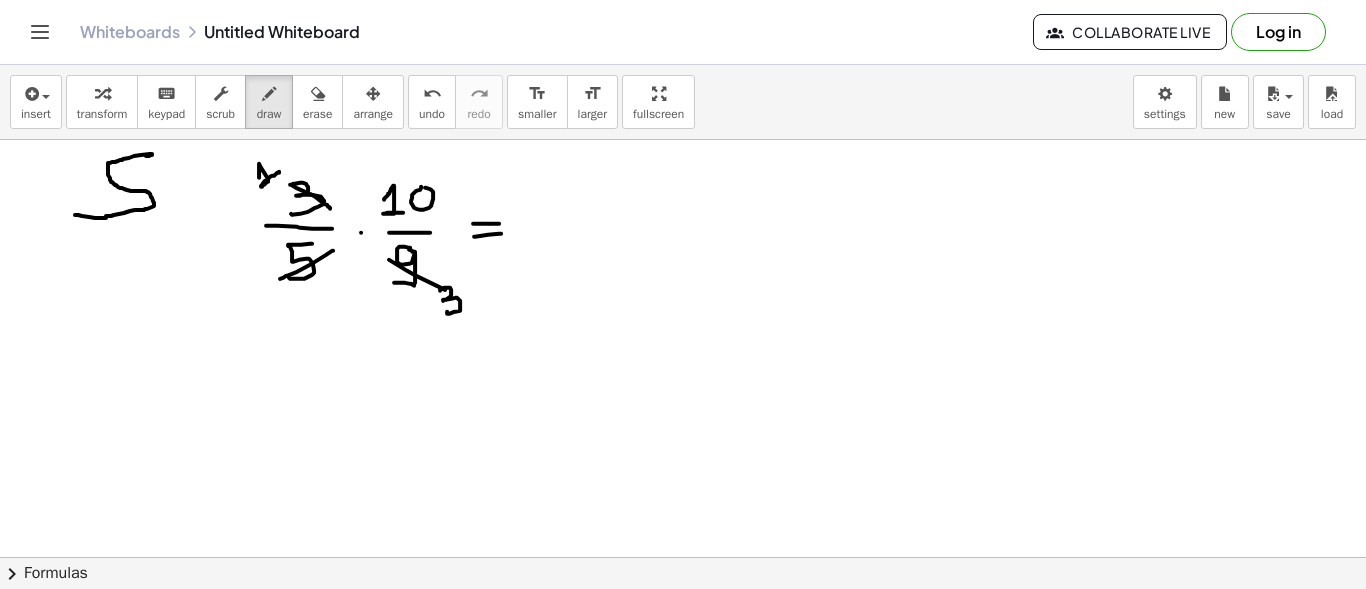 drag, startPoint x: 333, startPoint y: 249, endPoint x: 279, endPoint y: 277, distance: 60.827625 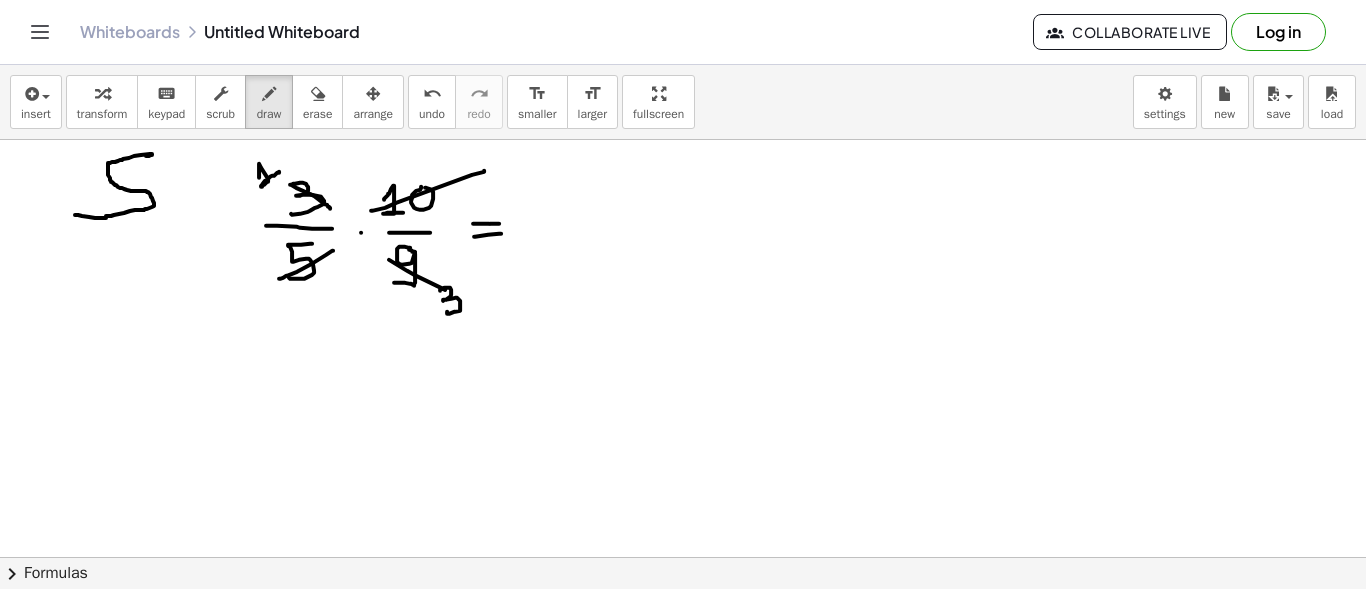 drag, startPoint x: 372, startPoint y: 209, endPoint x: 484, endPoint y: 169, distance: 118.92855 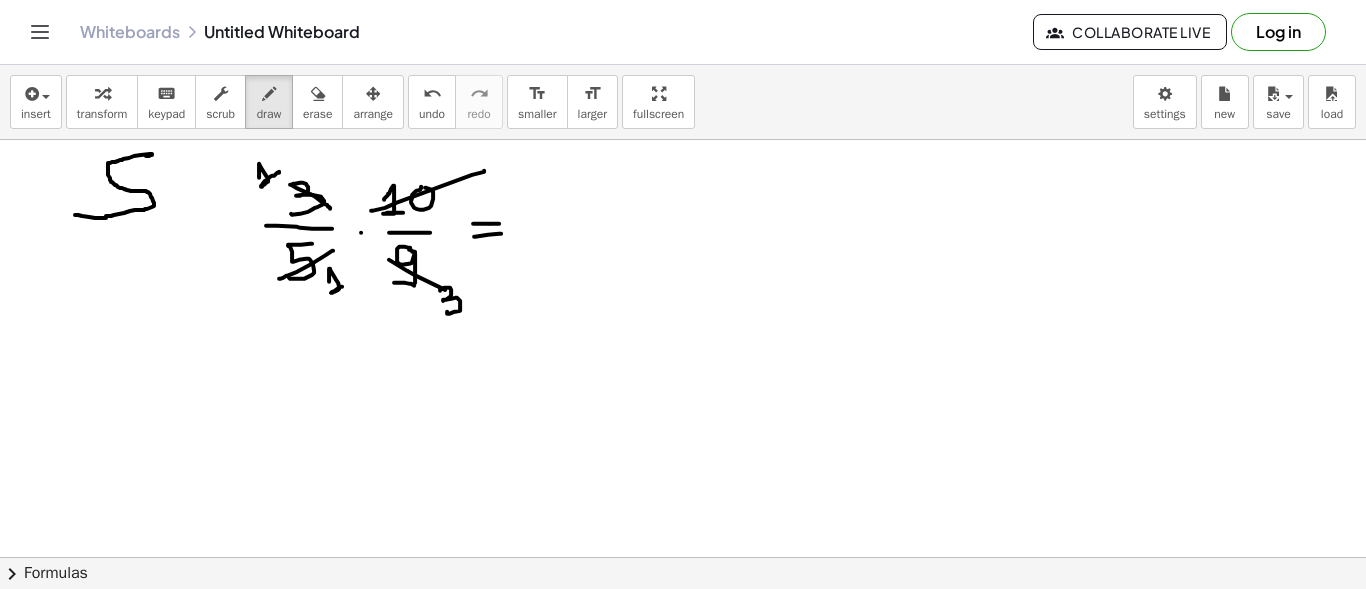 drag, startPoint x: 329, startPoint y: 280, endPoint x: 341, endPoint y: 286, distance: 13.416408 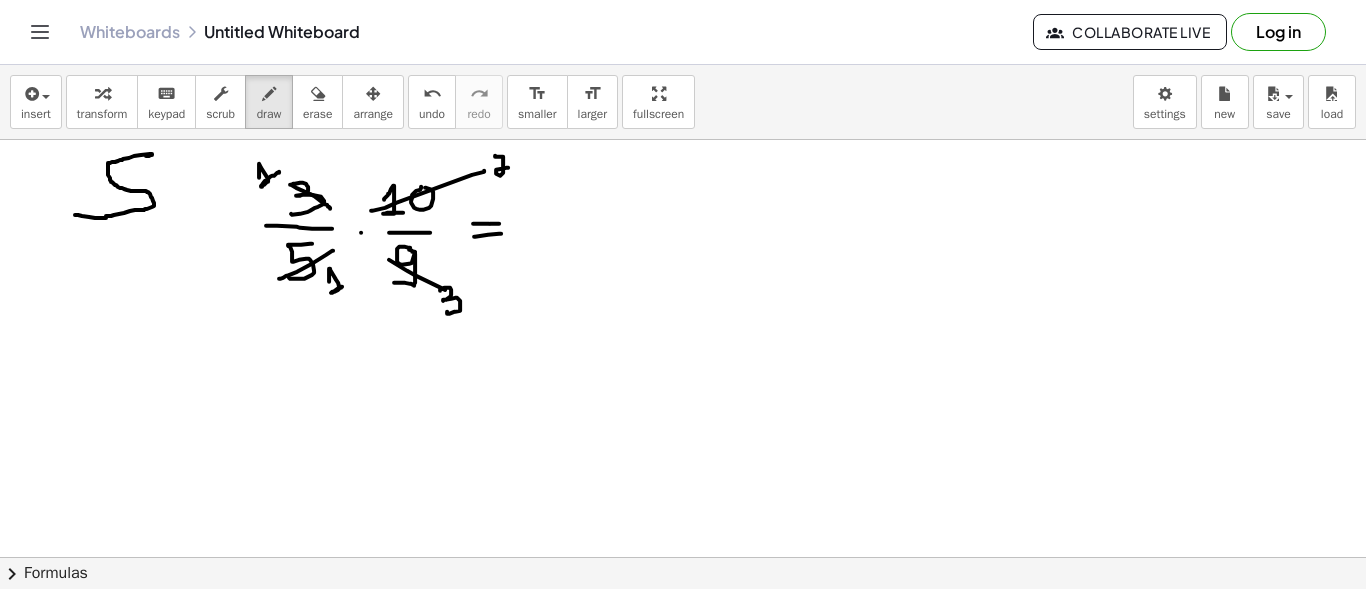 drag, startPoint x: 495, startPoint y: 154, endPoint x: 508, endPoint y: 166, distance: 17.691807 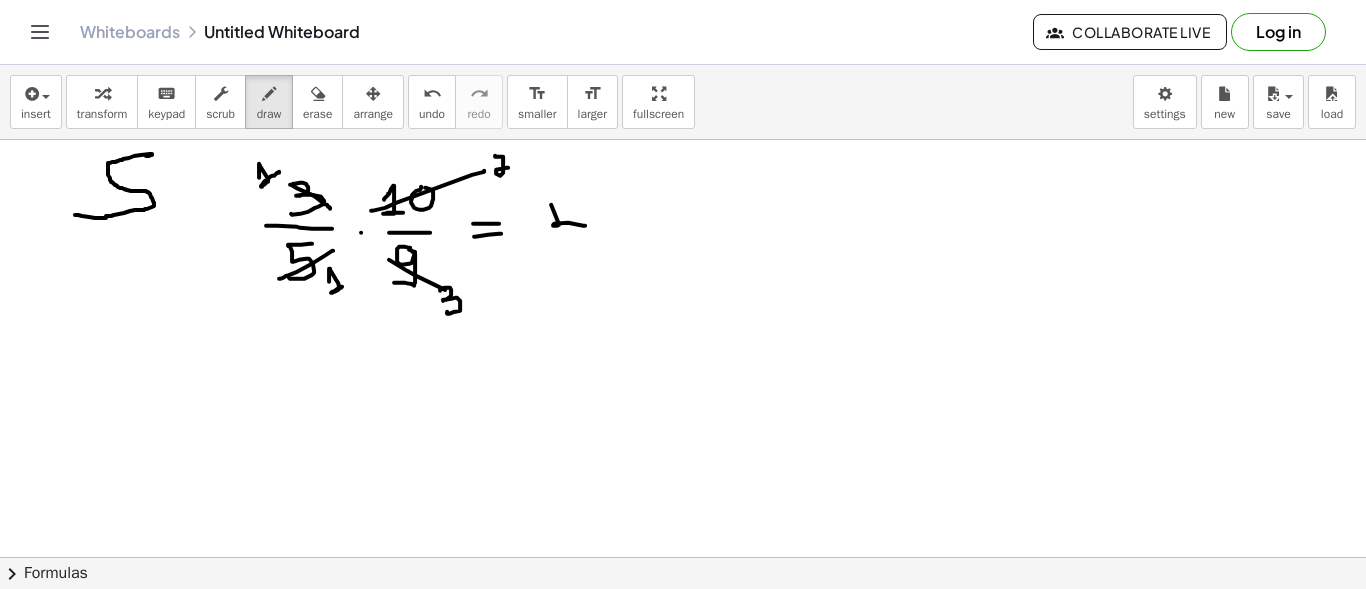 drag, startPoint x: 551, startPoint y: 203, endPoint x: 583, endPoint y: 224, distance: 38.27532 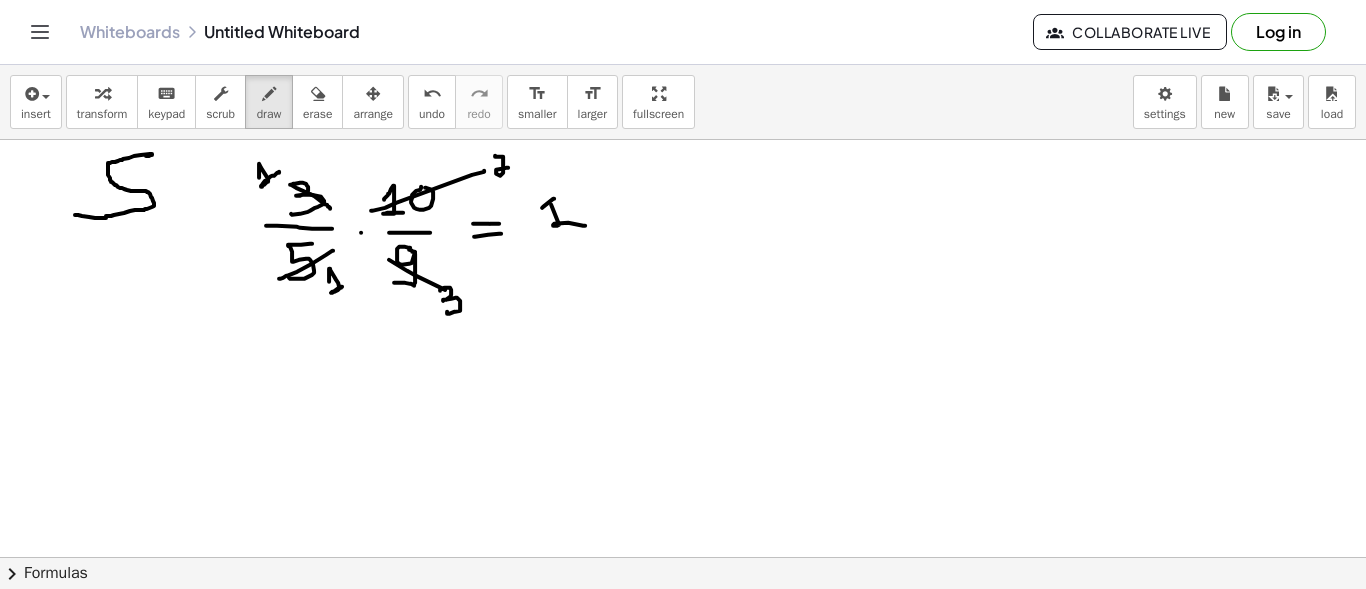 drag, startPoint x: 542, startPoint y: 206, endPoint x: 554, endPoint y: 197, distance: 15 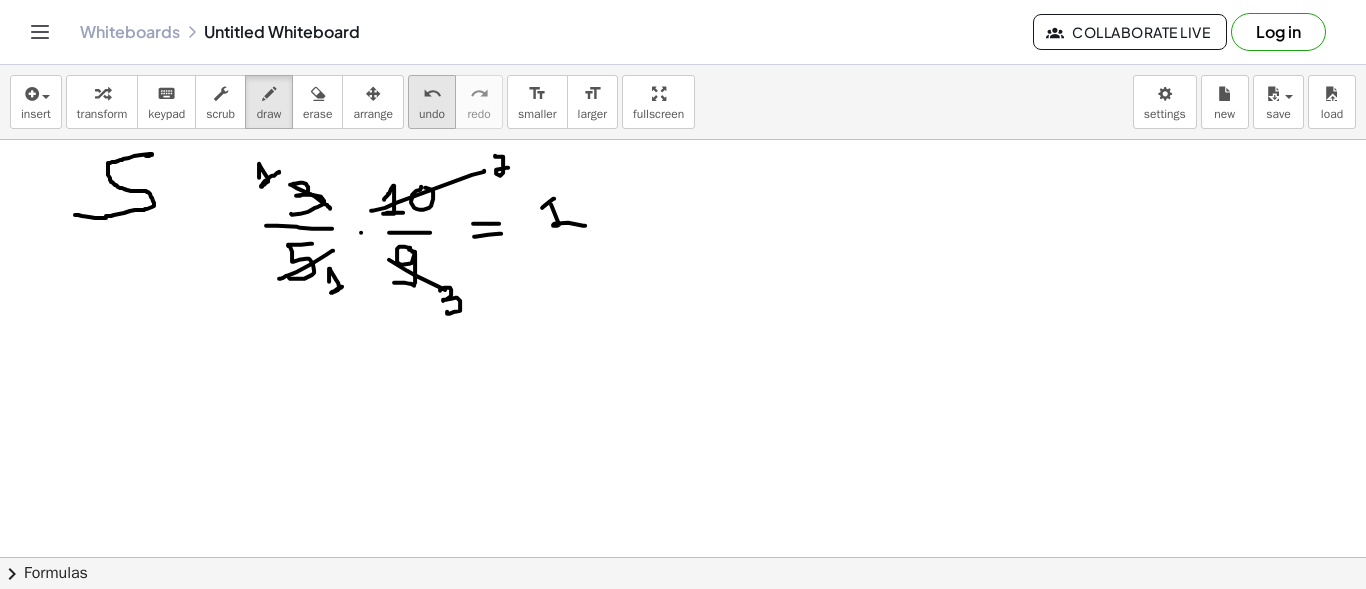 click on "undo" at bounding box center (432, 114) 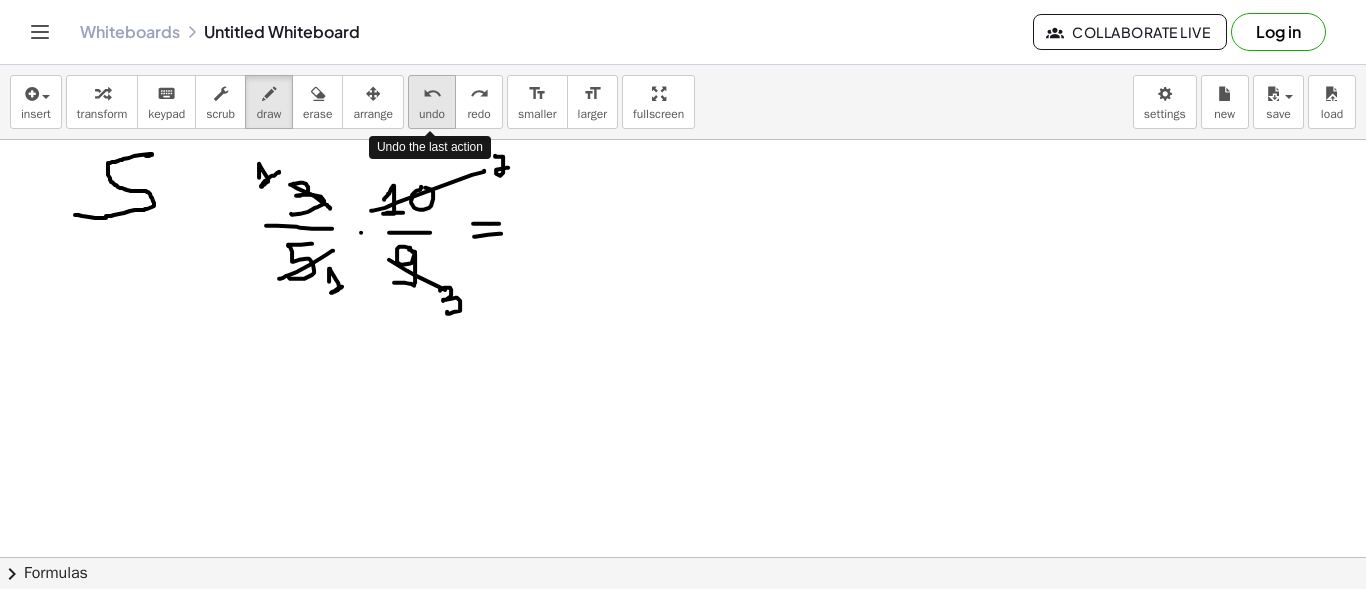 click on "undo" at bounding box center (432, 114) 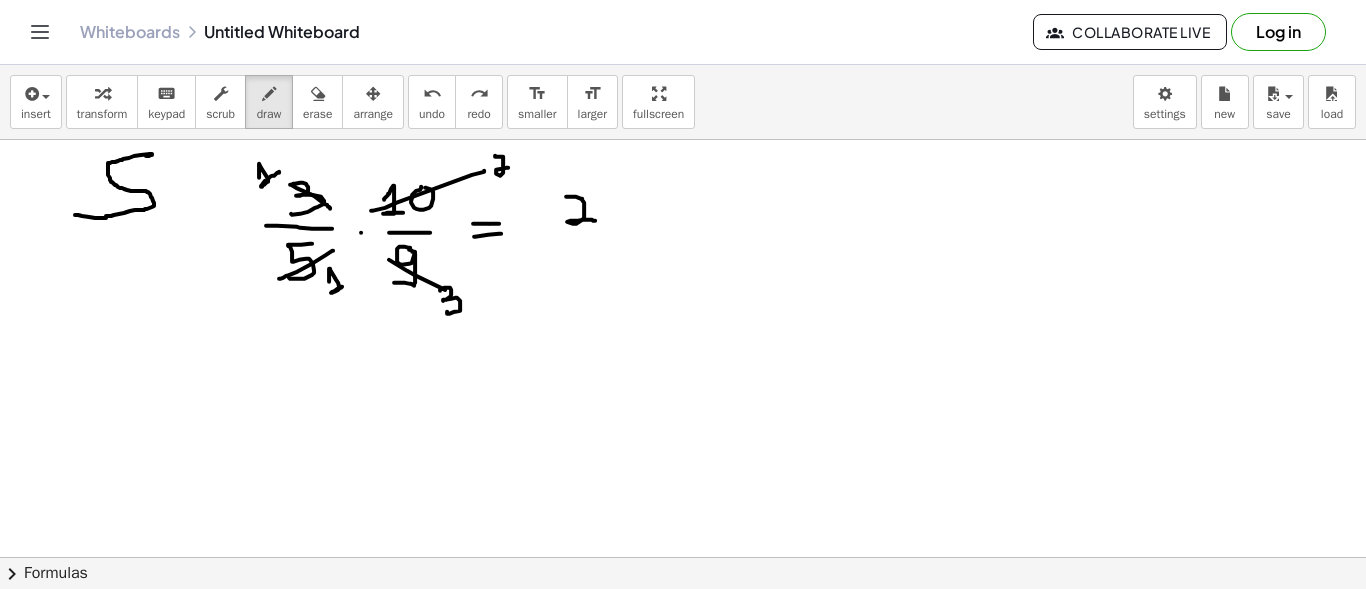 drag, startPoint x: 566, startPoint y: 195, endPoint x: 596, endPoint y: 220, distance: 39.051247 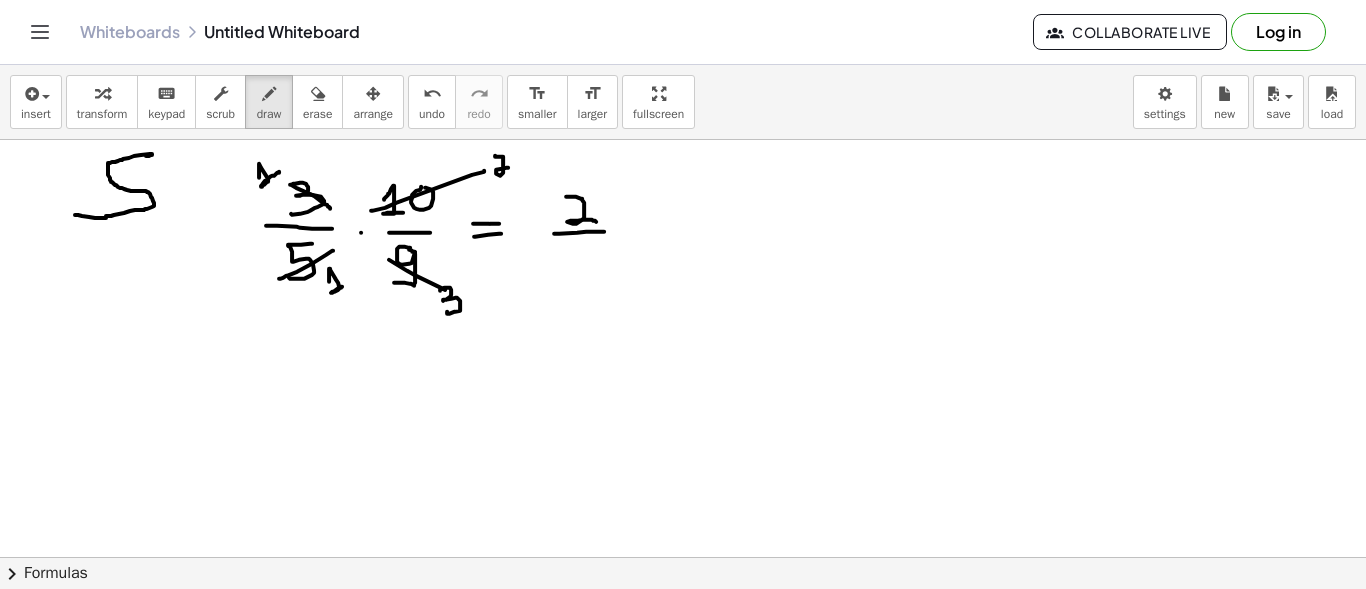 drag, startPoint x: 554, startPoint y: 232, endPoint x: 604, endPoint y: 230, distance: 50.039986 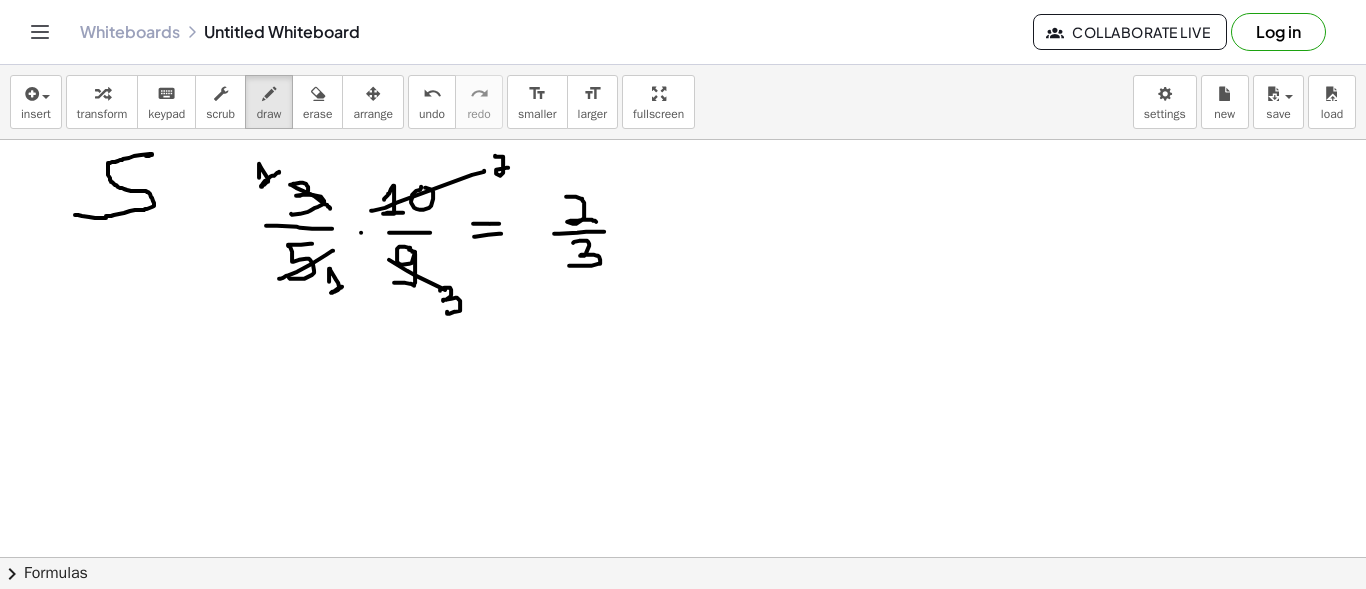drag, startPoint x: 573, startPoint y: 241, endPoint x: 569, endPoint y: 264, distance: 23.345236 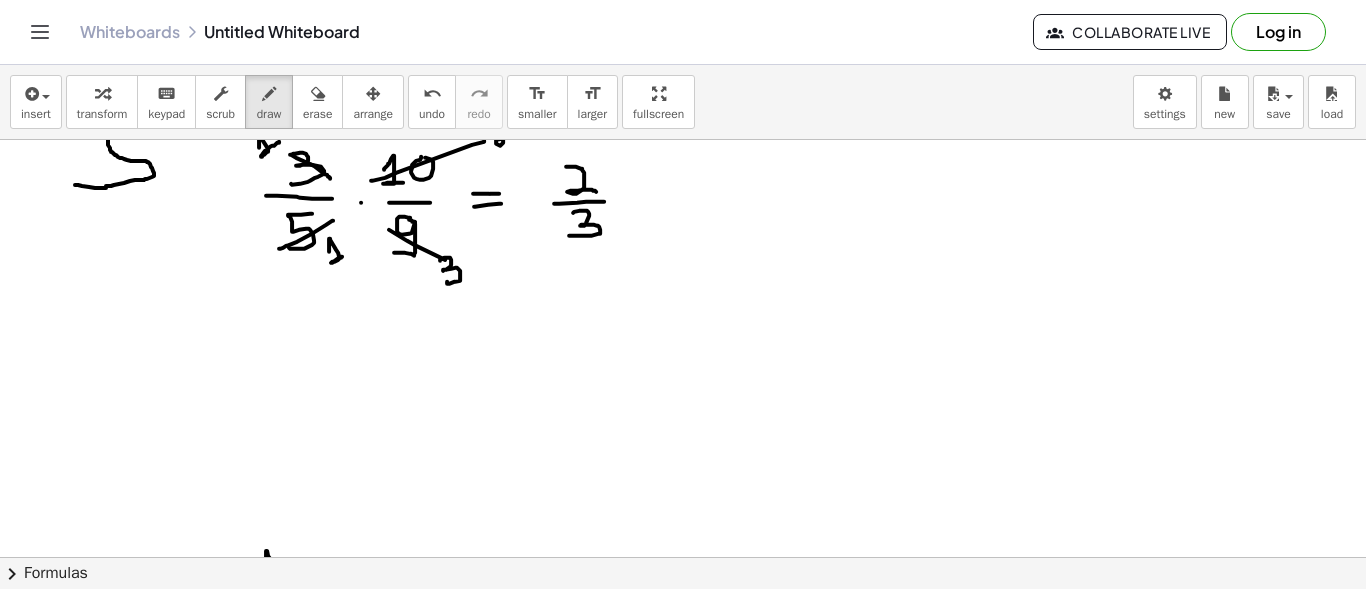 scroll, scrollTop: 1900, scrollLeft: 0, axis: vertical 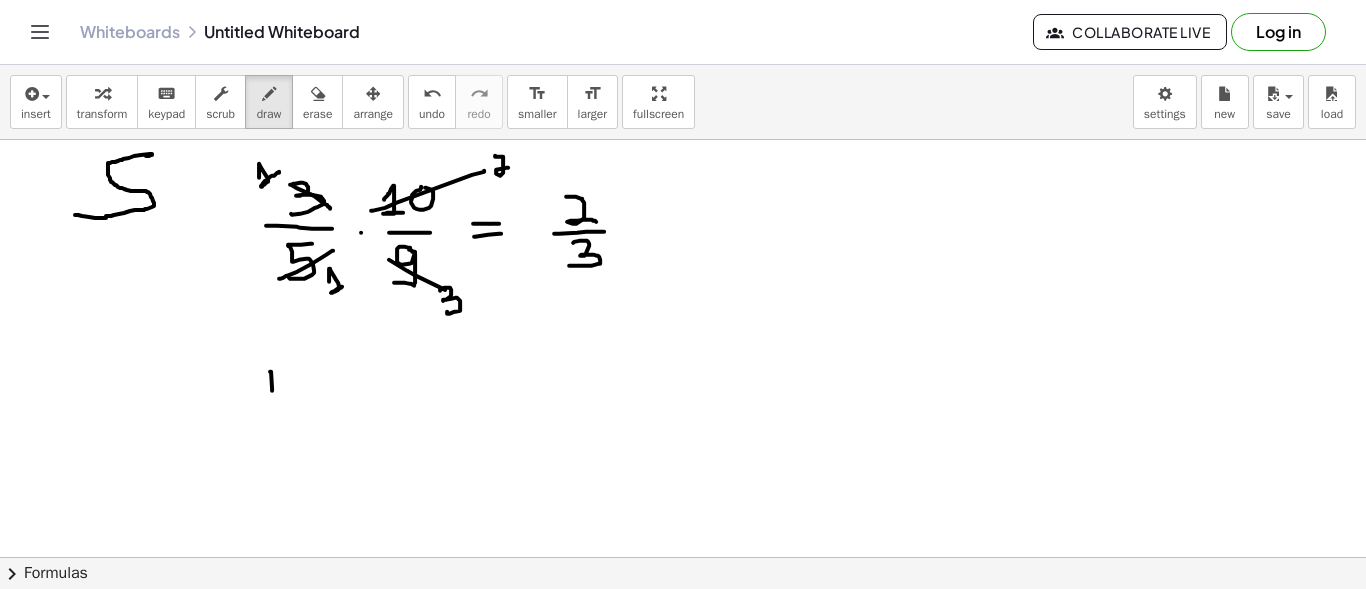 drag, startPoint x: 270, startPoint y: 370, endPoint x: 272, endPoint y: 389, distance: 19.104973 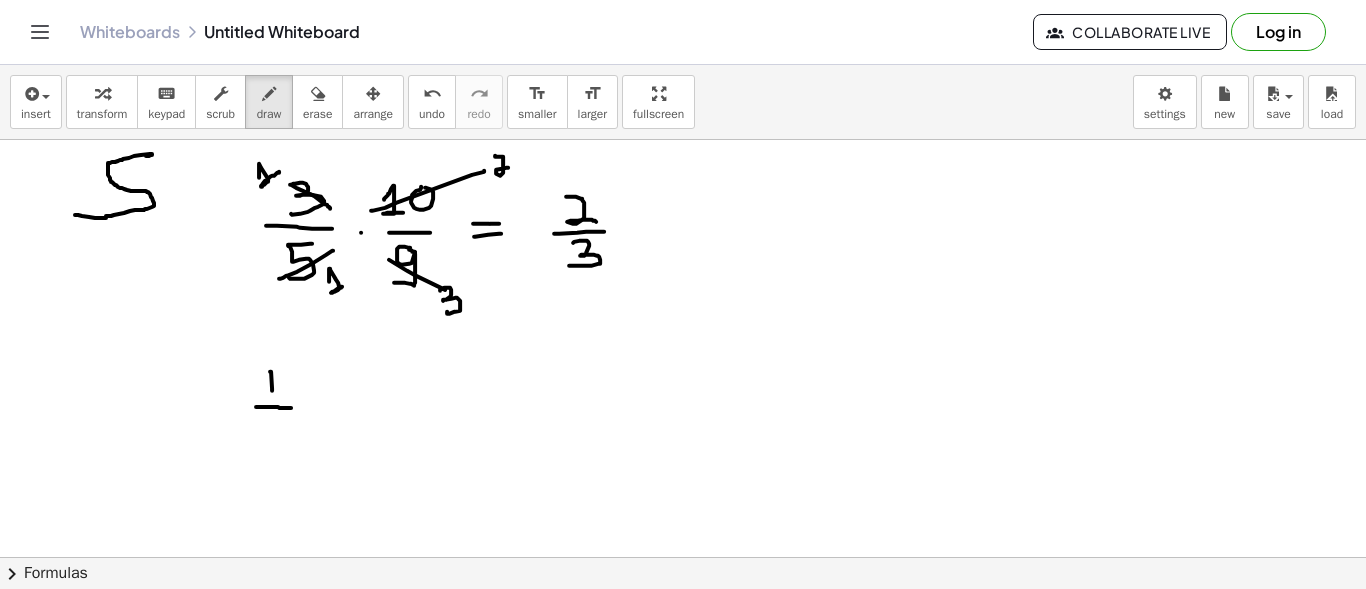 drag, startPoint x: 256, startPoint y: 405, endPoint x: 291, endPoint y: 406, distance: 35.014282 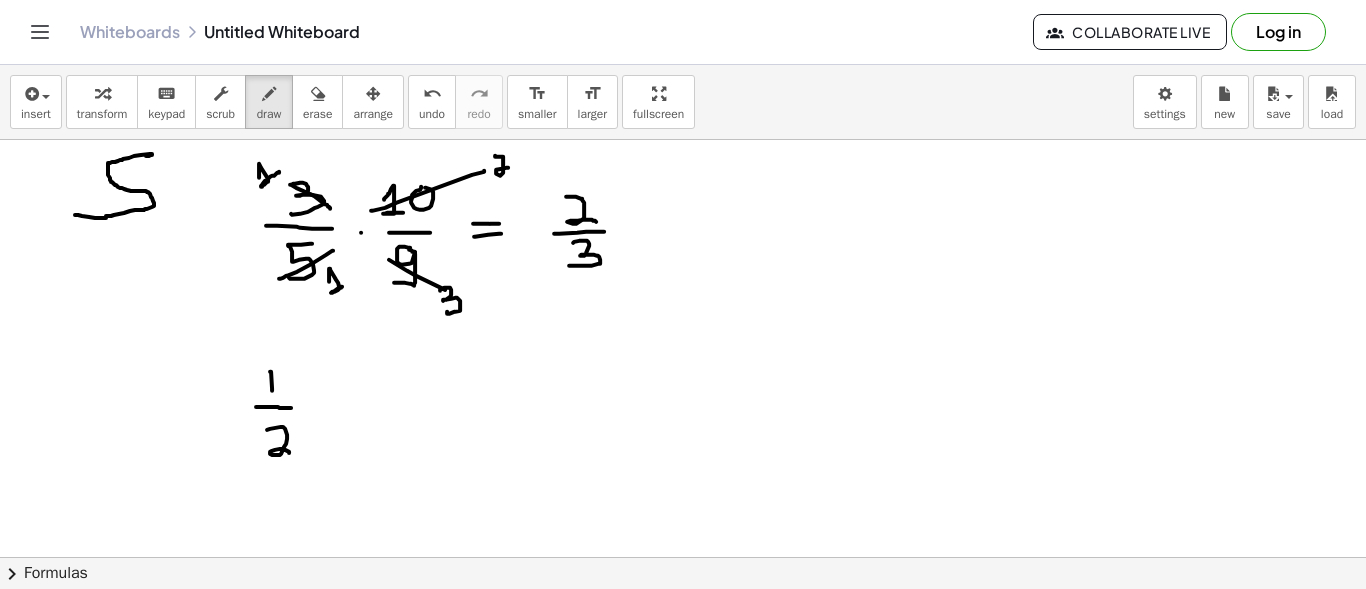 drag, startPoint x: 267, startPoint y: 428, endPoint x: 289, endPoint y: 451, distance: 31.827662 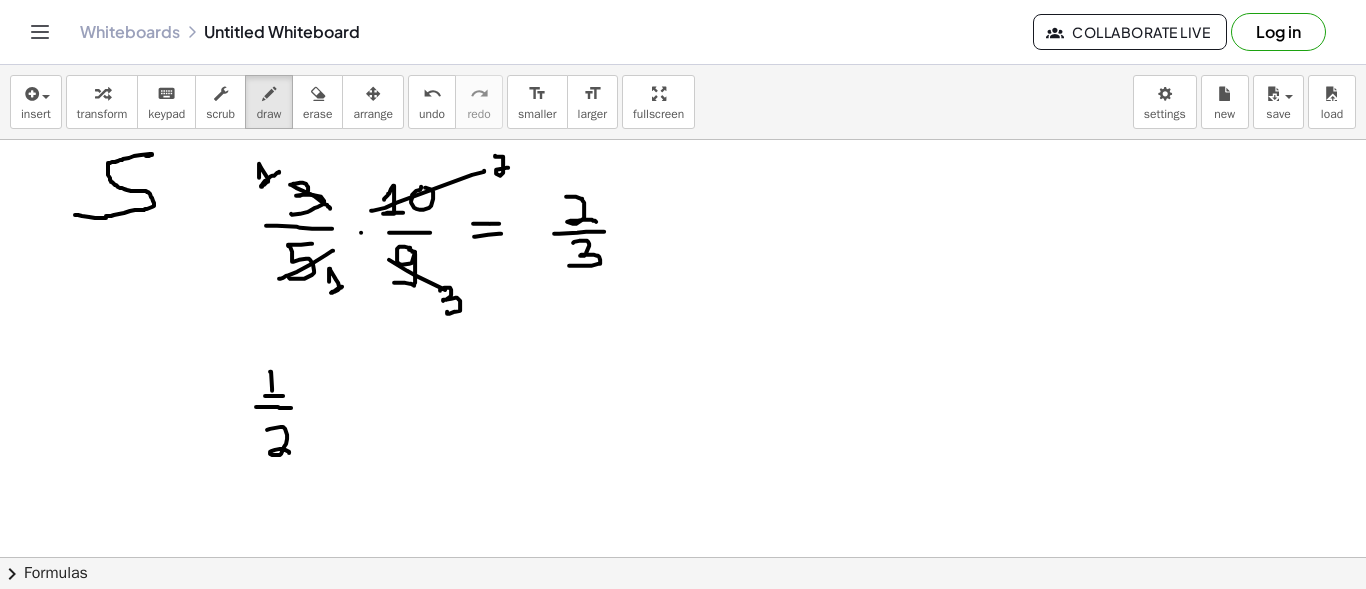 drag, startPoint x: 265, startPoint y: 394, endPoint x: 284, endPoint y: 394, distance: 19 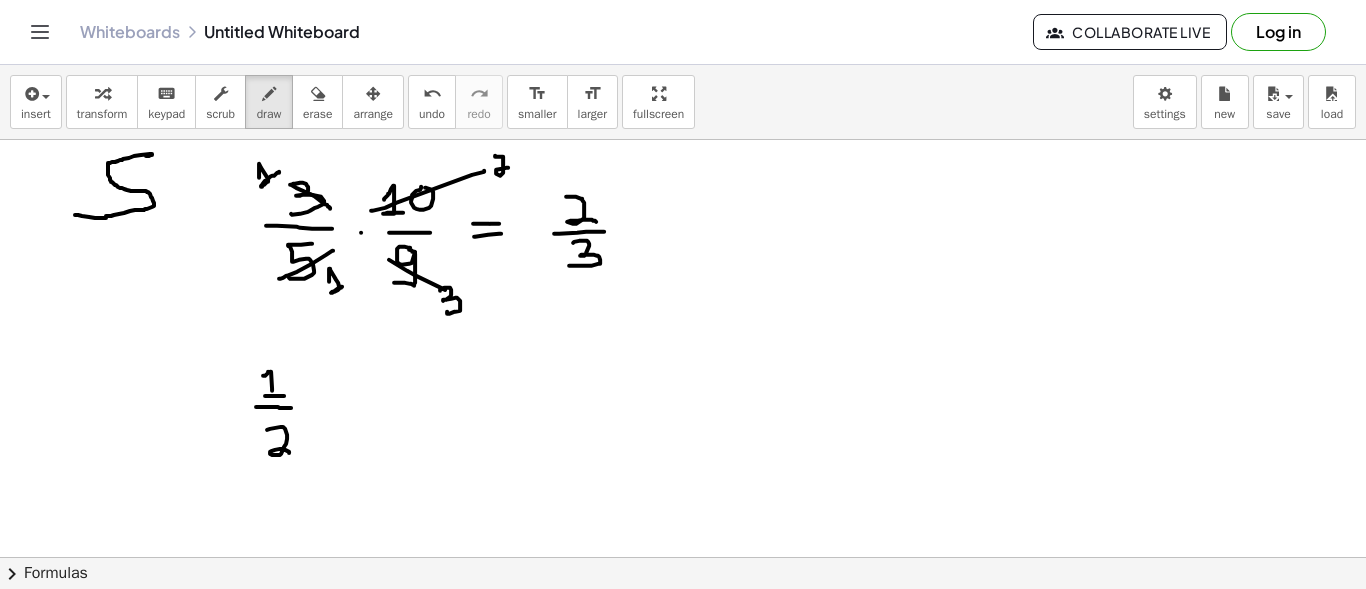 click at bounding box center [683, -353] 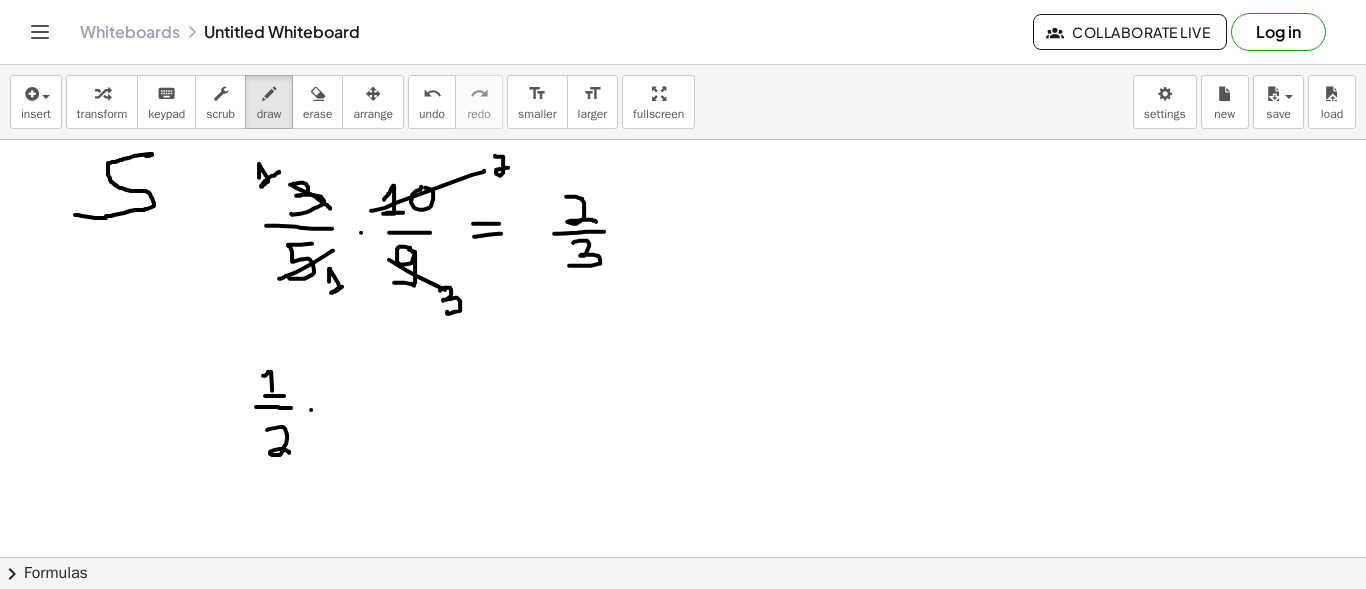 click at bounding box center (683, -353) 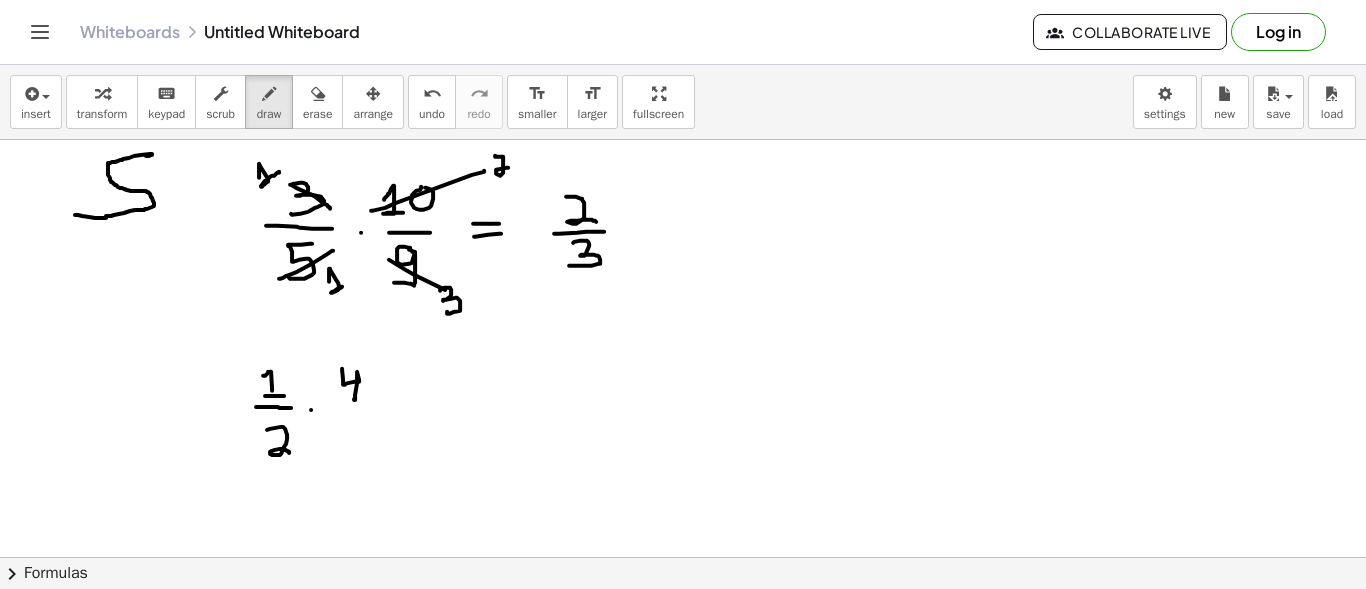 drag, startPoint x: 342, startPoint y: 367, endPoint x: 354, endPoint y: 397, distance: 32.31099 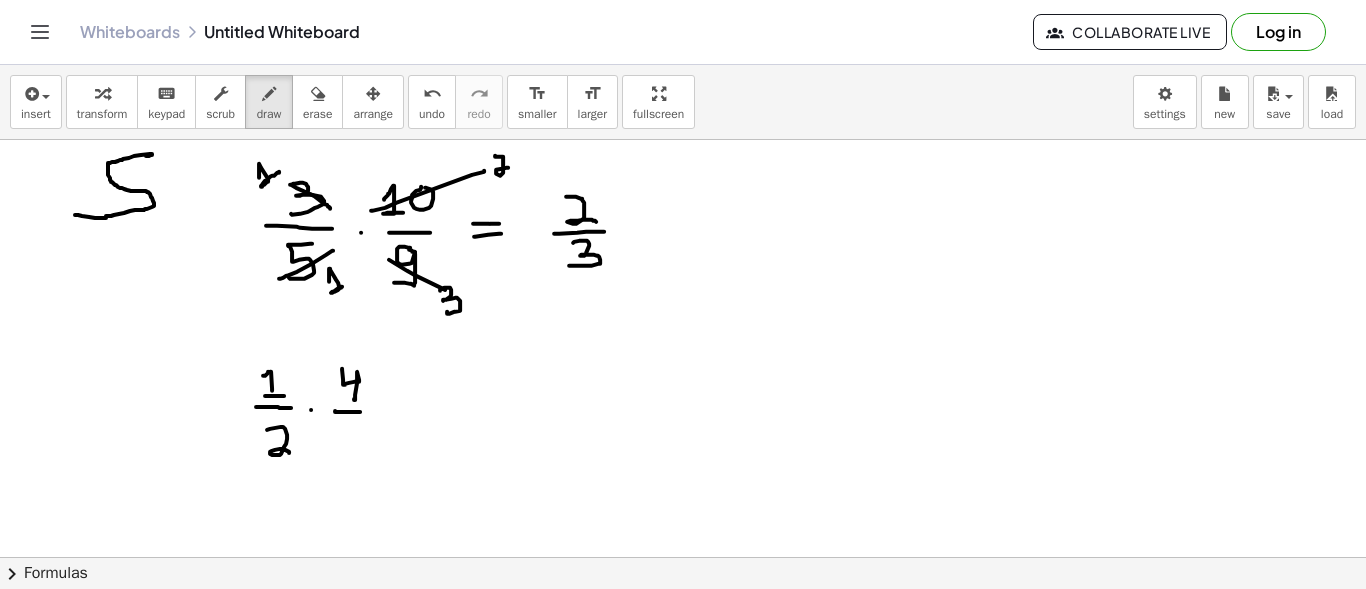 drag, startPoint x: 335, startPoint y: 409, endPoint x: 360, endPoint y: 410, distance: 25.019993 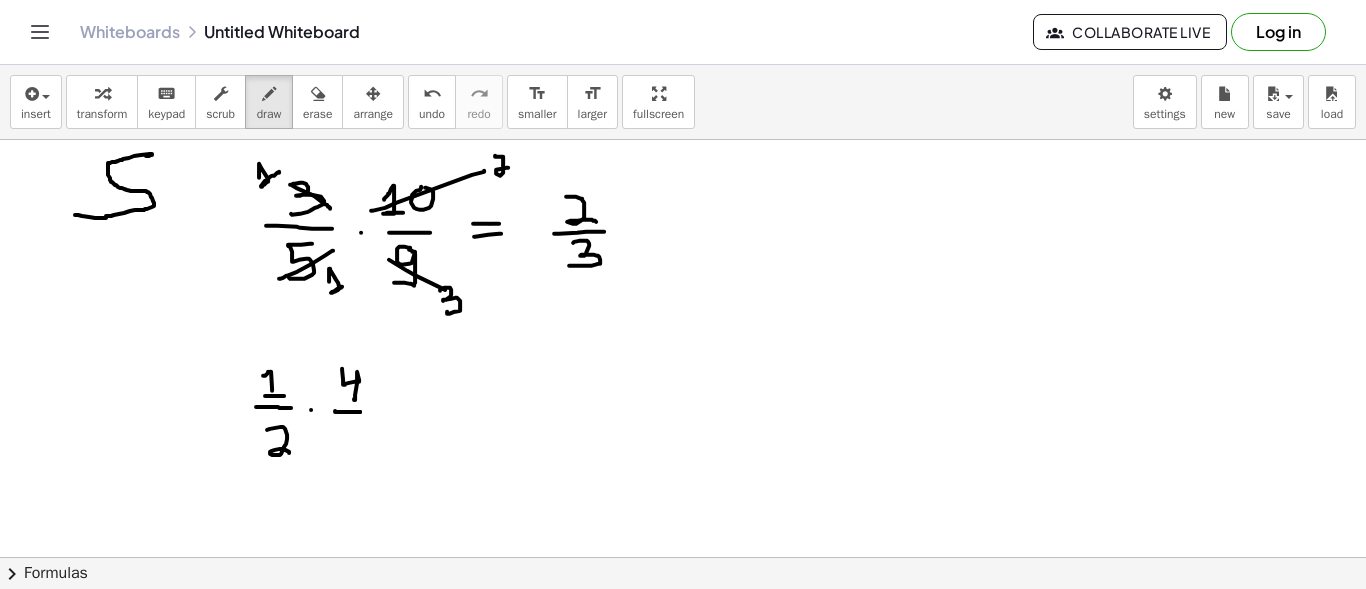 click at bounding box center [683, -353] 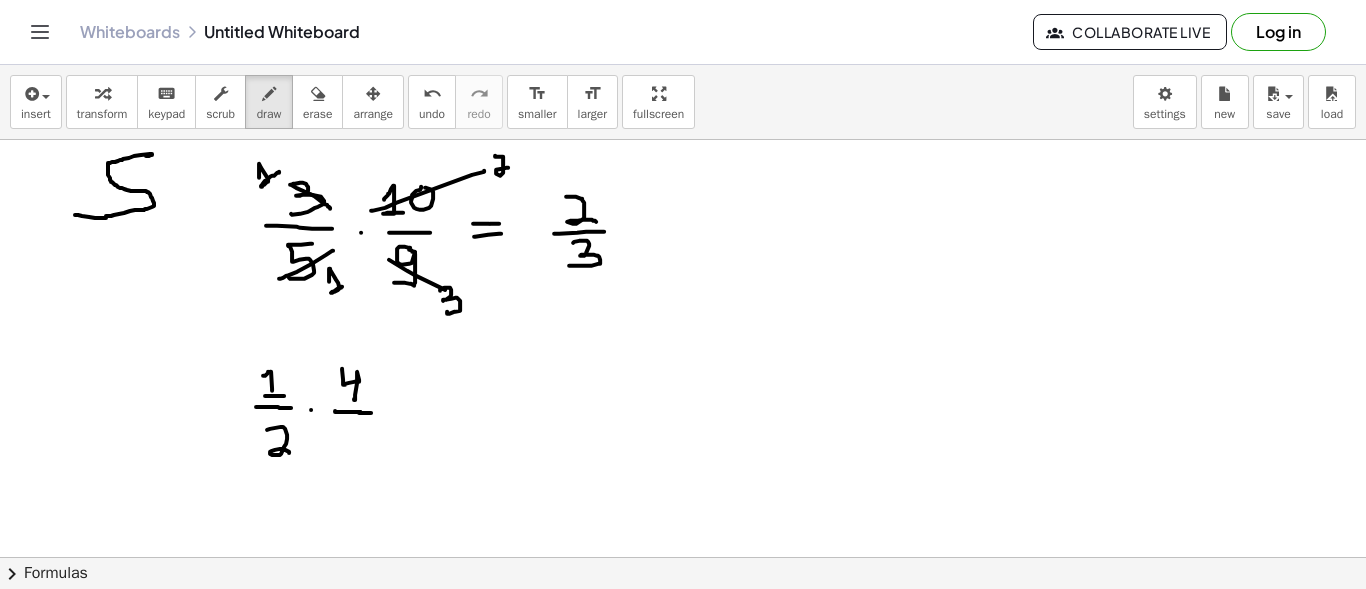 drag, startPoint x: 371, startPoint y: 411, endPoint x: 359, endPoint y: 411, distance: 12 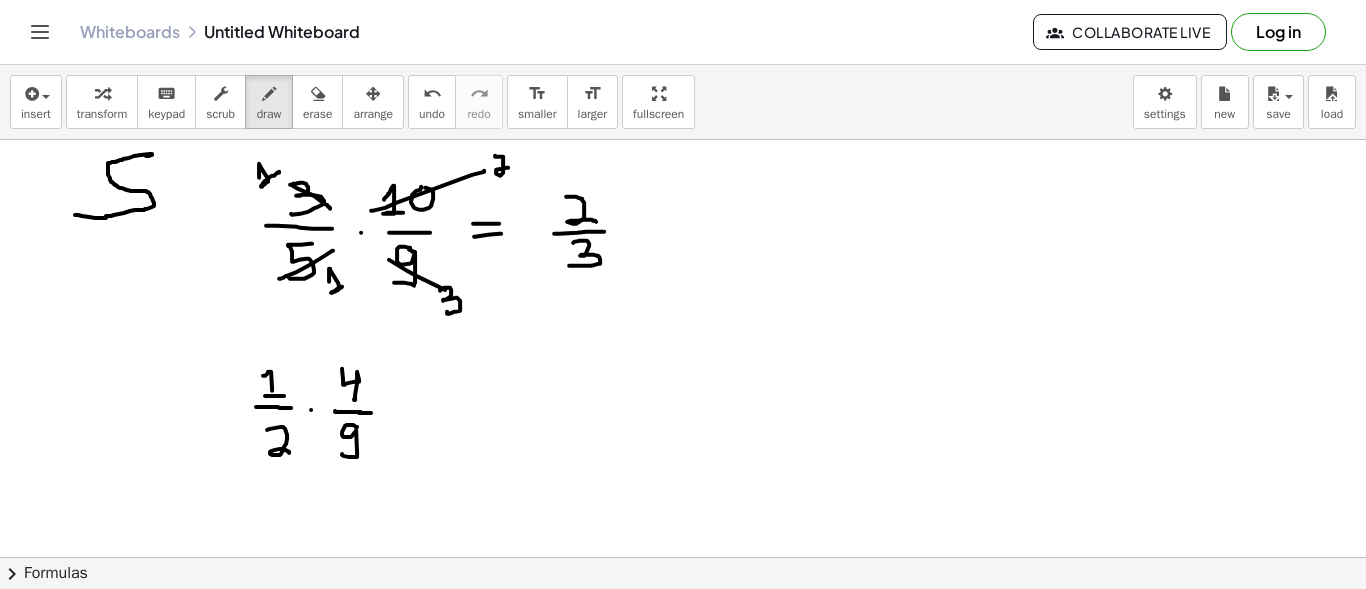 drag, startPoint x: 357, startPoint y: 425, endPoint x: 342, endPoint y: 452, distance: 30.88689 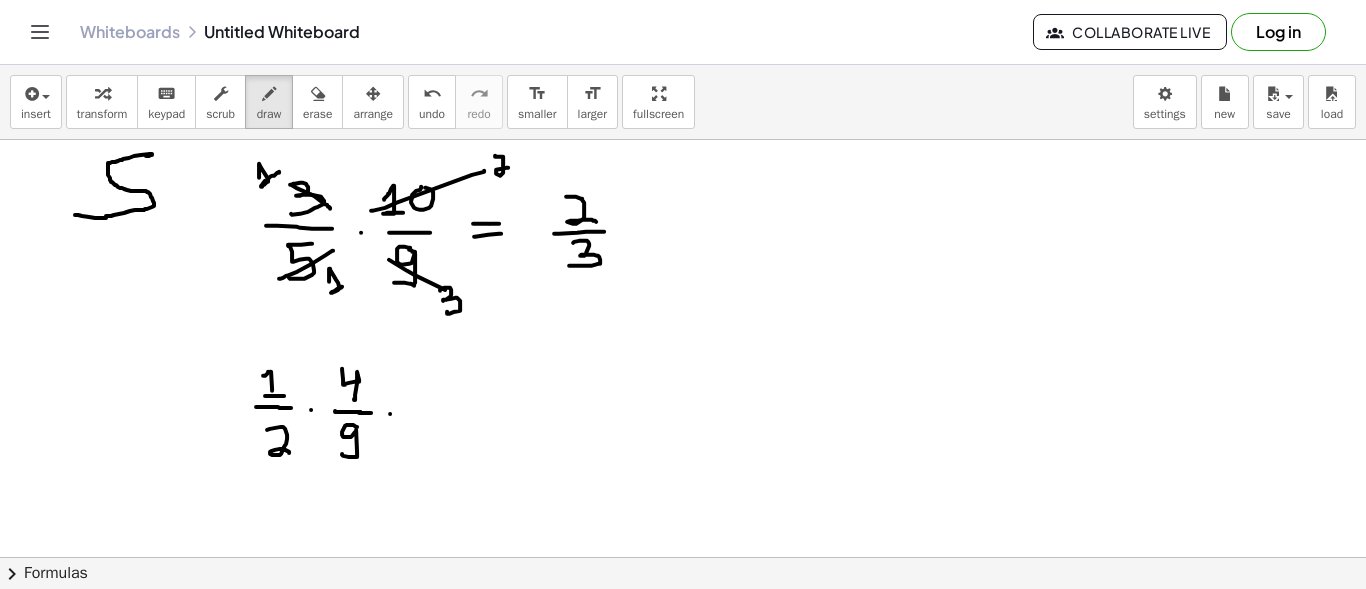 click at bounding box center (683, -353) 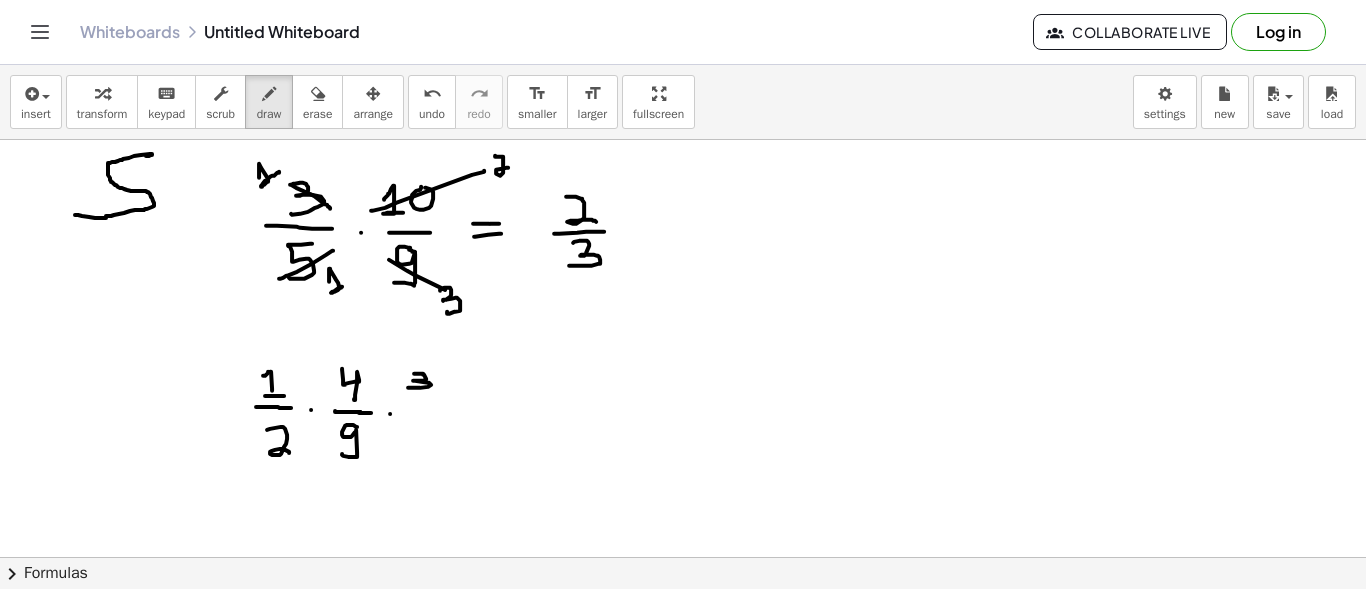 drag, startPoint x: 414, startPoint y: 372, endPoint x: 408, endPoint y: 386, distance: 15.231546 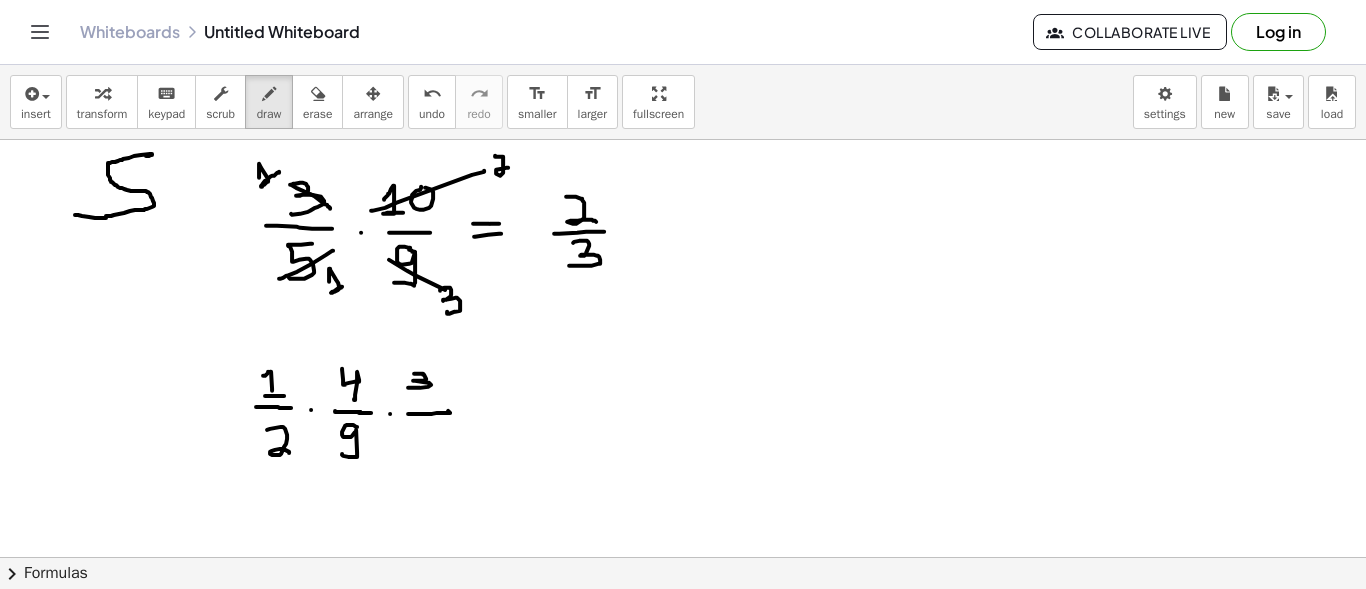 drag, startPoint x: 408, startPoint y: 412, endPoint x: 448, endPoint y: 409, distance: 40.112343 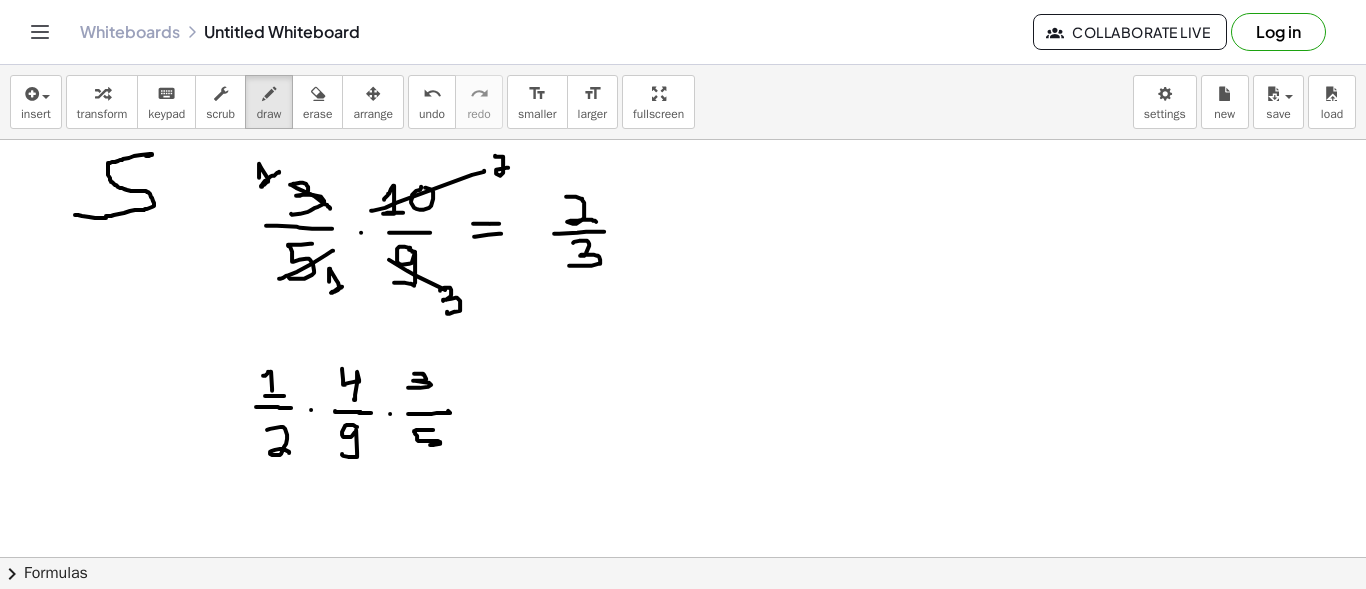 drag, startPoint x: 433, startPoint y: 428, endPoint x: 430, endPoint y: 443, distance: 15.297058 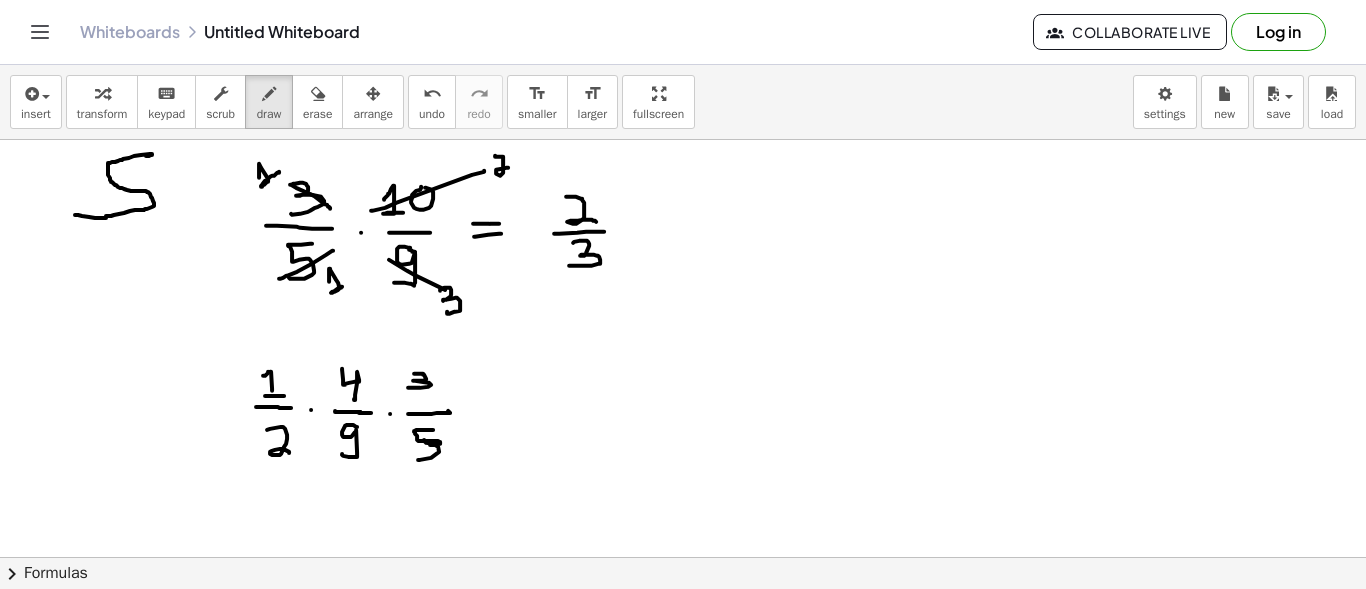 drag, startPoint x: 418, startPoint y: 458, endPoint x: 424, endPoint y: 438, distance: 20.880613 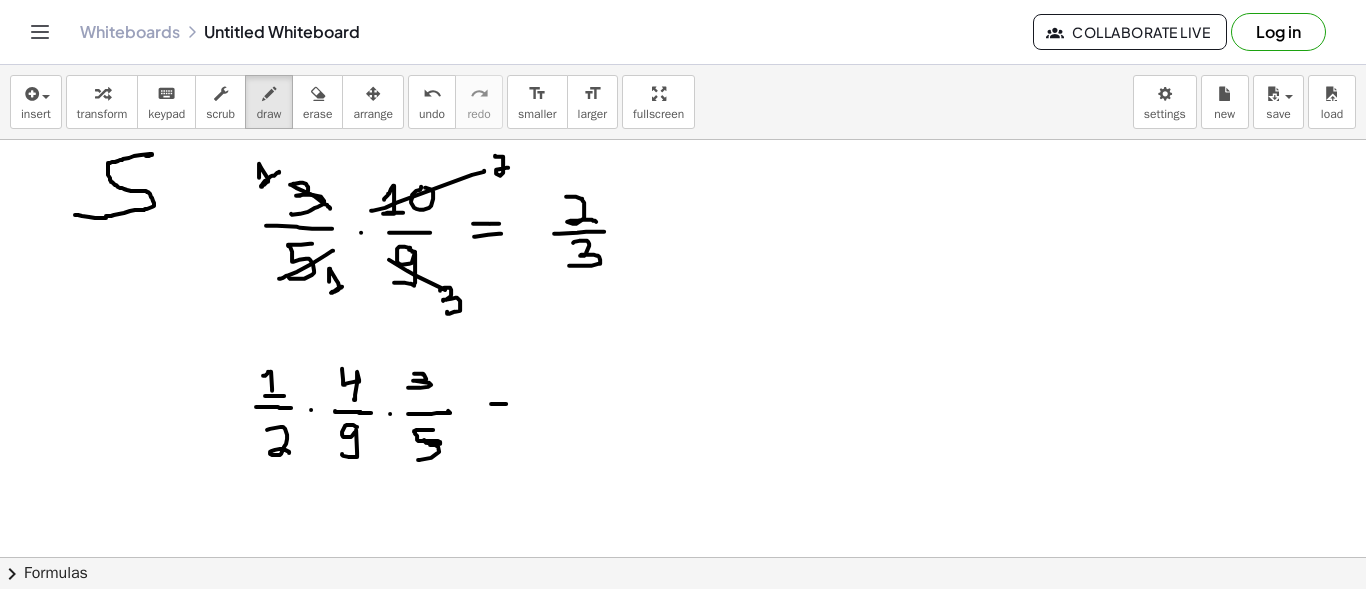 drag, startPoint x: 491, startPoint y: 402, endPoint x: 508, endPoint y: 402, distance: 17 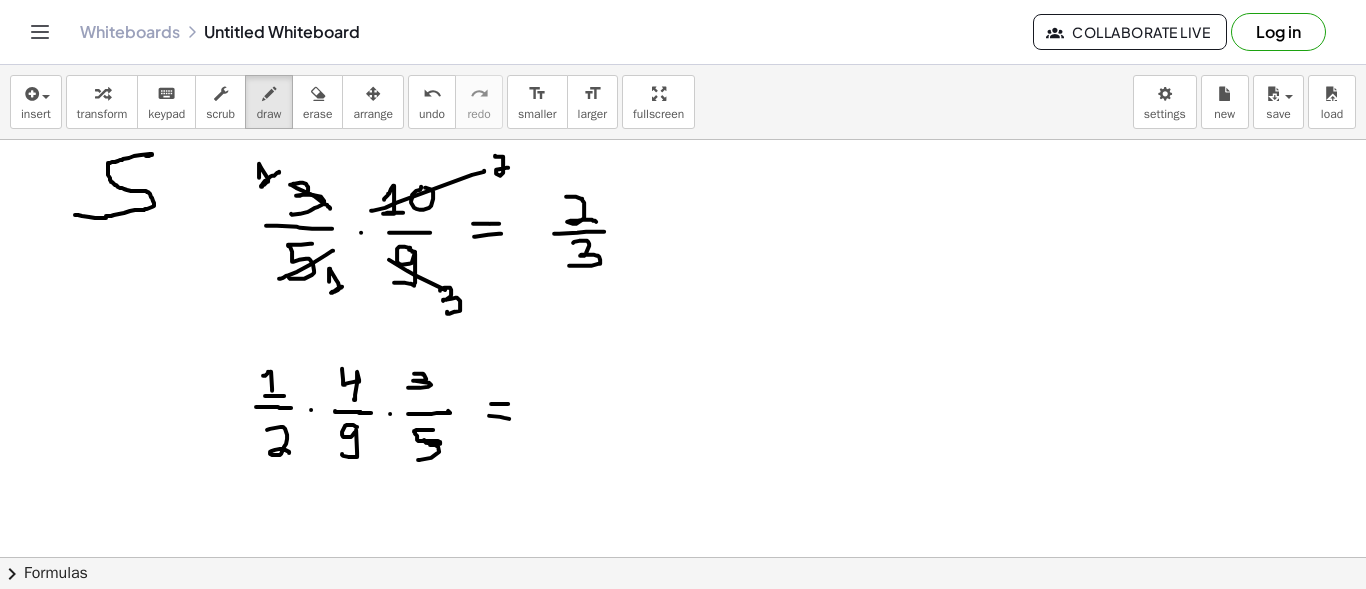 drag, startPoint x: 489, startPoint y: 414, endPoint x: 509, endPoint y: 417, distance: 20.22375 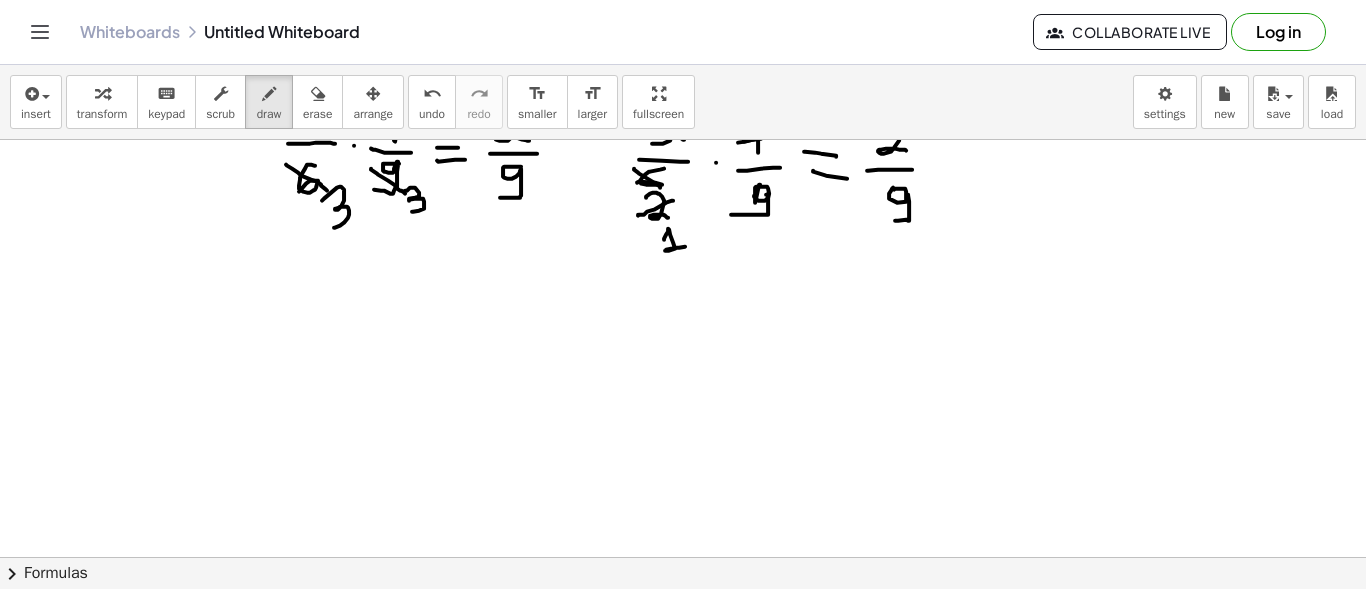 scroll, scrollTop: 2595, scrollLeft: 0, axis: vertical 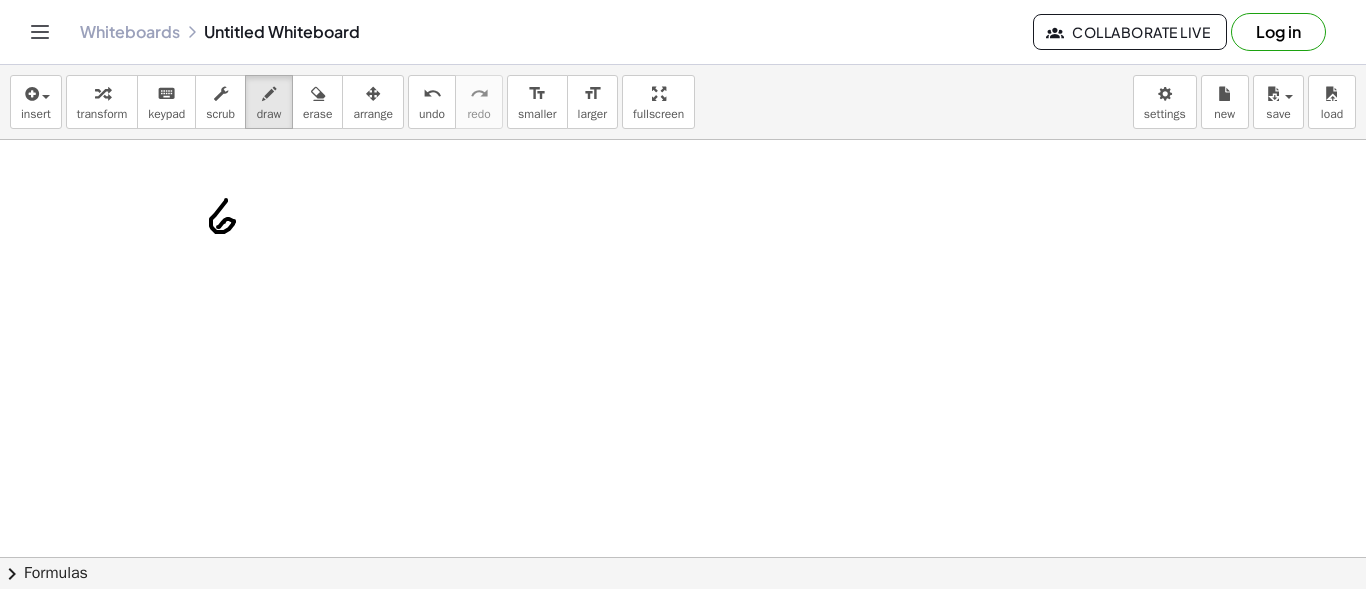 drag, startPoint x: 226, startPoint y: 198, endPoint x: 218, endPoint y: 225, distance: 28.160255 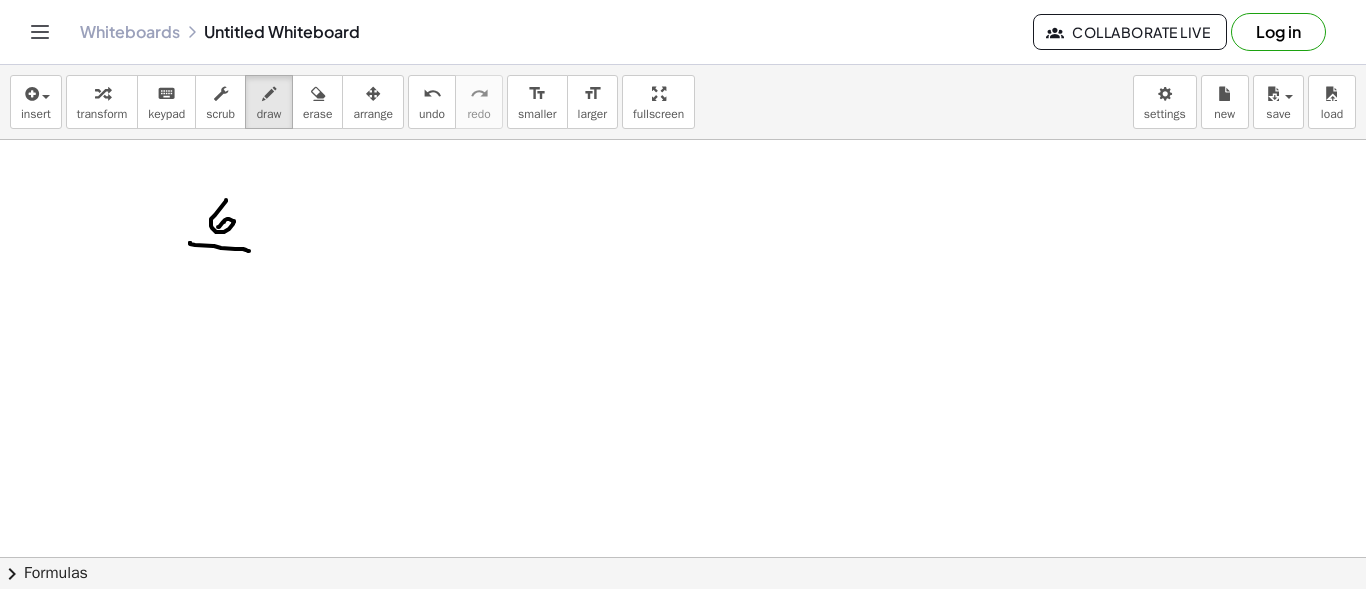 drag, startPoint x: 190, startPoint y: 241, endPoint x: 249, endPoint y: 249, distance: 59.5399 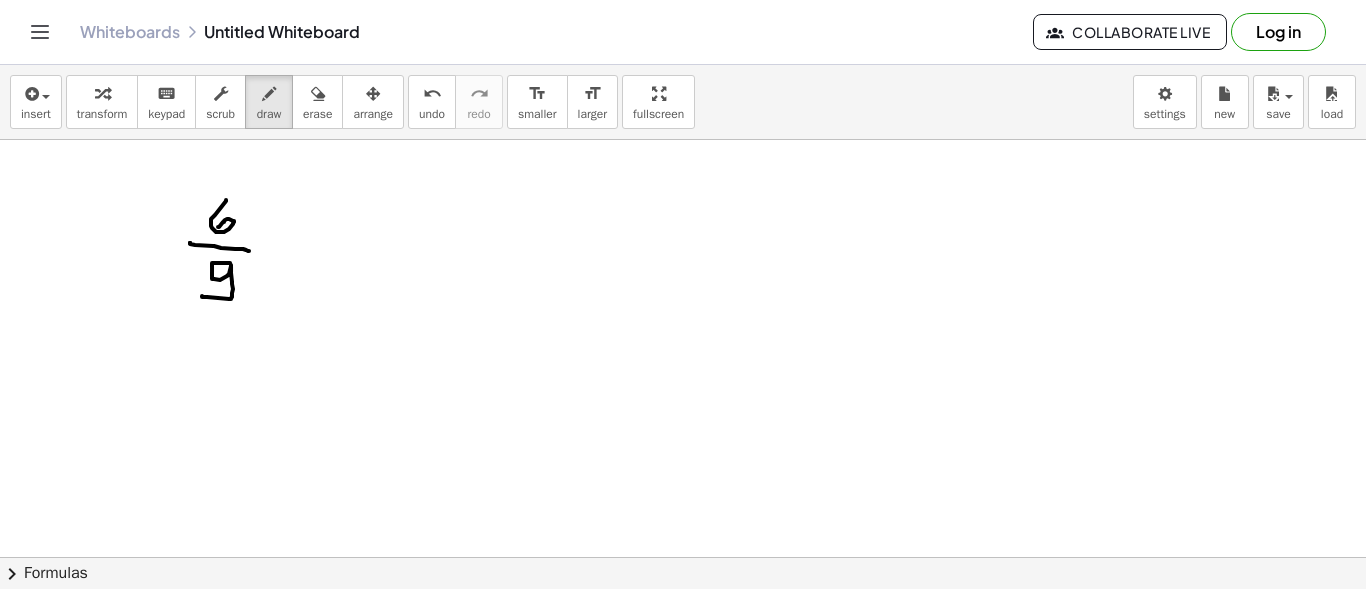 drag, startPoint x: 230, startPoint y: 261, endPoint x: 202, endPoint y: 294, distance: 43.27817 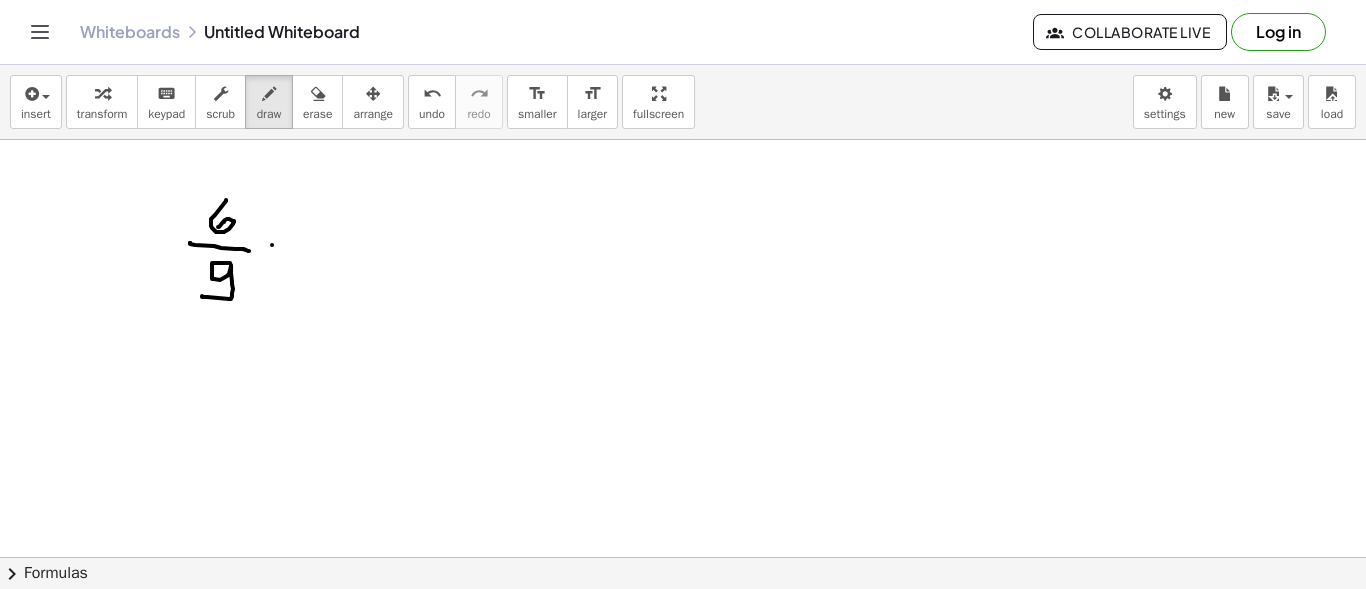 click at bounding box center [683, -781] 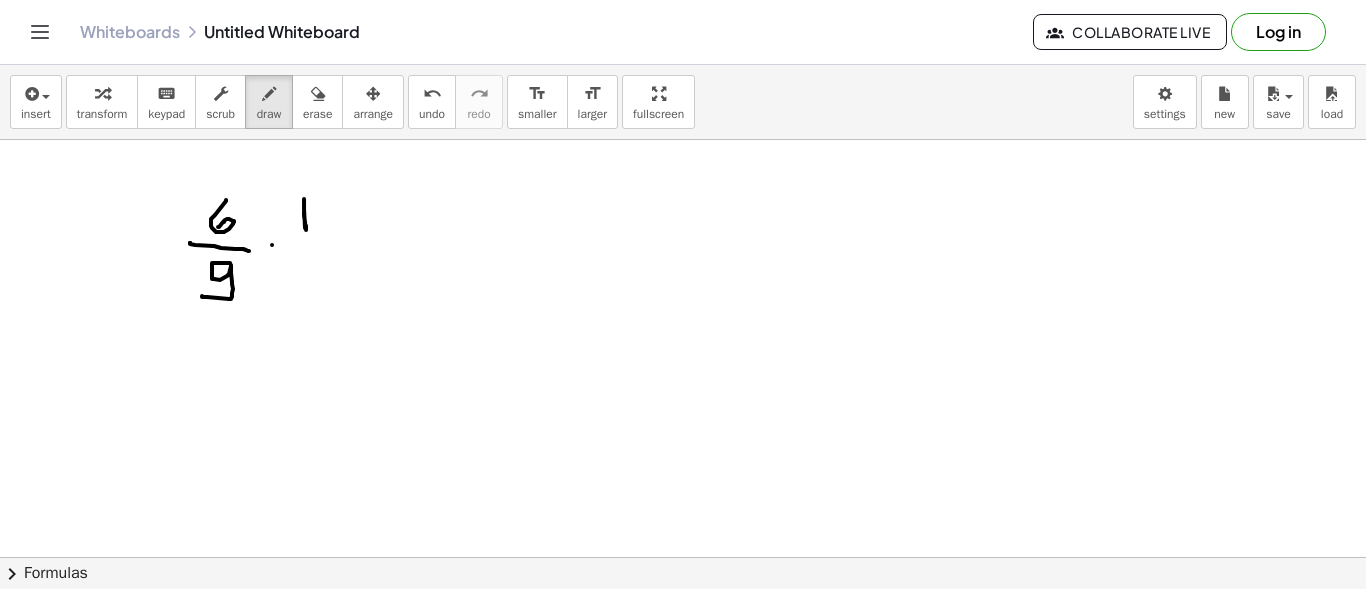 drag, startPoint x: 304, startPoint y: 209, endPoint x: 304, endPoint y: 197, distance: 12 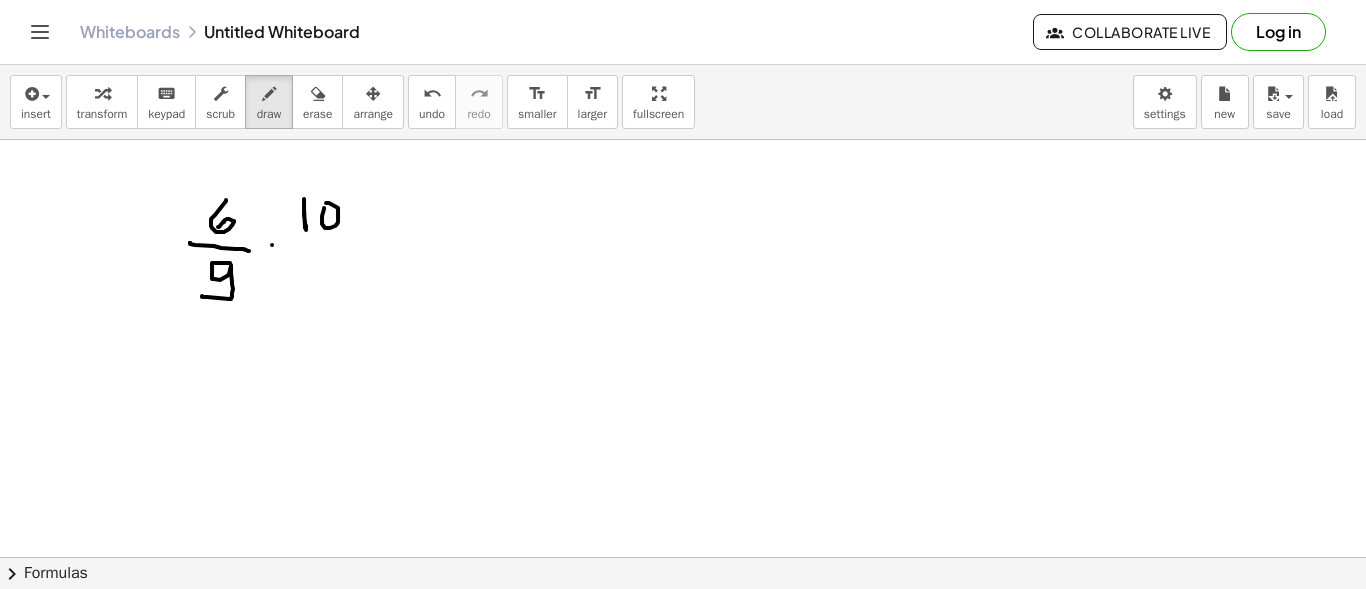 click at bounding box center (683, -781) 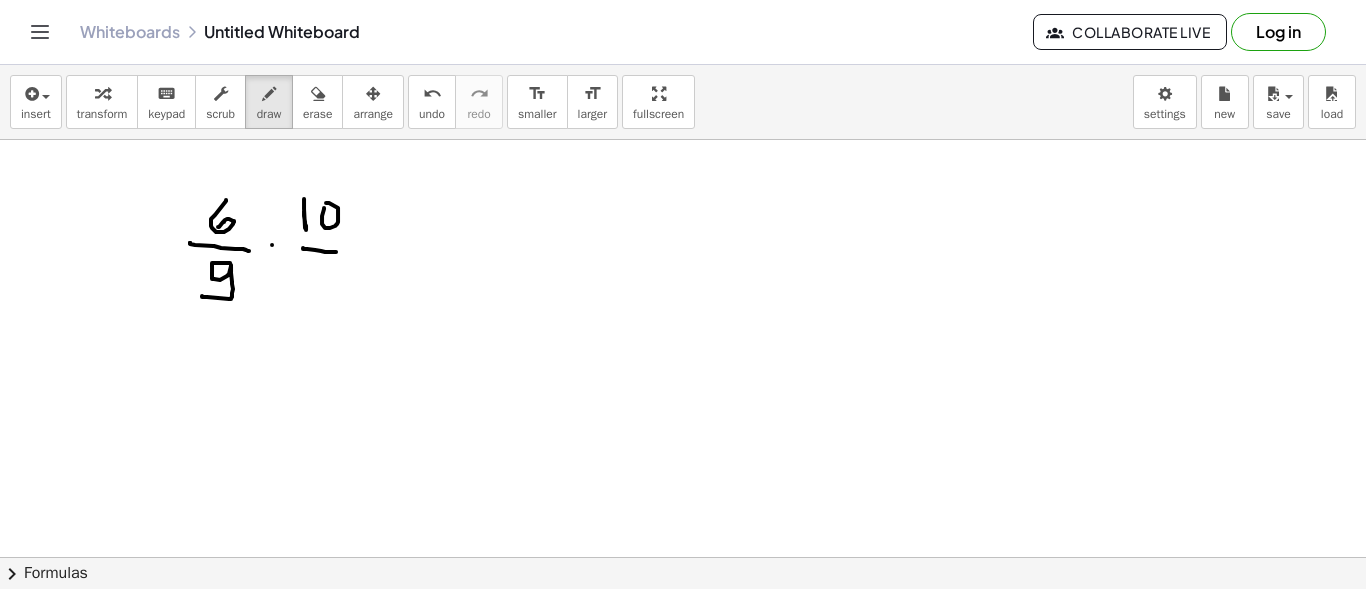 drag, startPoint x: 303, startPoint y: 246, endPoint x: 336, endPoint y: 250, distance: 33.24154 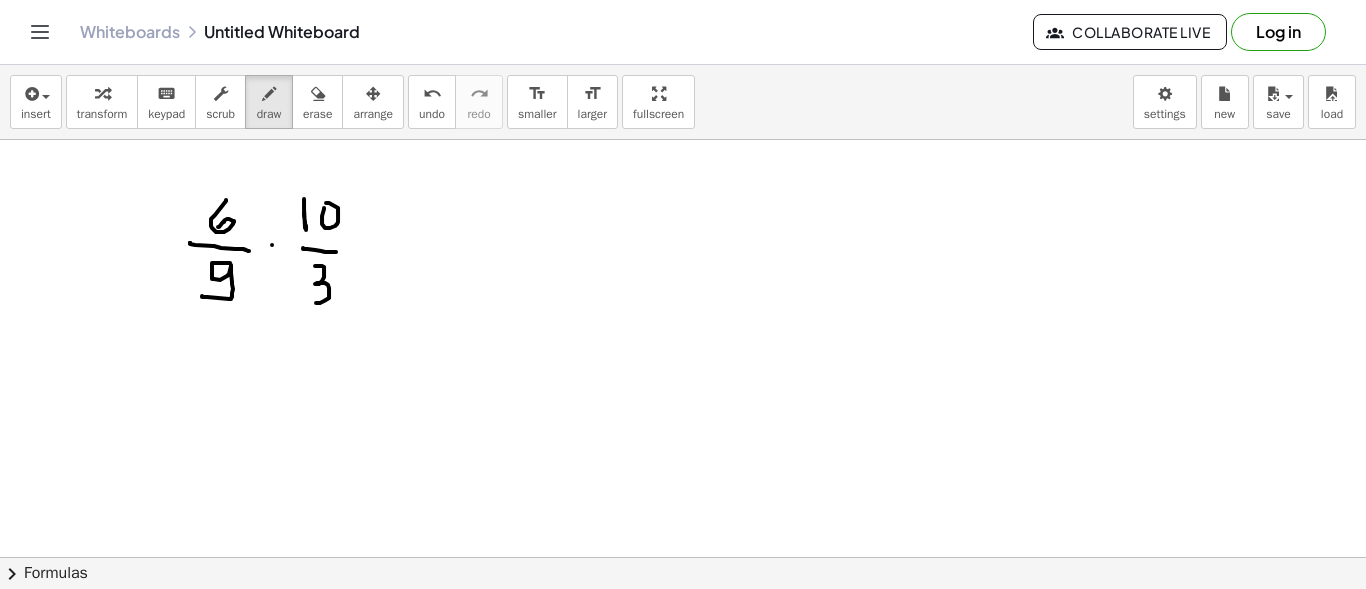drag, startPoint x: 315, startPoint y: 264, endPoint x: 316, endPoint y: 301, distance: 37.01351 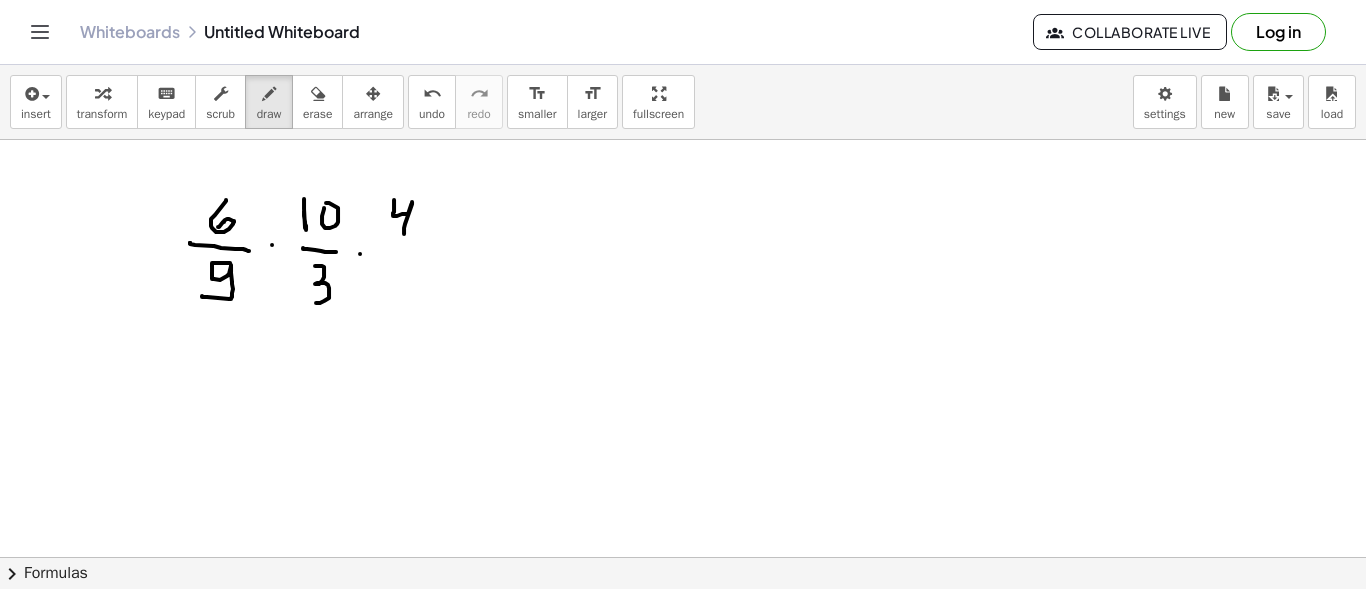 drag, startPoint x: 394, startPoint y: 198, endPoint x: 404, endPoint y: 232, distance: 35.44009 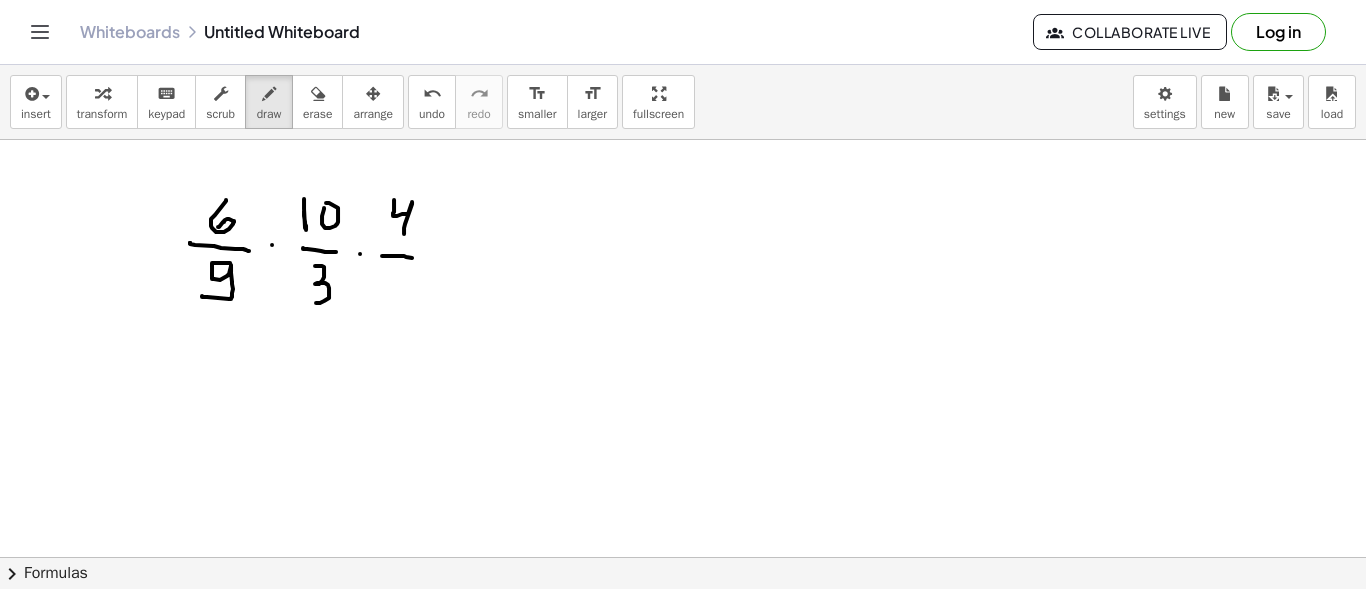 drag, startPoint x: 382, startPoint y: 254, endPoint x: 412, endPoint y: 256, distance: 30.066593 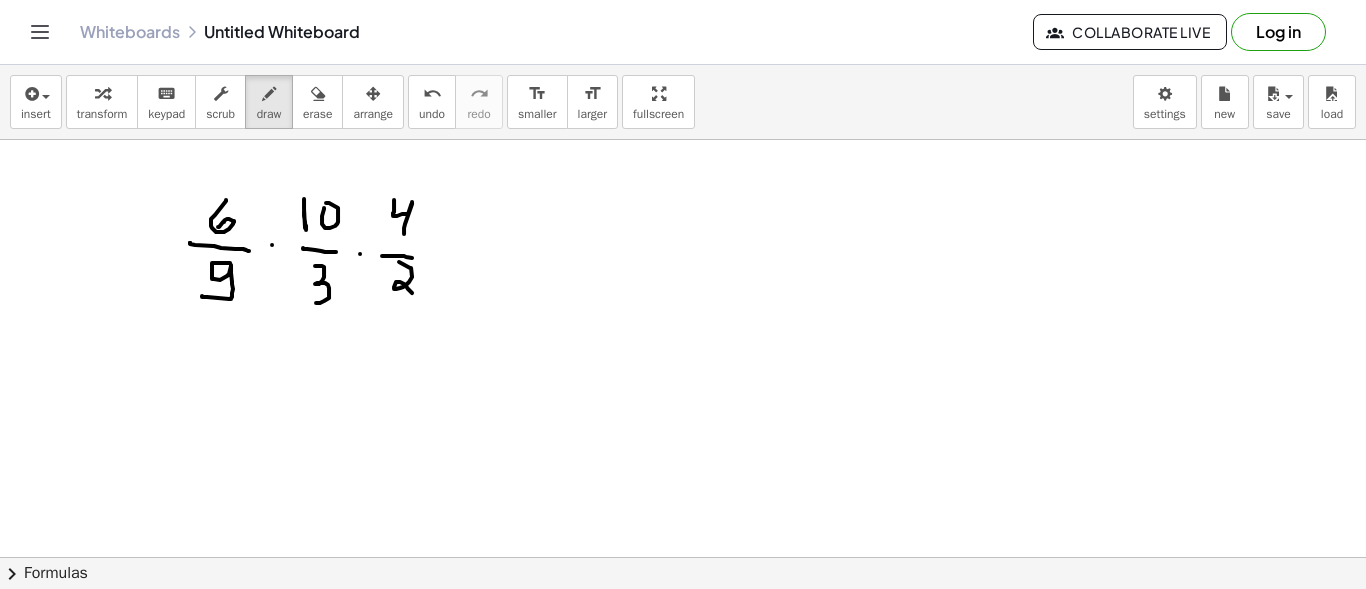 drag, startPoint x: 399, startPoint y: 260, endPoint x: 415, endPoint y: 292, distance: 35.77709 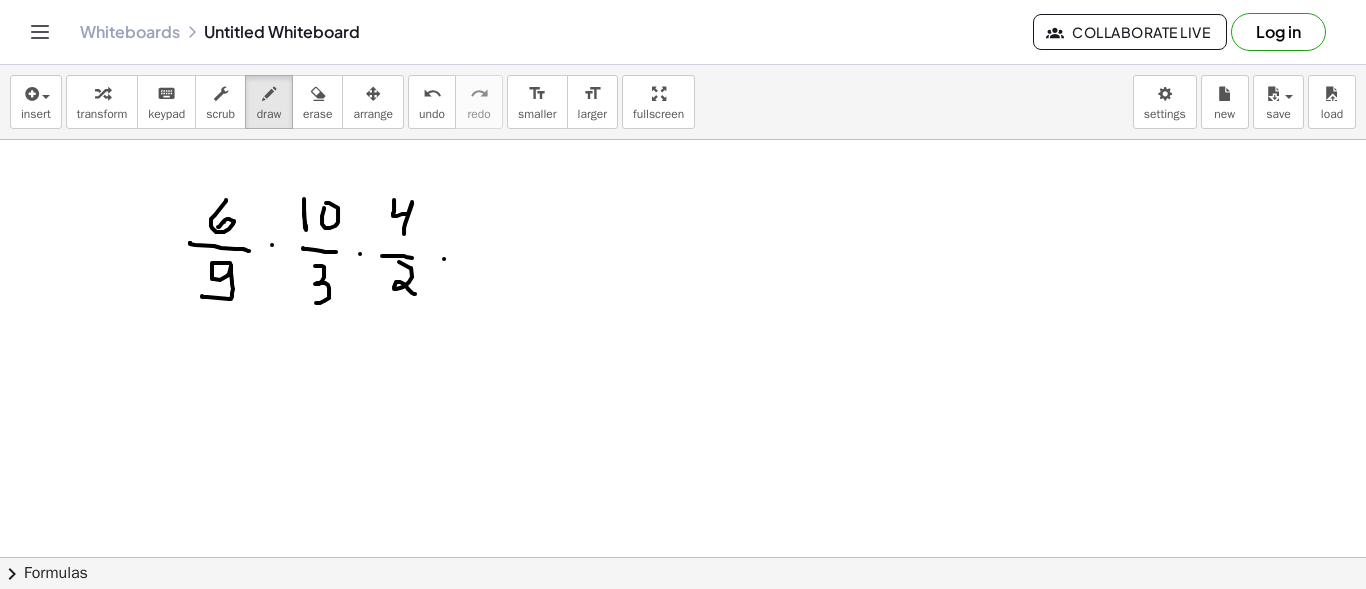 click at bounding box center (683, -781) 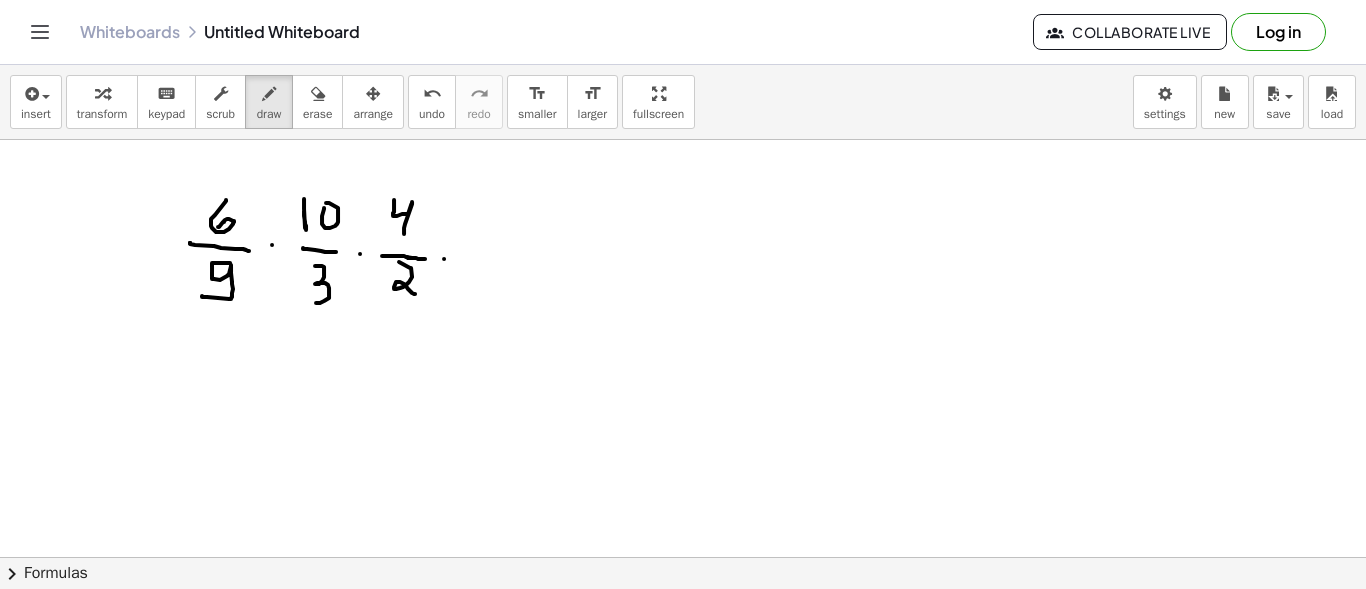 drag, startPoint x: 407, startPoint y: 255, endPoint x: 425, endPoint y: 257, distance: 18.110771 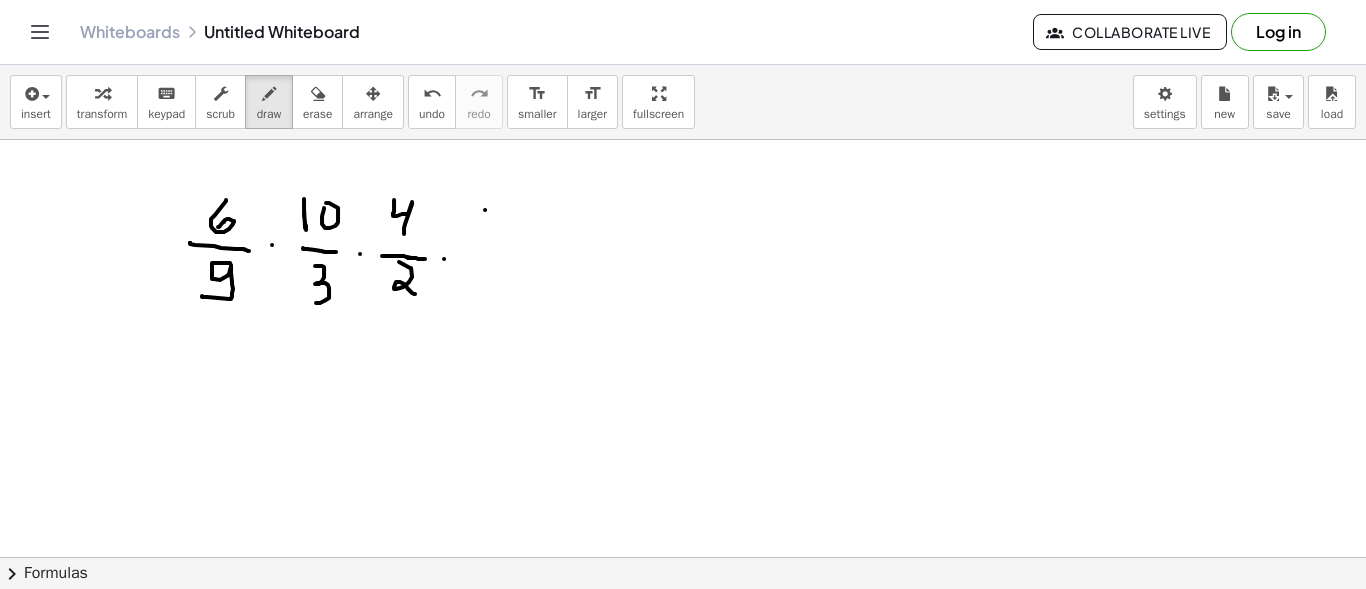 click at bounding box center (683, -781) 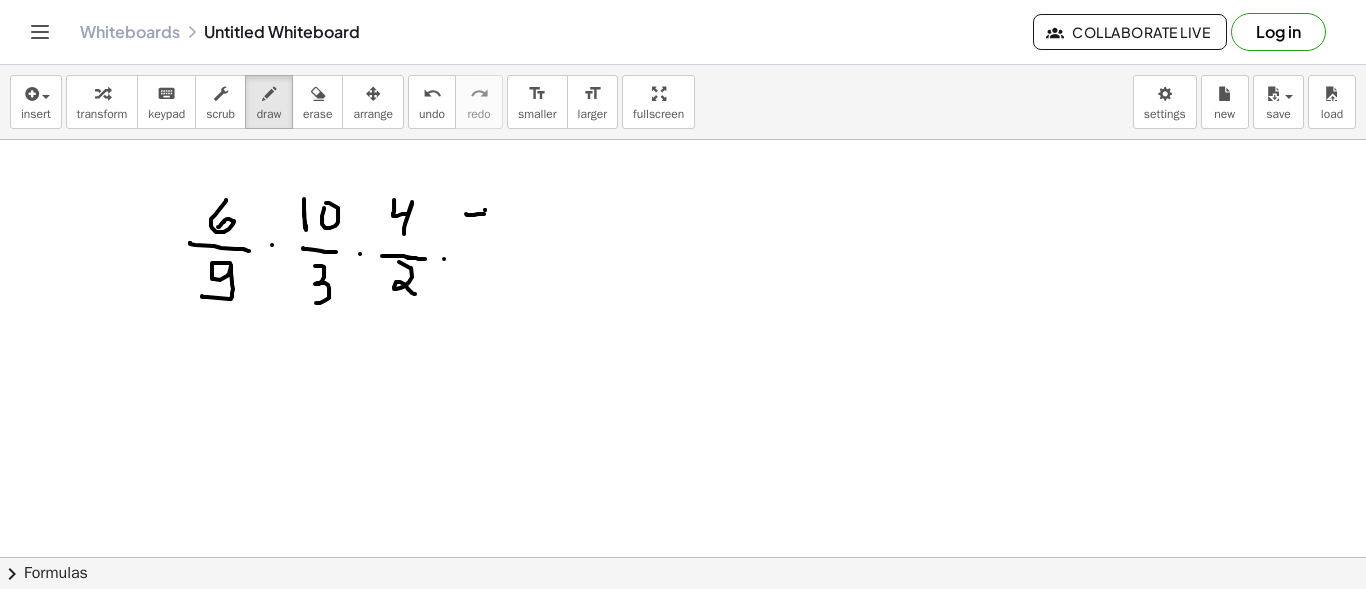 drag, startPoint x: 466, startPoint y: 212, endPoint x: 484, endPoint y: 212, distance: 18 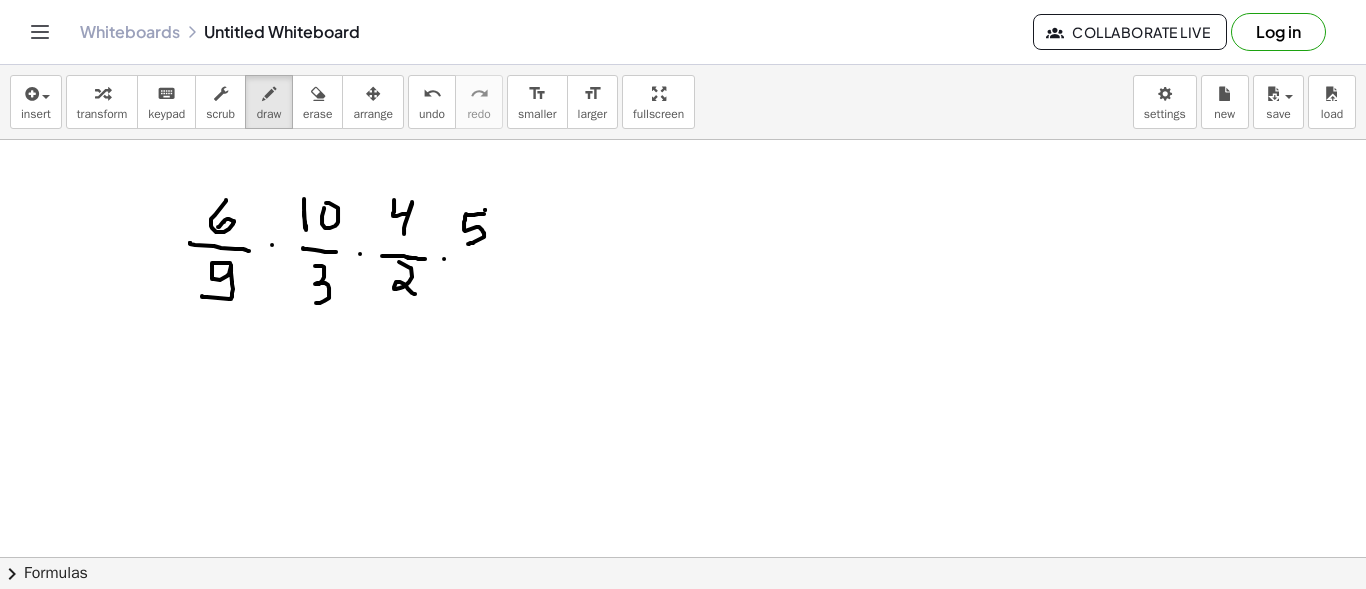 drag, startPoint x: 465, startPoint y: 214, endPoint x: 468, endPoint y: 242, distance: 28.160255 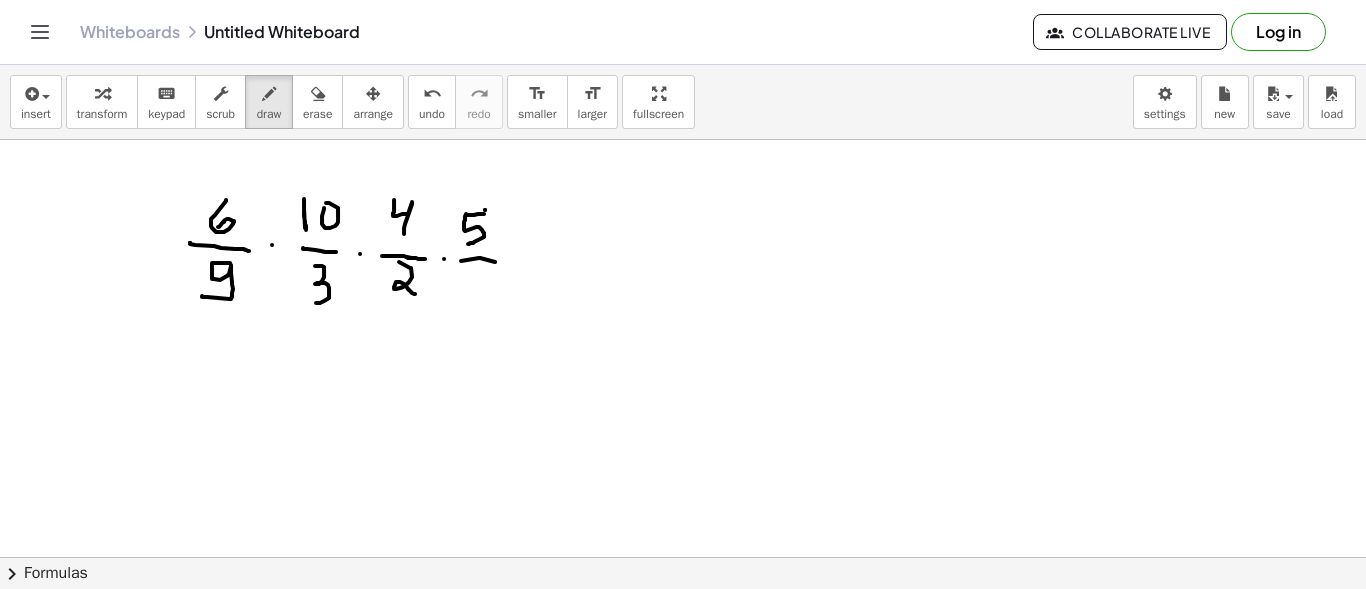drag, startPoint x: 461, startPoint y: 259, endPoint x: 496, endPoint y: 260, distance: 35.014282 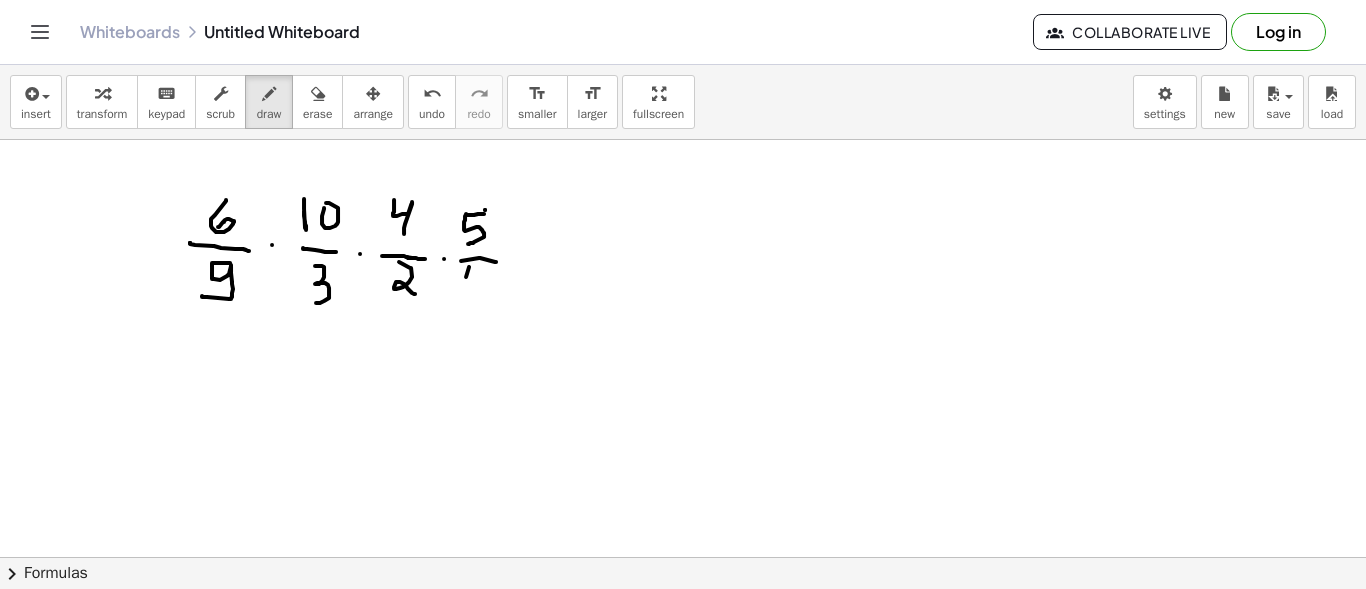 click at bounding box center [683, -781] 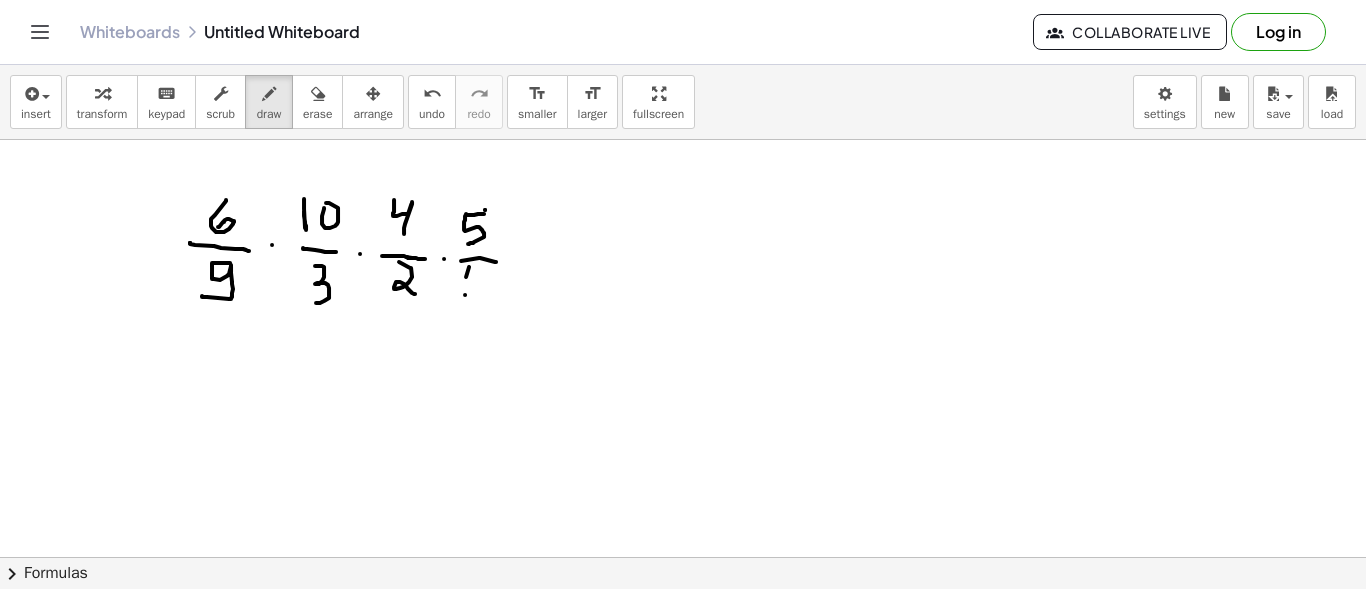 click at bounding box center [683, -781] 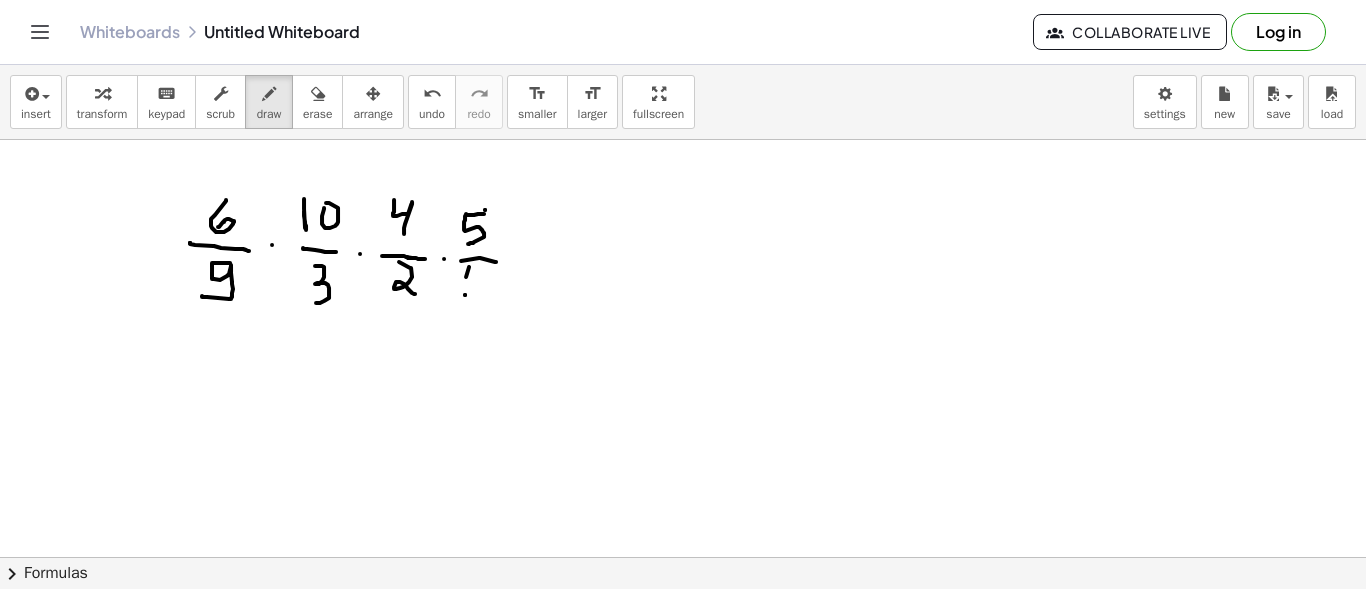 click at bounding box center (683, -781) 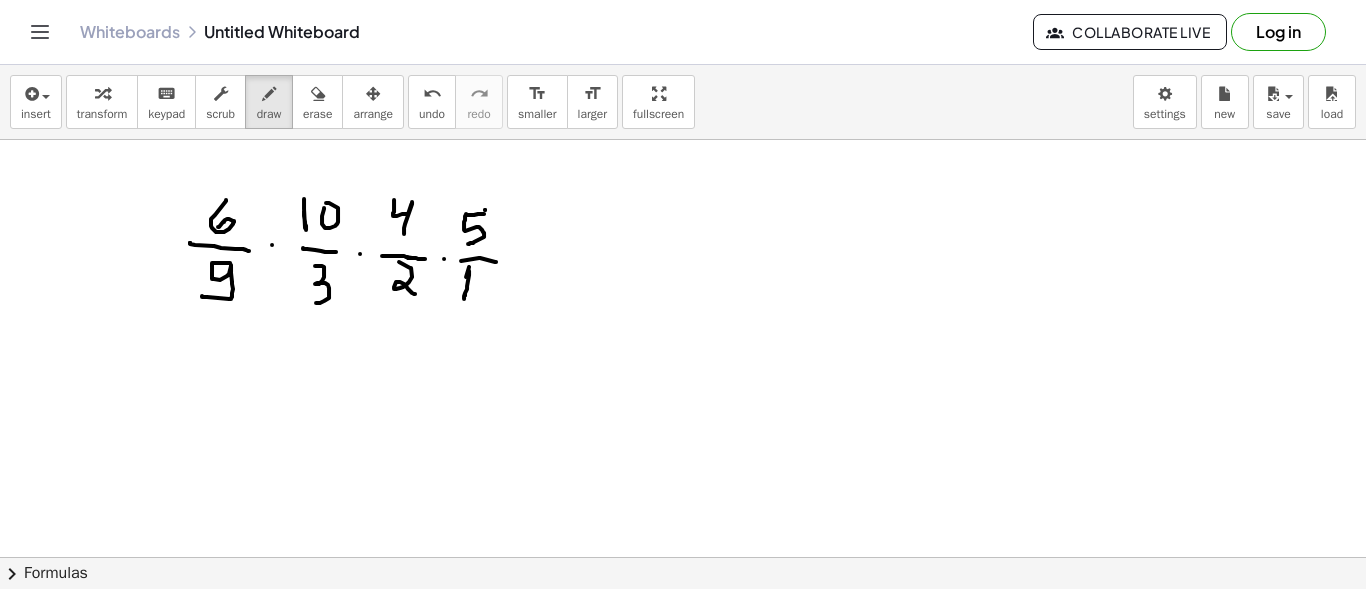 drag, startPoint x: 469, startPoint y: 269, endPoint x: 464, endPoint y: 297, distance: 28.442924 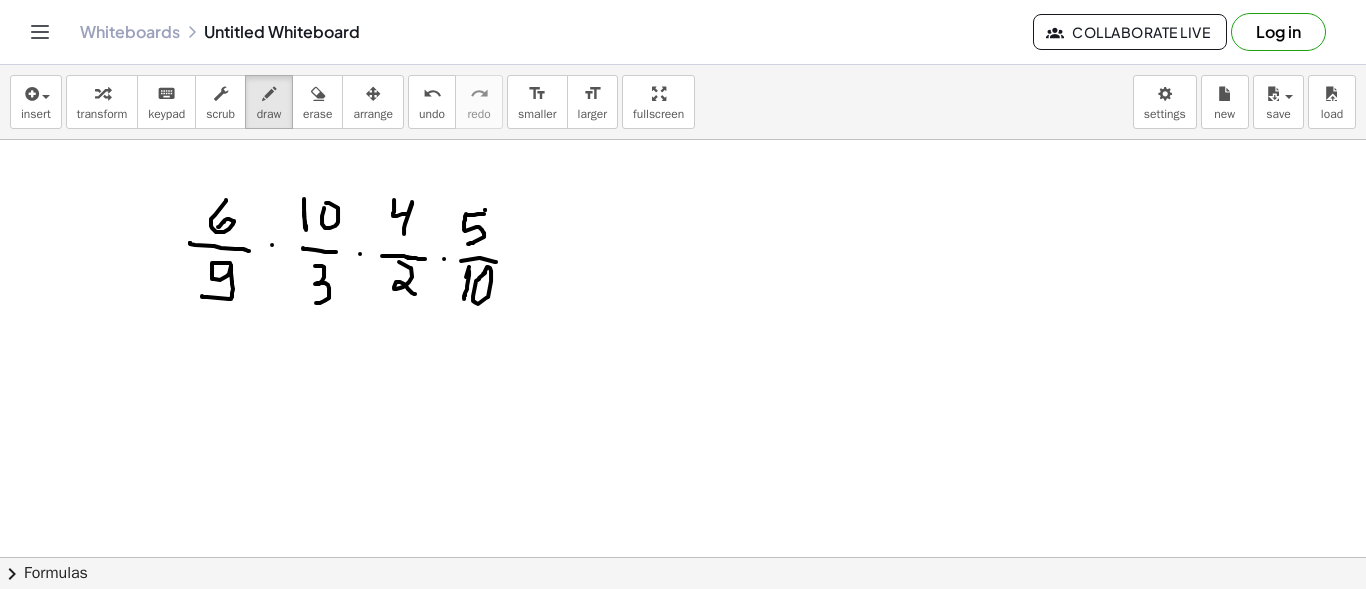 click at bounding box center (683, -781) 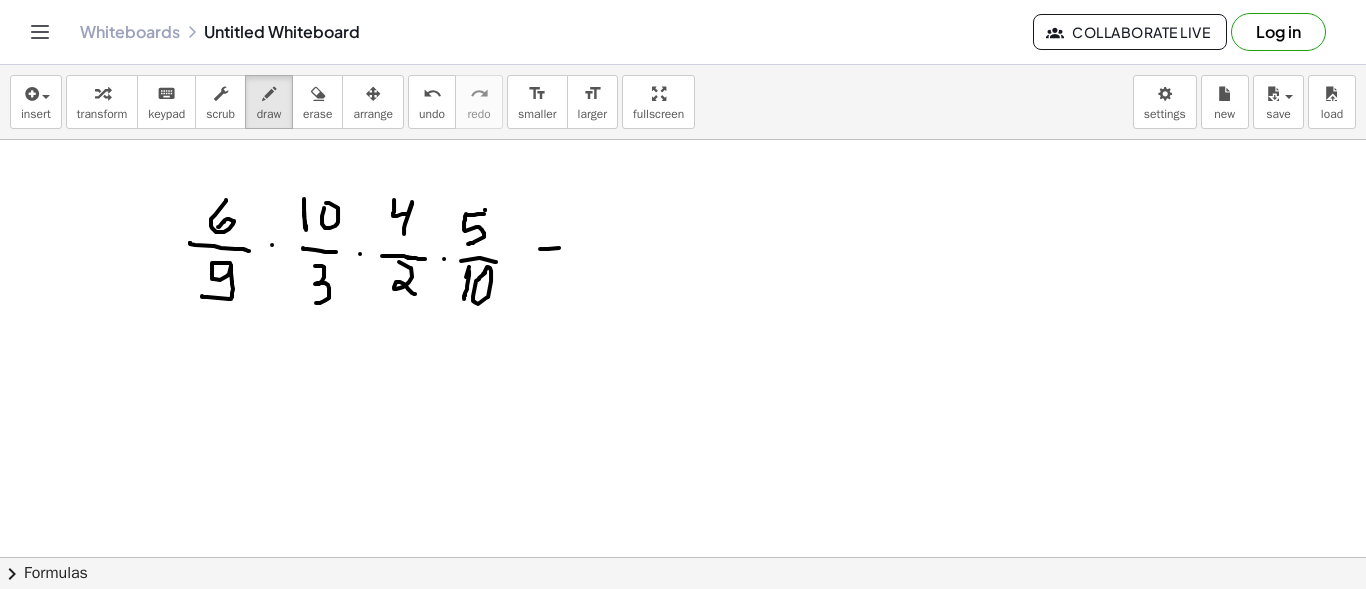 drag, startPoint x: 540, startPoint y: 247, endPoint x: 561, endPoint y: 246, distance: 21.023796 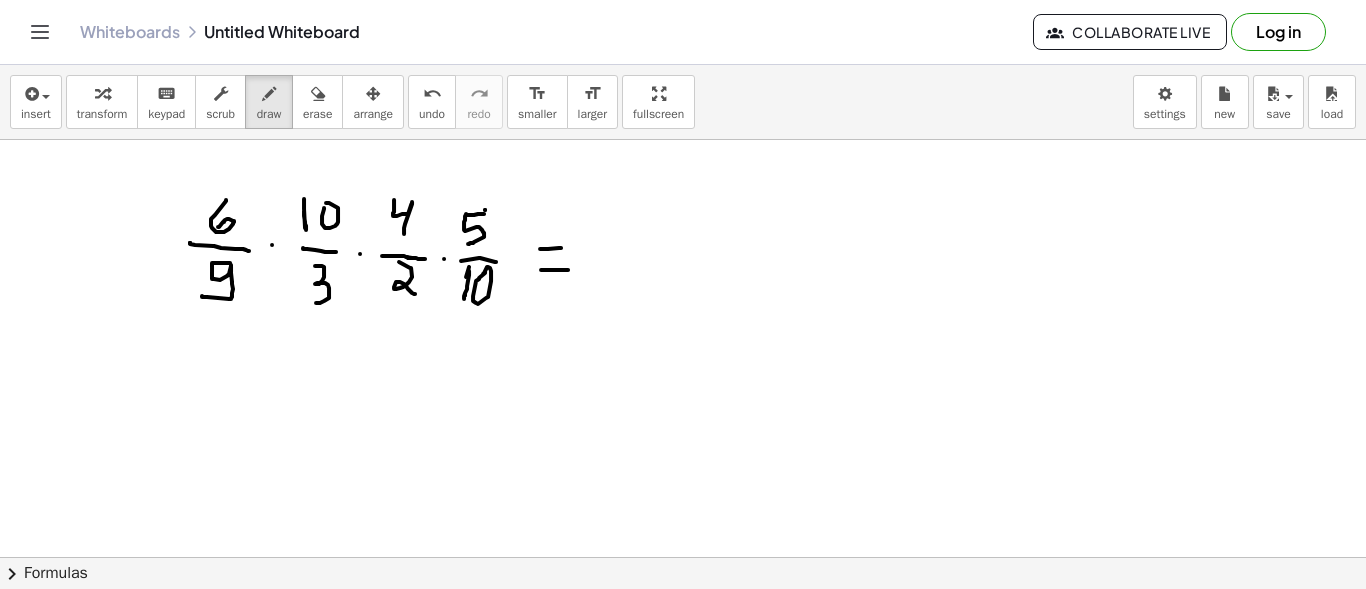 drag, startPoint x: 541, startPoint y: 268, endPoint x: 568, endPoint y: 268, distance: 27 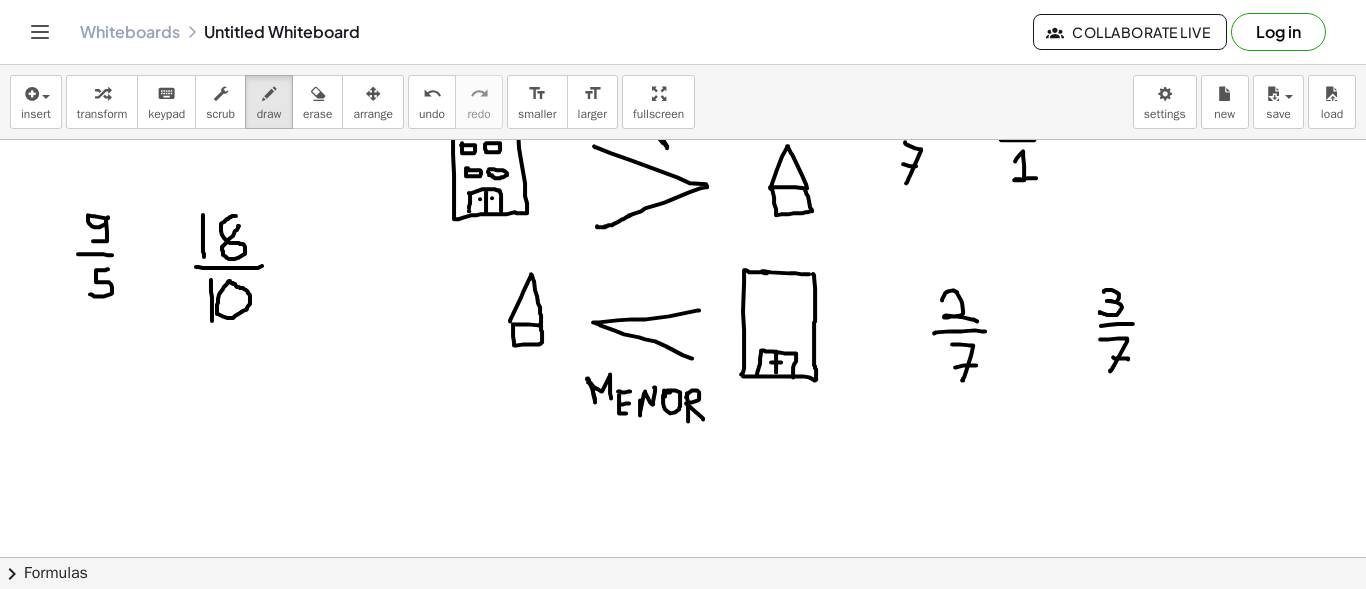 scroll, scrollTop: 0, scrollLeft: 0, axis: both 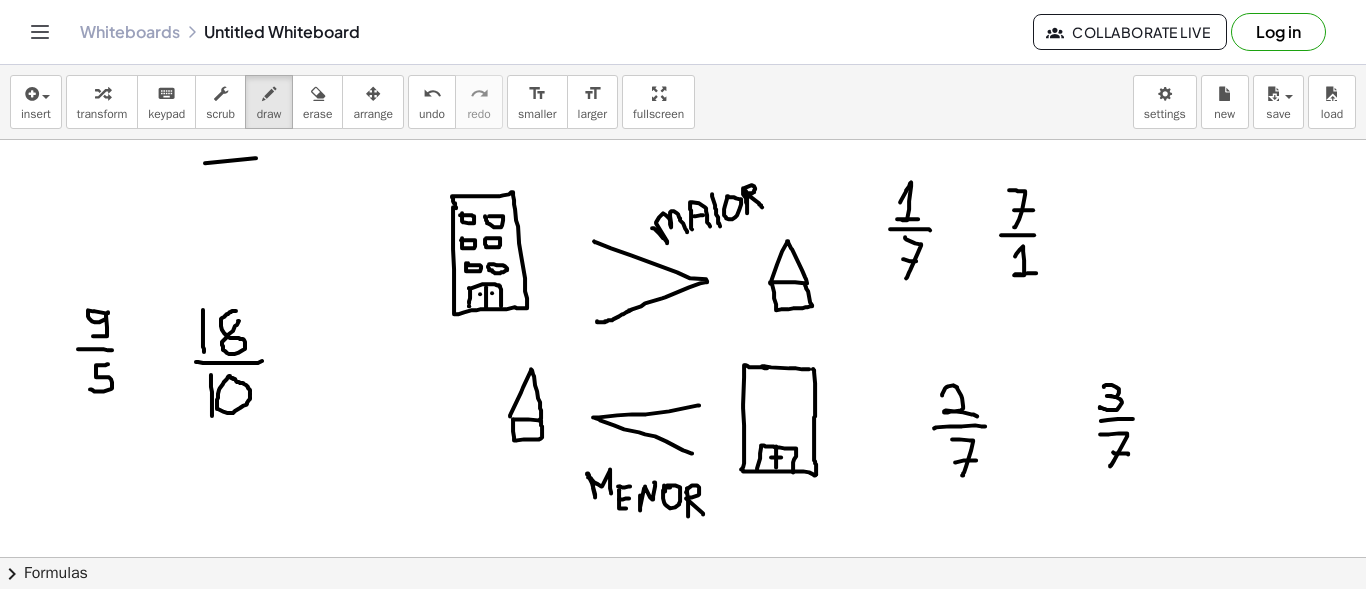 drag, startPoint x: 205, startPoint y: 162, endPoint x: 256, endPoint y: 157, distance: 51.24451 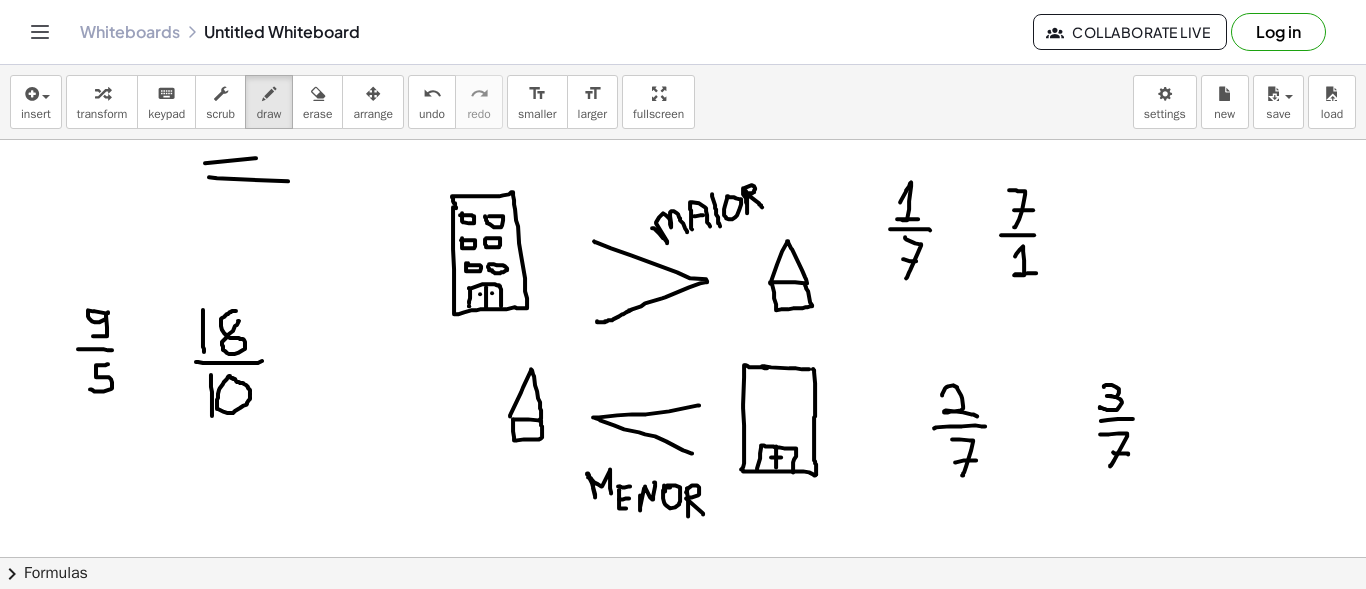 drag, startPoint x: 209, startPoint y: 176, endPoint x: 288, endPoint y: 180, distance: 79.101204 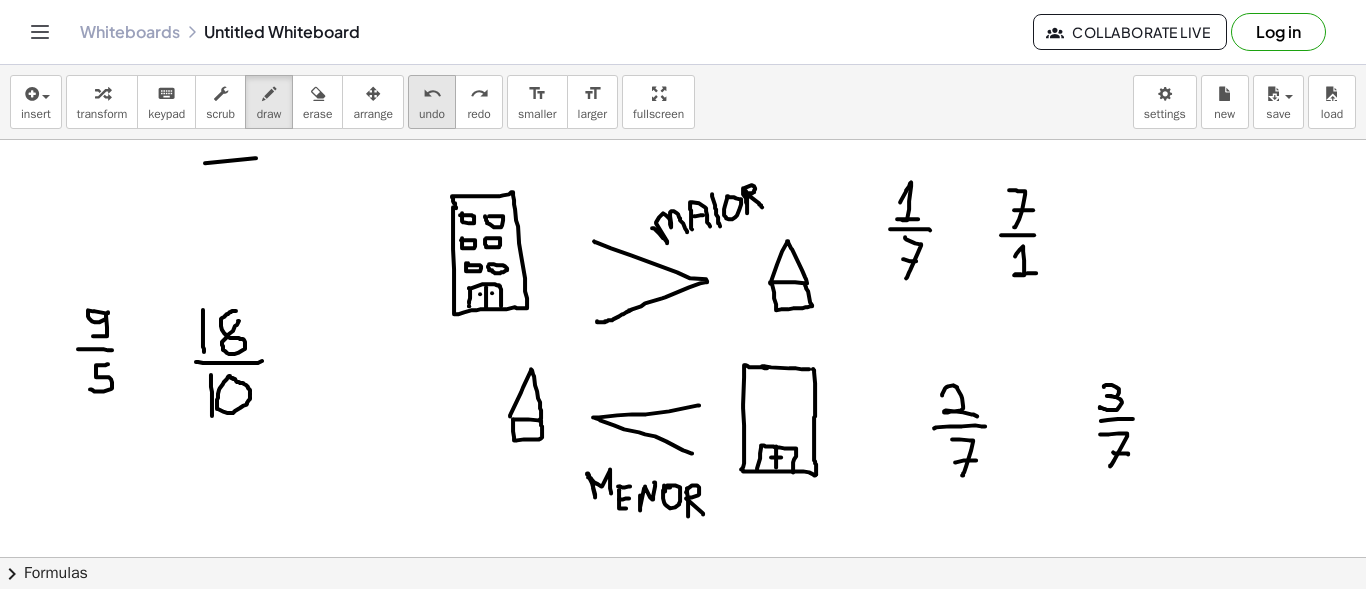 click on "undo" at bounding box center [432, 94] 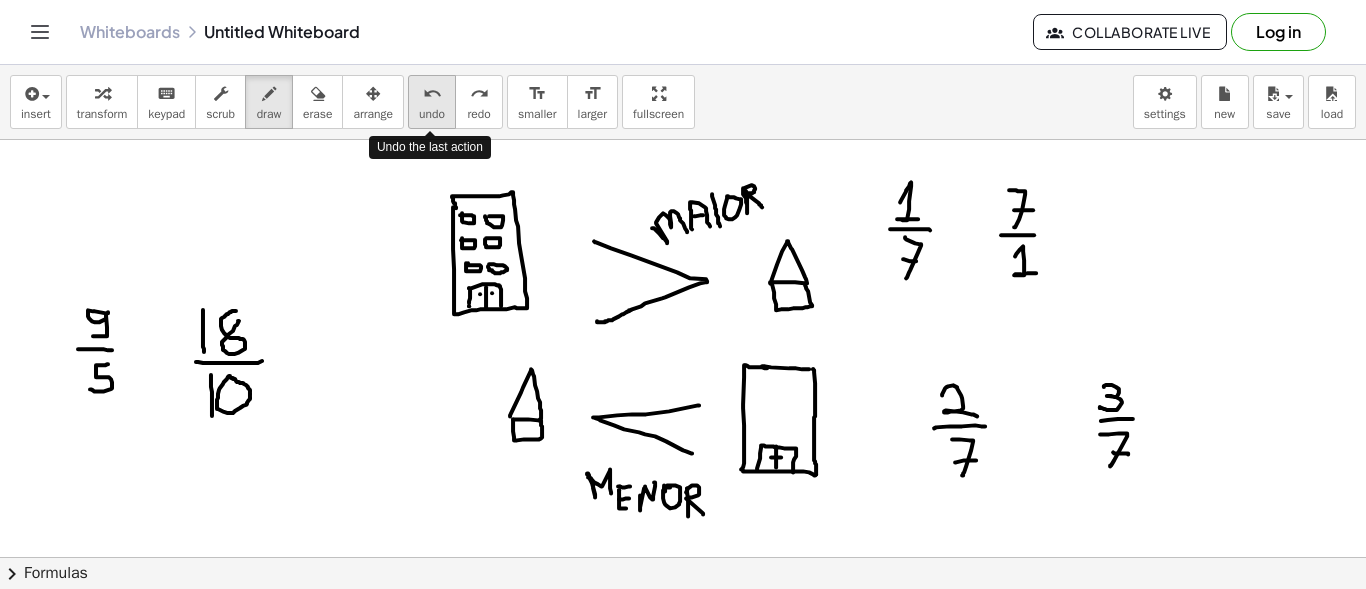 click on "undo" at bounding box center (432, 94) 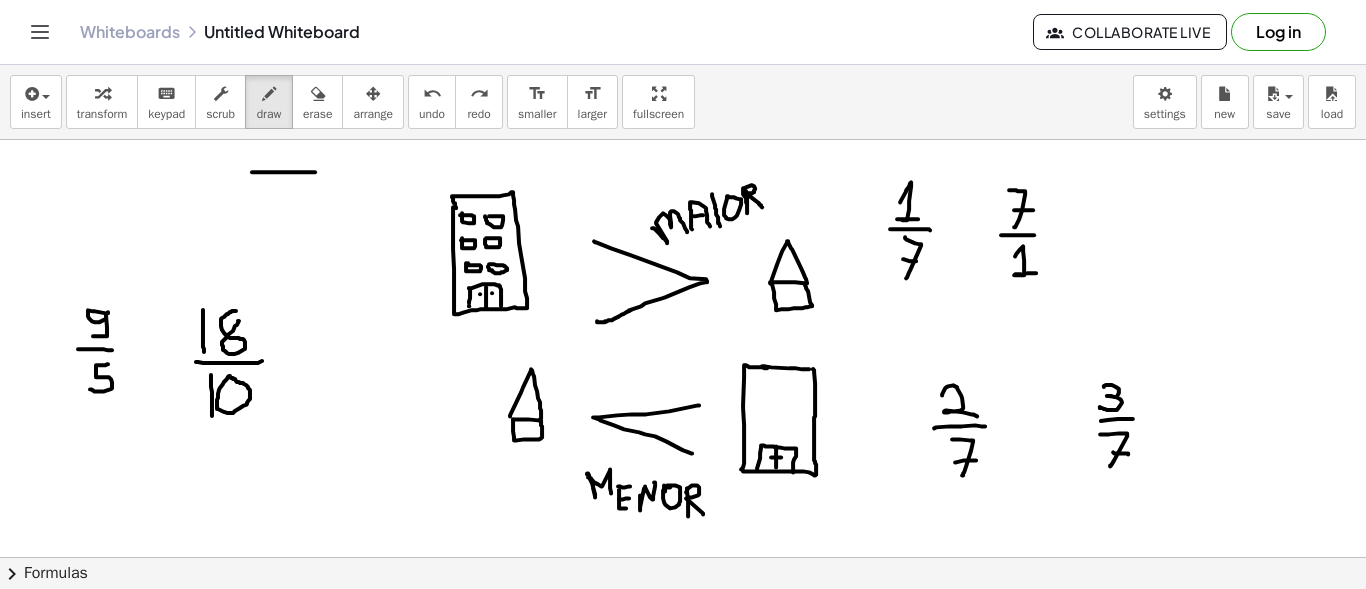 drag, startPoint x: 252, startPoint y: 171, endPoint x: 319, endPoint y: 171, distance: 67 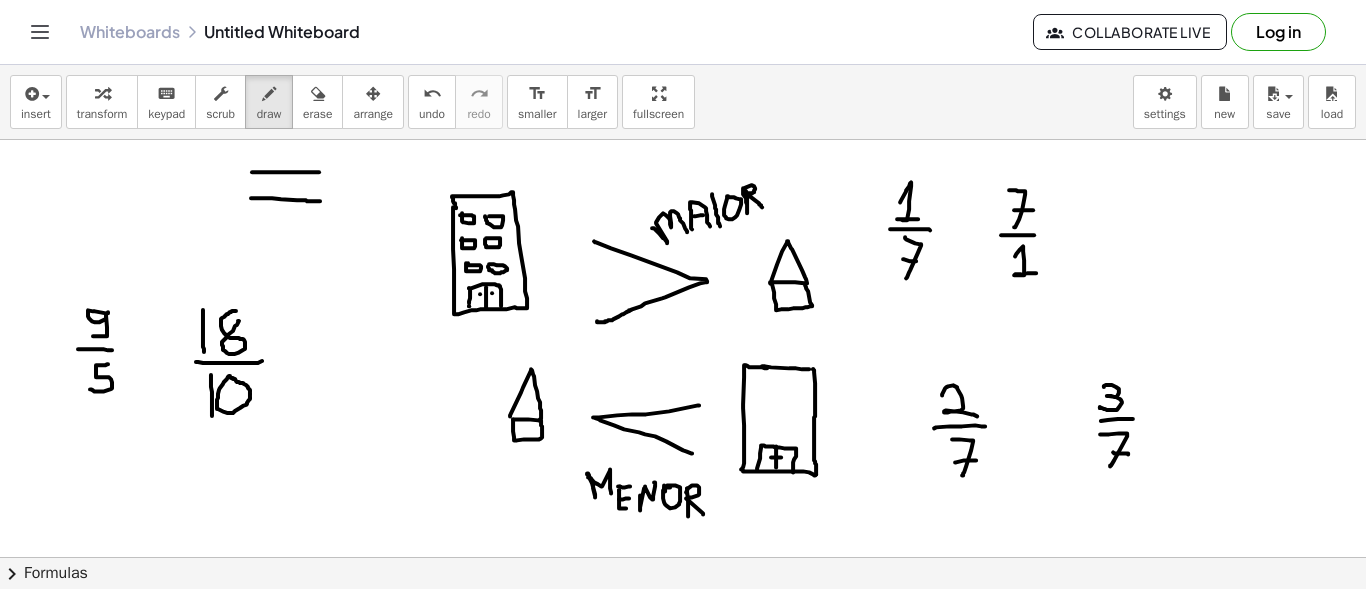 drag, startPoint x: 251, startPoint y: 197, endPoint x: 320, endPoint y: 200, distance: 69.065186 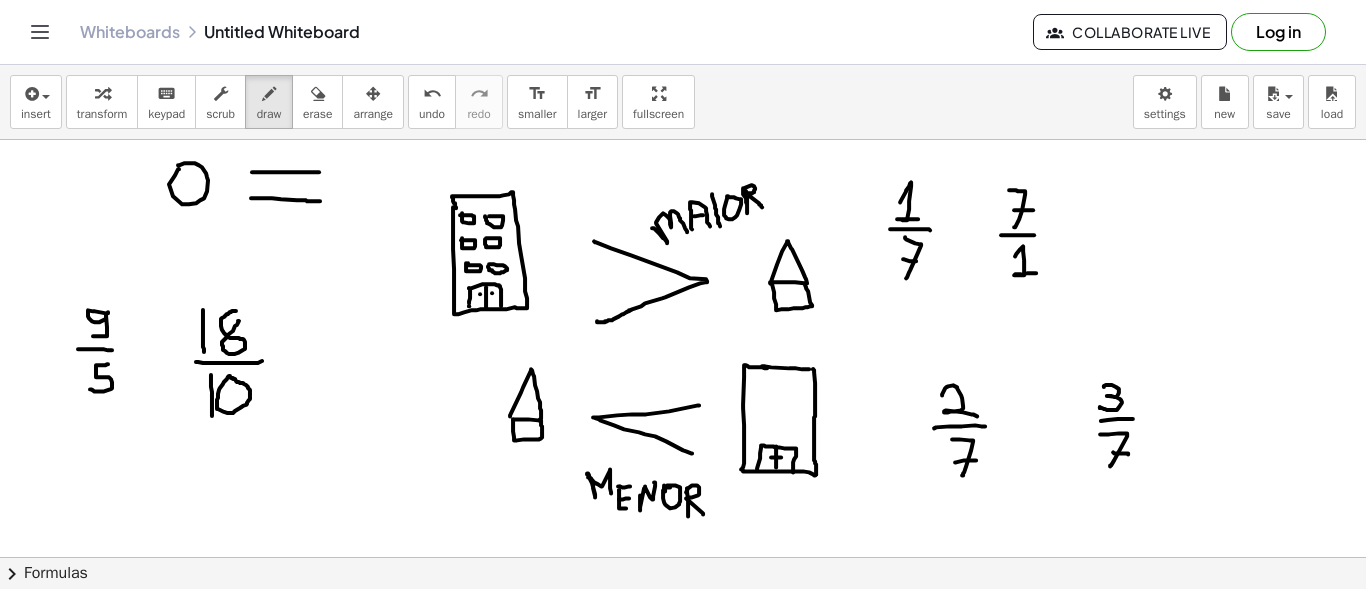 click at bounding box center [683, 1814] 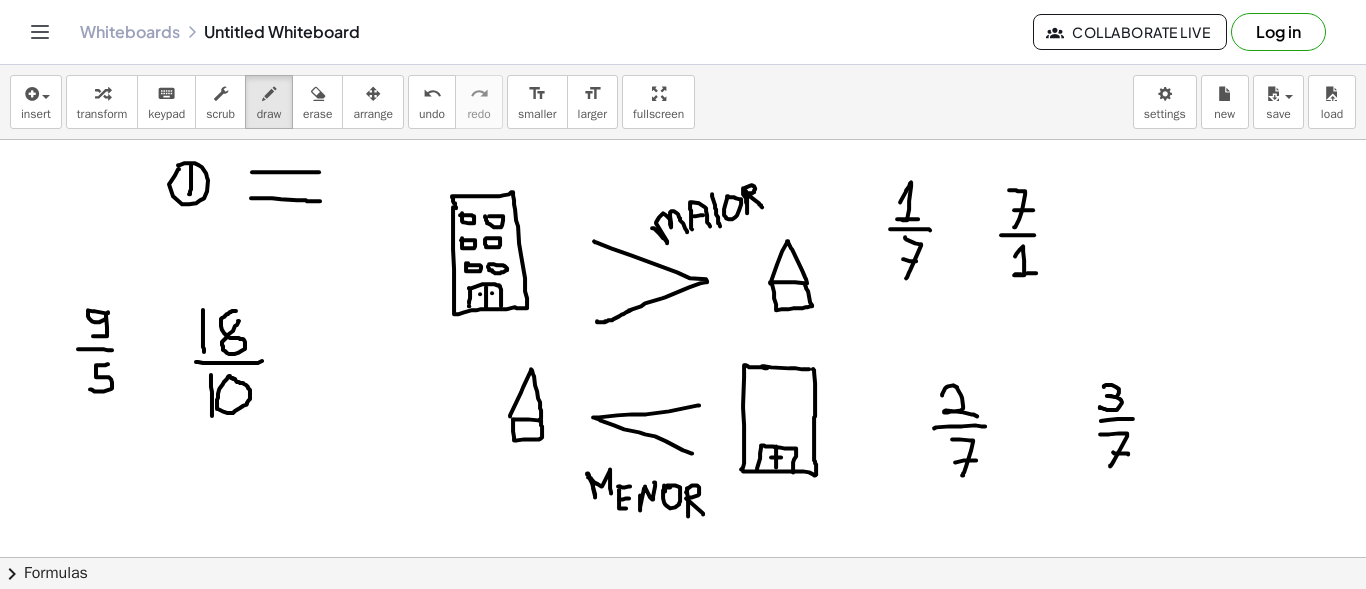 drag, startPoint x: 191, startPoint y: 163, endPoint x: 189, endPoint y: 193, distance: 30.066593 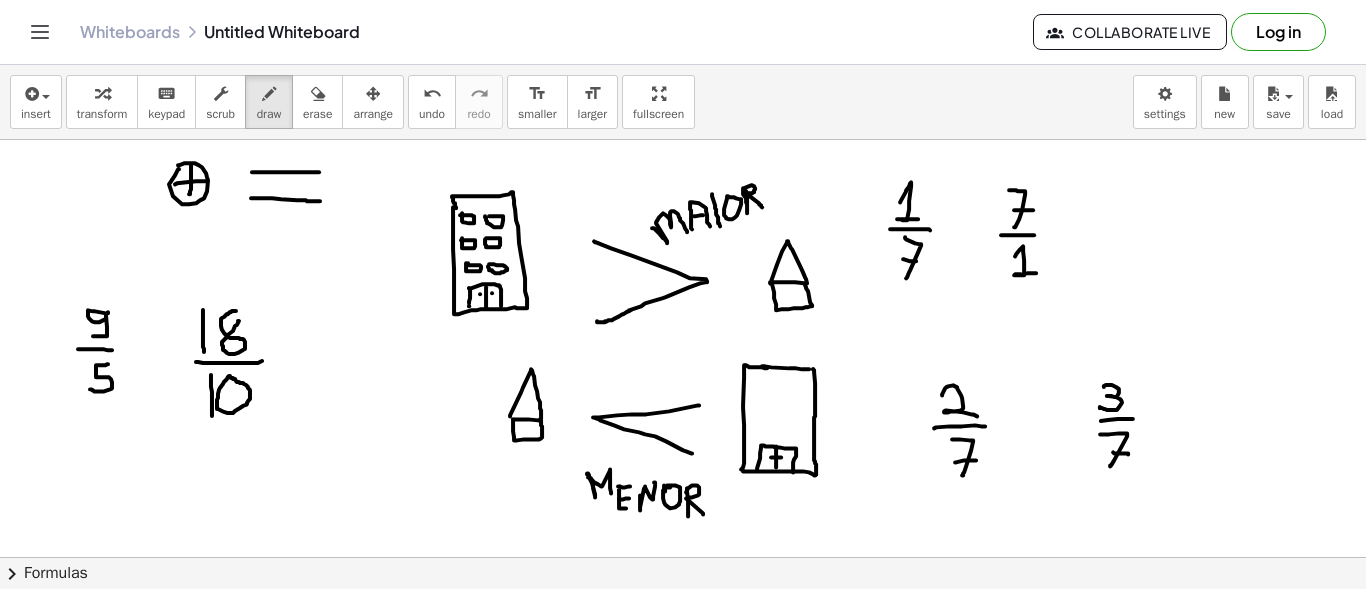 drag, startPoint x: 175, startPoint y: 183, endPoint x: 206, endPoint y: 180, distance: 31.144823 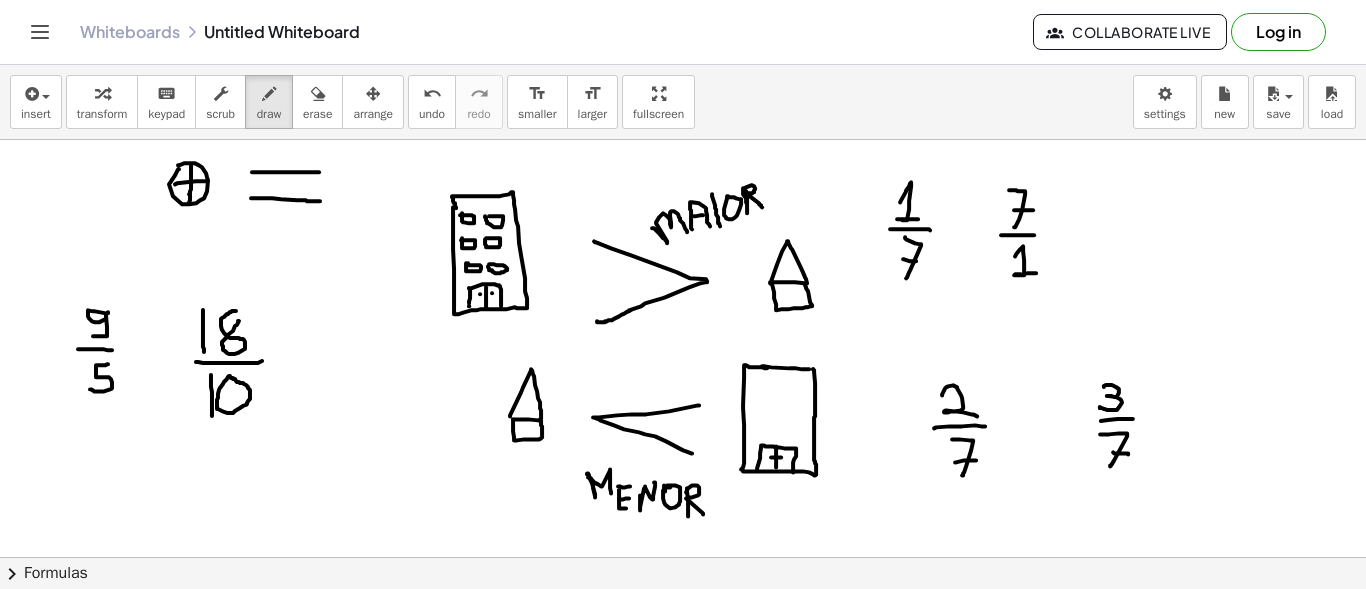 click at bounding box center [683, 1814] 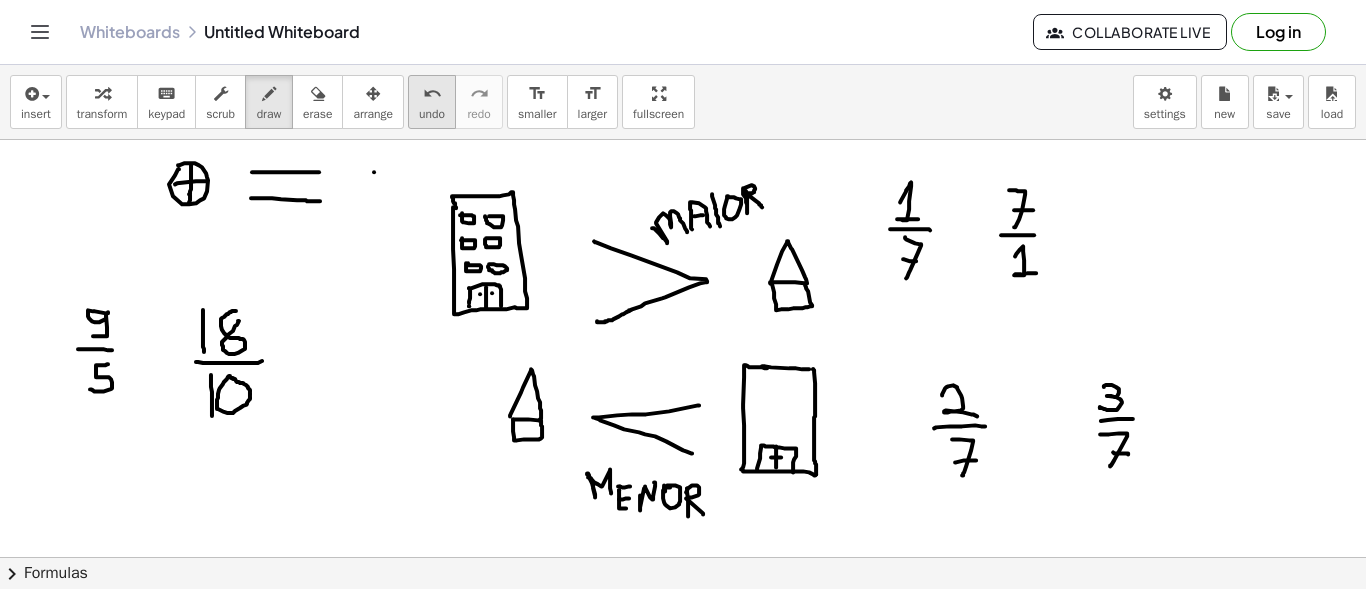 click on "undo" at bounding box center [432, 114] 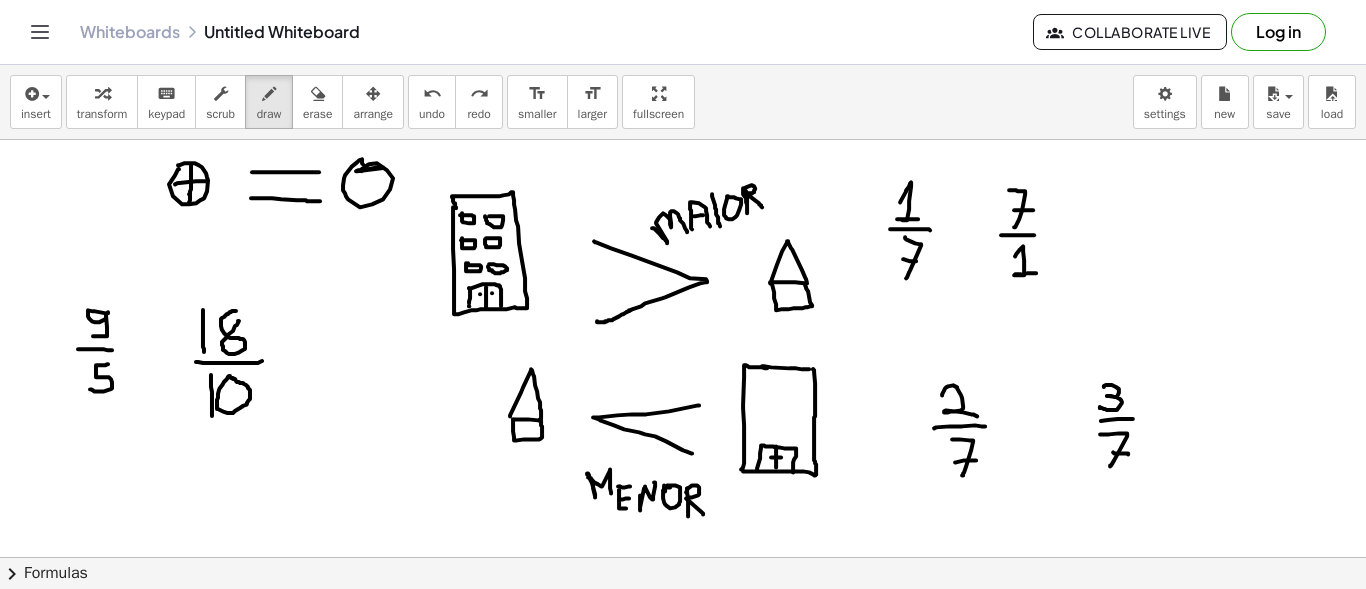 click at bounding box center [683, 1814] 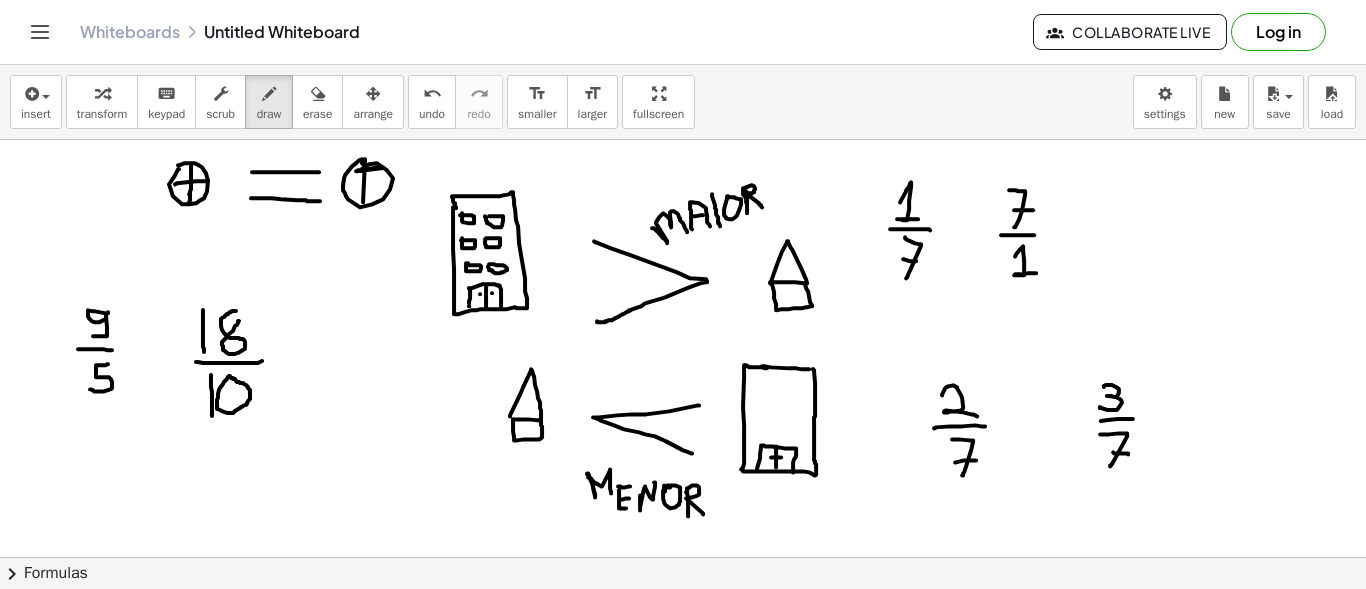 drag, startPoint x: 365, startPoint y: 158, endPoint x: 363, endPoint y: 201, distance: 43.046486 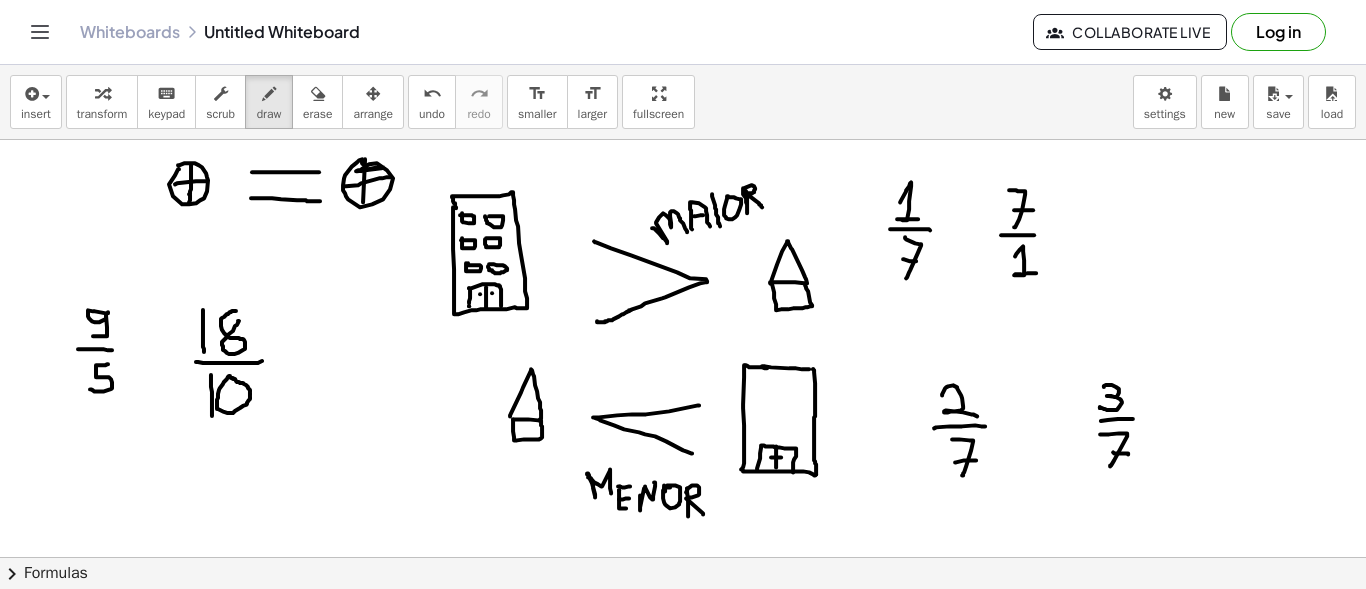 drag, startPoint x: 345, startPoint y: 185, endPoint x: 391, endPoint y: 176, distance: 46.872166 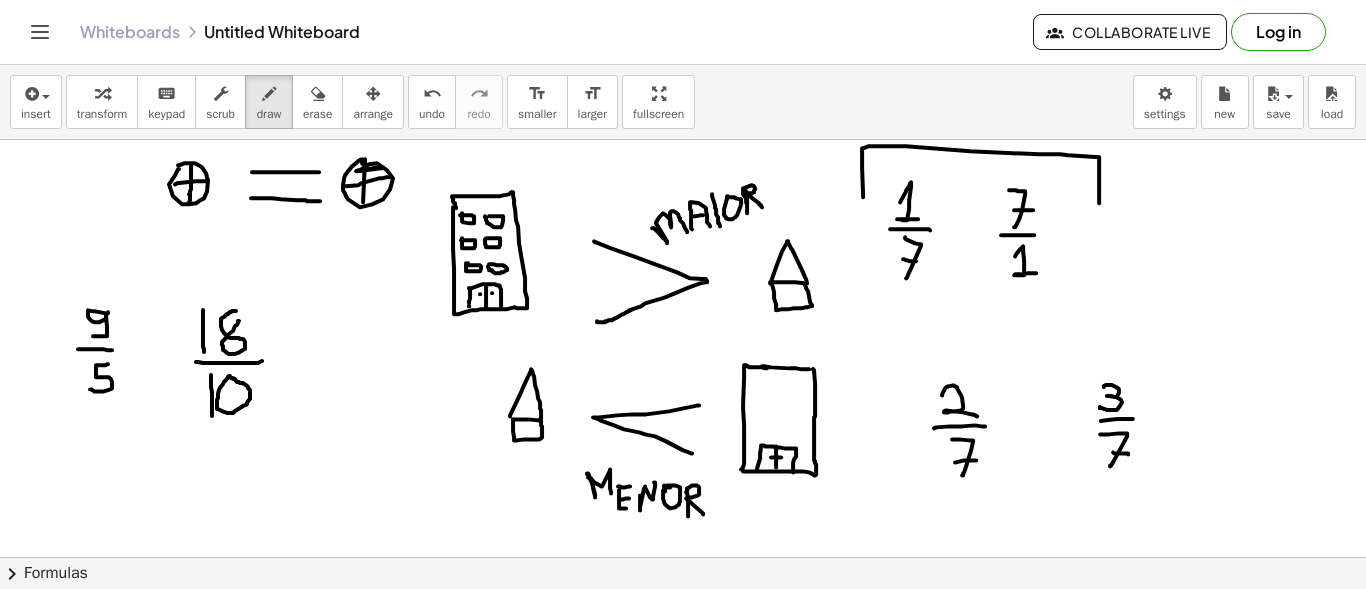 drag, startPoint x: 863, startPoint y: 196, endPoint x: 1099, endPoint y: 202, distance: 236.07626 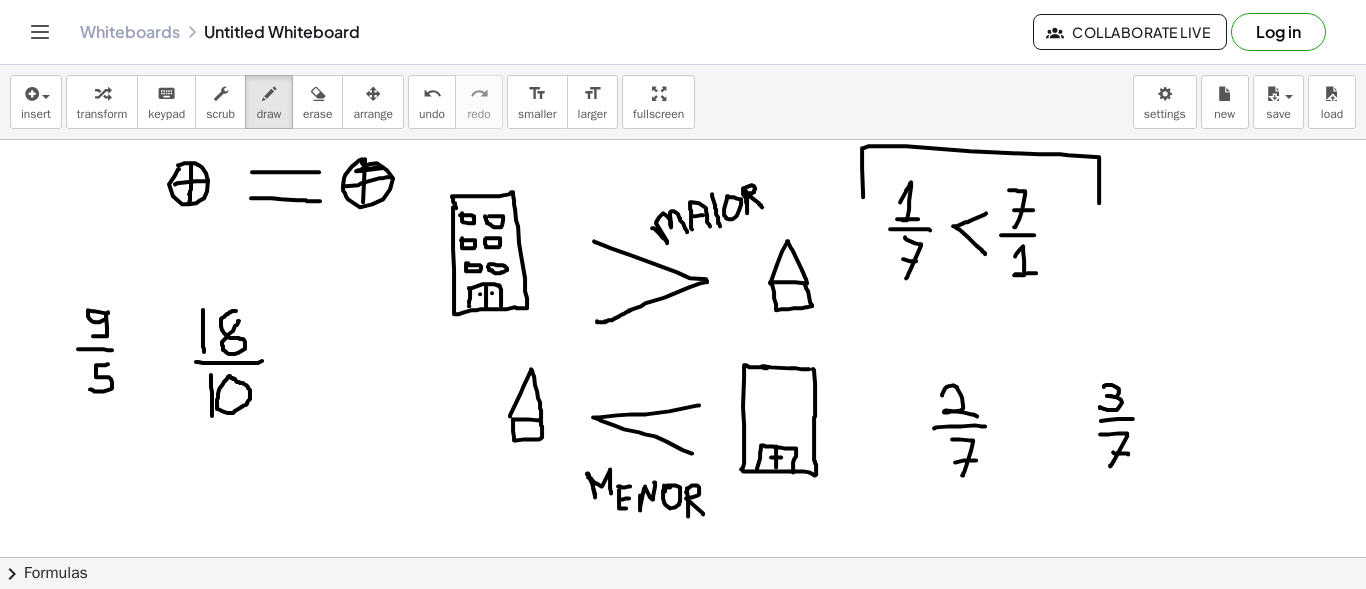 drag, startPoint x: 986, startPoint y: 212, endPoint x: 985, endPoint y: 253, distance: 41.01219 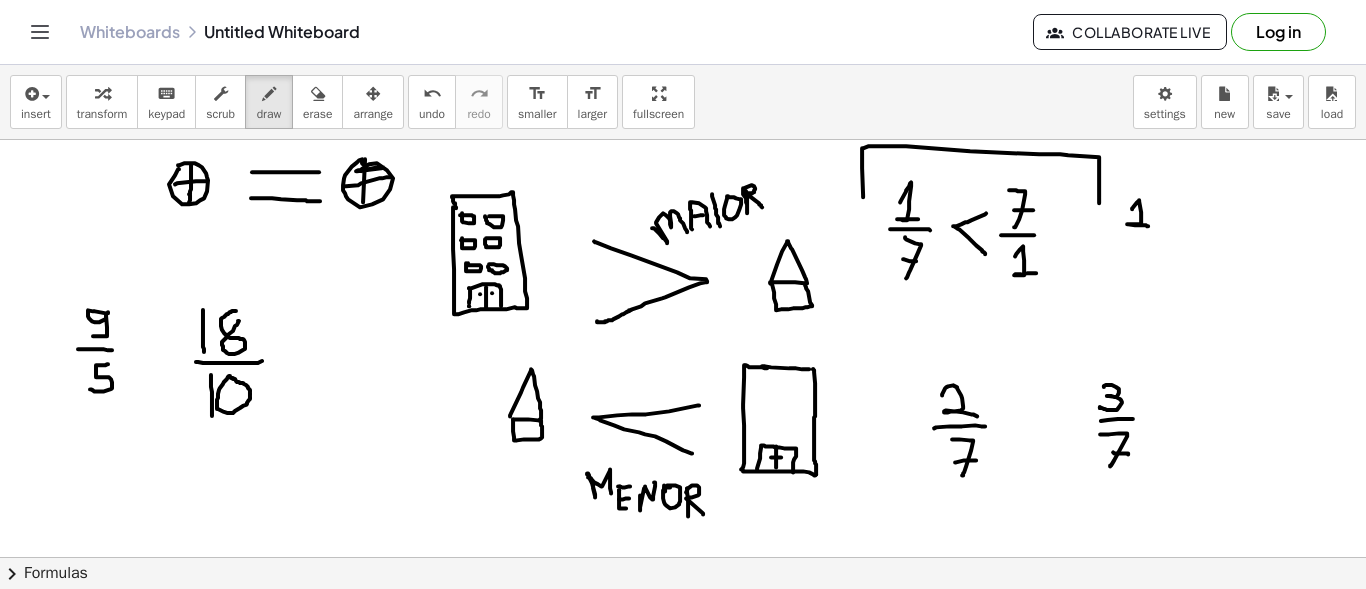 drag, startPoint x: 1132, startPoint y: 208, endPoint x: 1148, endPoint y: 225, distance: 23.345236 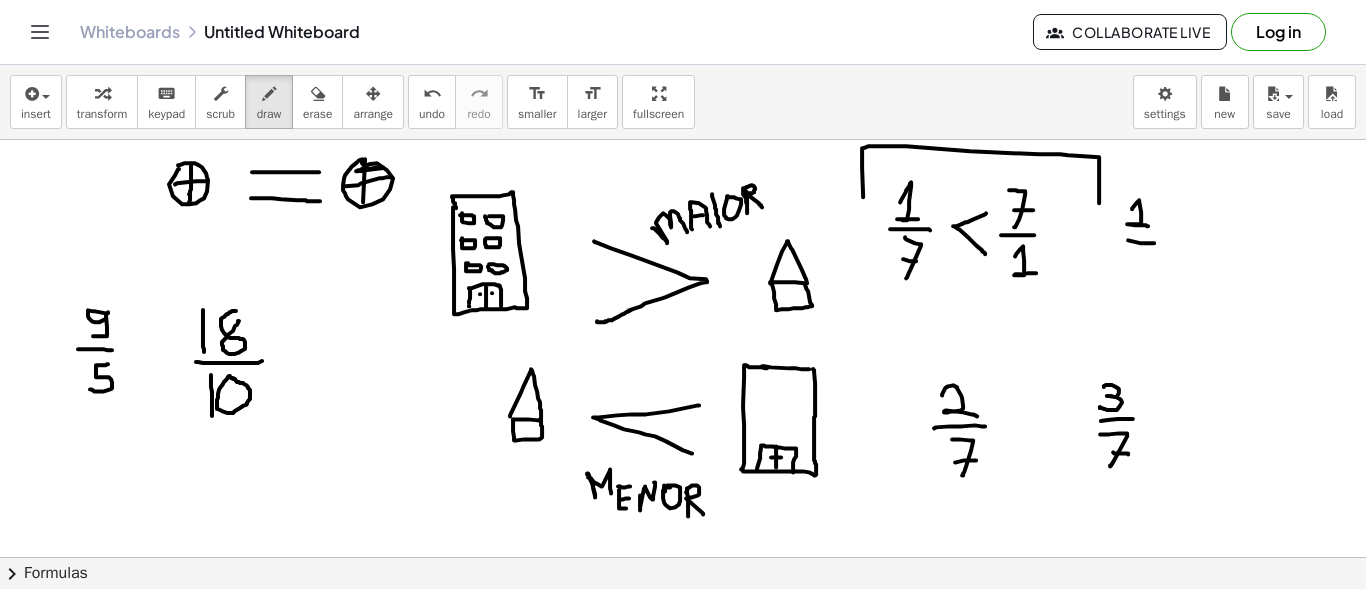 drag, startPoint x: 1128, startPoint y: 239, endPoint x: 1154, endPoint y: 242, distance: 26.172504 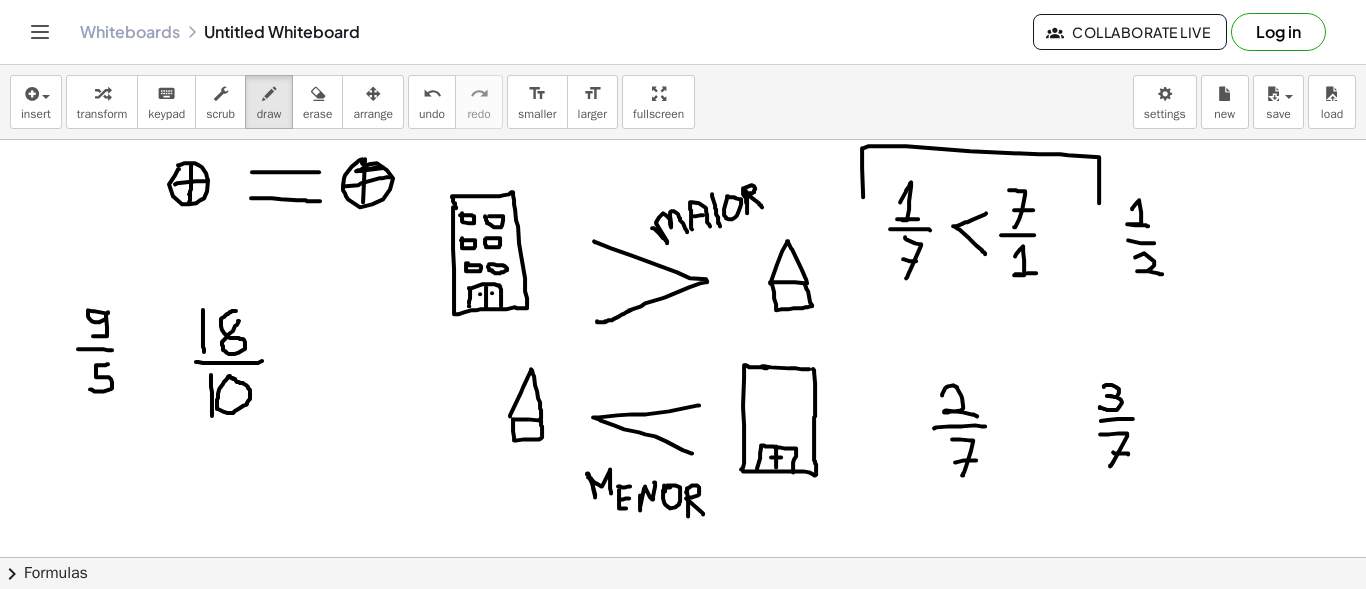 drag, startPoint x: 1135, startPoint y: 256, endPoint x: 1162, endPoint y: 273, distance: 31.906113 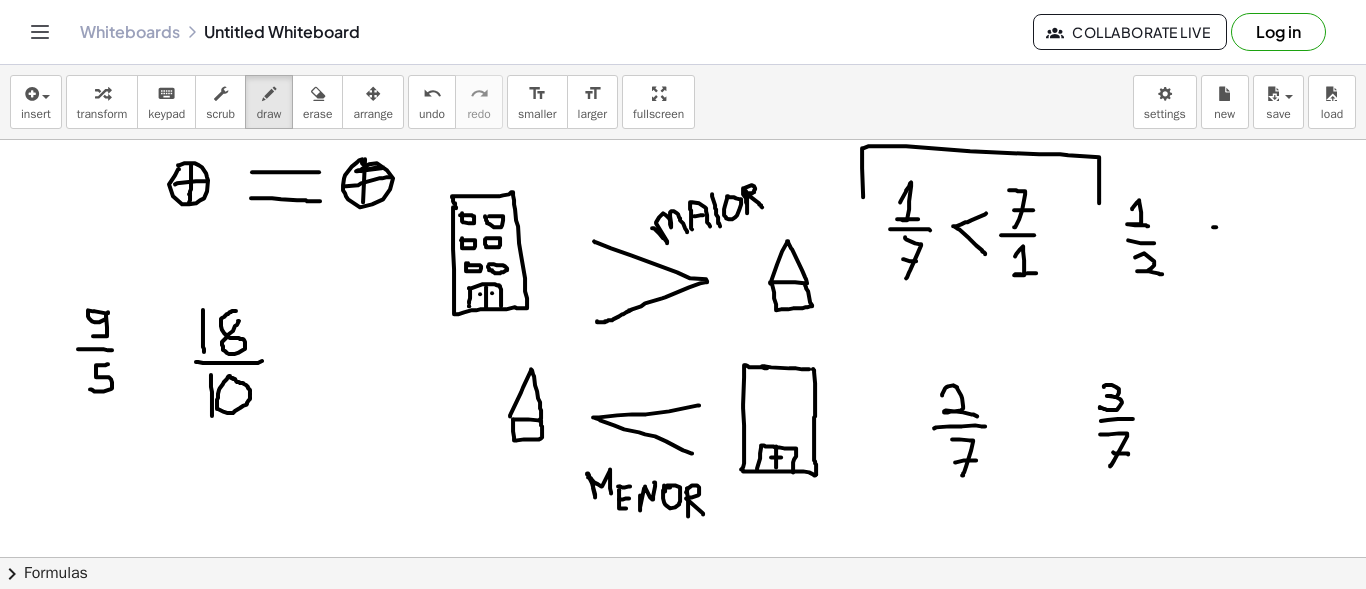 click at bounding box center (683, 1814) 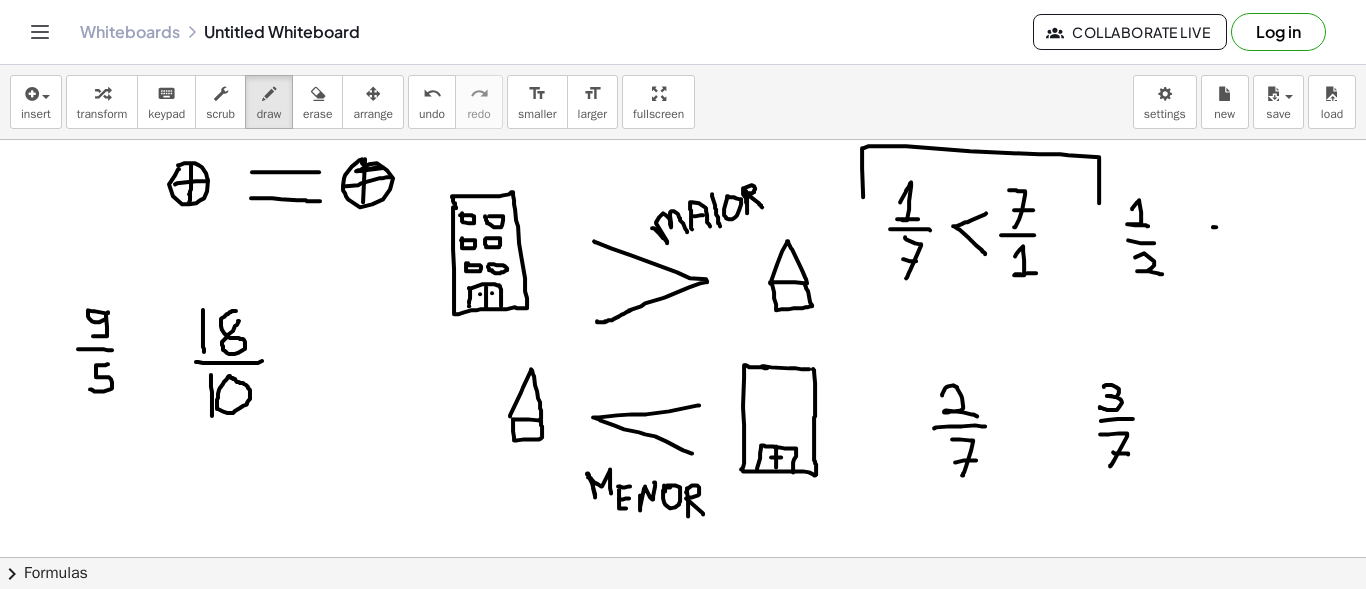 click at bounding box center [683, 1814] 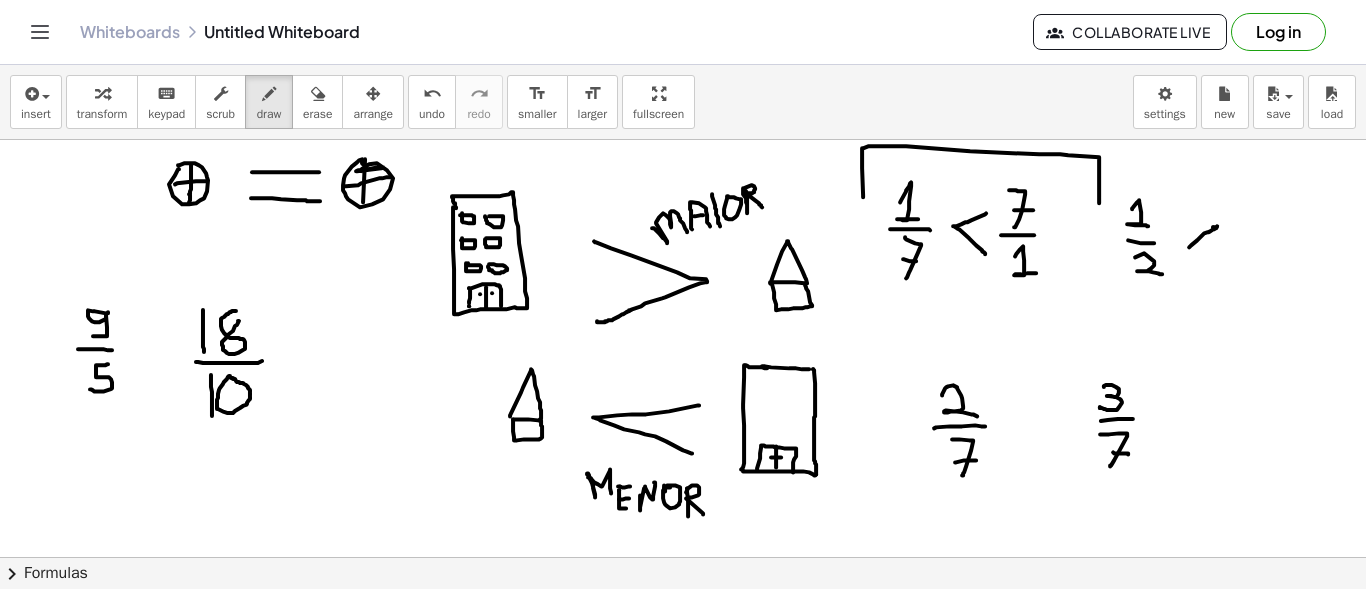 drag, startPoint x: 1189, startPoint y: 246, endPoint x: 1217, endPoint y: 225, distance: 35 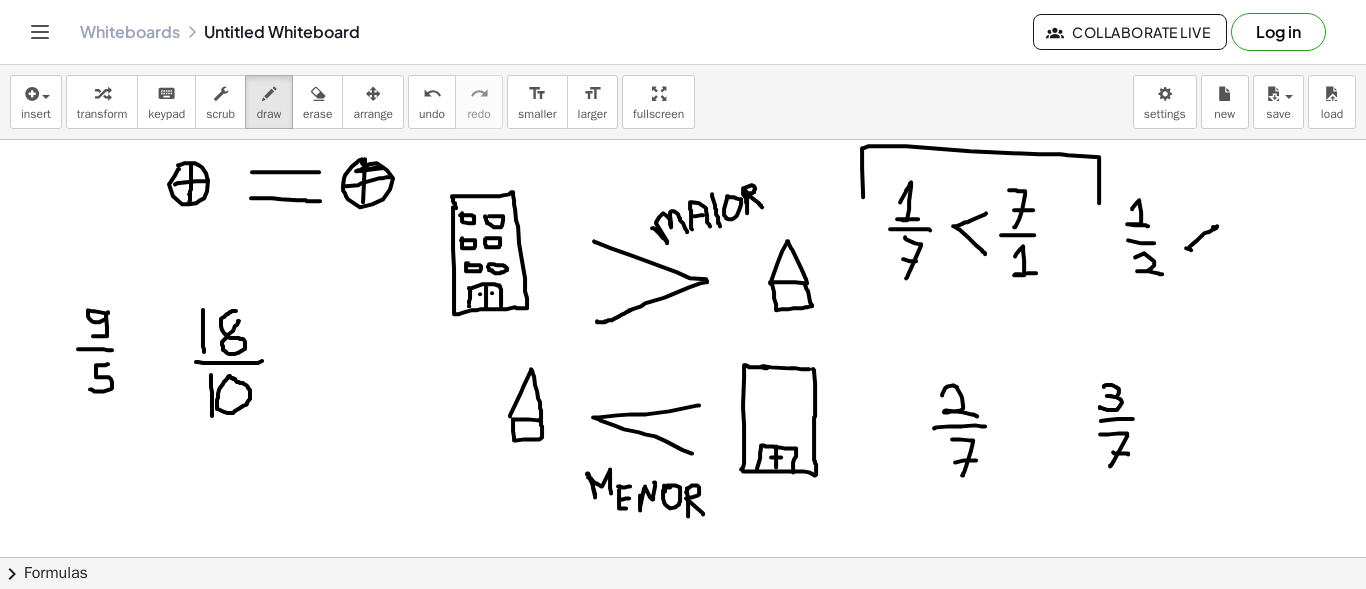 click at bounding box center (683, 1814) 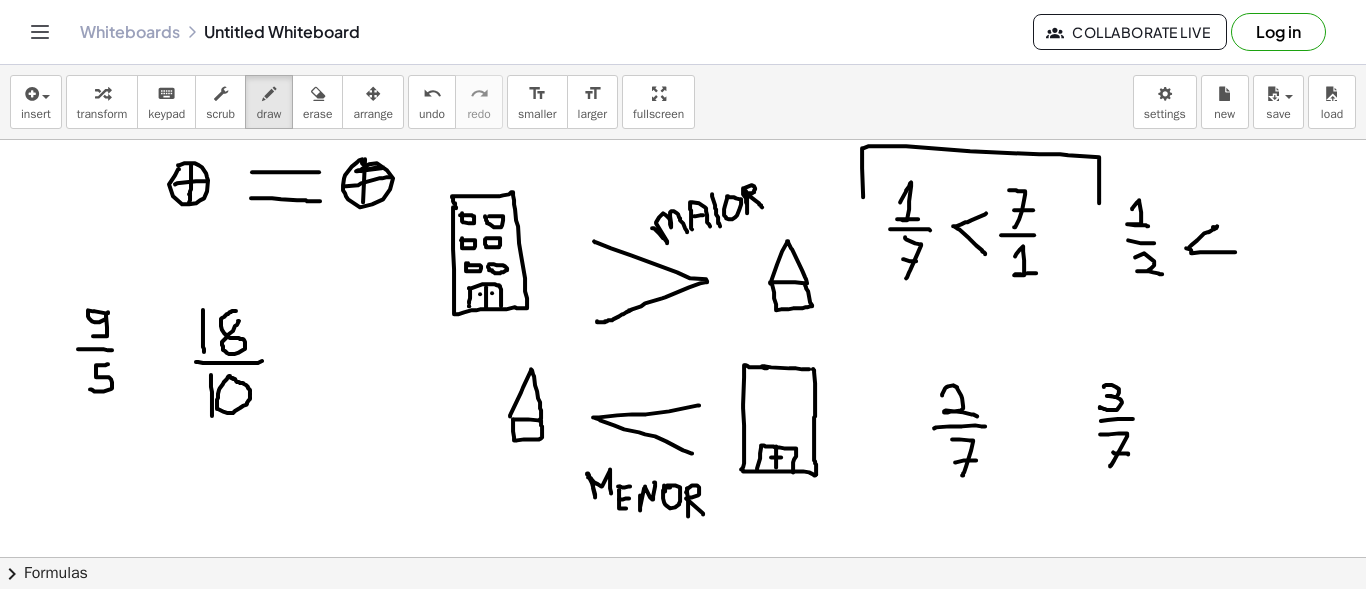 drag, startPoint x: 1191, startPoint y: 251, endPoint x: 1235, endPoint y: 251, distance: 44 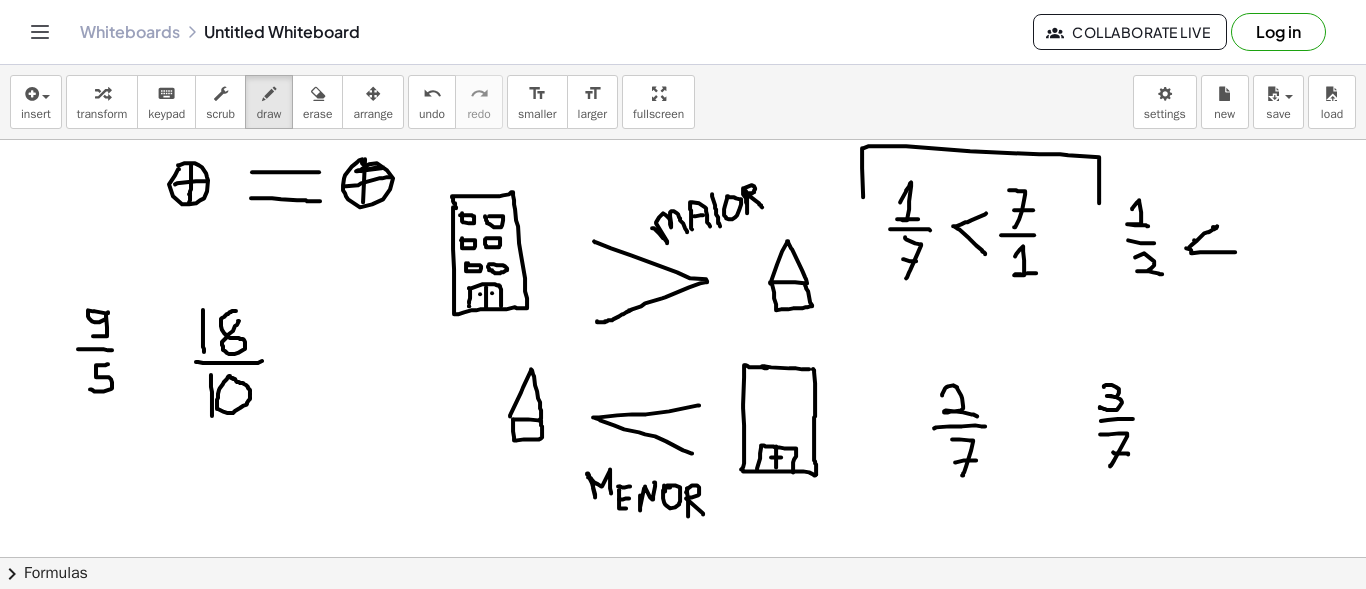 click at bounding box center [683, 1814] 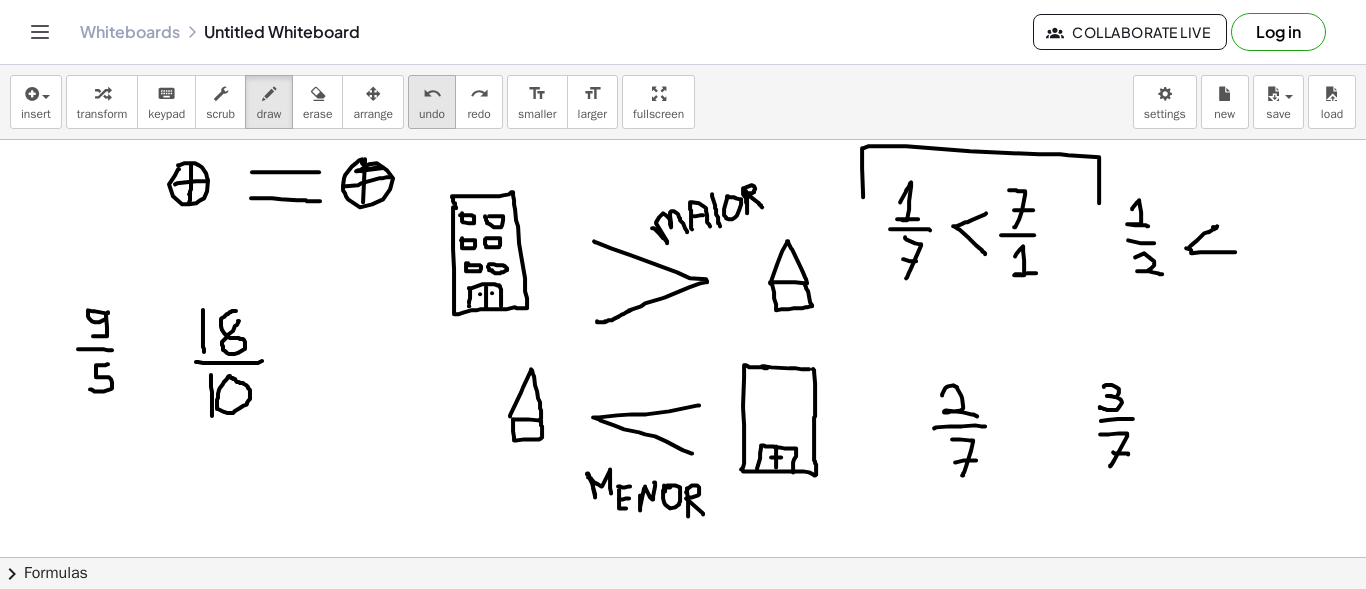 click on "undo" at bounding box center (432, 94) 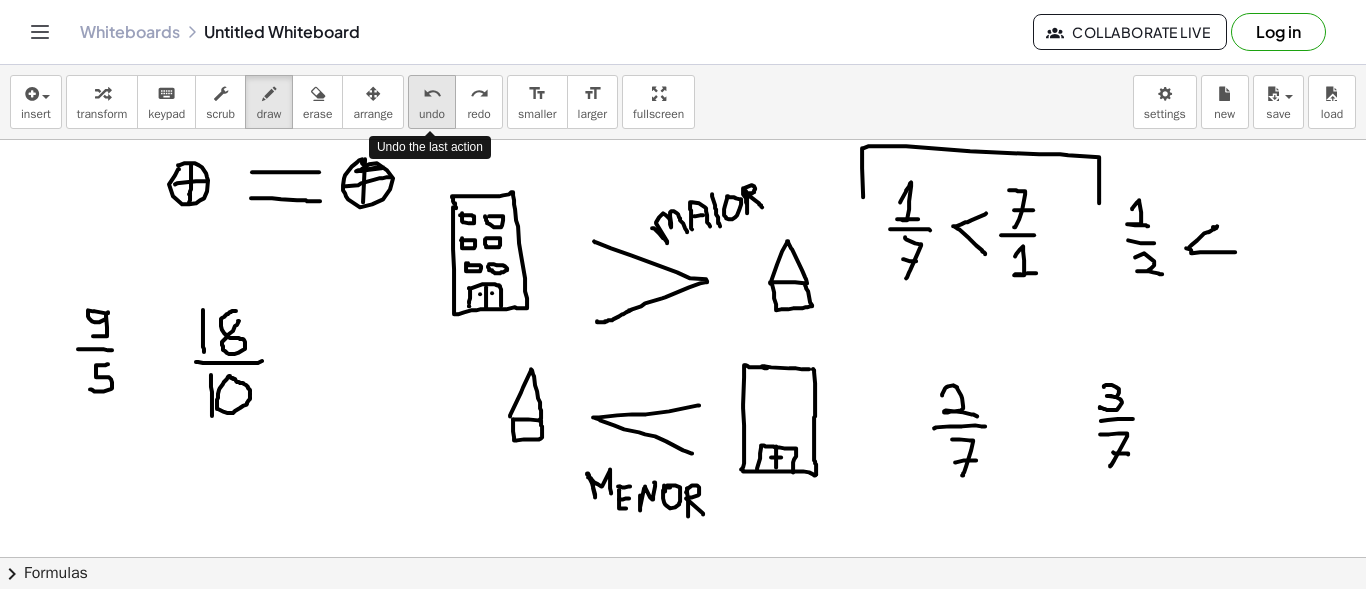 click on "undo" at bounding box center [432, 94] 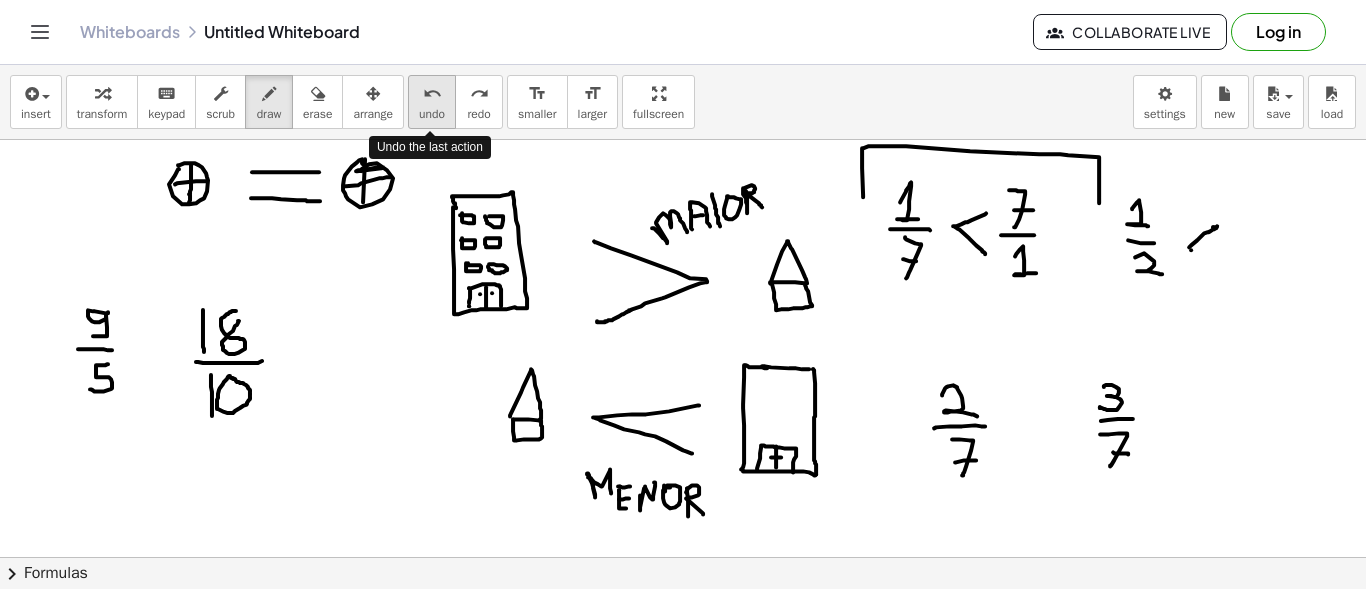 click on "undo" at bounding box center (432, 94) 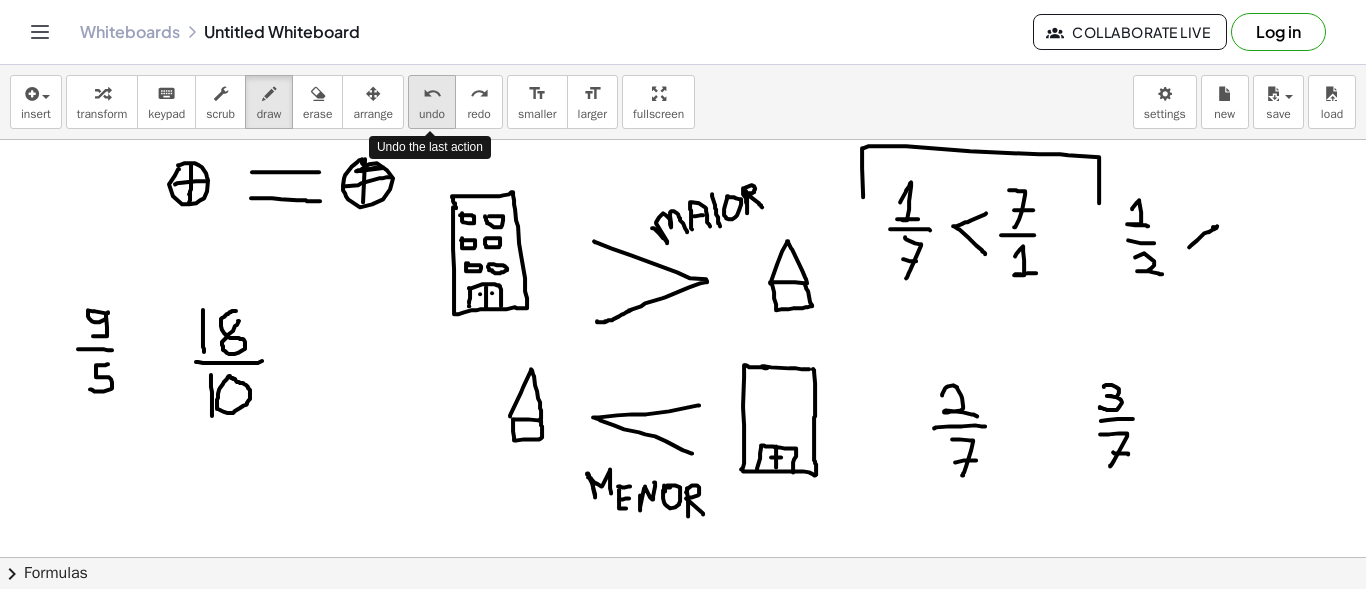 click on "undo" at bounding box center [432, 94] 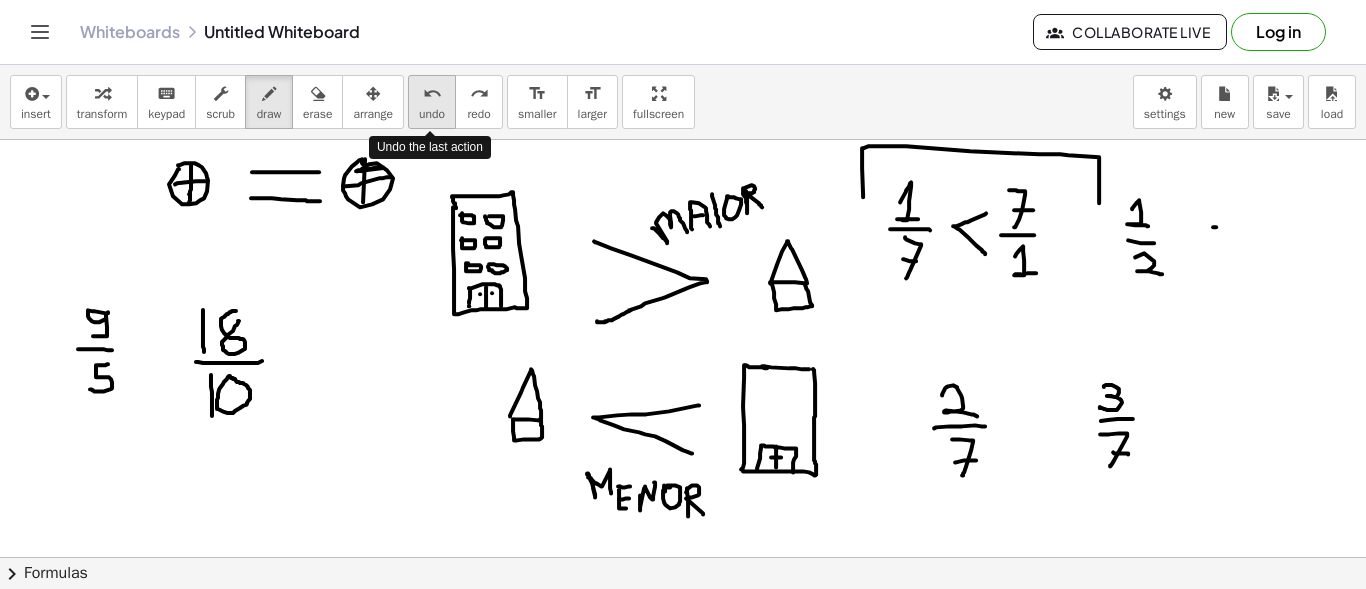 click on "undo" at bounding box center [432, 94] 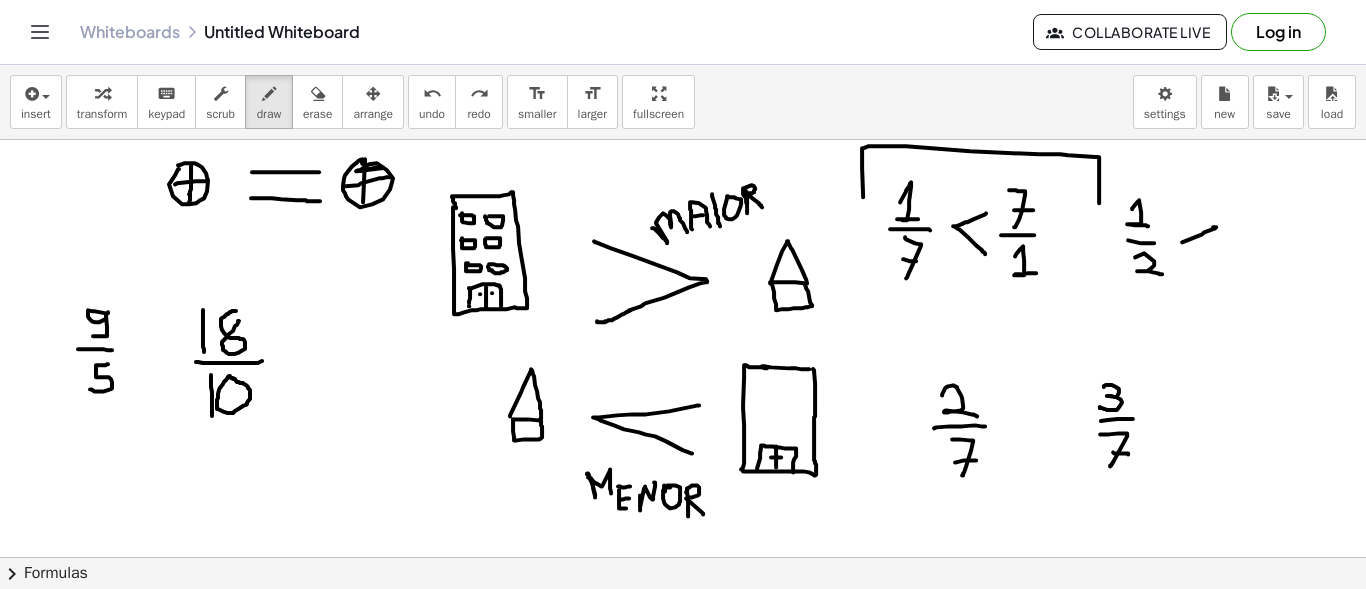drag, startPoint x: 1182, startPoint y: 241, endPoint x: 1215, endPoint y: 227, distance: 35.846897 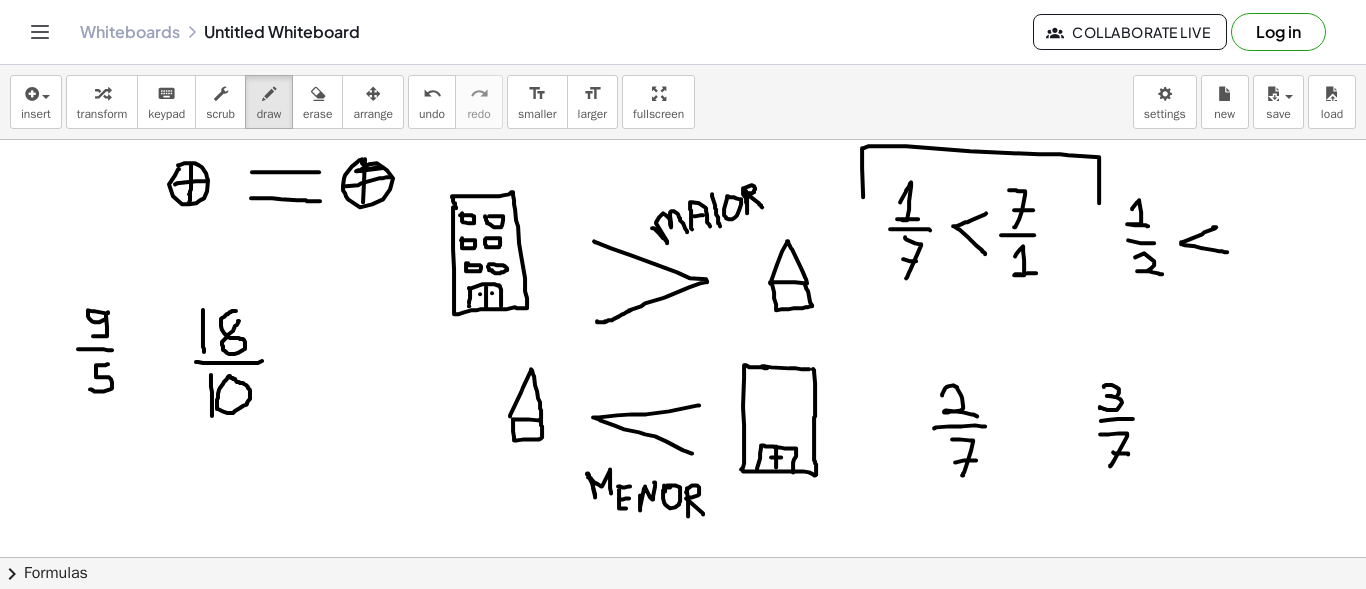 drag, startPoint x: 1181, startPoint y: 241, endPoint x: 1227, endPoint y: 251, distance: 47.07441 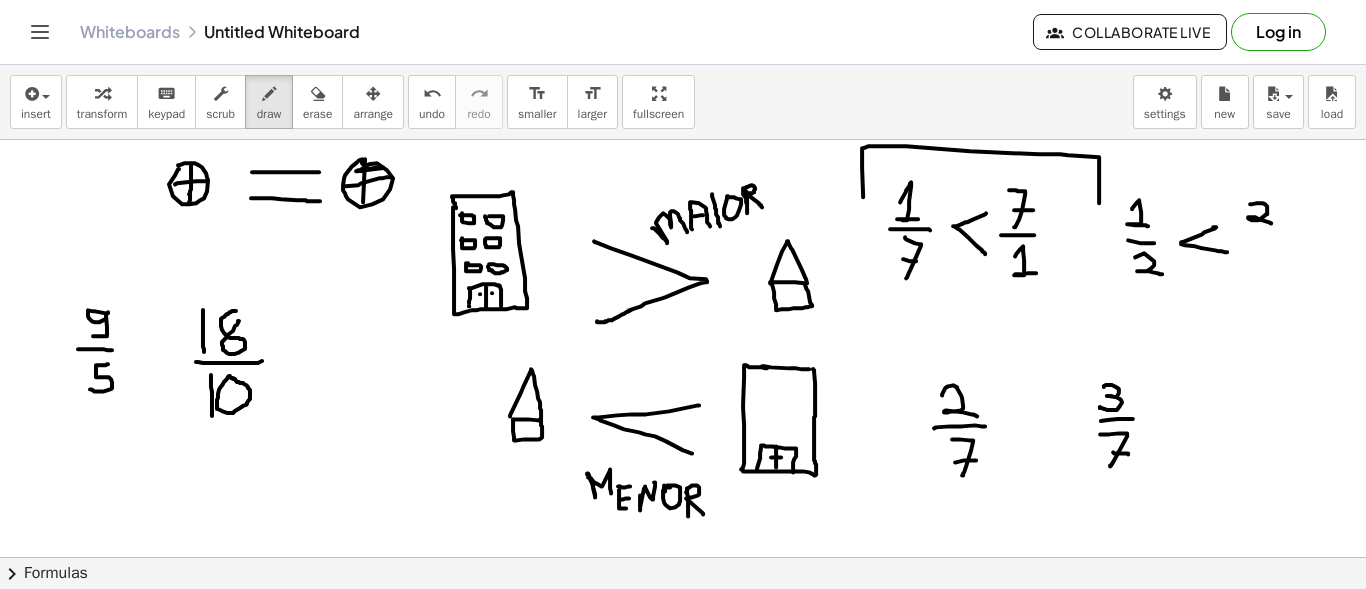 drag, startPoint x: 1250, startPoint y: 203, endPoint x: 1271, endPoint y: 222, distance: 28.319605 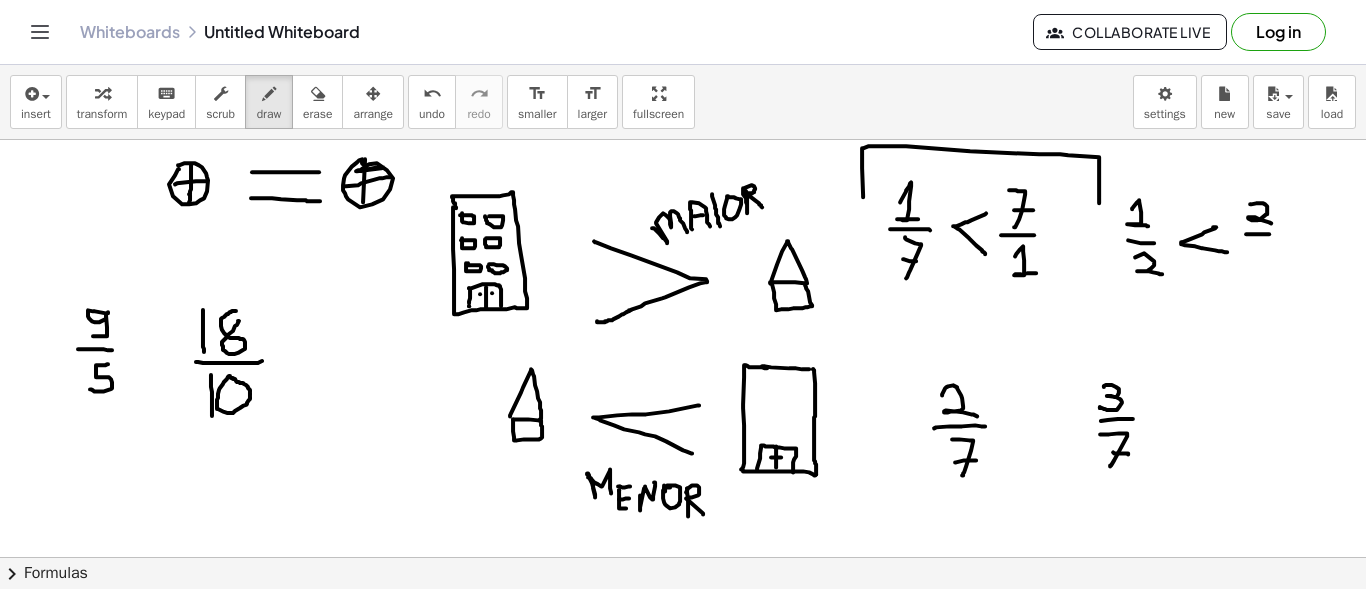 drag, startPoint x: 1246, startPoint y: 233, endPoint x: 1269, endPoint y: 233, distance: 23 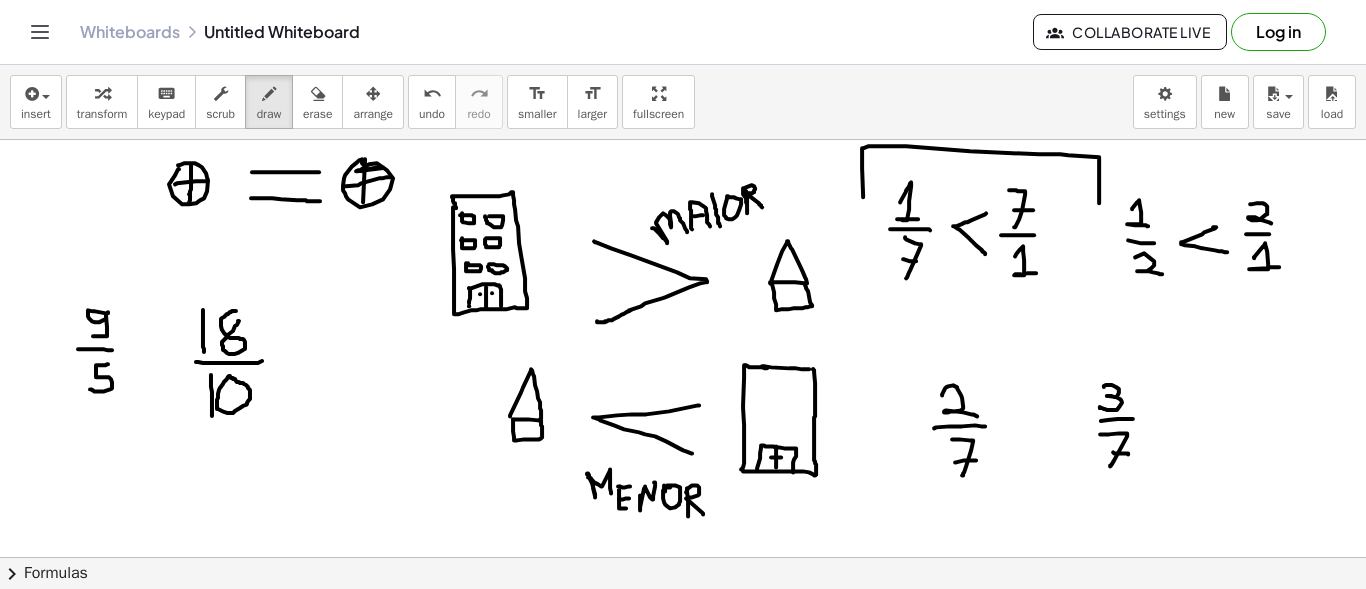 drag, startPoint x: 1254, startPoint y: 257, endPoint x: 1279, endPoint y: 266, distance: 26.57066 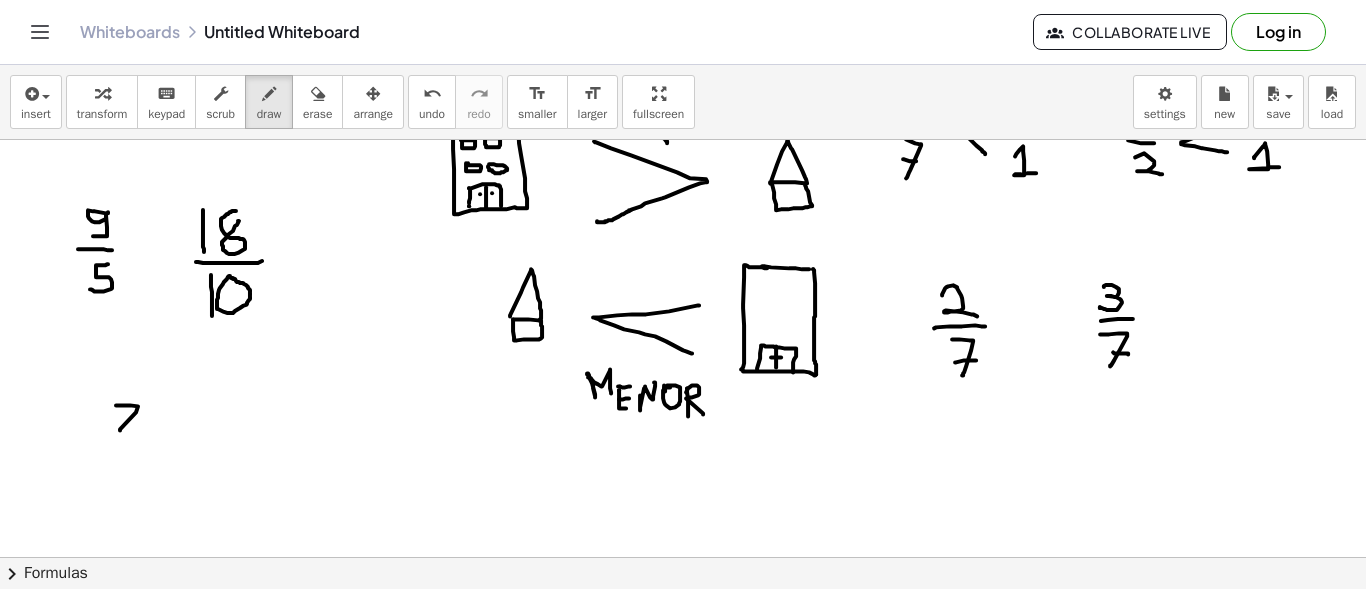 drag, startPoint x: 116, startPoint y: 404, endPoint x: 120, endPoint y: 429, distance: 25.317978 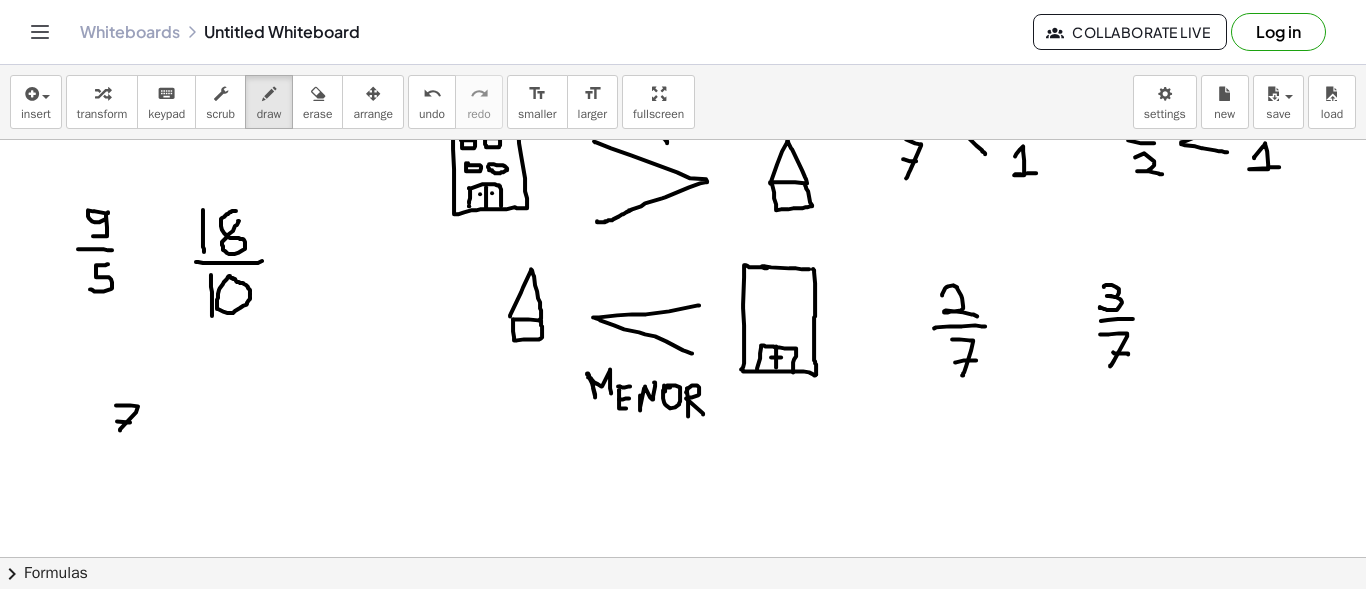 drag, startPoint x: 117, startPoint y: 420, endPoint x: 133, endPoint y: 422, distance: 16.124516 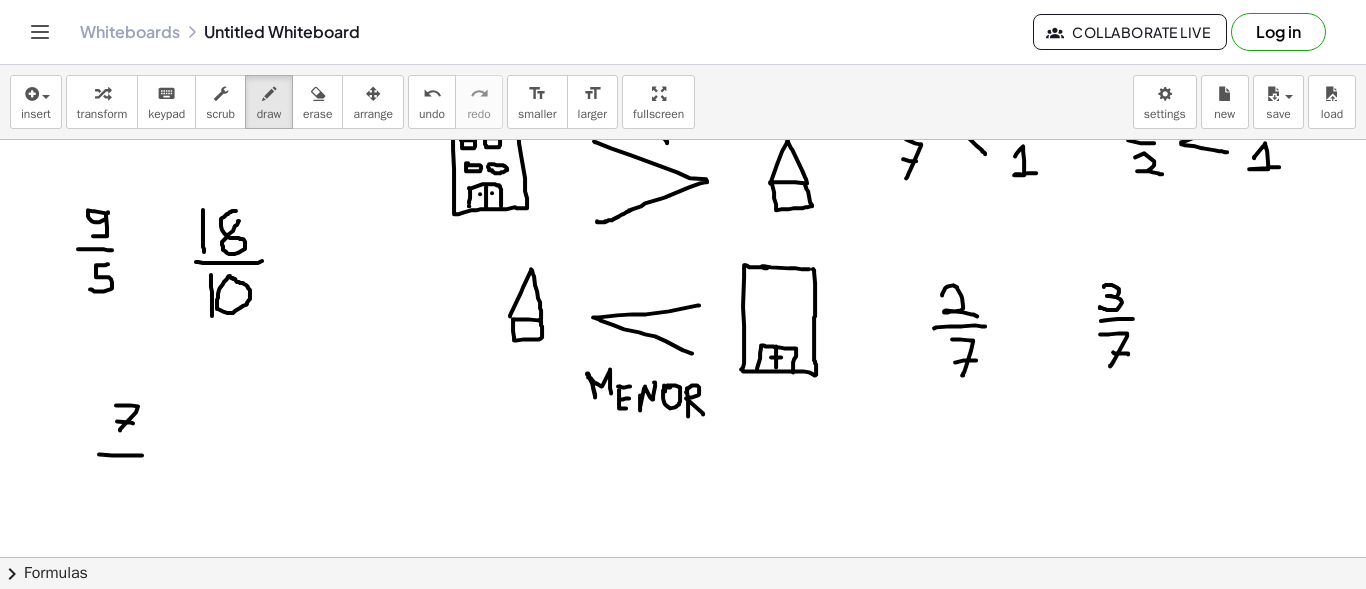 drag, startPoint x: 99, startPoint y: 453, endPoint x: 142, endPoint y: 454, distance: 43.011627 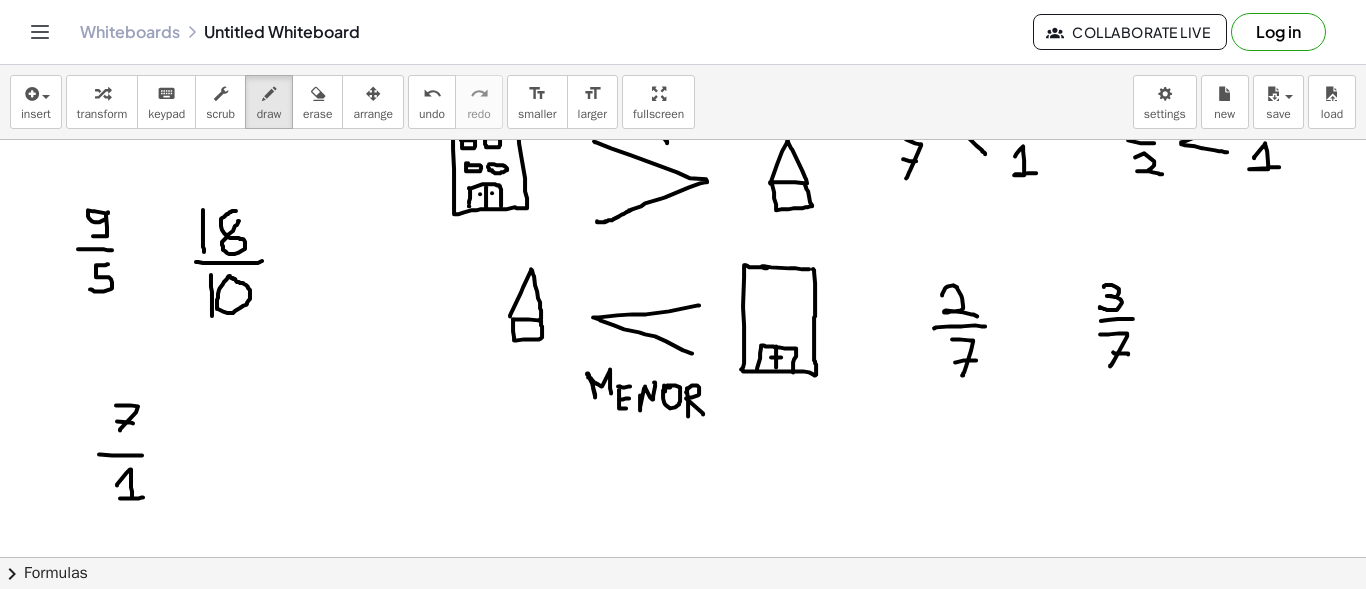 drag, startPoint x: 117, startPoint y: 484, endPoint x: 143, endPoint y: 496, distance: 28.635643 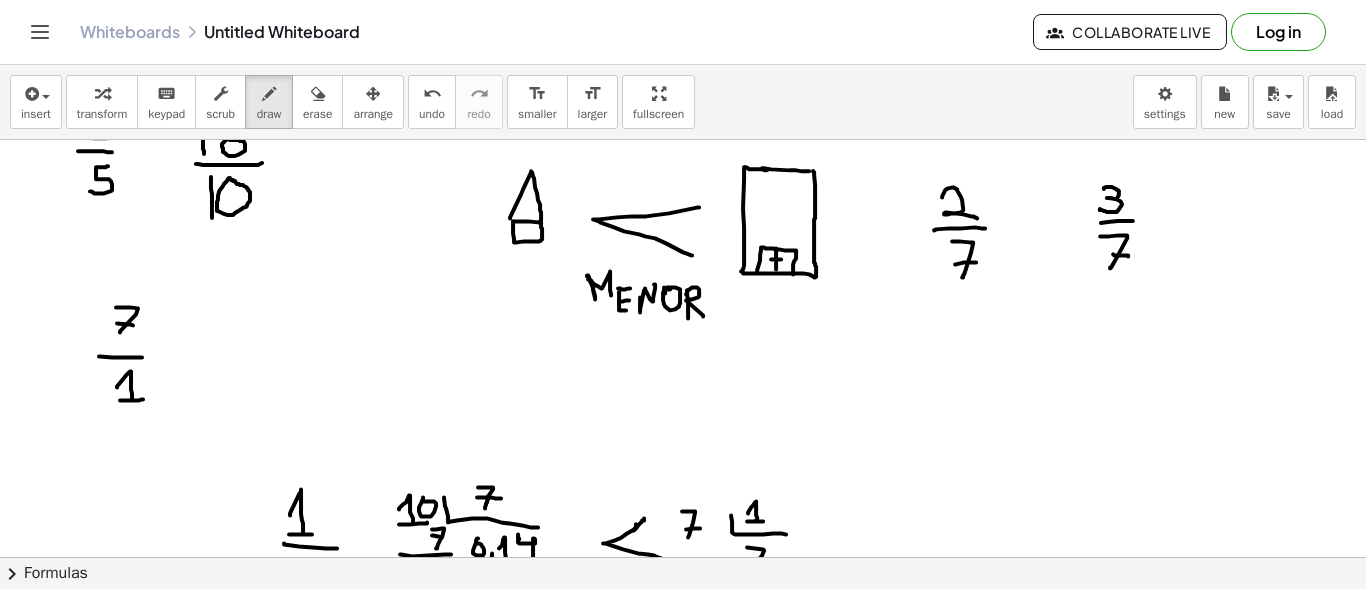 scroll, scrollTop: 200, scrollLeft: 0, axis: vertical 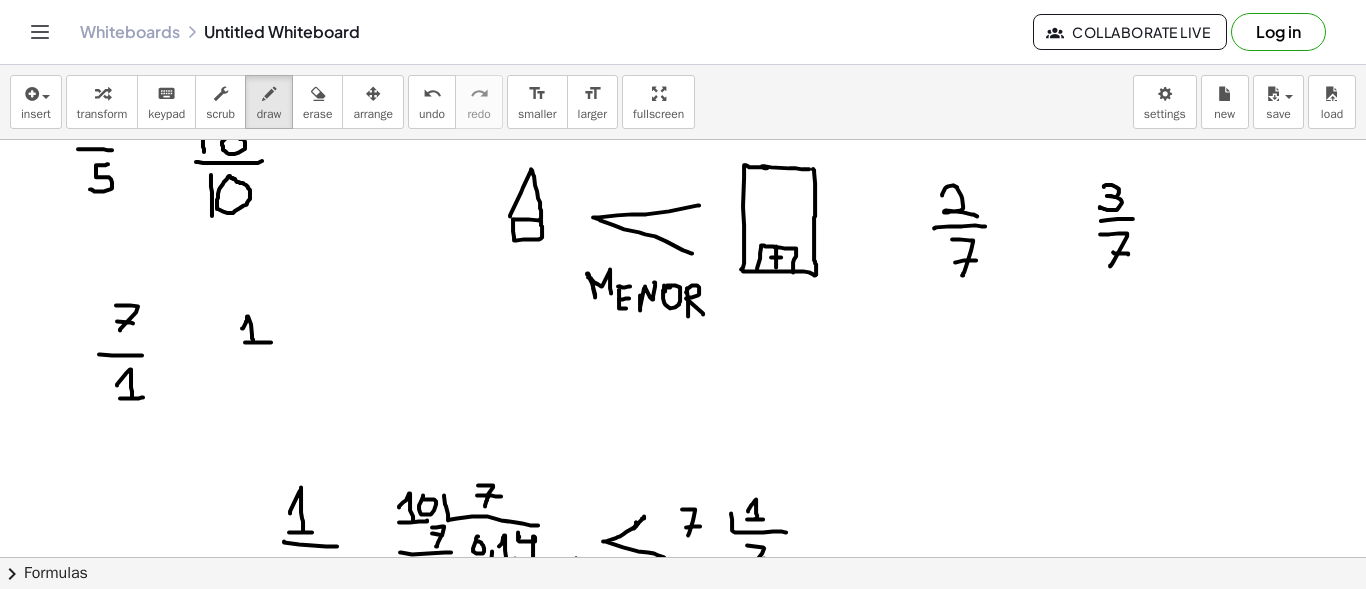 drag, startPoint x: 242, startPoint y: 327, endPoint x: 271, endPoint y: 341, distance: 32.202484 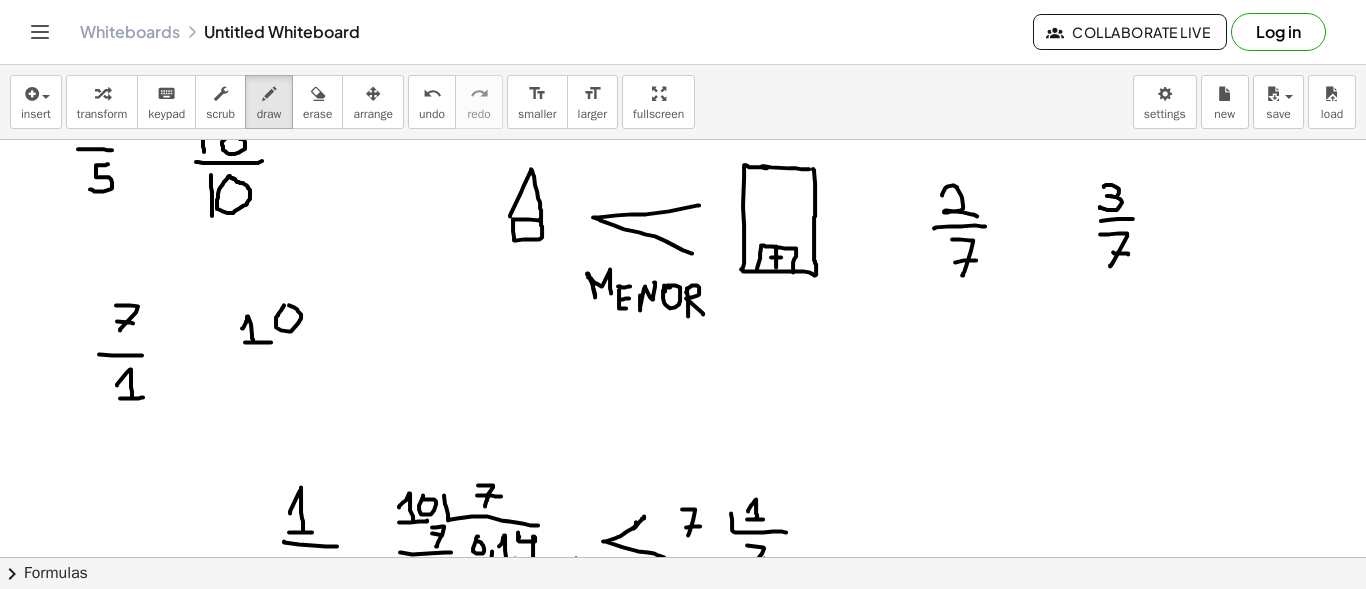 click at bounding box center [683, 1614] 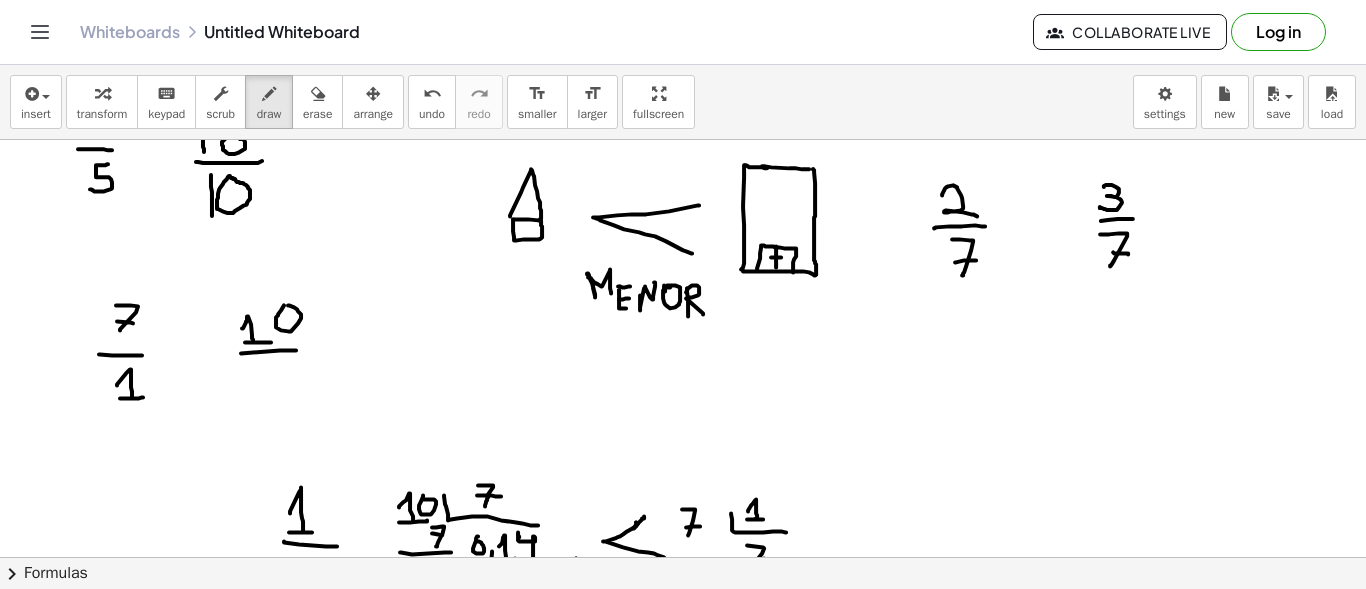 drag, startPoint x: 241, startPoint y: 352, endPoint x: 295, endPoint y: 349, distance: 54.08327 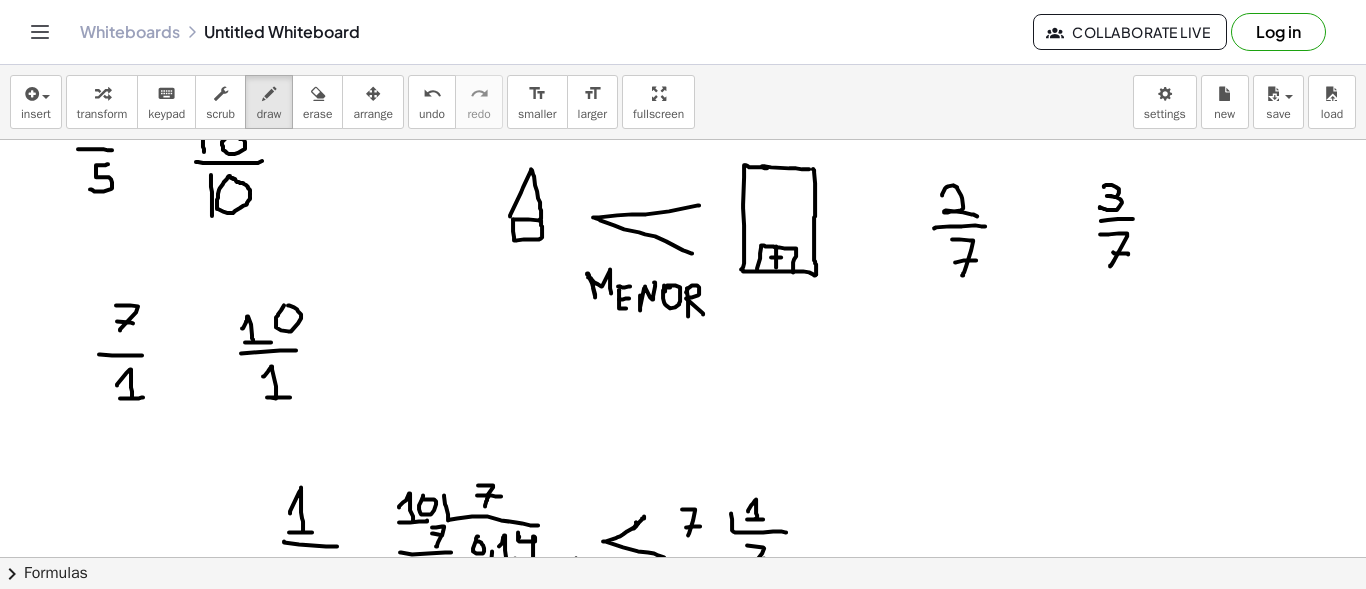 drag, startPoint x: 263, startPoint y: 375, endPoint x: 290, endPoint y: 396, distance: 34.20526 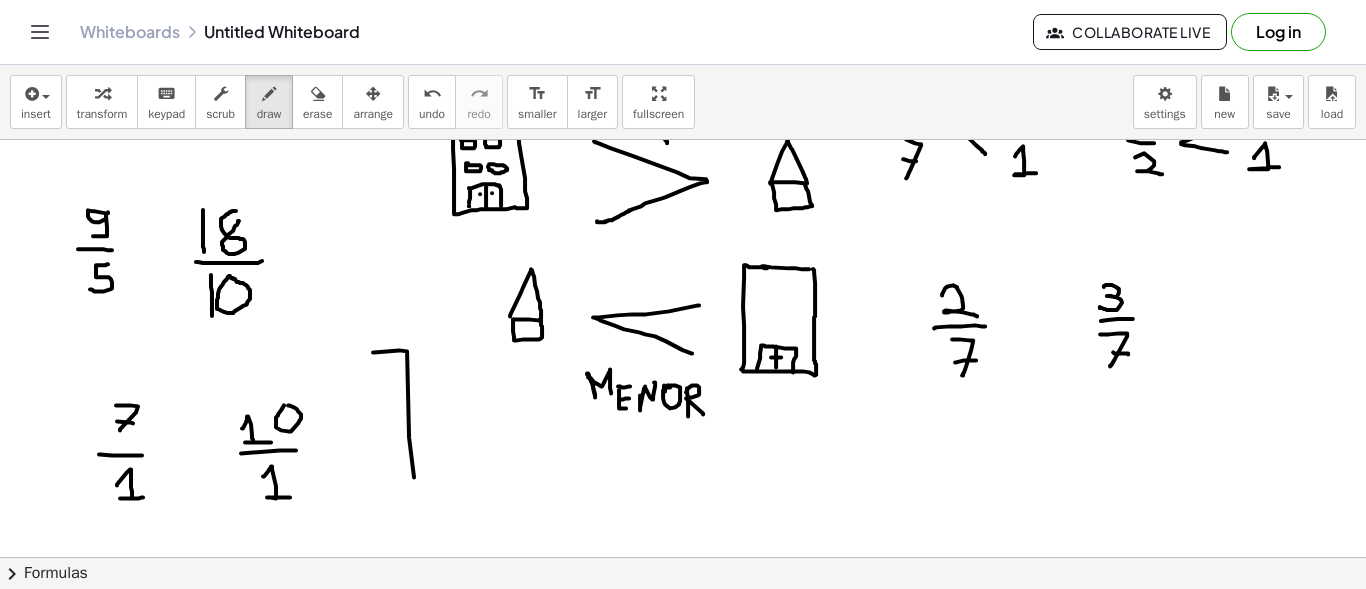 drag, startPoint x: 373, startPoint y: 351, endPoint x: 414, endPoint y: 476, distance: 131.55228 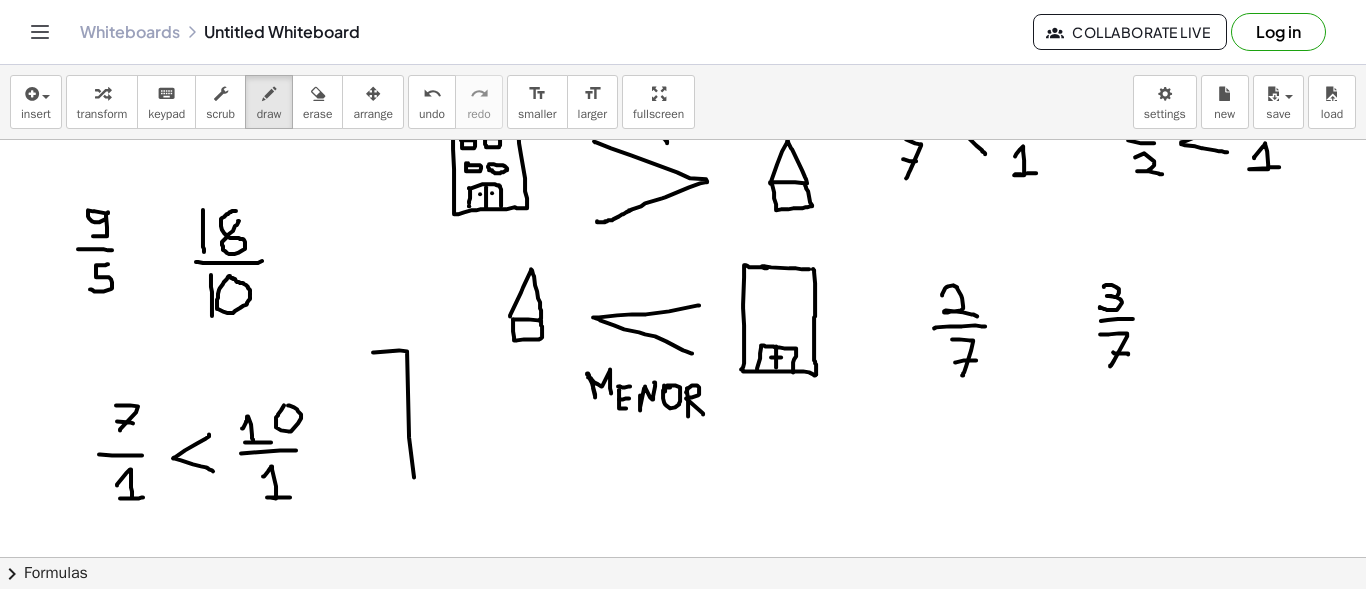 drag, startPoint x: 209, startPoint y: 433, endPoint x: 213, endPoint y: 470, distance: 37.215588 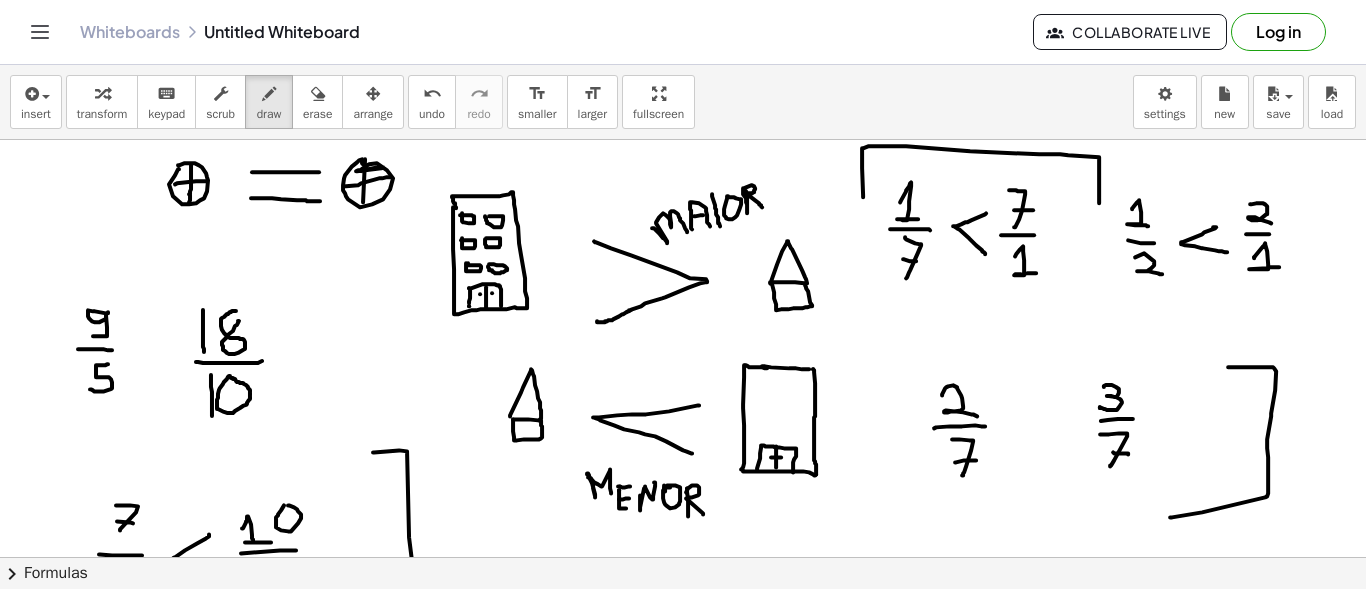 drag, startPoint x: 1228, startPoint y: 366, endPoint x: 1170, endPoint y: 516, distance: 160.82289 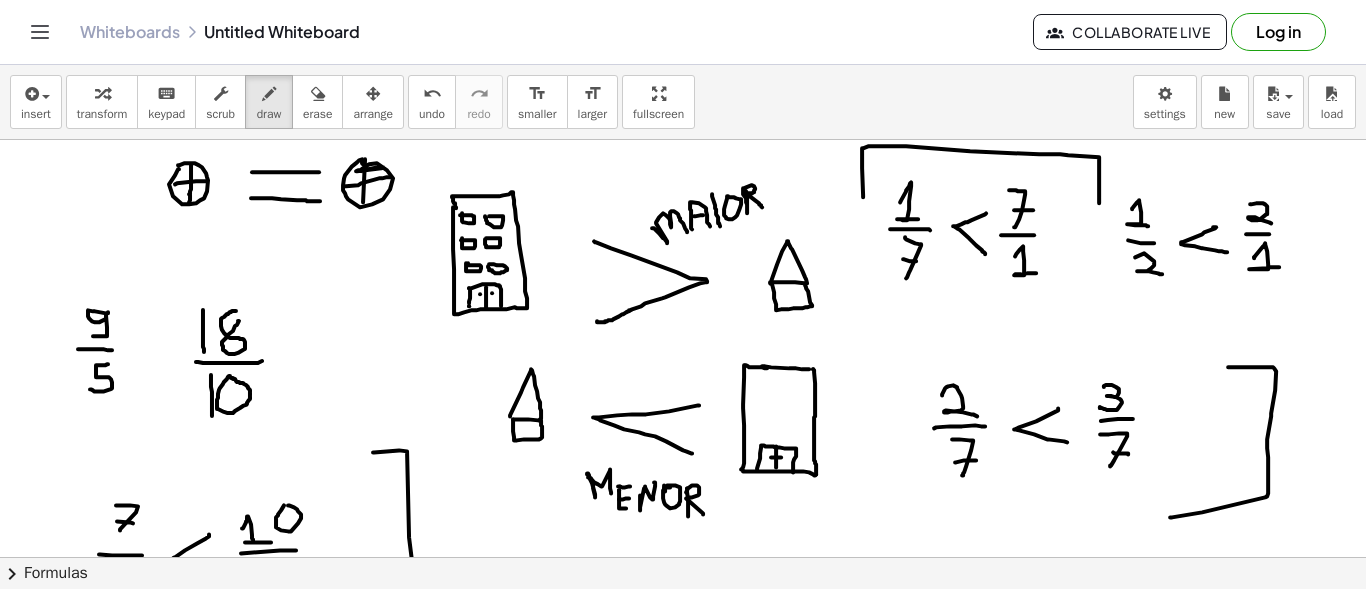 drag, startPoint x: 1058, startPoint y: 407, endPoint x: 1067, endPoint y: 441, distance: 35.17101 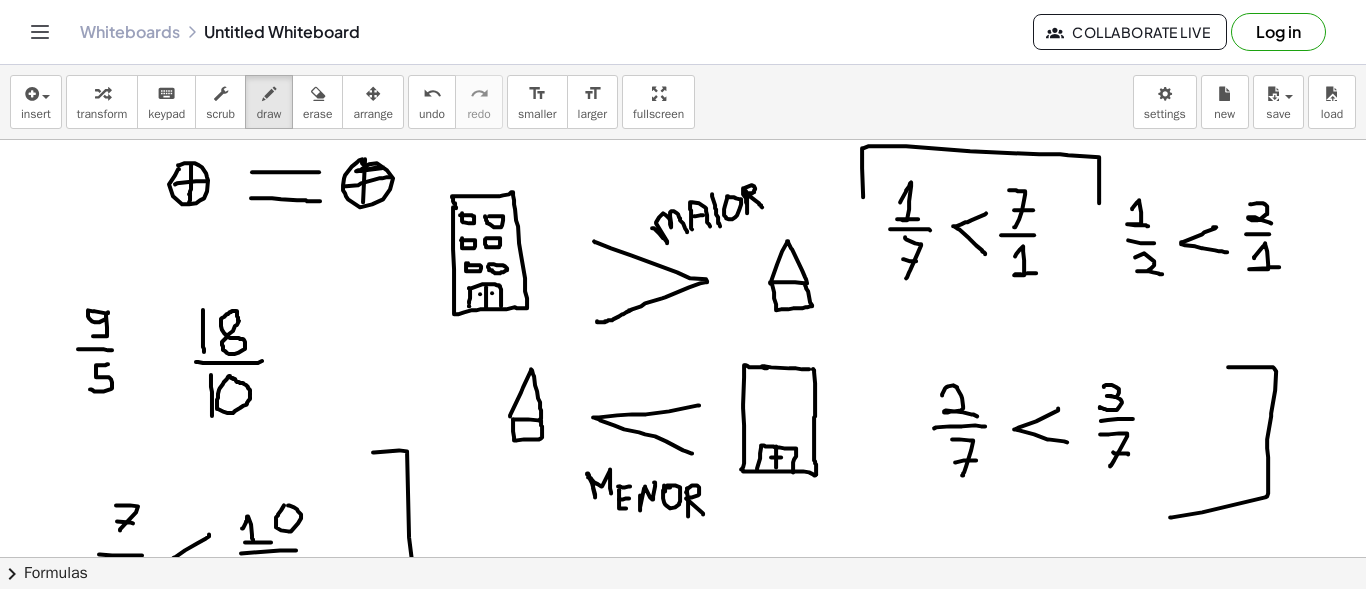 click at bounding box center (683, 1814) 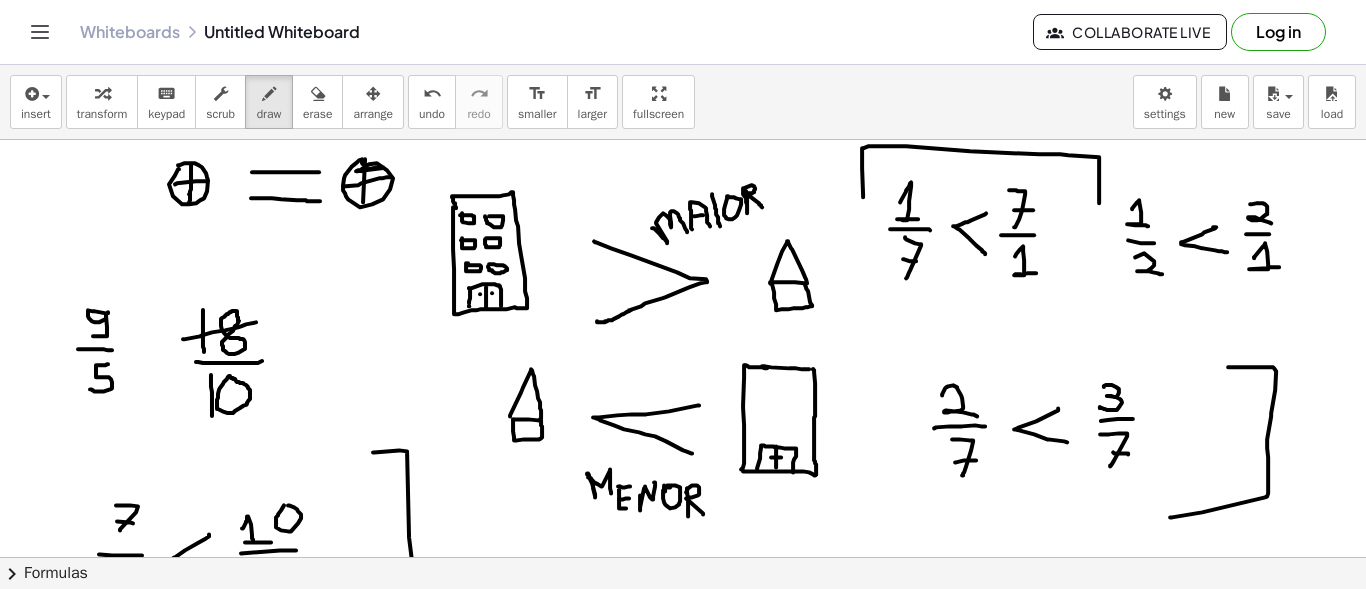 drag, startPoint x: 183, startPoint y: 338, endPoint x: 257, endPoint y: 321, distance: 75.9276 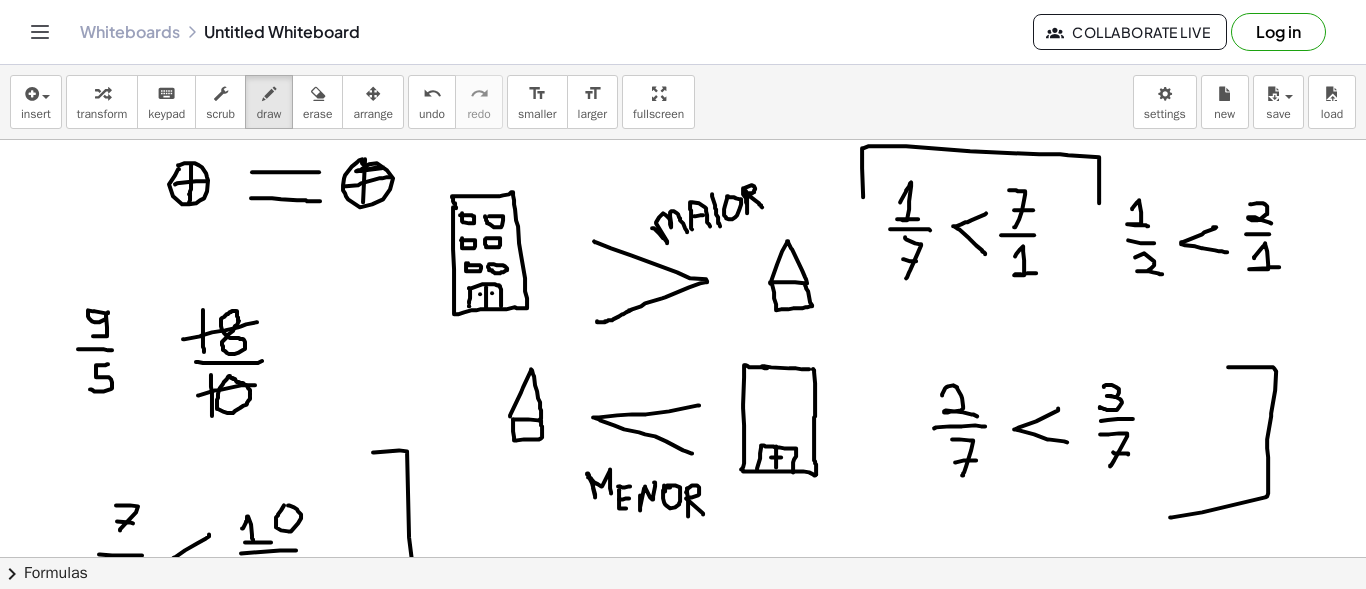 drag, startPoint x: 198, startPoint y: 394, endPoint x: 255, endPoint y: 384, distance: 57.870544 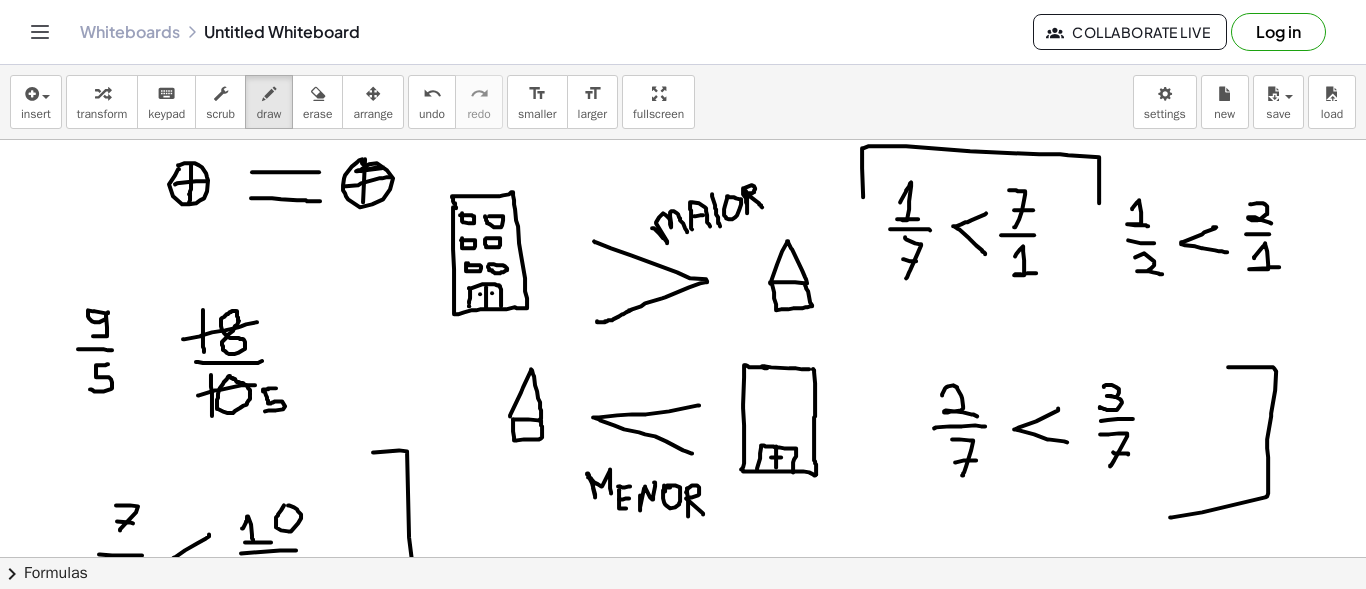 drag, startPoint x: 276, startPoint y: 387, endPoint x: 265, endPoint y: 410, distance: 25.495098 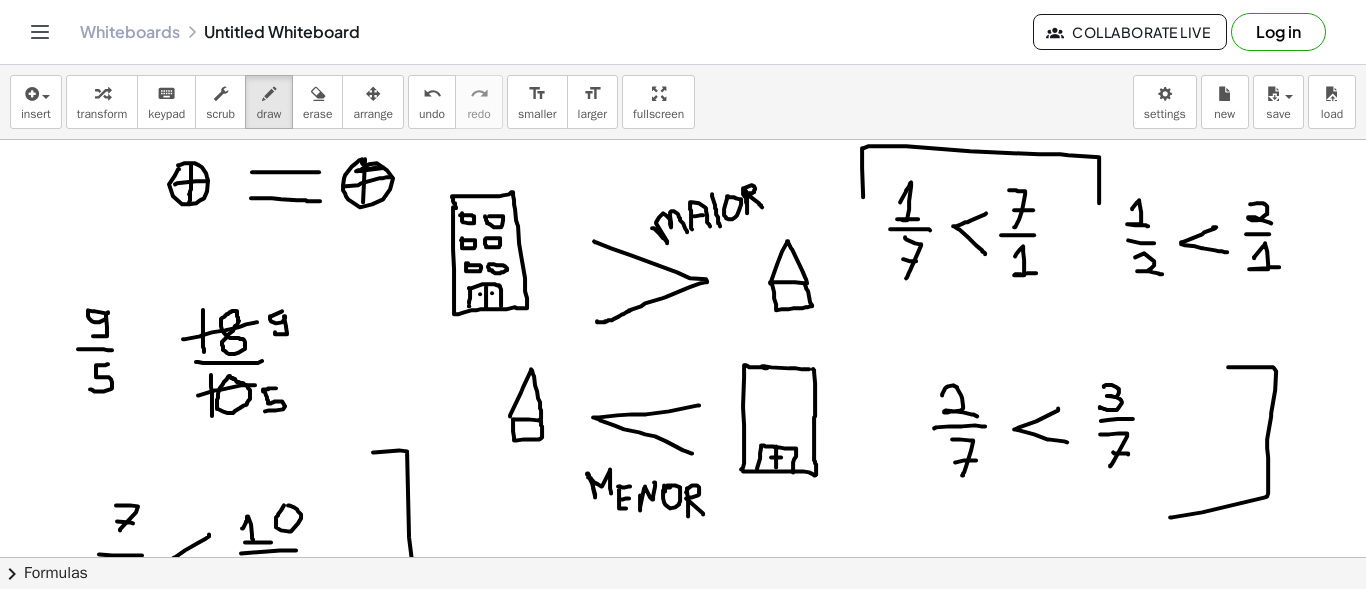 drag, startPoint x: 282, startPoint y: 310, endPoint x: 275, endPoint y: 331, distance: 22.135944 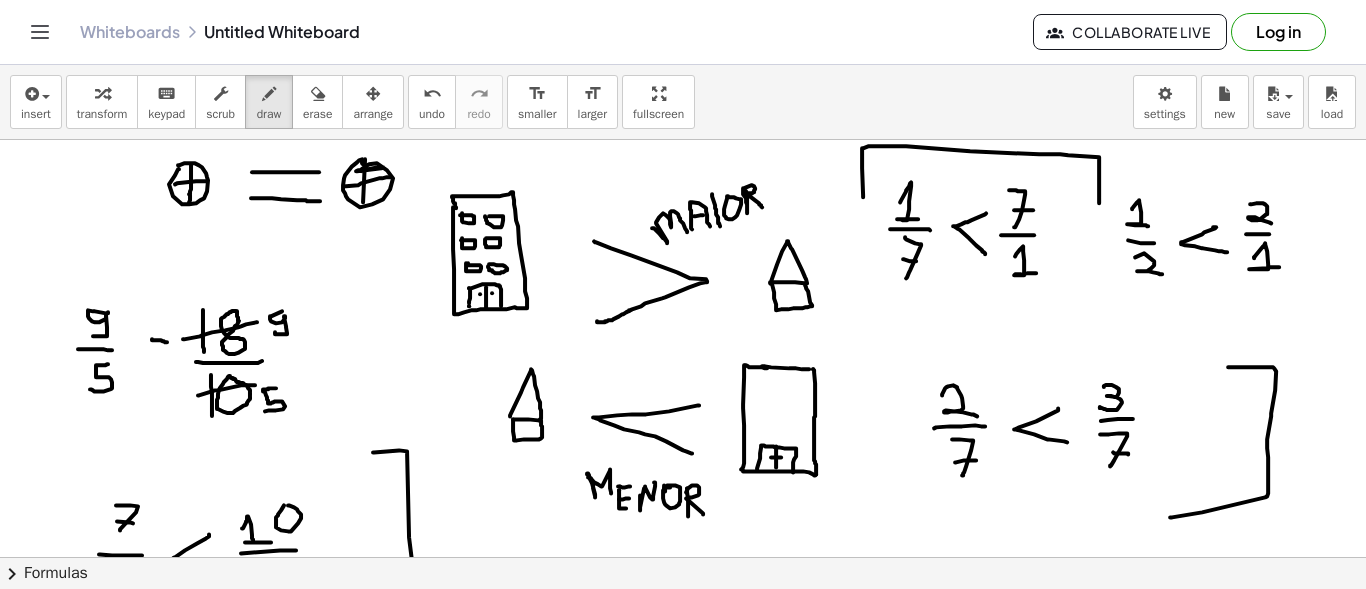drag, startPoint x: 152, startPoint y: 338, endPoint x: 167, endPoint y: 341, distance: 15.297058 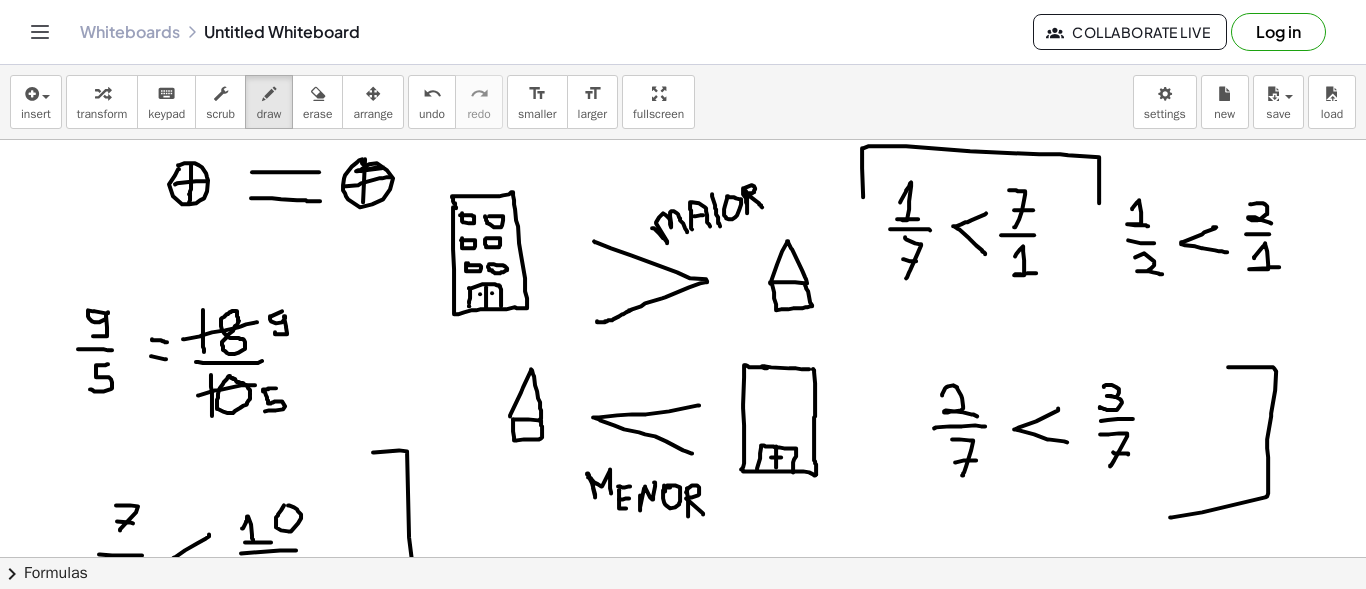 drag, startPoint x: 151, startPoint y: 355, endPoint x: 167, endPoint y: 359, distance: 16.492422 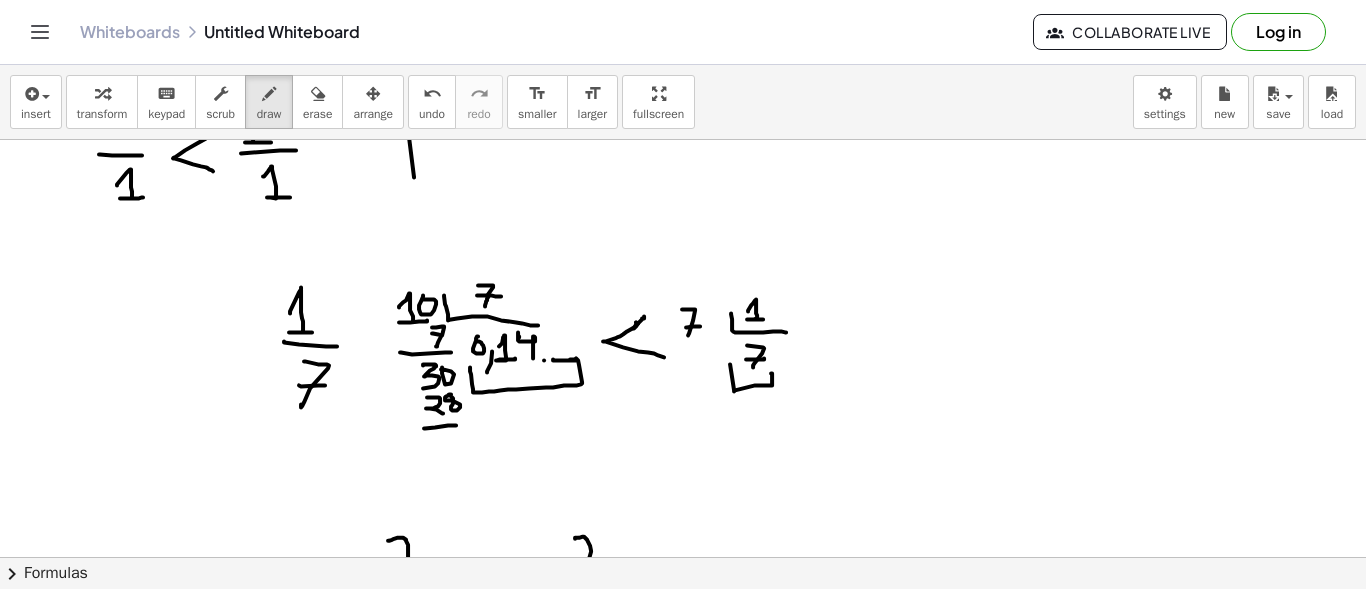 scroll, scrollTop: 0, scrollLeft: 0, axis: both 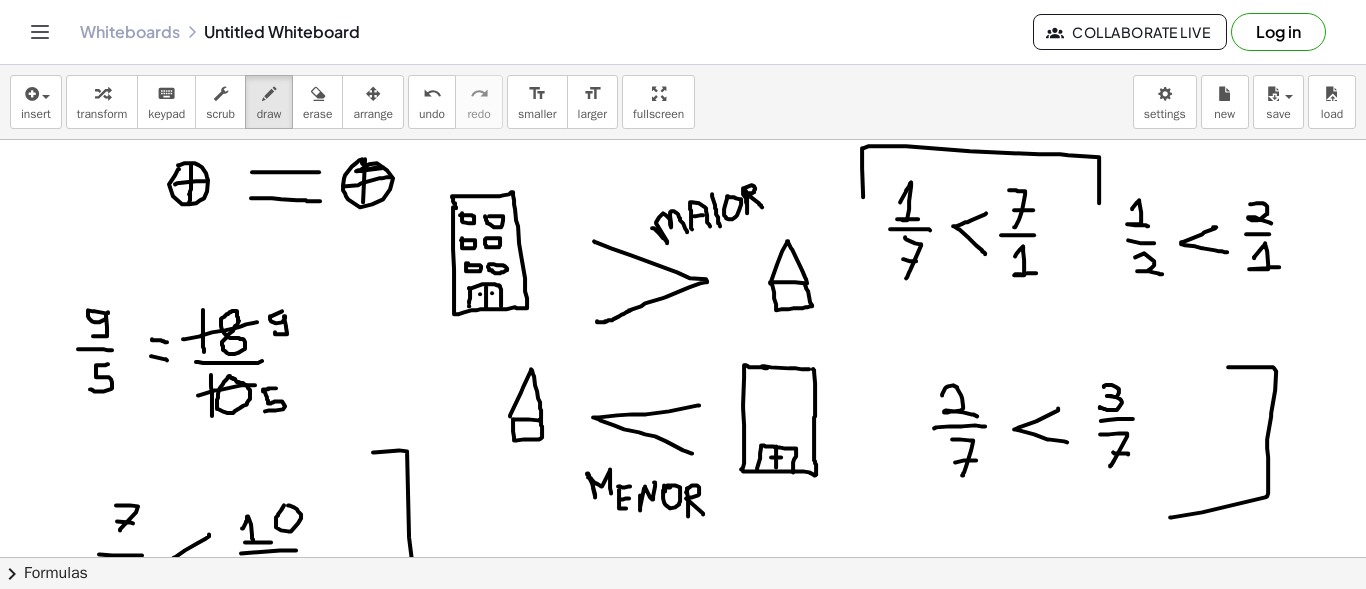 click at bounding box center [683, 1814] 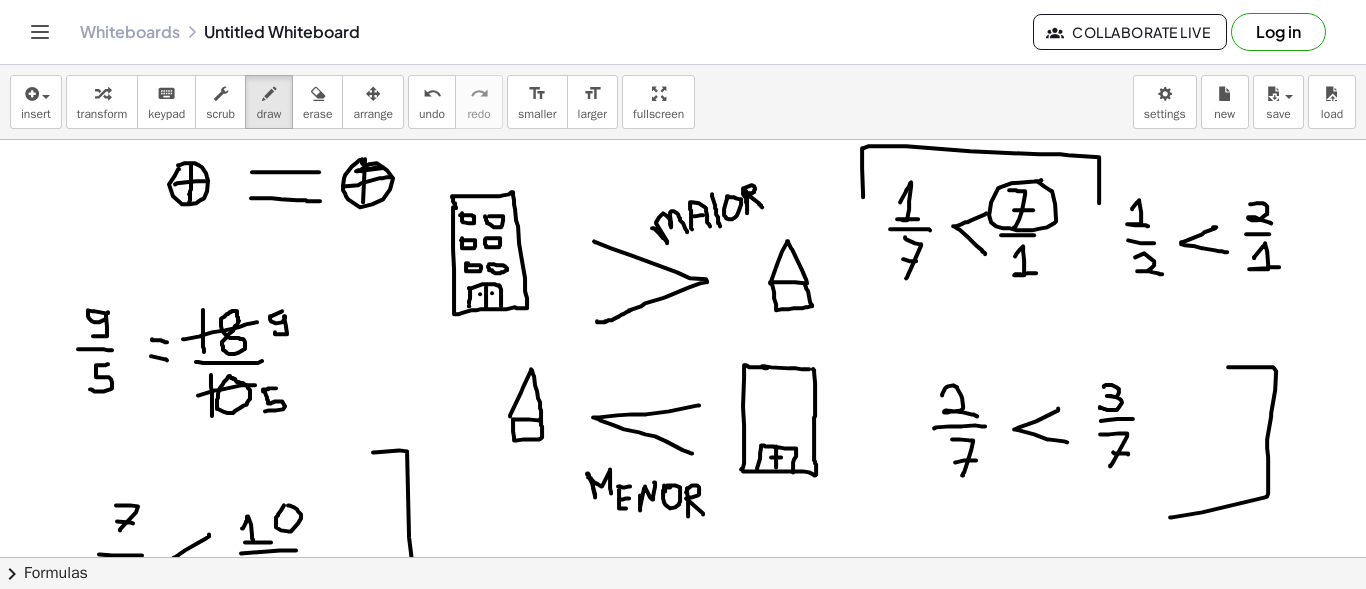 click at bounding box center (683, 1814) 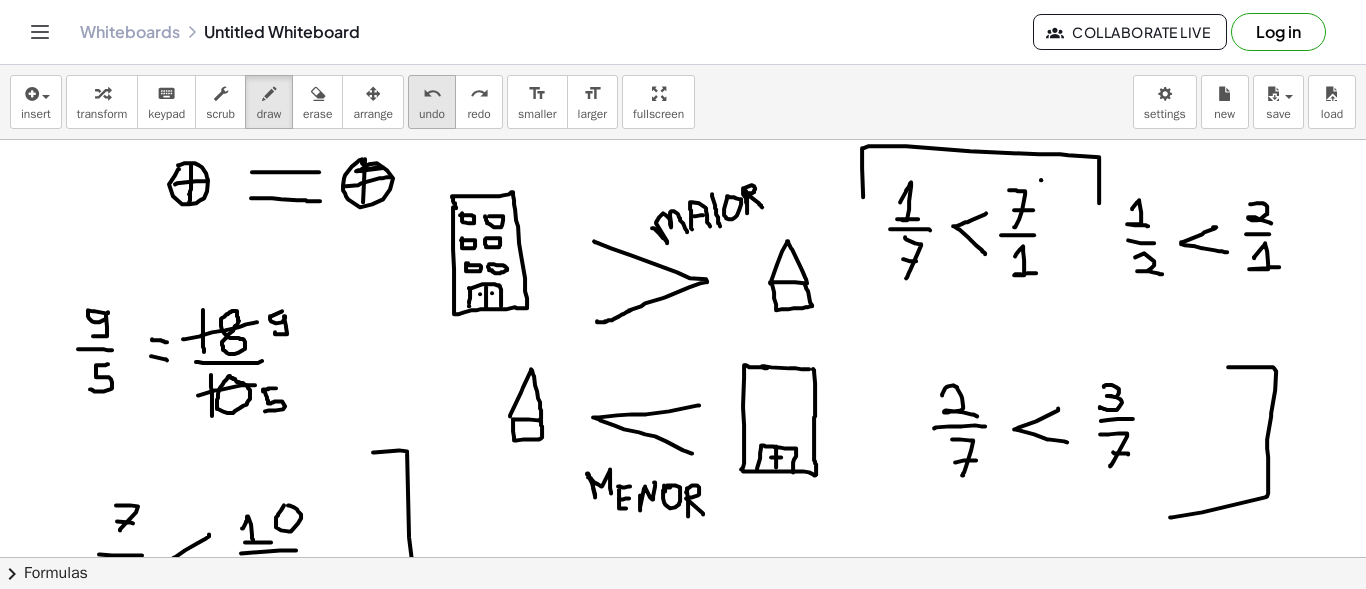 click on "undo undo" at bounding box center [432, 102] 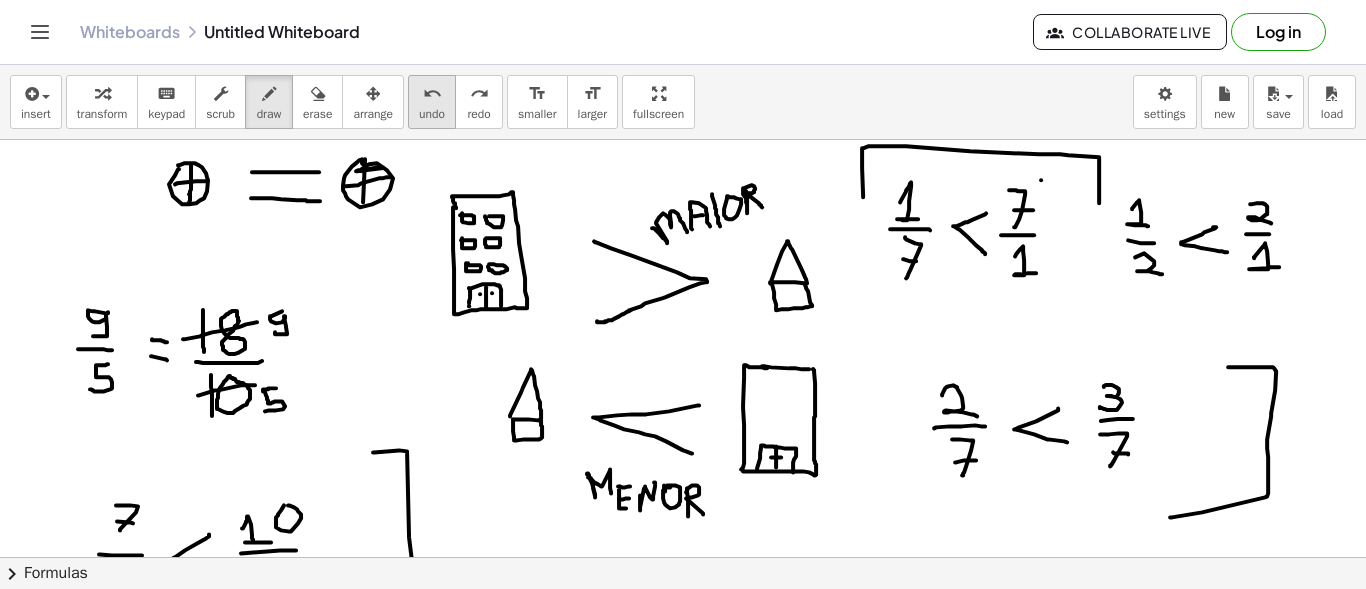 click on "undo" at bounding box center (432, 94) 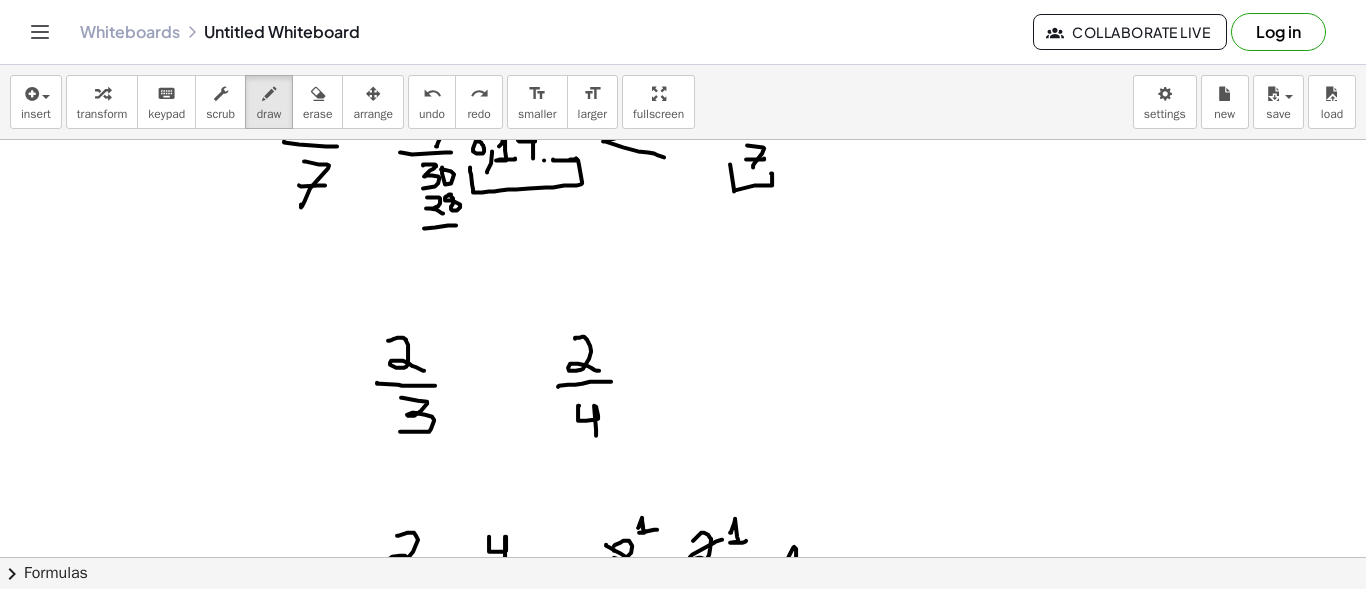 scroll, scrollTop: 700, scrollLeft: 0, axis: vertical 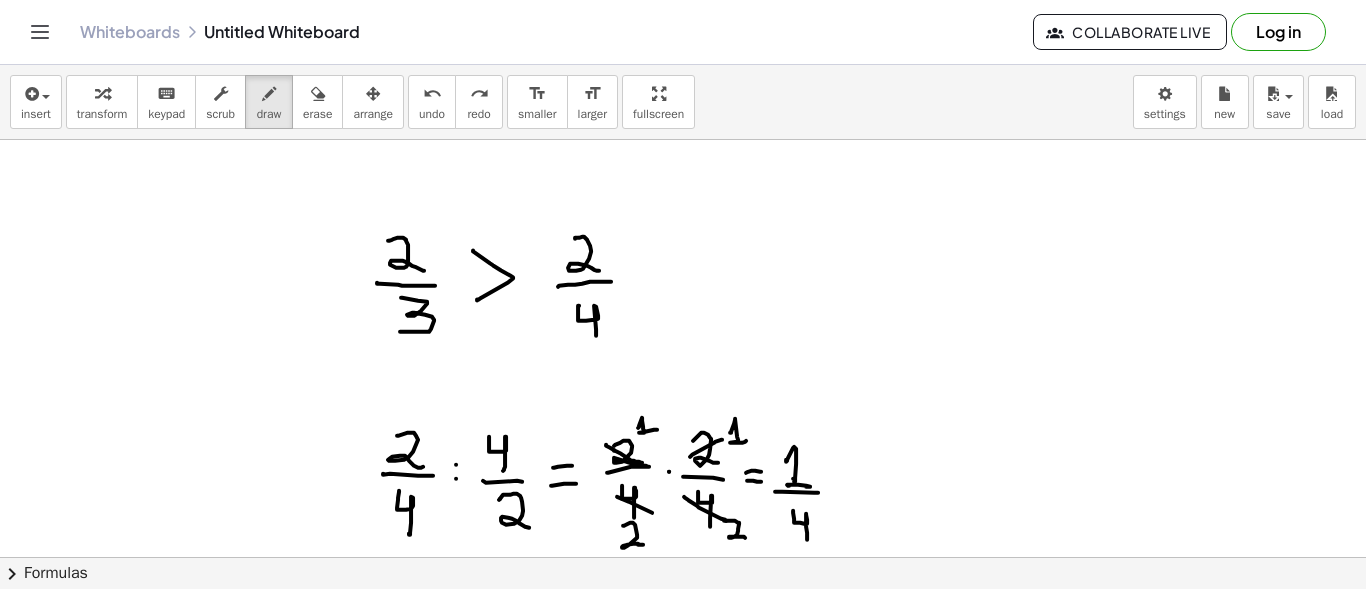 drag, startPoint x: 473, startPoint y: 249, endPoint x: 477, endPoint y: 299, distance: 50.159744 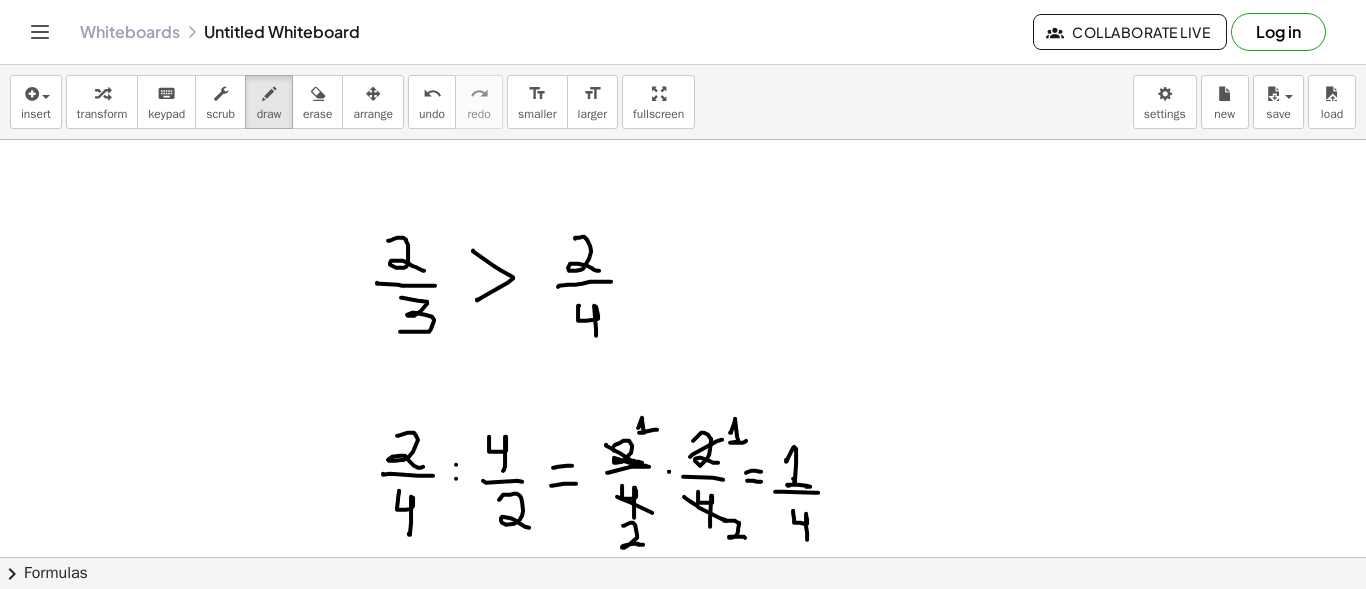 scroll, scrollTop: 800, scrollLeft: 0, axis: vertical 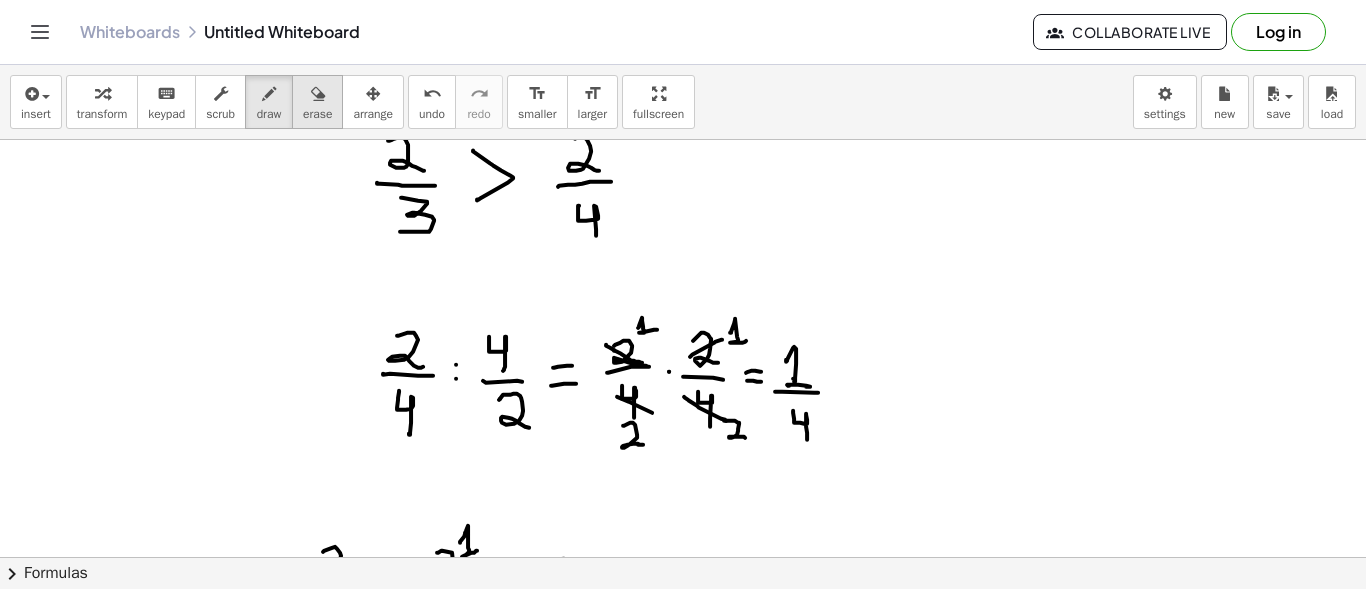 click on "erase" at bounding box center (317, 102) 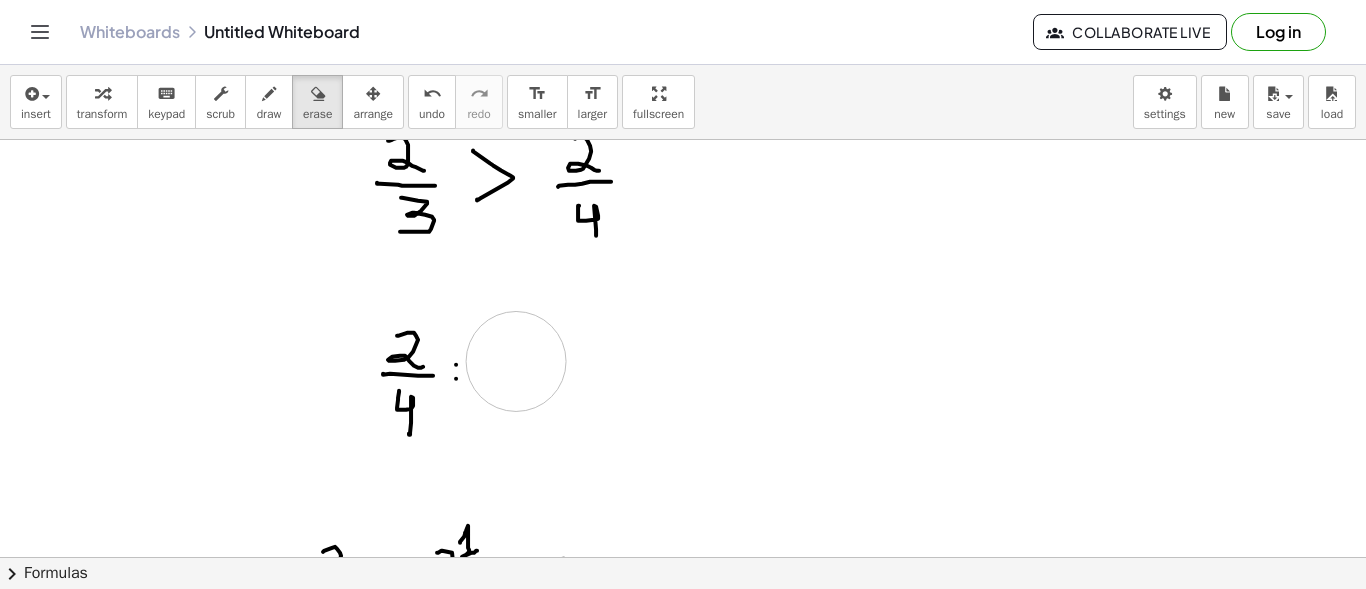 drag, startPoint x: 818, startPoint y: 427, endPoint x: 516, endPoint y: 360, distance: 309.34286 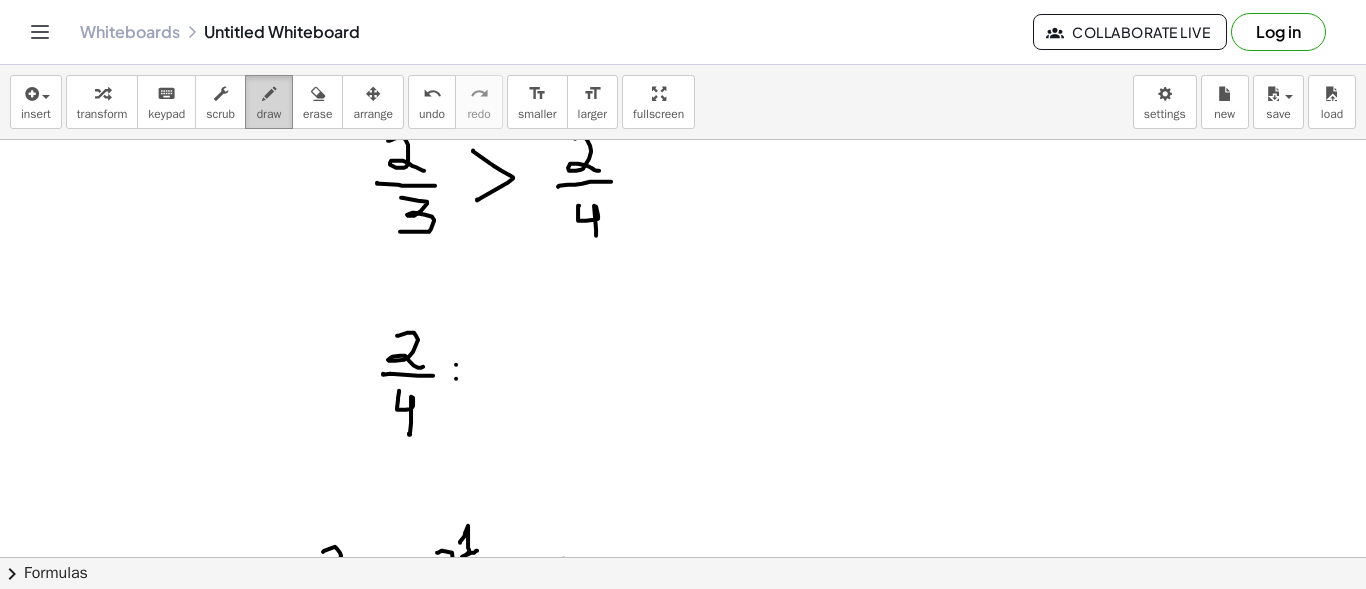 click at bounding box center (269, 94) 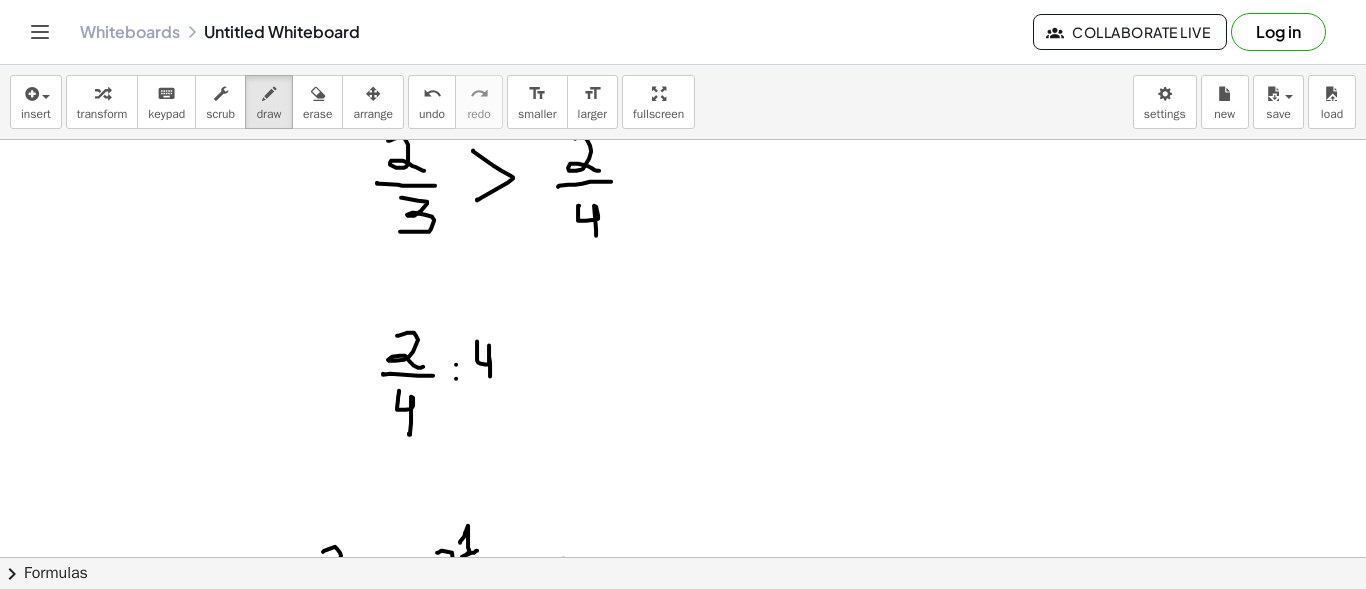 drag, startPoint x: 477, startPoint y: 340, endPoint x: 490, endPoint y: 373, distance: 35.468296 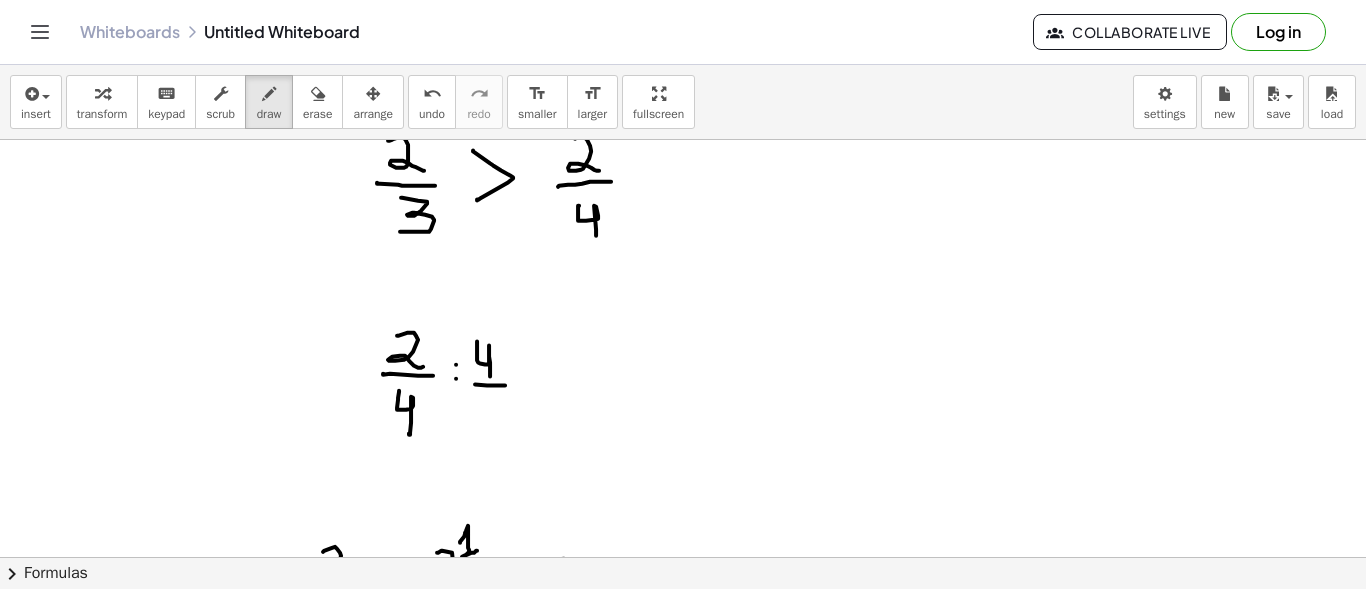 drag, startPoint x: 475, startPoint y: 383, endPoint x: 505, endPoint y: 384, distance: 30.016663 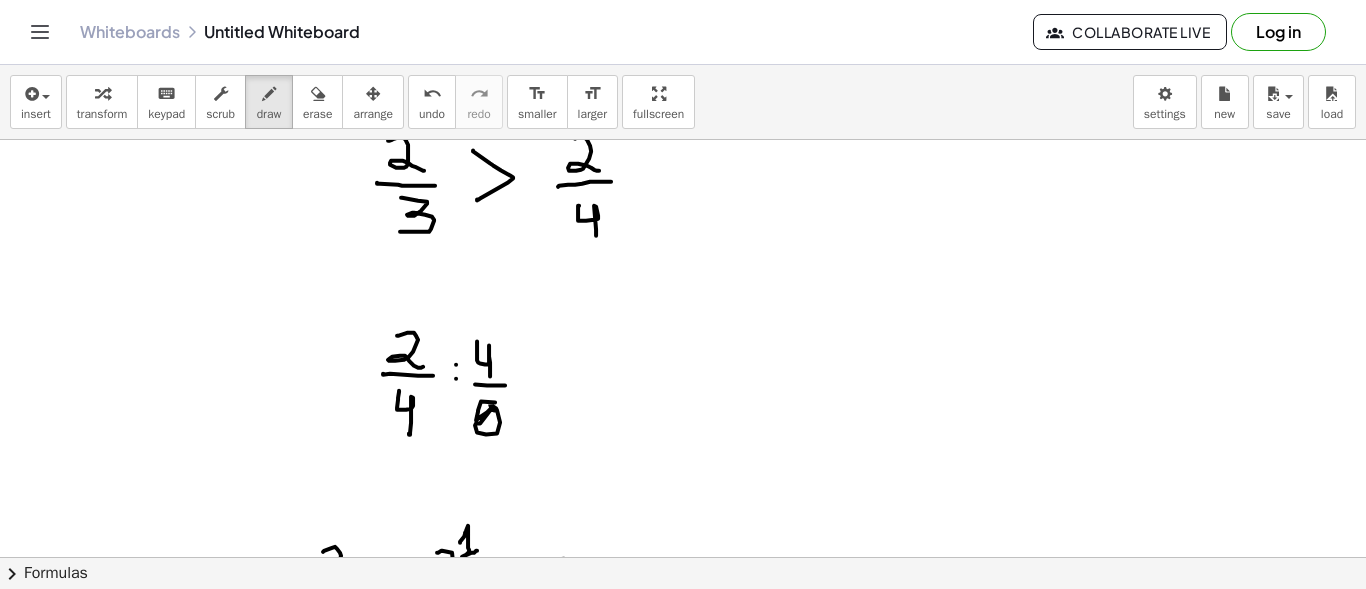 click at bounding box center (683, 1014) 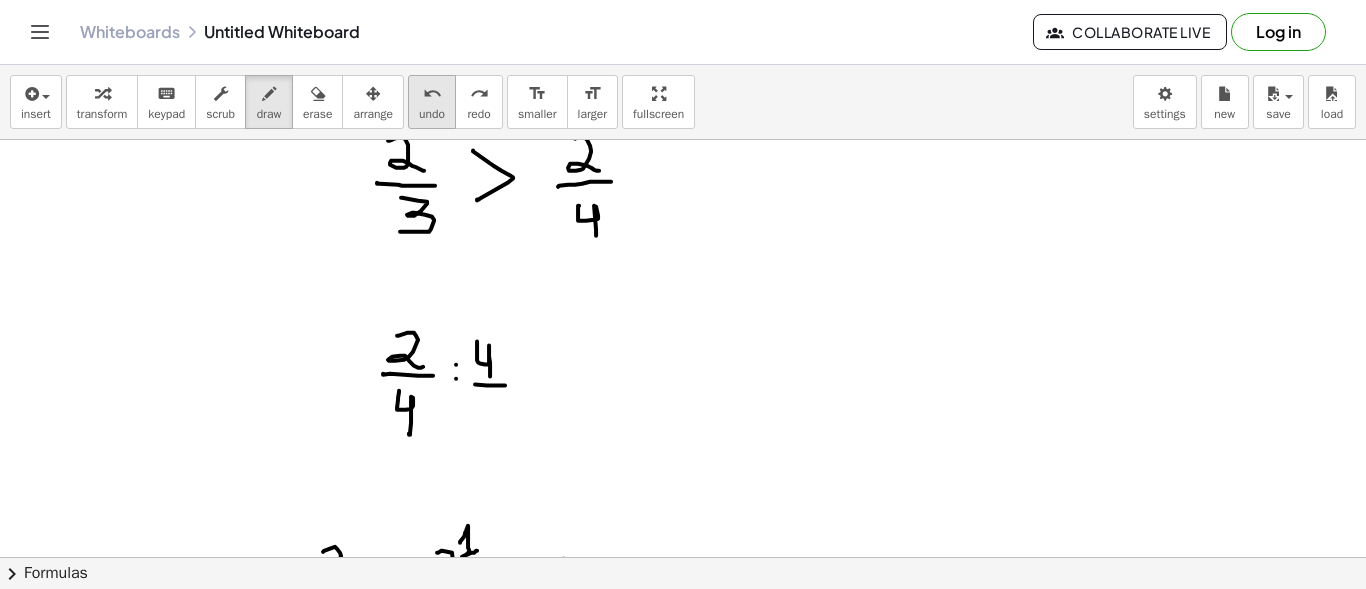 click on "undo" at bounding box center (432, 114) 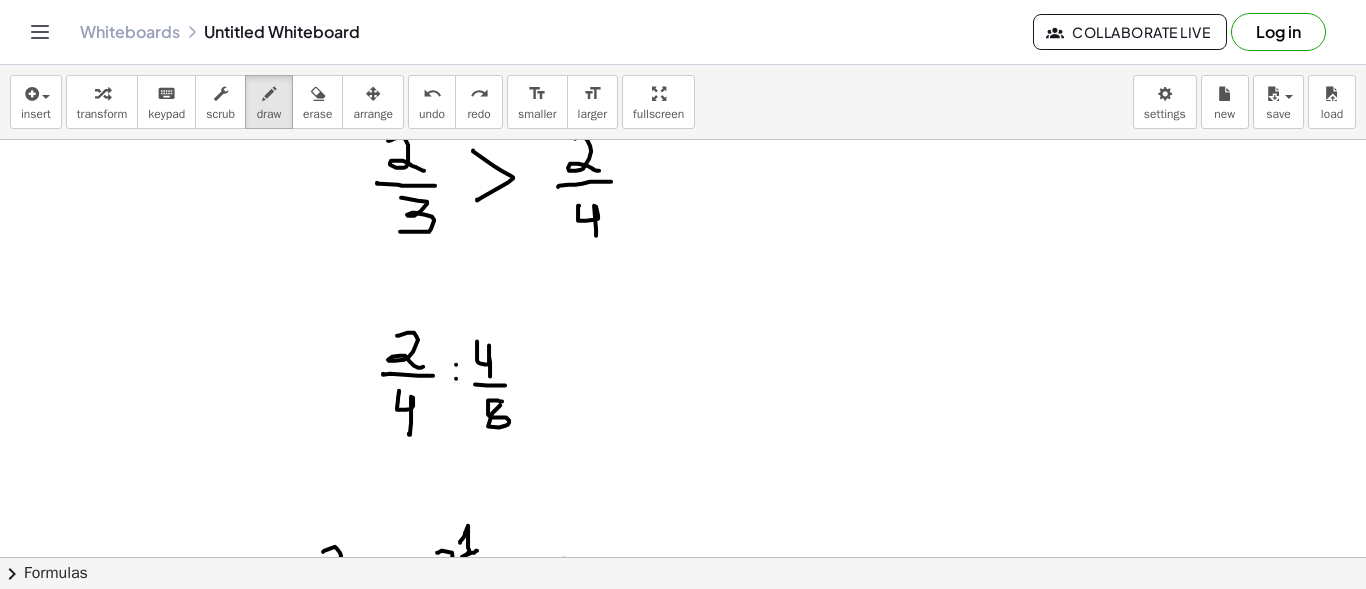 click at bounding box center (683, 1014) 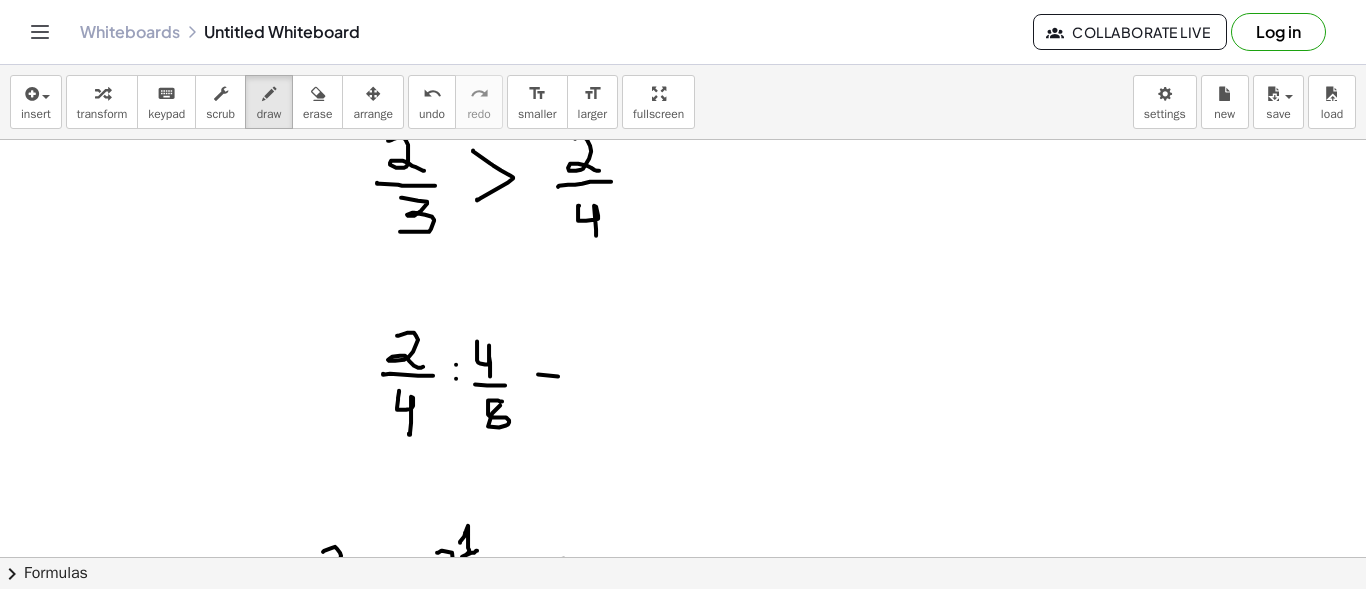 drag, startPoint x: 538, startPoint y: 373, endPoint x: 558, endPoint y: 375, distance: 20.09975 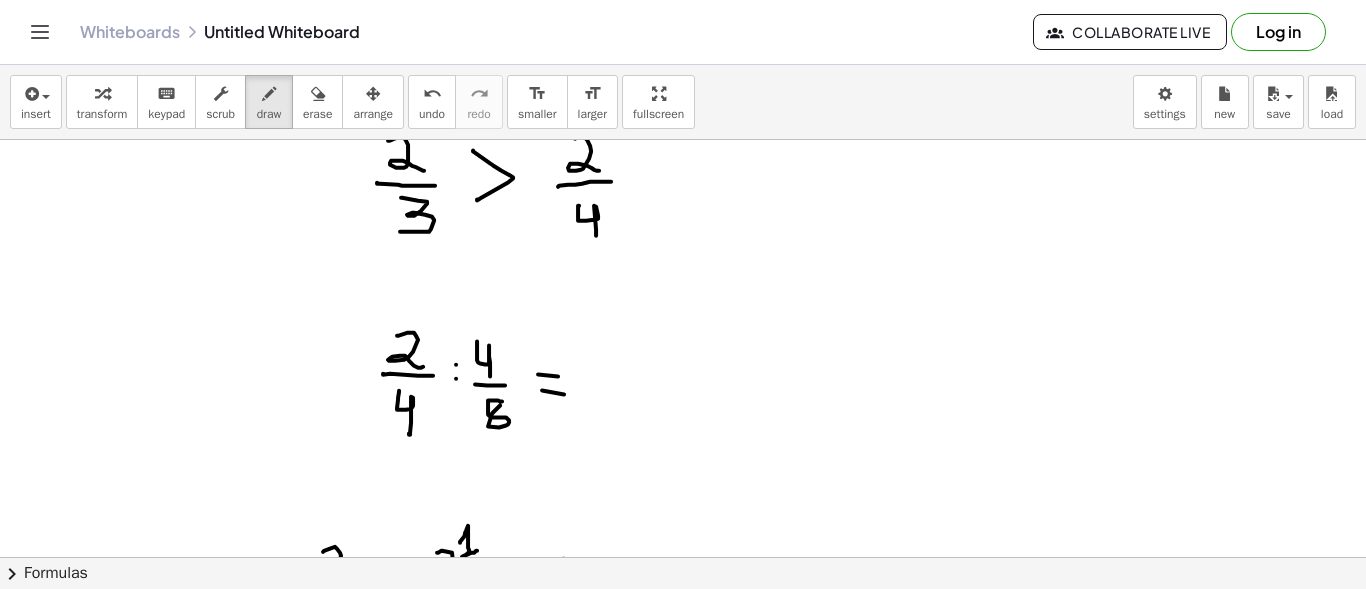 drag, startPoint x: 542, startPoint y: 389, endPoint x: 564, endPoint y: 393, distance: 22.36068 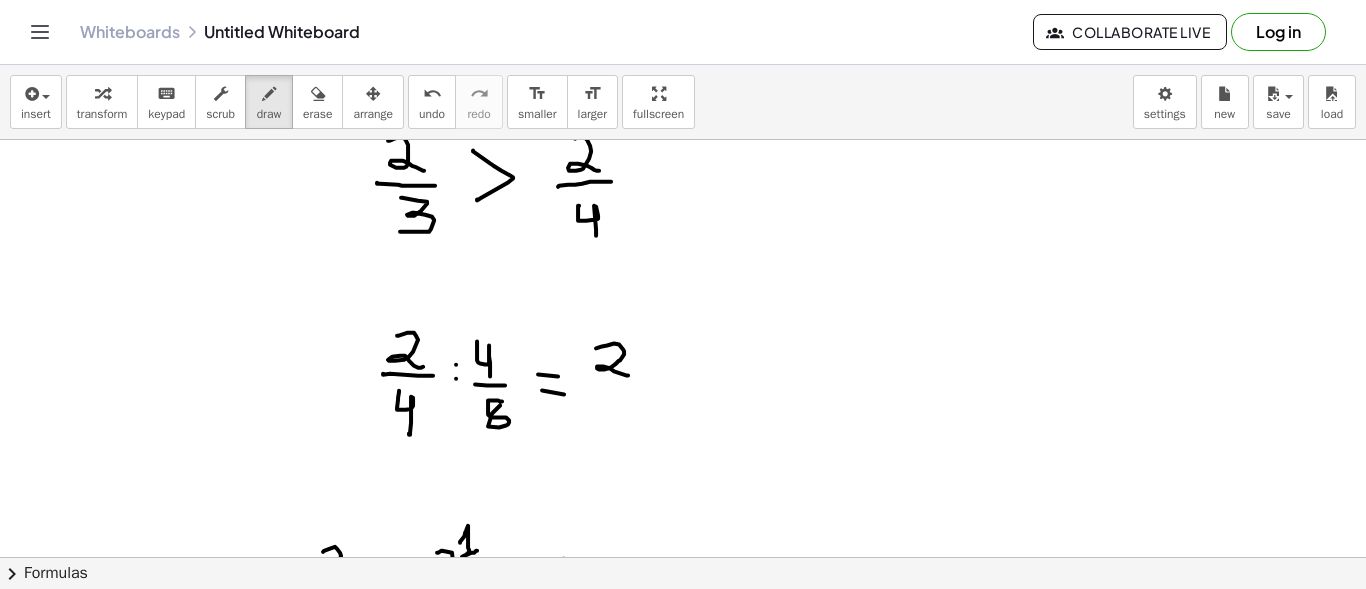 drag, startPoint x: 596, startPoint y: 347, endPoint x: 630, endPoint y: 374, distance: 43.416588 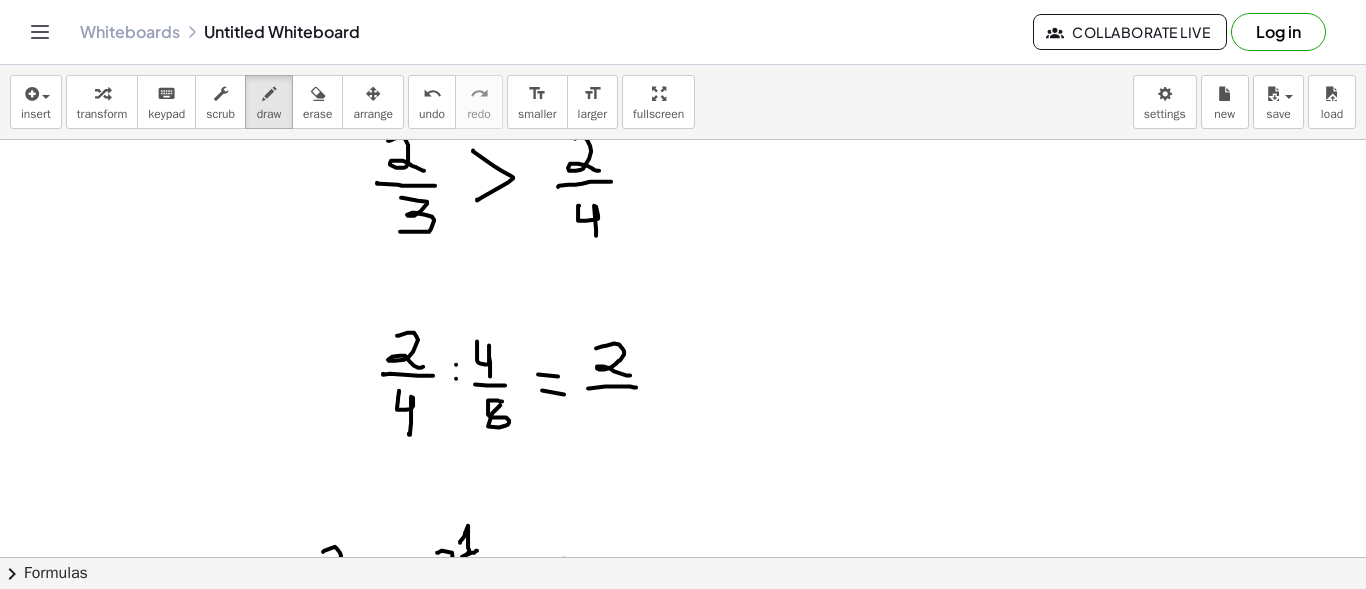 drag, startPoint x: 588, startPoint y: 387, endPoint x: 636, endPoint y: 386, distance: 48.010414 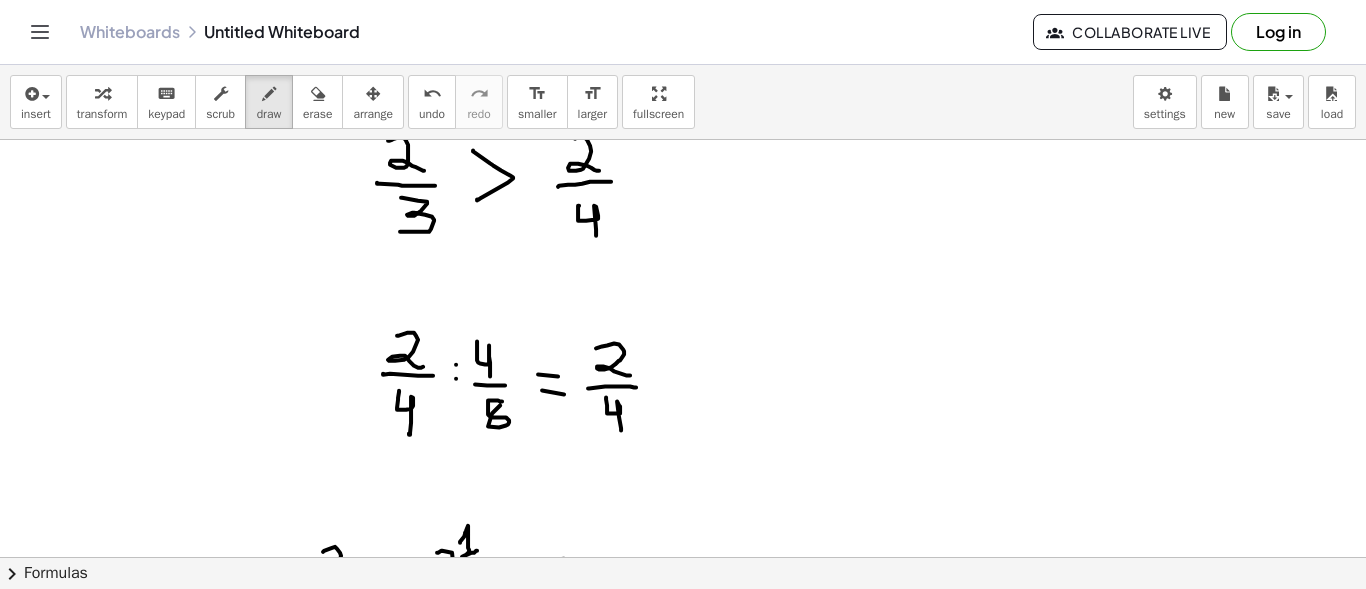 drag, startPoint x: 606, startPoint y: 396, endPoint x: 621, endPoint y: 428, distance: 35.341194 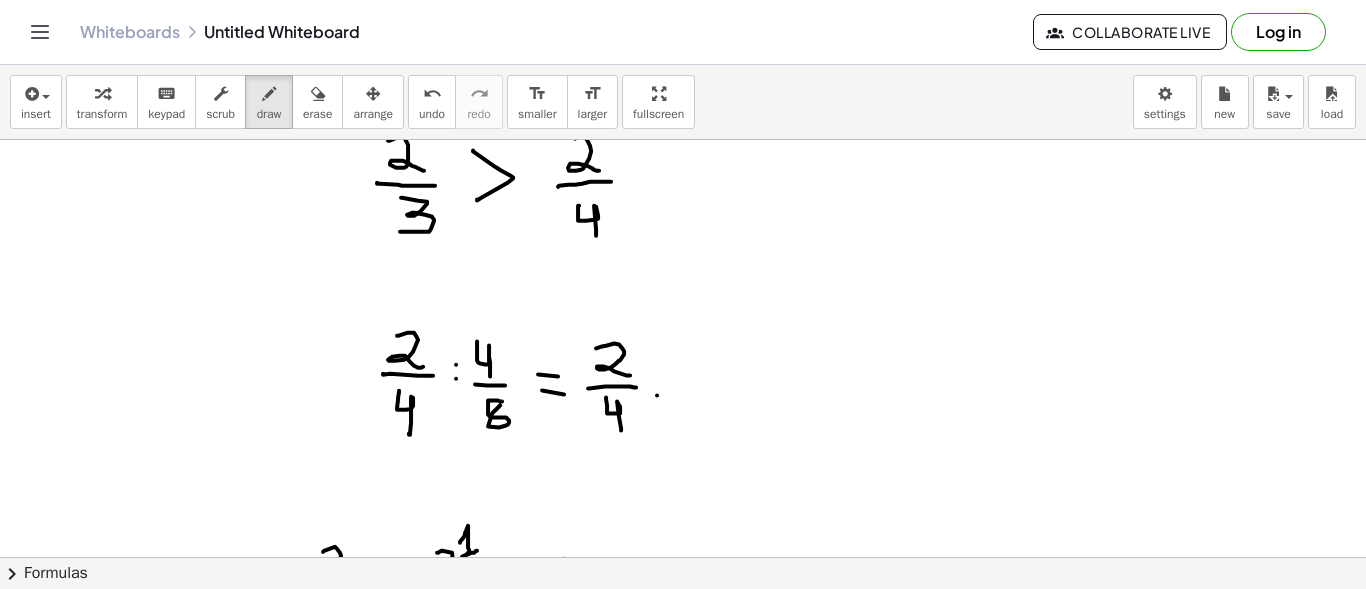 click at bounding box center [683, 1014] 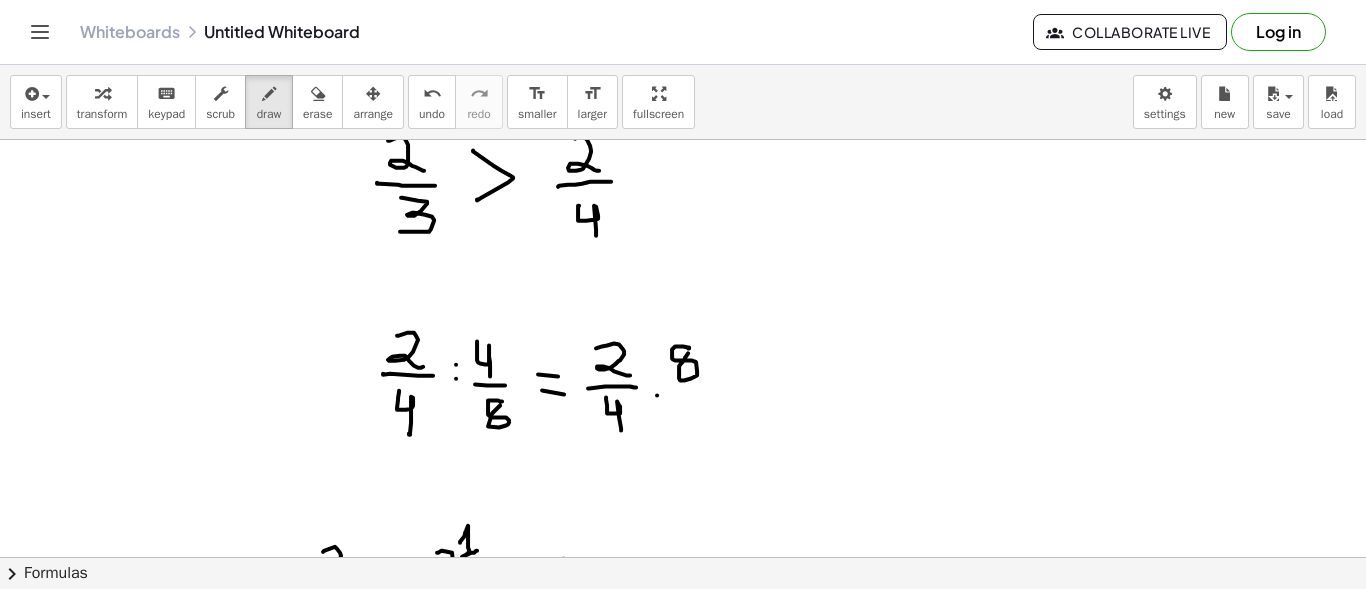 click at bounding box center [683, 1014] 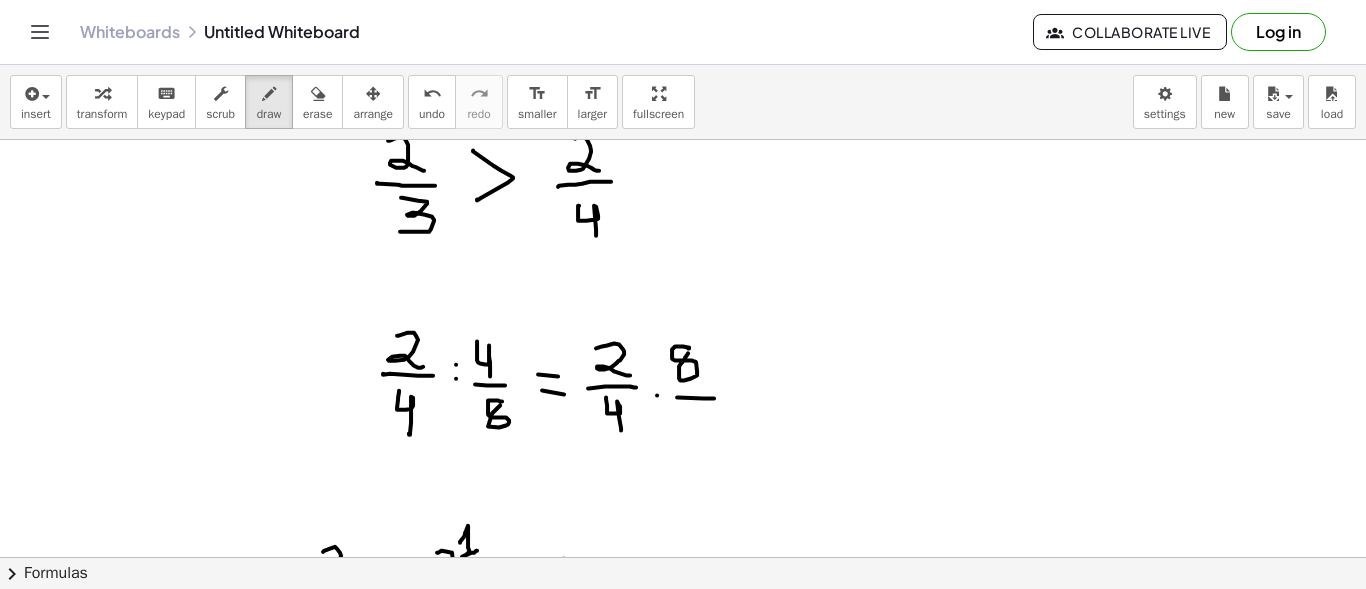 drag, startPoint x: 677, startPoint y: 396, endPoint x: 714, endPoint y: 397, distance: 37.01351 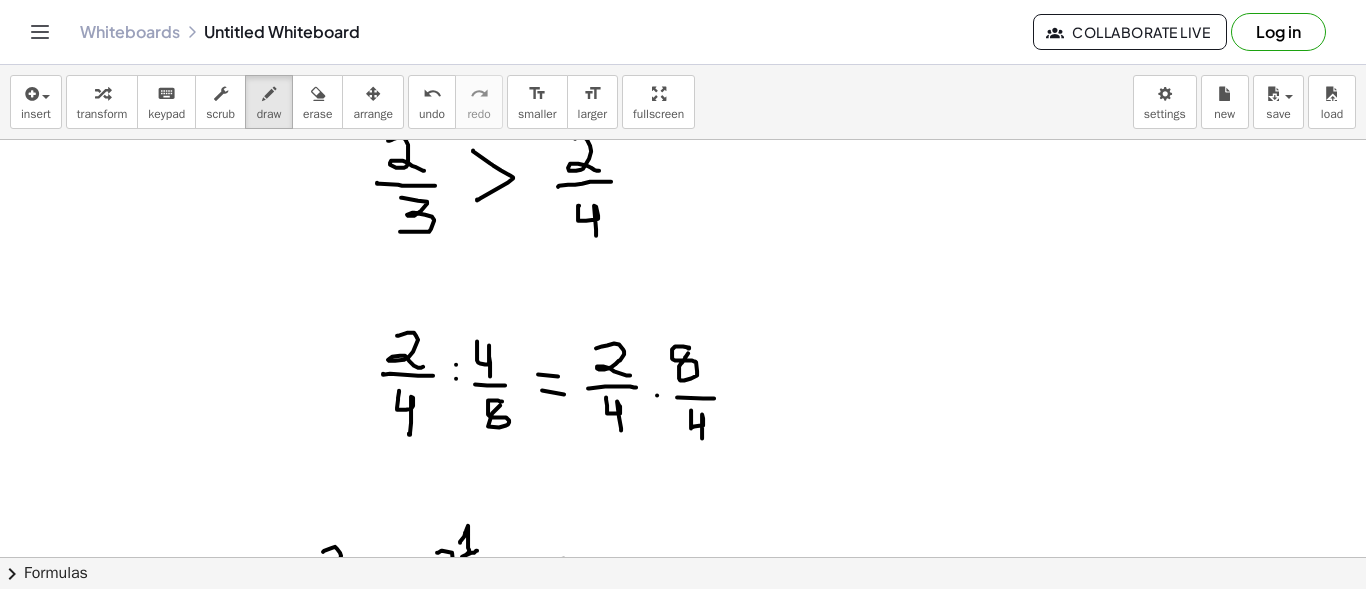 drag, startPoint x: 691, startPoint y: 409, endPoint x: 702, endPoint y: 437, distance: 30.083218 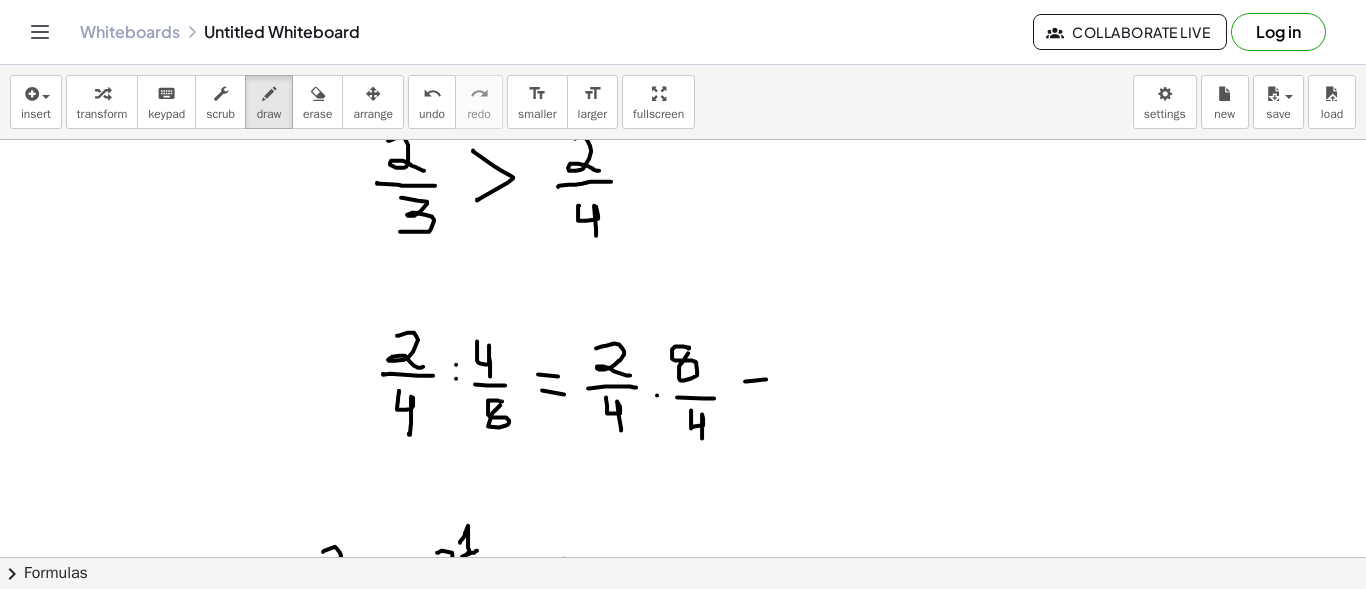 drag, startPoint x: 745, startPoint y: 380, endPoint x: 766, endPoint y: 378, distance: 21.095022 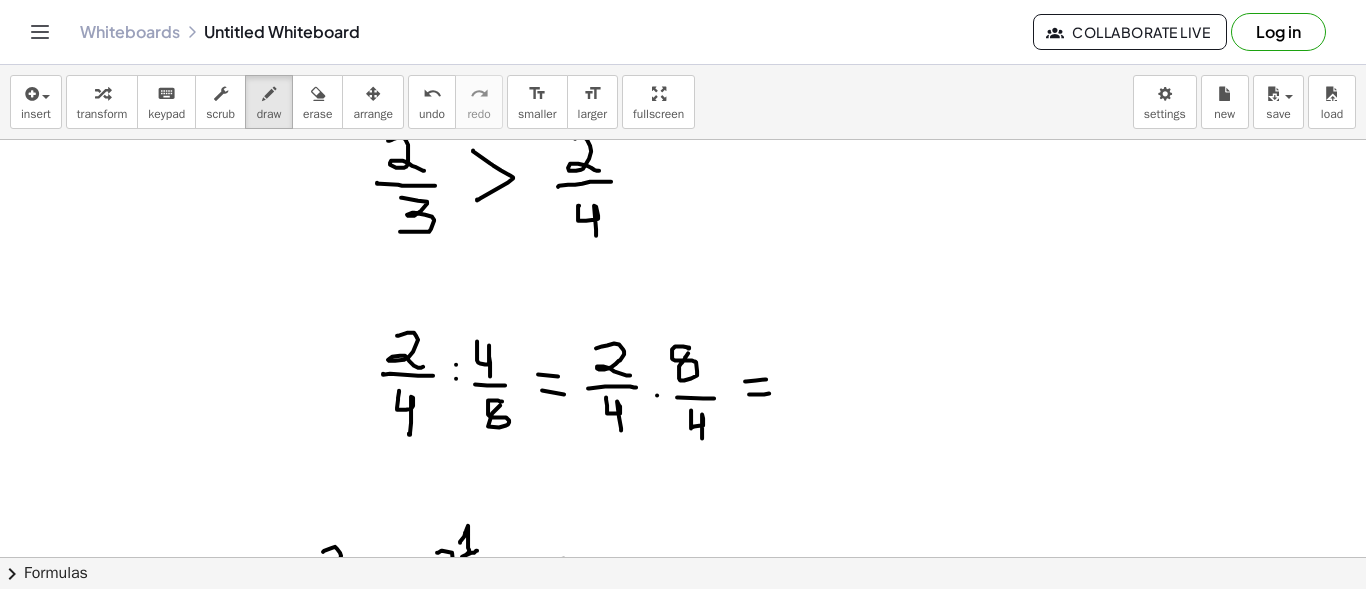 drag, startPoint x: 749, startPoint y: 393, endPoint x: 770, endPoint y: 392, distance: 21.023796 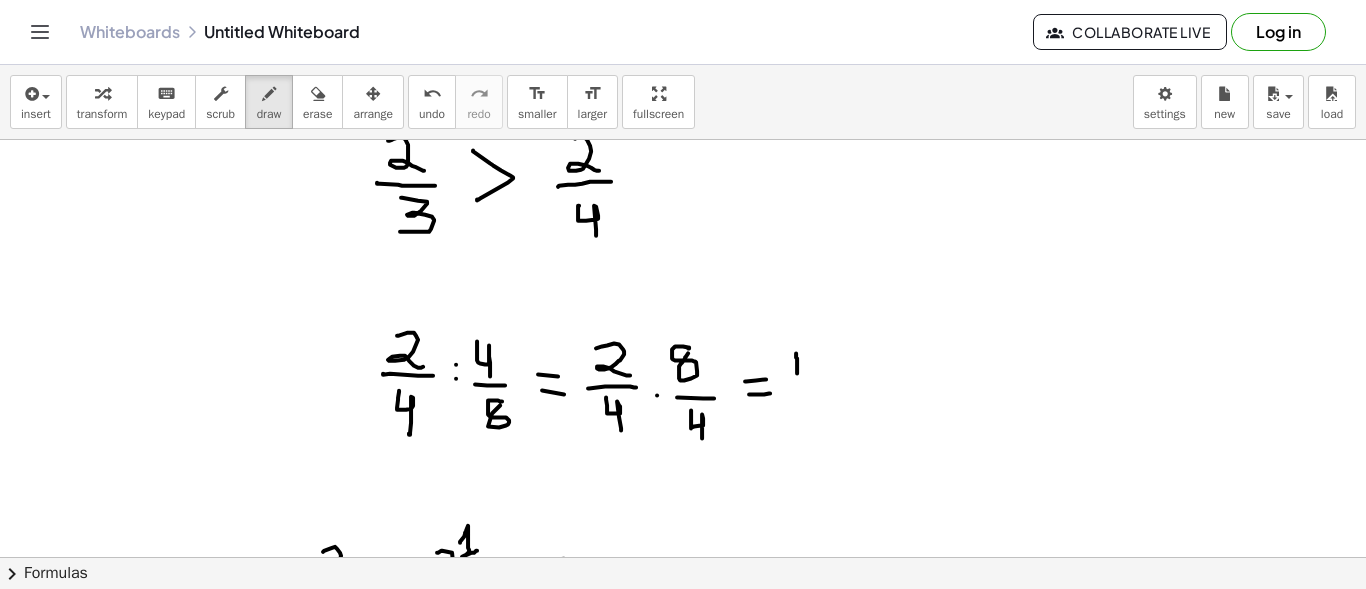 drag, startPoint x: 796, startPoint y: 352, endPoint x: 797, endPoint y: 372, distance: 20.024984 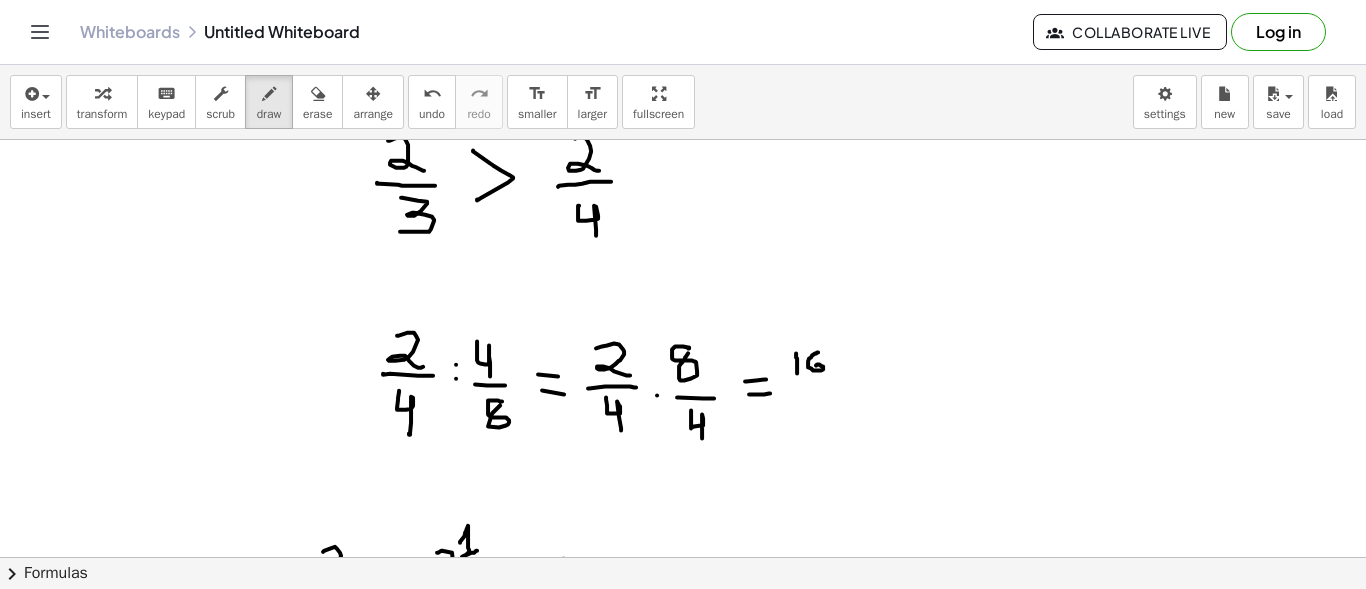 drag, startPoint x: 818, startPoint y: 351, endPoint x: 815, endPoint y: 365, distance: 14.3178215 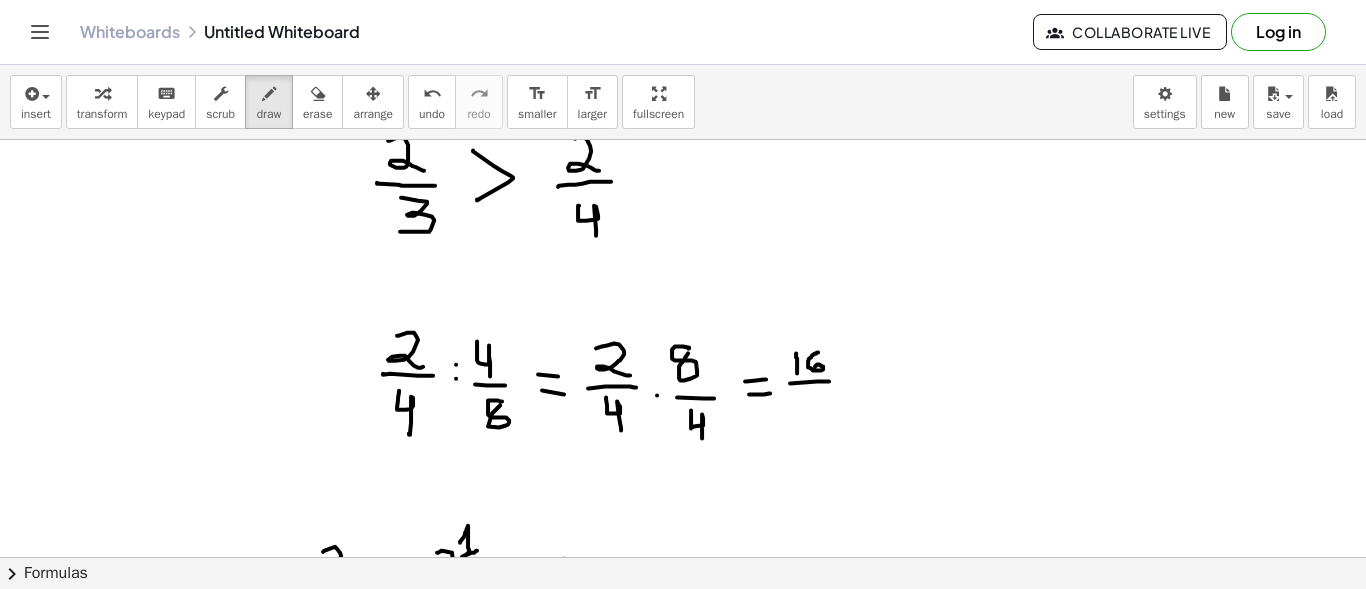 drag, startPoint x: 790, startPoint y: 382, endPoint x: 829, endPoint y: 380, distance: 39.051247 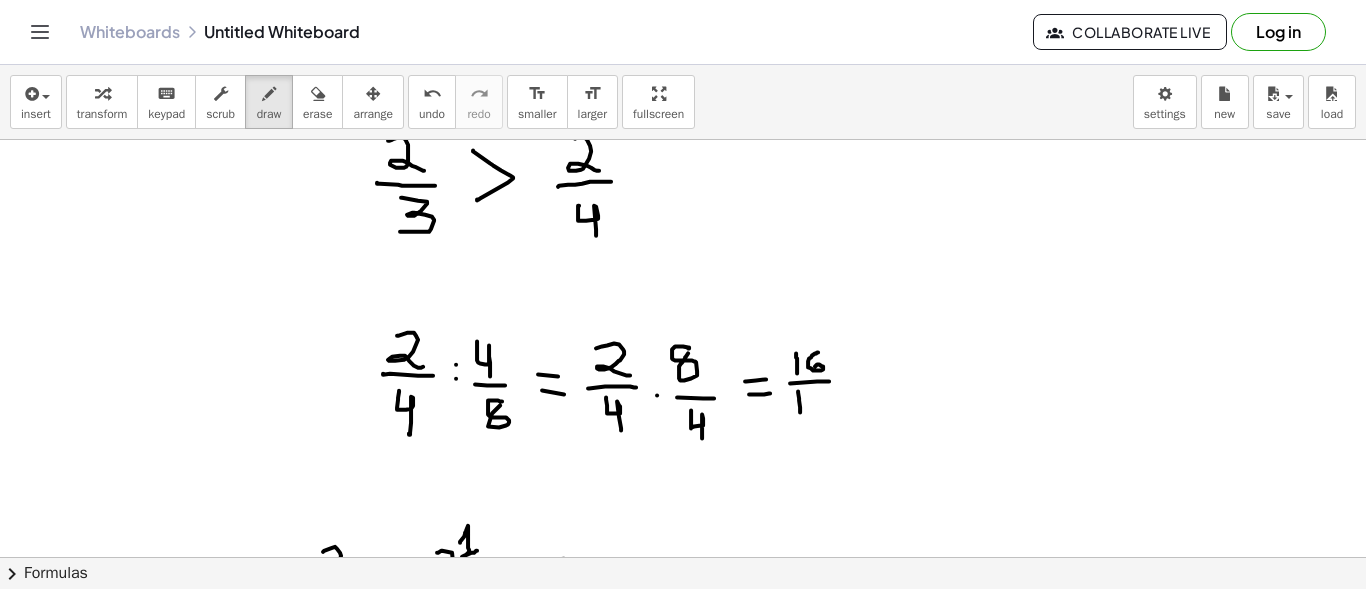 drag, startPoint x: 798, startPoint y: 390, endPoint x: 800, endPoint y: 411, distance: 21.095022 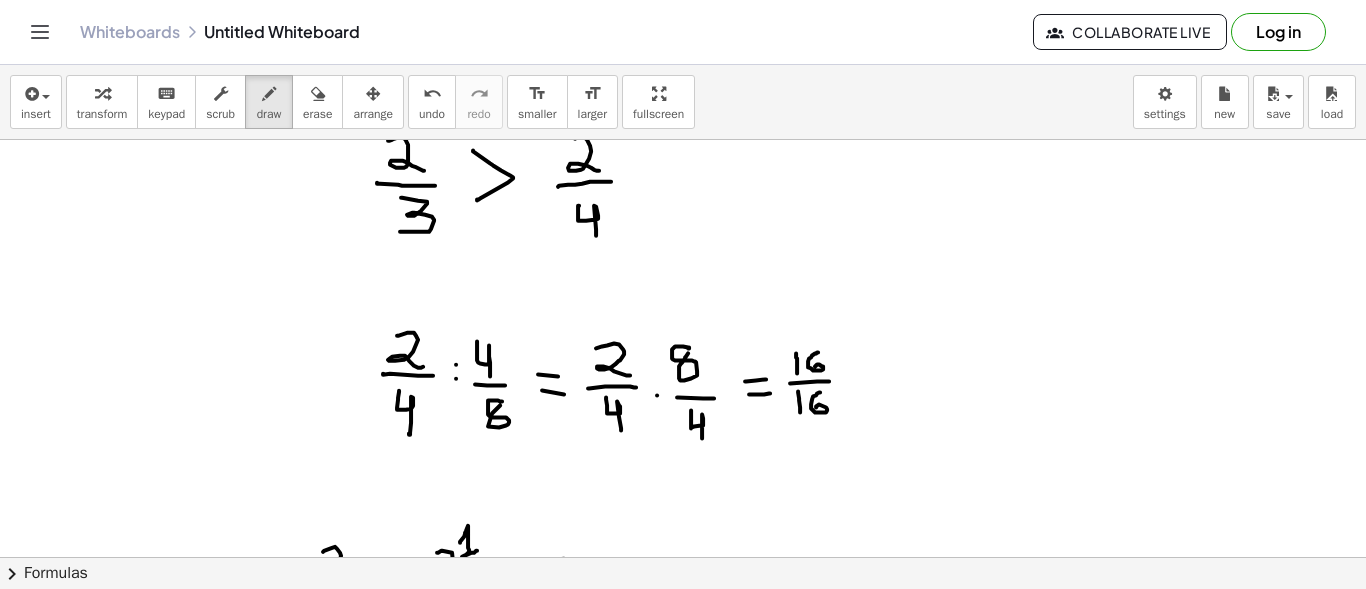 drag, startPoint x: 820, startPoint y: 391, endPoint x: 816, endPoint y: 406, distance: 15.524175 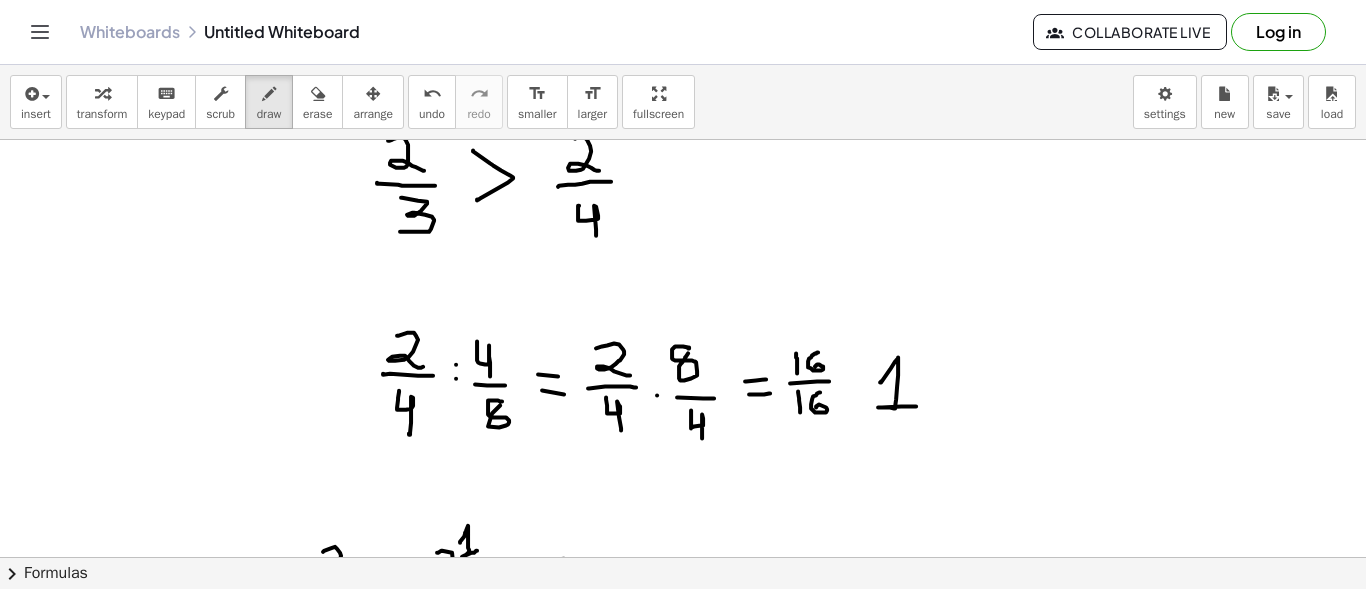 drag, startPoint x: 880, startPoint y: 381, endPoint x: 916, endPoint y: 405, distance: 43.266617 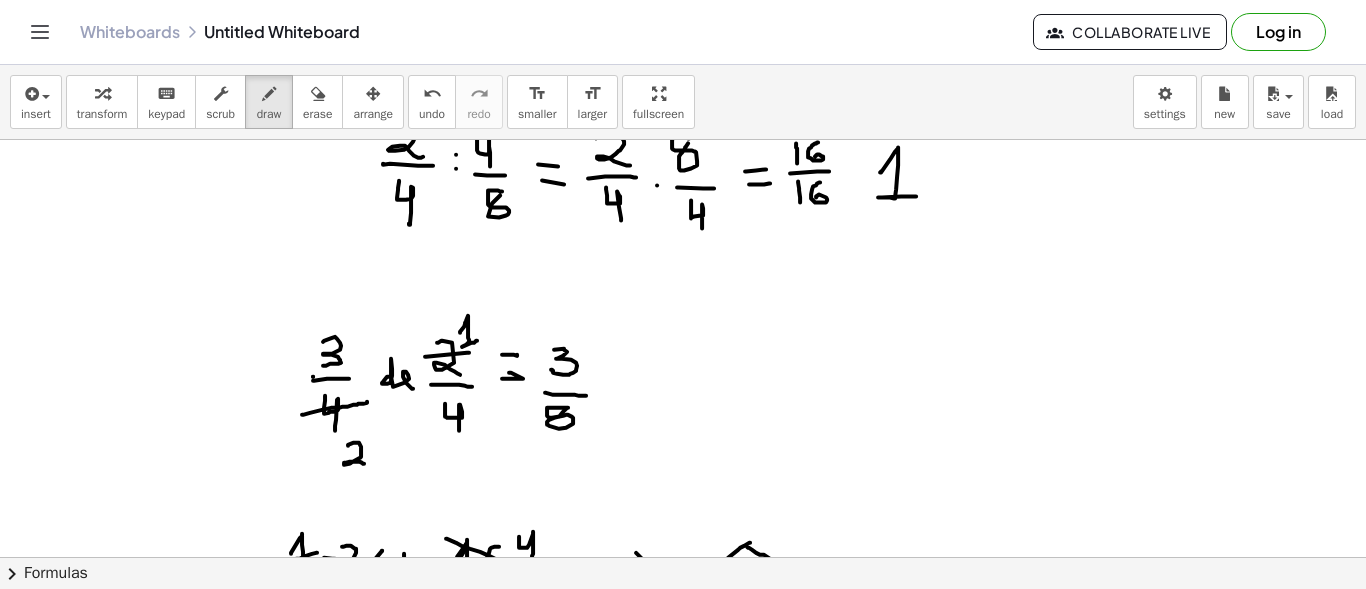 scroll, scrollTop: 1100, scrollLeft: 0, axis: vertical 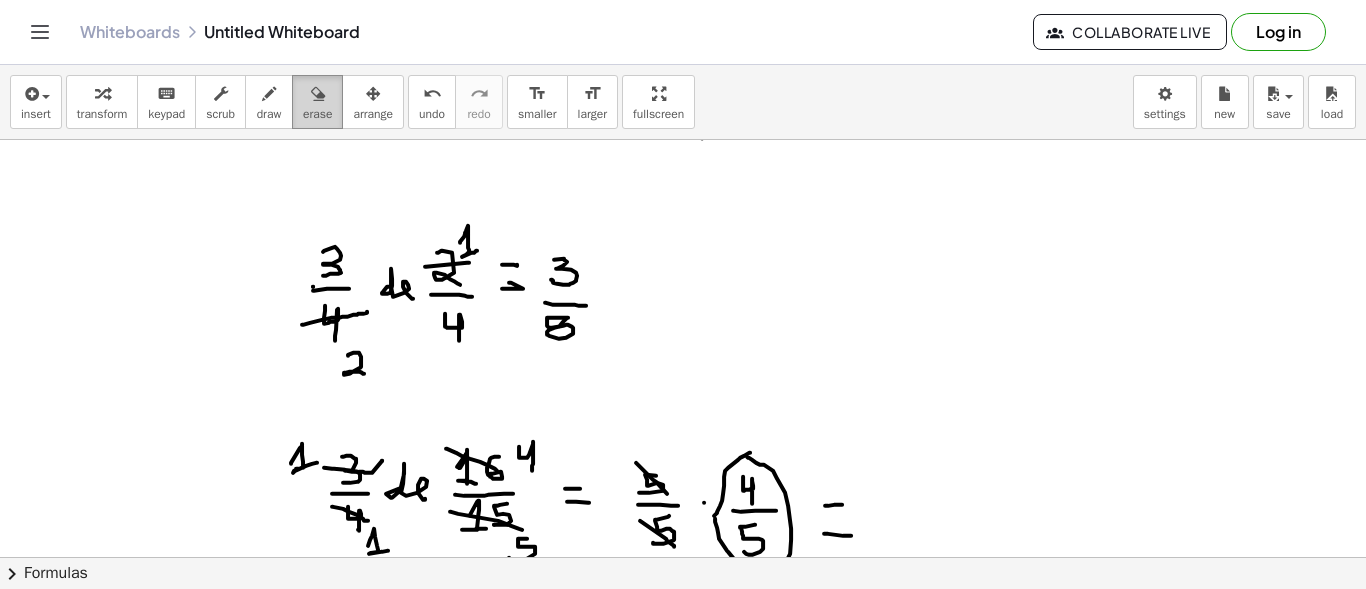 click on "erase" at bounding box center [317, 102] 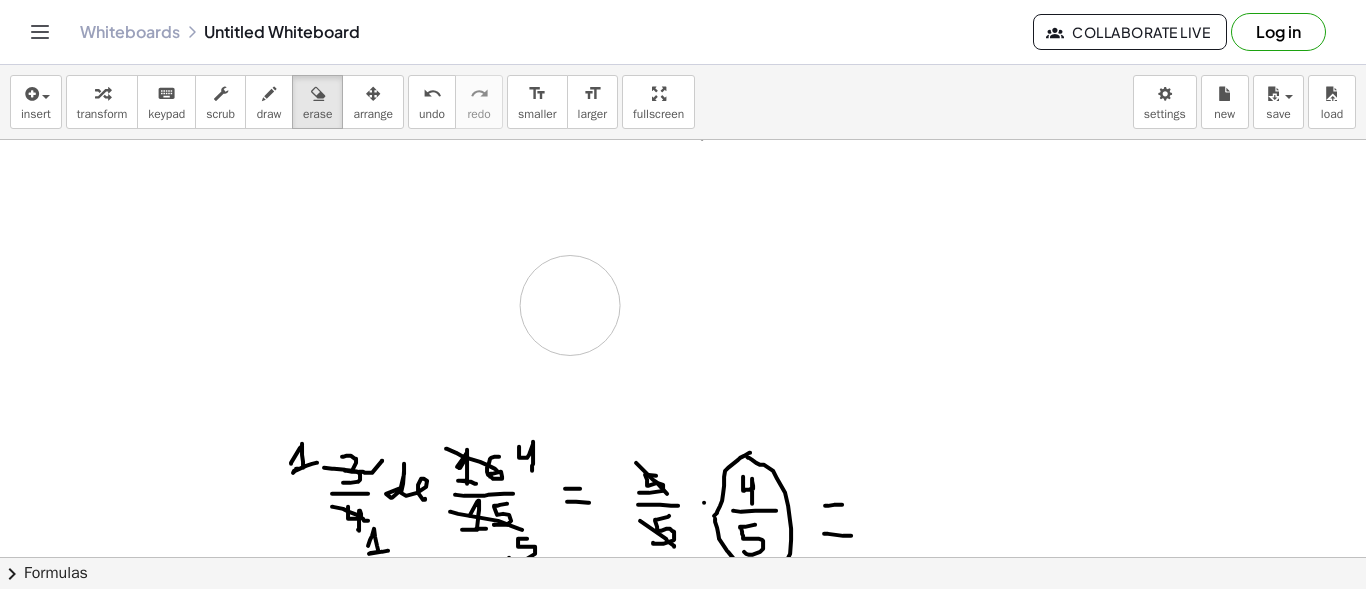 drag, startPoint x: 352, startPoint y: 354, endPoint x: 570, endPoint y: 304, distance: 223.66046 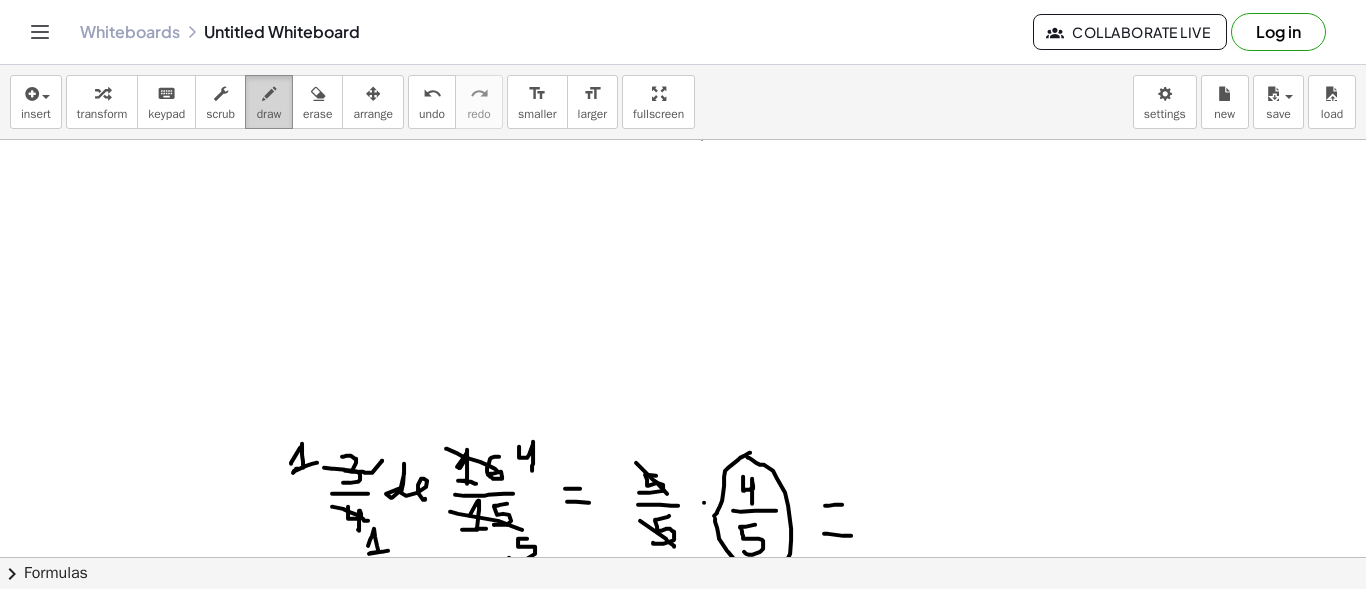 click at bounding box center [269, 94] 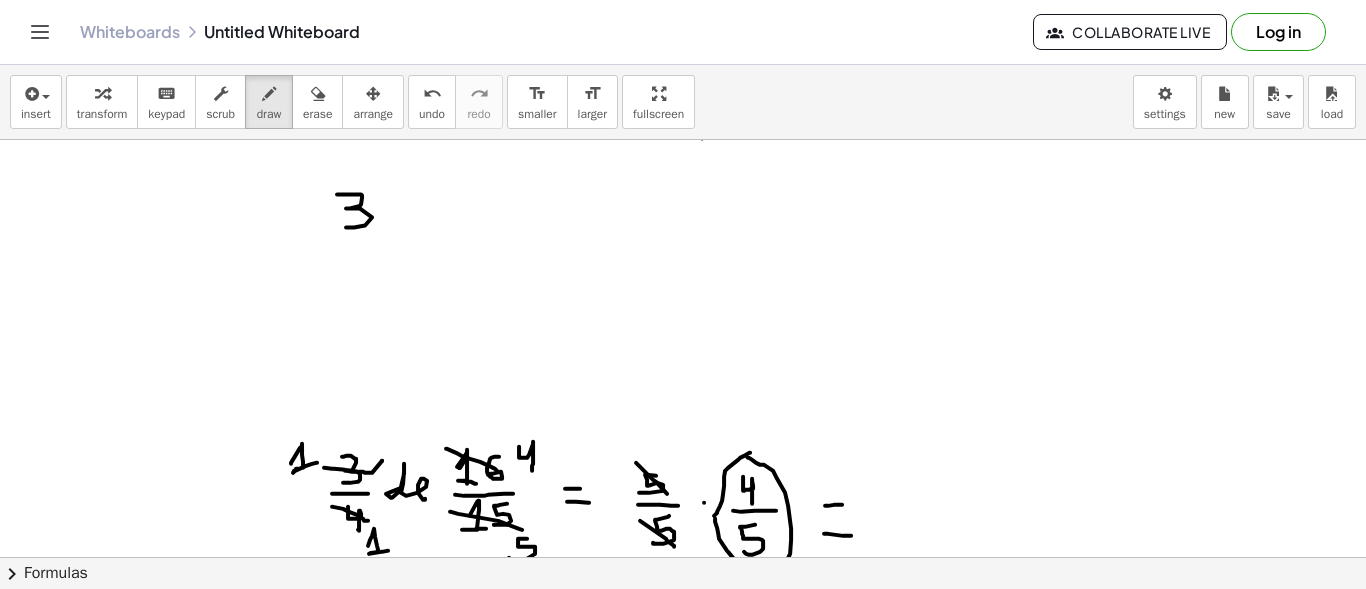 drag, startPoint x: 337, startPoint y: 193, endPoint x: 346, endPoint y: 226, distance: 34.20526 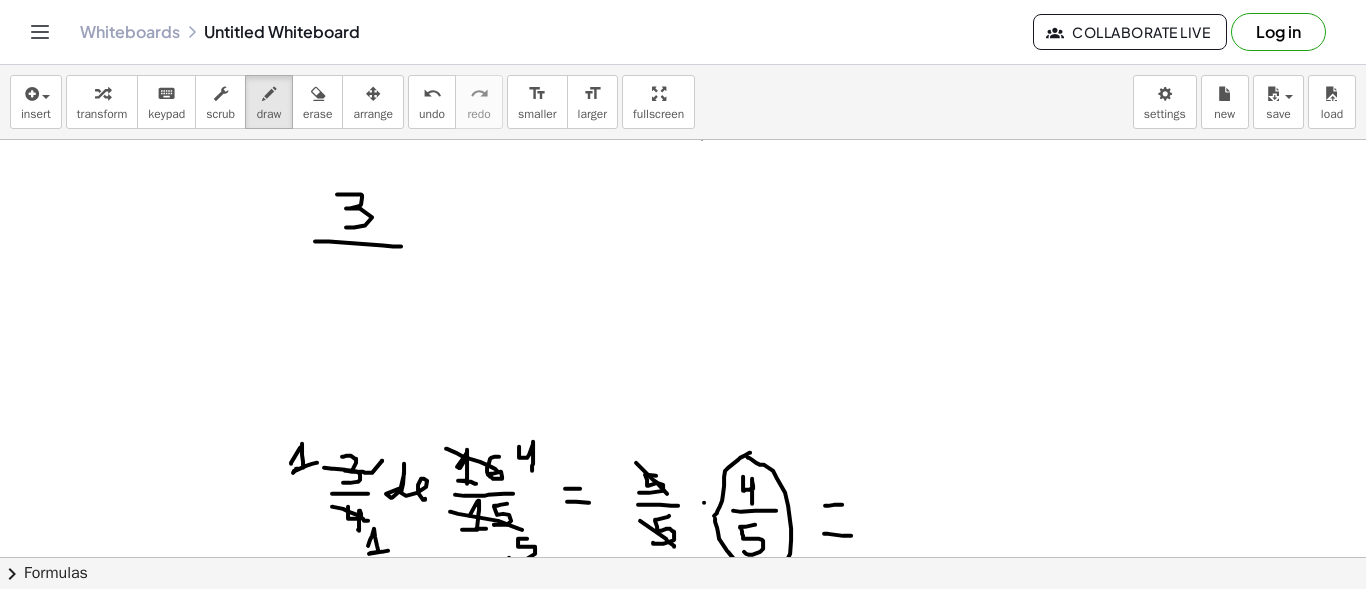 drag, startPoint x: 315, startPoint y: 240, endPoint x: 401, endPoint y: 245, distance: 86.145226 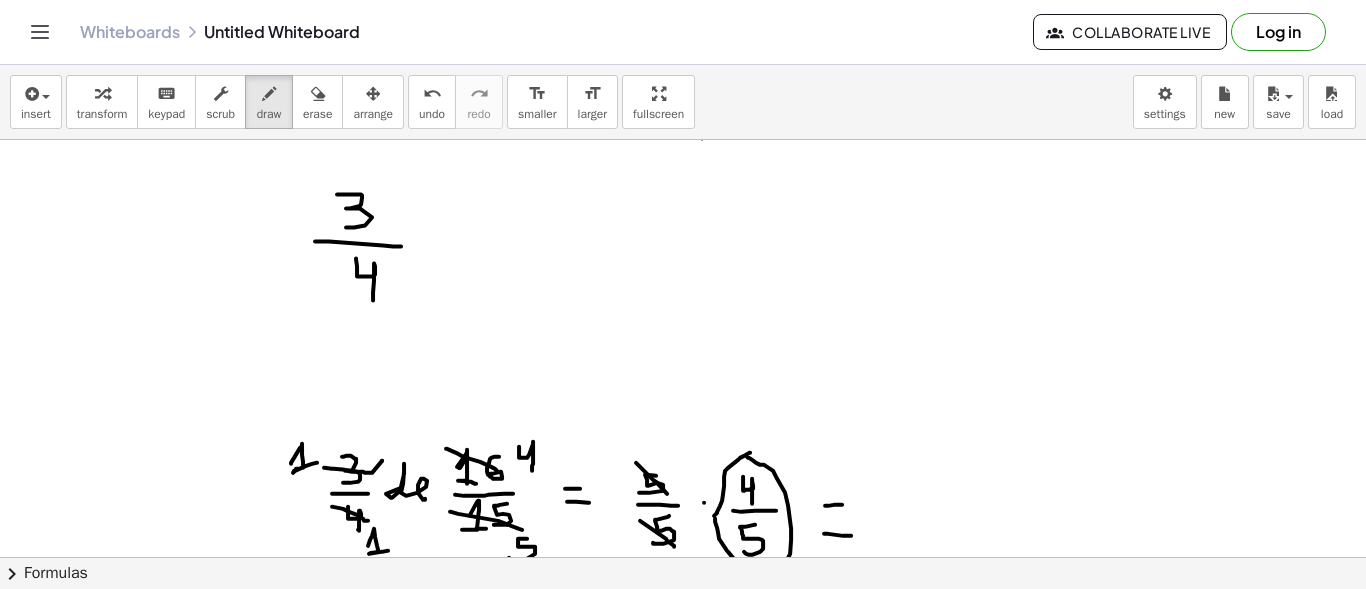 drag, startPoint x: 356, startPoint y: 257, endPoint x: 373, endPoint y: 299, distance: 45.310043 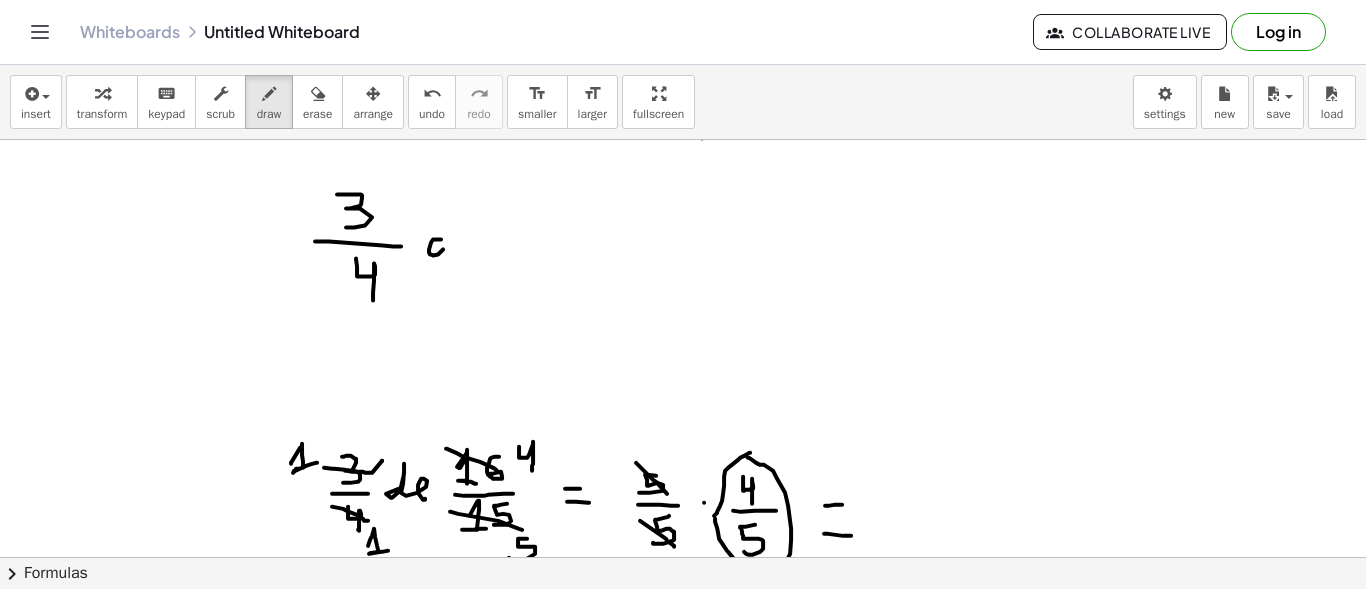 drag, startPoint x: 441, startPoint y: 238, endPoint x: 473, endPoint y: 234, distance: 32.24903 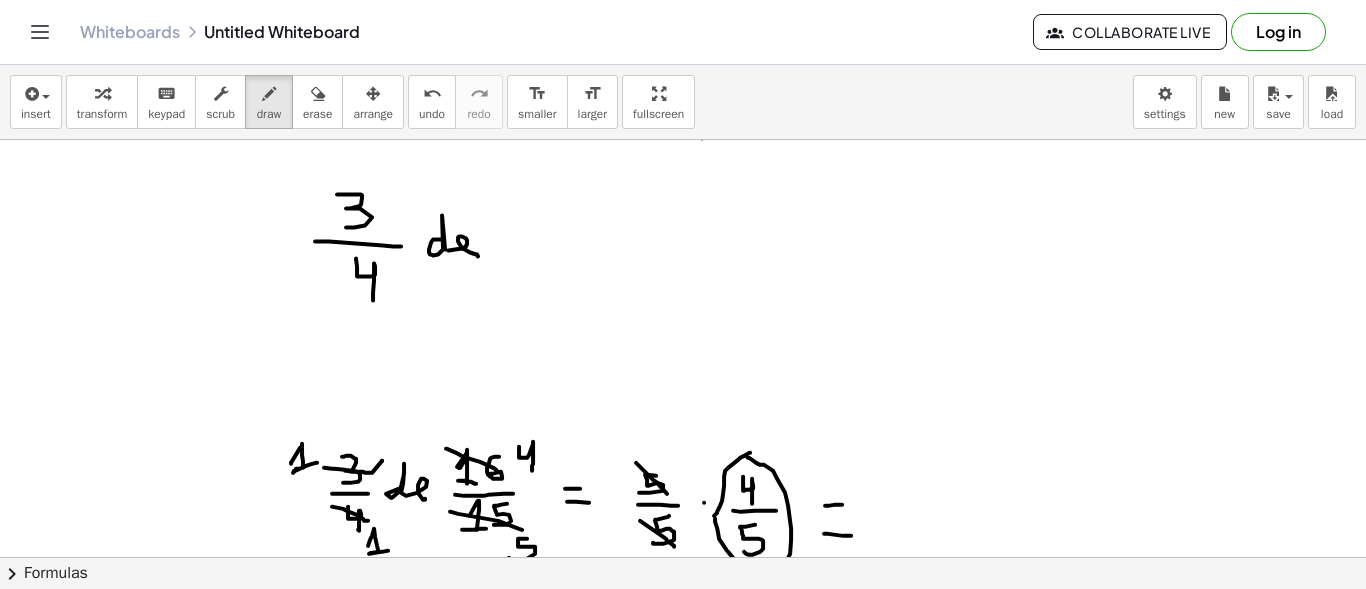 drag, startPoint x: 449, startPoint y: 249, endPoint x: 477, endPoint y: 253, distance: 28.284271 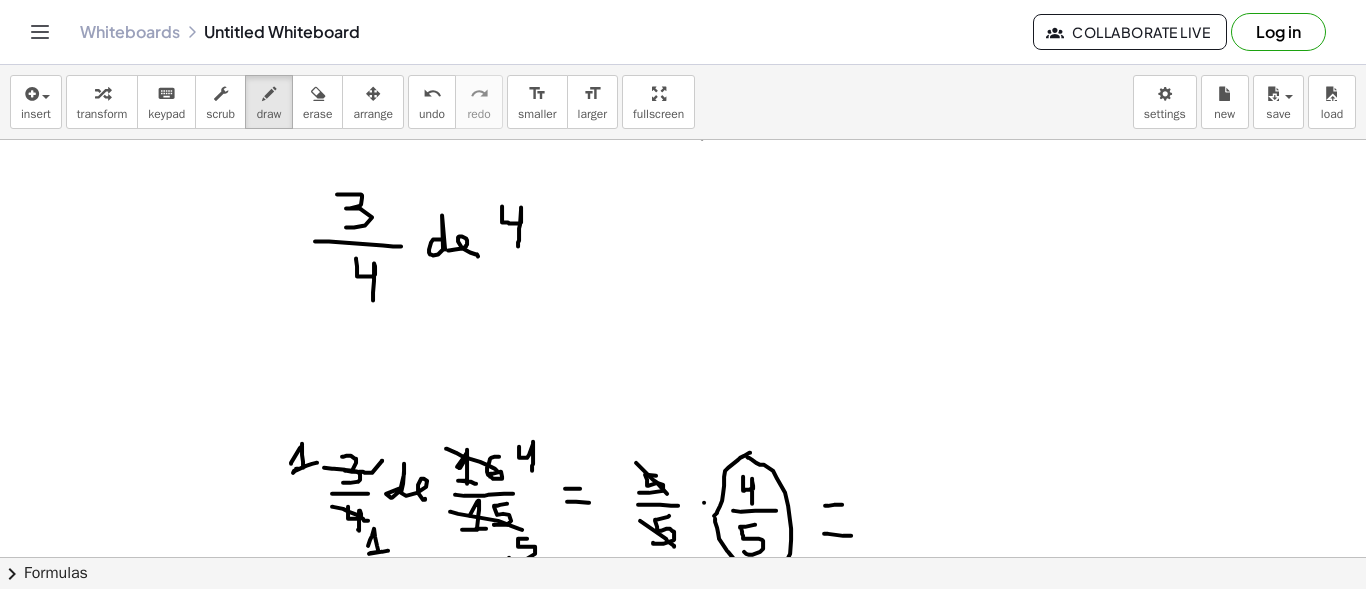 drag, startPoint x: 502, startPoint y: 205, endPoint x: 518, endPoint y: 245, distance: 43.081318 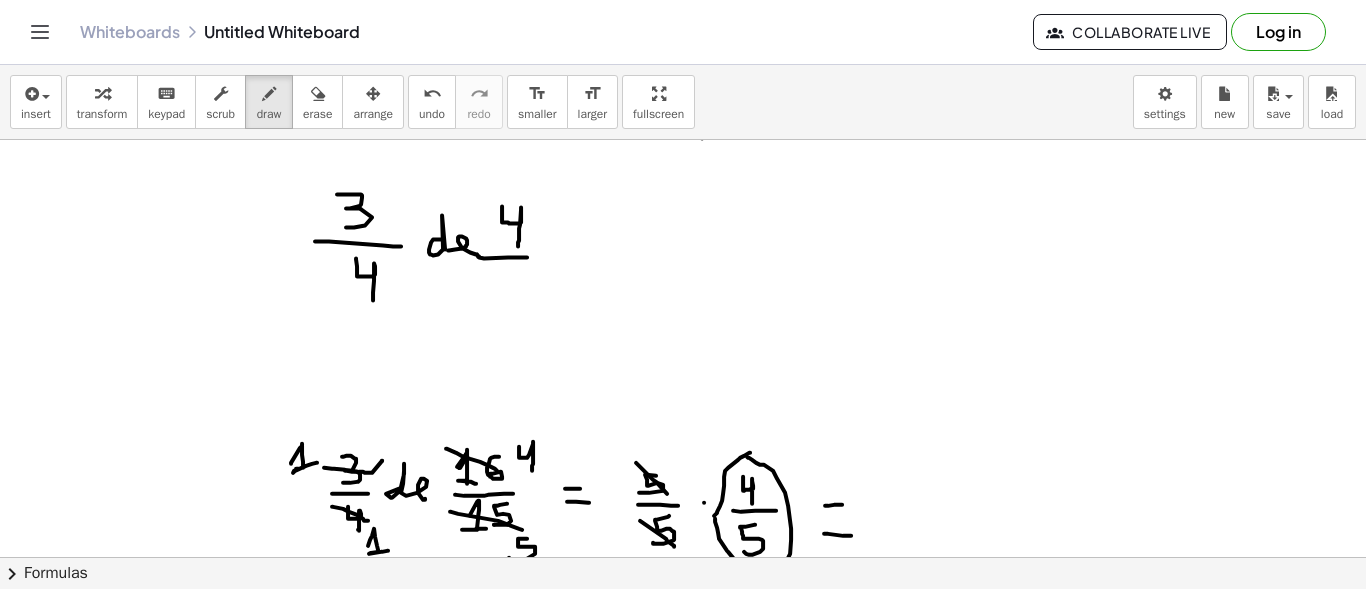 drag, startPoint x: 479, startPoint y: 255, endPoint x: 527, endPoint y: 256, distance: 48.010414 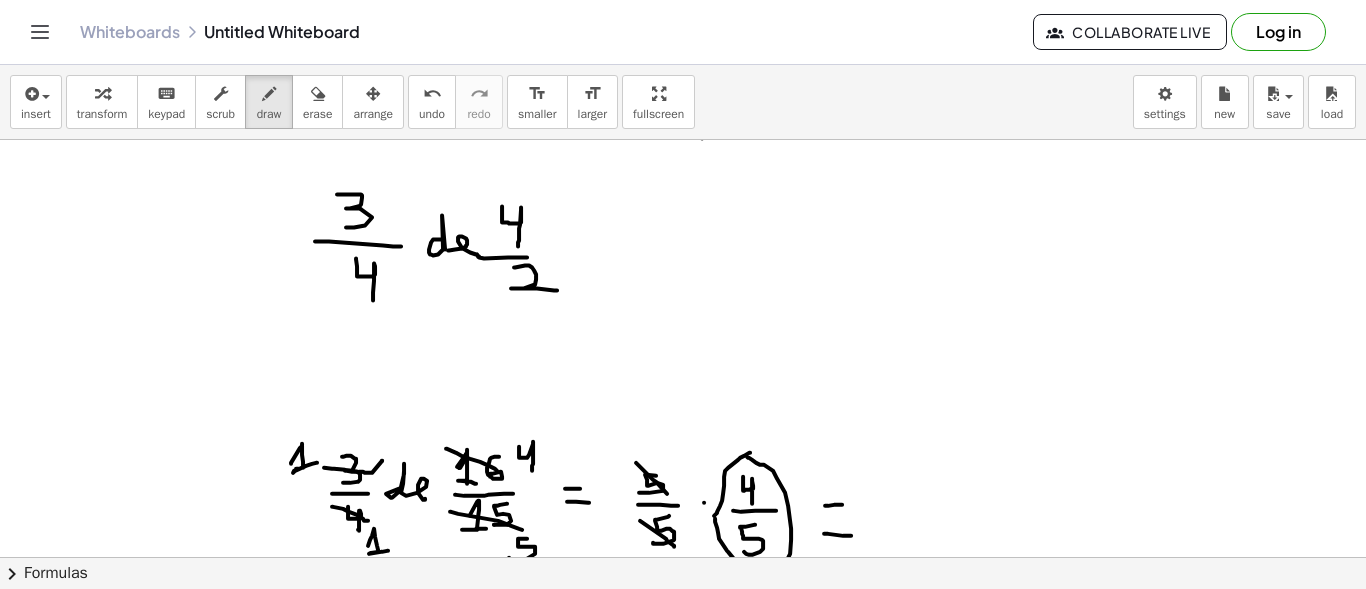 drag, startPoint x: 514, startPoint y: 266, endPoint x: 557, endPoint y: 289, distance: 48.76474 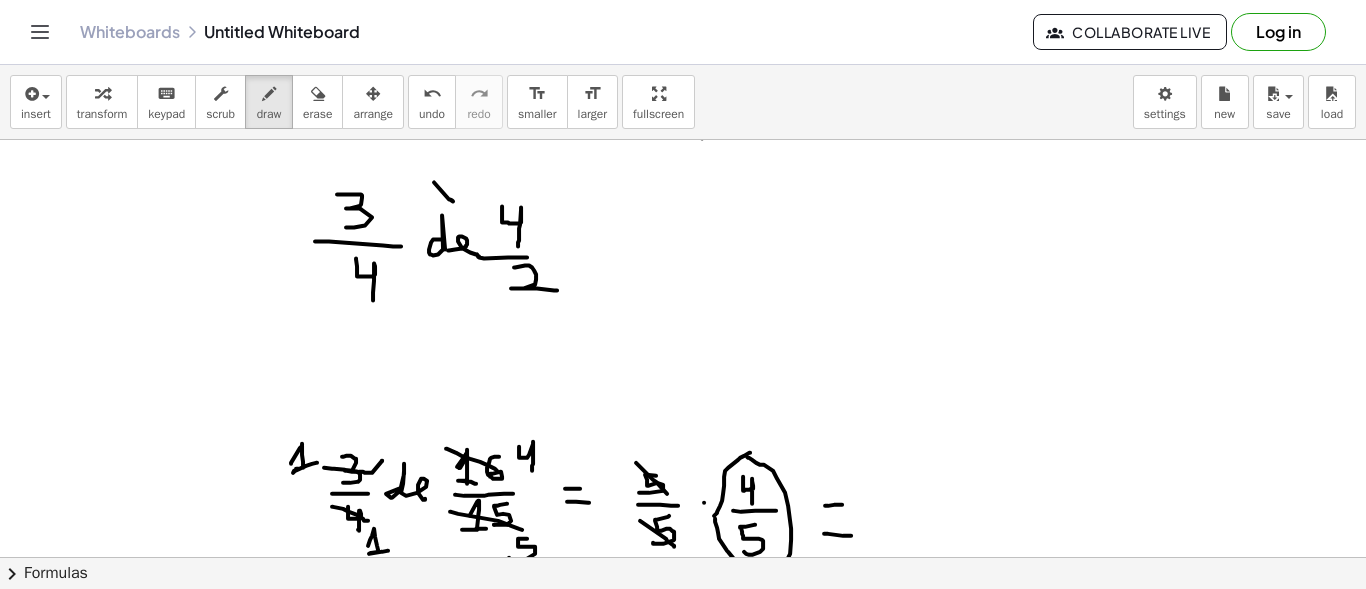 drag, startPoint x: 434, startPoint y: 181, endPoint x: 452, endPoint y: 199, distance: 25.455845 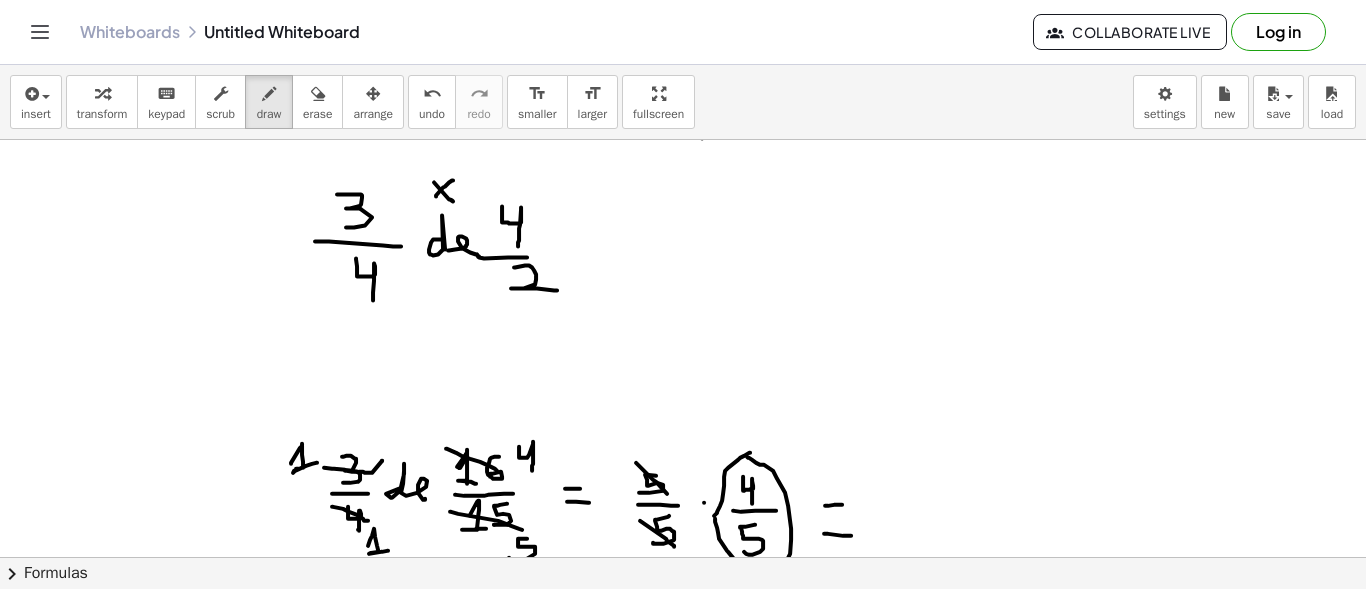 drag, startPoint x: 436, startPoint y: 195, endPoint x: 453, endPoint y: 179, distance: 23.345236 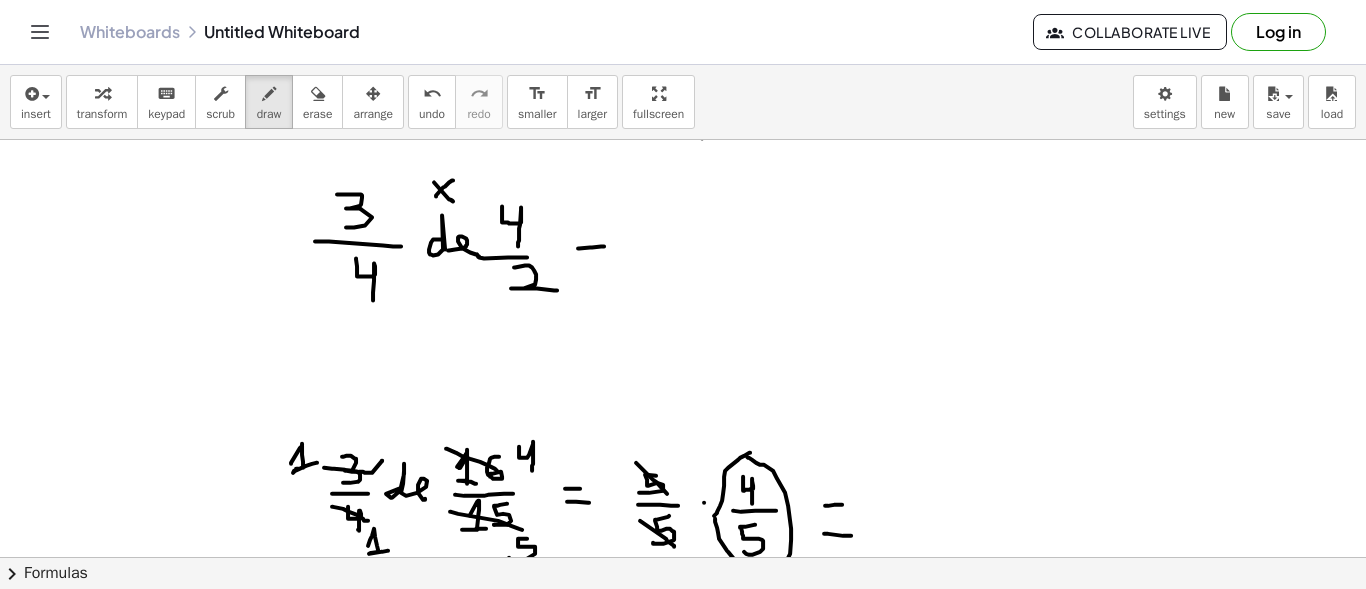 drag, startPoint x: 578, startPoint y: 247, endPoint x: 604, endPoint y: 245, distance: 26.076809 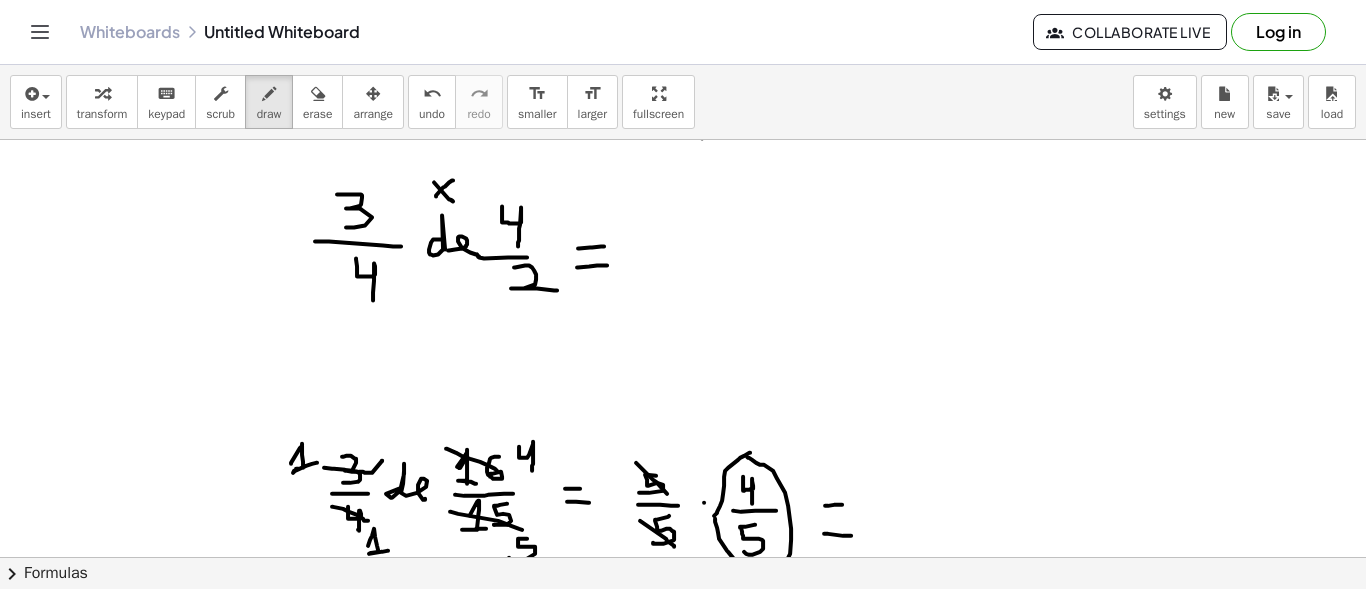 drag, startPoint x: 577, startPoint y: 266, endPoint x: 607, endPoint y: 264, distance: 30.066593 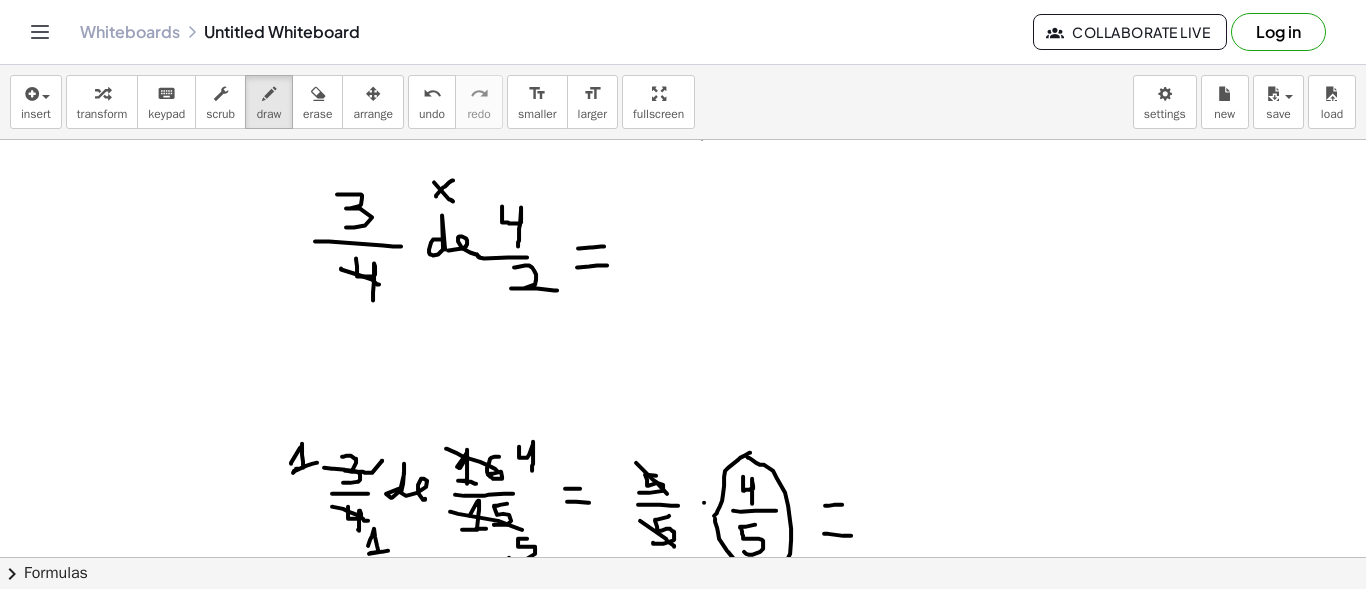drag, startPoint x: 341, startPoint y: 267, endPoint x: 379, endPoint y: 283, distance: 41.231056 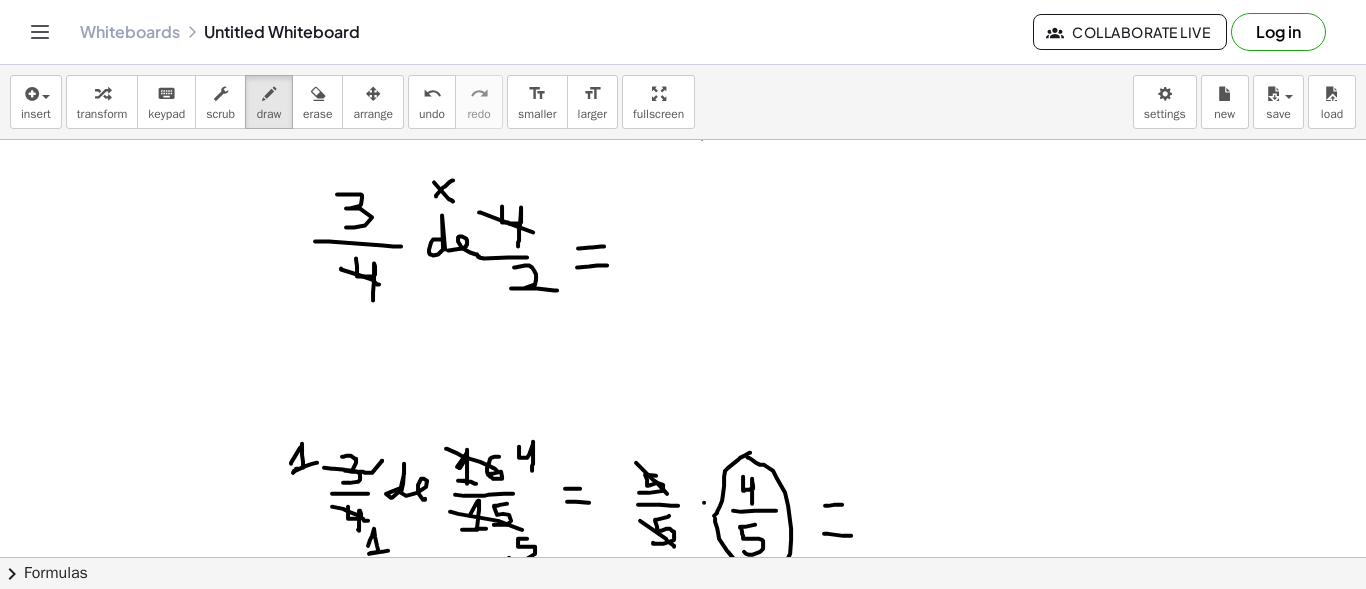drag, startPoint x: 479, startPoint y: 211, endPoint x: 545, endPoint y: 237, distance: 70.93659 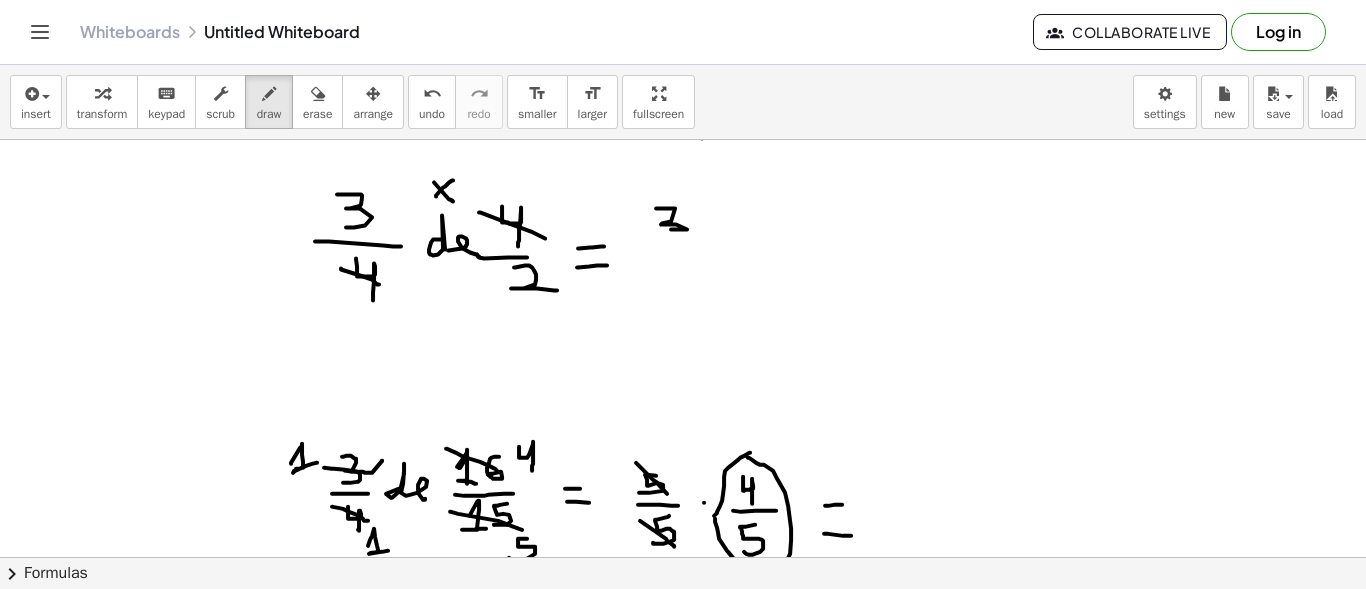 drag, startPoint x: 656, startPoint y: 207, endPoint x: 672, endPoint y: 227, distance: 25.612497 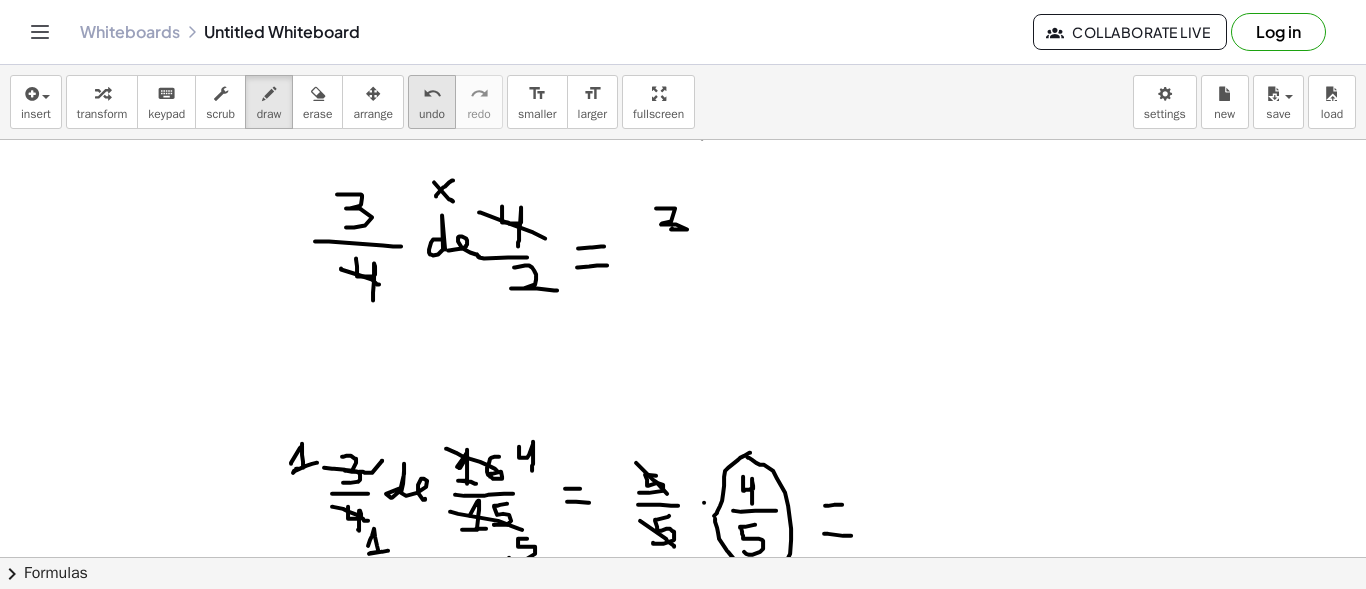 click on "undo undo" at bounding box center [432, 102] 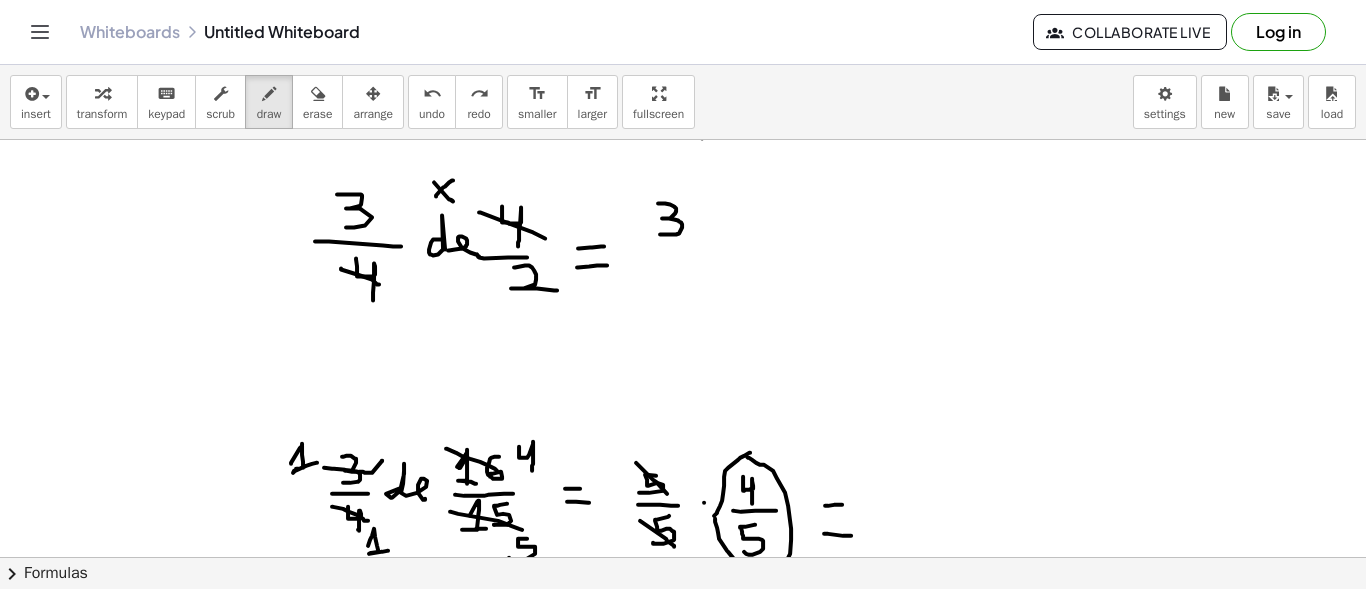drag, startPoint x: 658, startPoint y: 202, endPoint x: 660, endPoint y: 233, distance: 31.06445 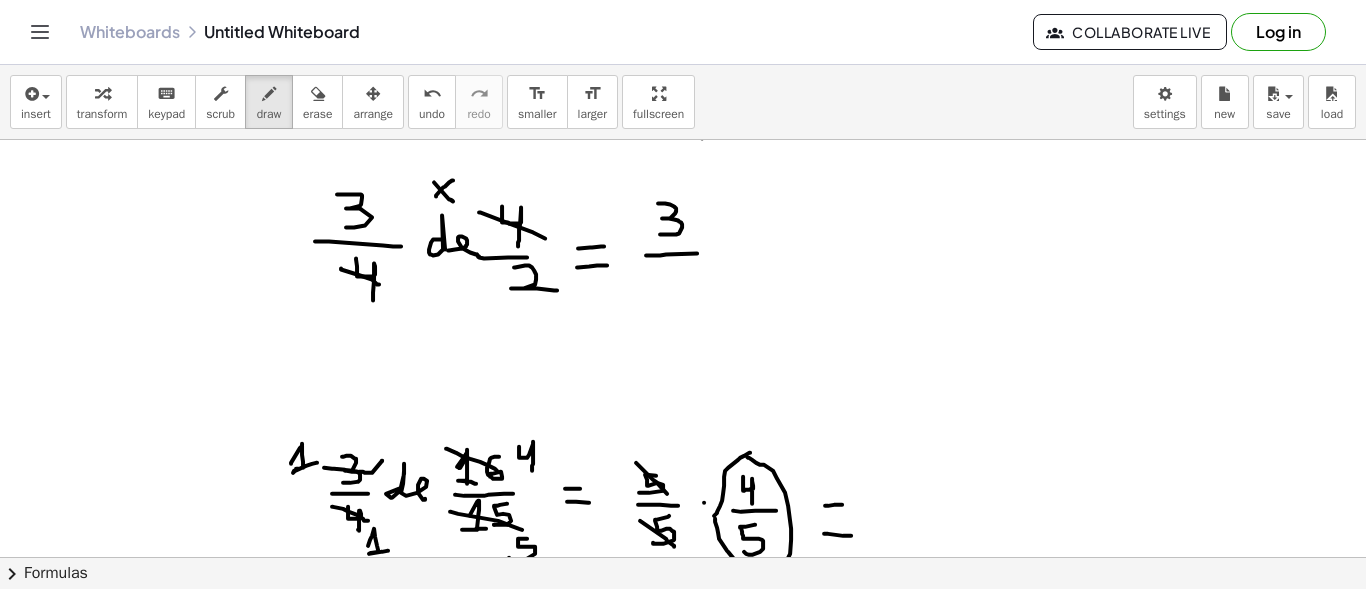 drag, startPoint x: 646, startPoint y: 254, endPoint x: 697, endPoint y: 252, distance: 51.0392 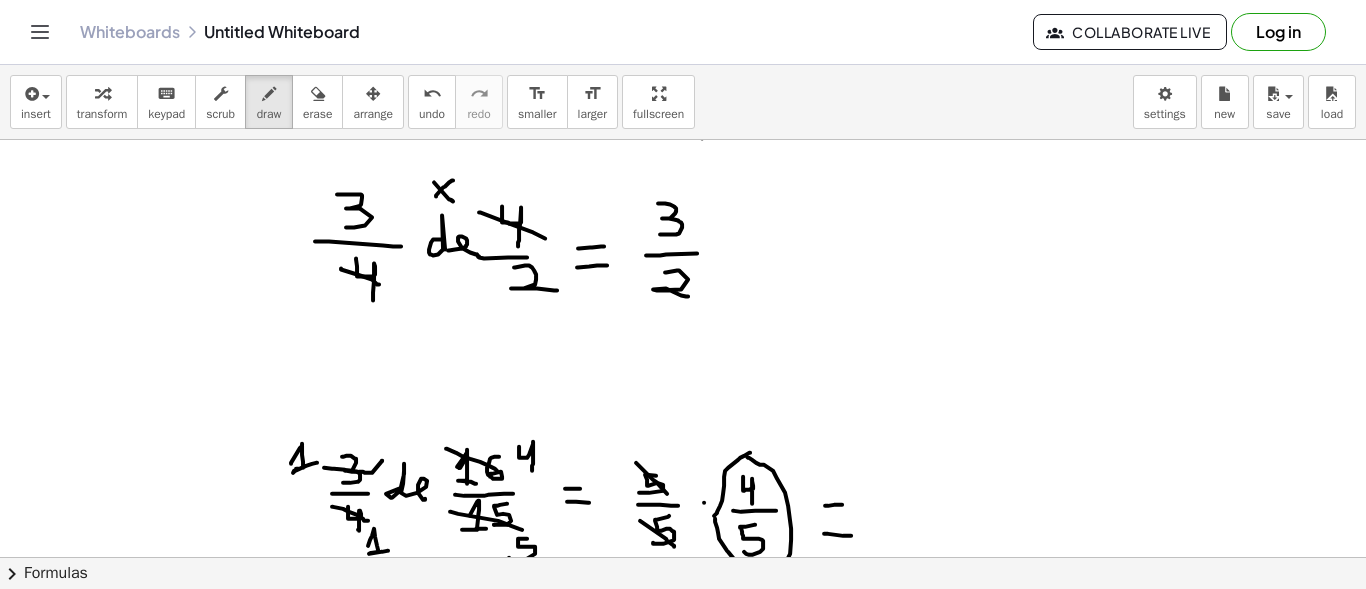 drag, startPoint x: 665, startPoint y: 271, endPoint x: 688, endPoint y: 295, distance: 33.24154 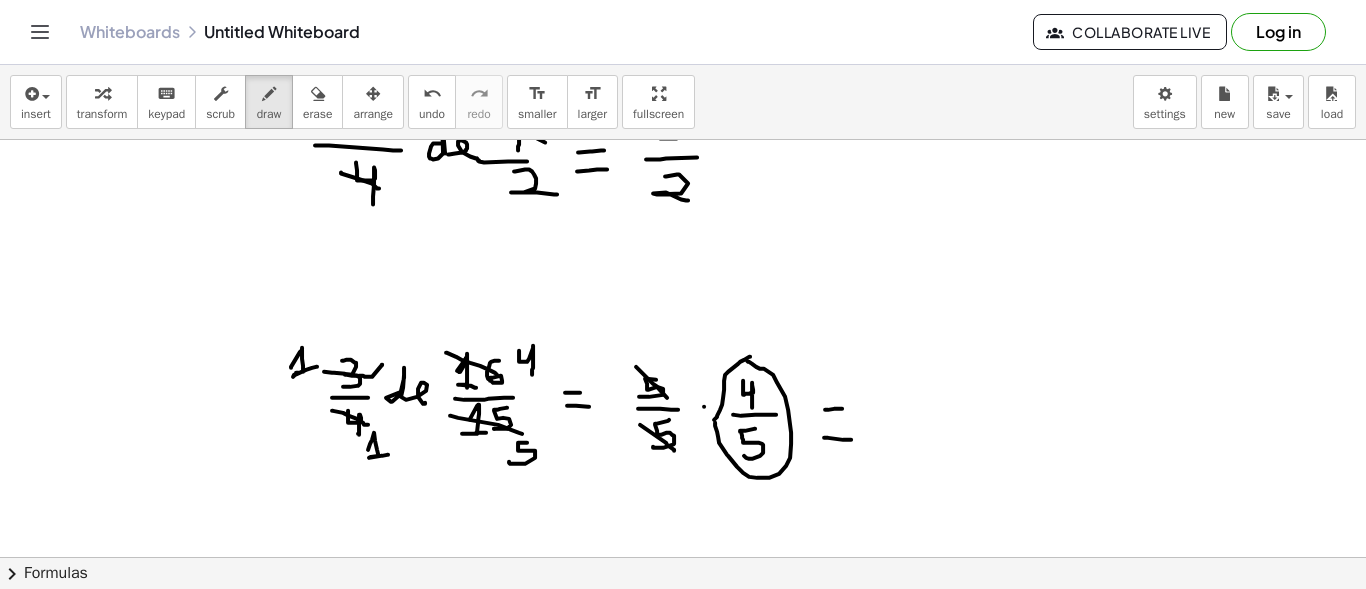 scroll, scrollTop: 1200, scrollLeft: 0, axis: vertical 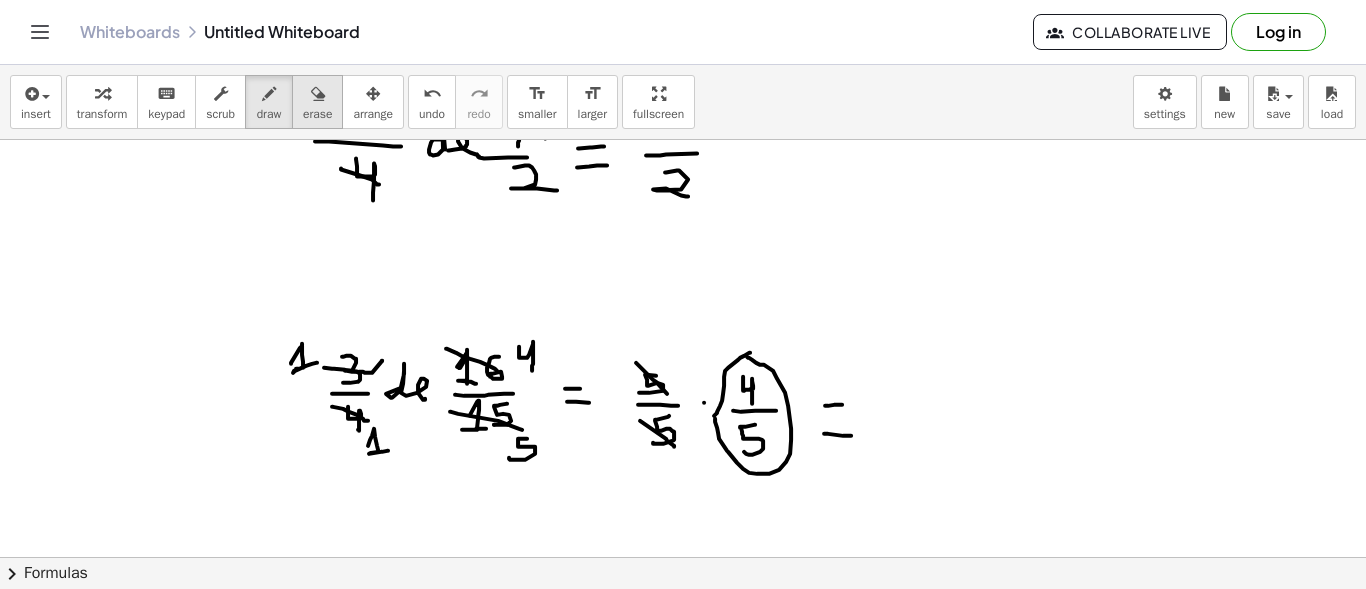 click at bounding box center (317, 93) 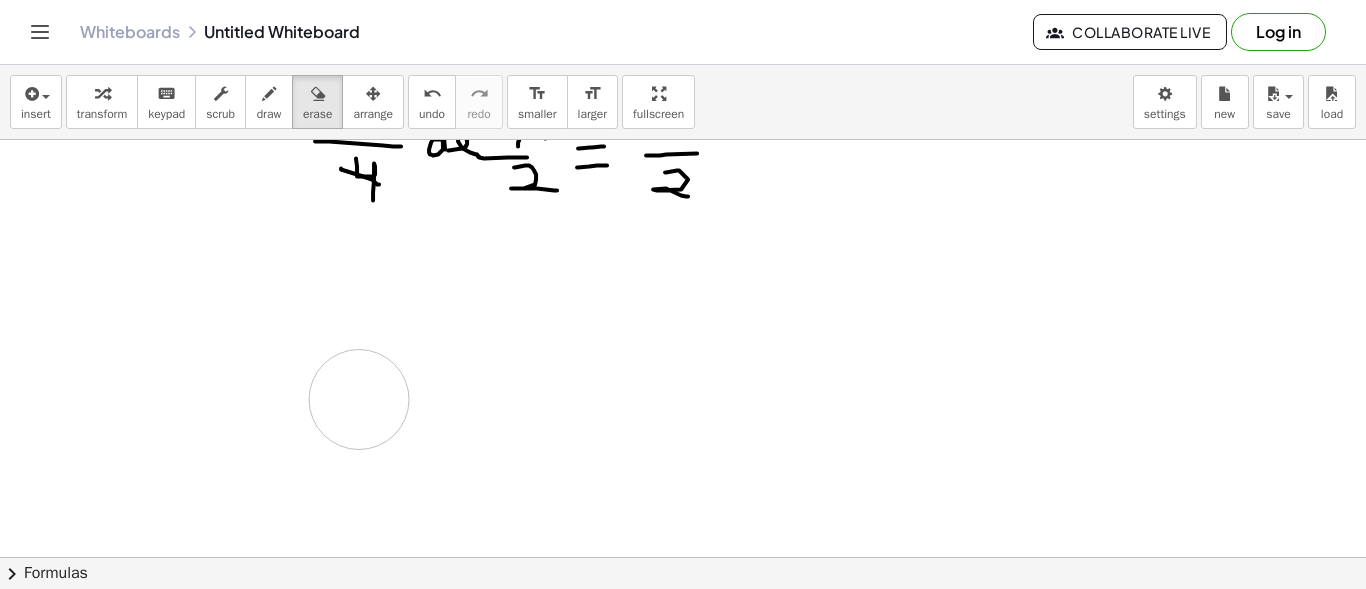 drag, startPoint x: 323, startPoint y: 348, endPoint x: 358, endPoint y: 398, distance: 61.03278 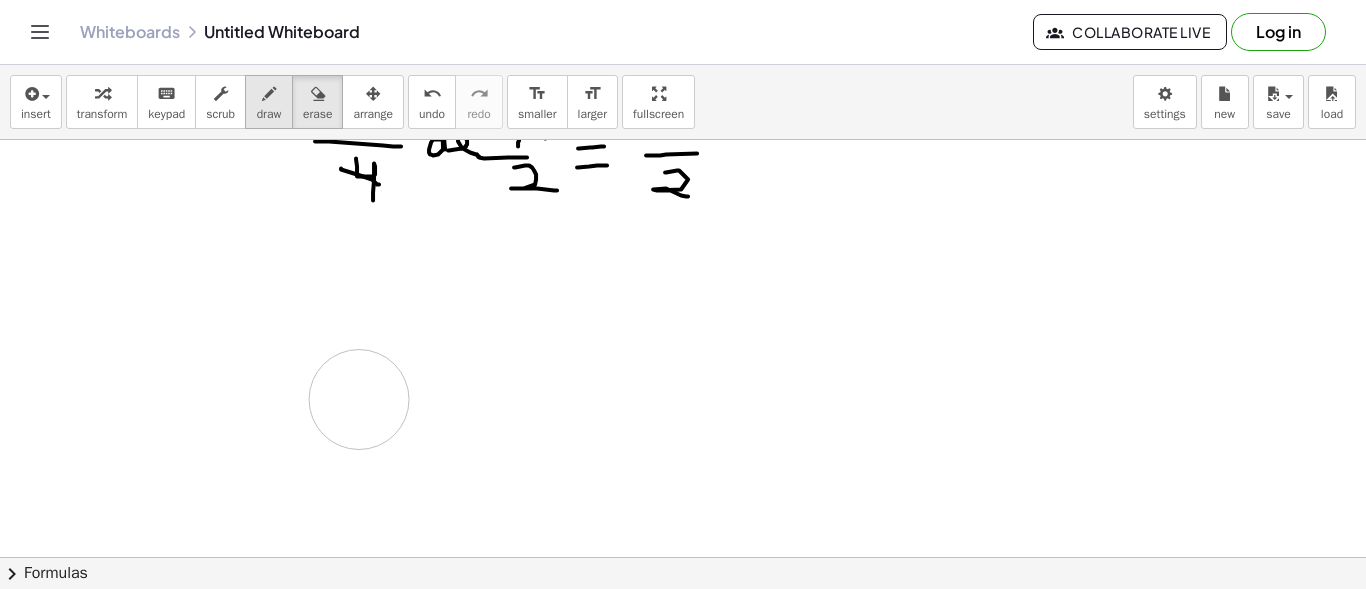 click on "draw" at bounding box center (269, 102) 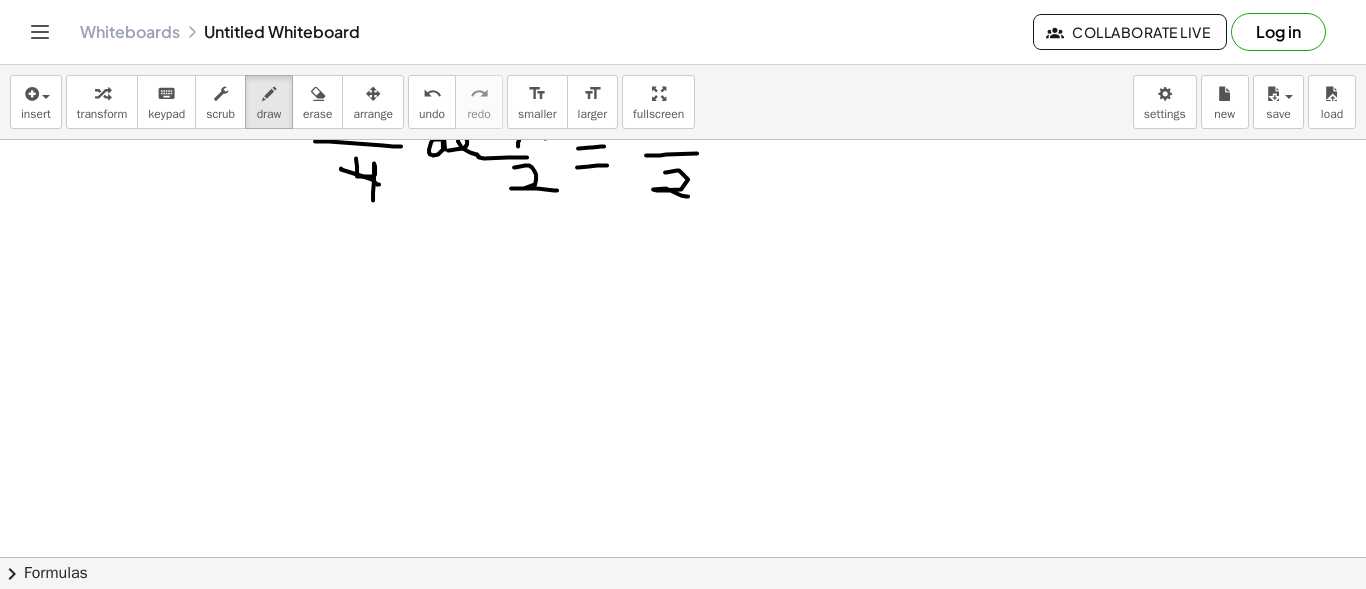 click at bounding box center (683, 614) 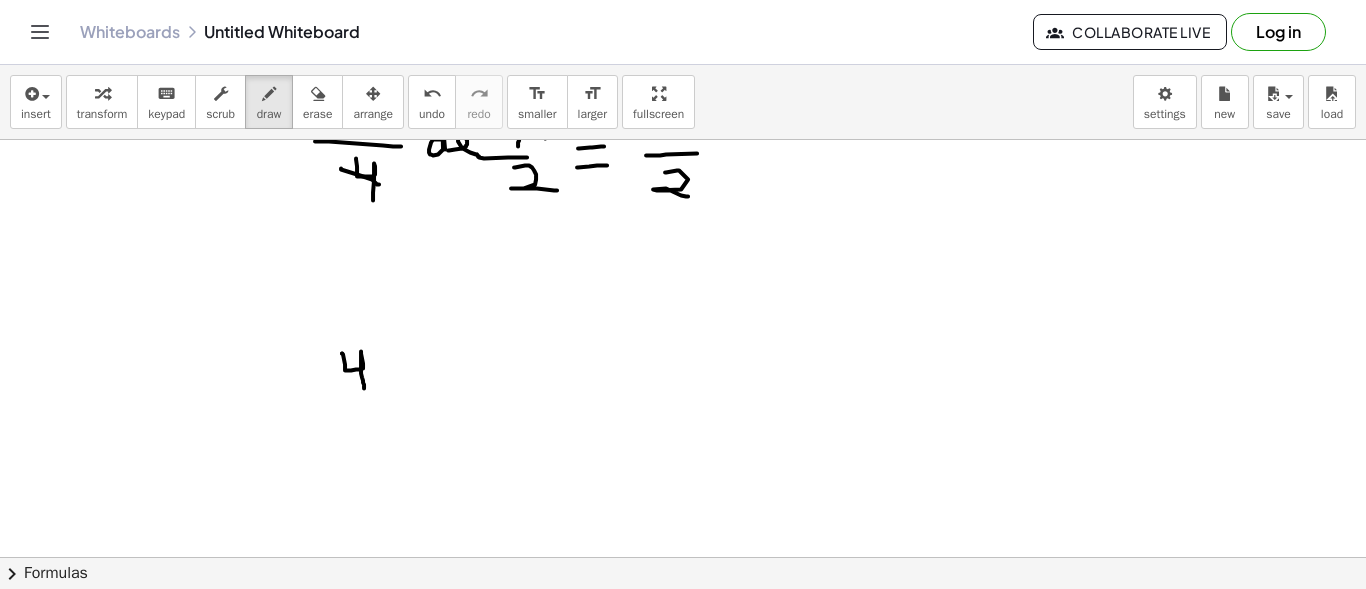 drag, startPoint x: 342, startPoint y: 352, endPoint x: 364, endPoint y: 387, distance: 41.340054 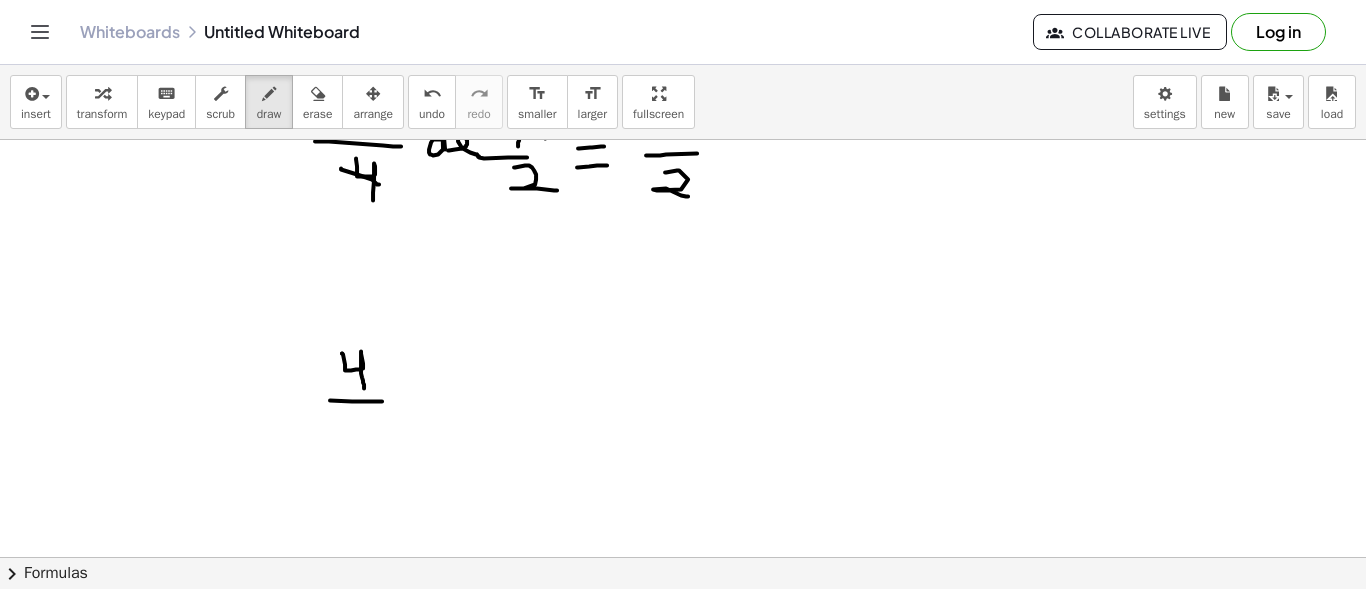 drag, startPoint x: 330, startPoint y: 399, endPoint x: 382, endPoint y: 400, distance: 52.009613 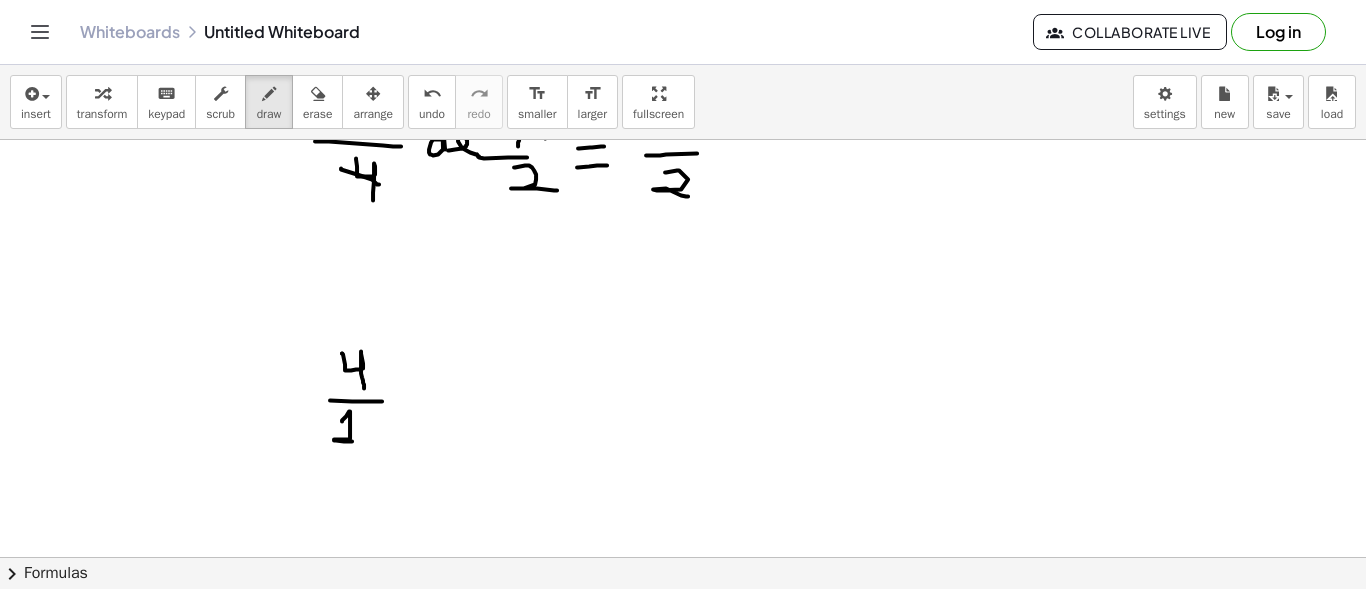 drag, startPoint x: 342, startPoint y: 420, endPoint x: 352, endPoint y: 440, distance: 22.36068 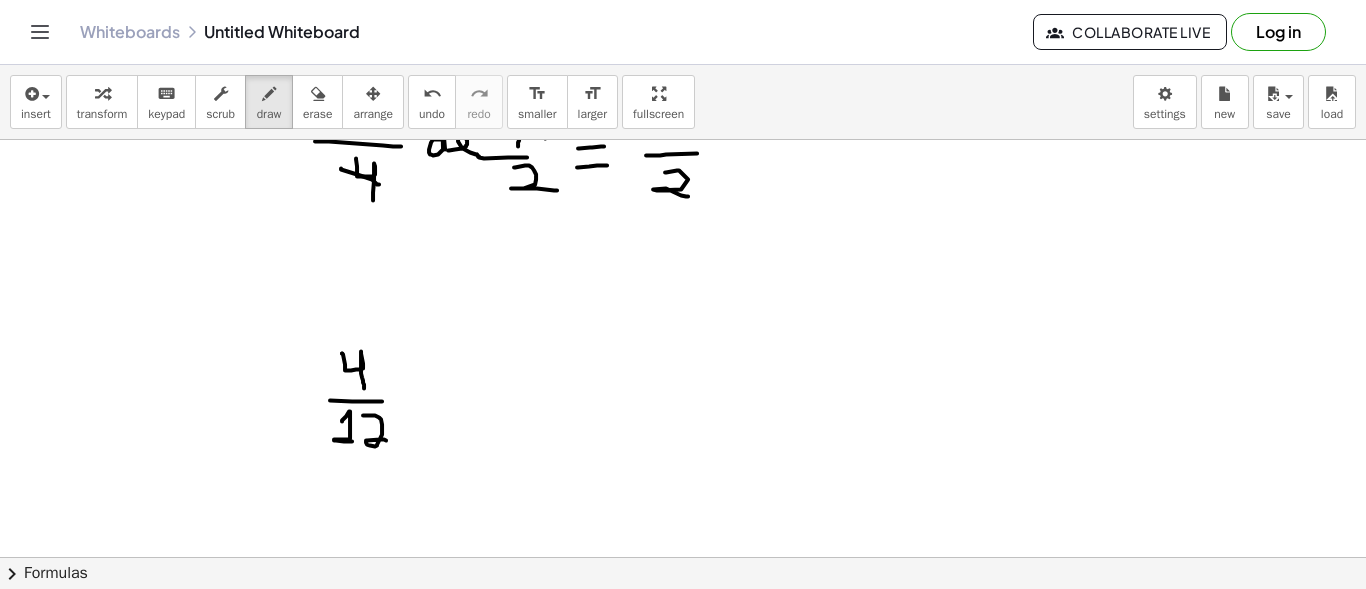 drag, startPoint x: 363, startPoint y: 414, endPoint x: 388, endPoint y: 440, distance: 36.069378 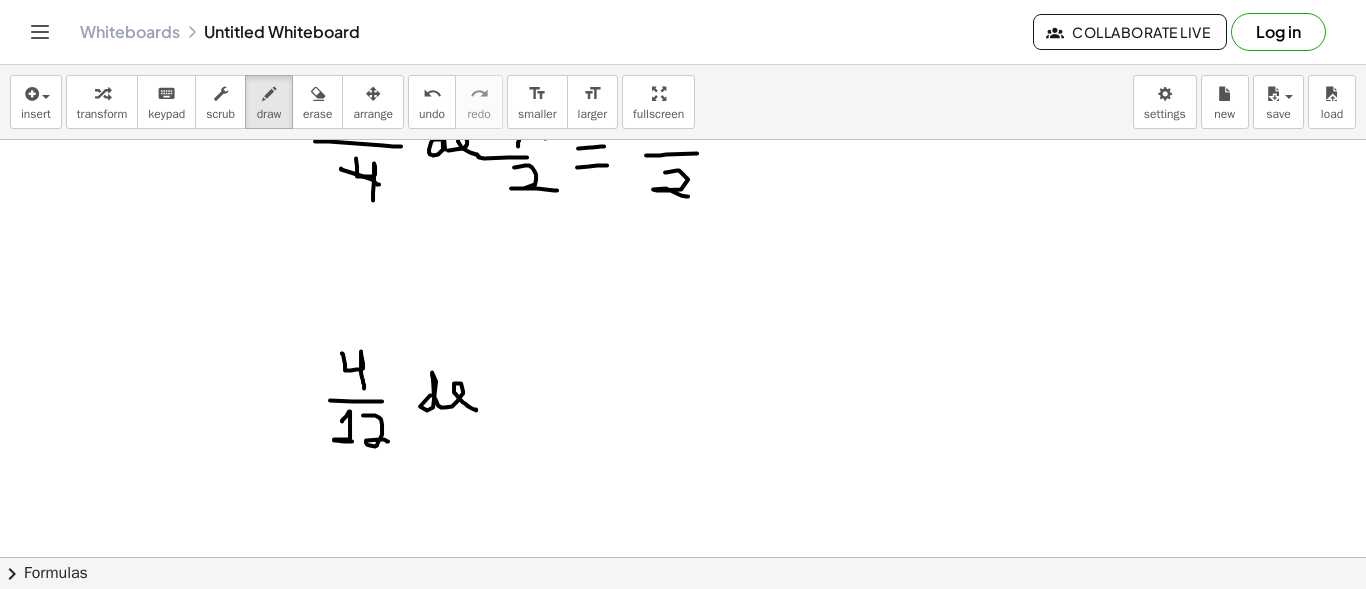 drag, startPoint x: 431, startPoint y: 394, endPoint x: 476, endPoint y: 409, distance: 47.434166 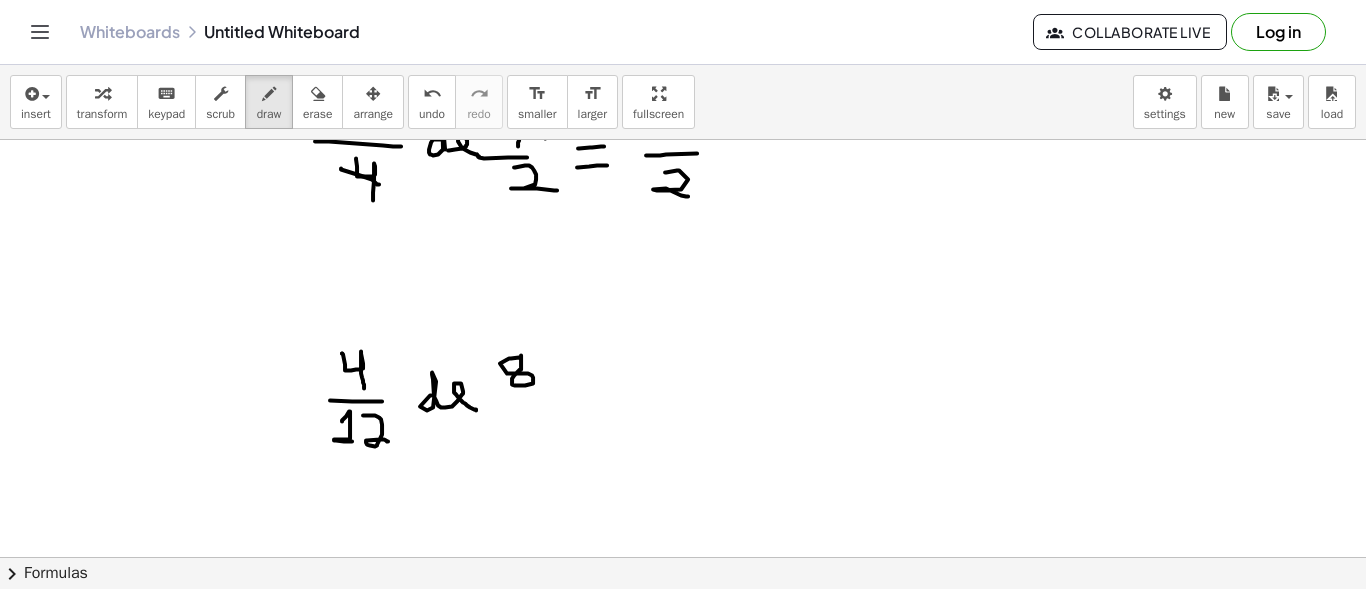 click at bounding box center [683, 614] 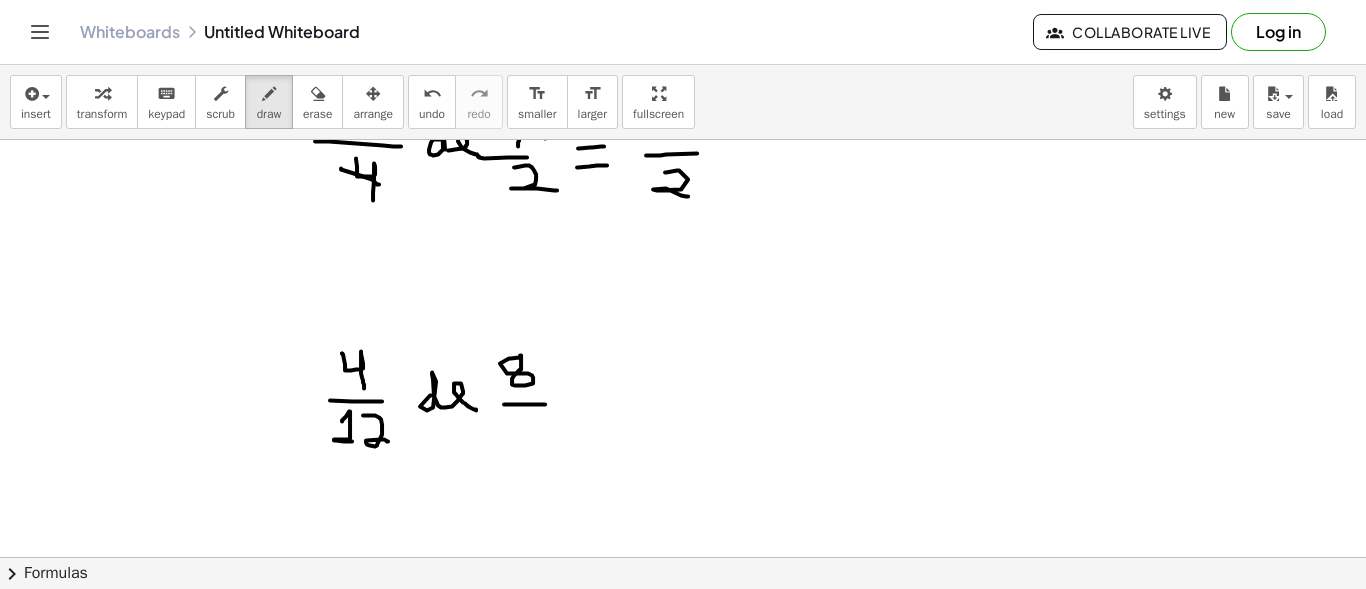 drag, startPoint x: 504, startPoint y: 403, endPoint x: 545, endPoint y: 403, distance: 41 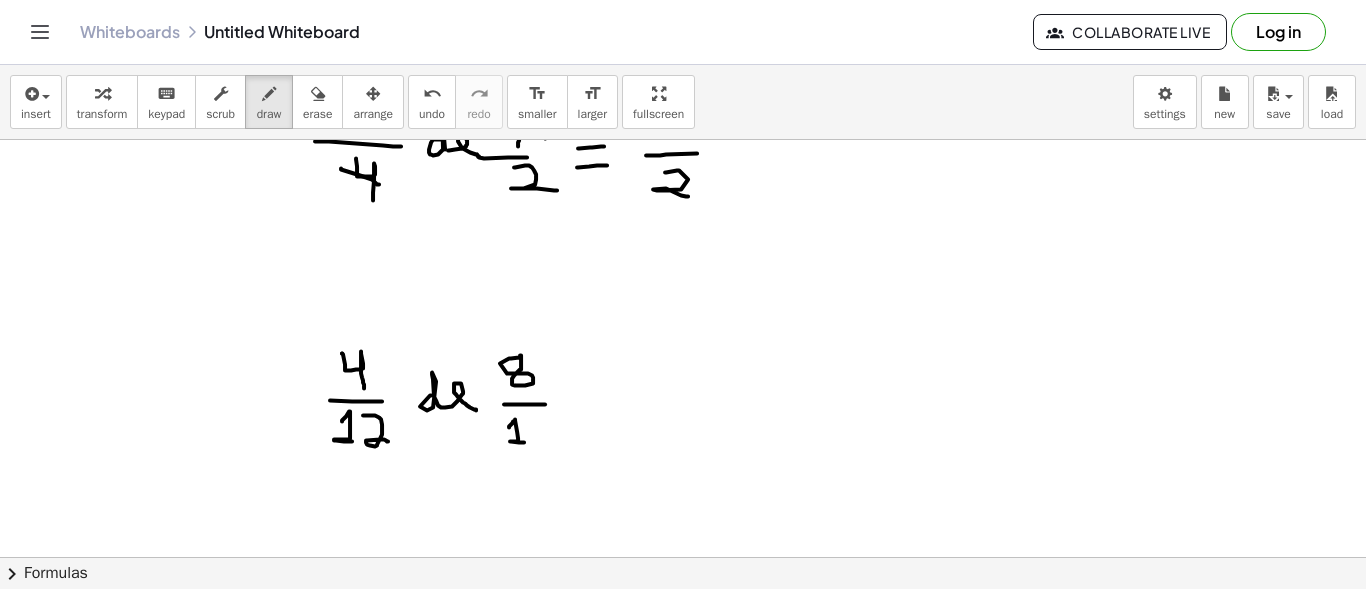 drag, startPoint x: 509, startPoint y: 426, endPoint x: 524, endPoint y: 441, distance: 21.213203 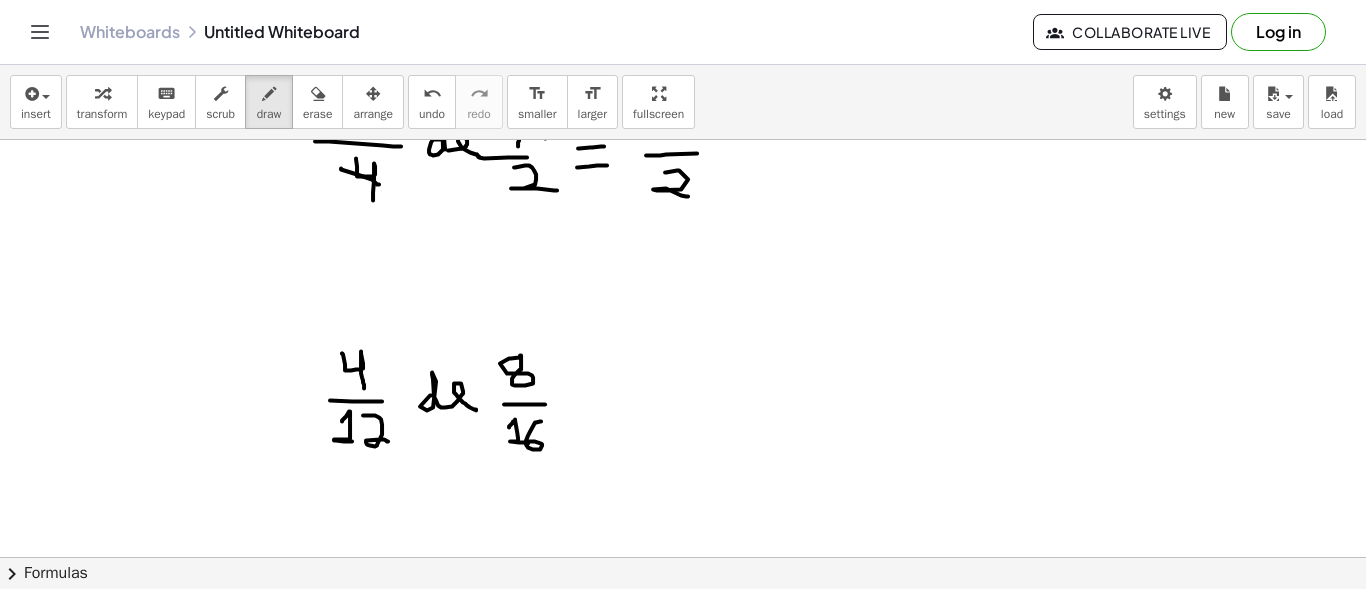 drag, startPoint x: 541, startPoint y: 420, endPoint x: 528, endPoint y: 443, distance: 26.41969 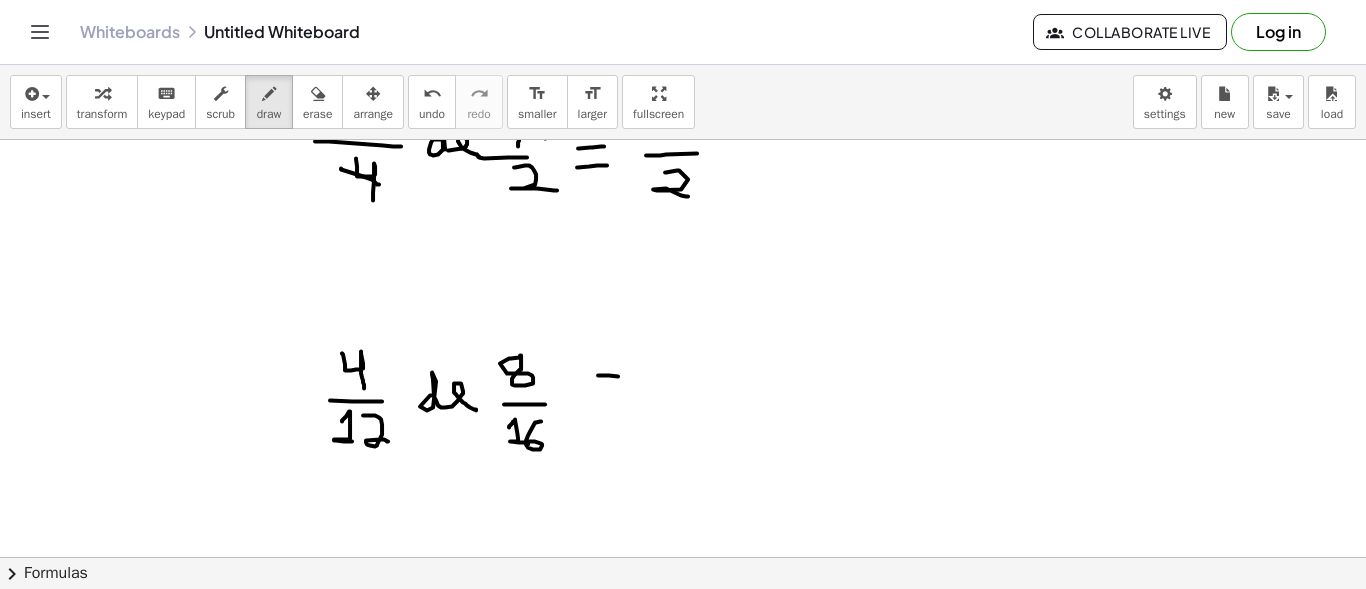 drag, startPoint x: 598, startPoint y: 374, endPoint x: 620, endPoint y: 375, distance: 22.022715 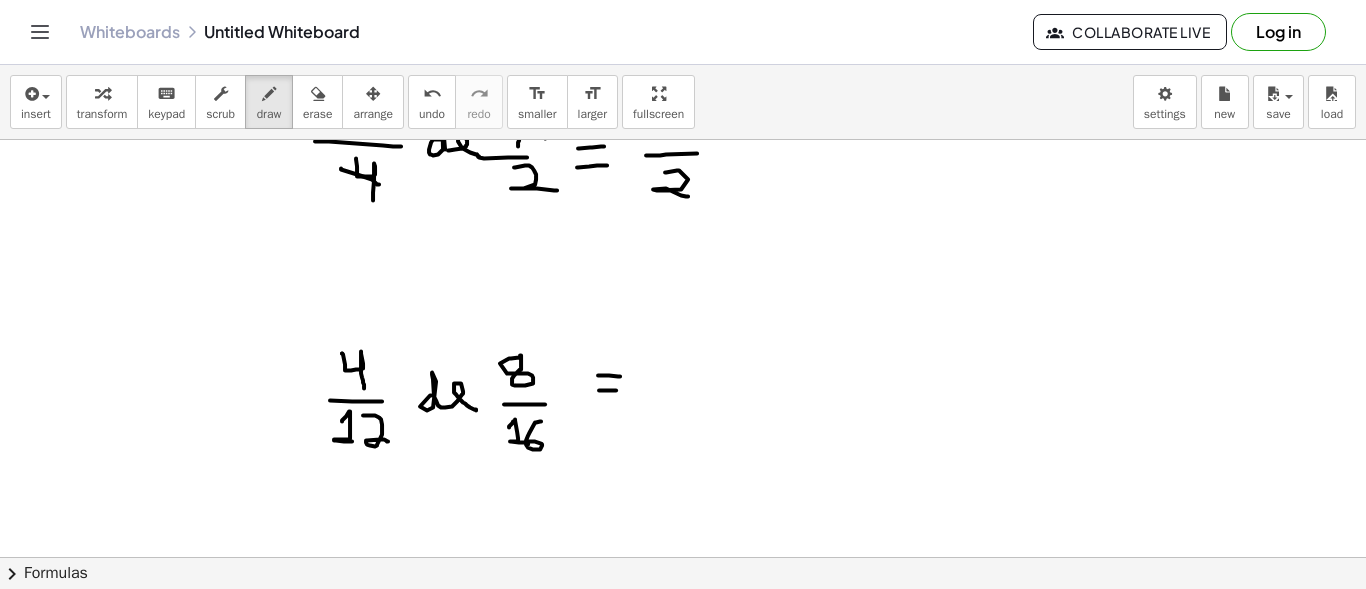 drag, startPoint x: 599, startPoint y: 389, endPoint x: 616, endPoint y: 389, distance: 17 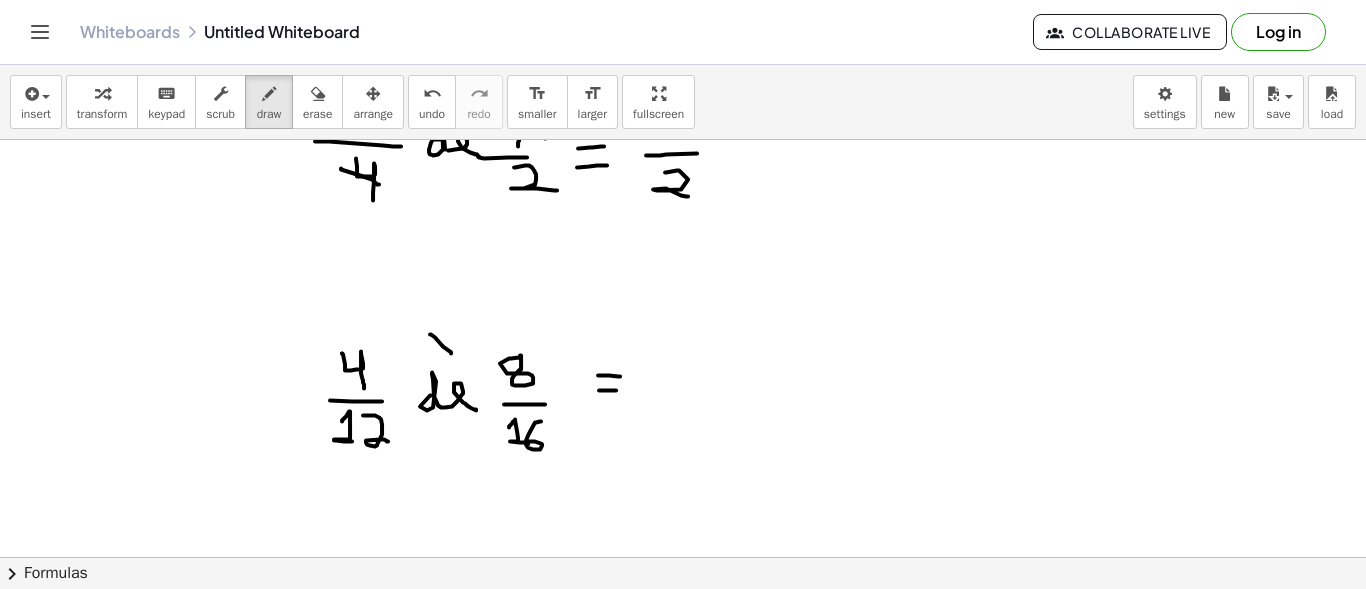 drag, startPoint x: 430, startPoint y: 333, endPoint x: 451, endPoint y: 352, distance: 28.319605 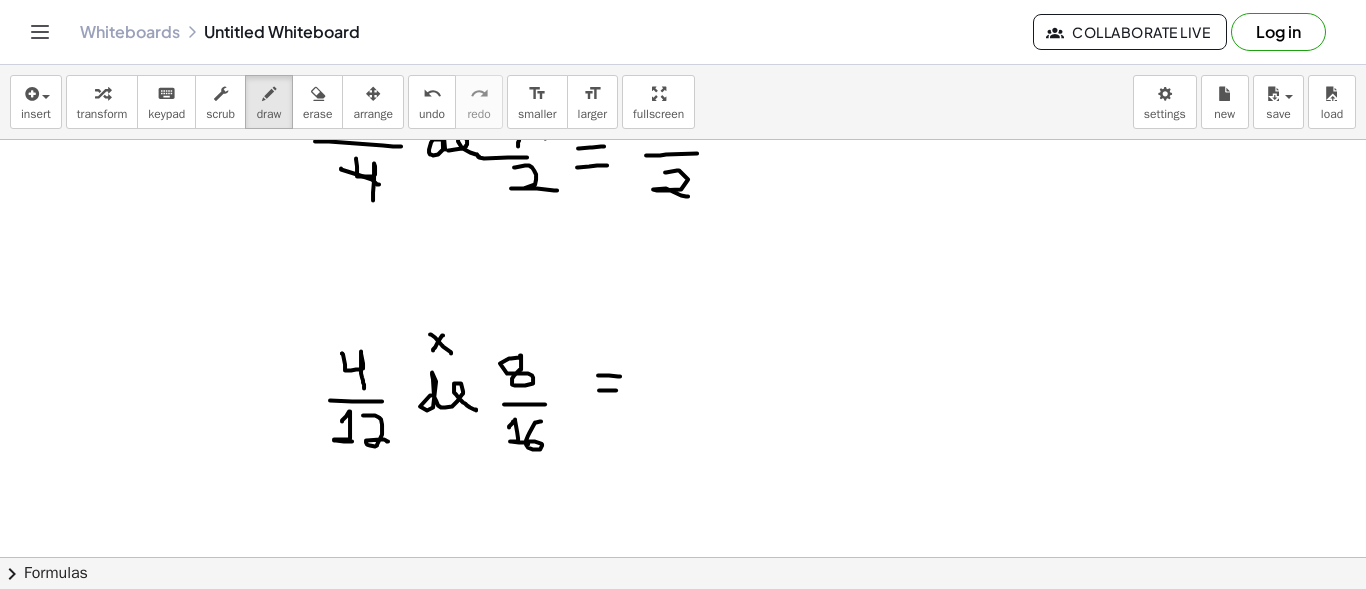 drag, startPoint x: 433, startPoint y: 349, endPoint x: 443, endPoint y: 334, distance: 18.027756 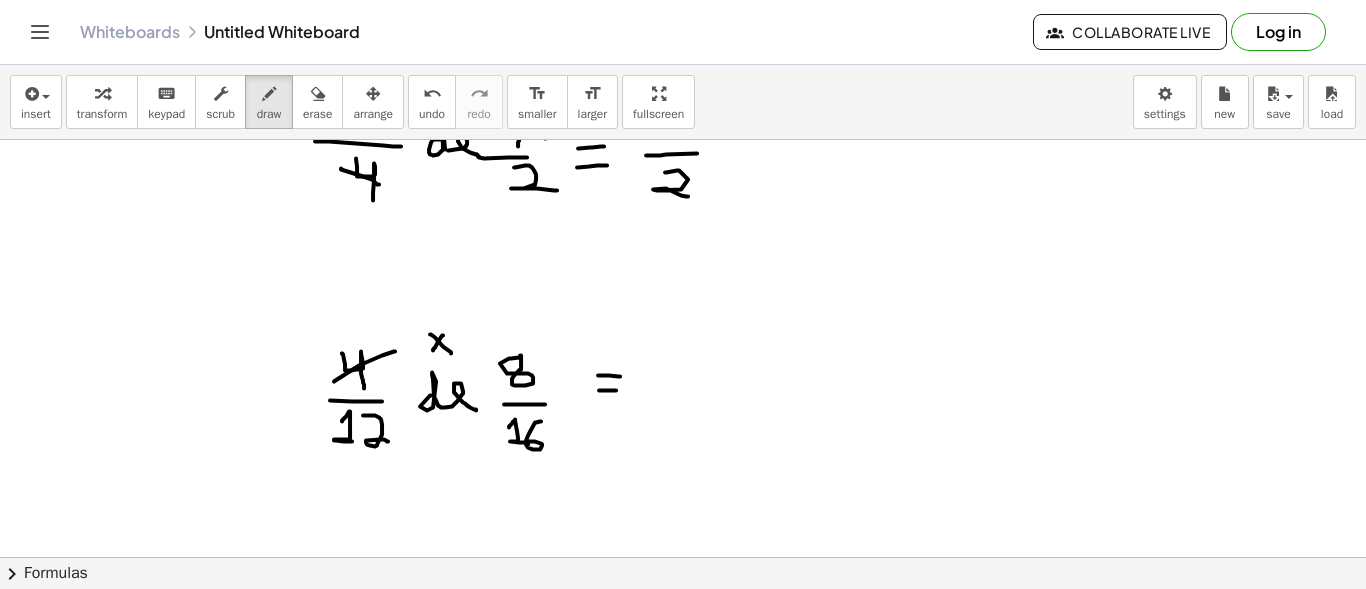 drag, startPoint x: 334, startPoint y: 380, endPoint x: 395, endPoint y: 350, distance: 67.977936 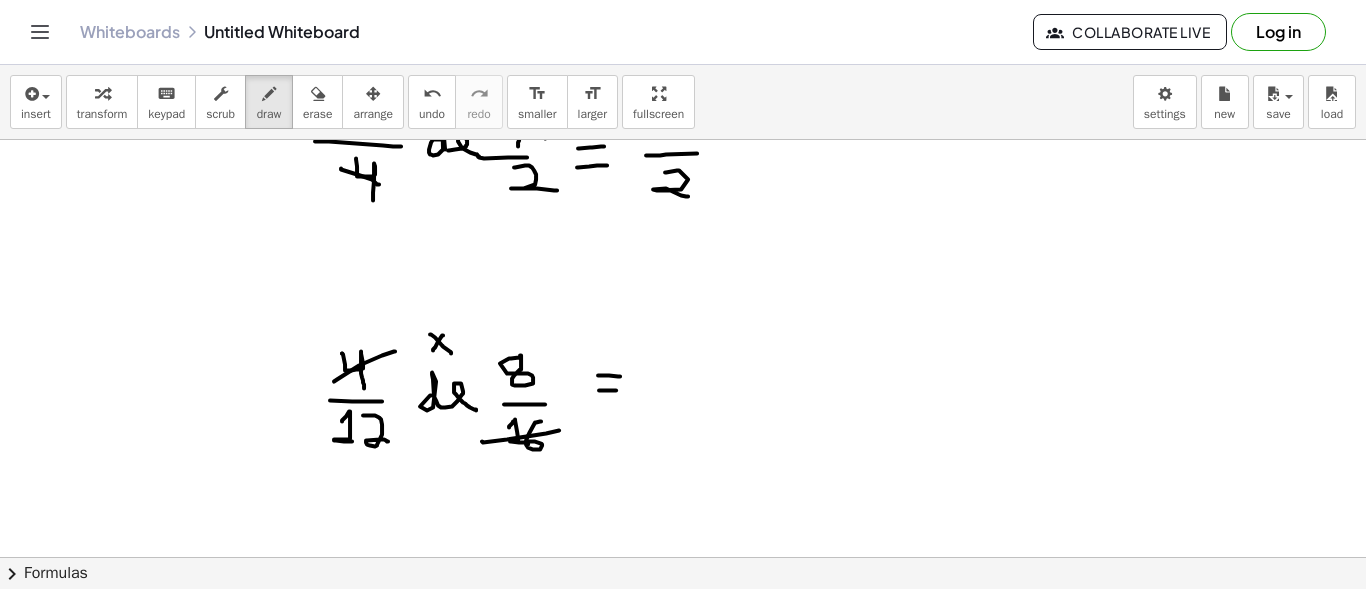 drag, startPoint x: 482, startPoint y: 440, endPoint x: 559, endPoint y: 429, distance: 77.781746 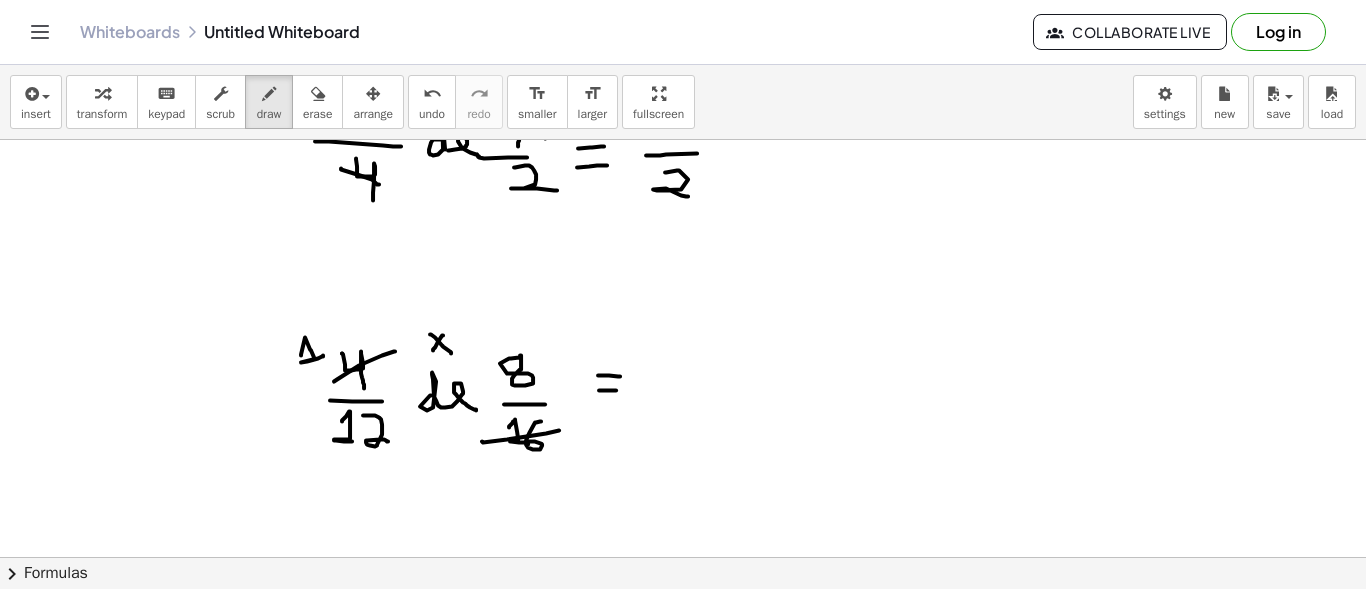drag, startPoint x: 301, startPoint y: 354, endPoint x: 323, endPoint y: 354, distance: 22 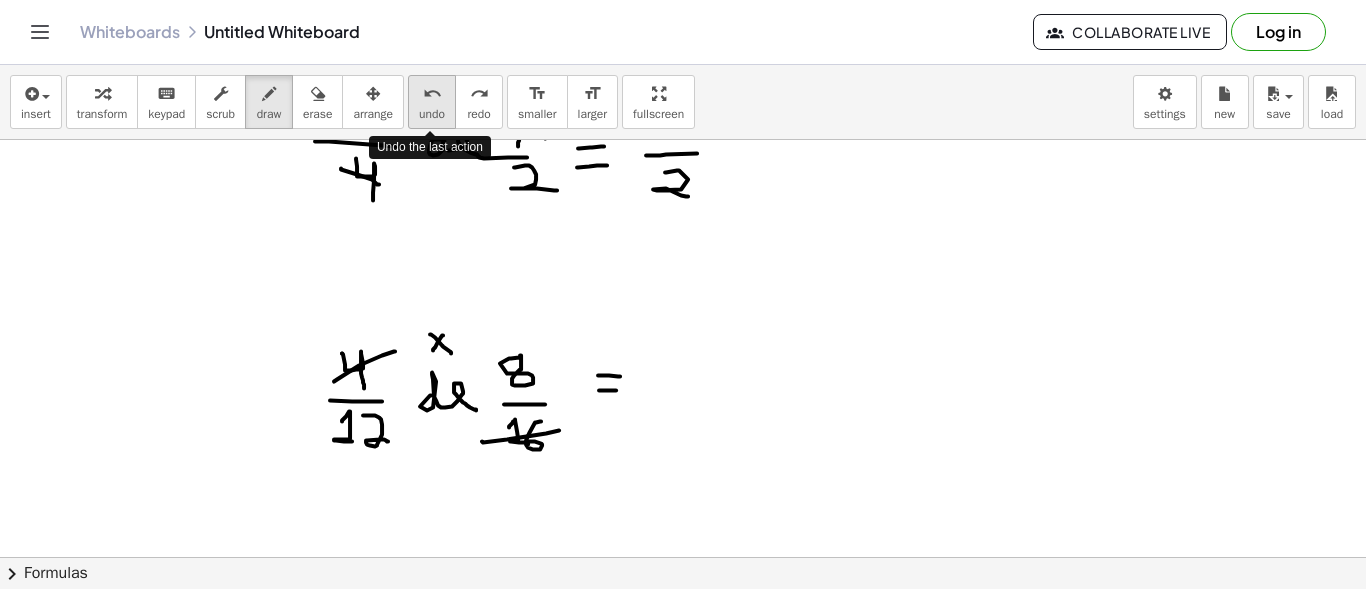 click on "undo" at bounding box center (432, 114) 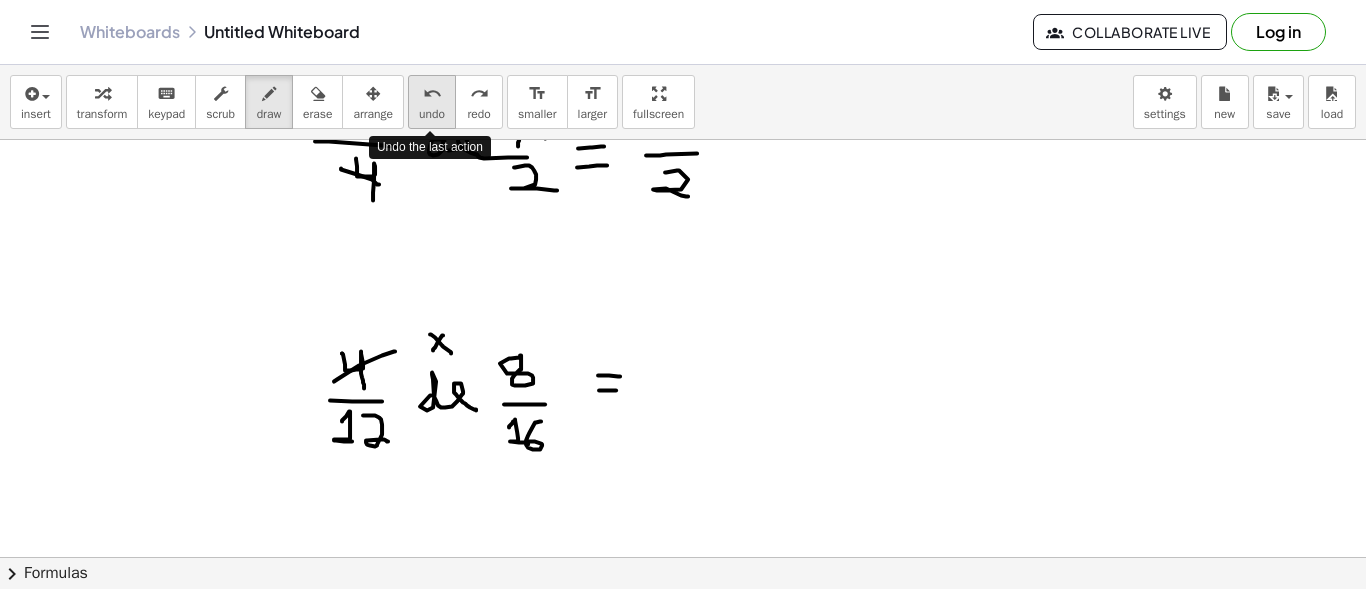 click on "undo" at bounding box center (432, 114) 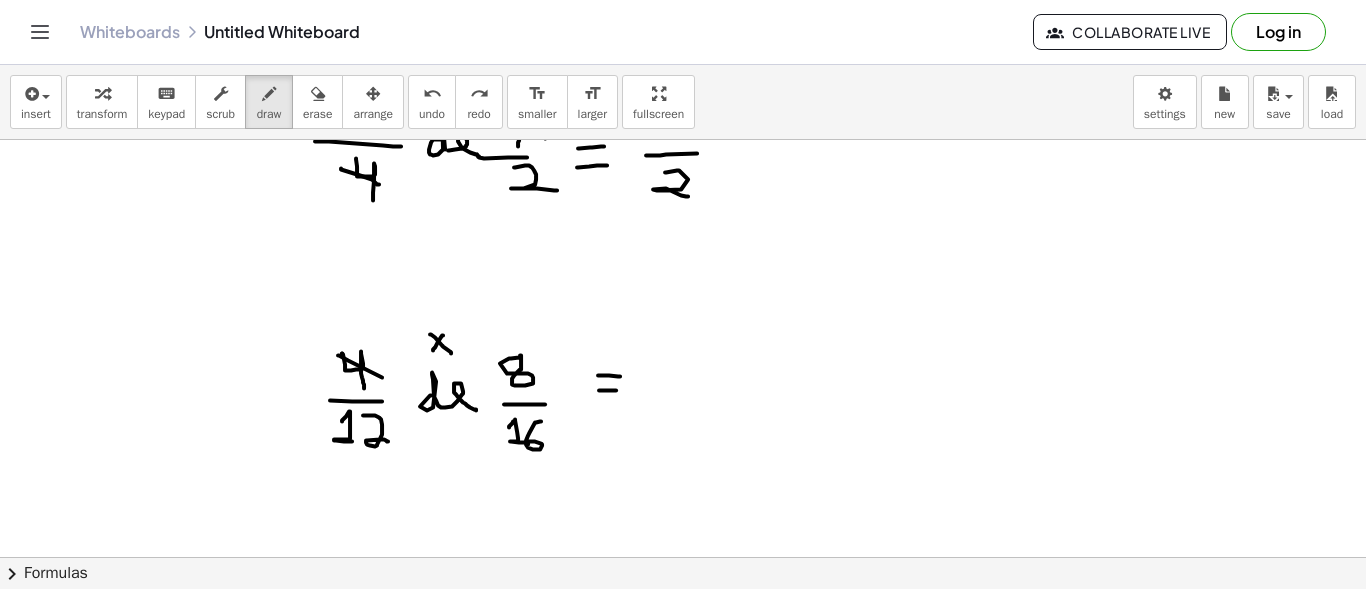 drag, startPoint x: 338, startPoint y: 354, endPoint x: 382, endPoint y: 376, distance: 49.193497 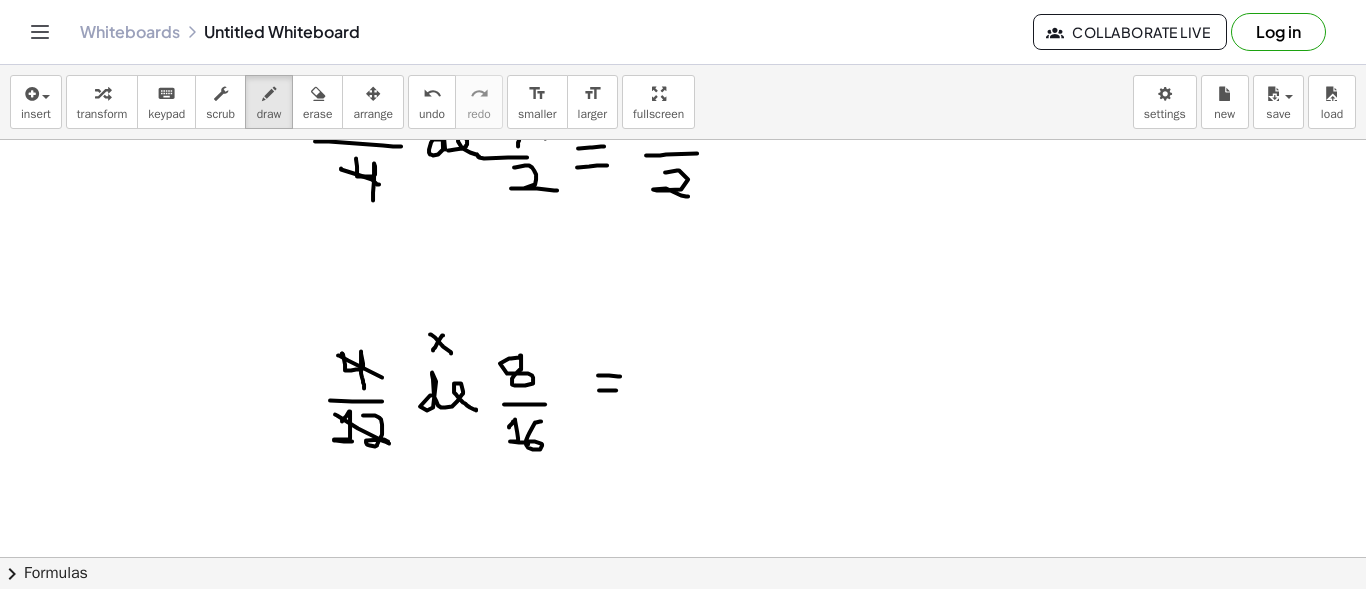 drag, startPoint x: 335, startPoint y: 413, endPoint x: 388, endPoint y: 443, distance: 60.90156 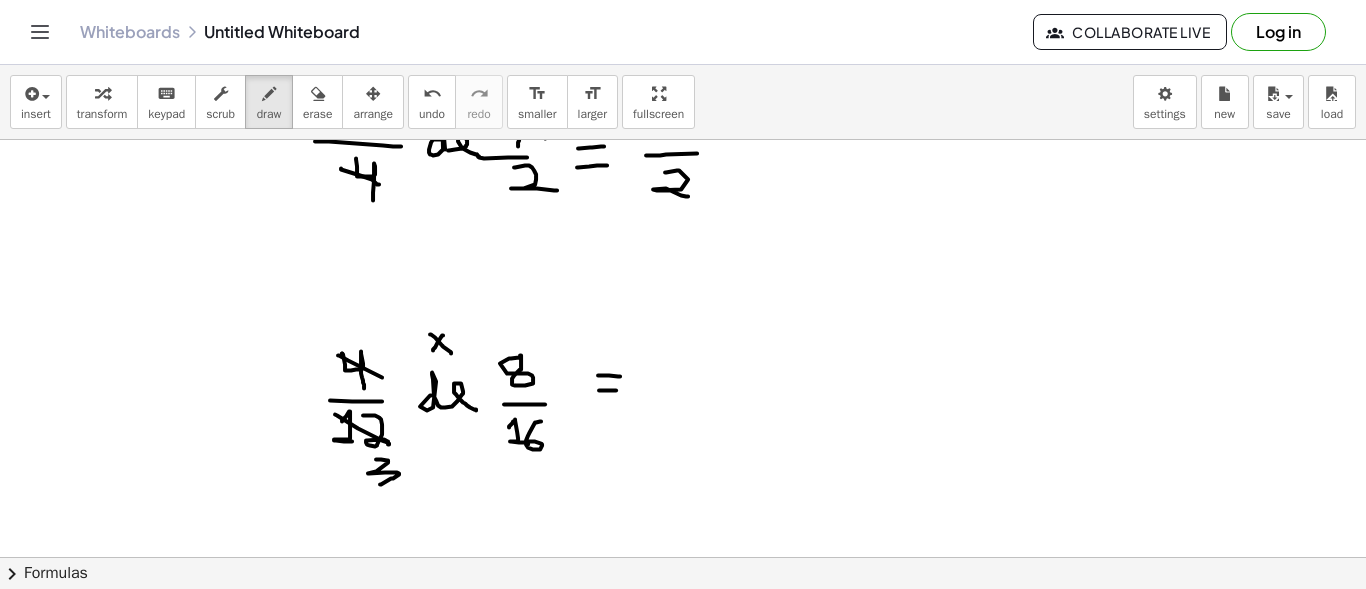 drag, startPoint x: 376, startPoint y: 458, endPoint x: 380, endPoint y: 483, distance: 25.317978 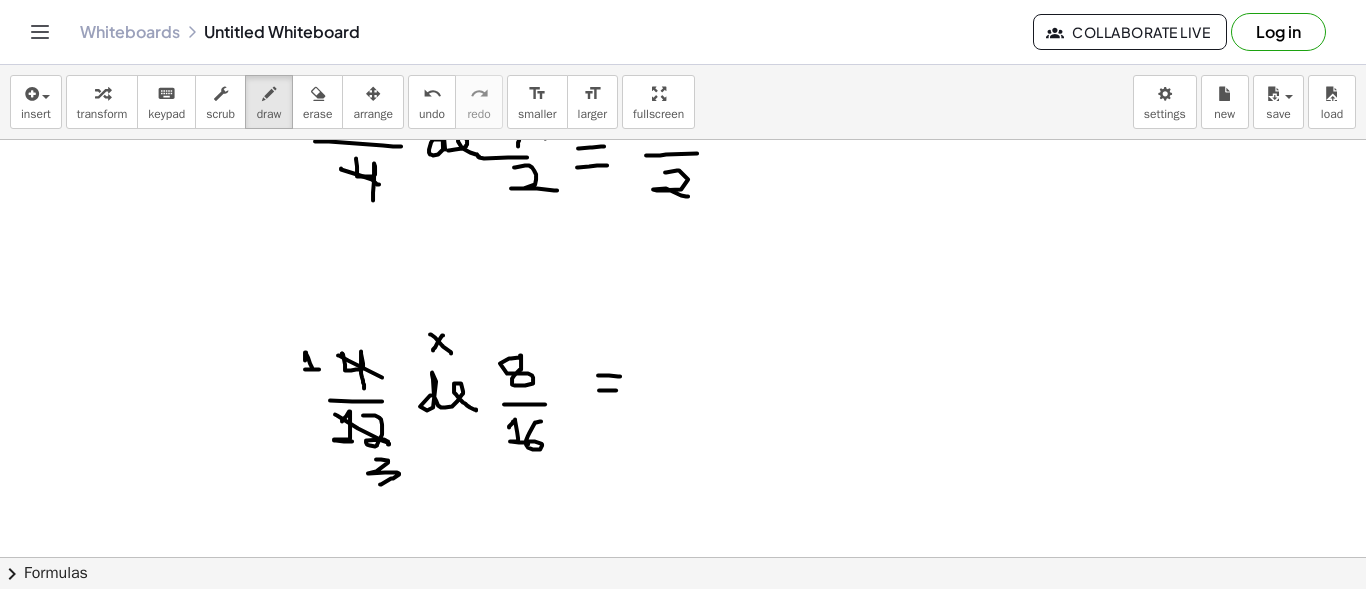 drag, startPoint x: 305, startPoint y: 359, endPoint x: 319, endPoint y: 368, distance: 16.643316 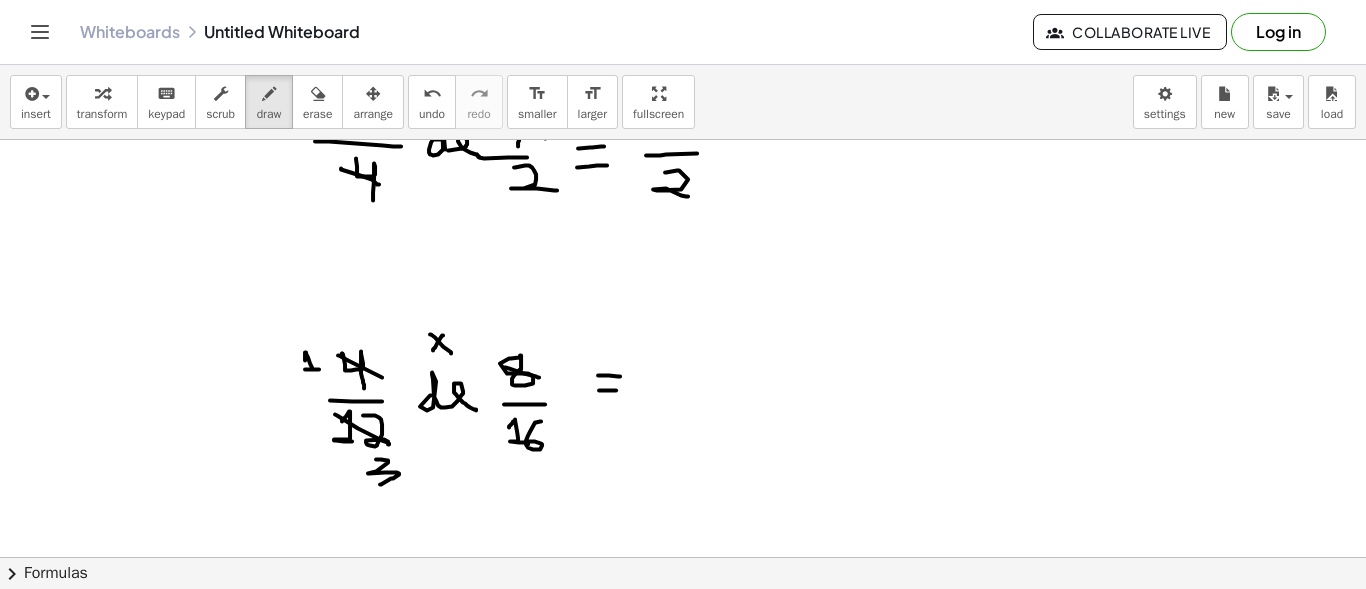 drag, startPoint x: 504, startPoint y: 366, endPoint x: 539, endPoint y: 376, distance: 36.40055 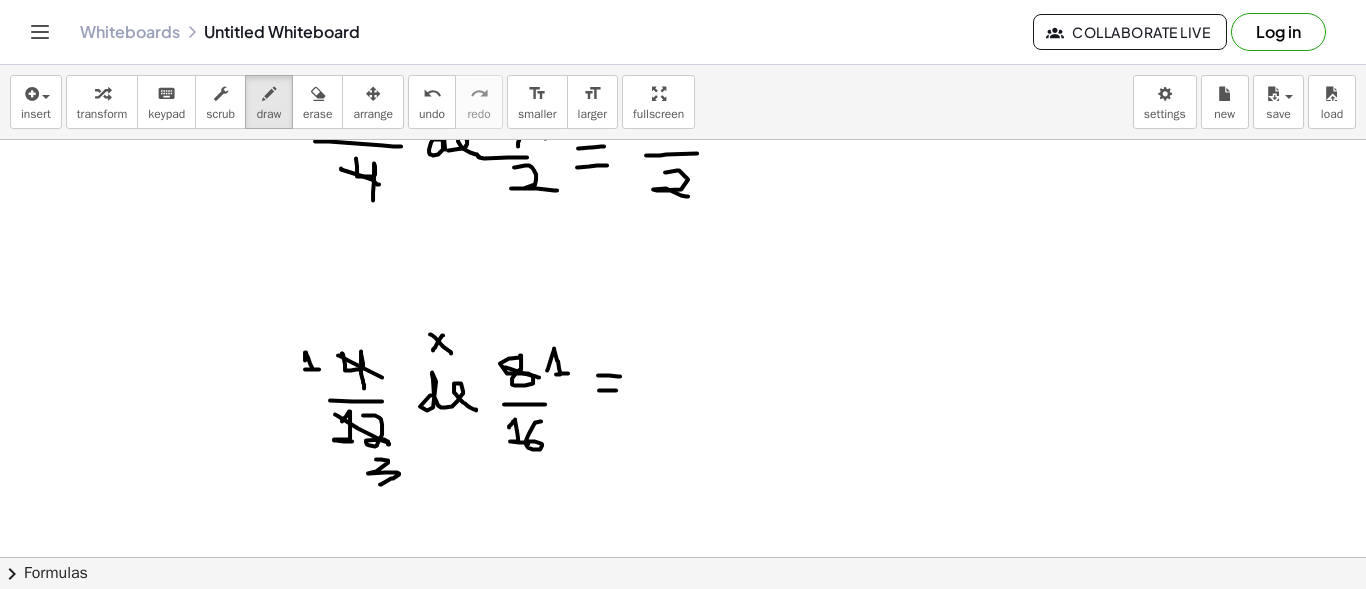 drag, startPoint x: 547, startPoint y: 369, endPoint x: 568, endPoint y: 372, distance: 21.213203 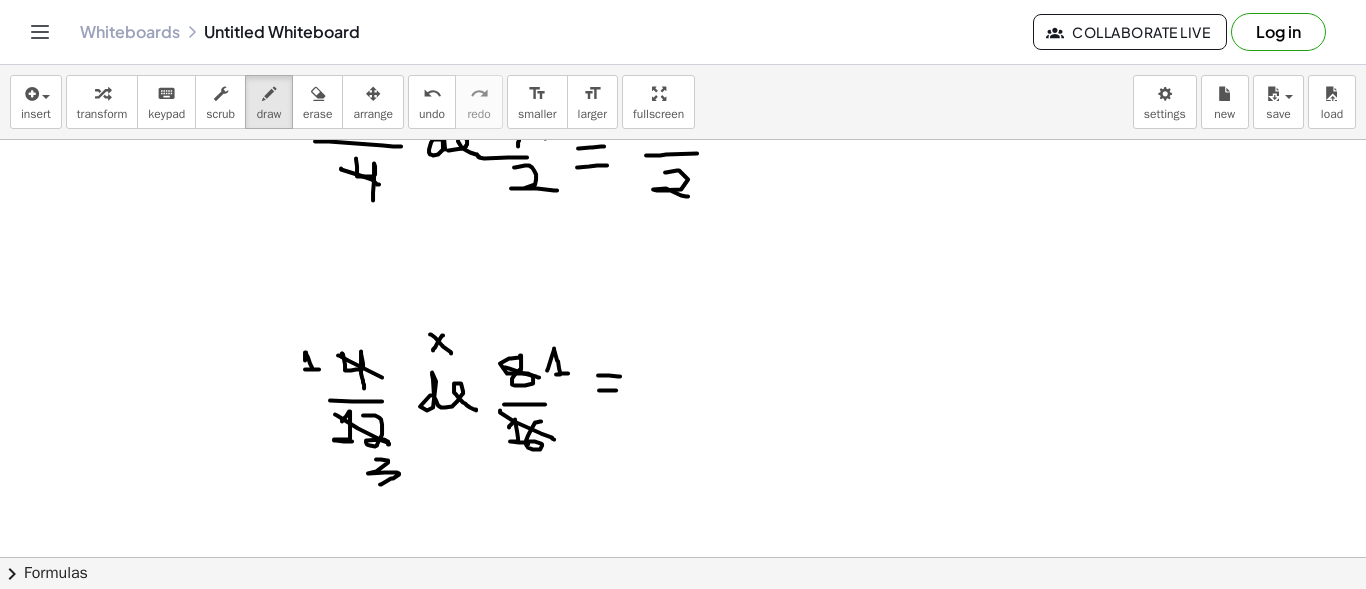drag, startPoint x: 500, startPoint y: 409, endPoint x: 554, endPoint y: 438, distance: 61.294373 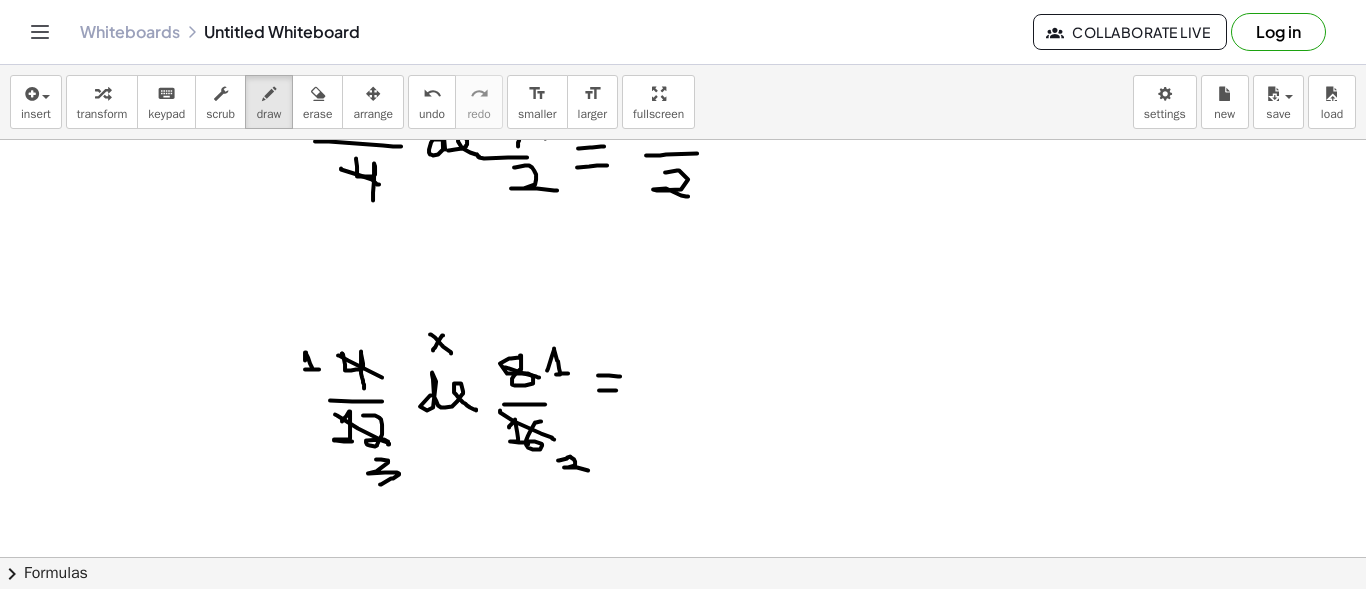 drag, startPoint x: 558, startPoint y: 459, endPoint x: 588, endPoint y: 469, distance: 31.622776 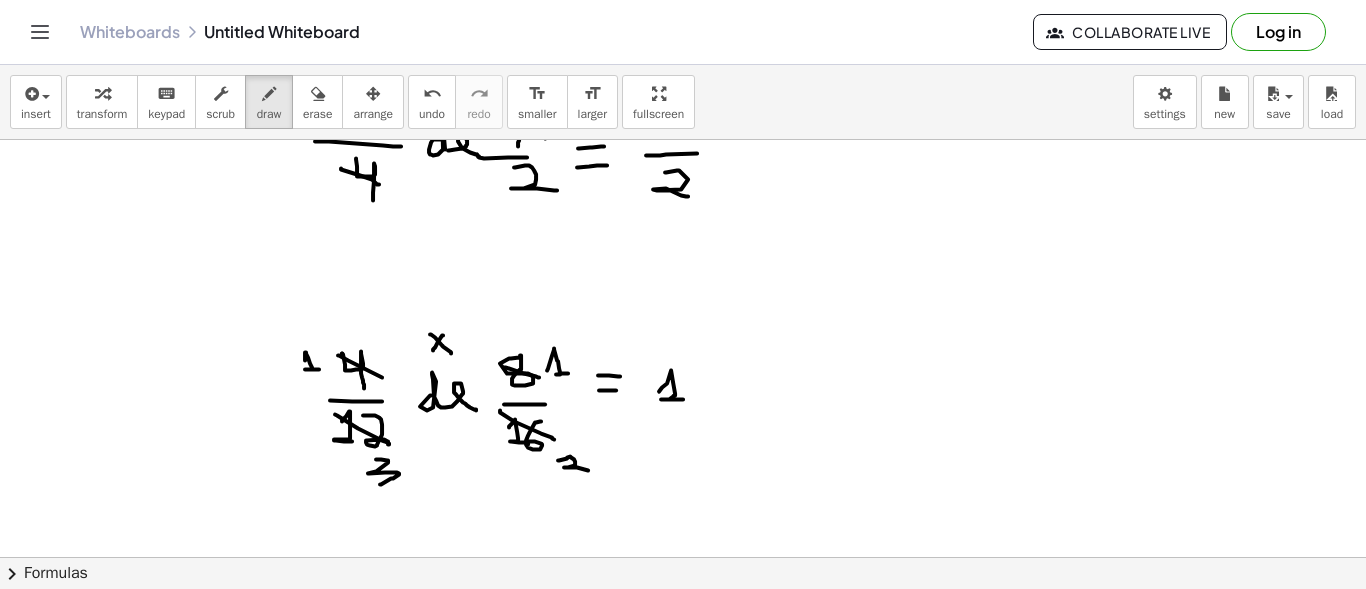drag, startPoint x: 659, startPoint y: 390, endPoint x: 683, endPoint y: 398, distance: 25.298222 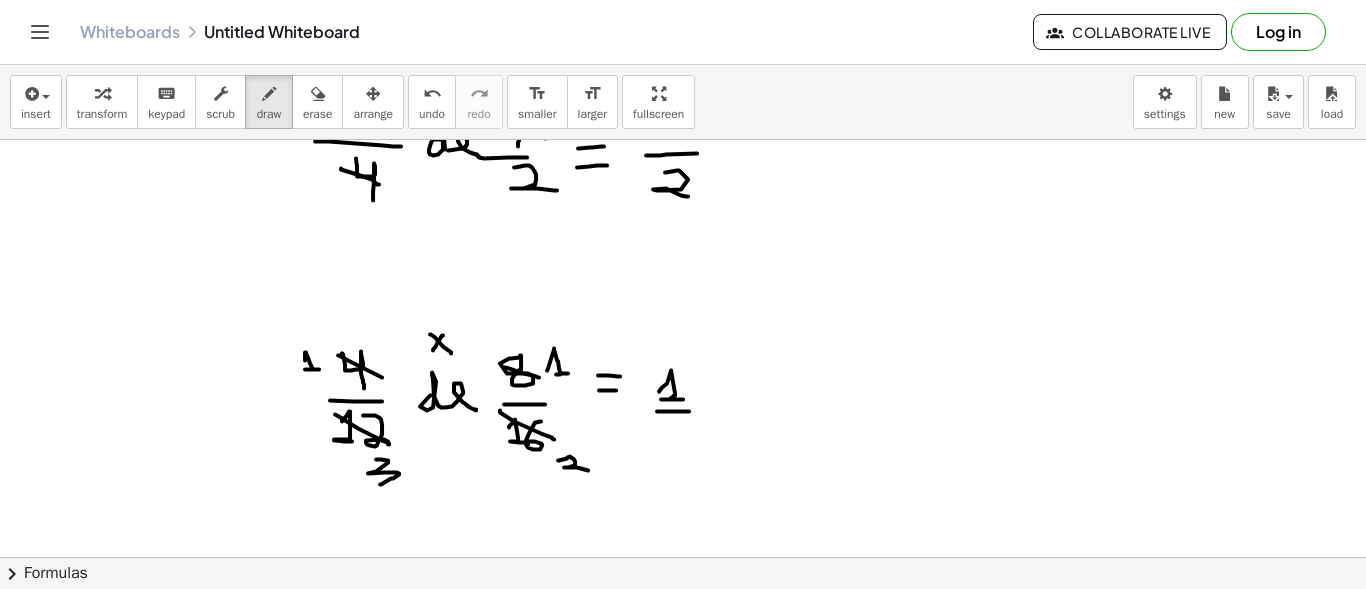 drag, startPoint x: 657, startPoint y: 410, endPoint x: 689, endPoint y: 410, distance: 32 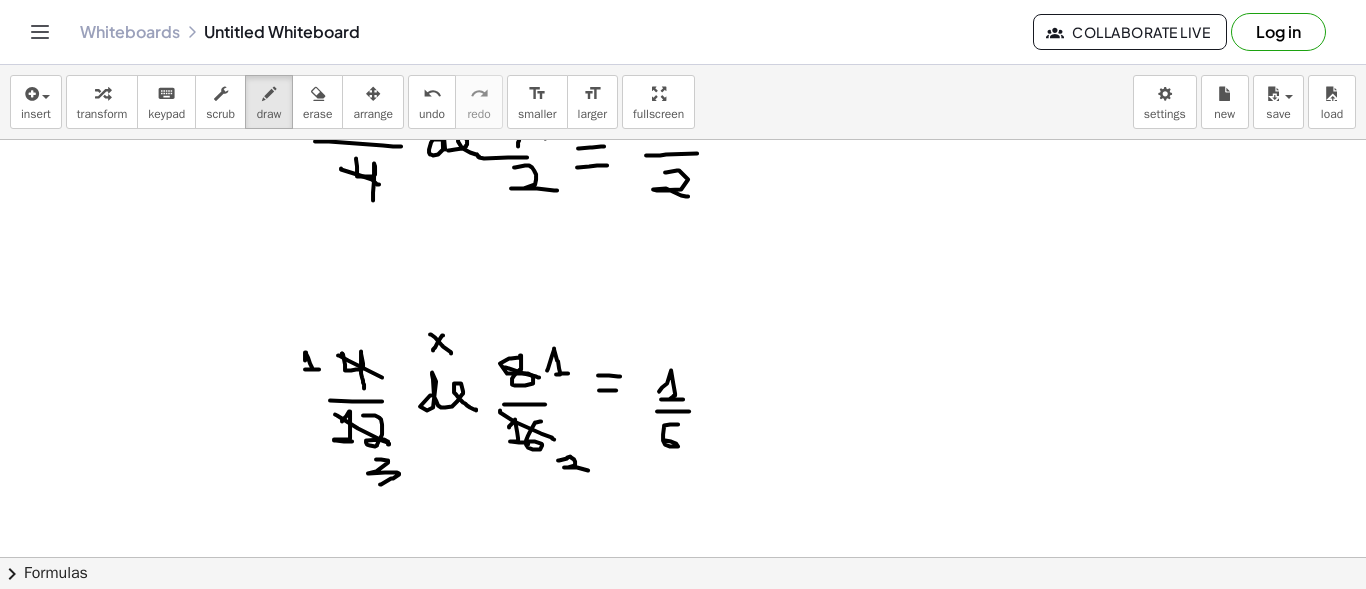 drag, startPoint x: 678, startPoint y: 423, endPoint x: 664, endPoint y: 439, distance: 21.260292 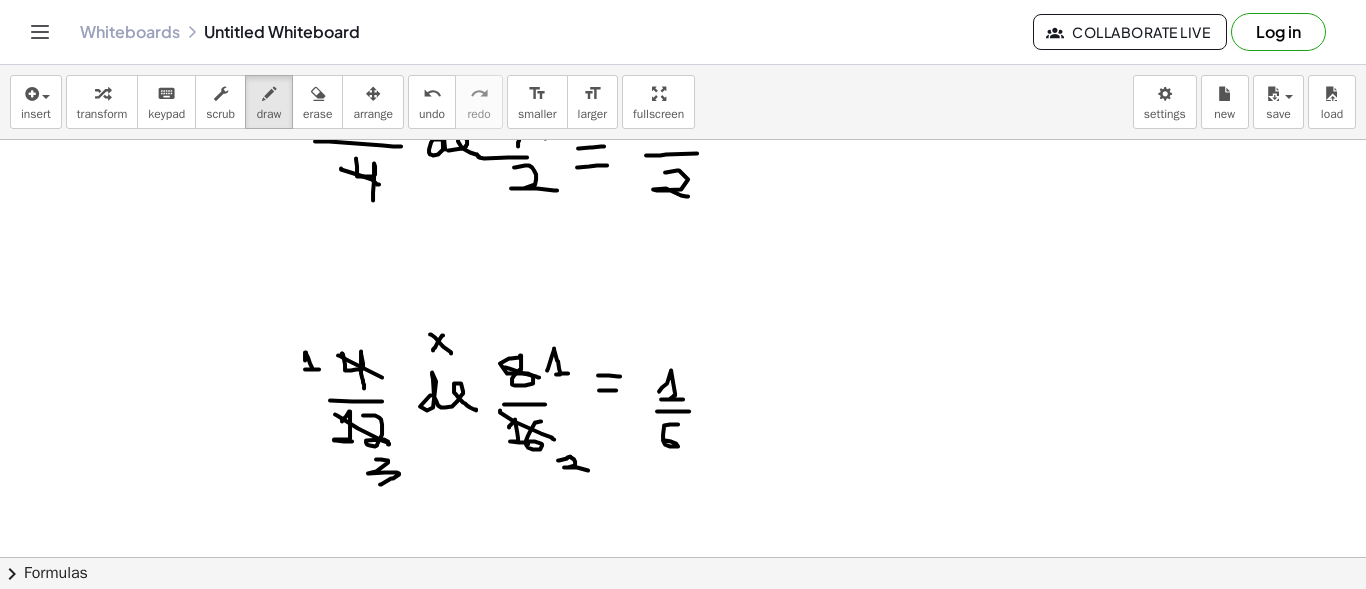 scroll, scrollTop: 1200, scrollLeft: 0, axis: vertical 